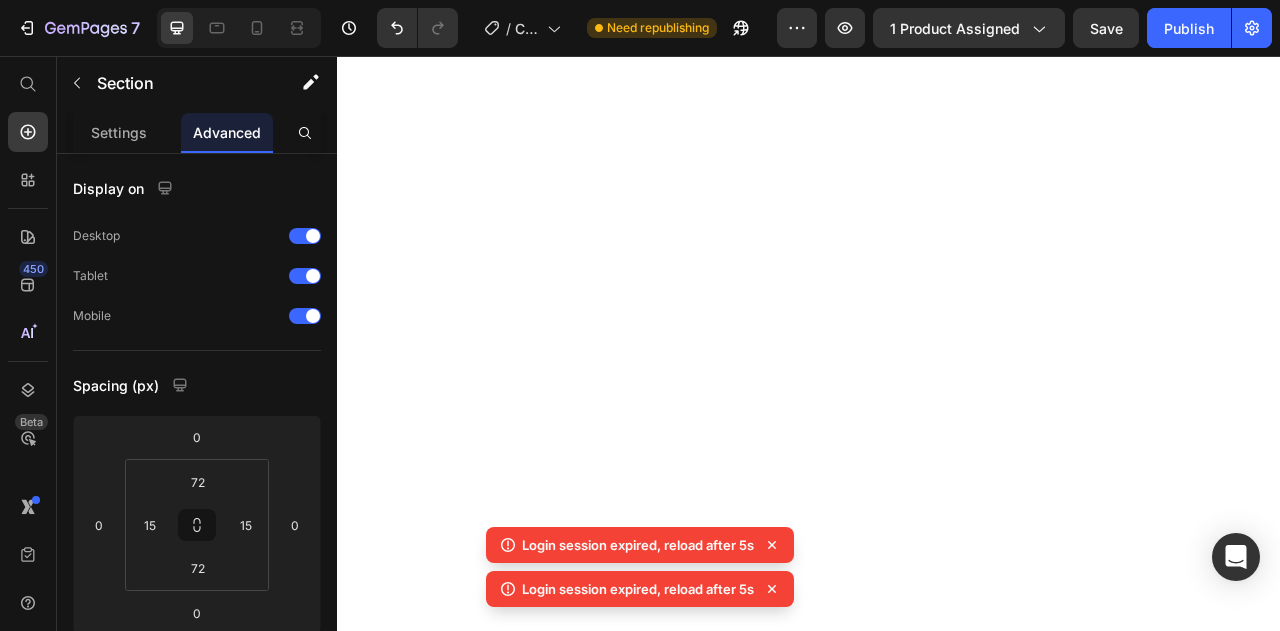 scroll, scrollTop: 0, scrollLeft: 0, axis: both 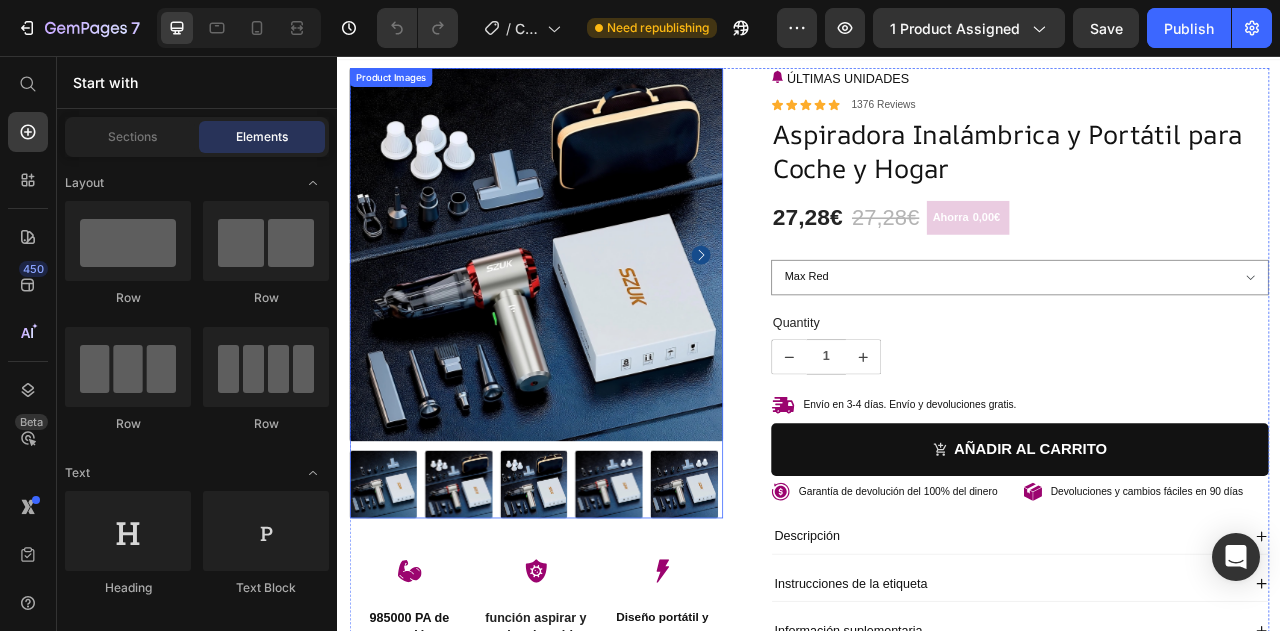 click 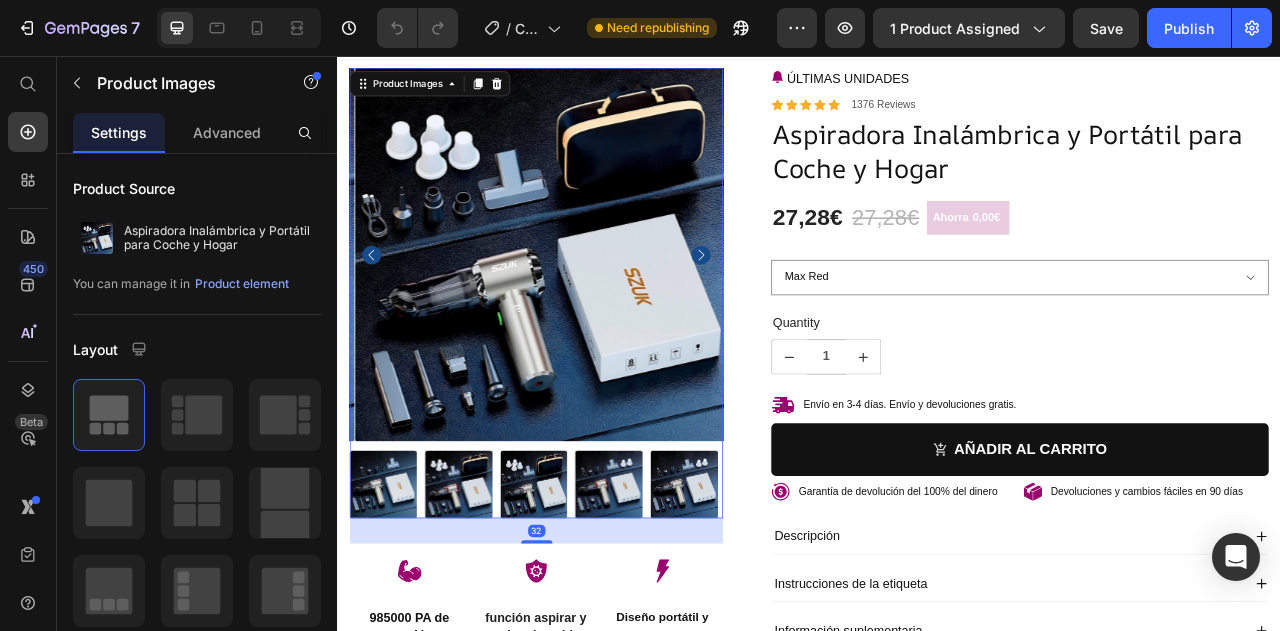 click 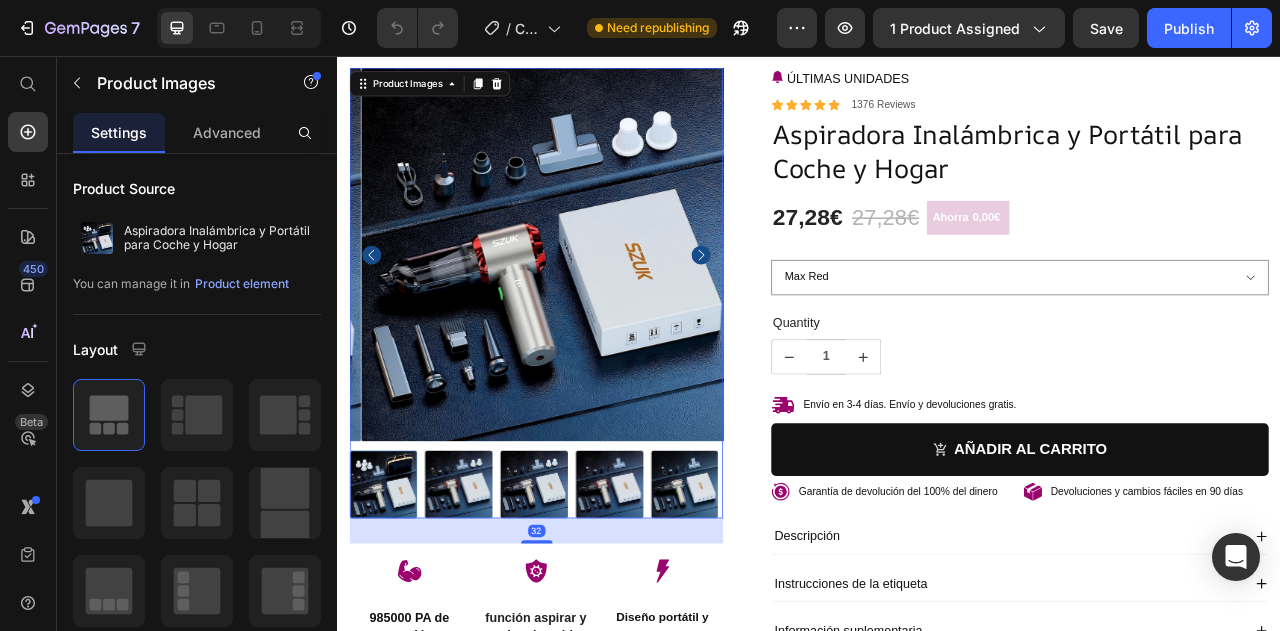 click 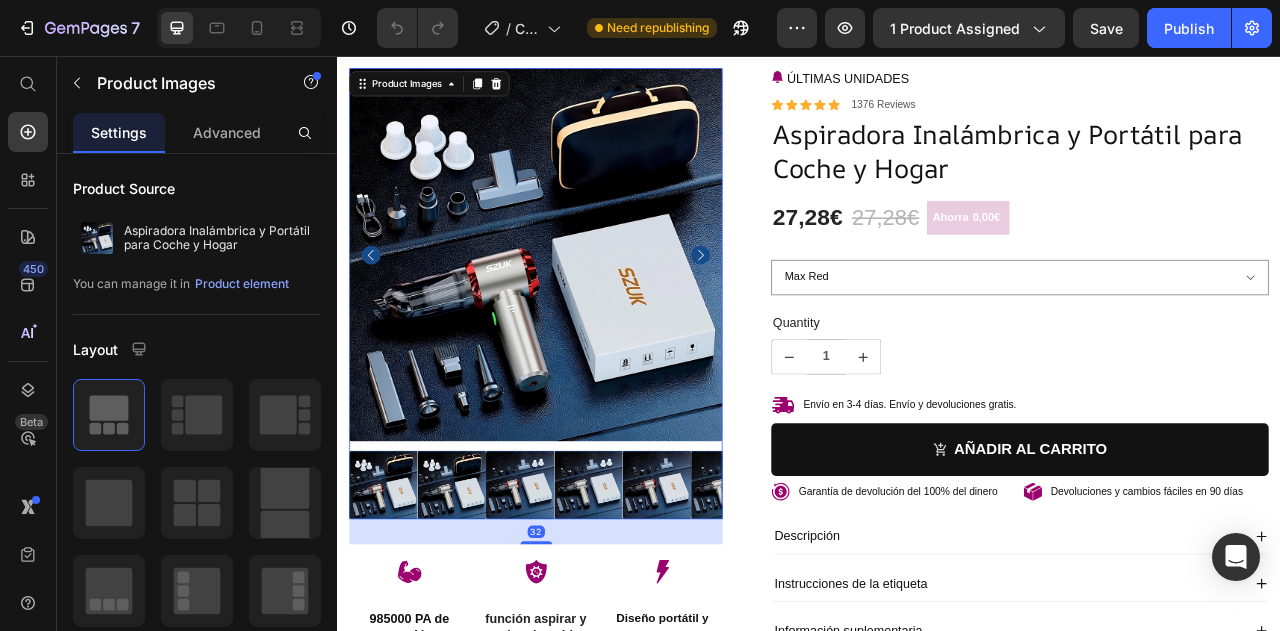 click 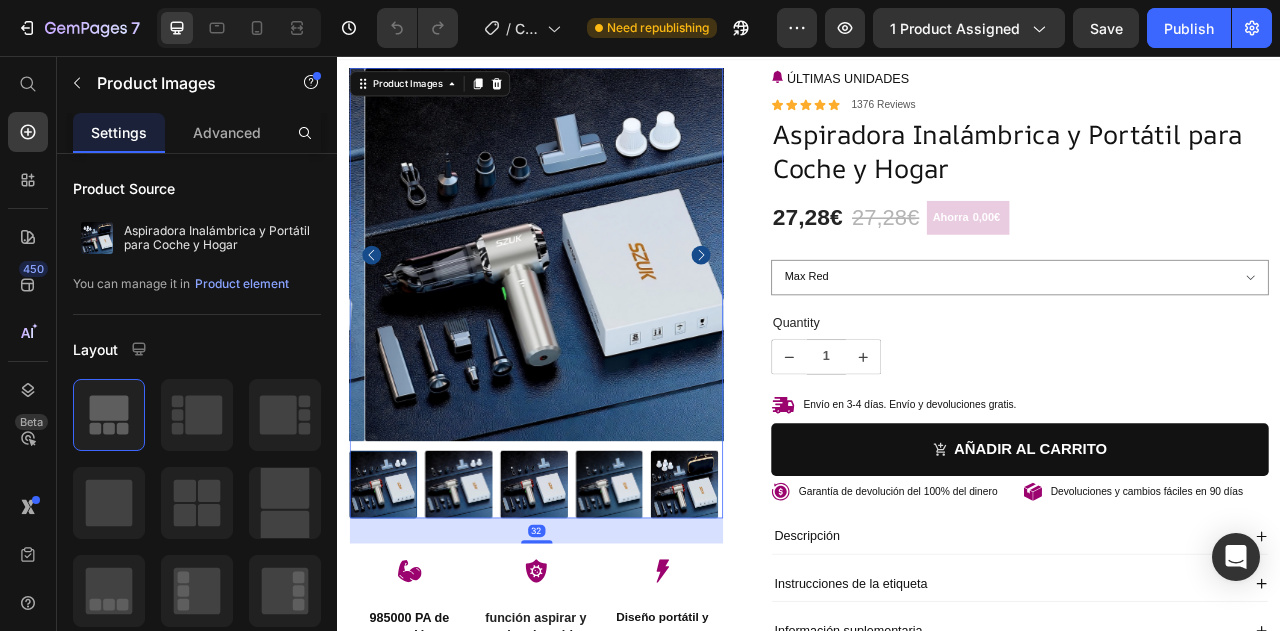 click 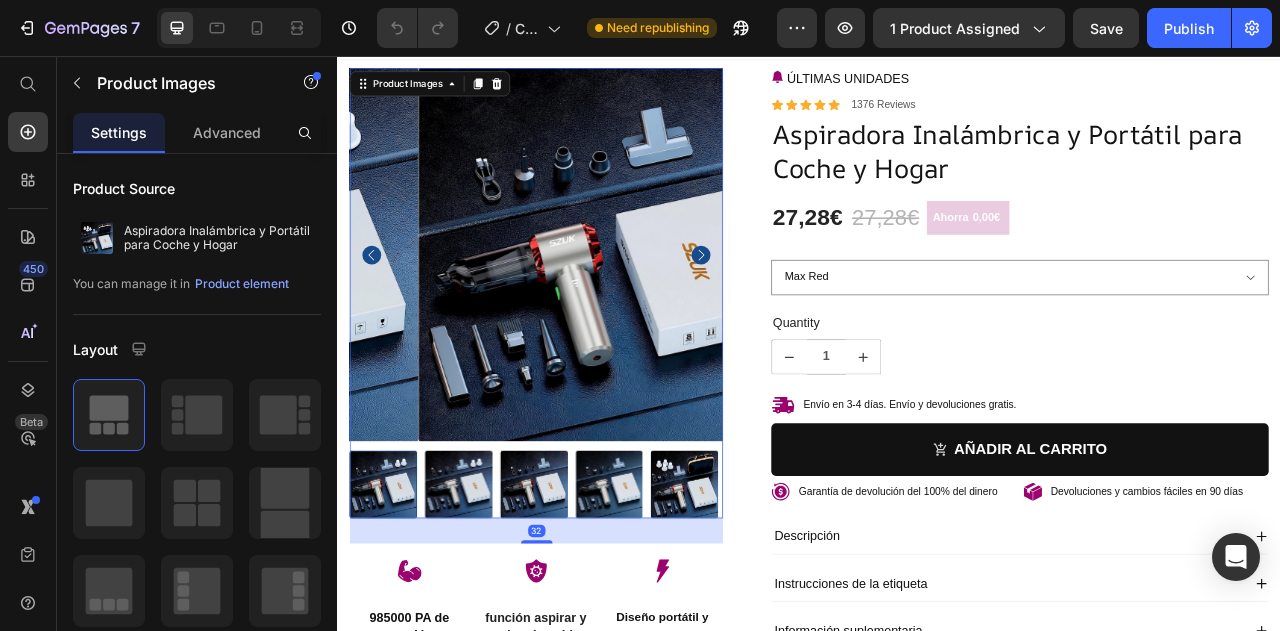 click 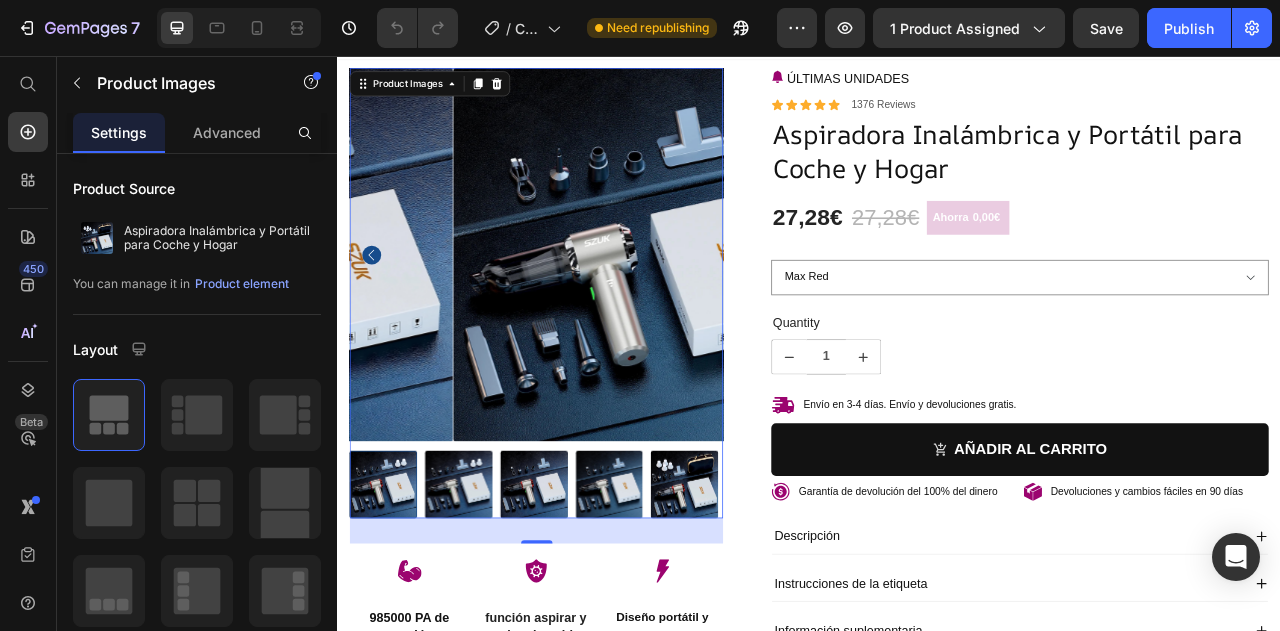 click at bounding box center (721, 308) 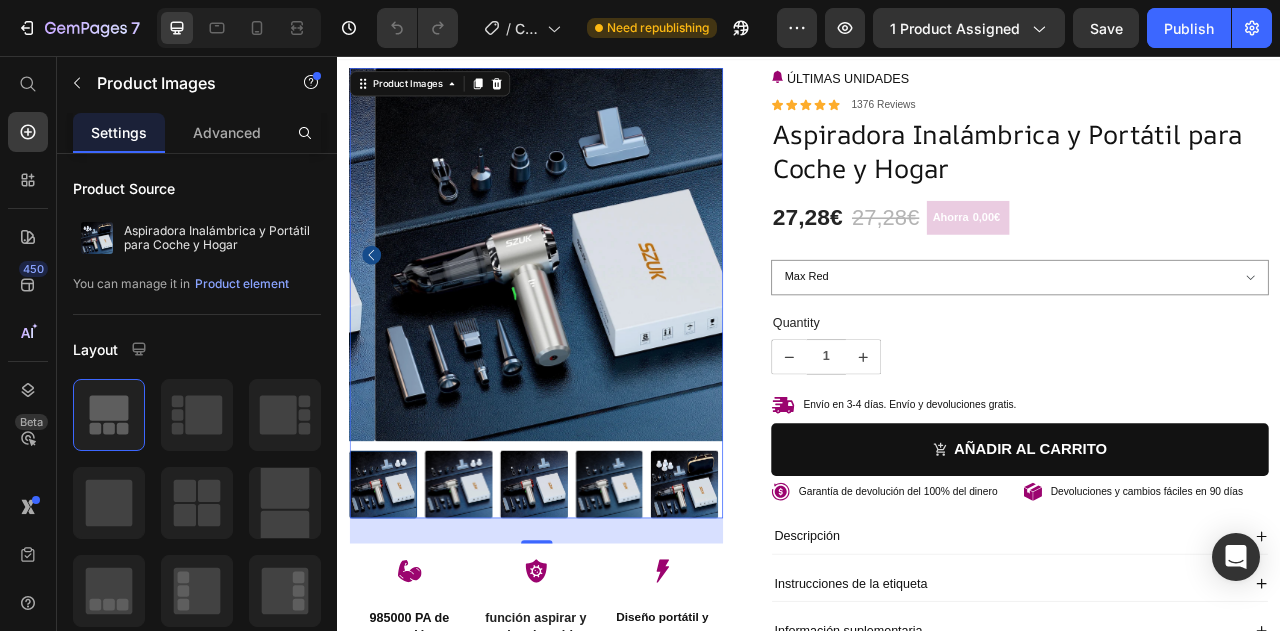 click at bounding box center (589, 308) 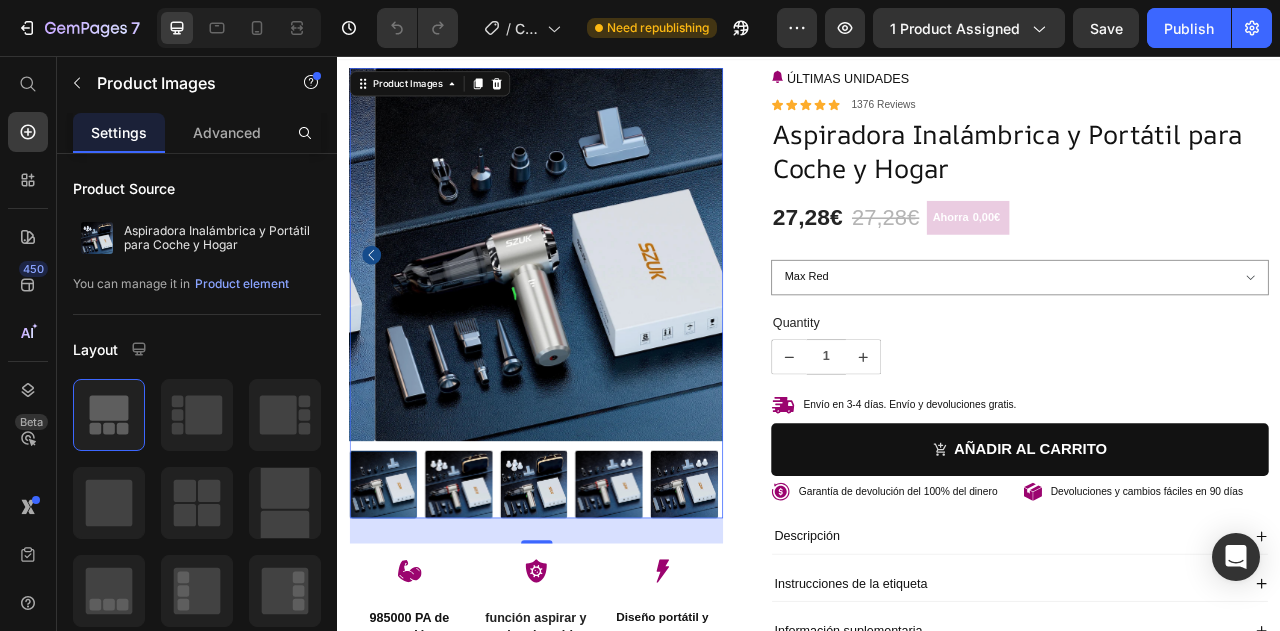 click at bounding box center [621, 308] 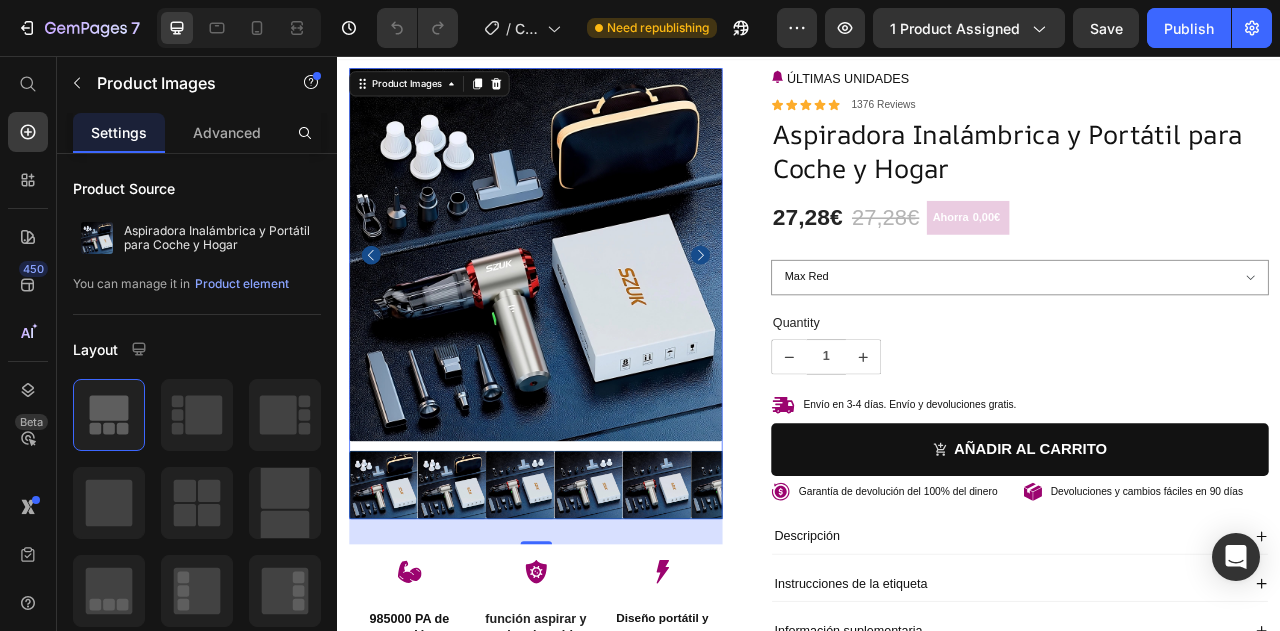 click 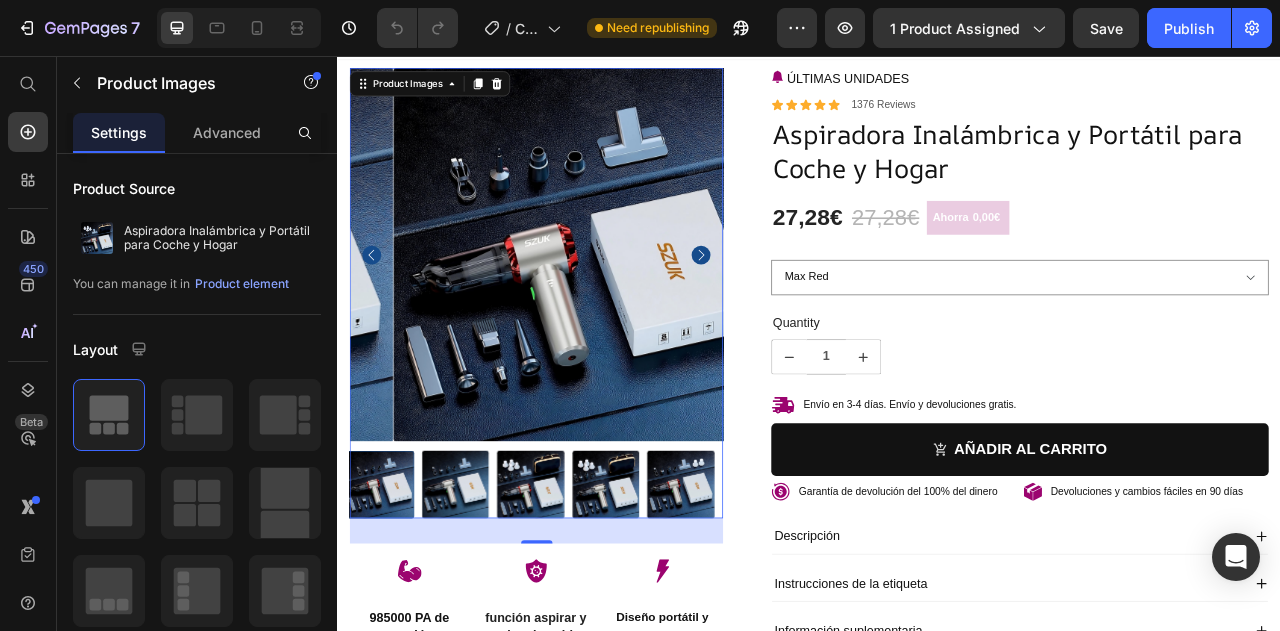 click 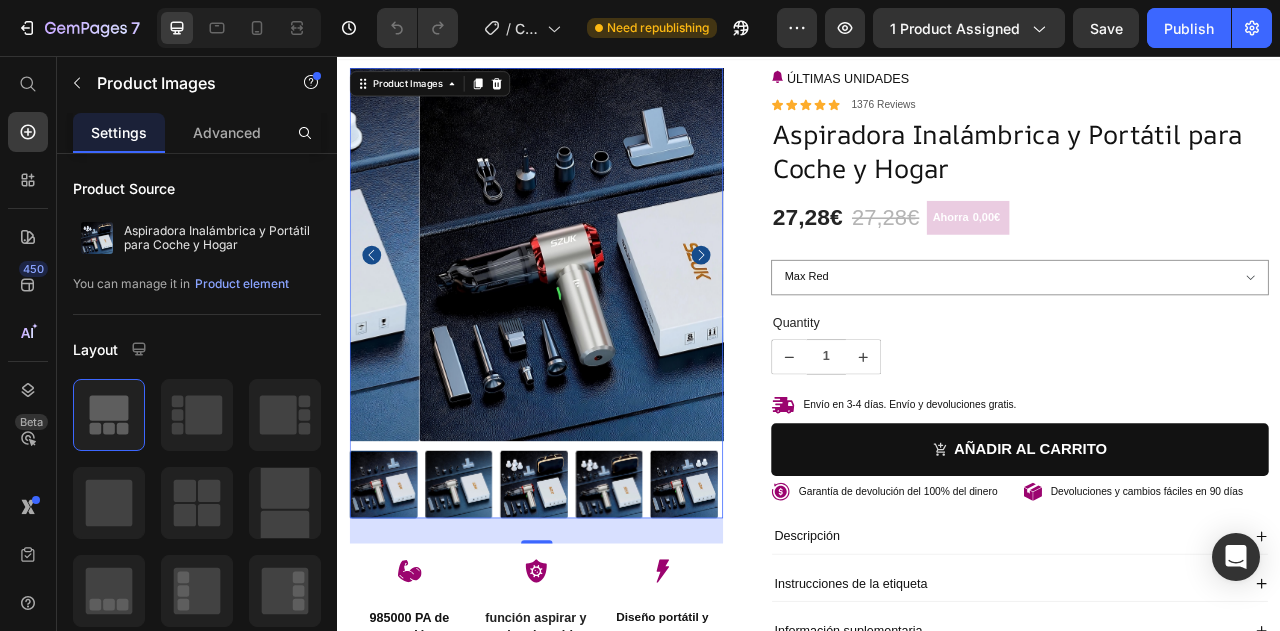 click 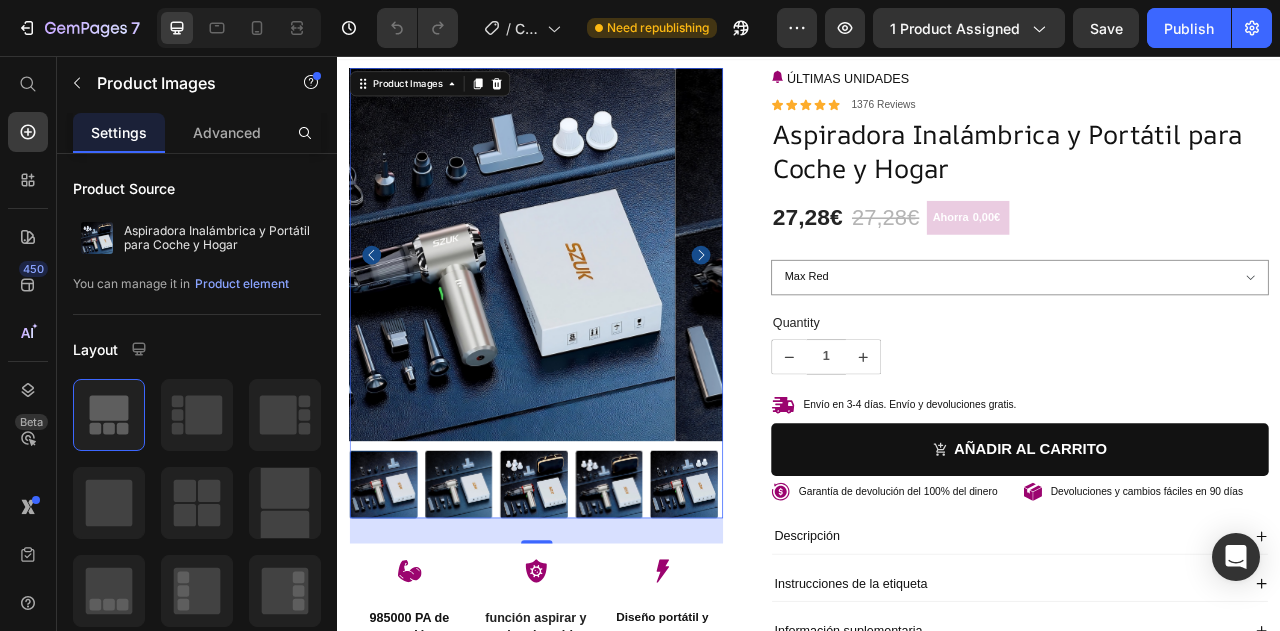 click 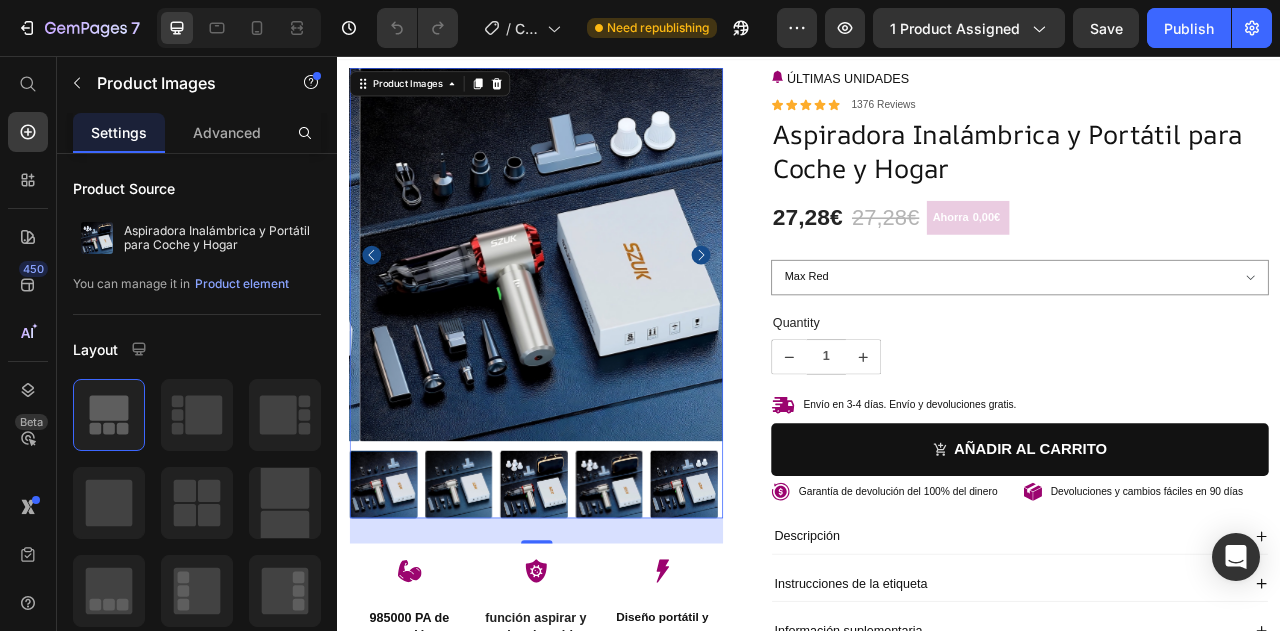 click 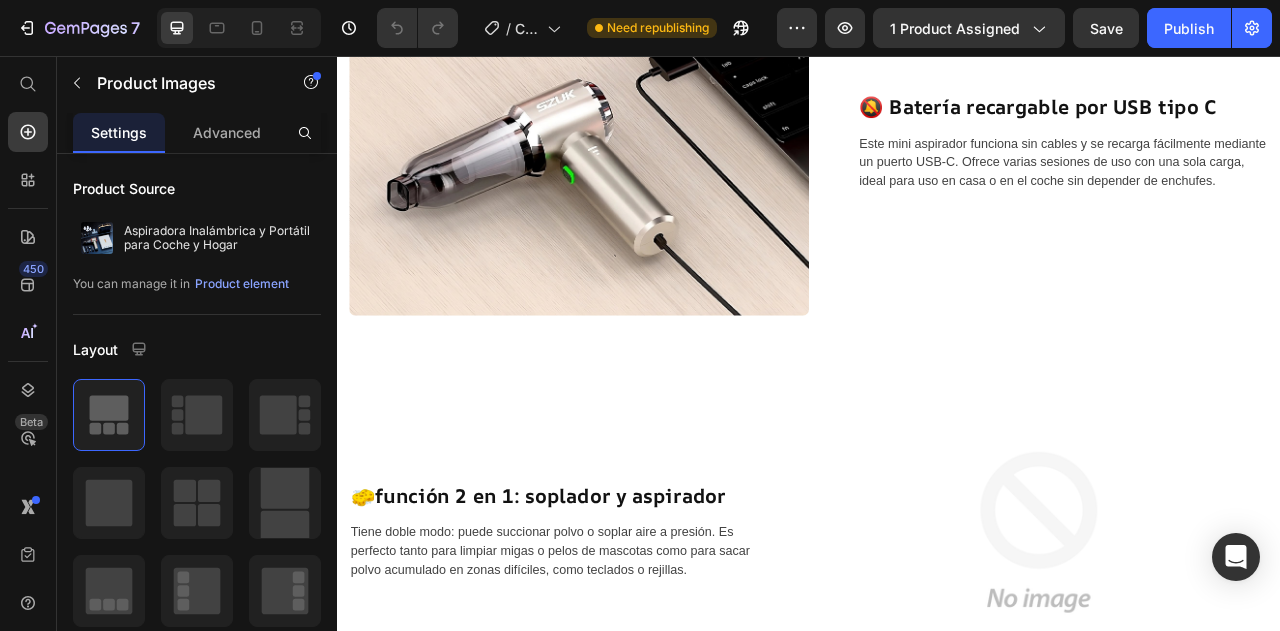 scroll, scrollTop: 1591, scrollLeft: 0, axis: vertical 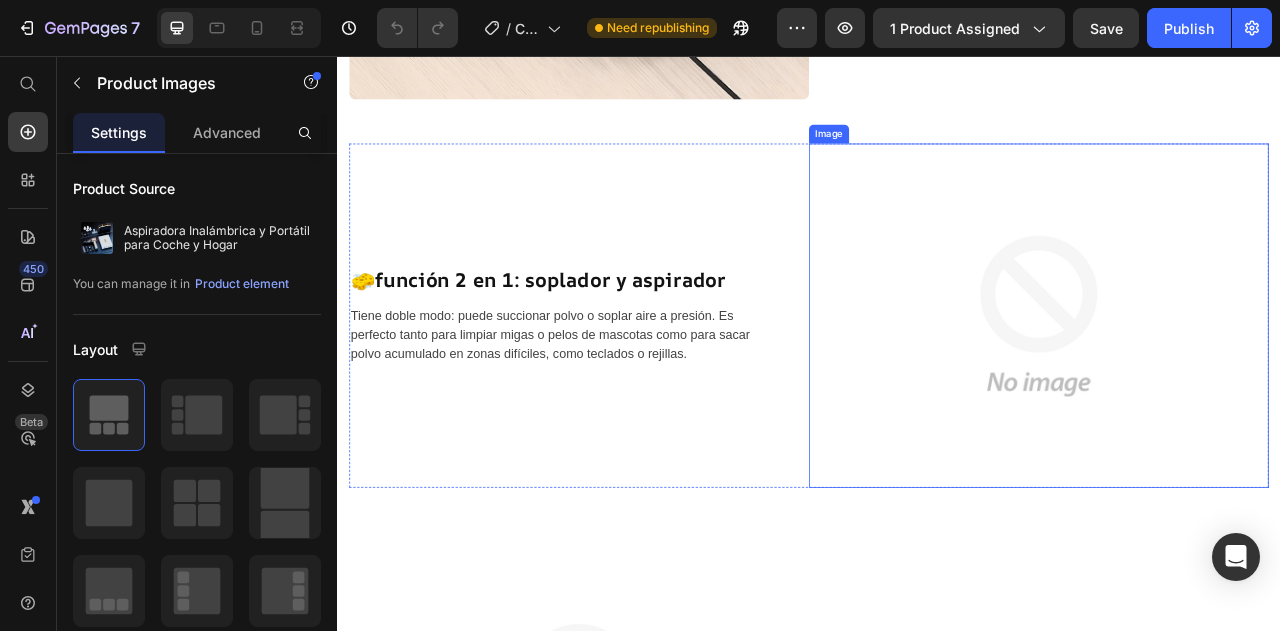 click at bounding box center [1229, 386] 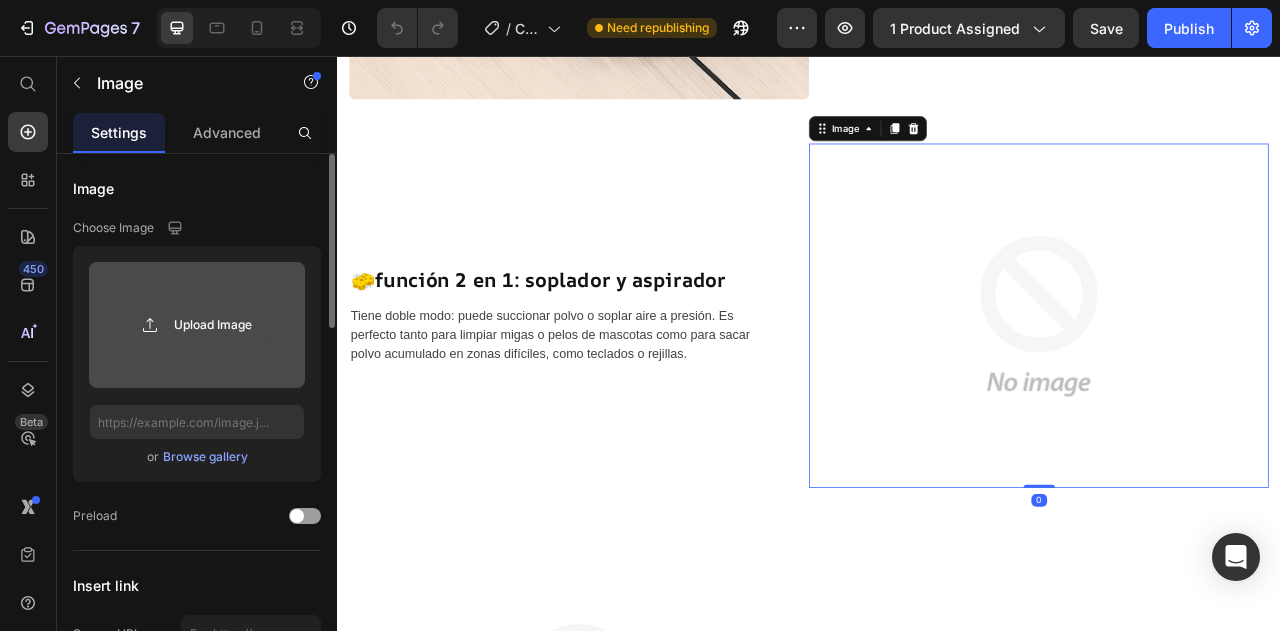 click 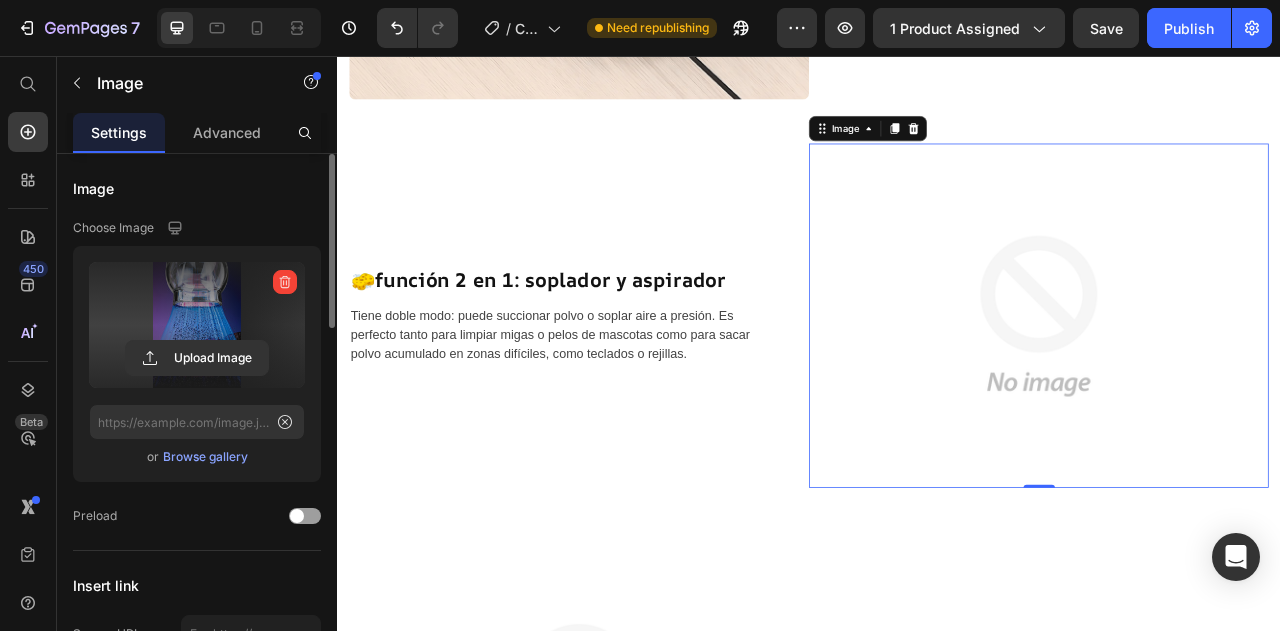 type on "[URL][DOMAIN_NAME]" 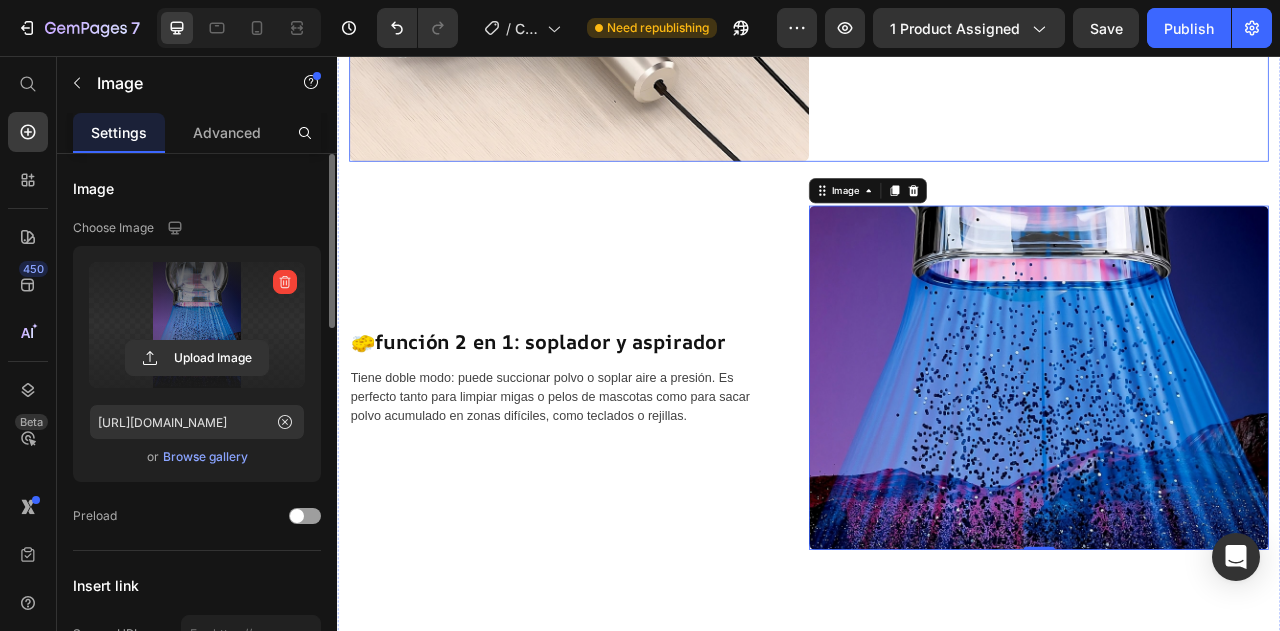 scroll, scrollTop: 1513, scrollLeft: 0, axis: vertical 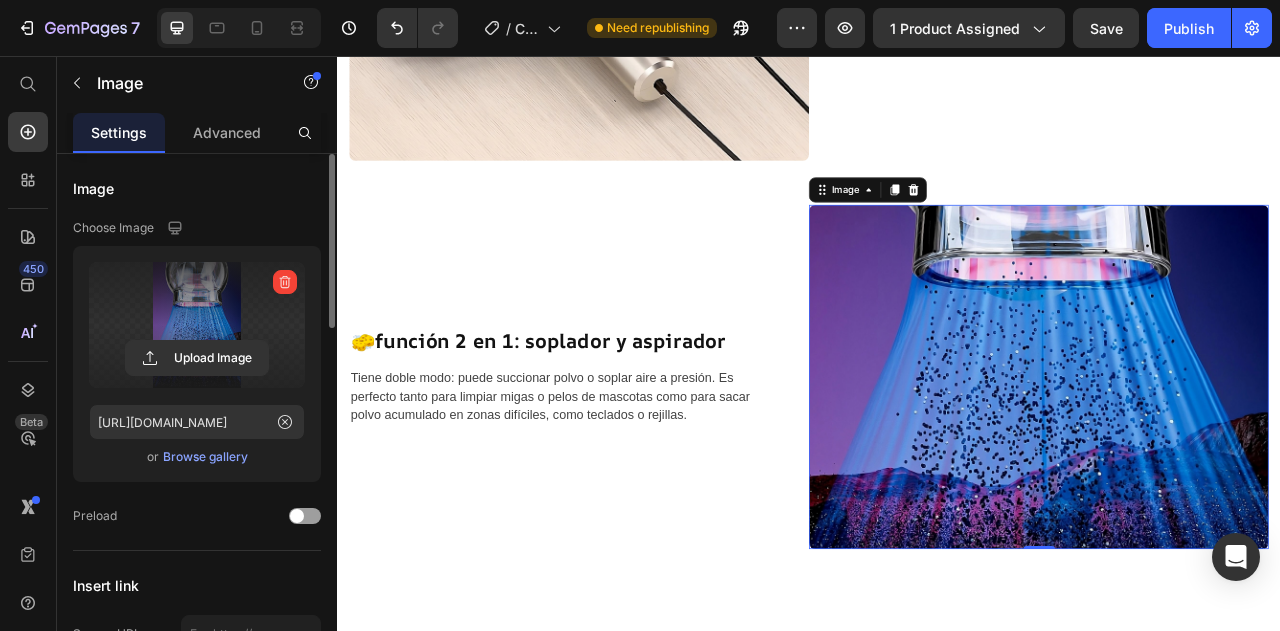 click at bounding box center (1229, 464) 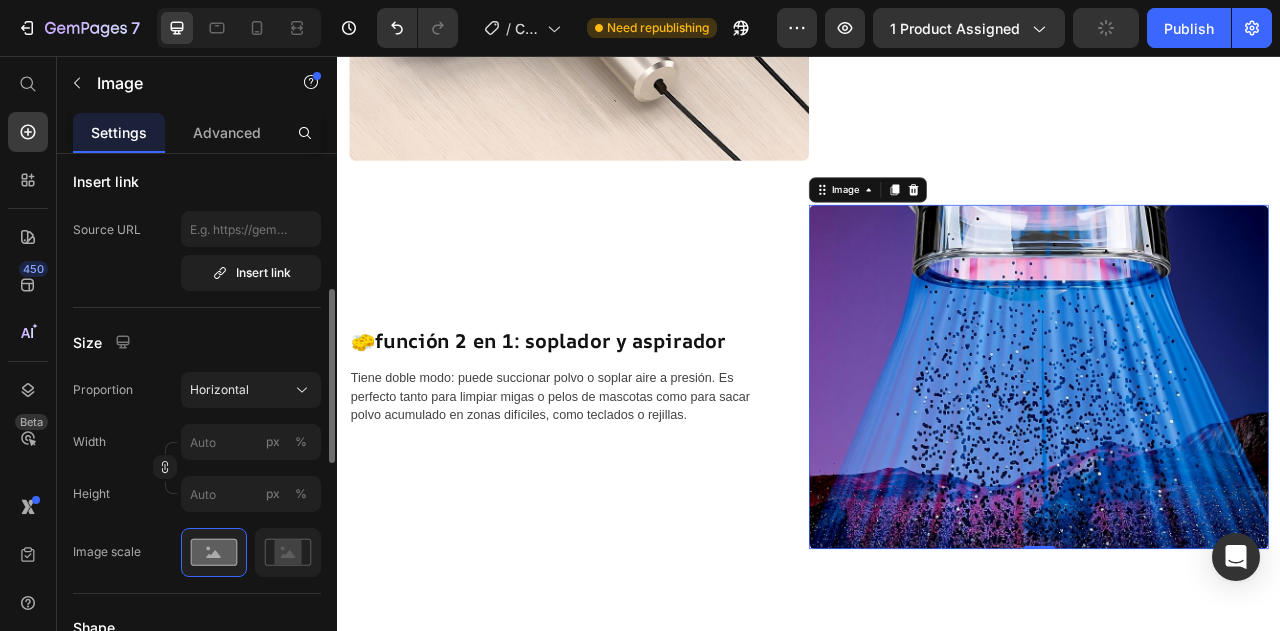 scroll, scrollTop: 406, scrollLeft: 0, axis: vertical 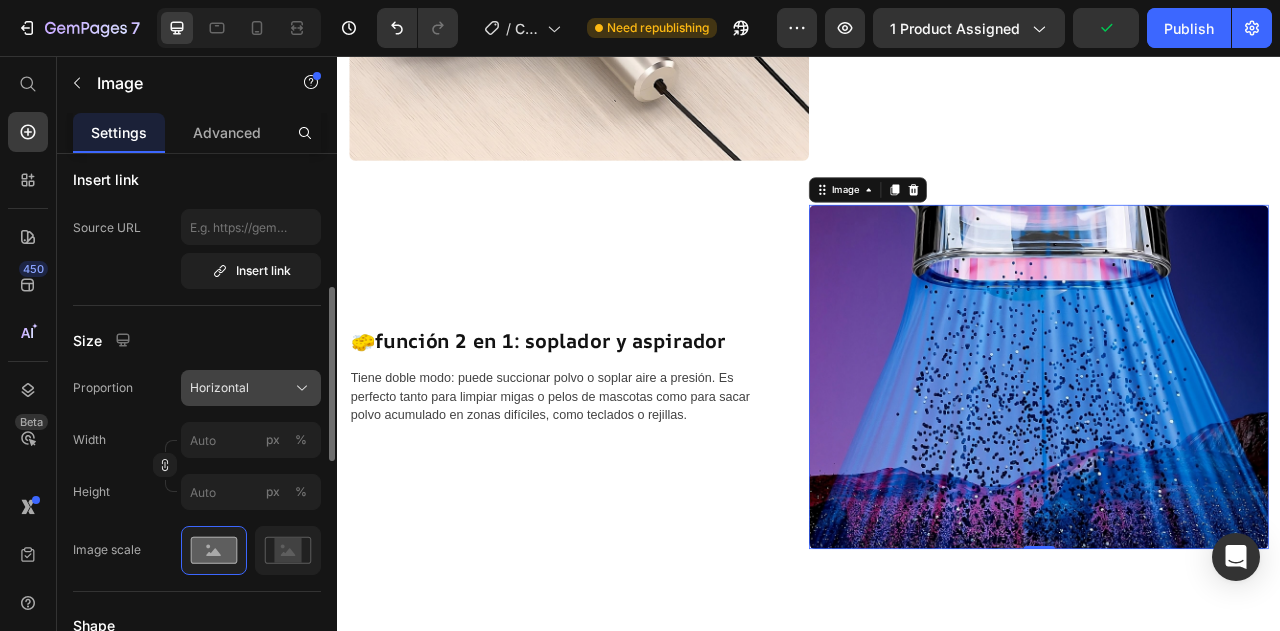 click on "Horizontal" at bounding box center (219, 388) 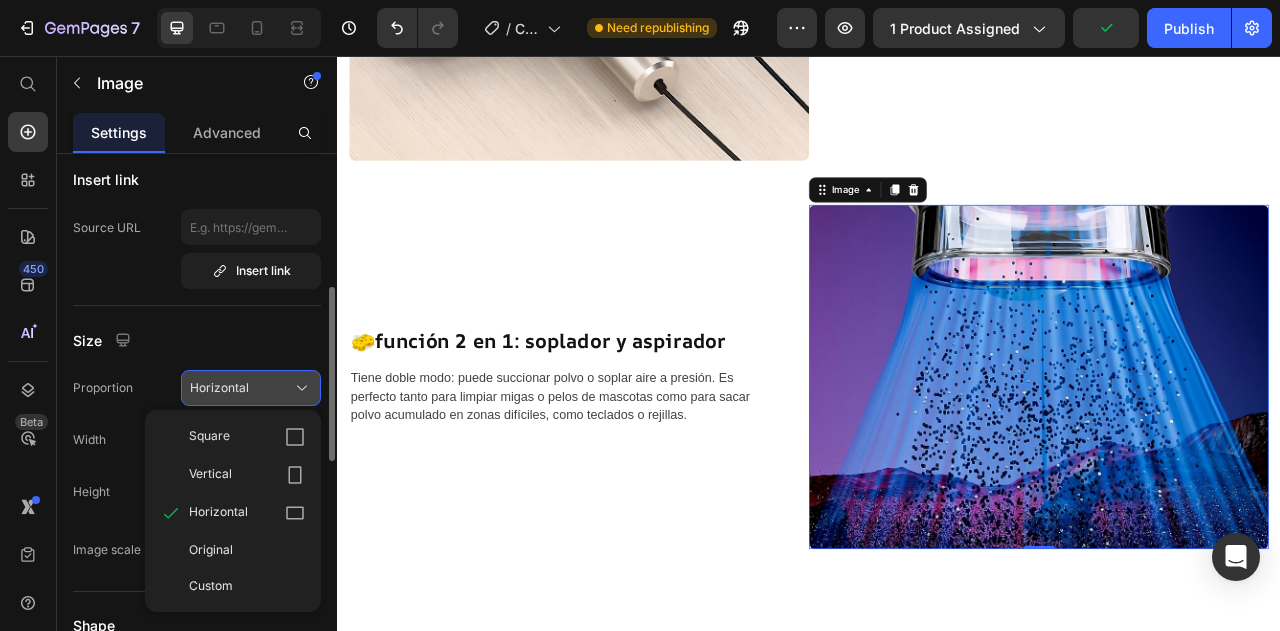 click on "Horizontal" at bounding box center [219, 388] 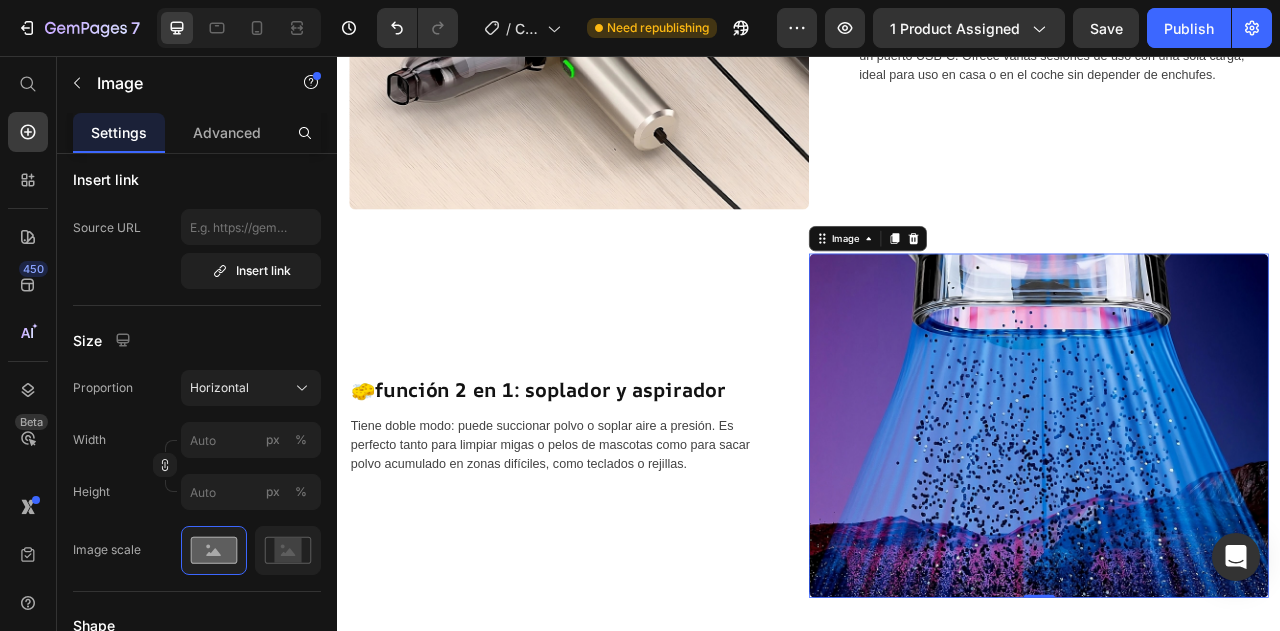scroll, scrollTop: 1801, scrollLeft: 0, axis: vertical 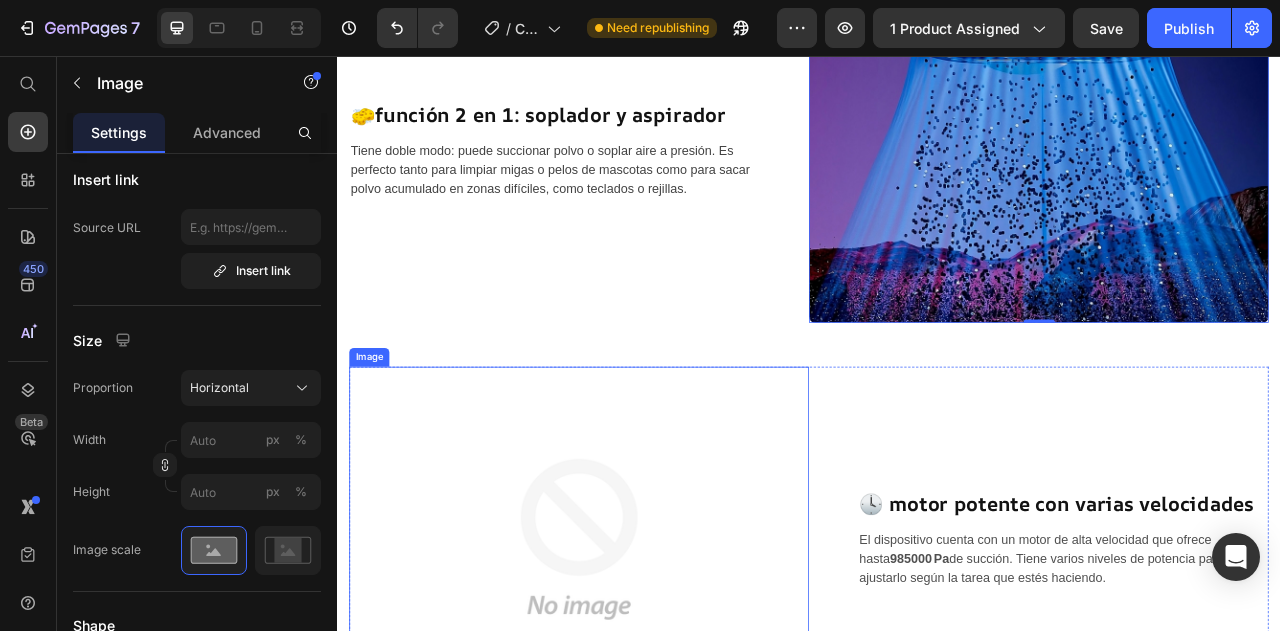 click at bounding box center (644, 670) 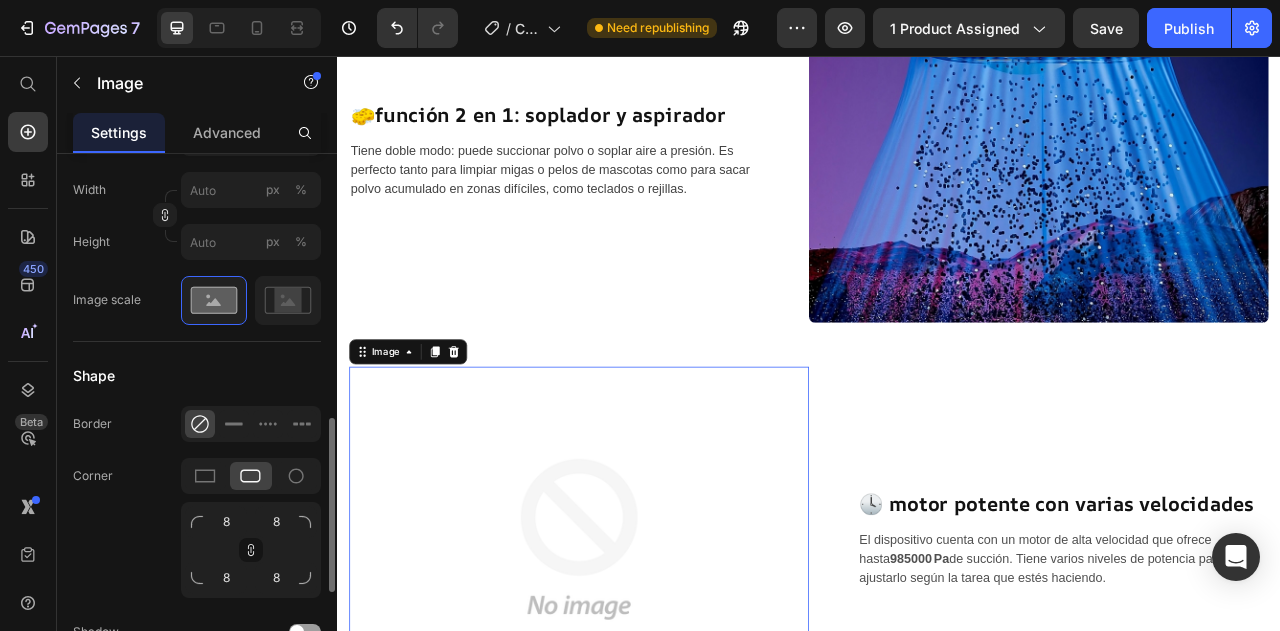 scroll, scrollTop: 693, scrollLeft: 0, axis: vertical 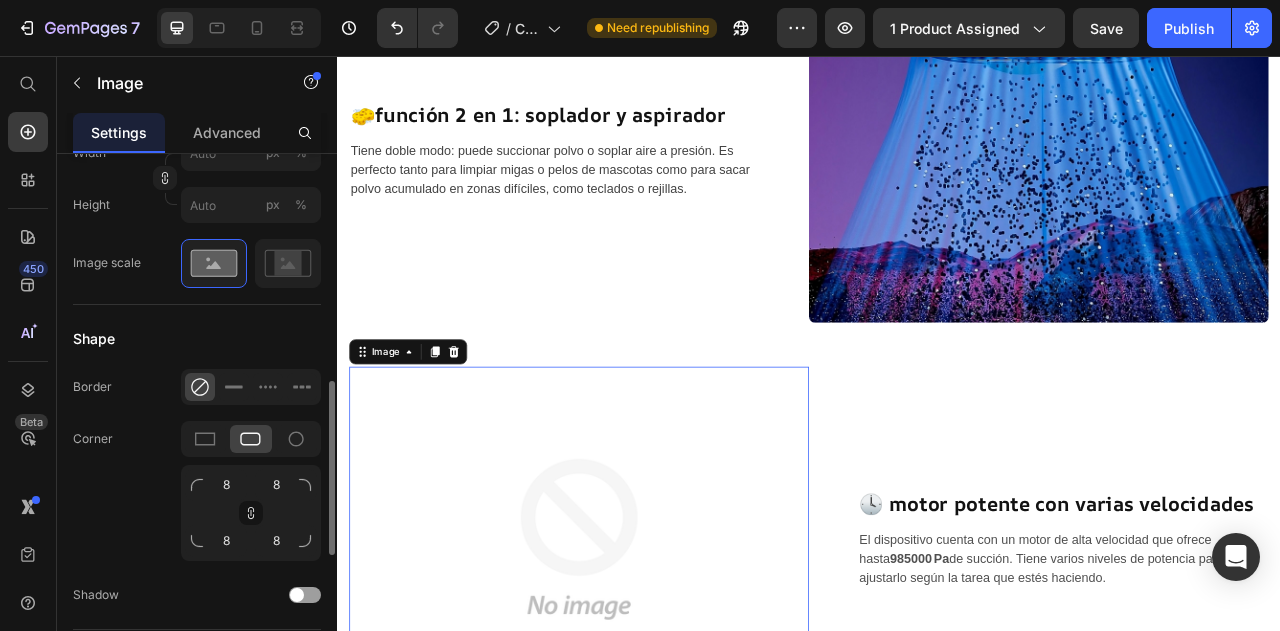 click at bounding box center [644, 670] 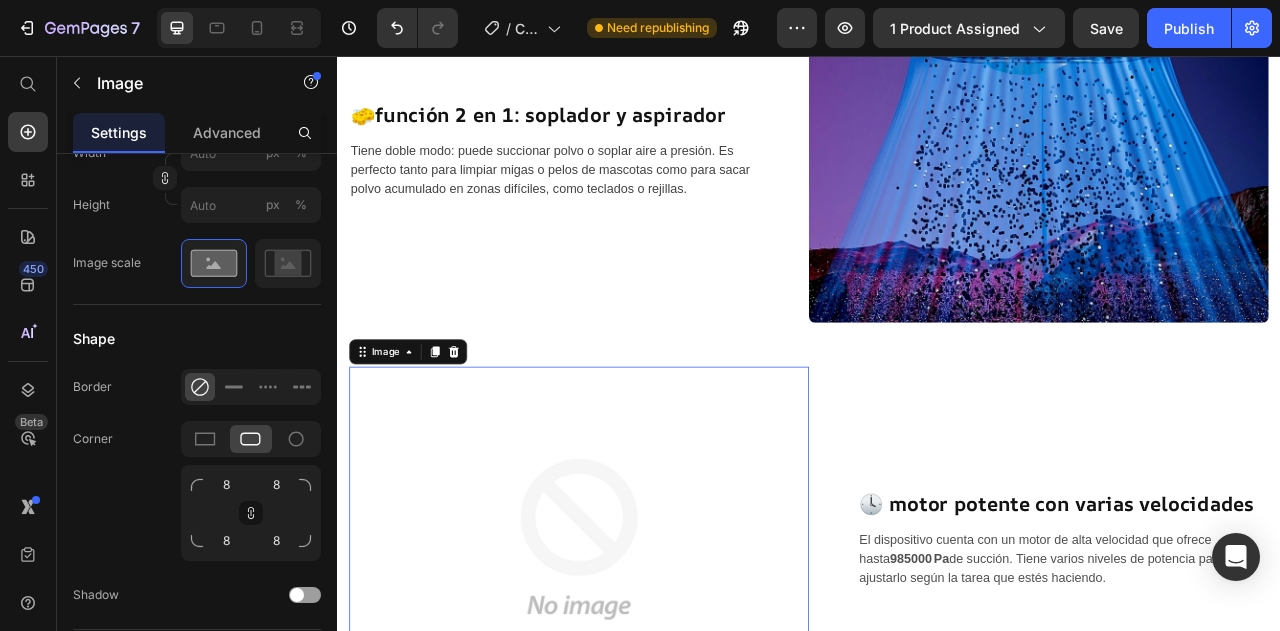 scroll, scrollTop: 1921, scrollLeft: 0, axis: vertical 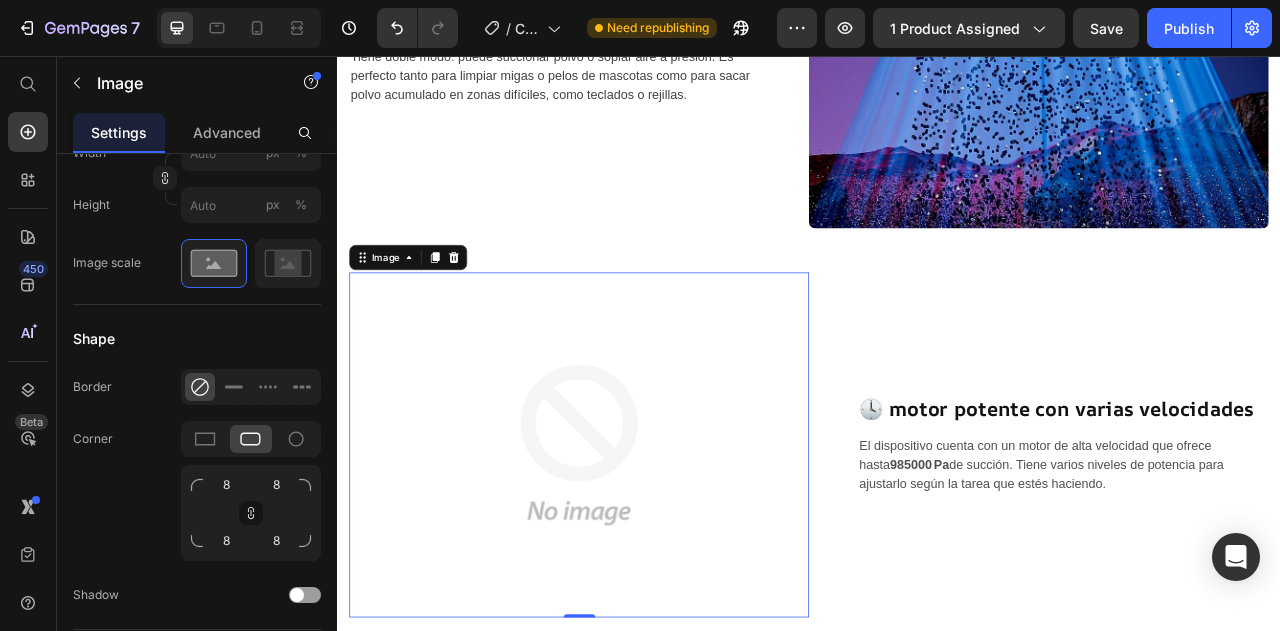 click at bounding box center (644, 550) 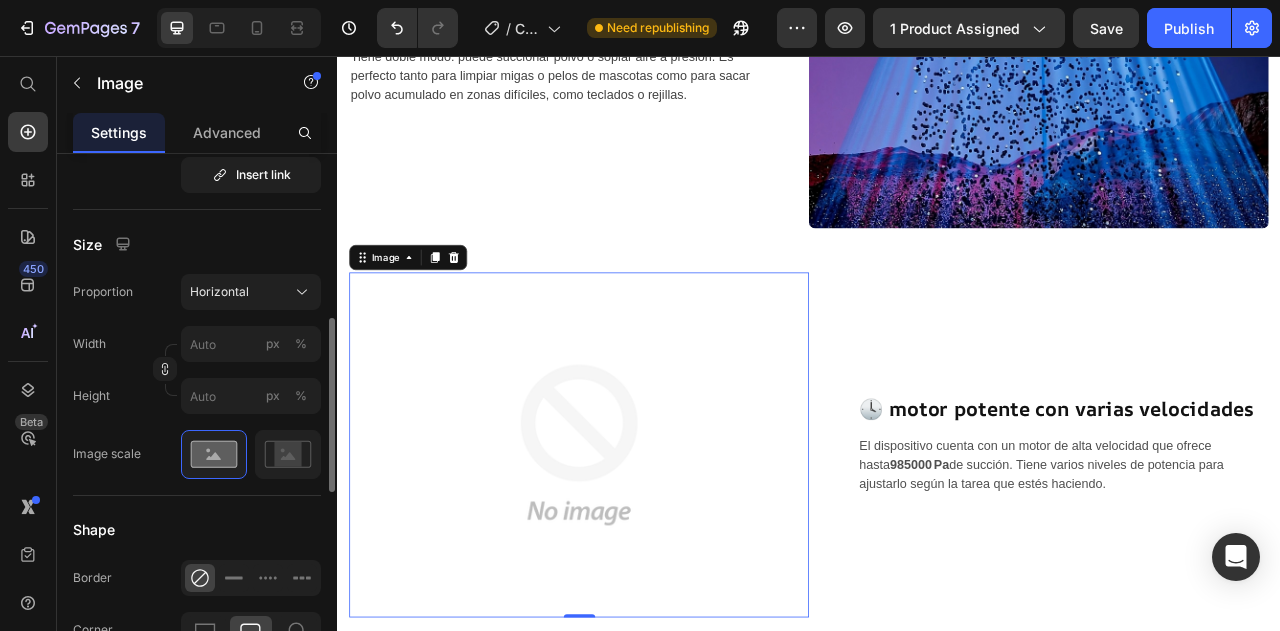 scroll, scrollTop: 0, scrollLeft: 0, axis: both 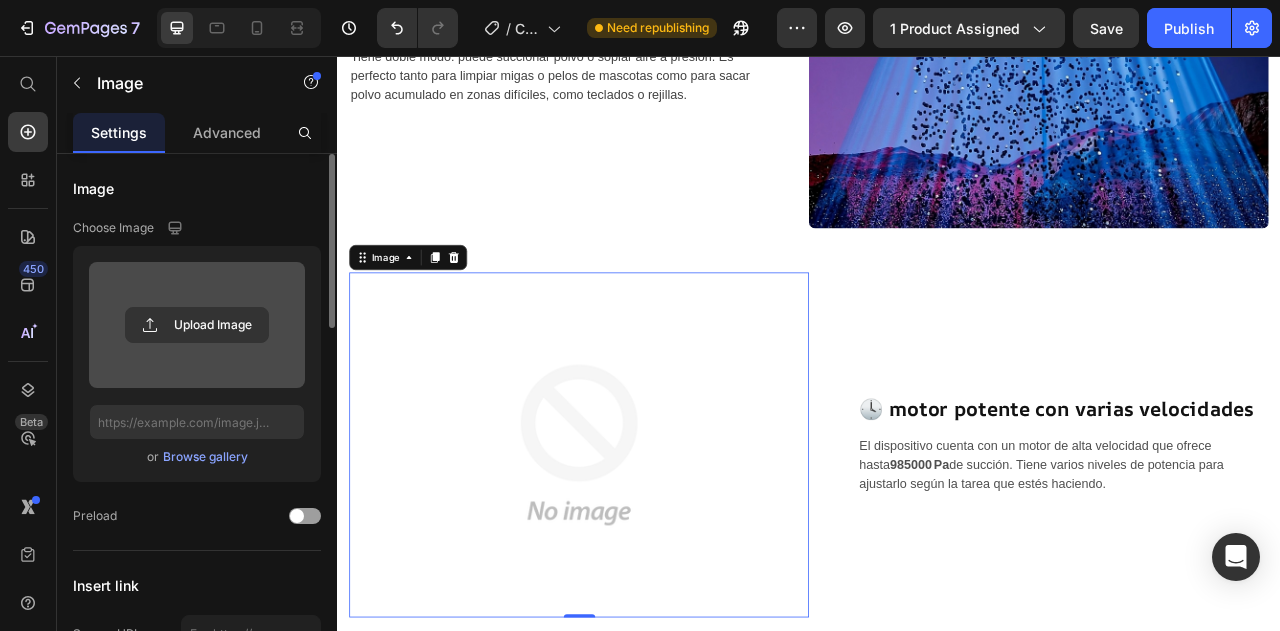 click at bounding box center [197, 325] 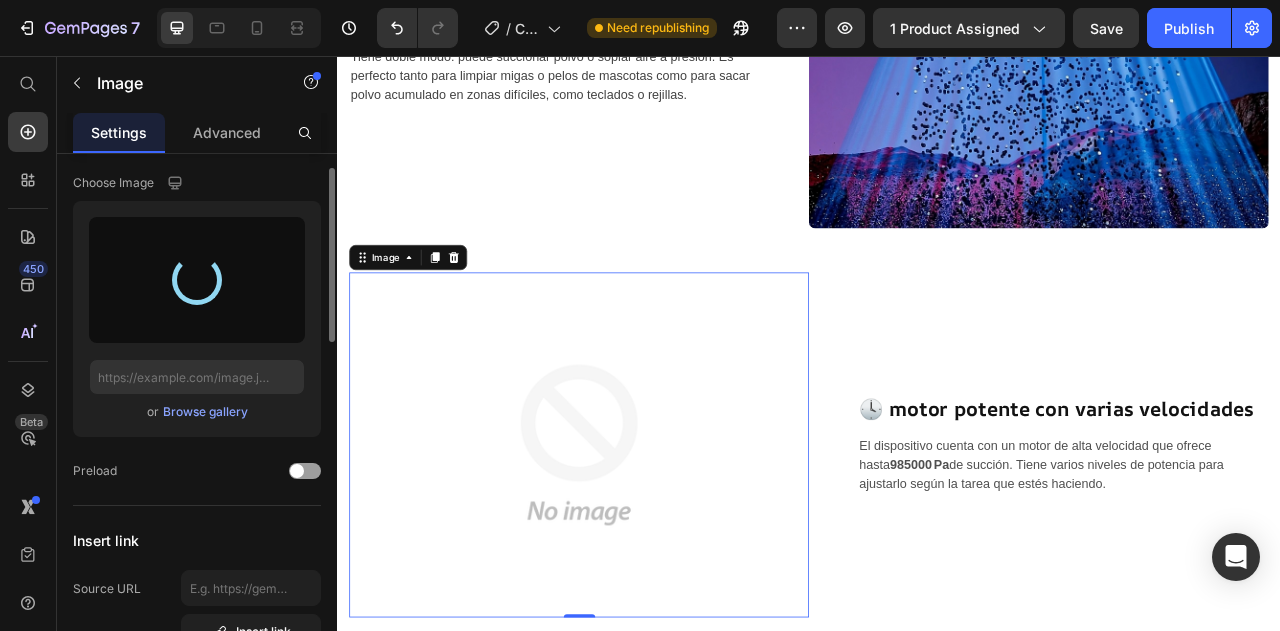 scroll, scrollTop: 46, scrollLeft: 0, axis: vertical 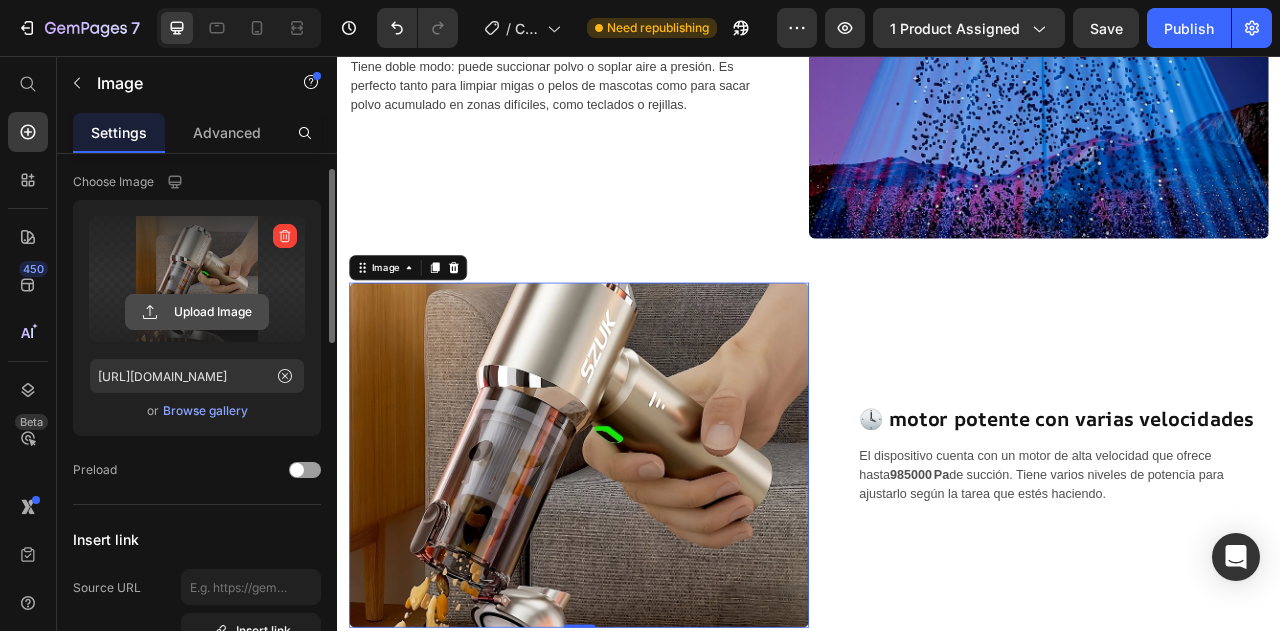 click 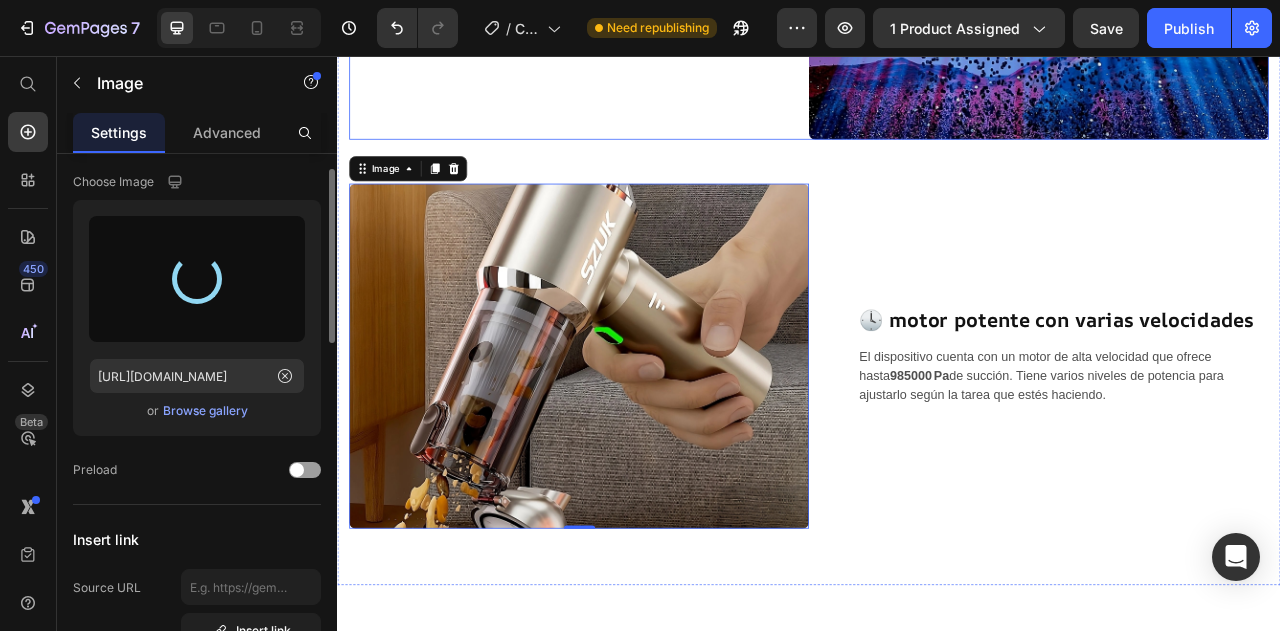scroll, scrollTop: 2036, scrollLeft: 0, axis: vertical 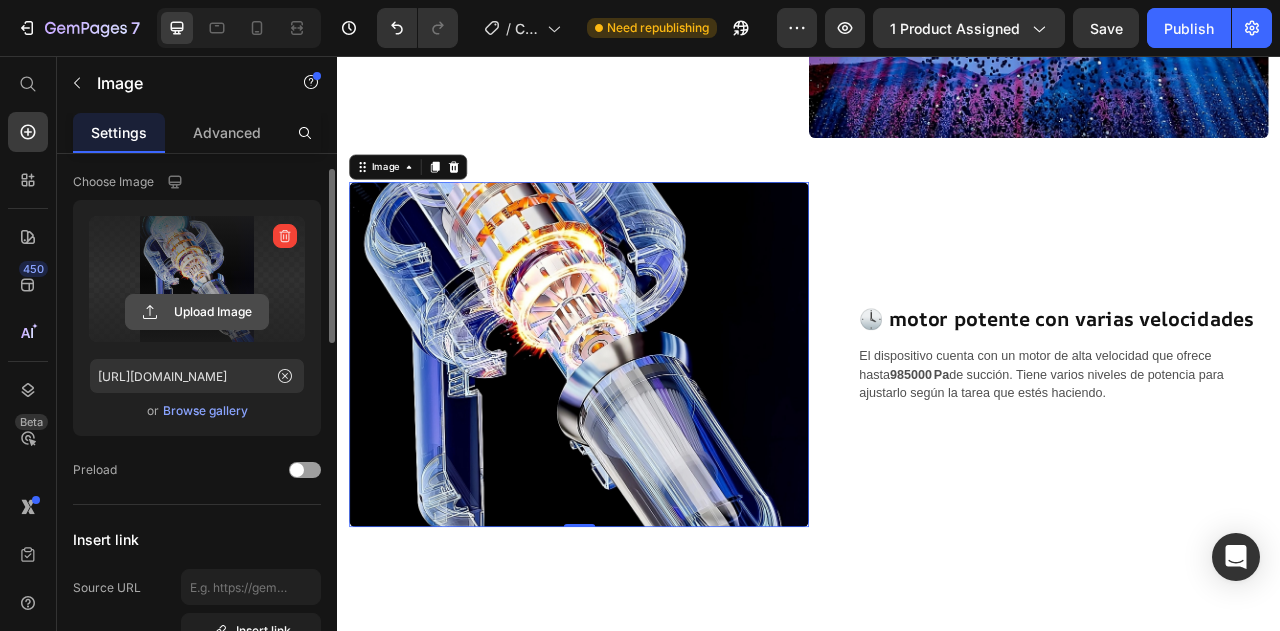 click 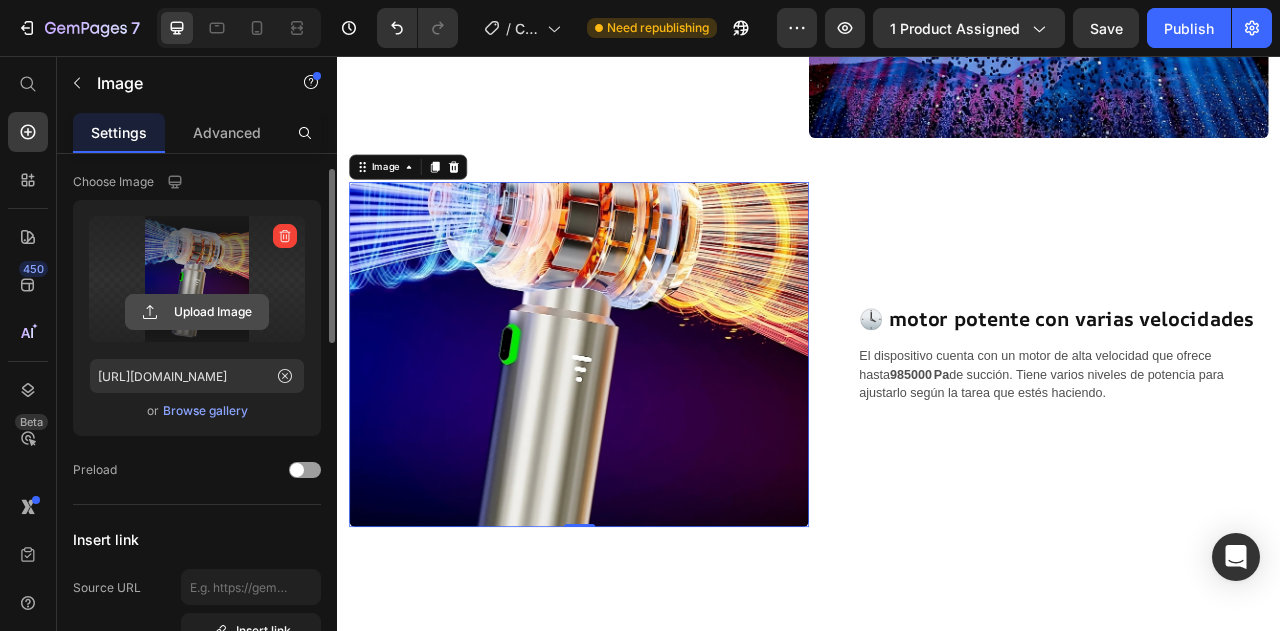 click 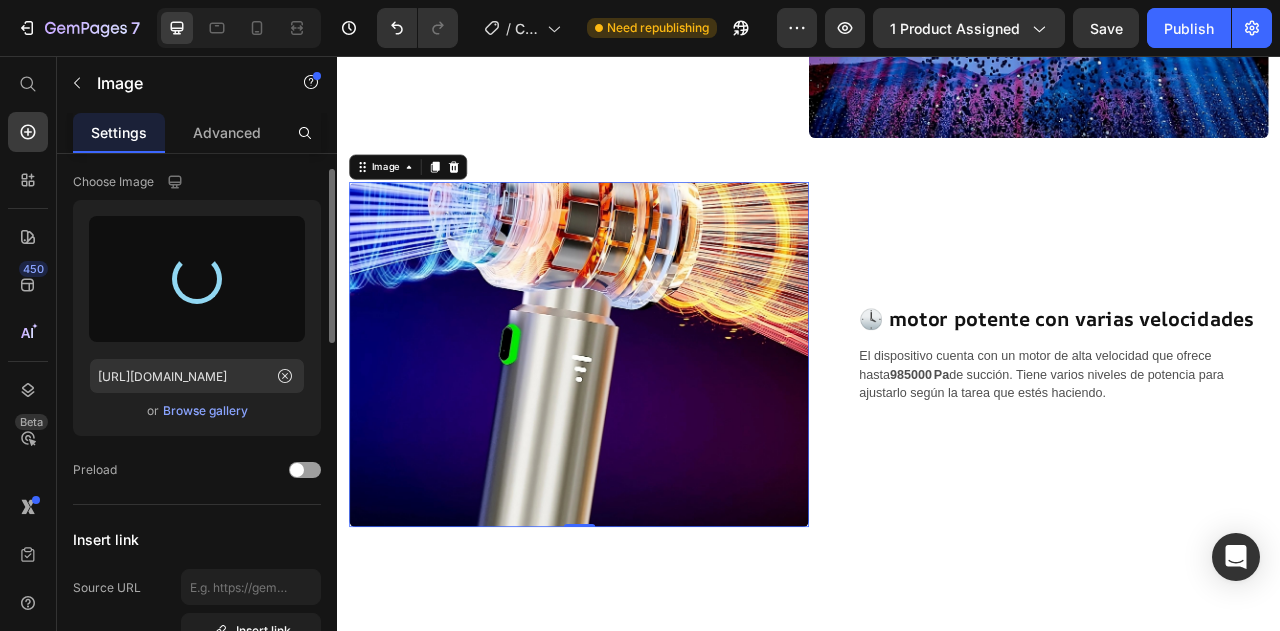type on "[URL][DOMAIN_NAME]" 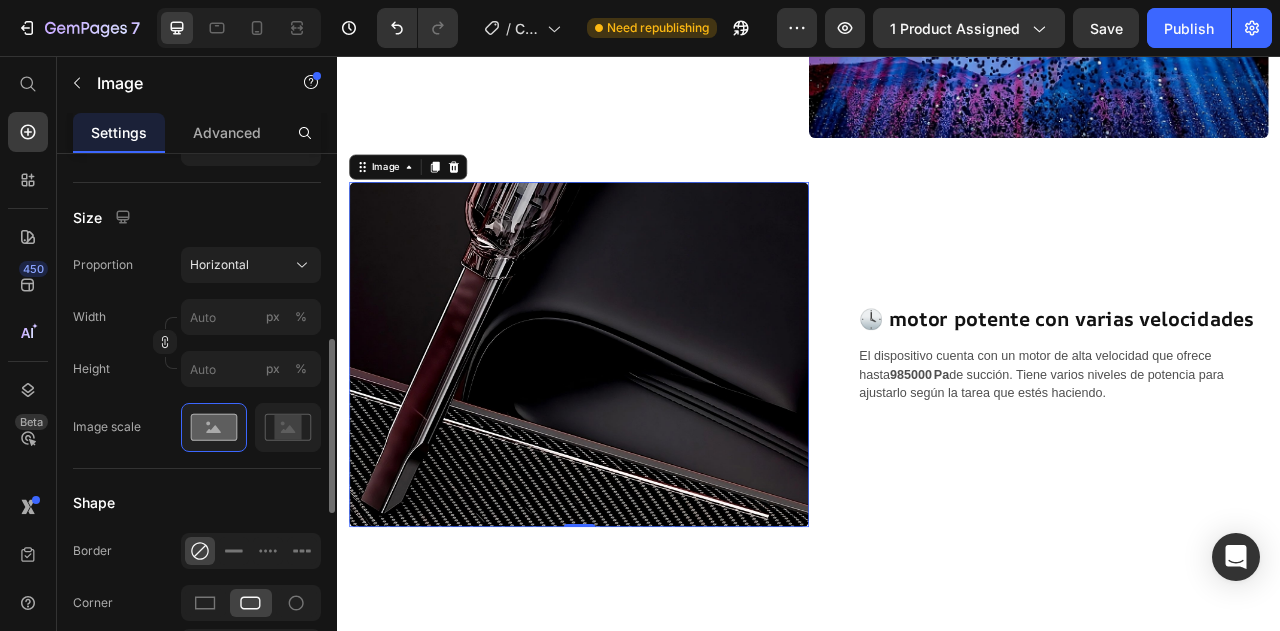 scroll, scrollTop: 520, scrollLeft: 0, axis: vertical 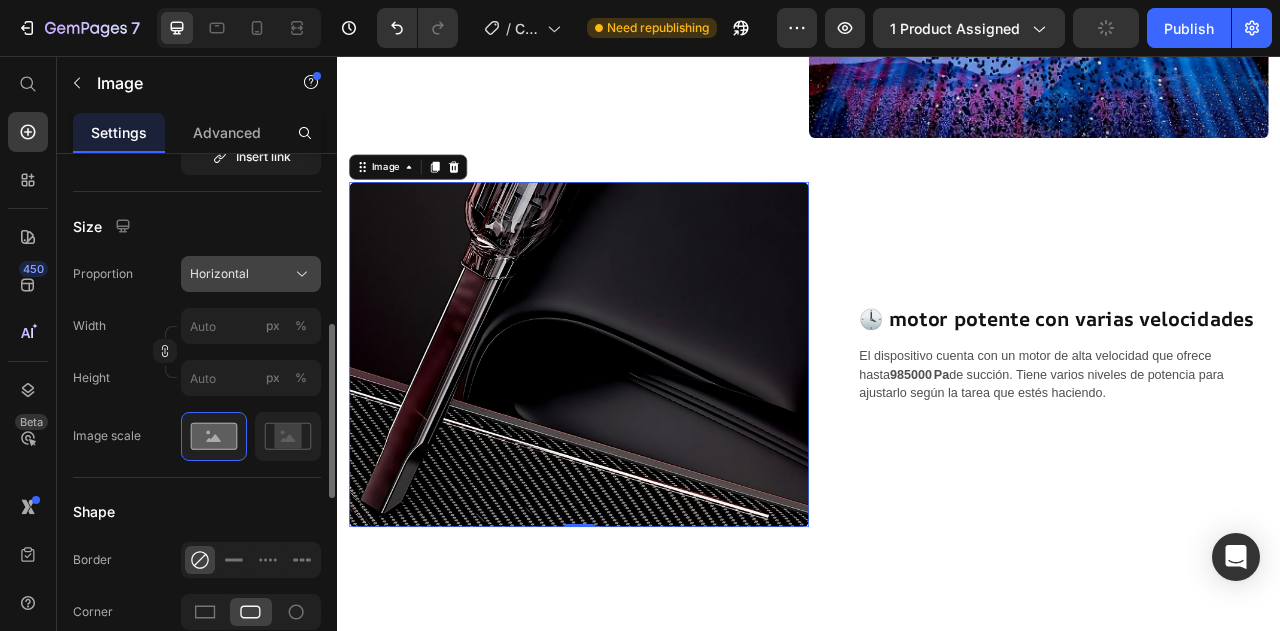 click on "Horizontal" 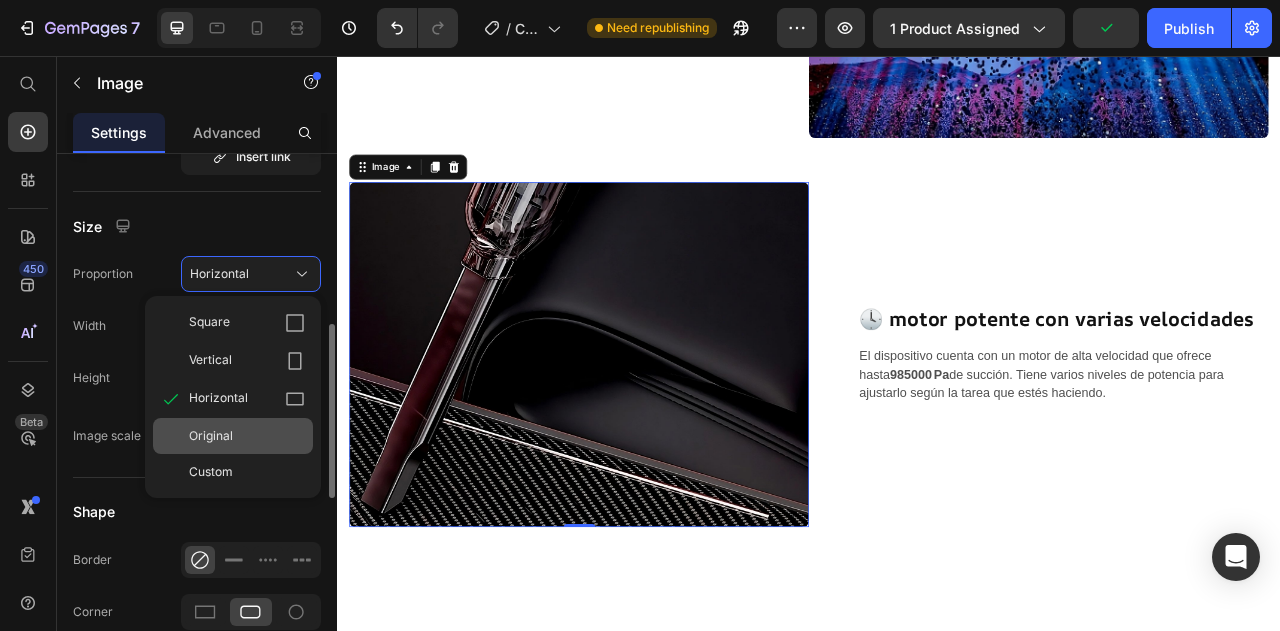 click on "Original" at bounding box center [211, 436] 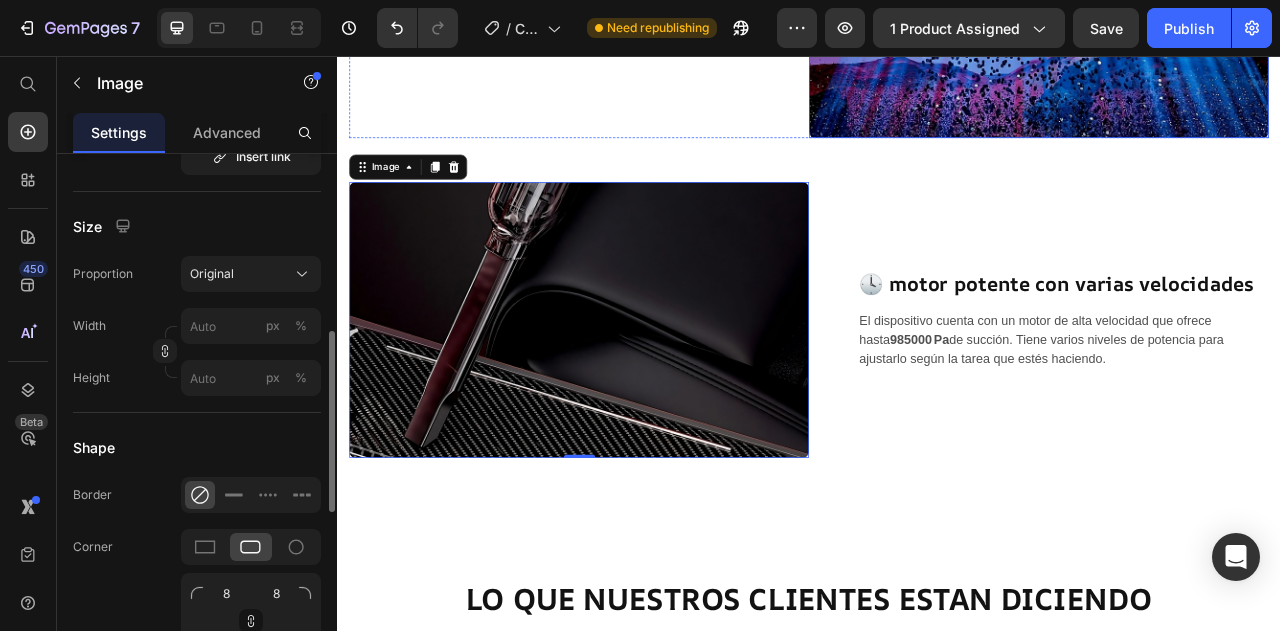click at bounding box center [1229, -59] 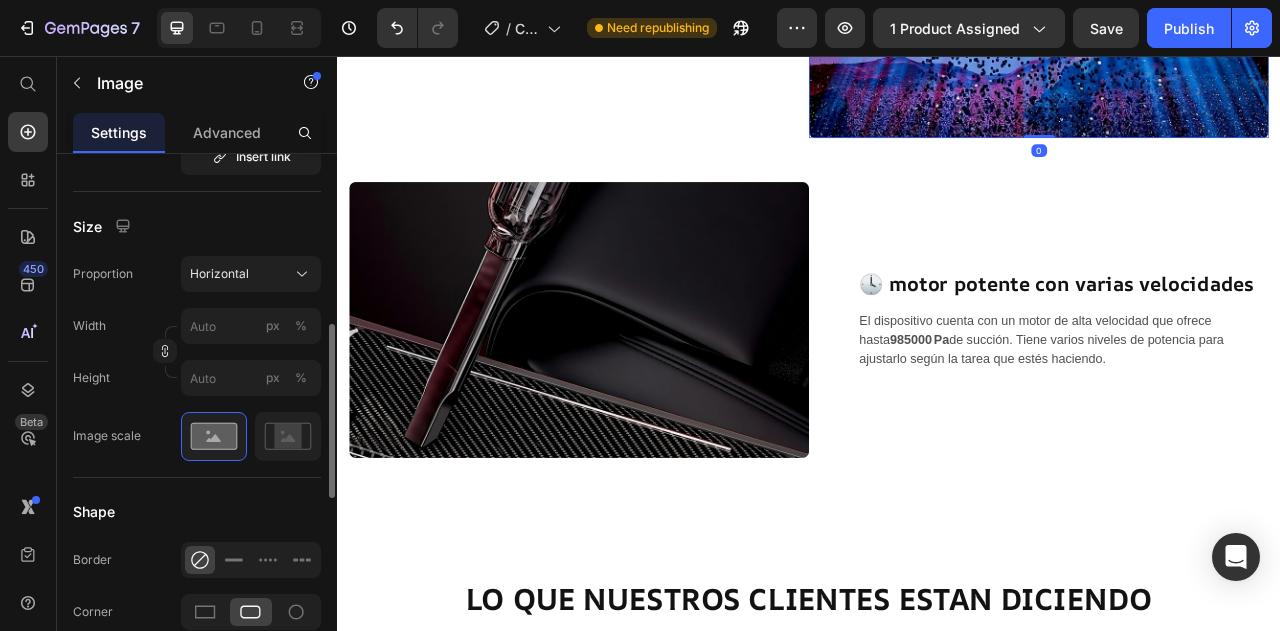 scroll, scrollTop: 520, scrollLeft: 0, axis: vertical 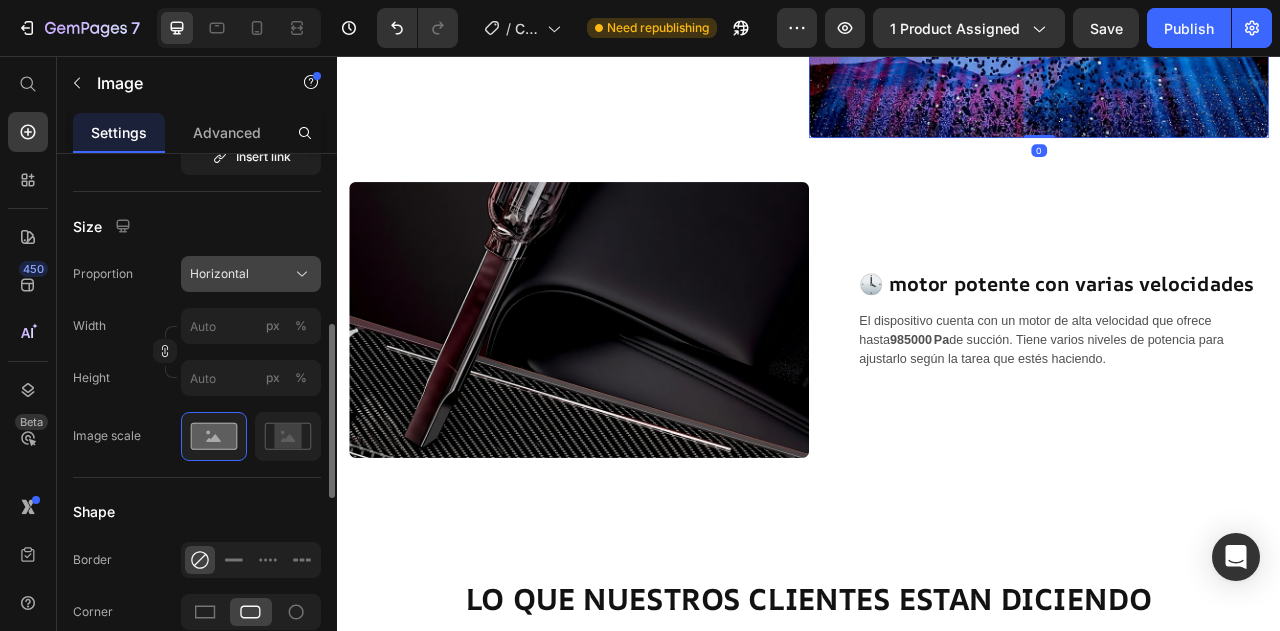 click on "Horizontal" 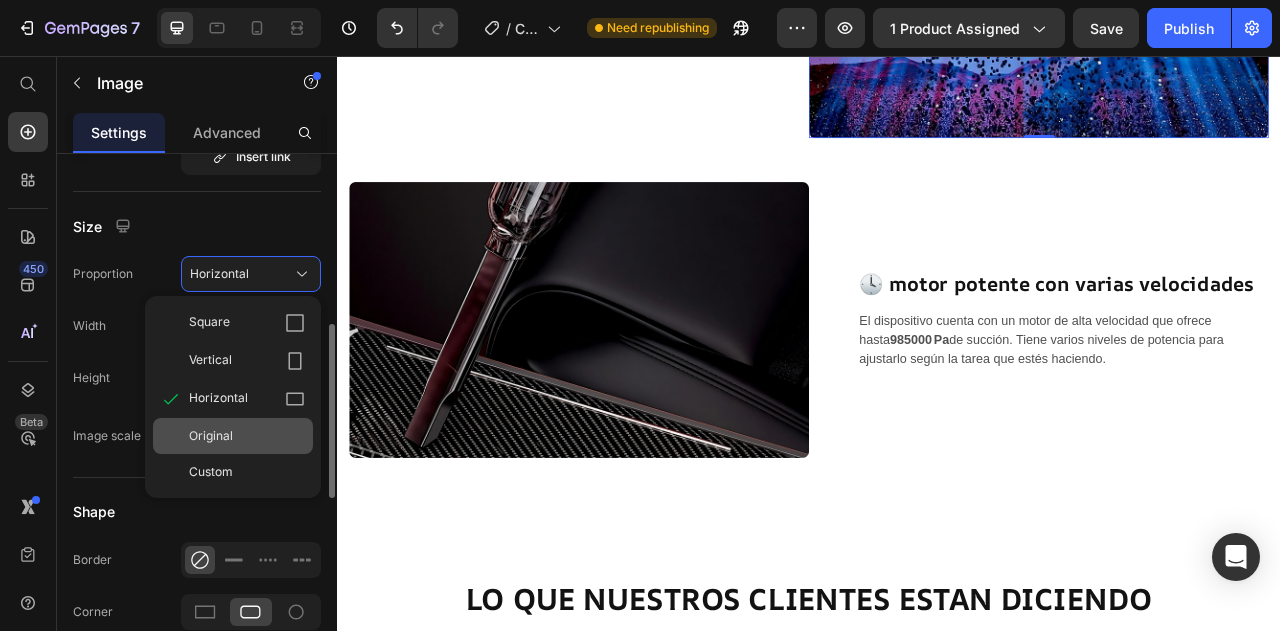 click on "Original" at bounding box center [247, 436] 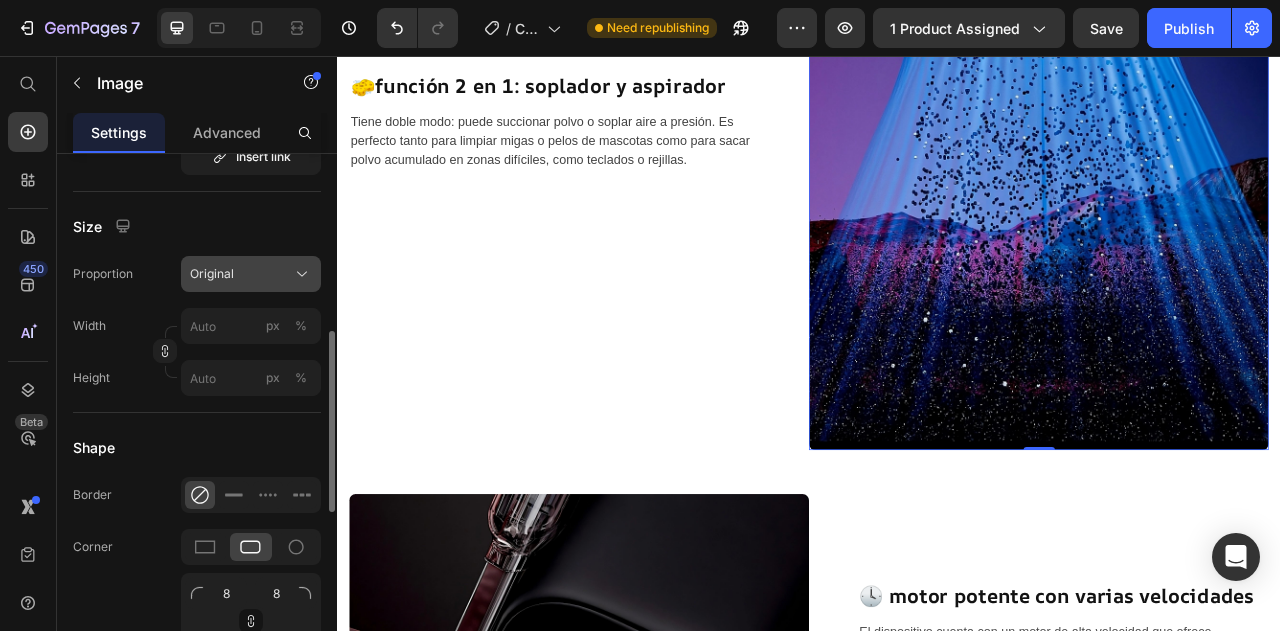 click on "Original" 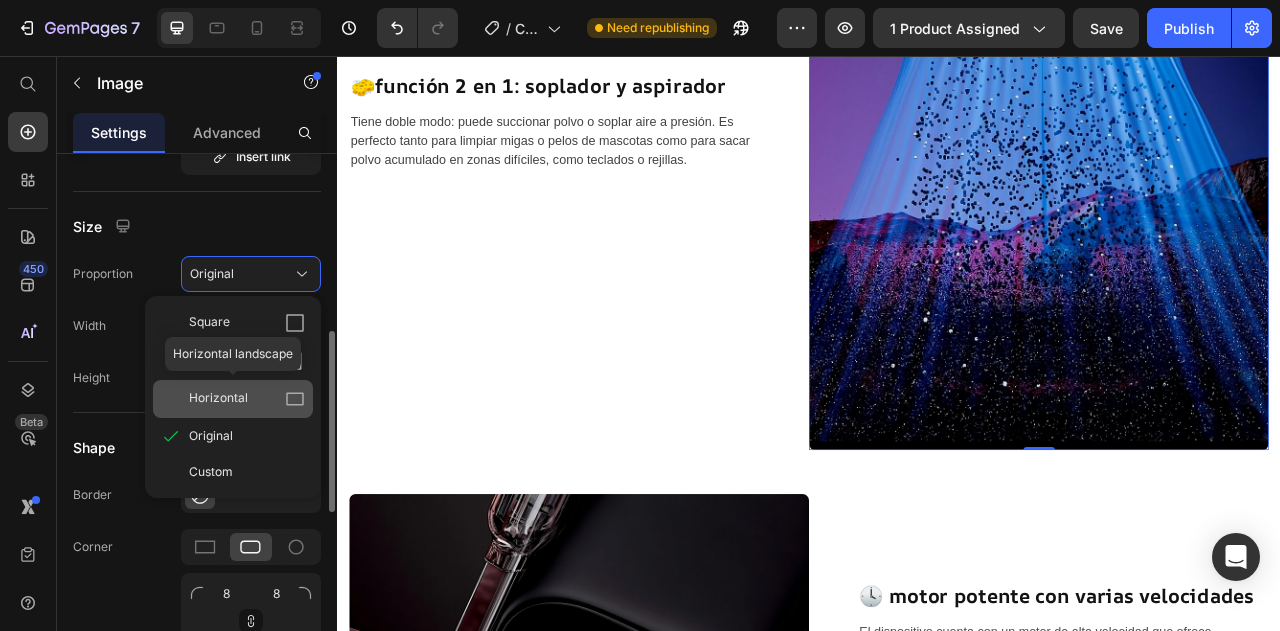 click on "Horizontal" at bounding box center (218, 399) 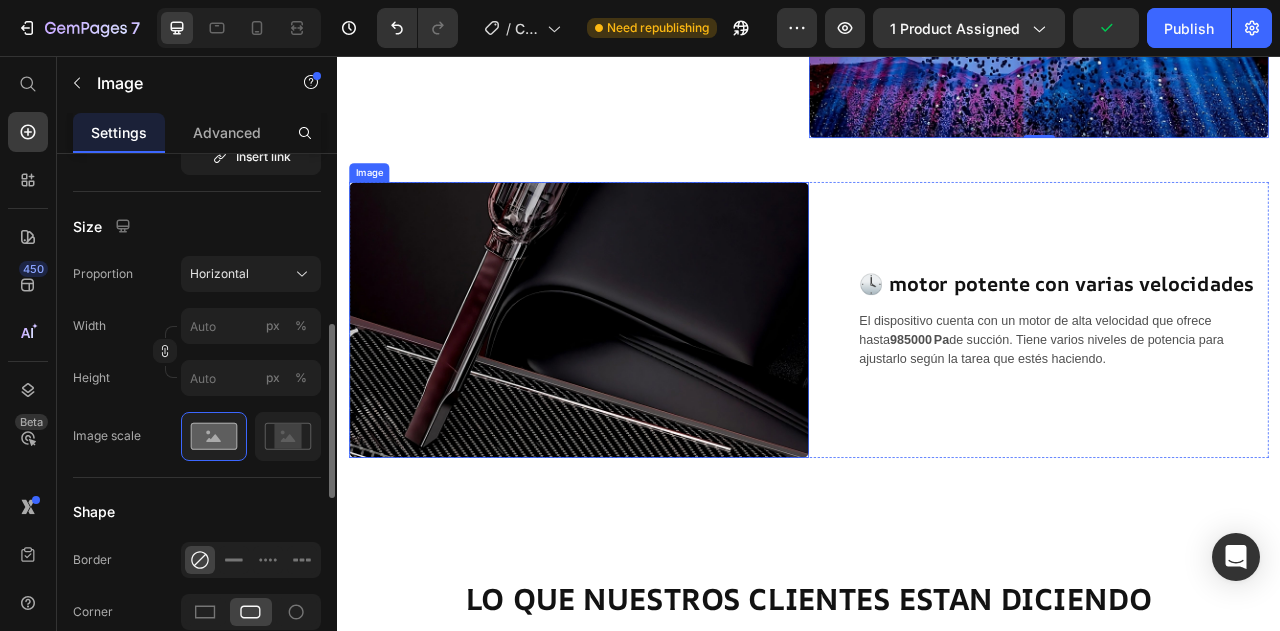 click at bounding box center (644, 391) 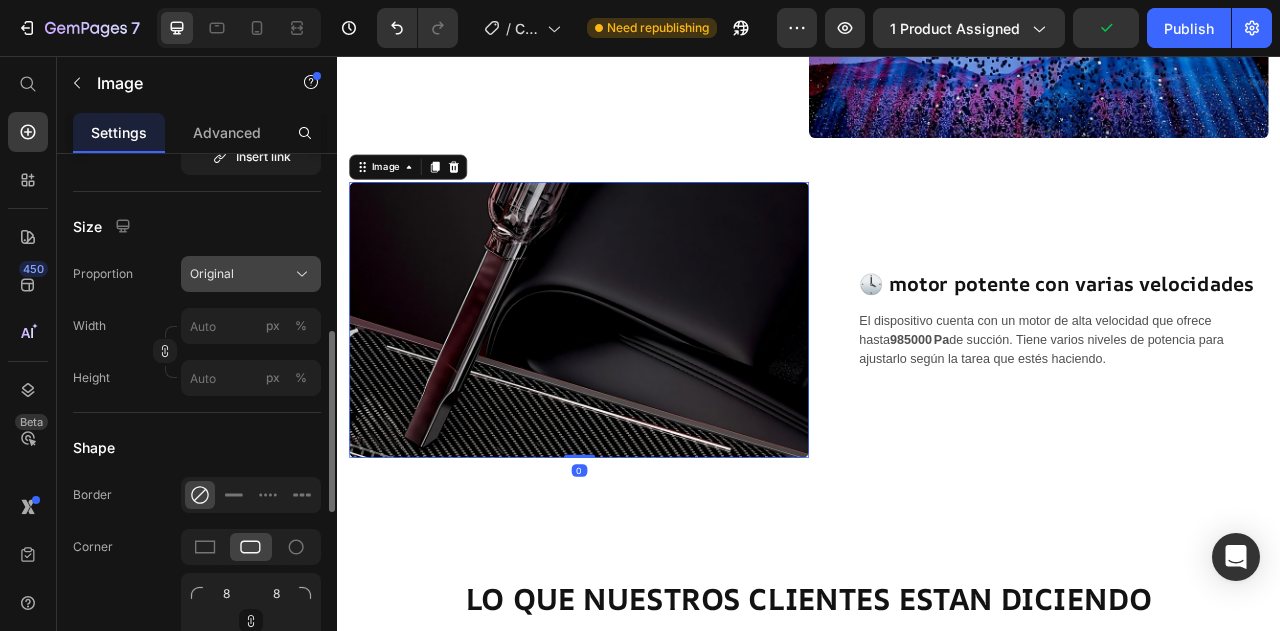 click on "Original" 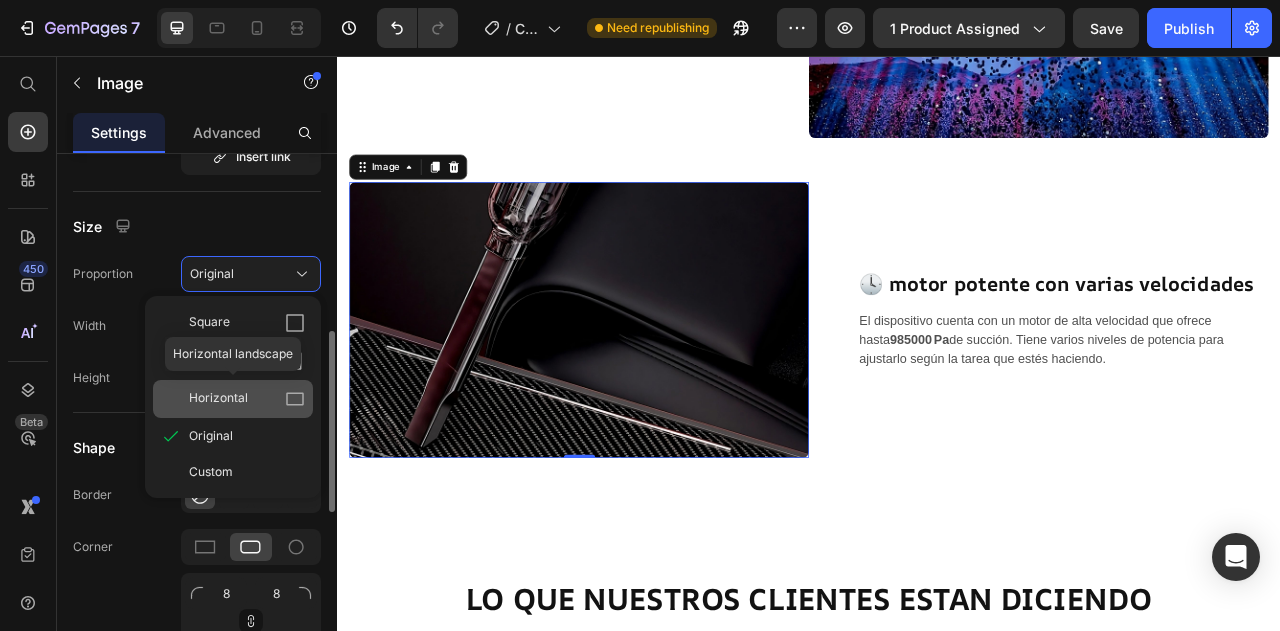 click on "Horizontal" at bounding box center [247, 399] 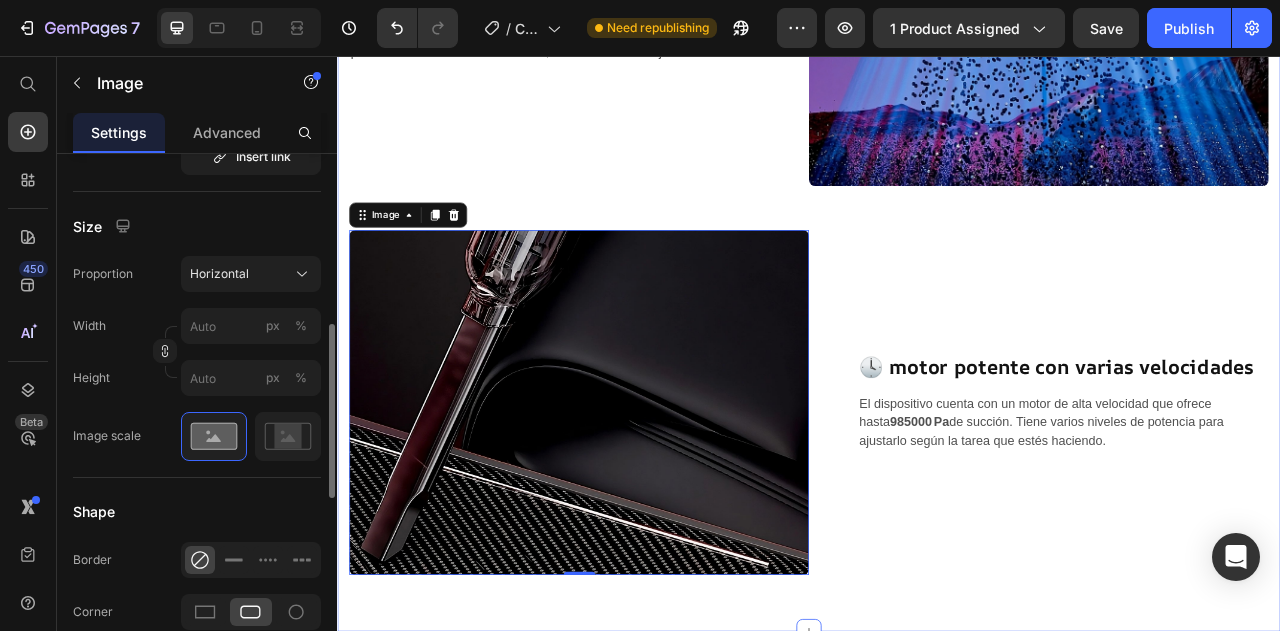 scroll, scrollTop: 1974, scrollLeft: 0, axis: vertical 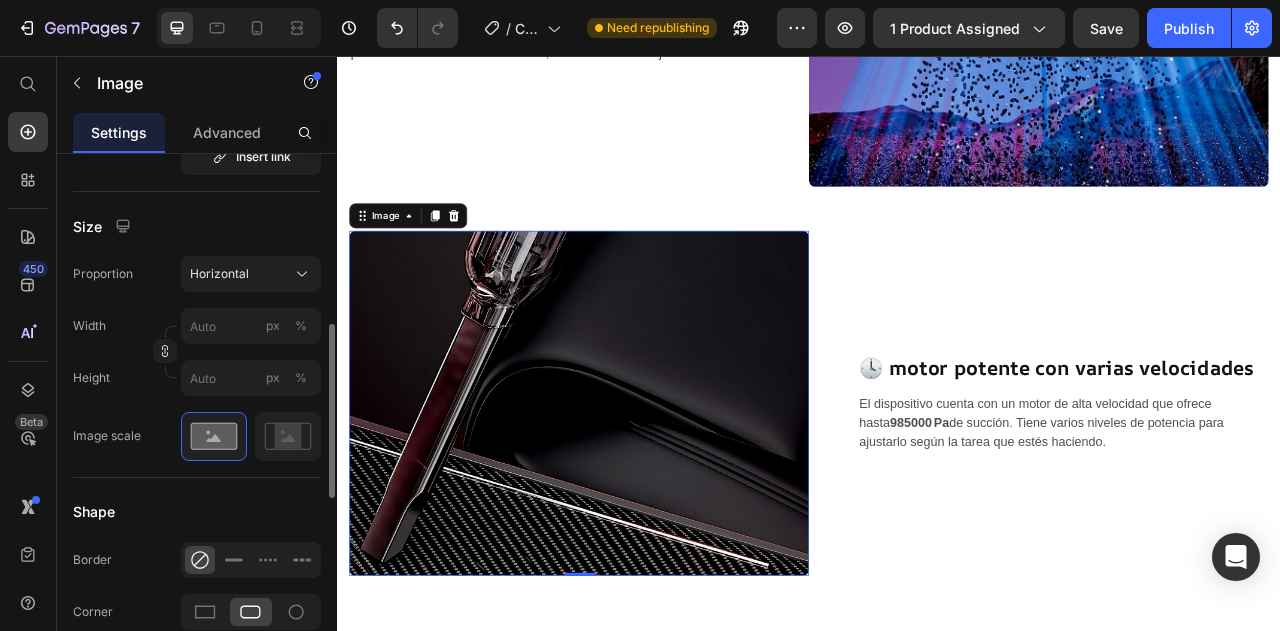 click at bounding box center (644, 497) 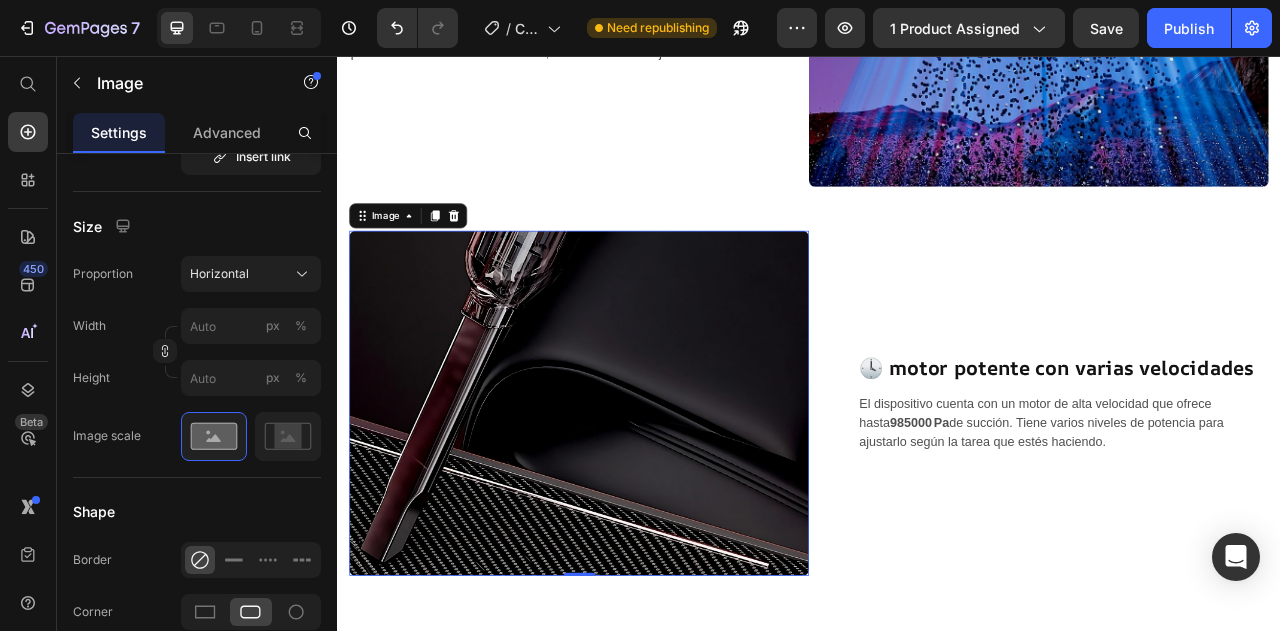 scroll, scrollTop: 0, scrollLeft: 0, axis: both 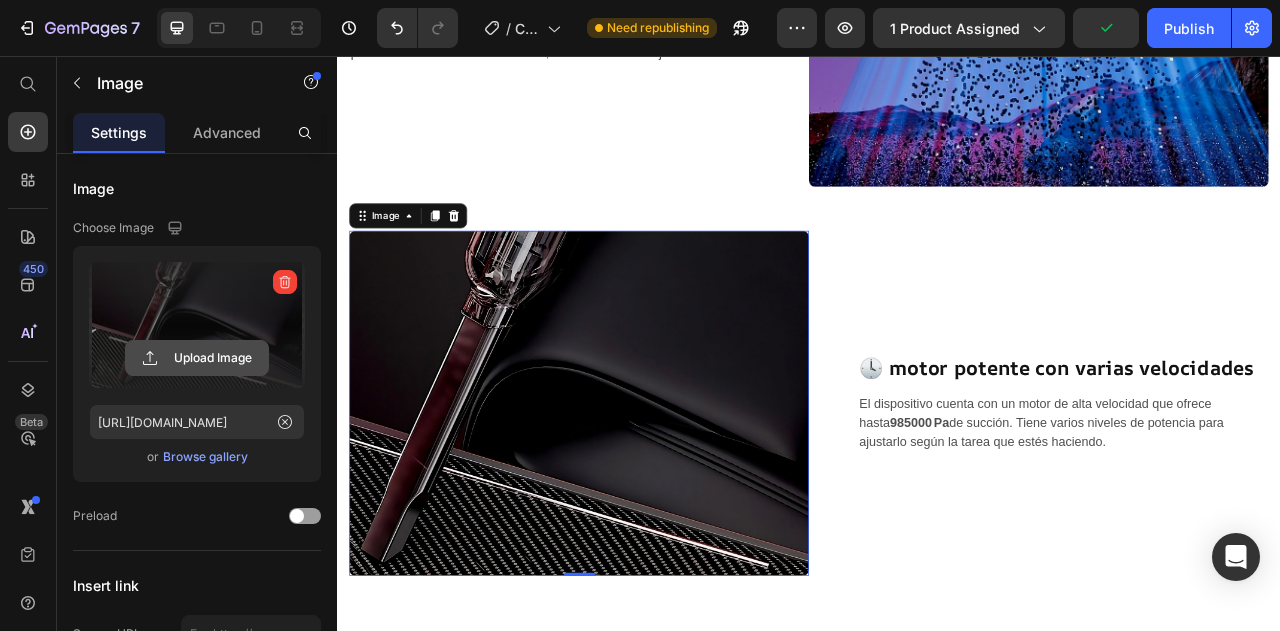 drag, startPoint x: 195, startPoint y: 359, endPoint x: 158, endPoint y: 353, distance: 37.48333 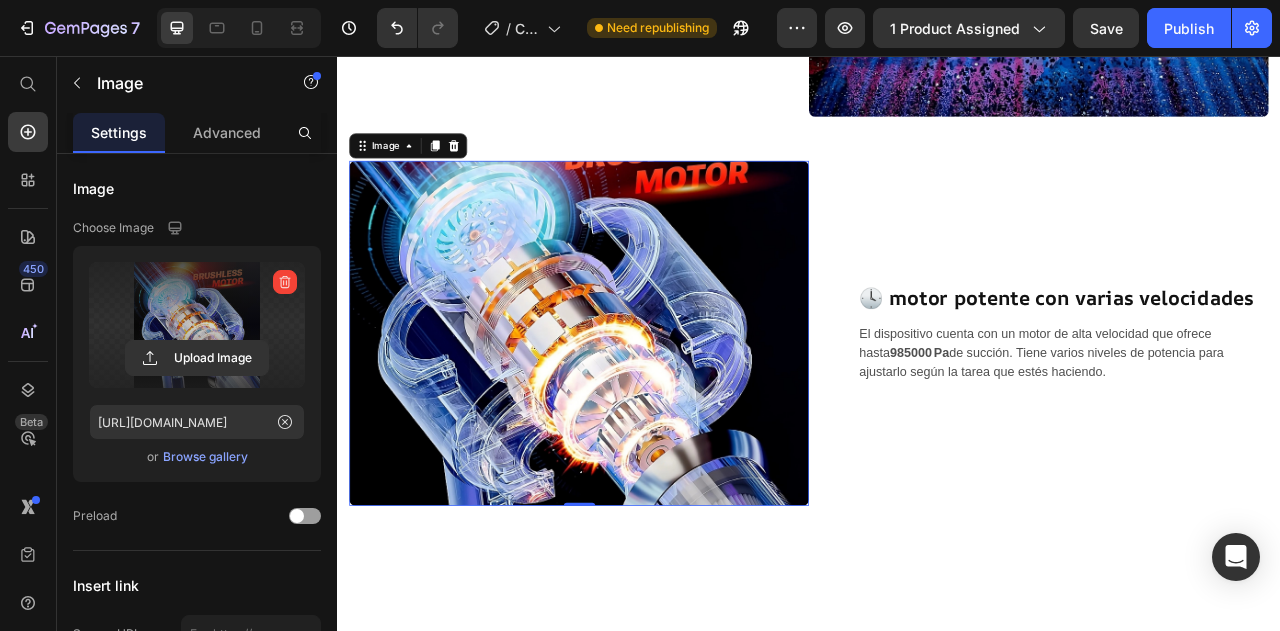 scroll, scrollTop: 2100, scrollLeft: 0, axis: vertical 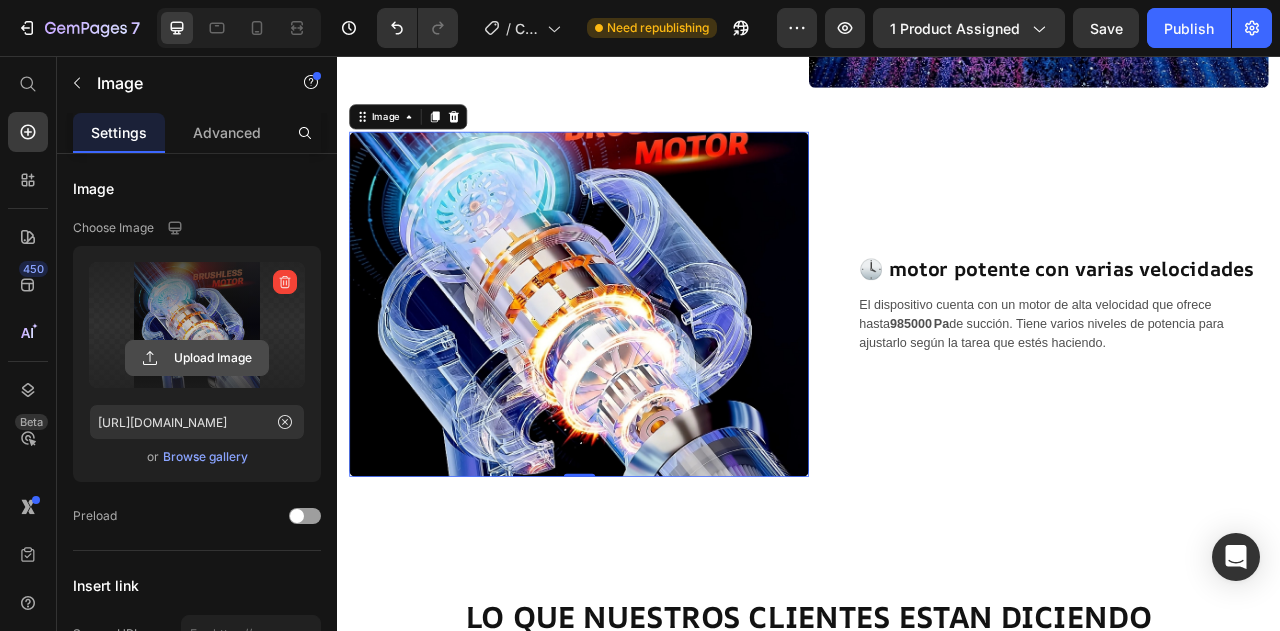 click 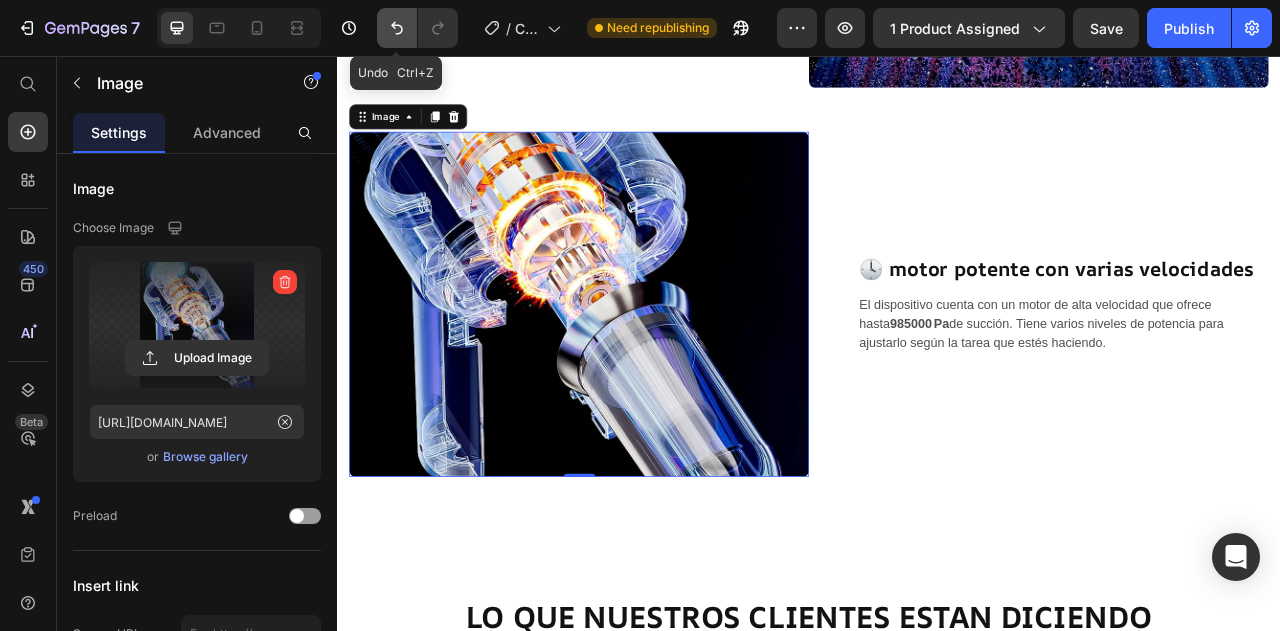 click 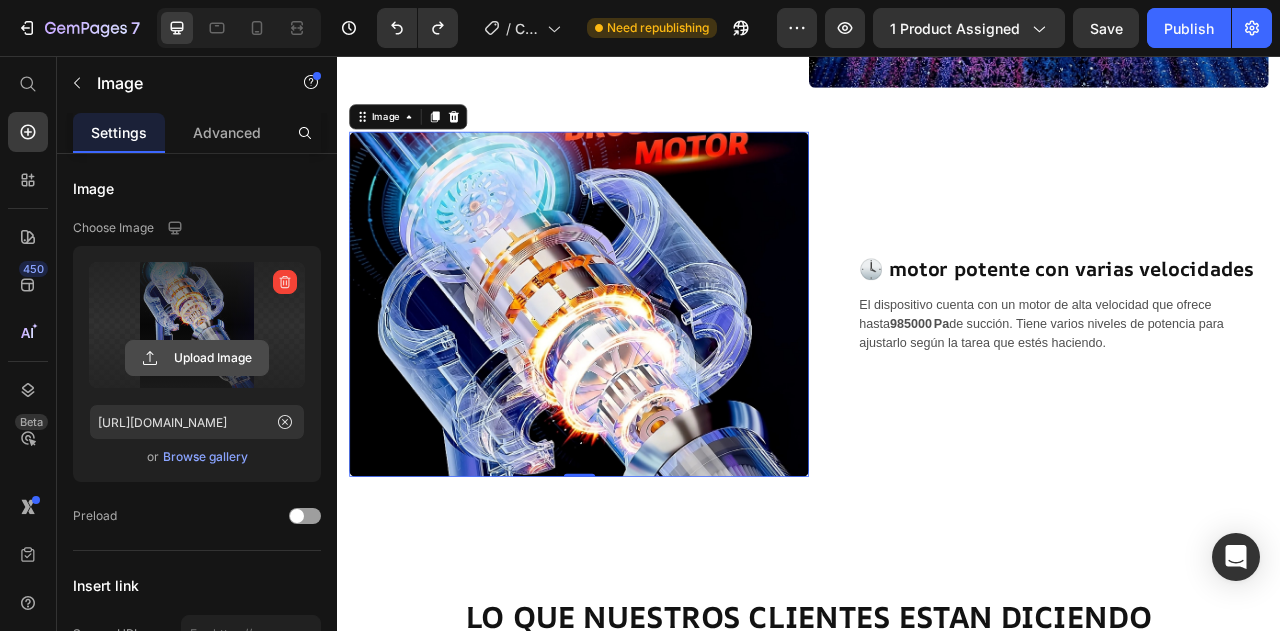 click 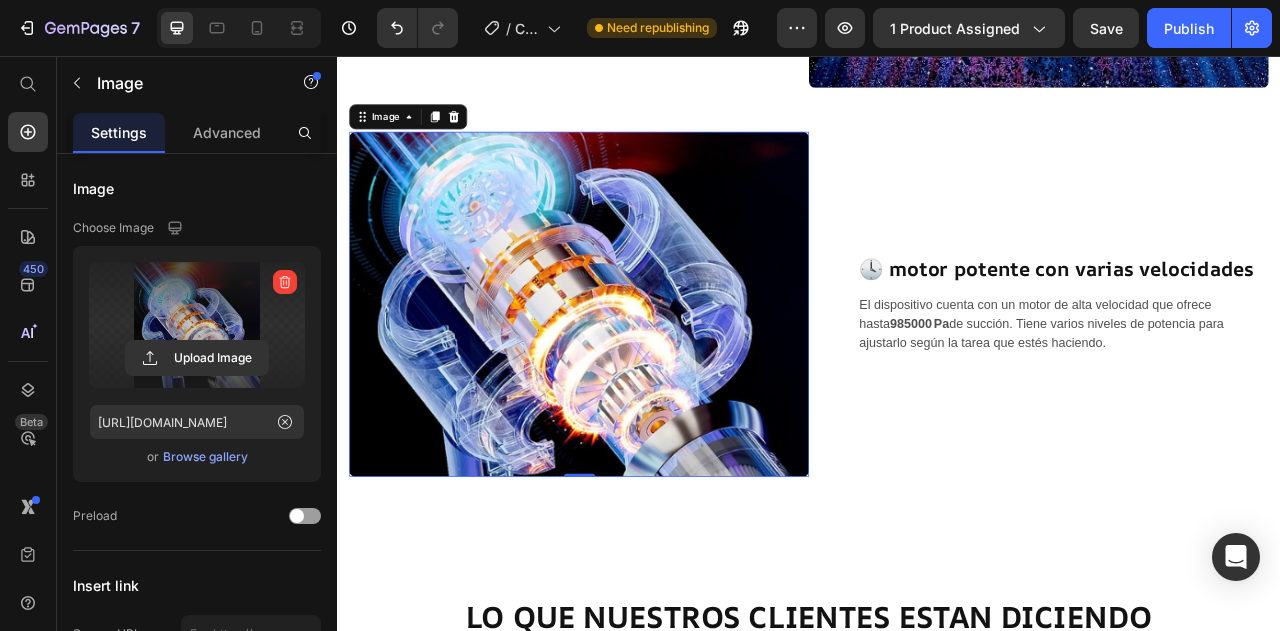 click at bounding box center [644, 371] 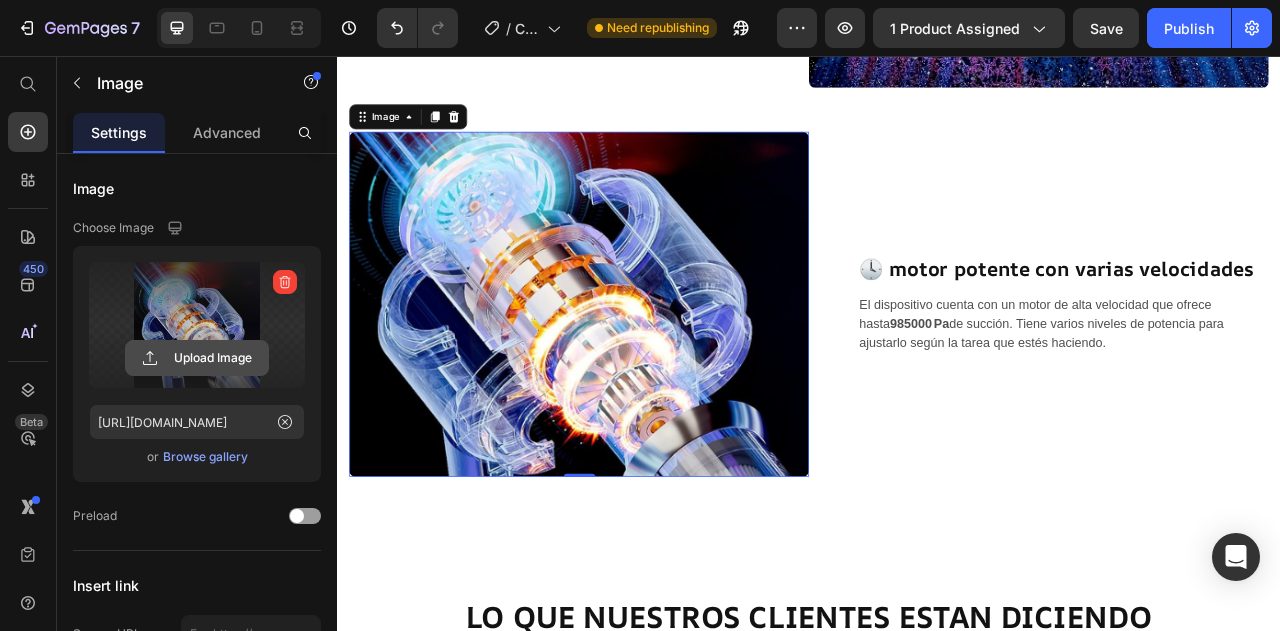 click 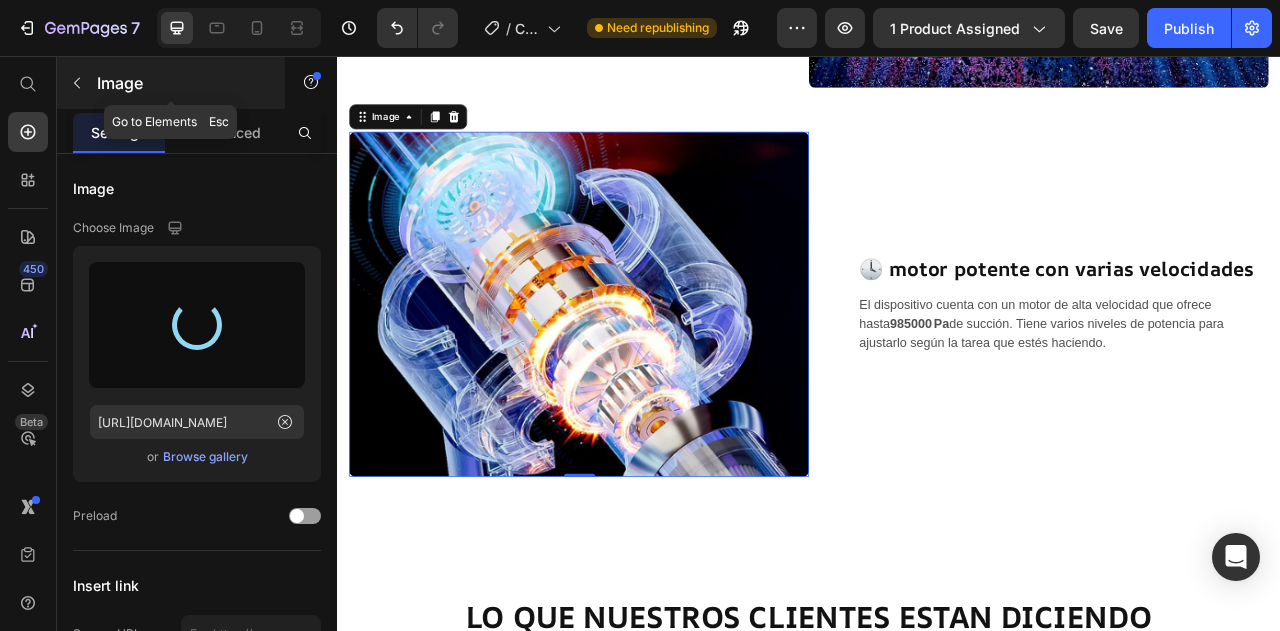 type on "[URL][DOMAIN_NAME]" 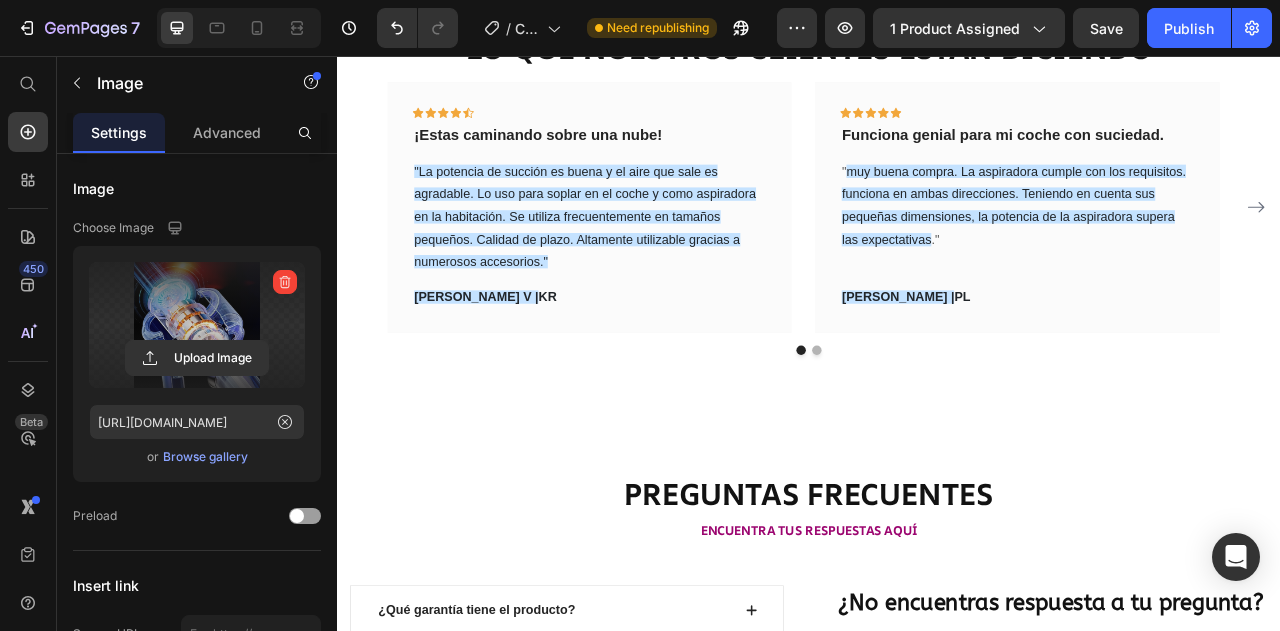 scroll, scrollTop: 2908, scrollLeft: 0, axis: vertical 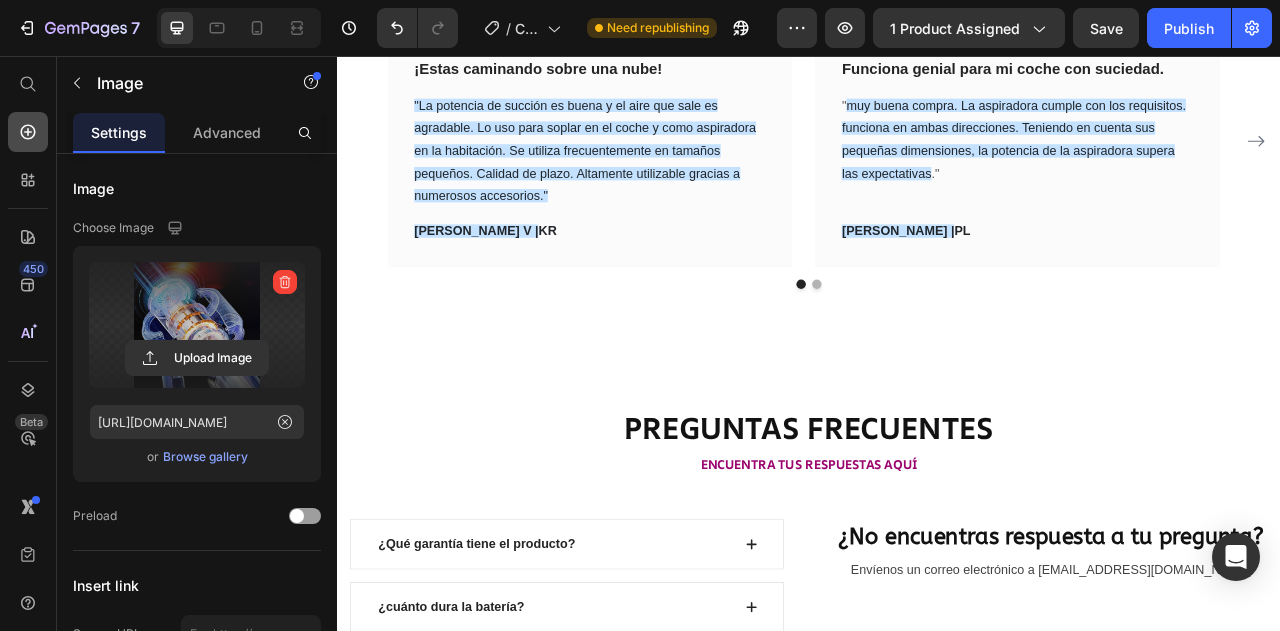 click 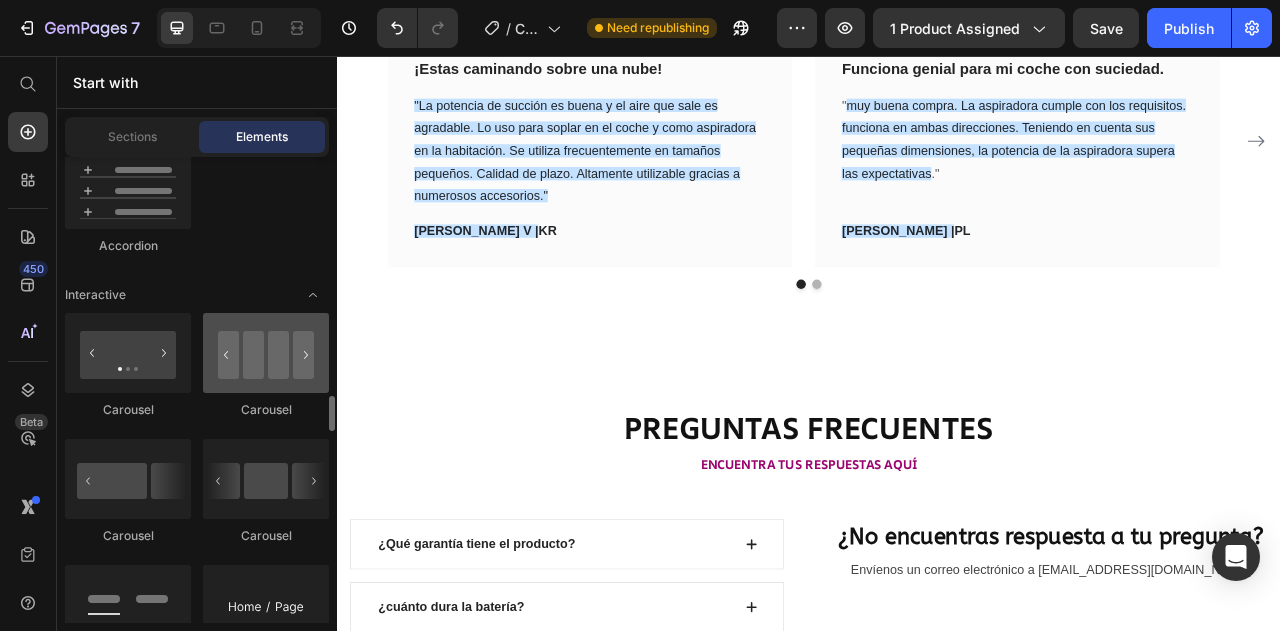 scroll, scrollTop: 2109, scrollLeft: 0, axis: vertical 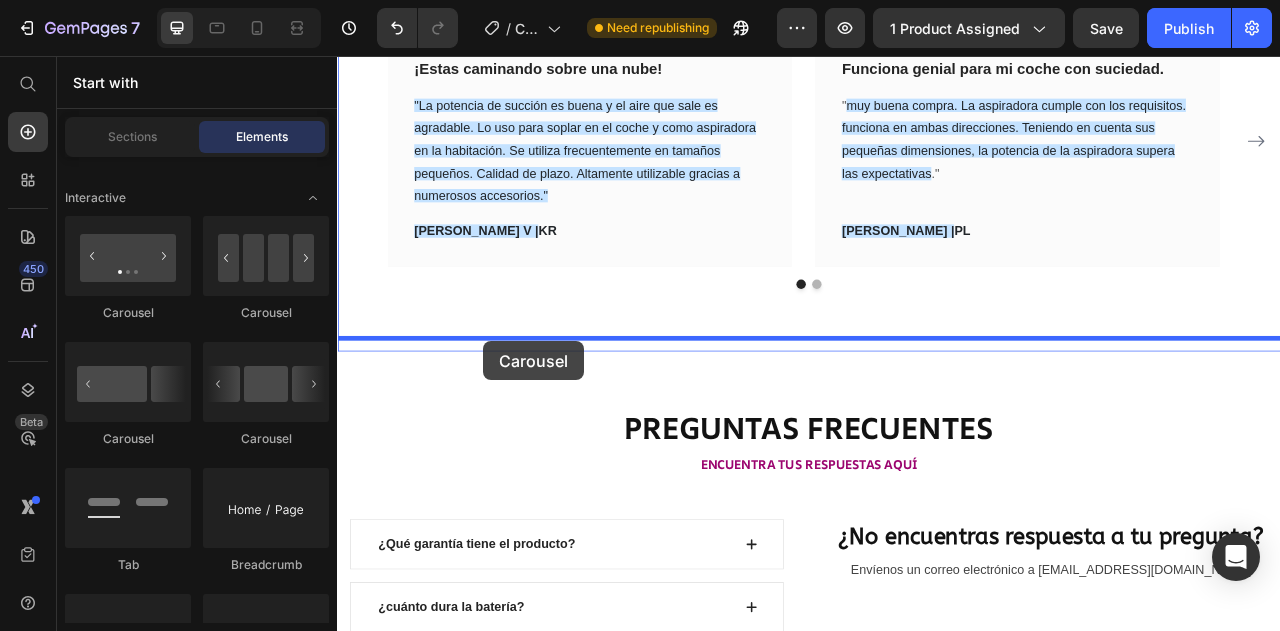 drag, startPoint x: 585, startPoint y: 437, endPoint x: 523, endPoint y: 418, distance: 64.84597 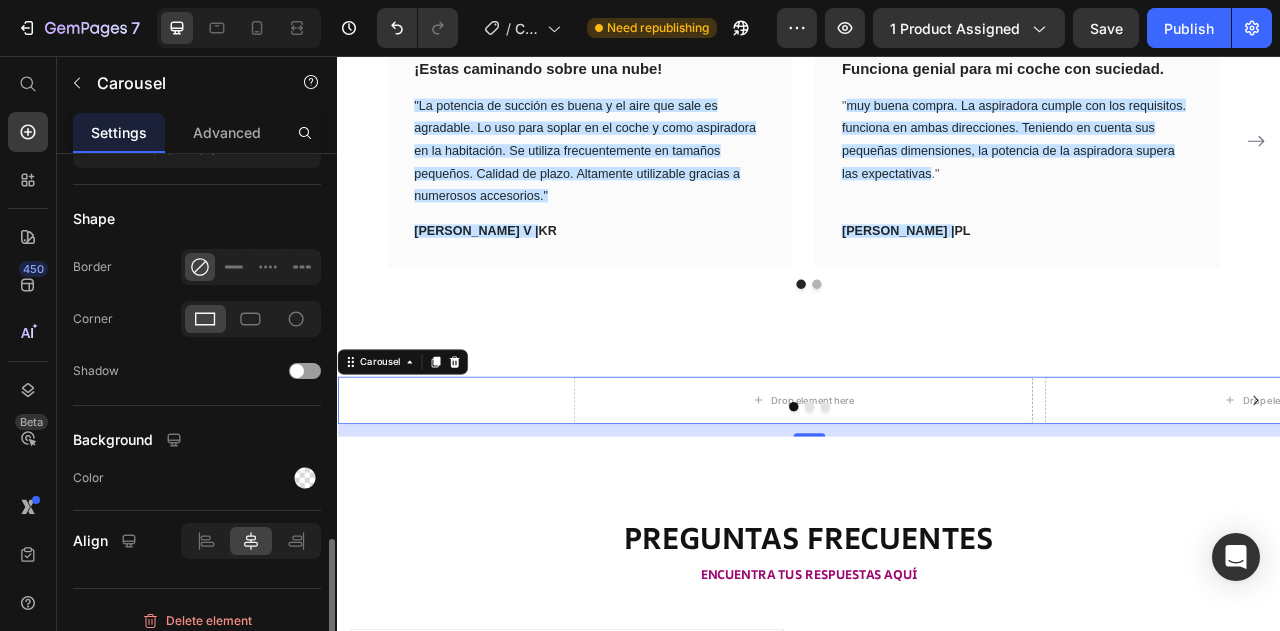 scroll, scrollTop: 1774, scrollLeft: 0, axis: vertical 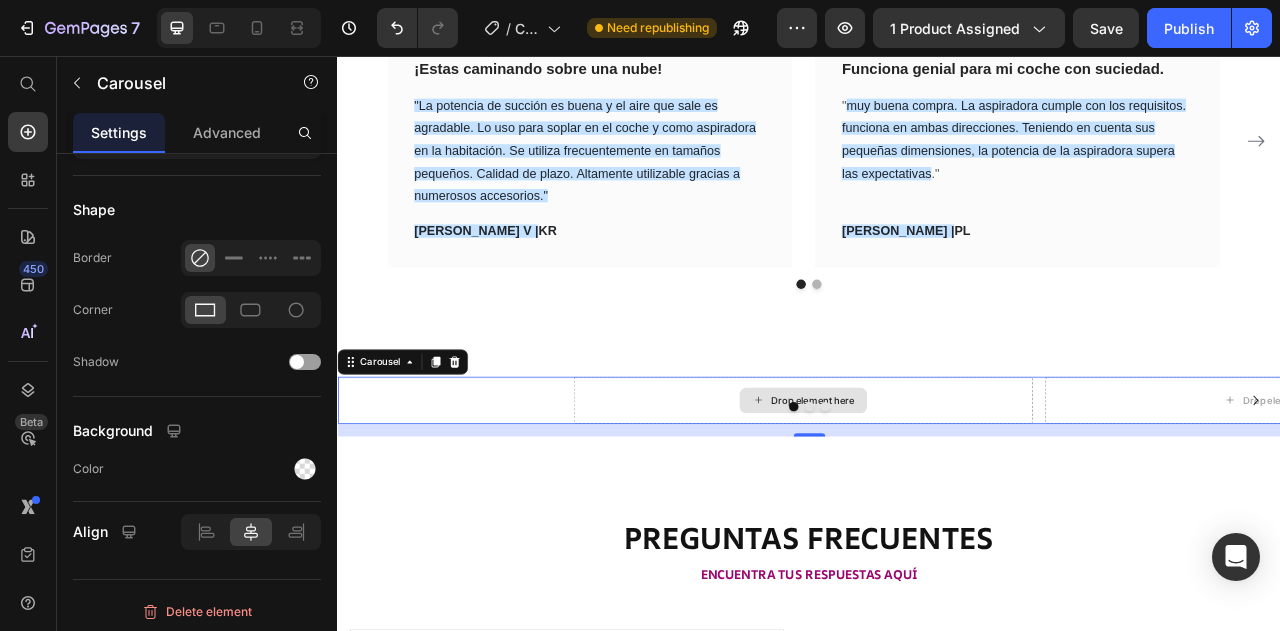 click on "Drop element here" at bounding box center (929, 494) 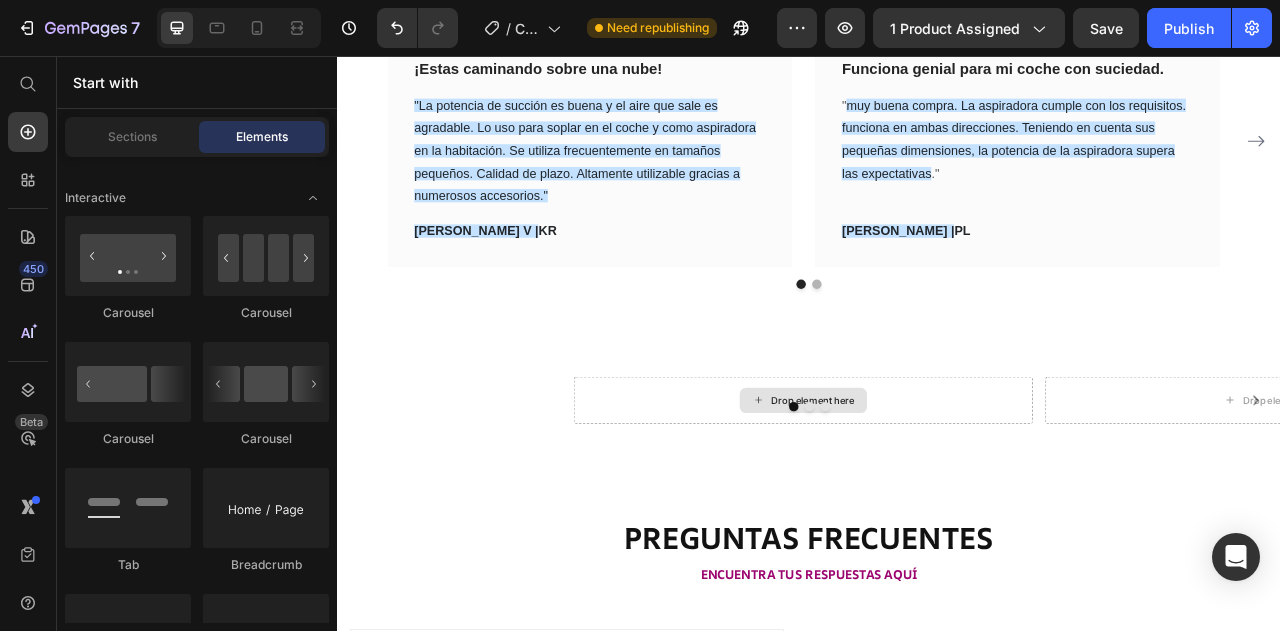 click on "Drop element here" at bounding box center [941, 494] 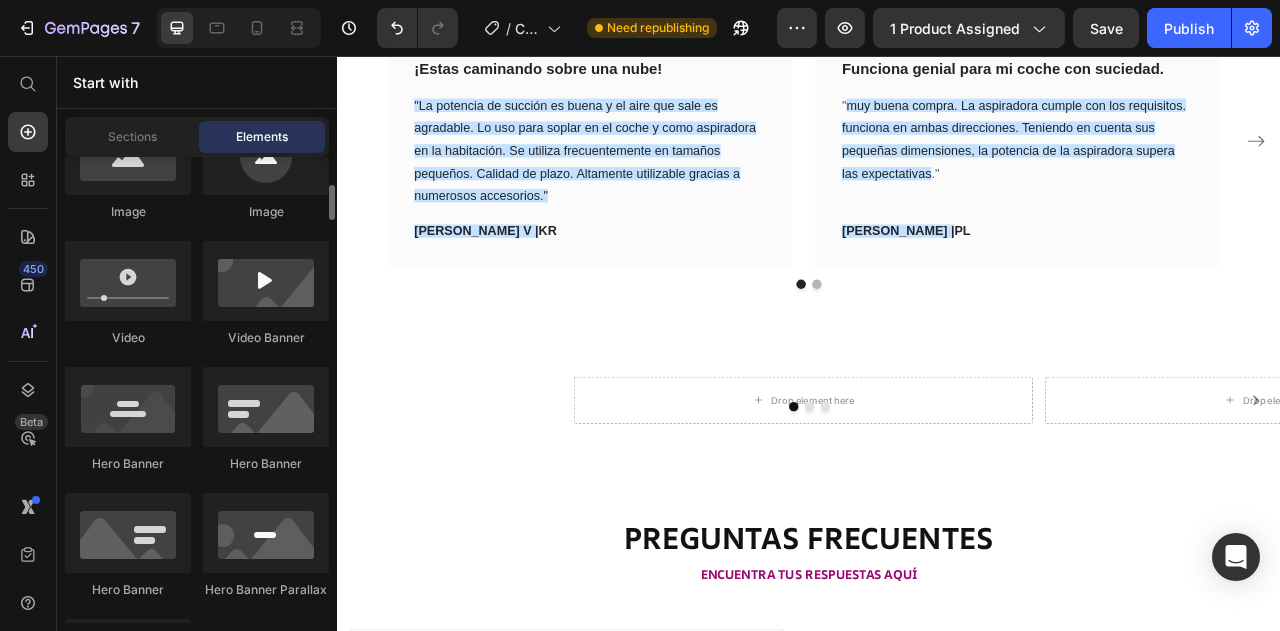 scroll, scrollTop: 791, scrollLeft: 0, axis: vertical 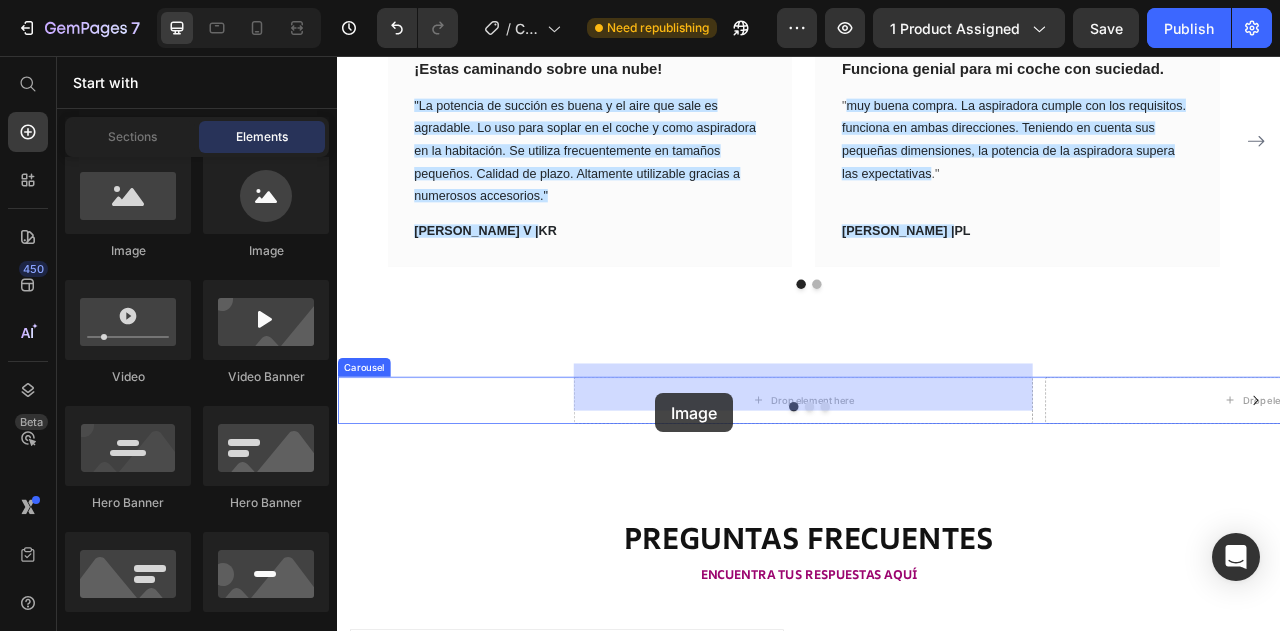 drag, startPoint x: 464, startPoint y: 251, endPoint x: 742, endPoint y: 483, distance: 362.08838 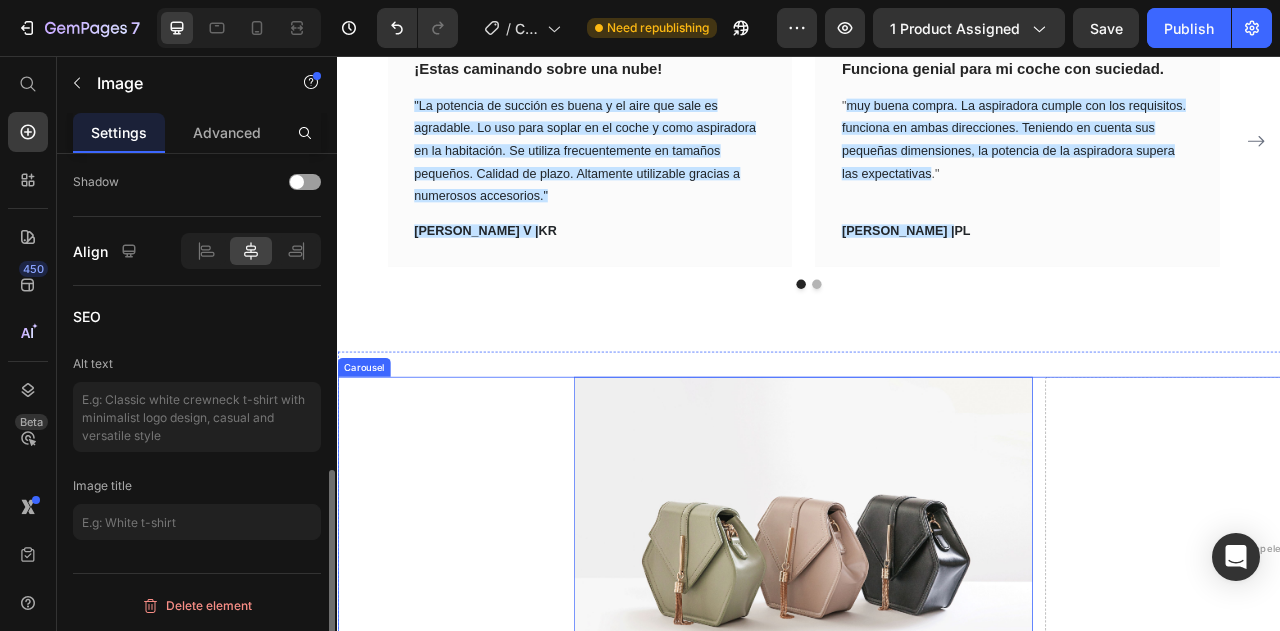 scroll, scrollTop: 0, scrollLeft: 0, axis: both 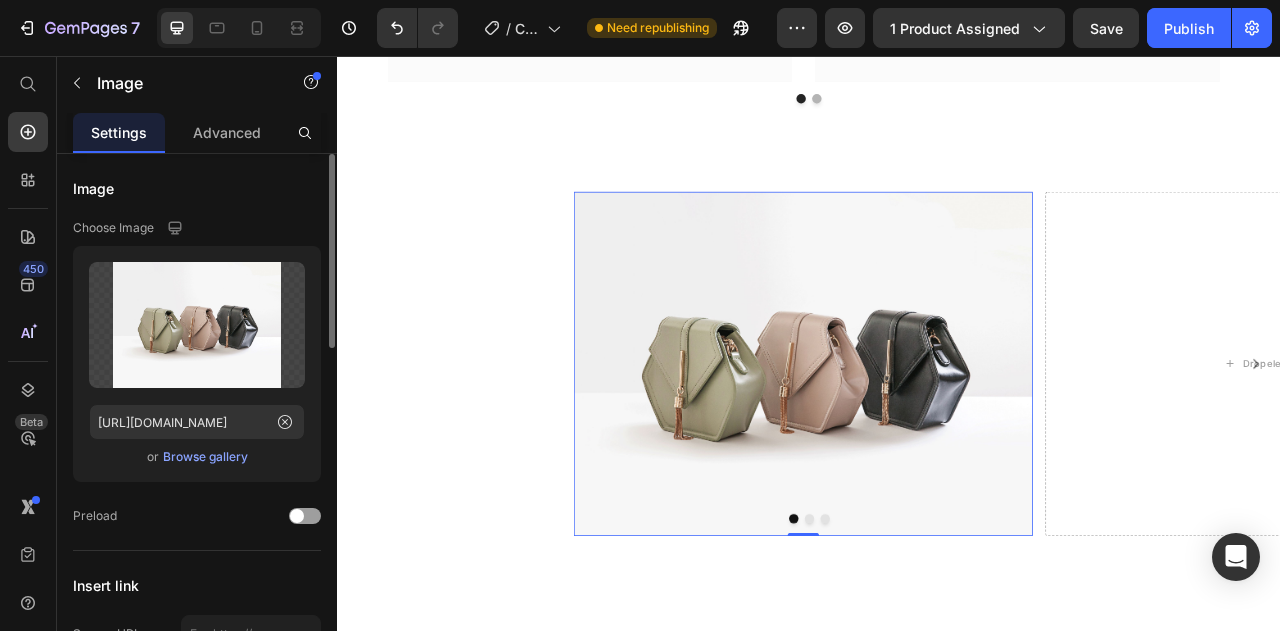 click on "Browse gallery" at bounding box center [205, 457] 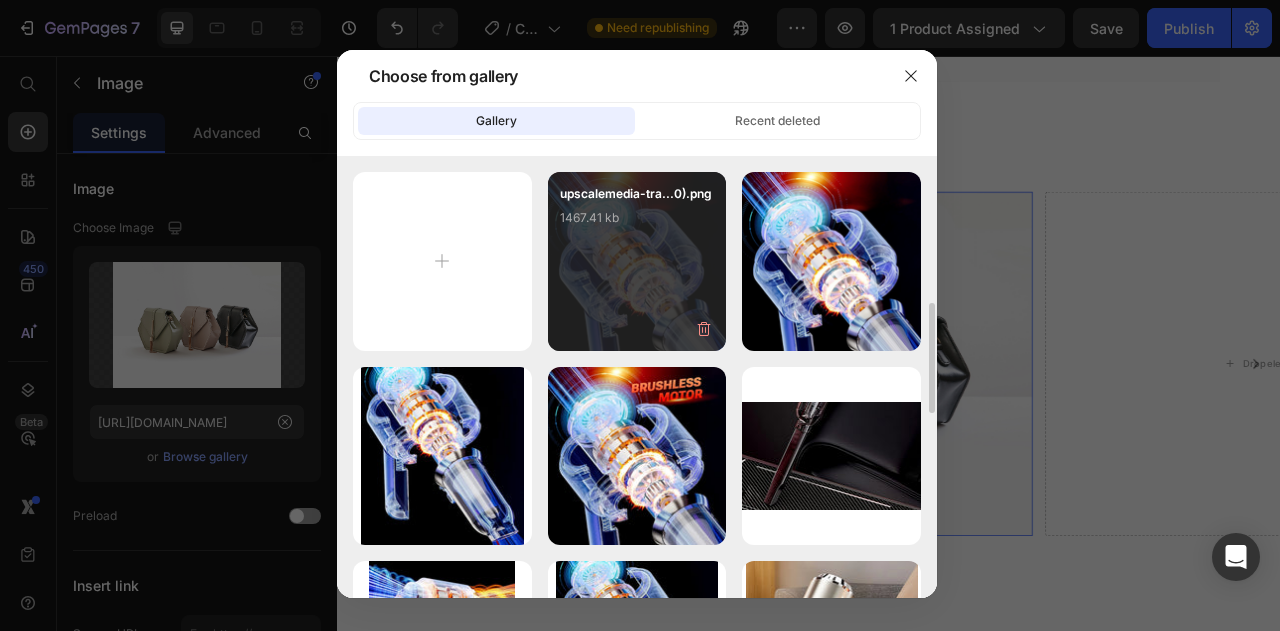 scroll, scrollTop: 126, scrollLeft: 0, axis: vertical 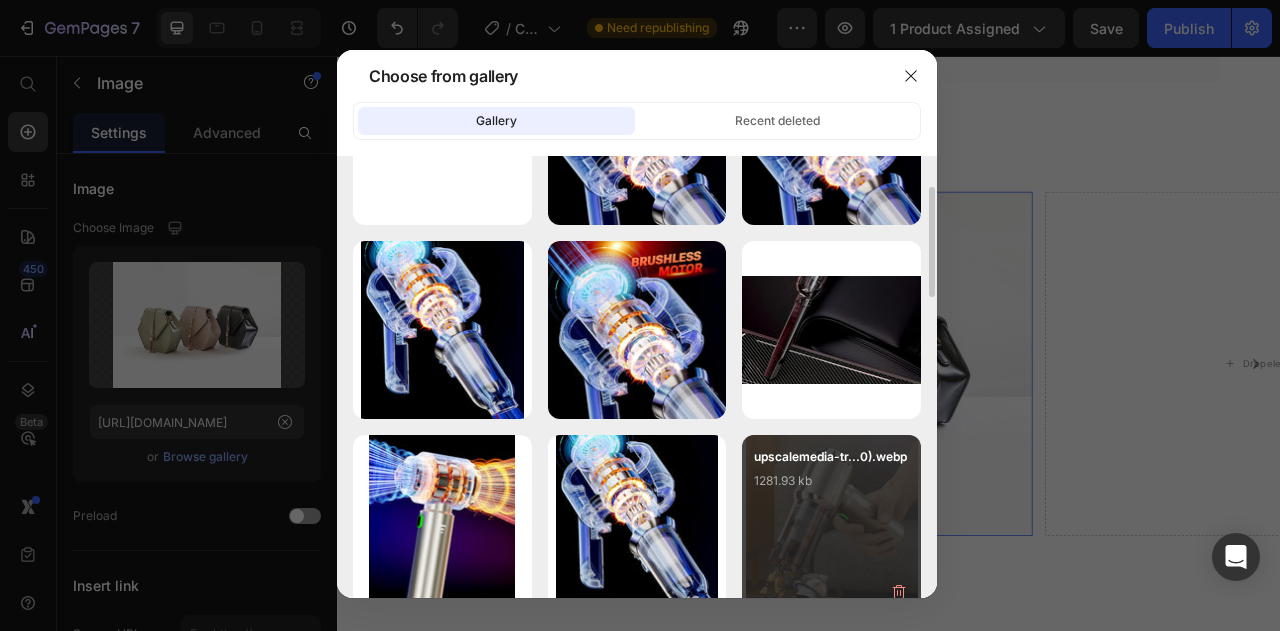 click on "1281.93 kb" at bounding box center (831, 481) 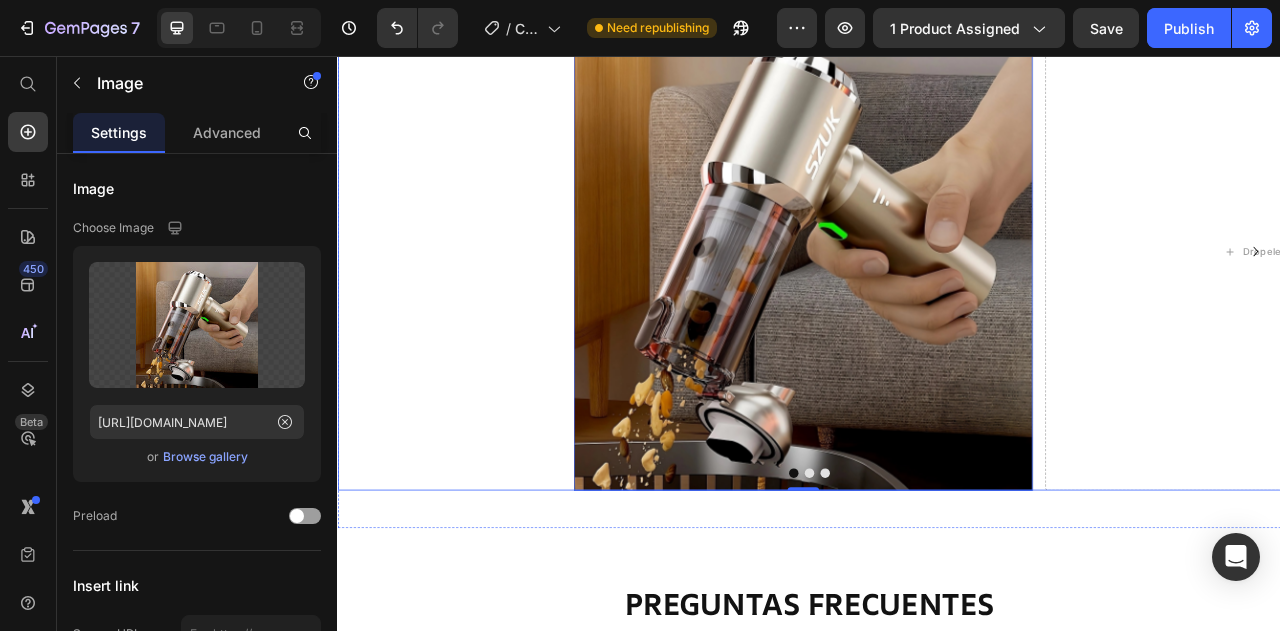 scroll, scrollTop: 3354, scrollLeft: 0, axis: vertical 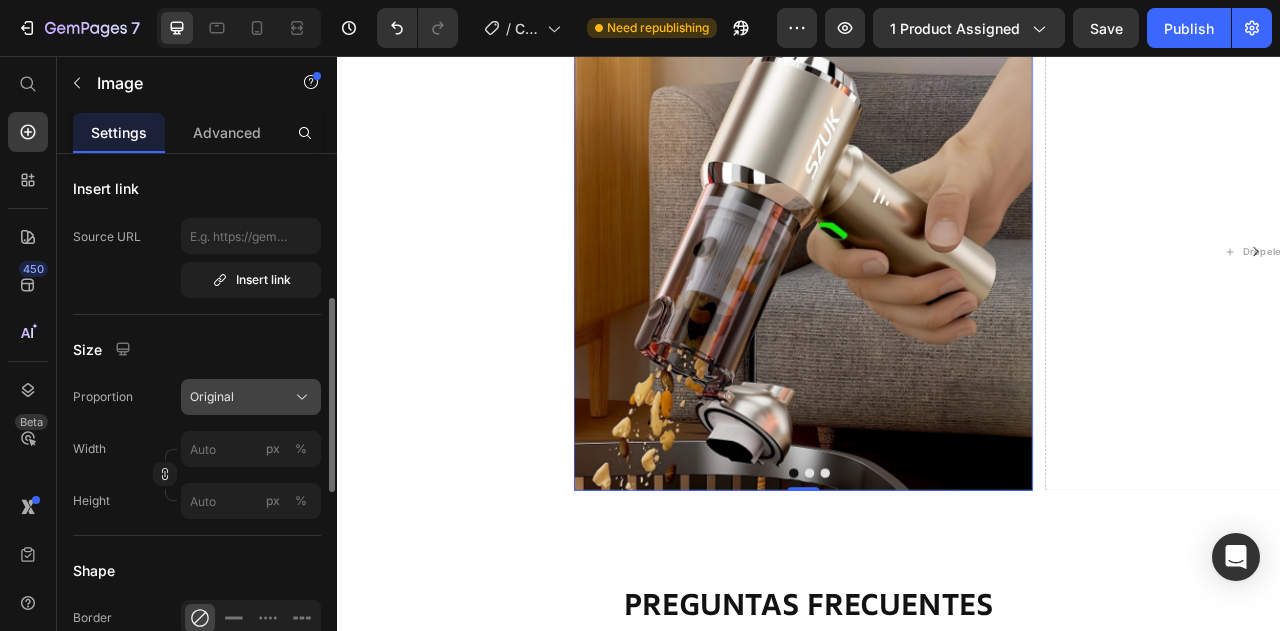 click on "Original" at bounding box center [212, 397] 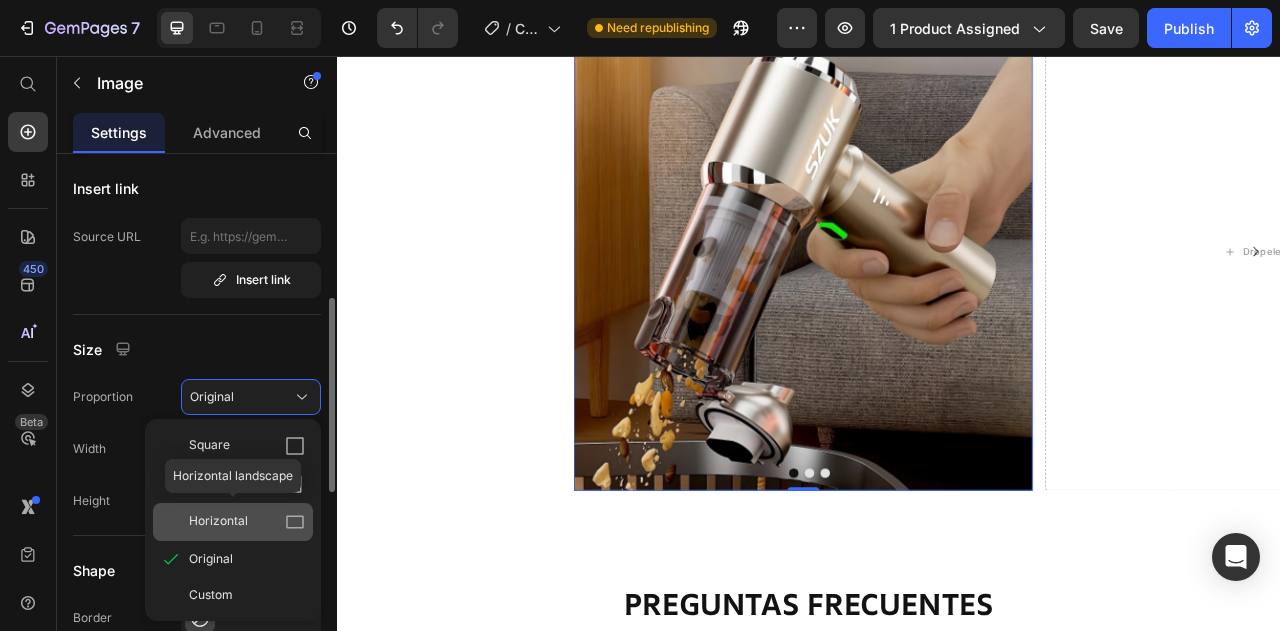 click on "Horizontal" 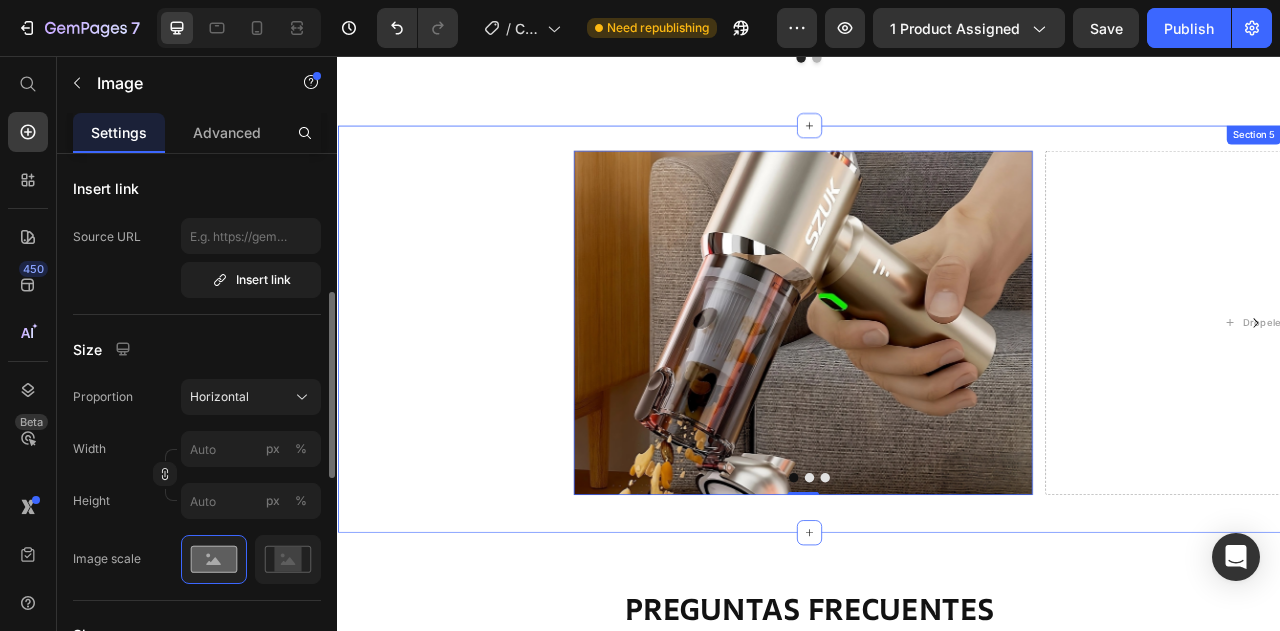 scroll, scrollTop: 3178, scrollLeft: 0, axis: vertical 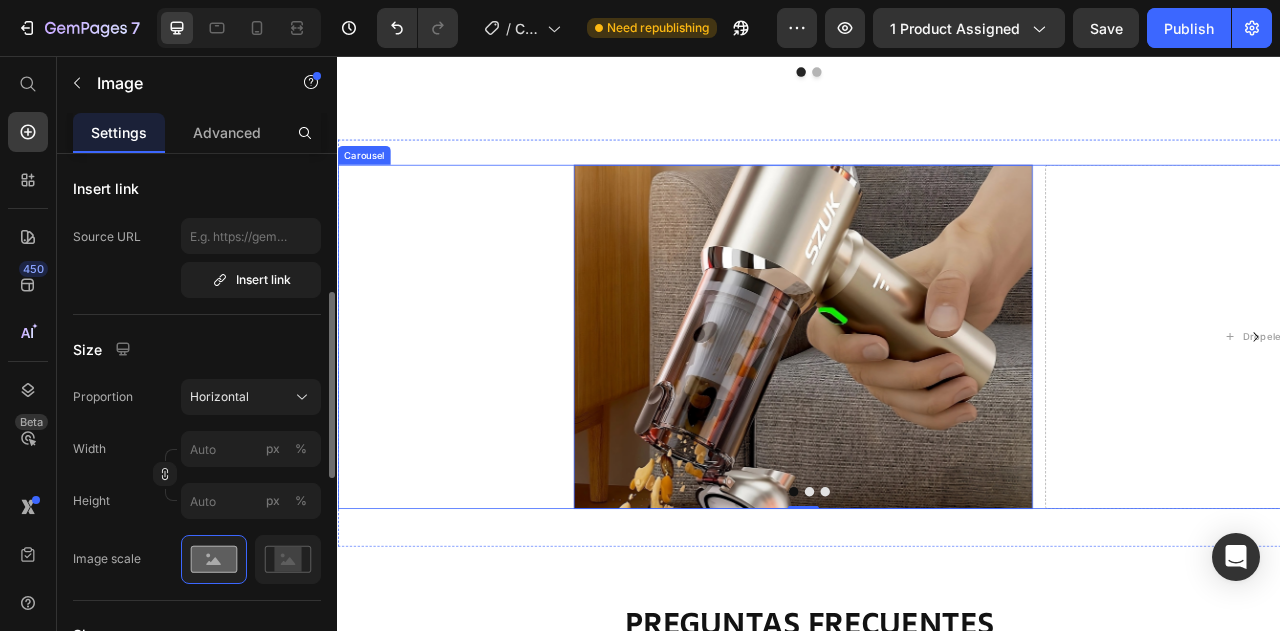 click 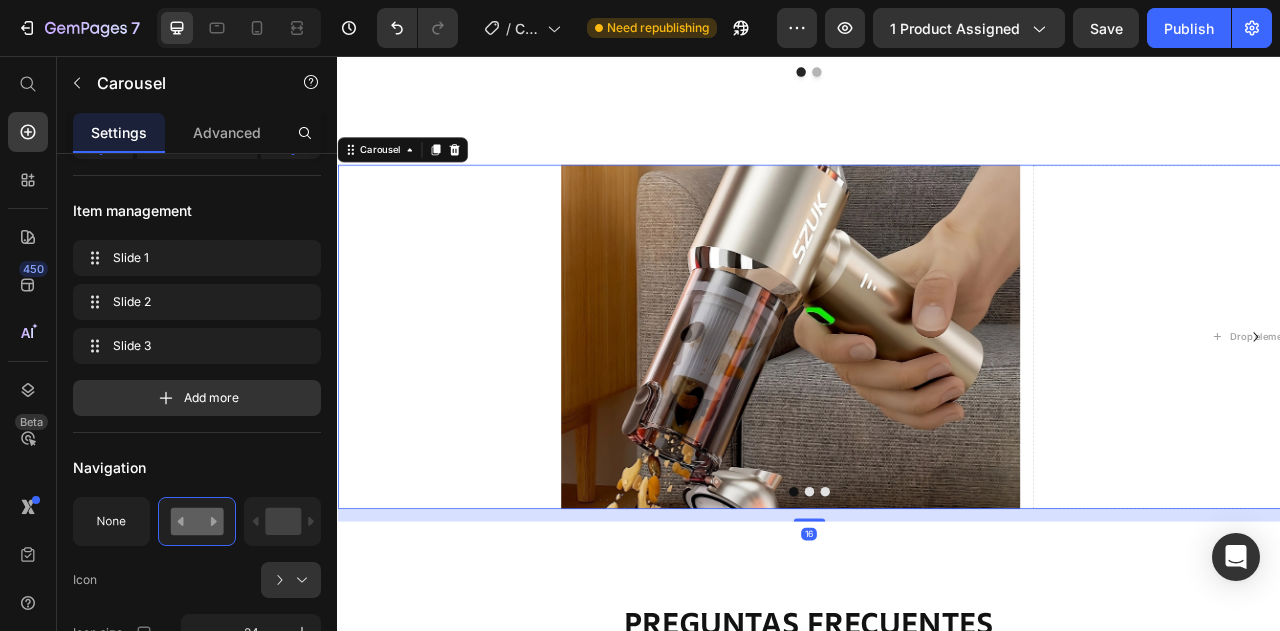 scroll, scrollTop: 0, scrollLeft: 0, axis: both 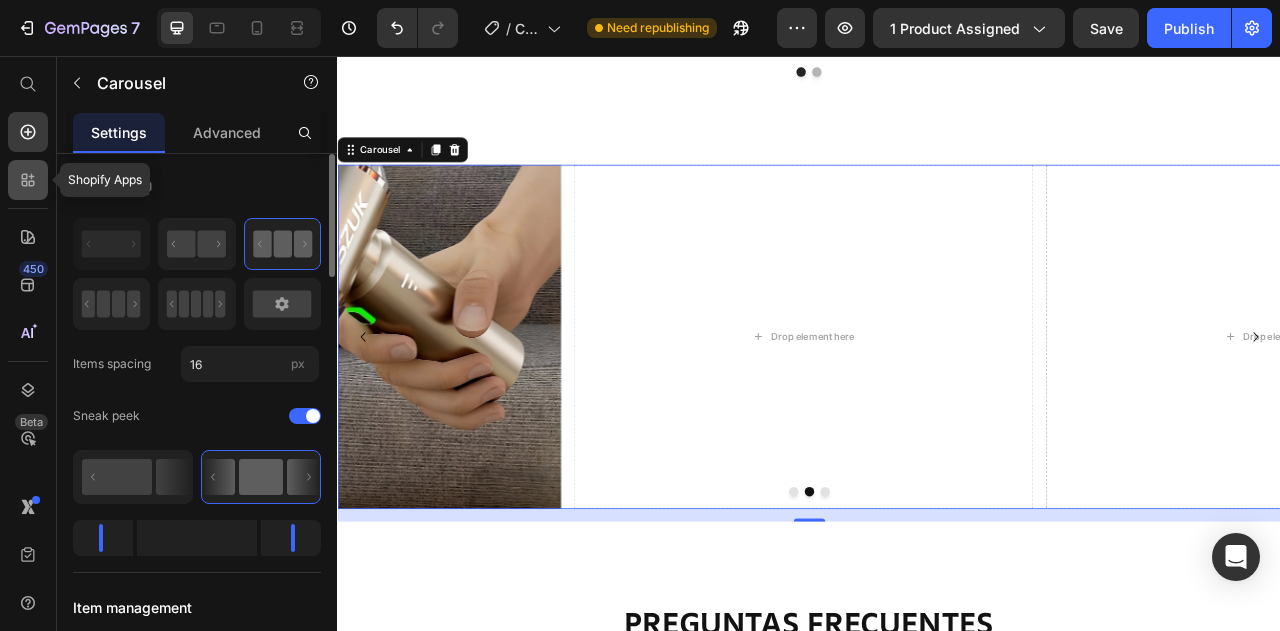 click 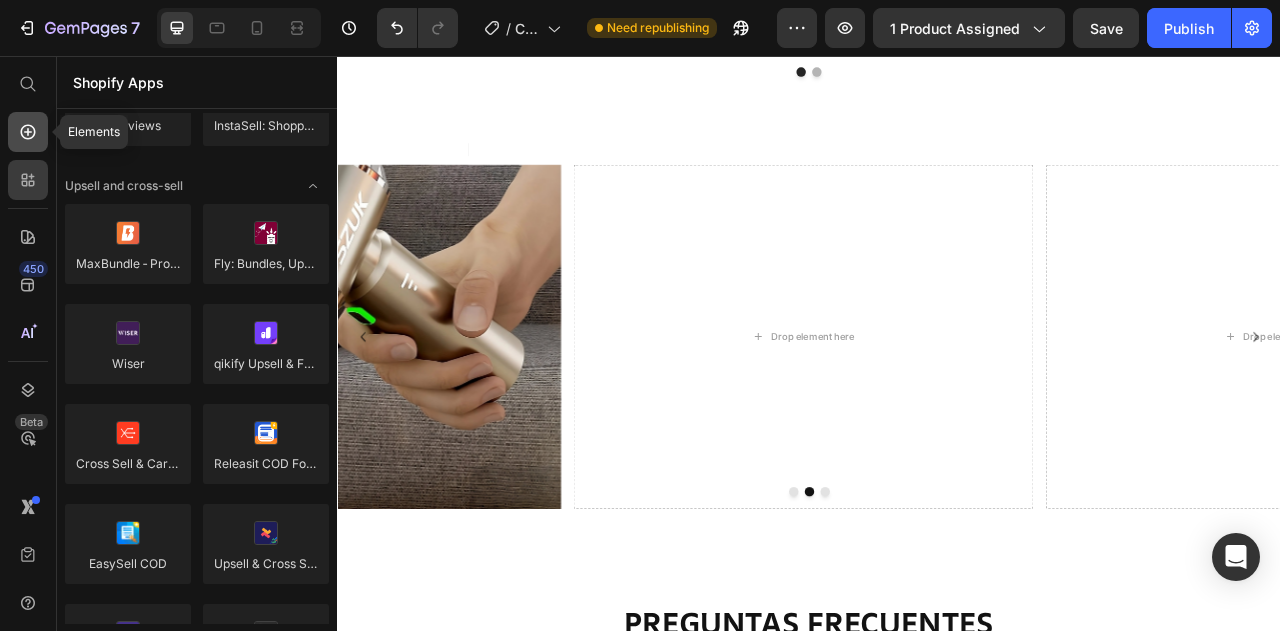 click 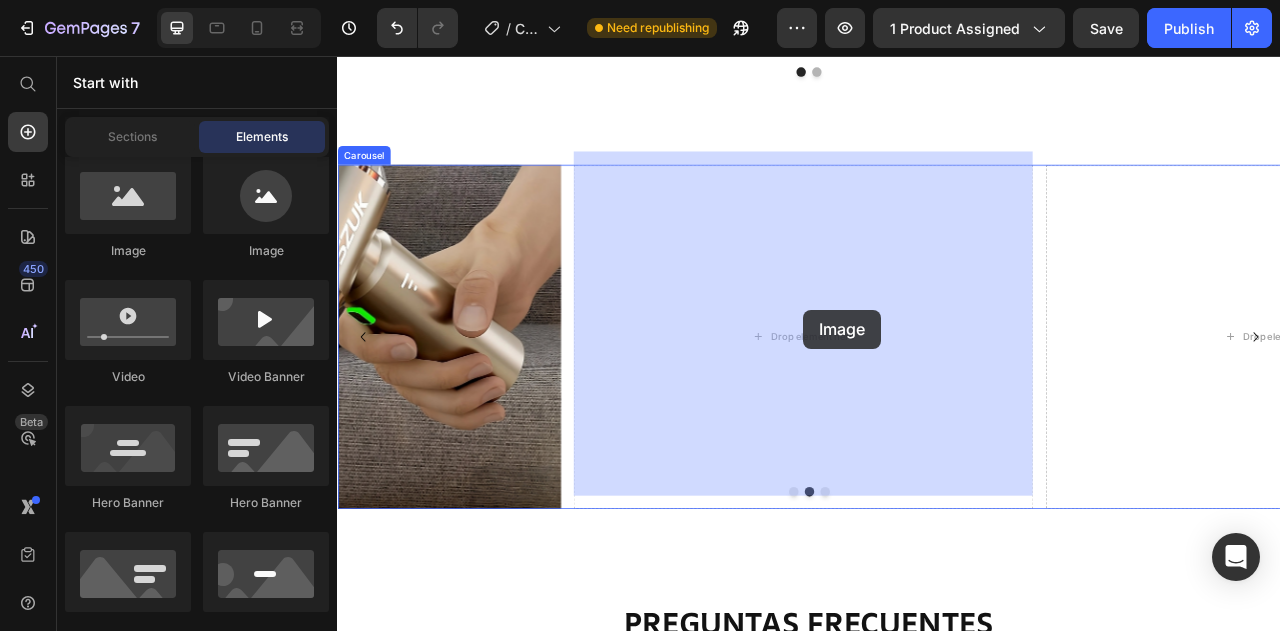 drag, startPoint x: 451, startPoint y: 250, endPoint x: 930, endPoint y: 379, distance: 496.06653 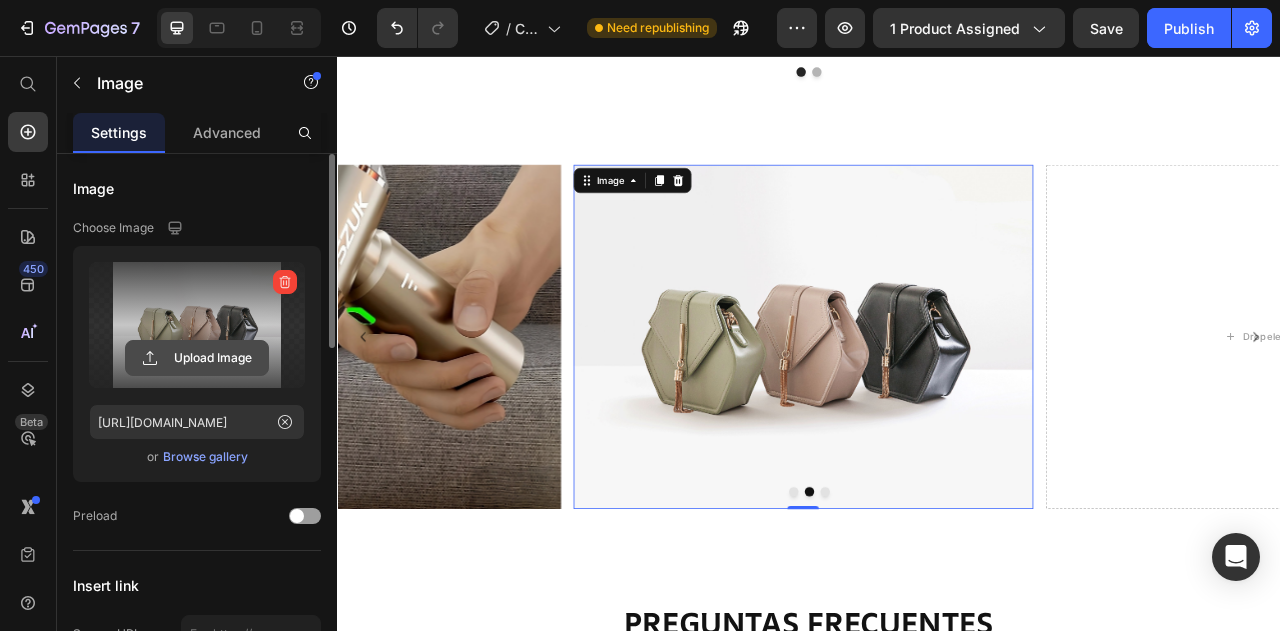click 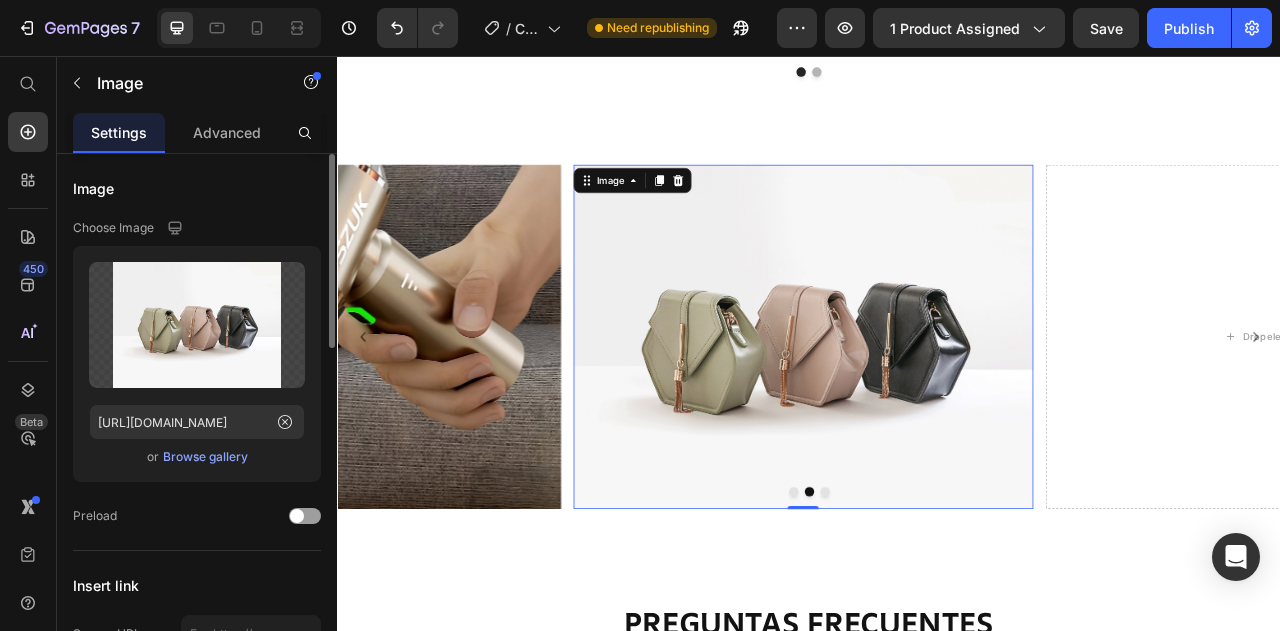 click on "Browse gallery" at bounding box center (205, 457) 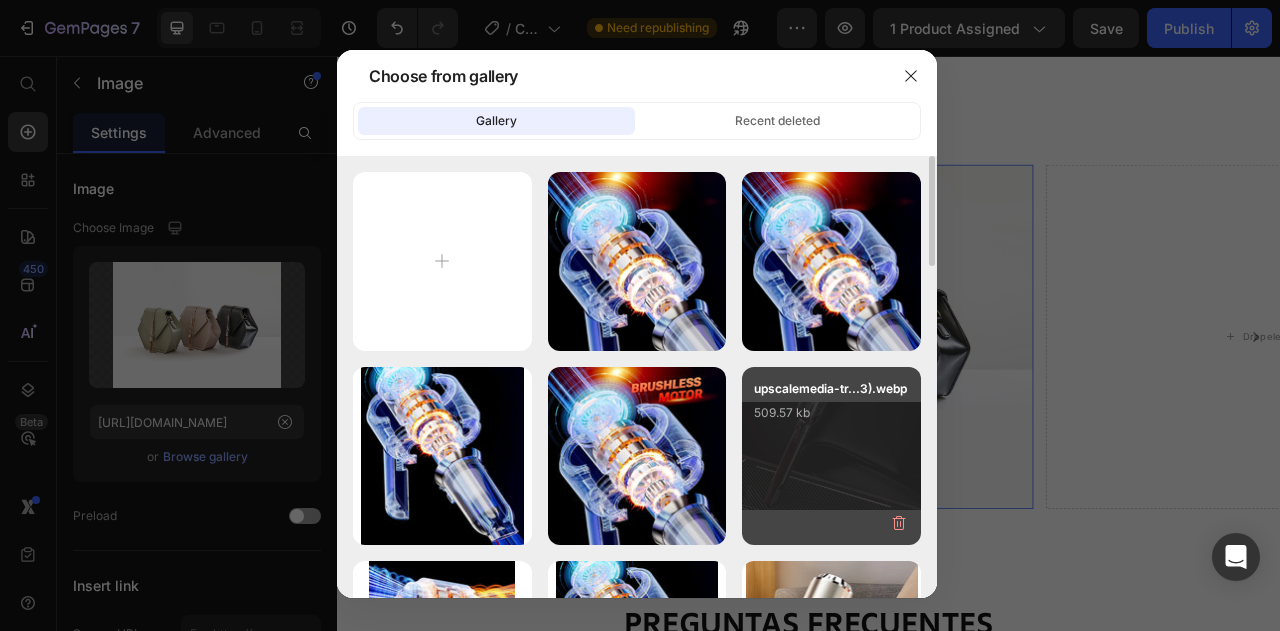 click on "upscalemedia-tr...3).webp 509.57 kb" at bounding box center [831, 419] 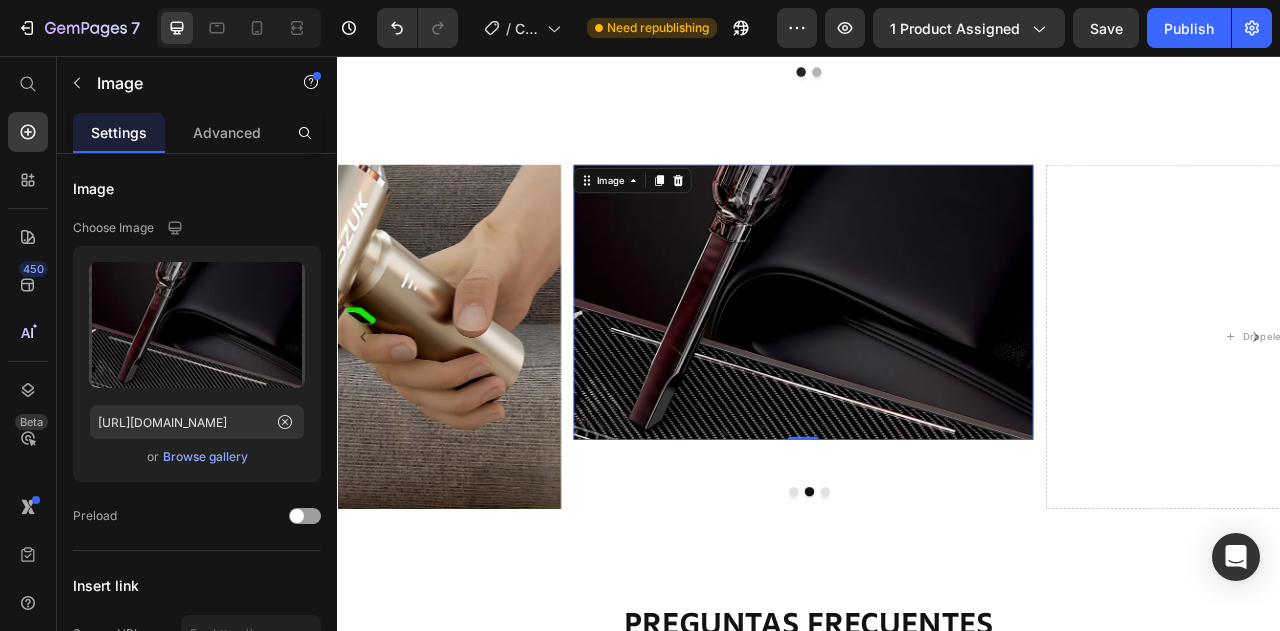 click at bounding box center (929, 369) 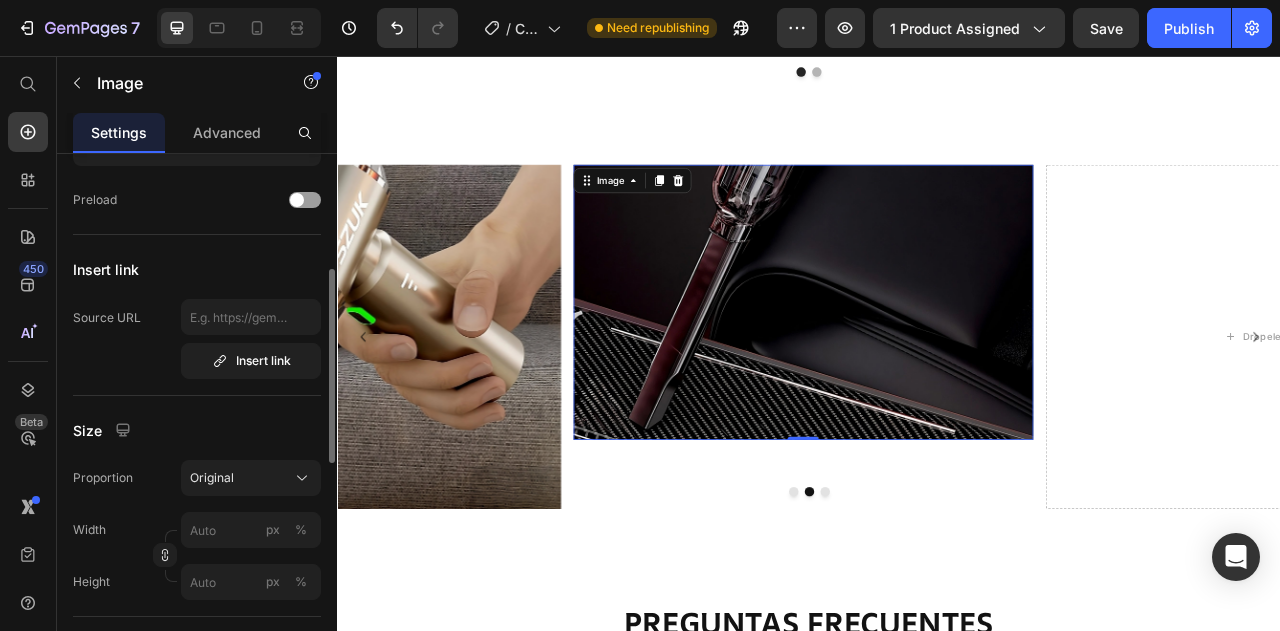 scroll, scrollTop: 333, scrollLeft: 0, axis: vertical 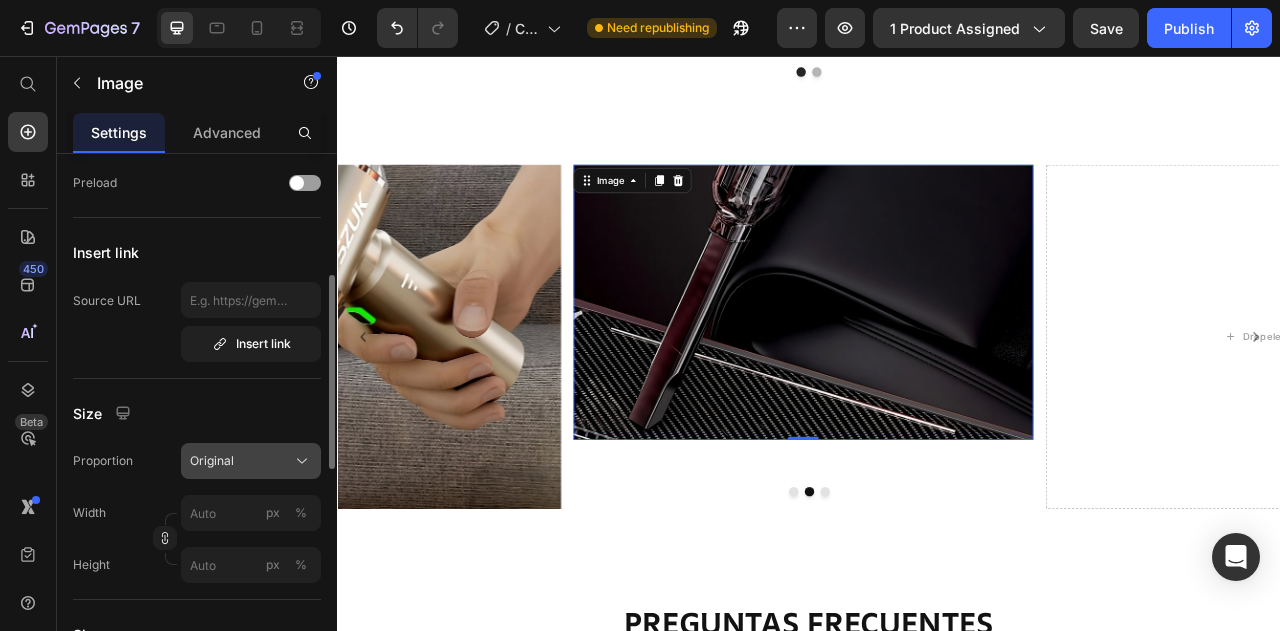 click on "Original" 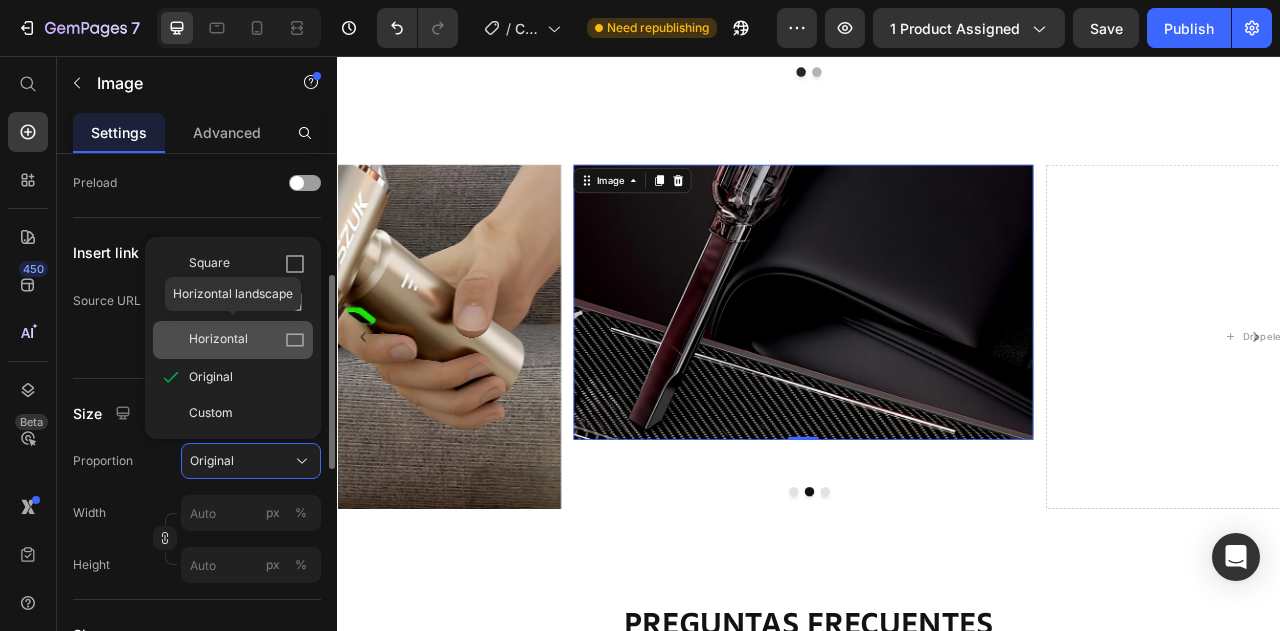click on "Horizontal" at bounding box center [247, 340] 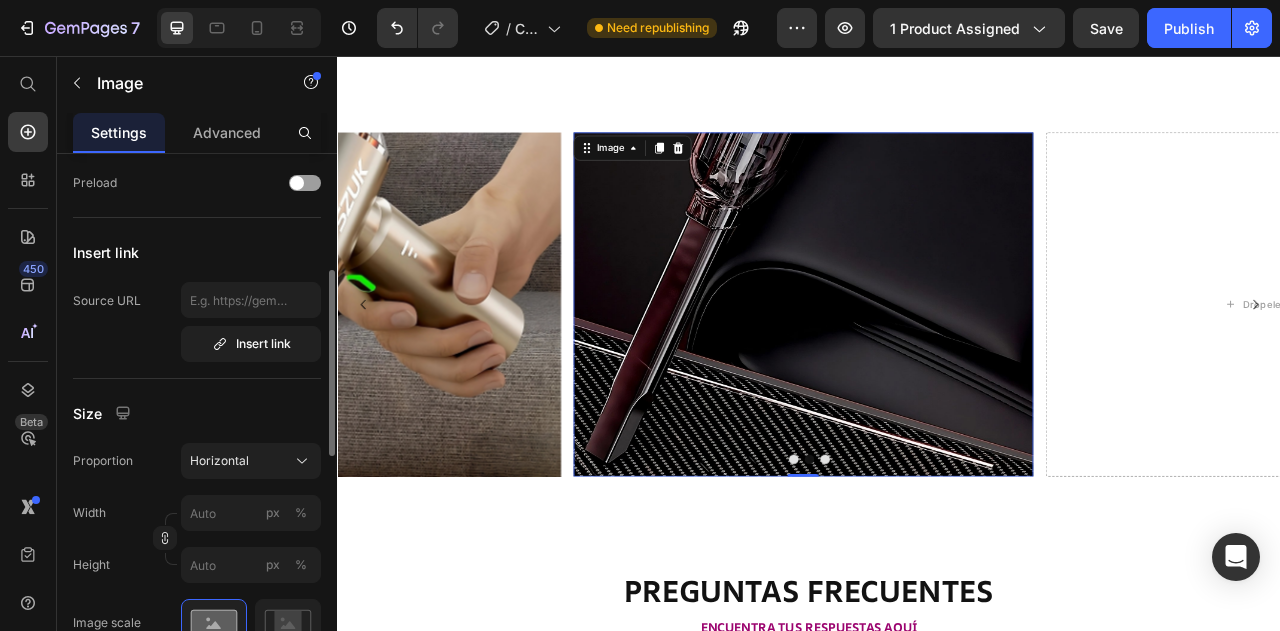 scroll, scrollTop: 3204, scrollLeft: 0, axis: vertical 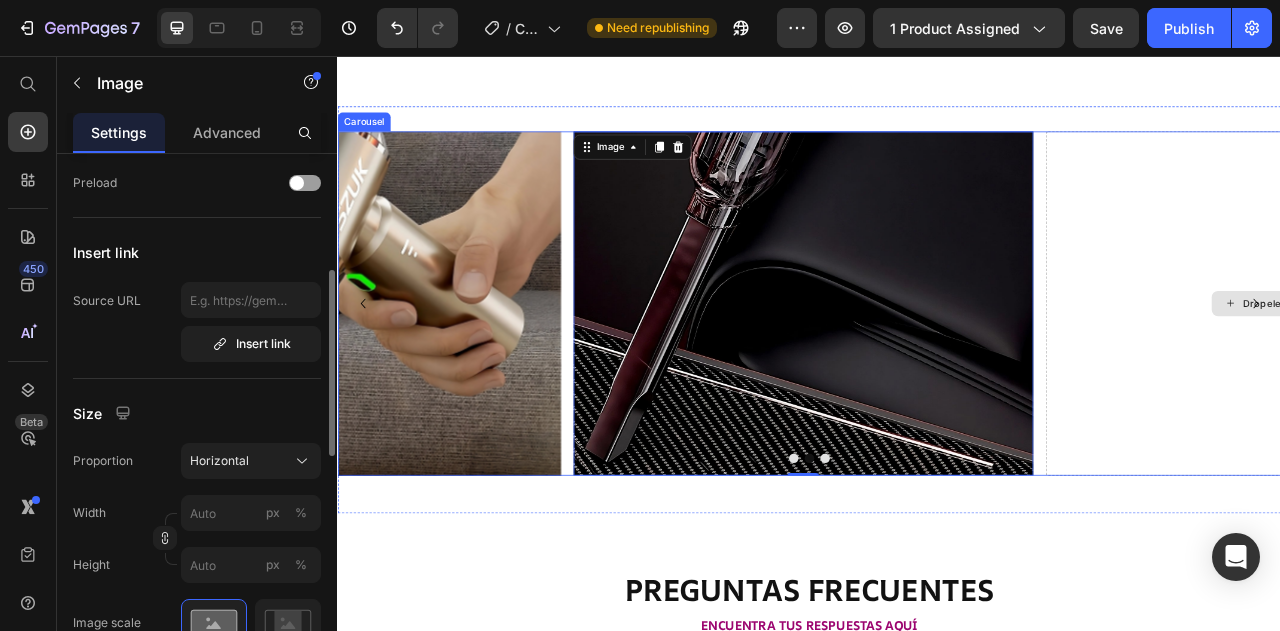 click on "Drop element here" at bounding box center (1529, 370) 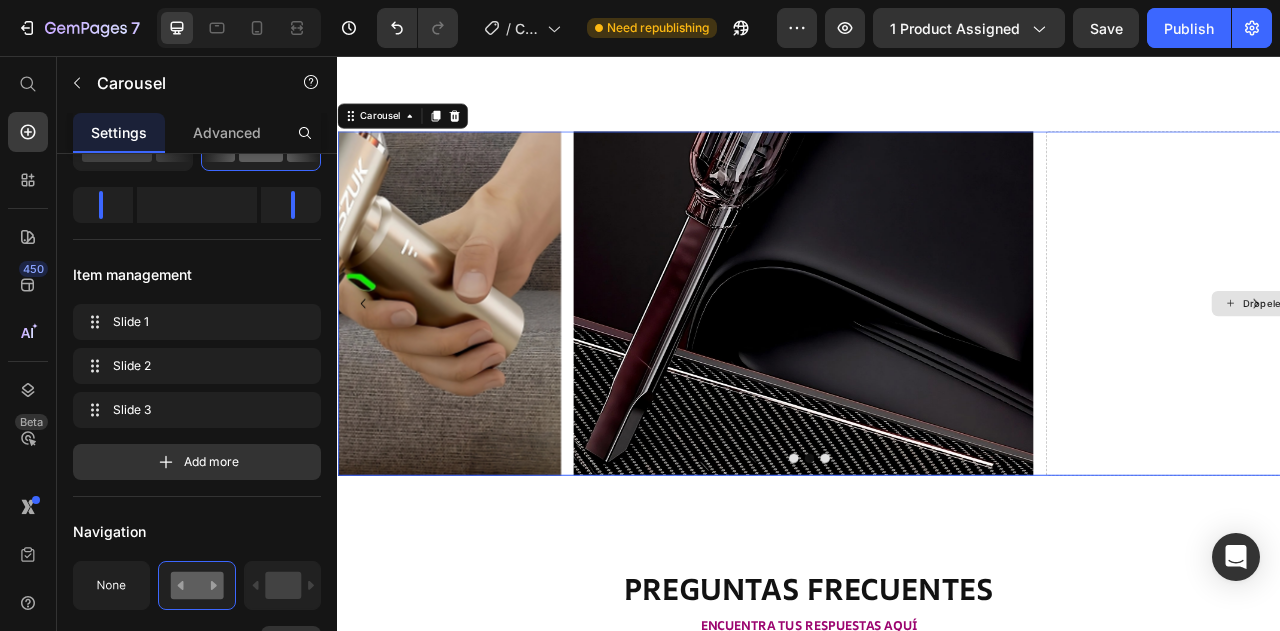 scroll, scrollTop: 0, scrollLeft: 0, axis: both 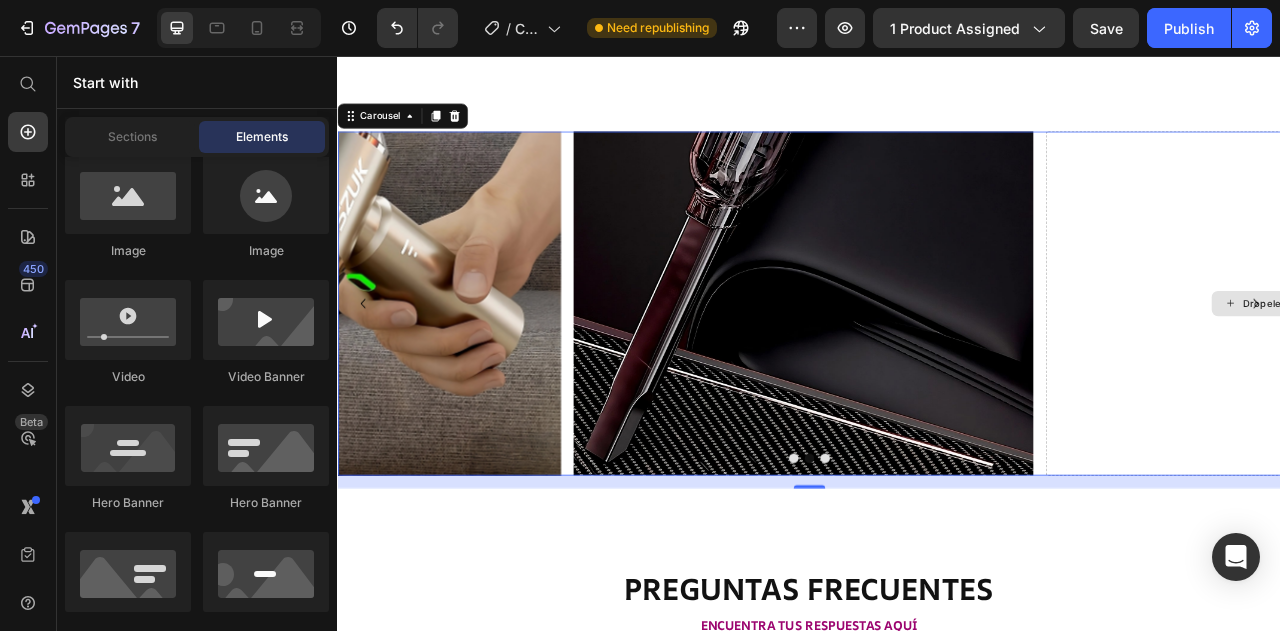 click 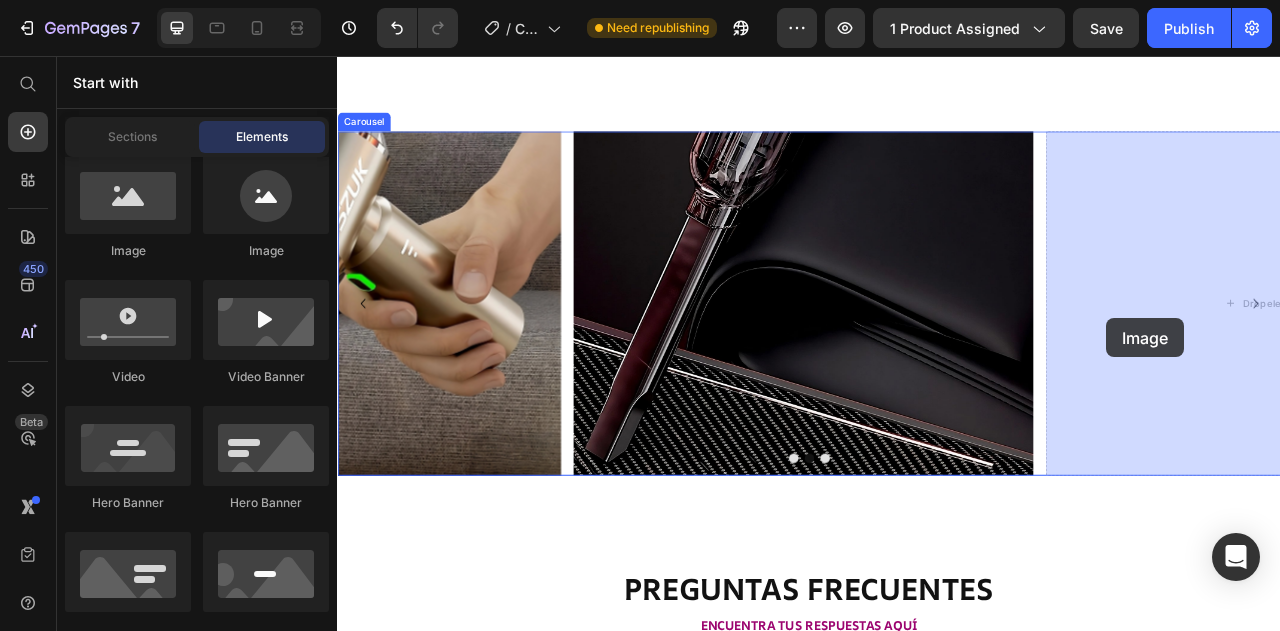 drag, startPoint x: 597, startPoint y: 291, endPoint x: 1340, endPoint y: 381, distance: 748.431 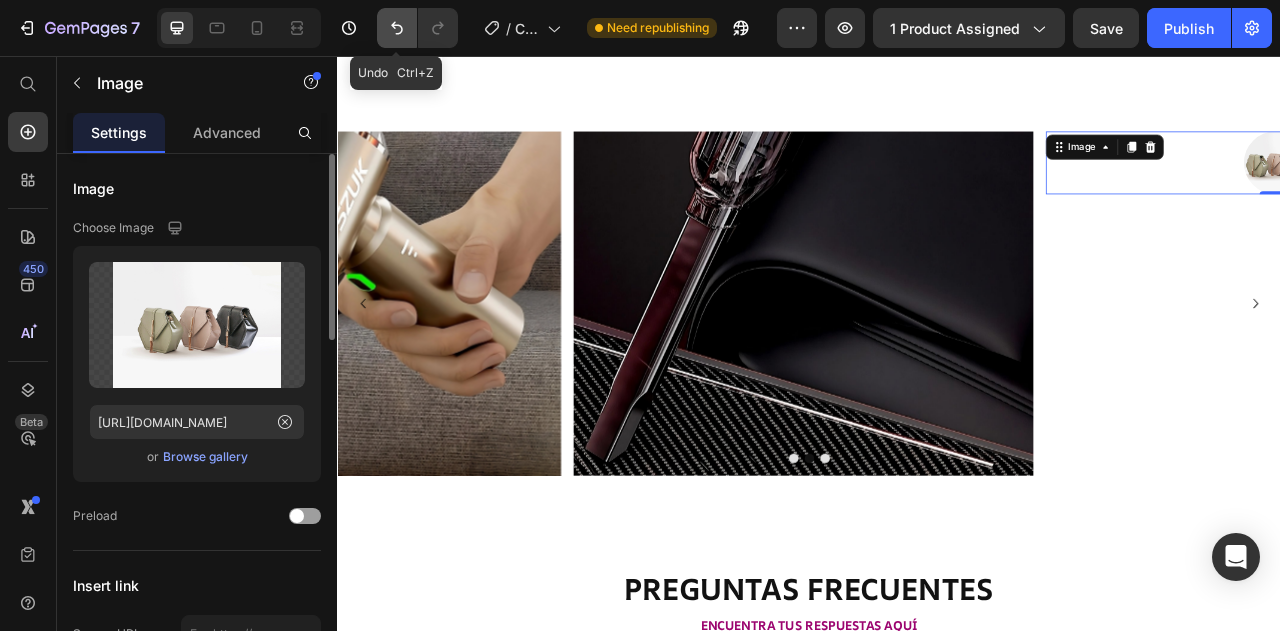 click 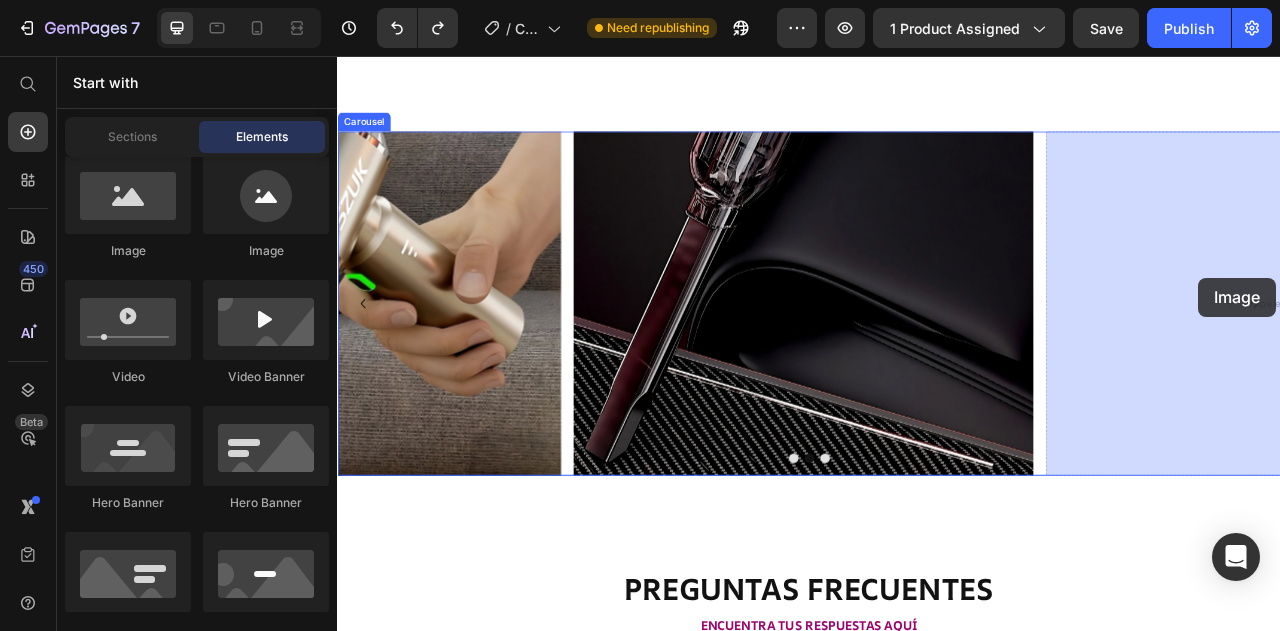 drag, startPoint x: 466, startPoint y: 266, endPoint x: 1223, endPoint y: 357, distance: 762.45 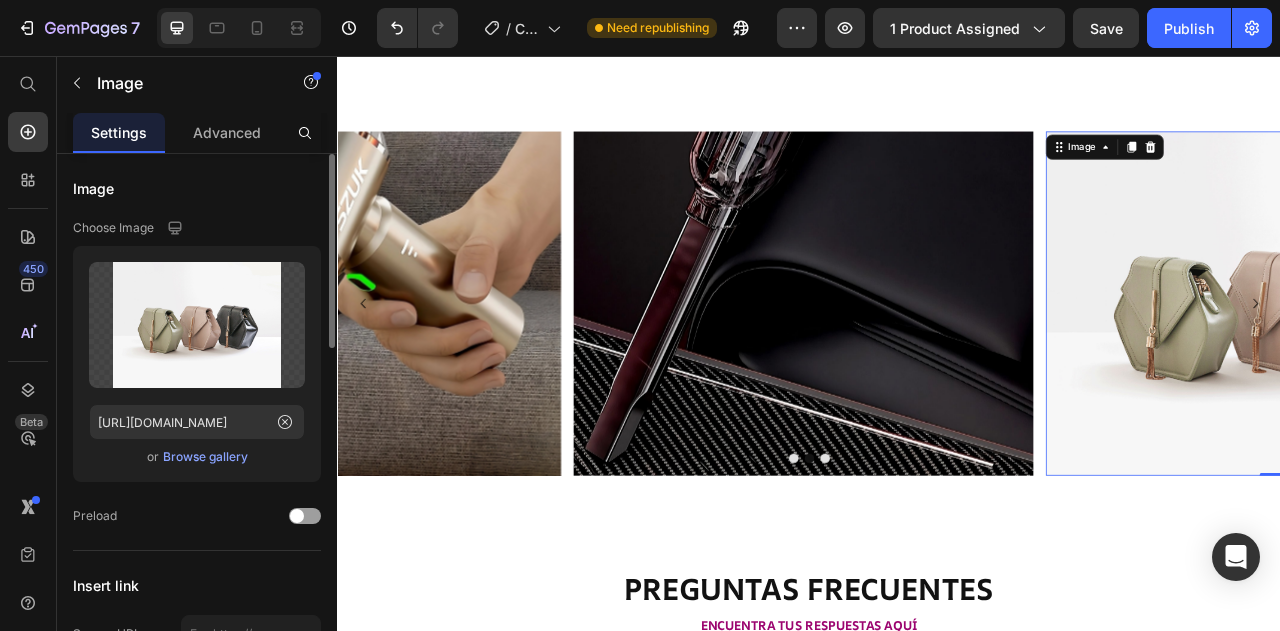 click on "Browse gallery" at bounding box center (205, 457) 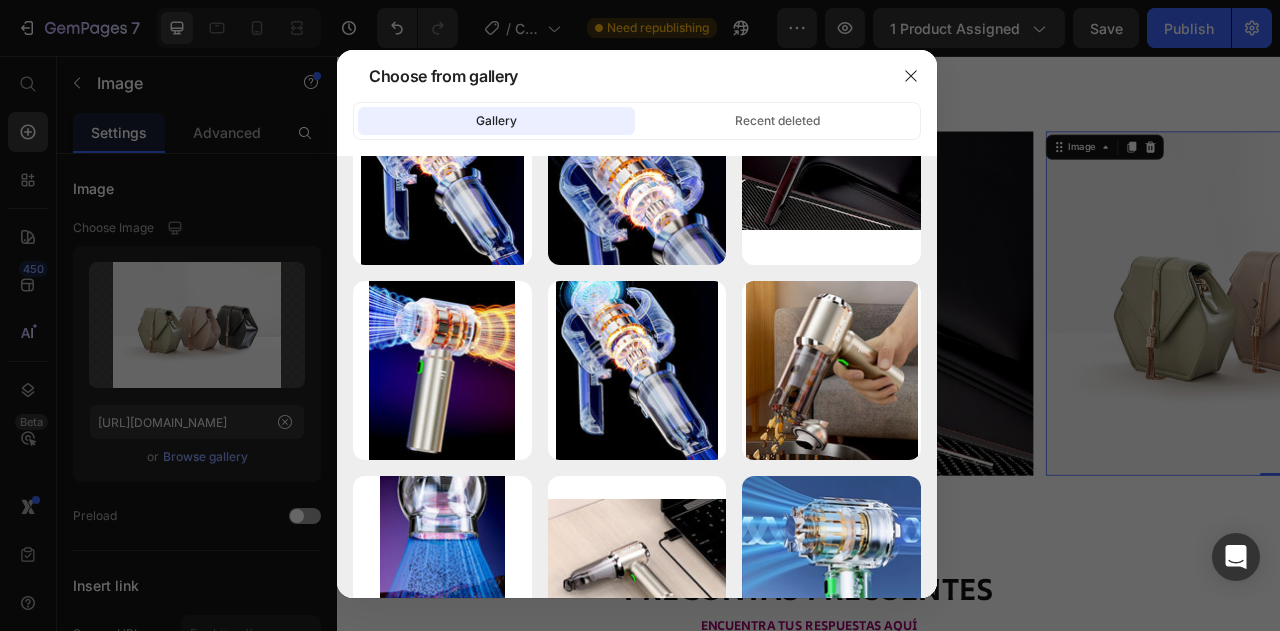 scroll, scrollTop: 0, scrollLeft: 0, axis: both 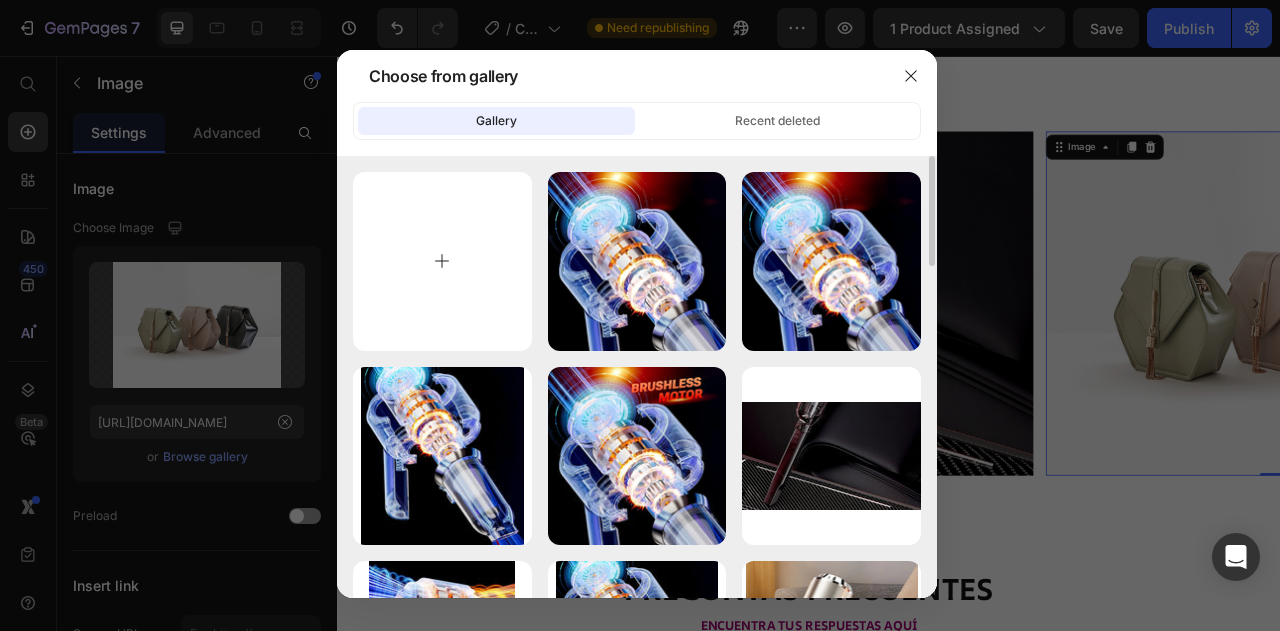 click at bounding box center [442, 261] 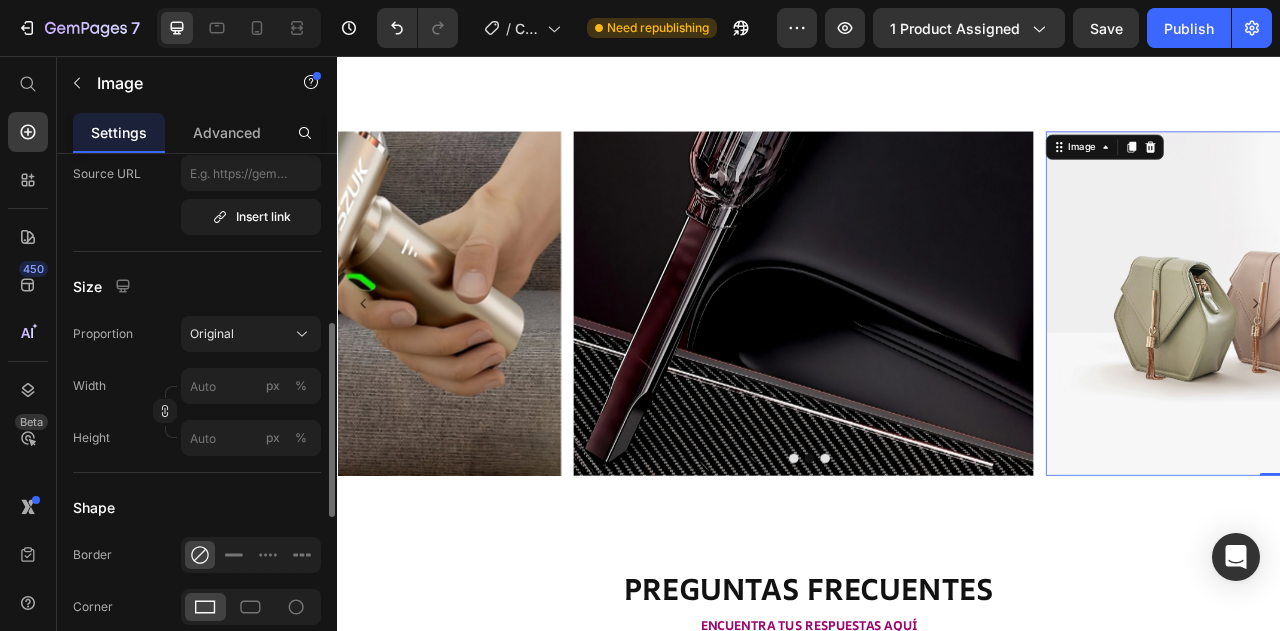 scroll, scrollTop: 461, scrollLeft: 0, axis: vertical 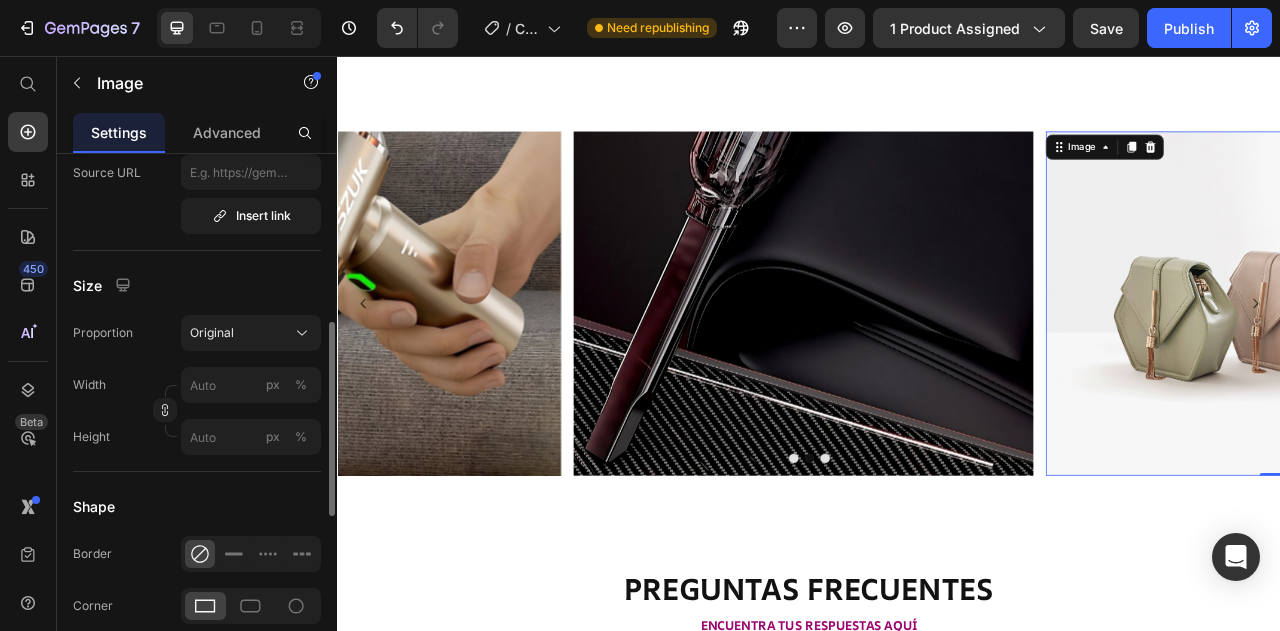 click on "Original" at bounding box center [212, 333] 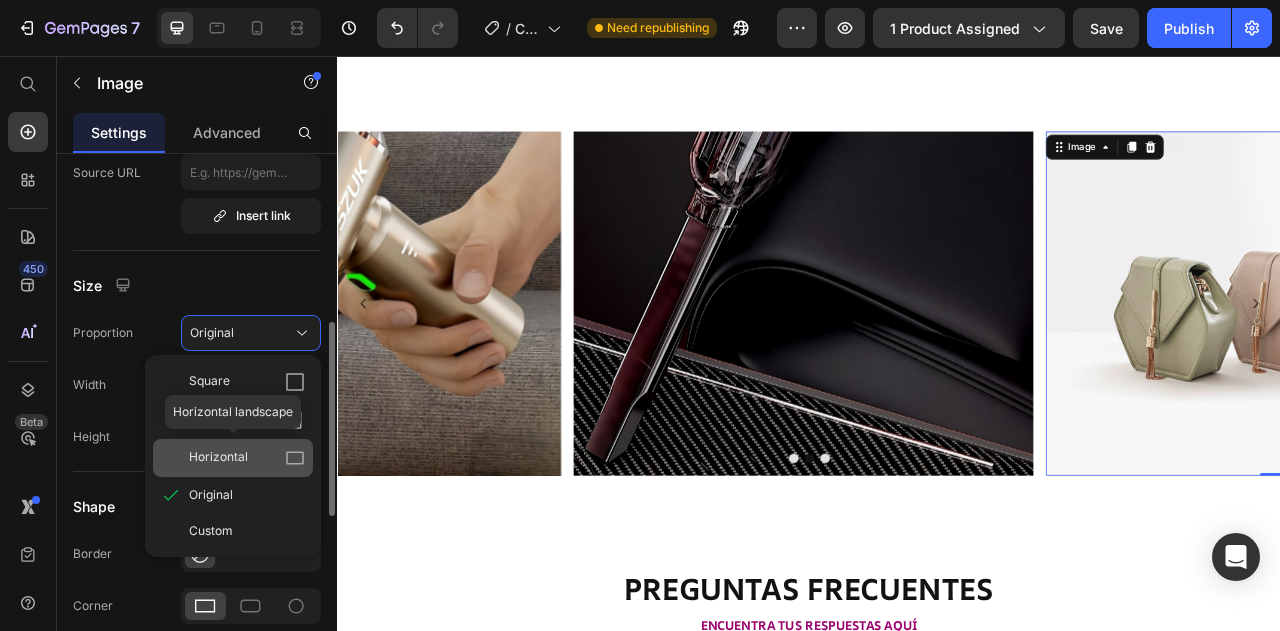 type on "[URL][DOMAIN_NAME]" 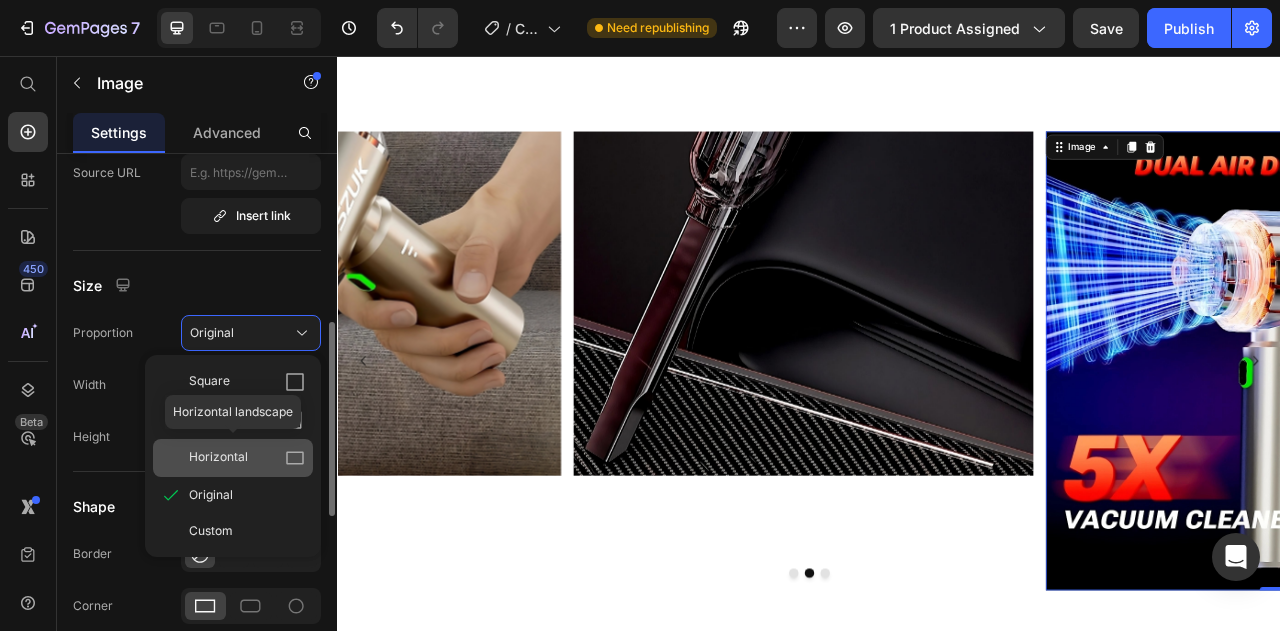 click on "Horizontal" 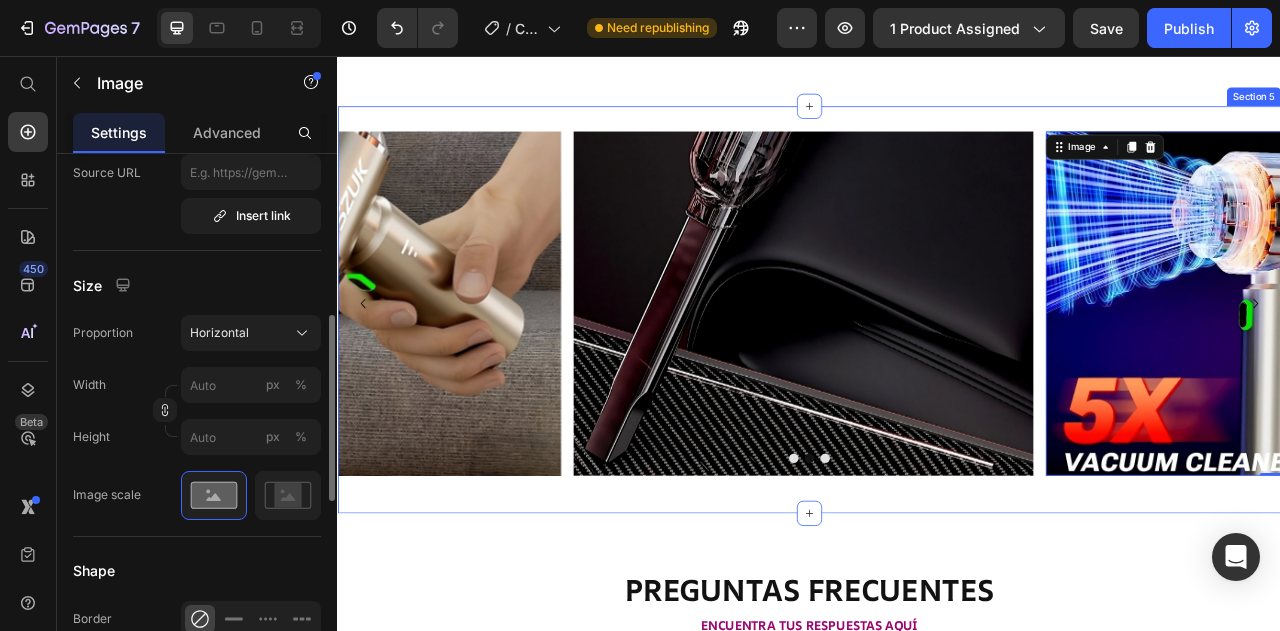 click on "LO QUE NUESTROS CLIENTES ESTAN DICIENDO Heading
Icon
Icon
Icon
Icon
Icon Row ¡Estas caminando sobre una nube! Text block "La potencia de succión es buena y el aire que sale es agradable. Lo uso para soplar en el coche y como aspiradora en la habitación. Se utiliza frecuentemente en tamaños pequeños. Calidad de plazo. Altamente utilizable gracias a numerosos accesorios." Text block [PERSON_NAME] V |  KR Text block Row
Icon
Icon
Icon
Icon
Icon Row Funciona genial para mi coche con suciedad. Text block " muy buena compra. La aspiradora cumple con los requisitos. funciona en ambas direcciones. Teniendo en cuenta sus pequeñas dimensiones, la potencia de la aspiradora supera las expectativas ."   Text block [PERSON_NAME]. |  PL Text block Row
Icon
Icon
Icon
Icon Icon Row" at bounding box center [937, -170] 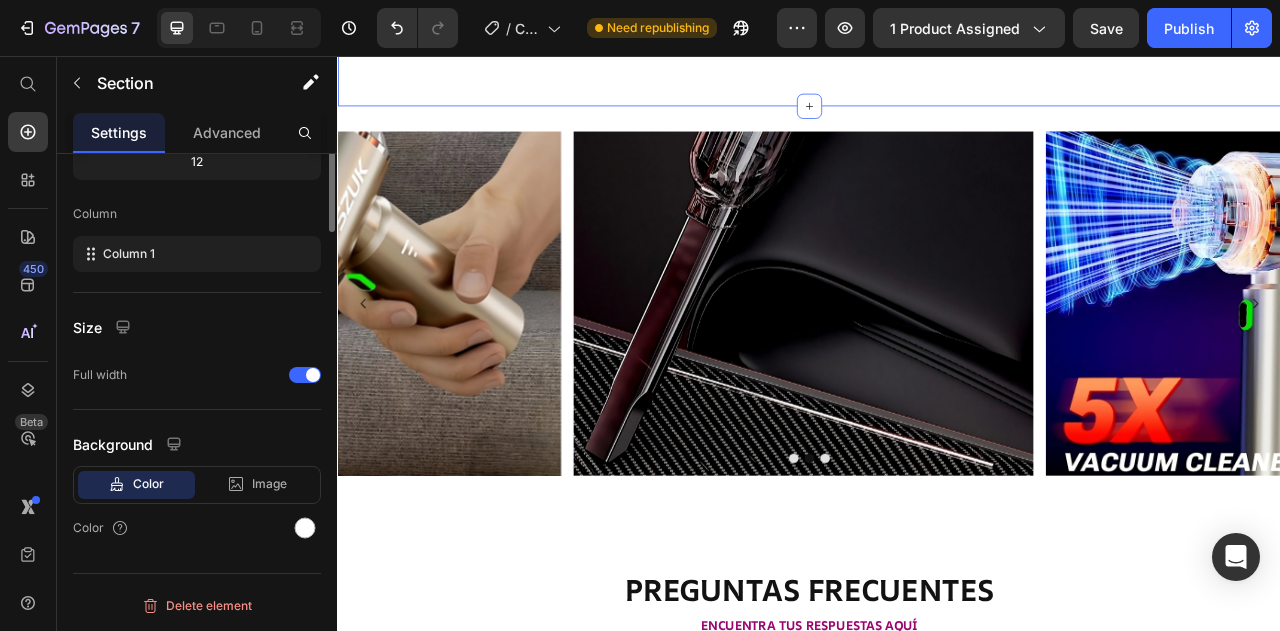 scroll, scrollTop: 0, scrollLeft: 0, axis: both 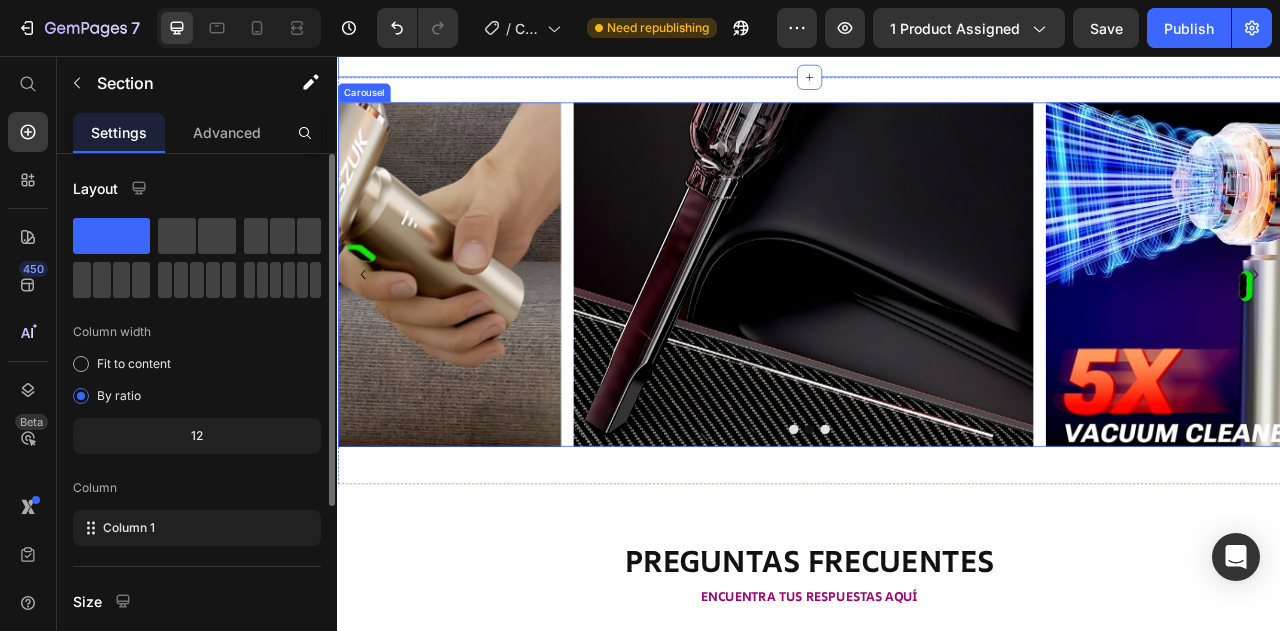click at bounding box center [957, 531] 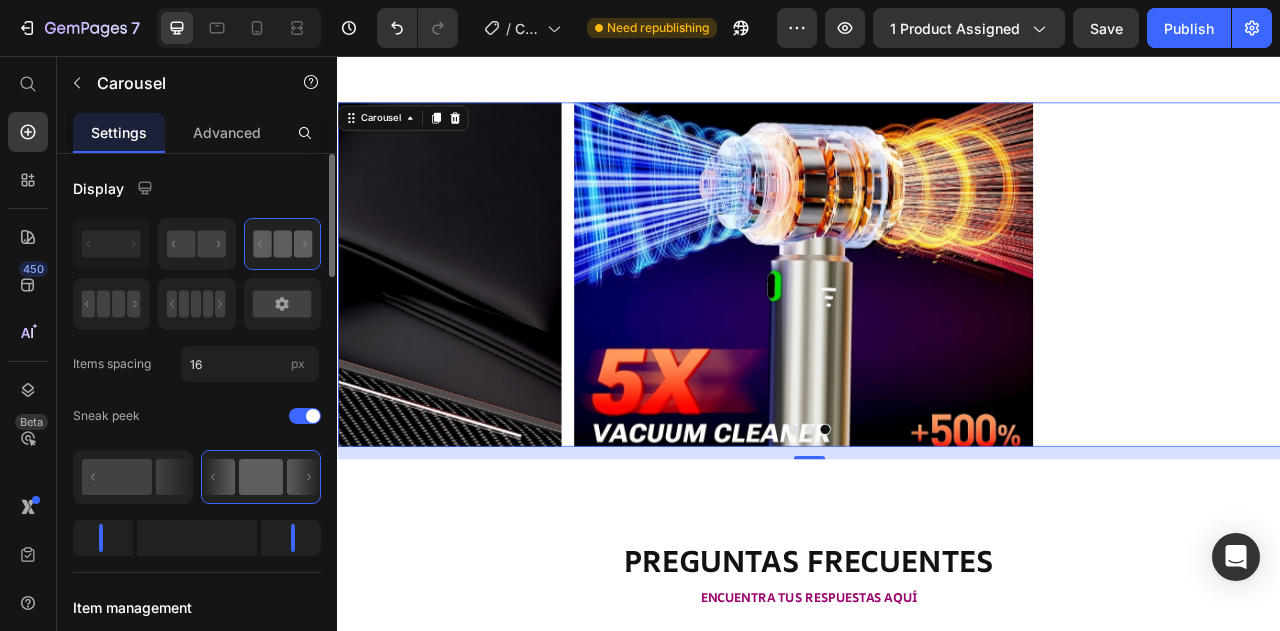 click on "Image Image Image" at bounding box center [937, 334] 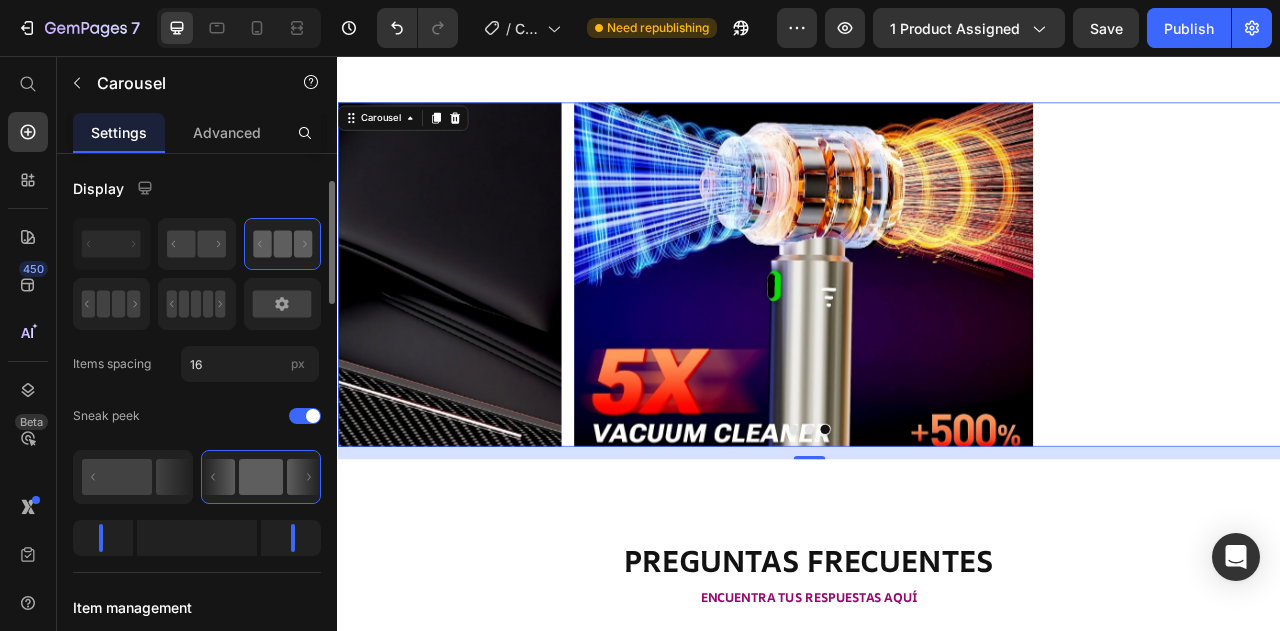 scroll, scrollTop: 26, scrollLeft: 0, axis: vertical 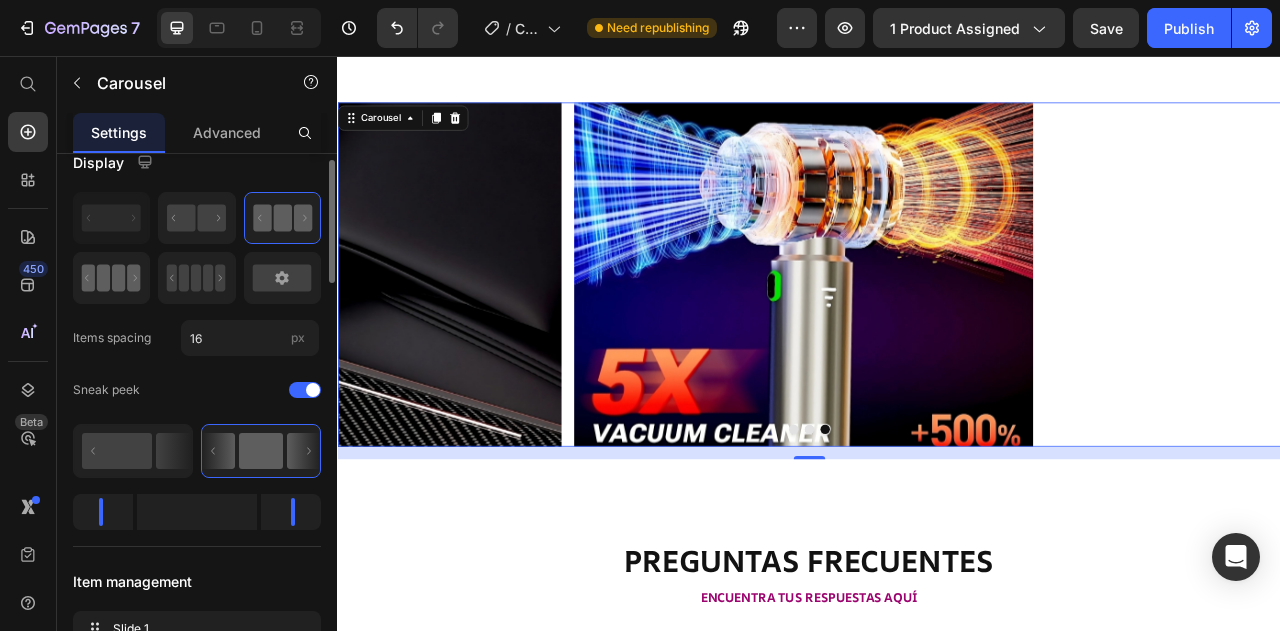 click 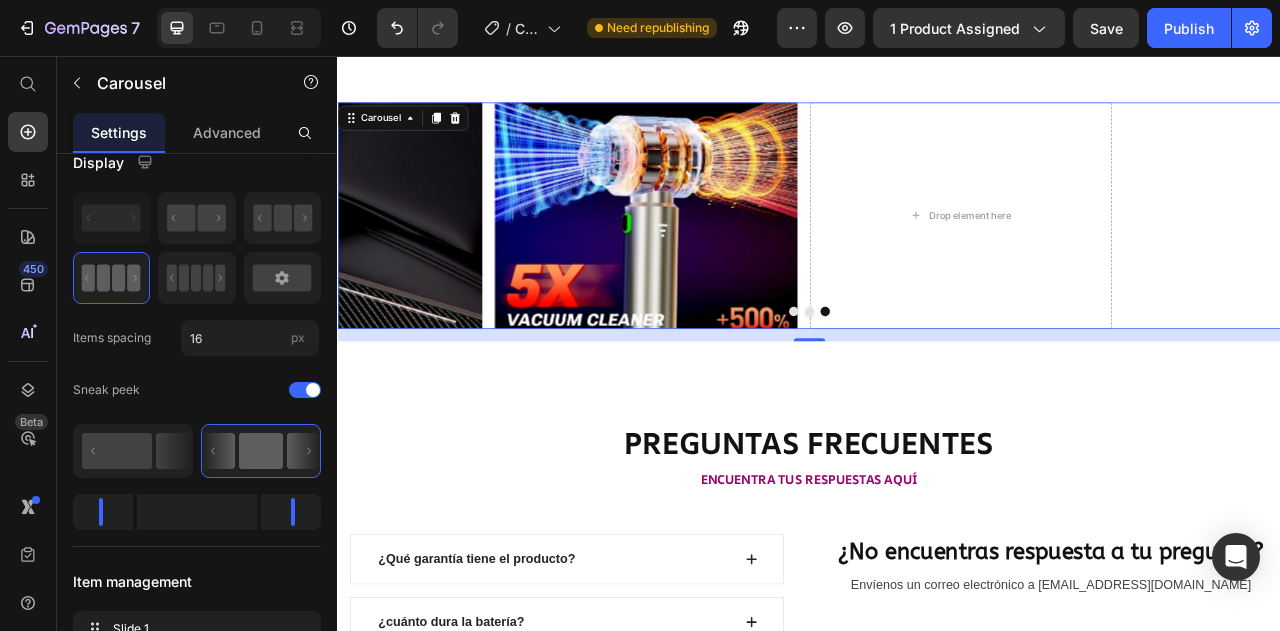 click at bounding box center [937, 381] 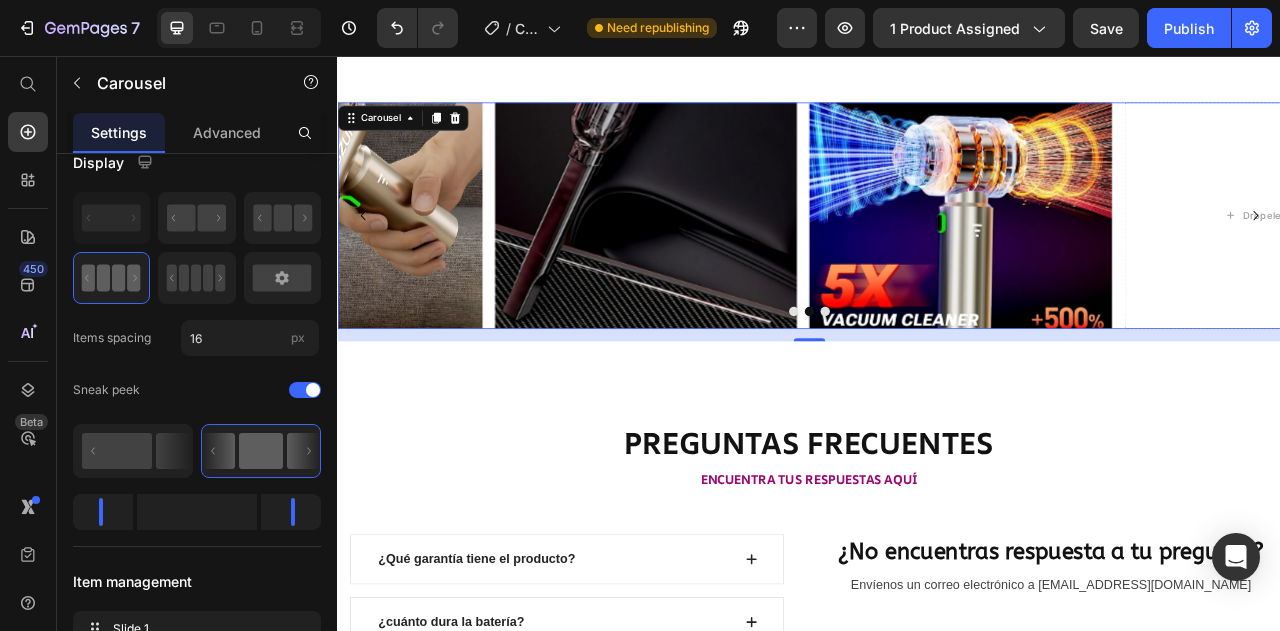 click at bounding box center [937, 381] 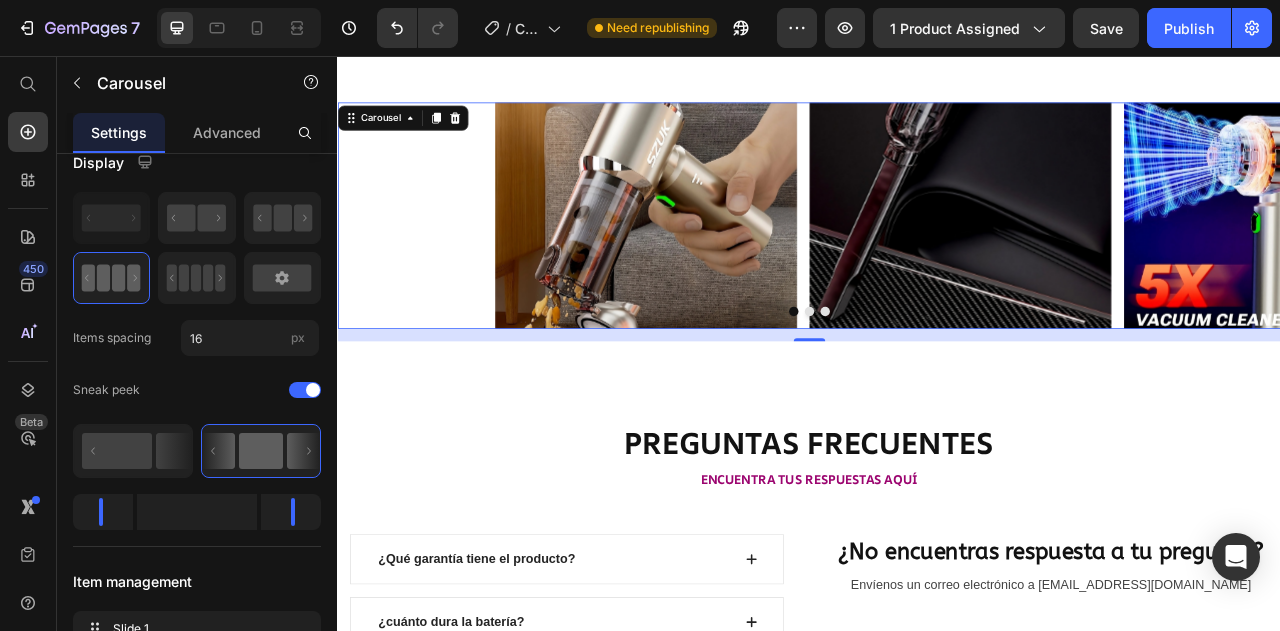 click at bounding box center [937, 381] 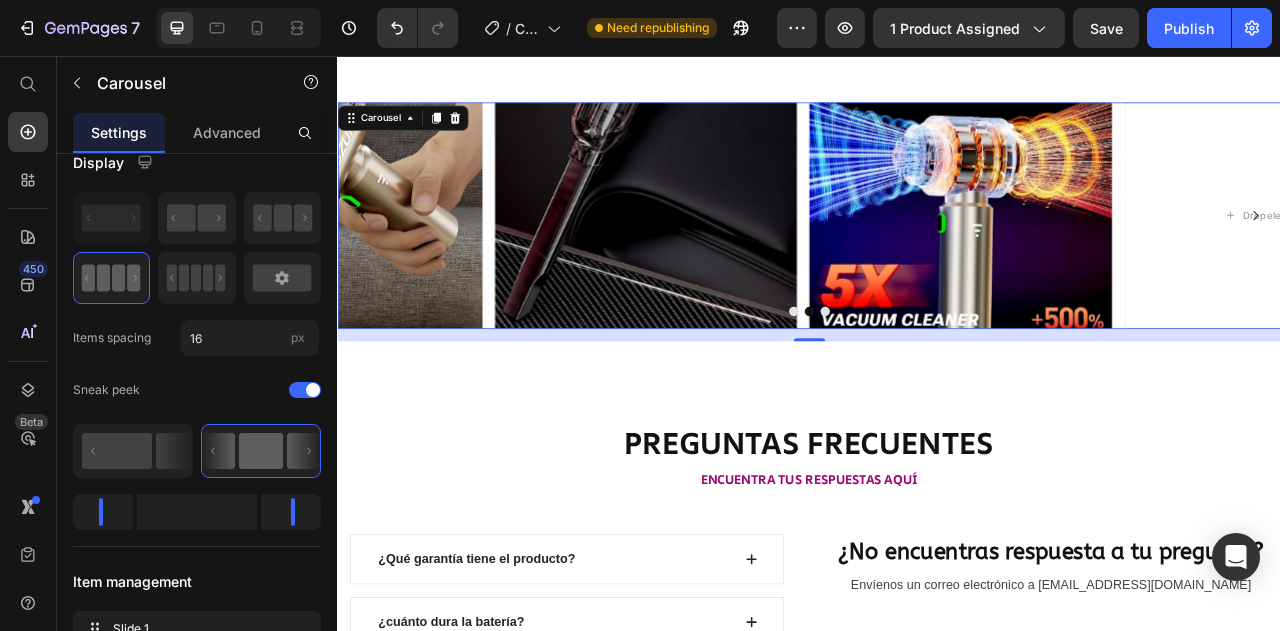 click at bounding box center (937, 381) 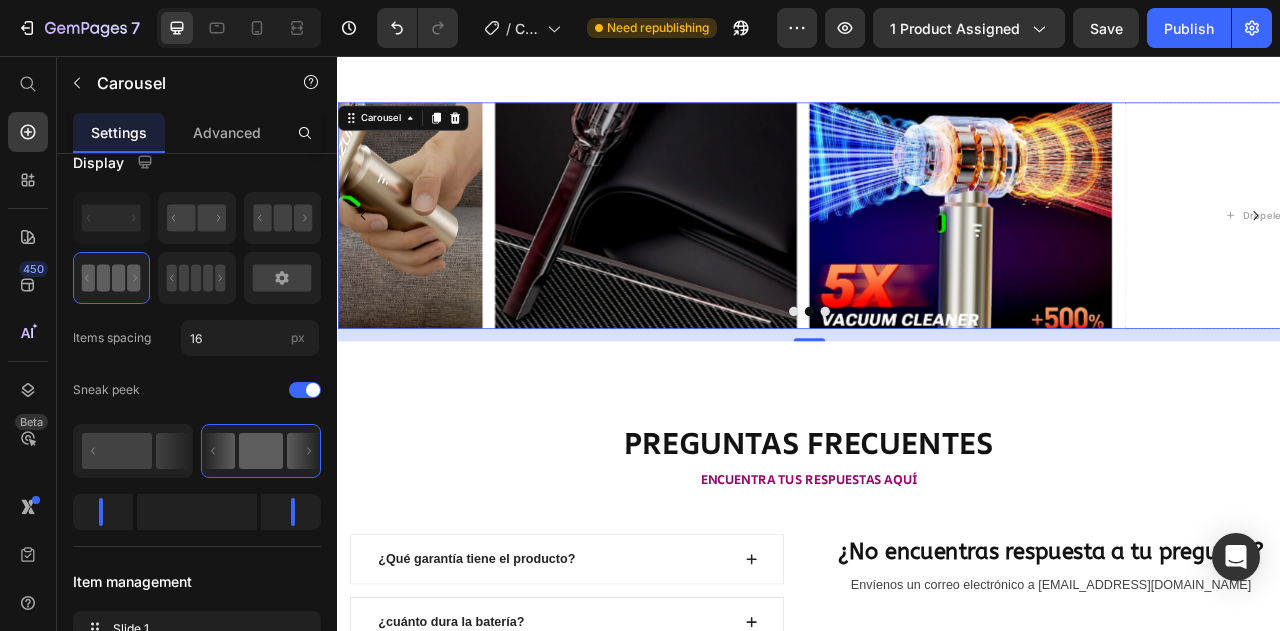 click at bounding box center (957, 381) 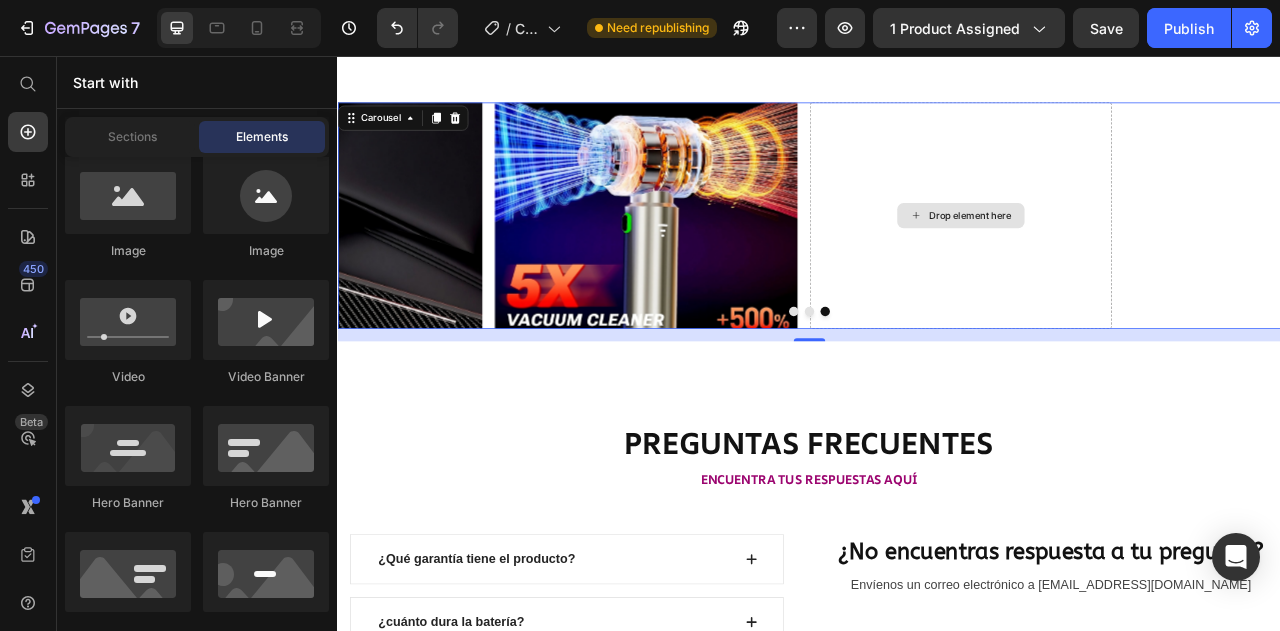 click on "Drop element here" at bounding box center (1141, 259) 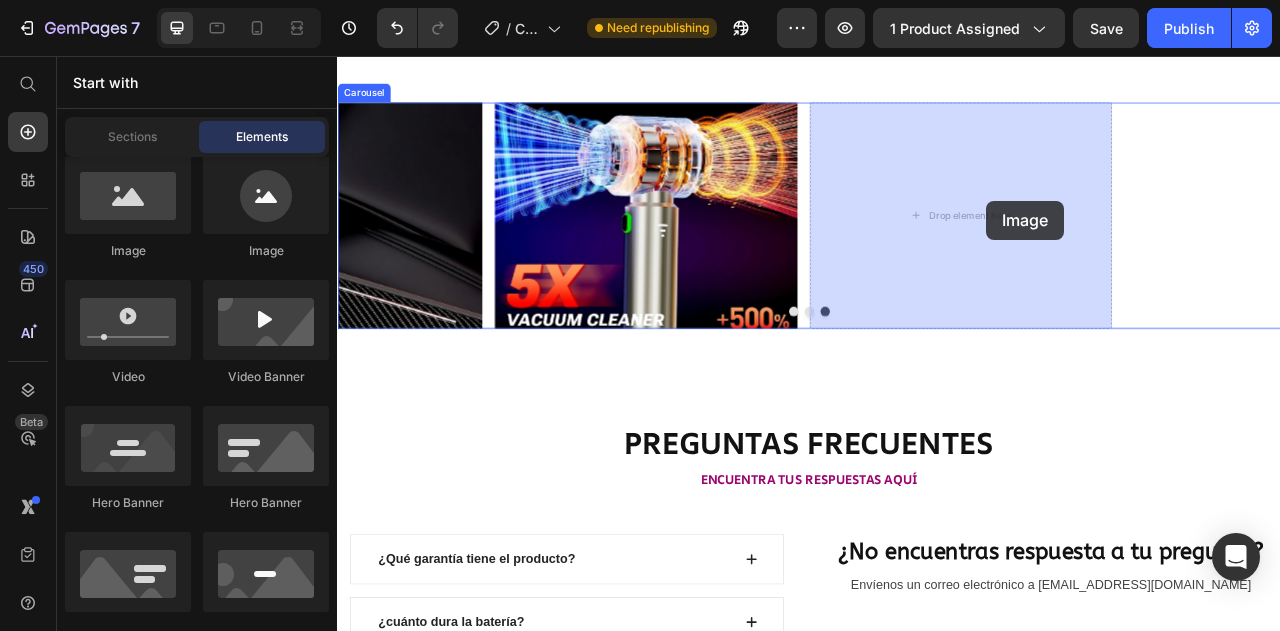 drag, startPoint x: 601, startPoint y: 254, endPoint x: 1160, endPoint y: 232, distance: 559.43274 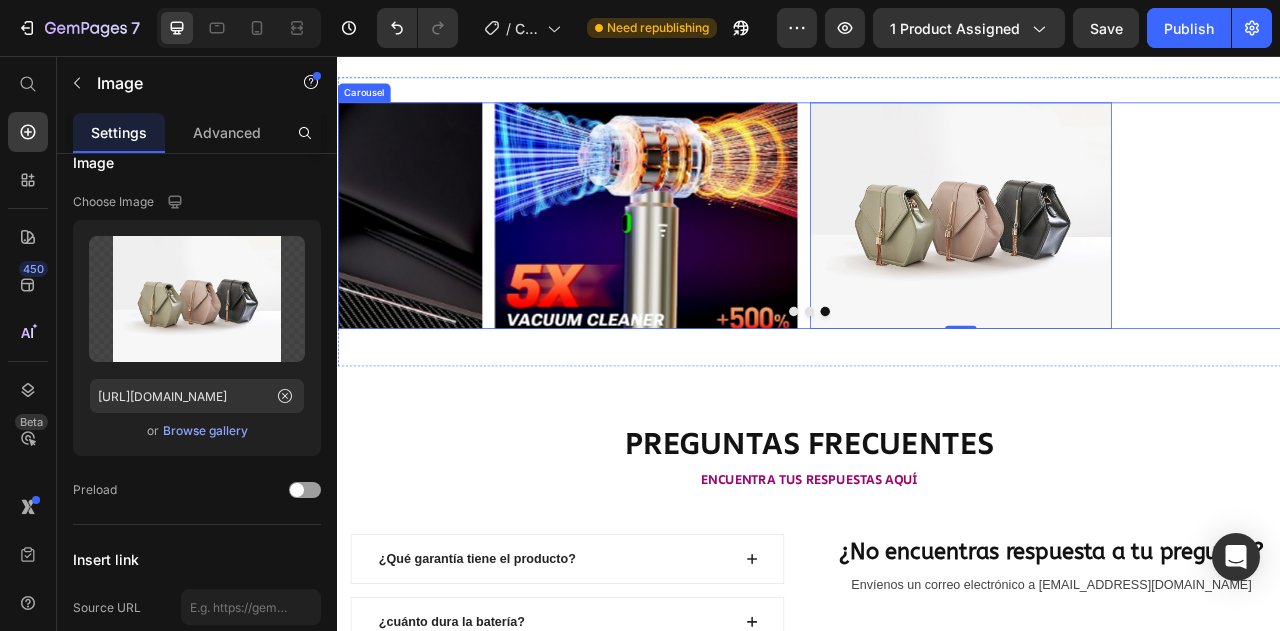 scroll, scrollTop: 0, scrollLeft: 0, axis: both 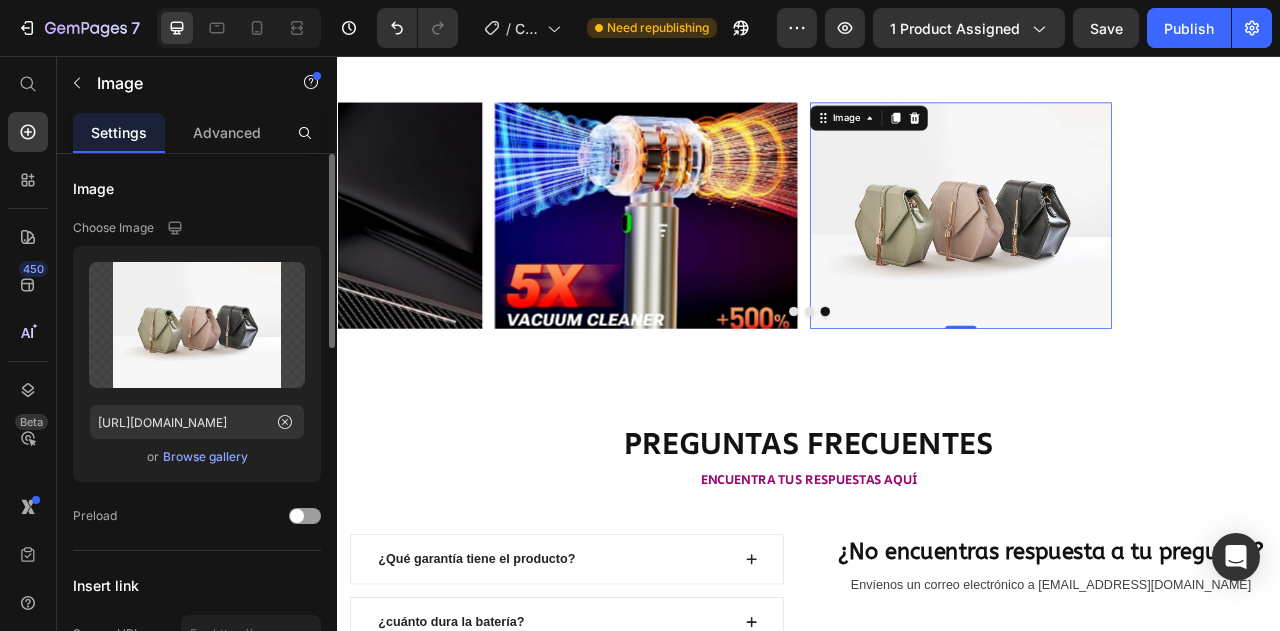click on "Browse gallery" at bounding box center (205, 457) 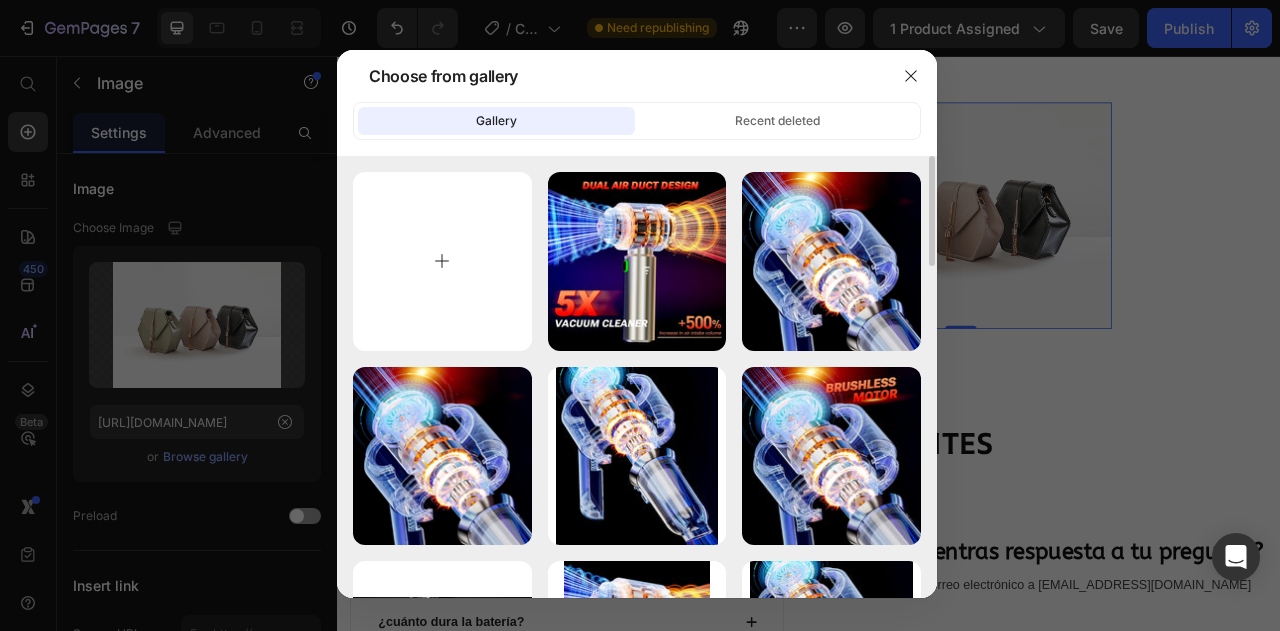 click at bounding box center (442, 261) 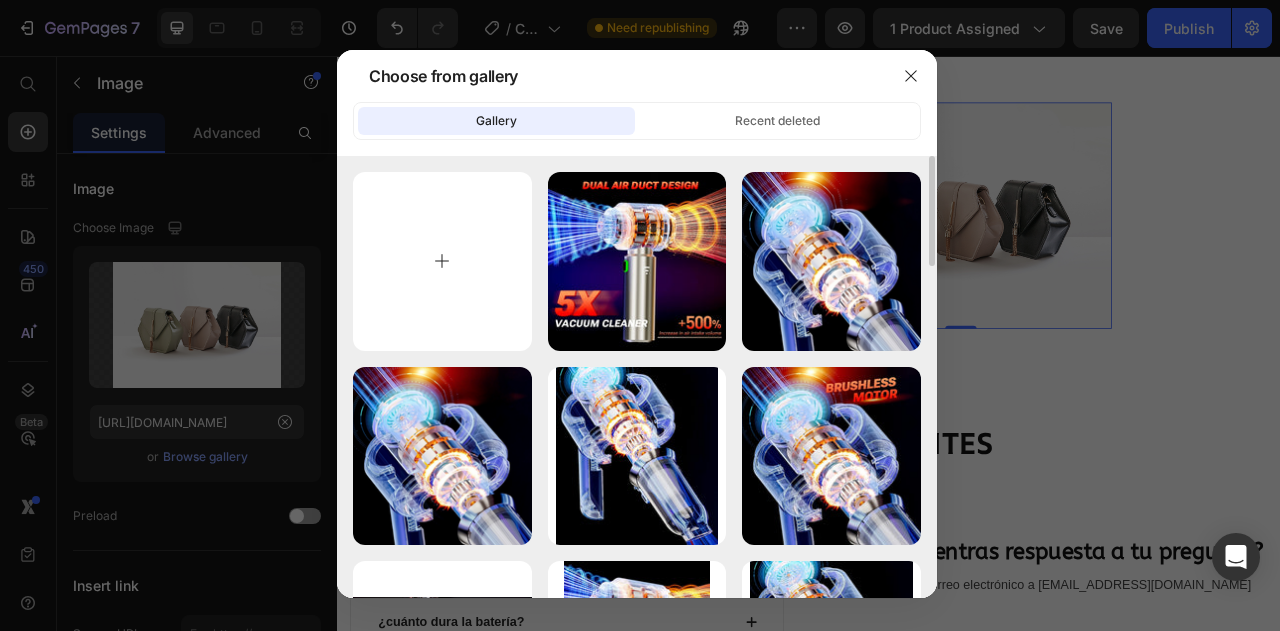 type on "C:\fakepath\upscalemedia-transformed (34).webp" 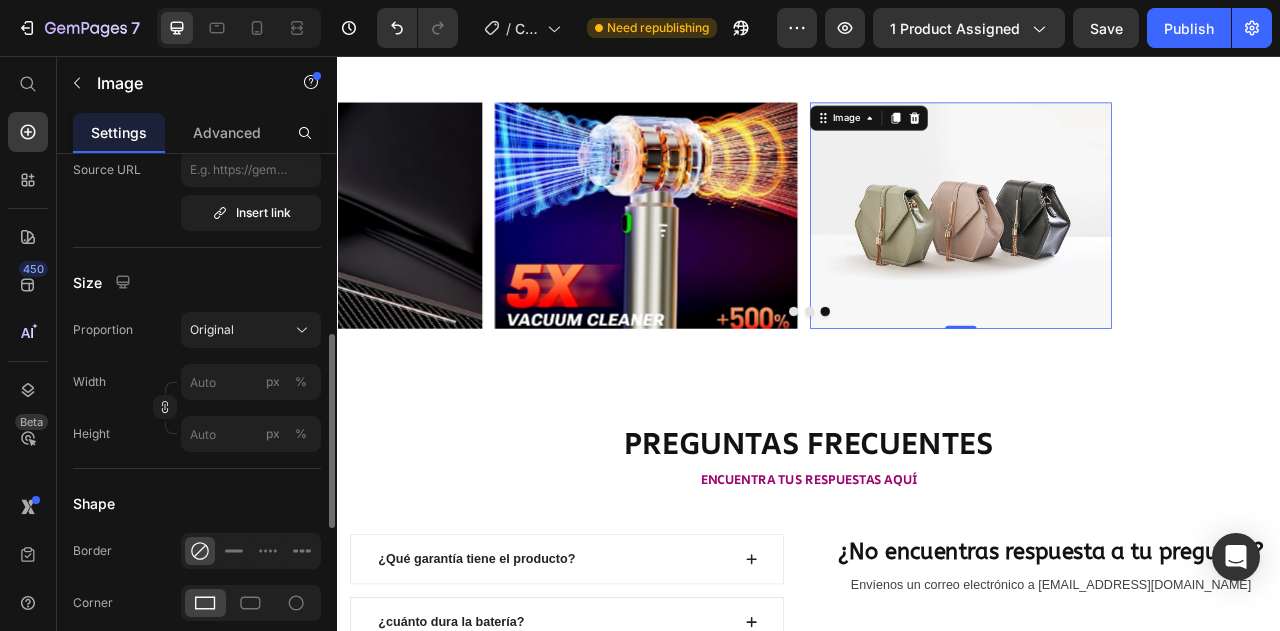 scroll, scrollTop: 472, scrollLeft: 0, axis: vertical 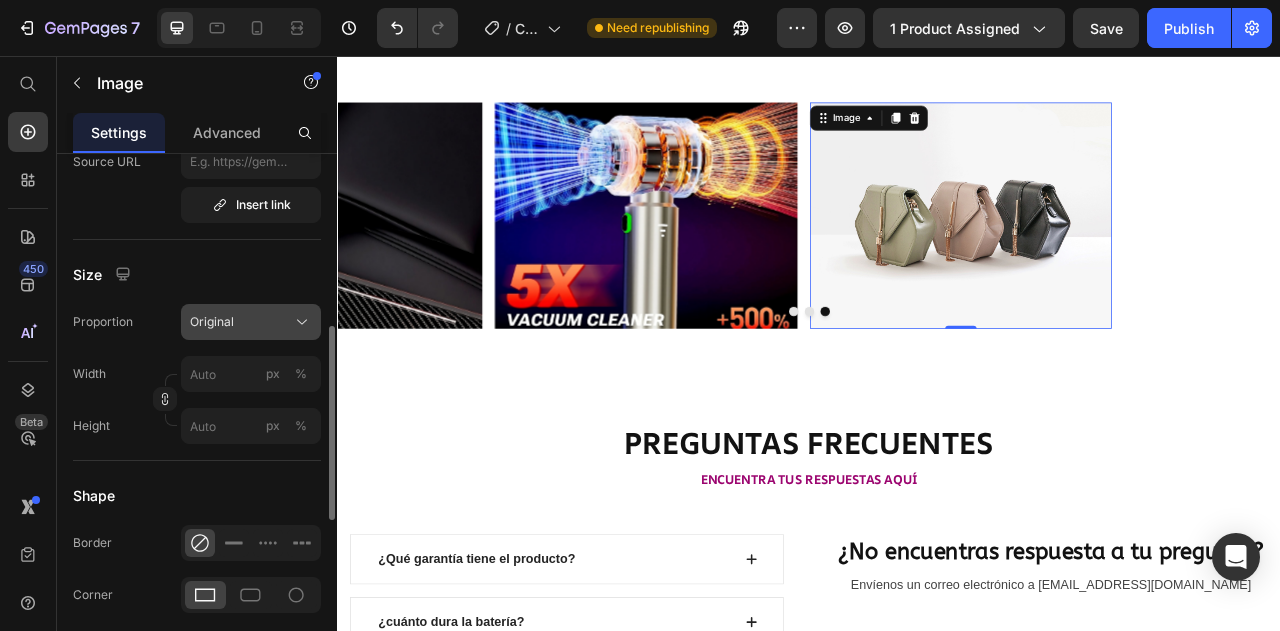 click on "Original" at bounding box center (251, 322) 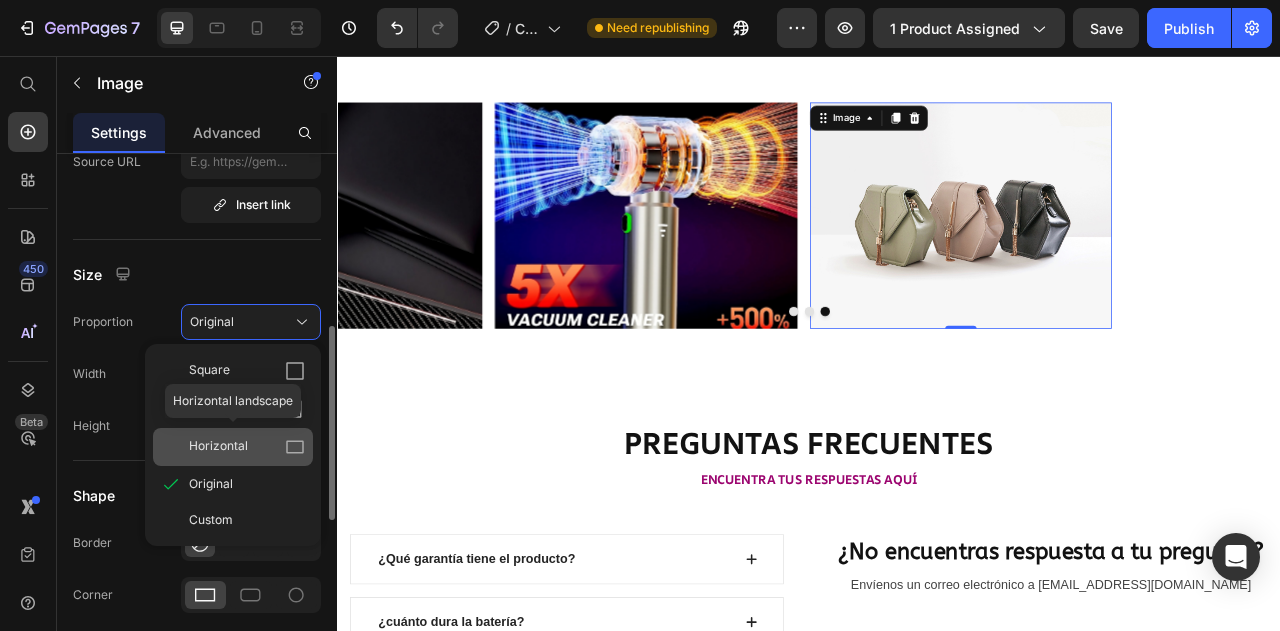 type on "[URL][DOMAIN_NAME]" 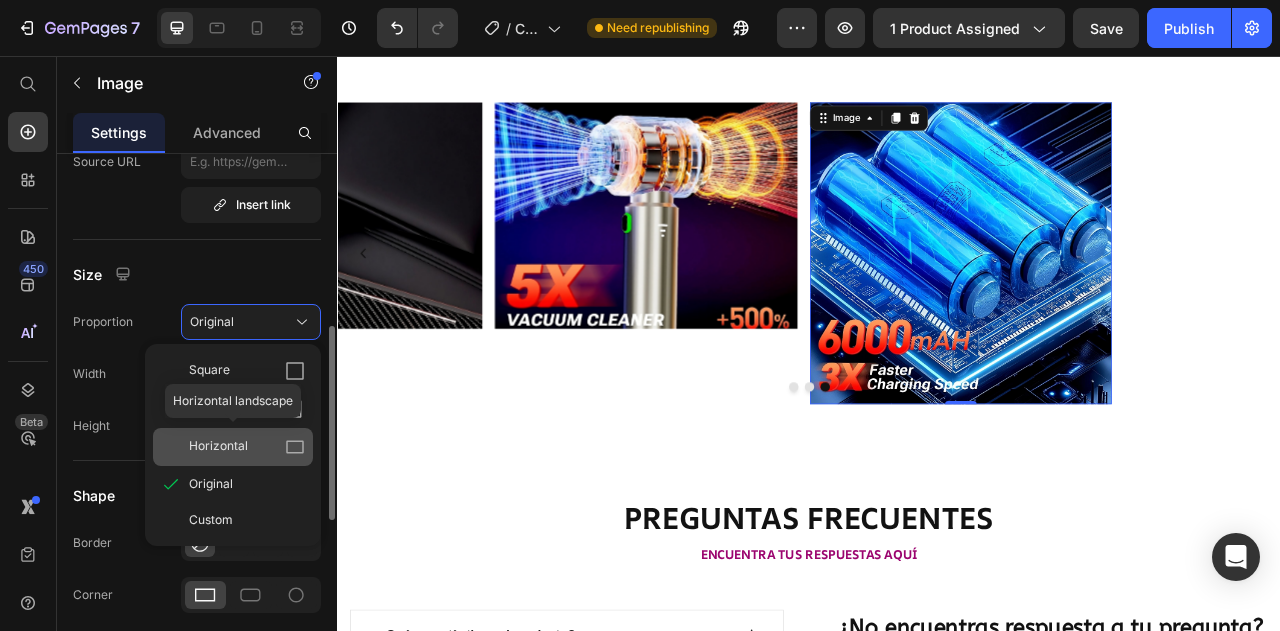 click on "Horizontal" 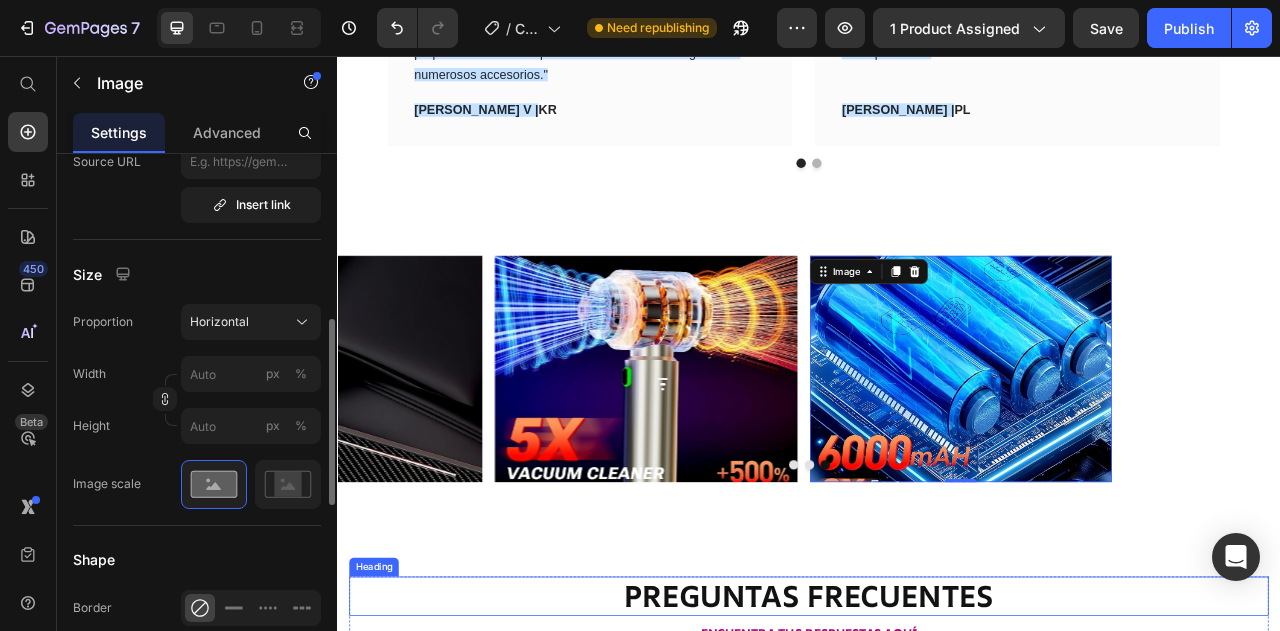 scroll, scrollTop: 2998, scrollLeft: 0, axis: vertical 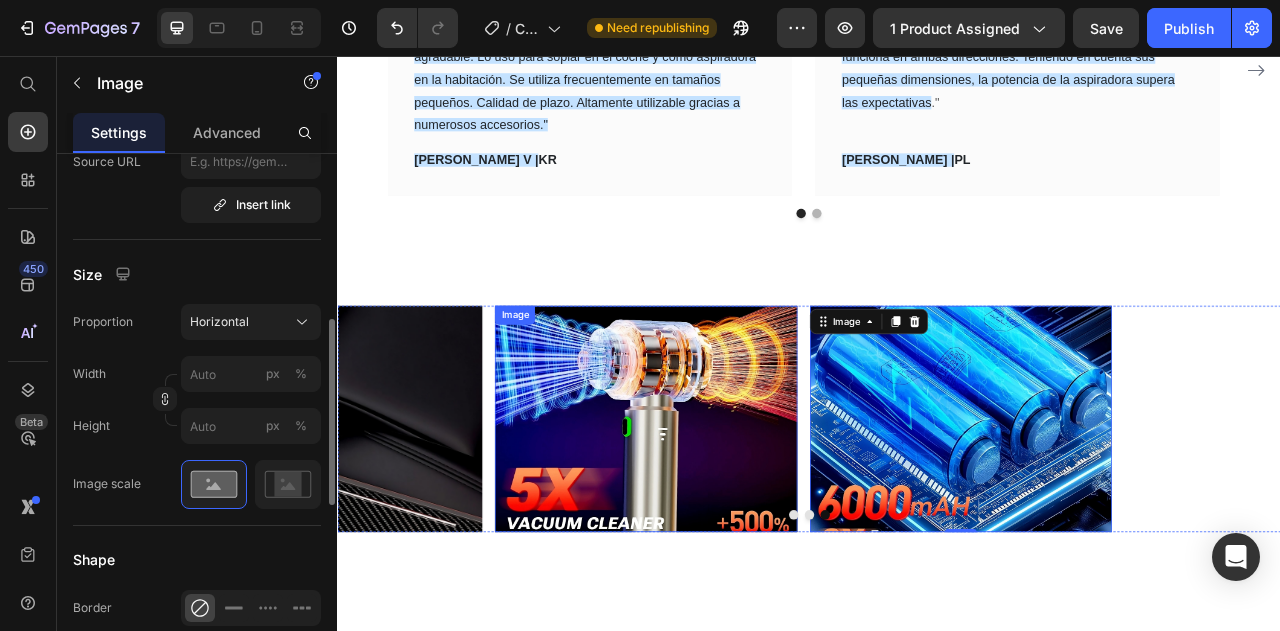 click on "Image" at bounding box center [729, 518] 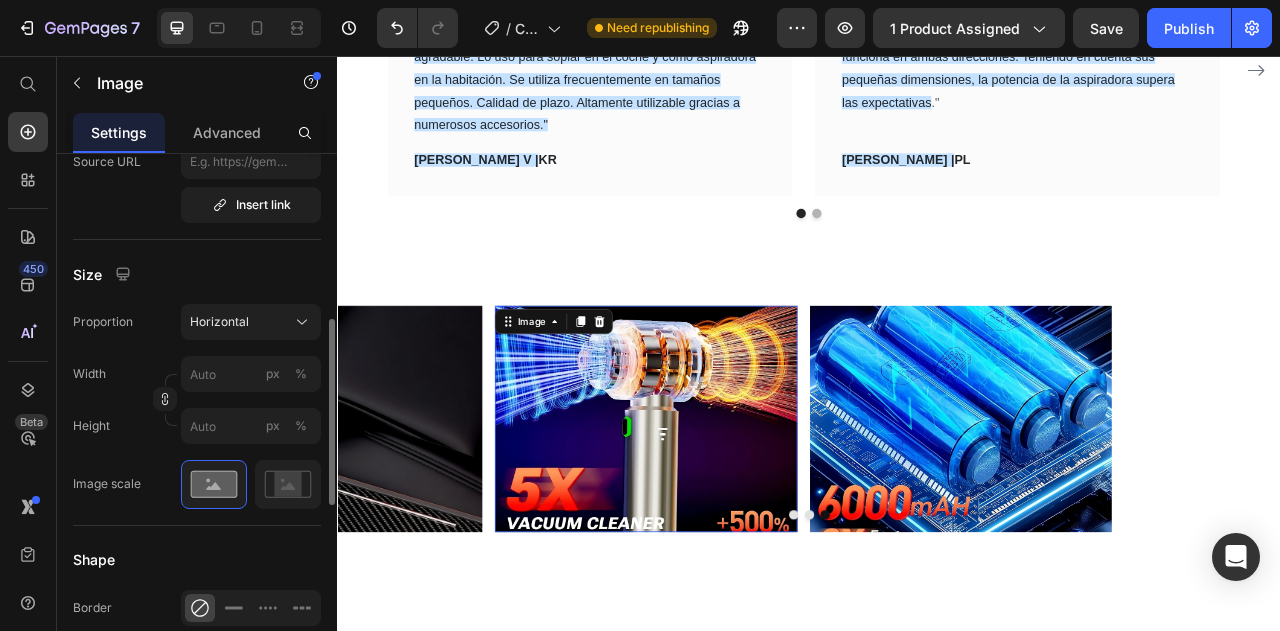 scroll, scrollTop: 472, scrollLeft: 0, axis: vertical 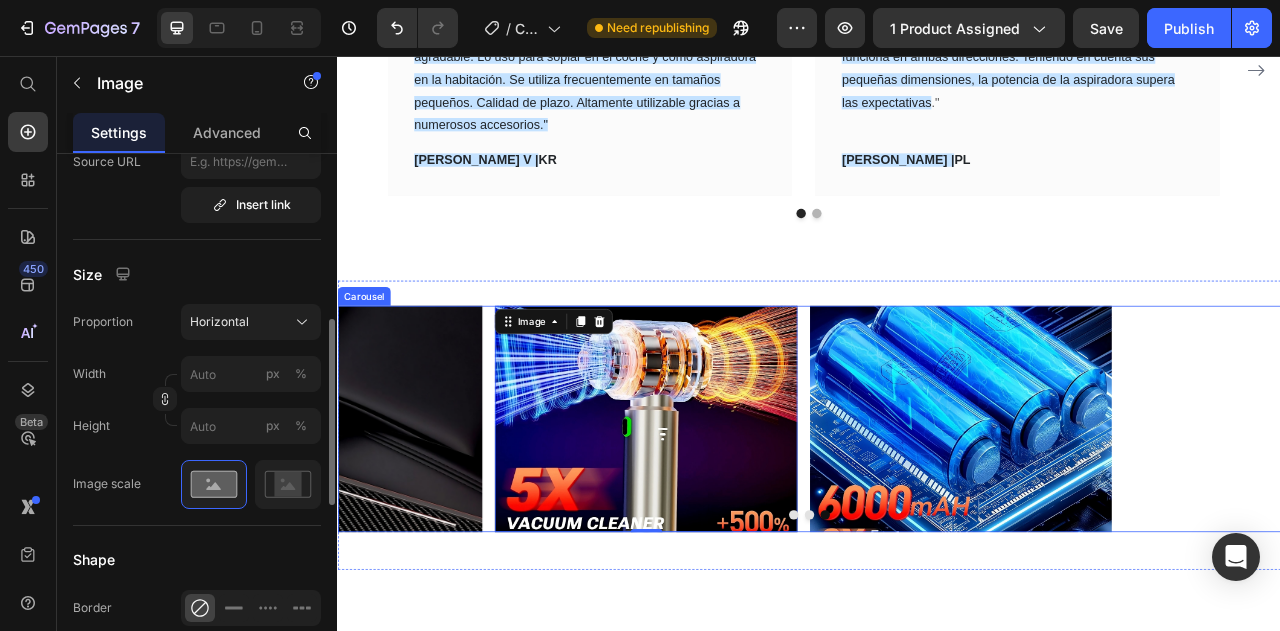 click on "Image Image Image   0 Image" at bounding box center [937, 518] 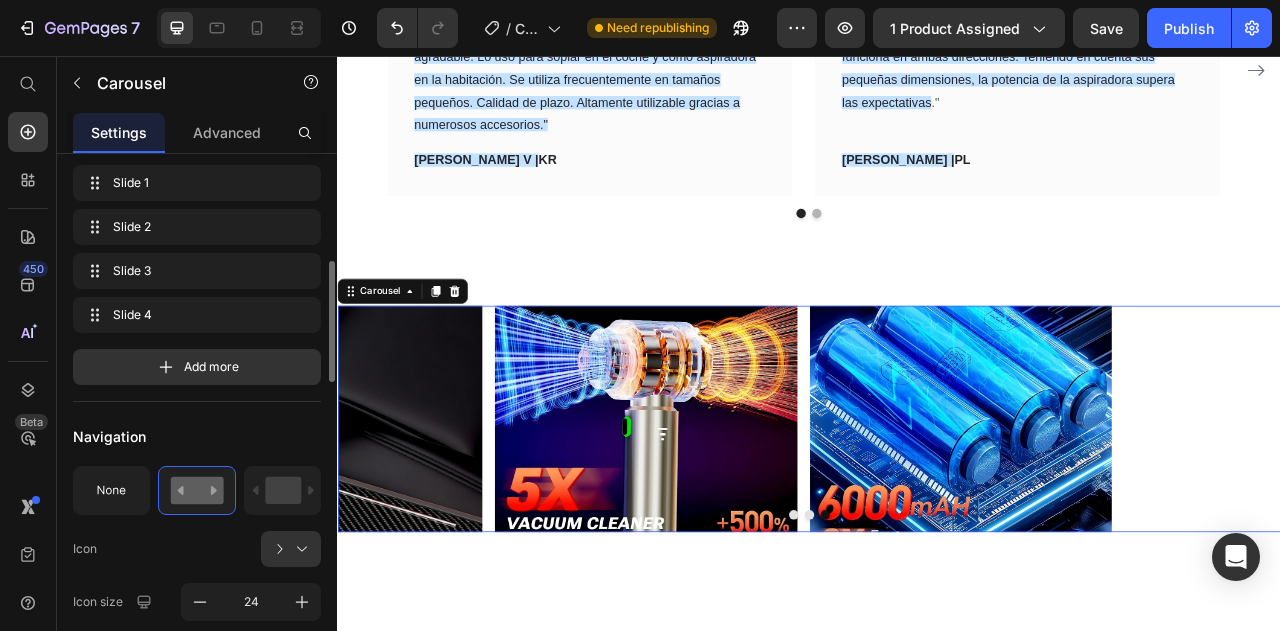 scroll, scrollTop: 0, scrollLeft: 0, axis: both 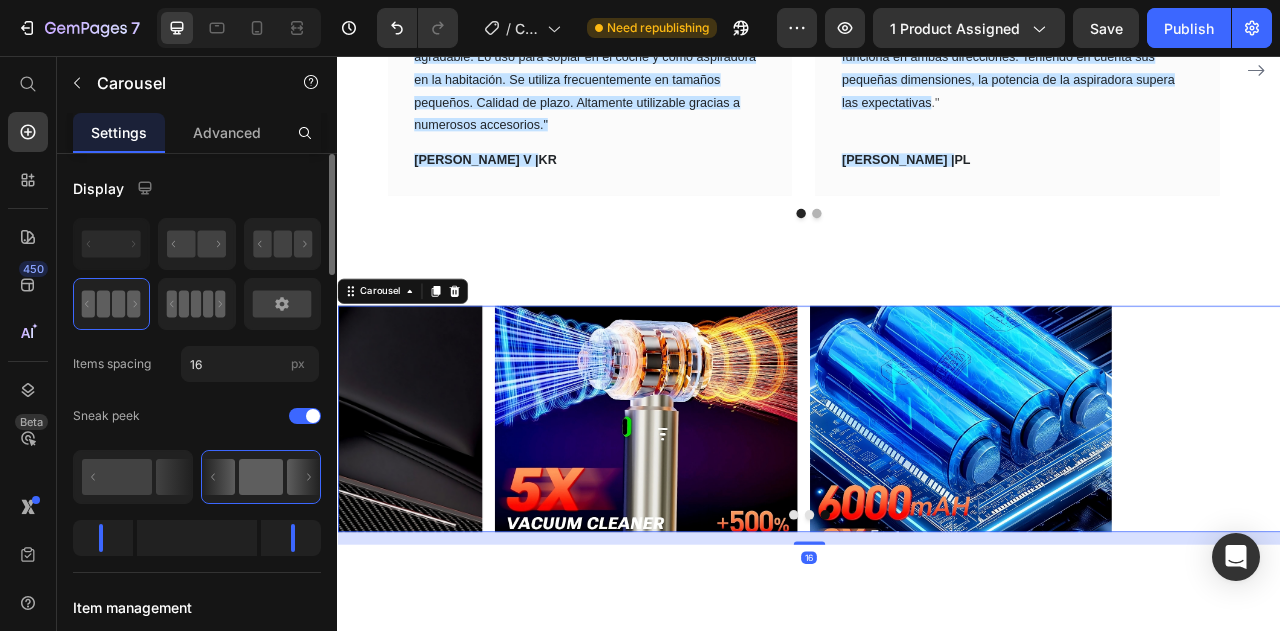 click 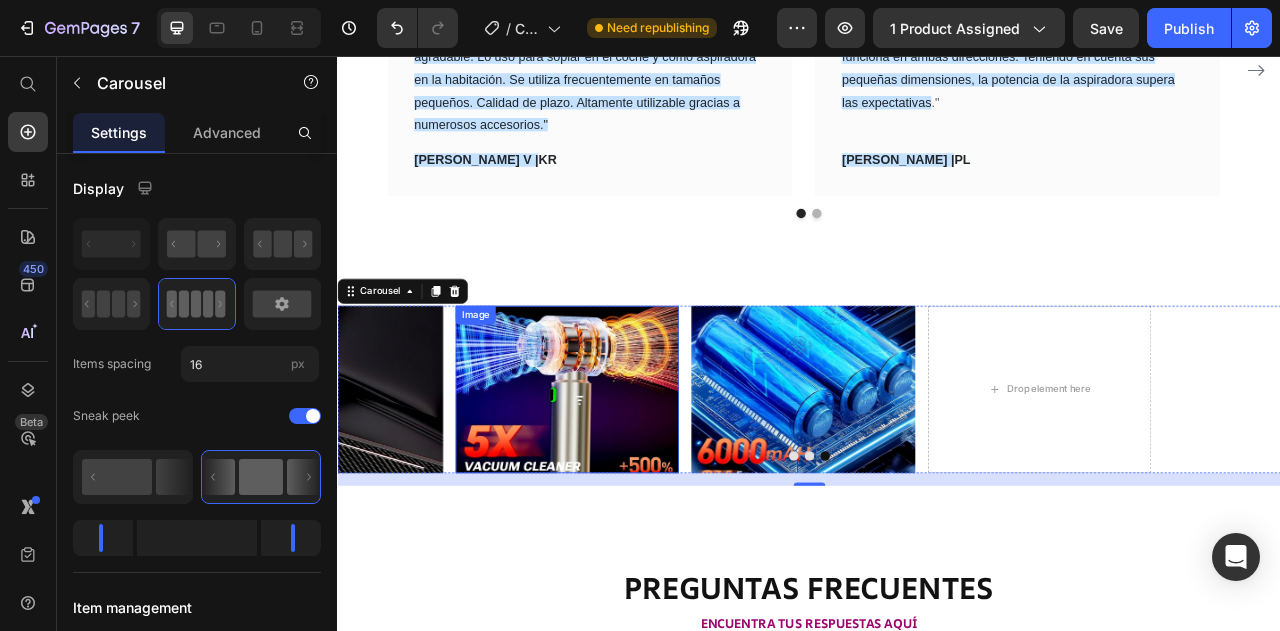 click at bounding box center [629, 480] 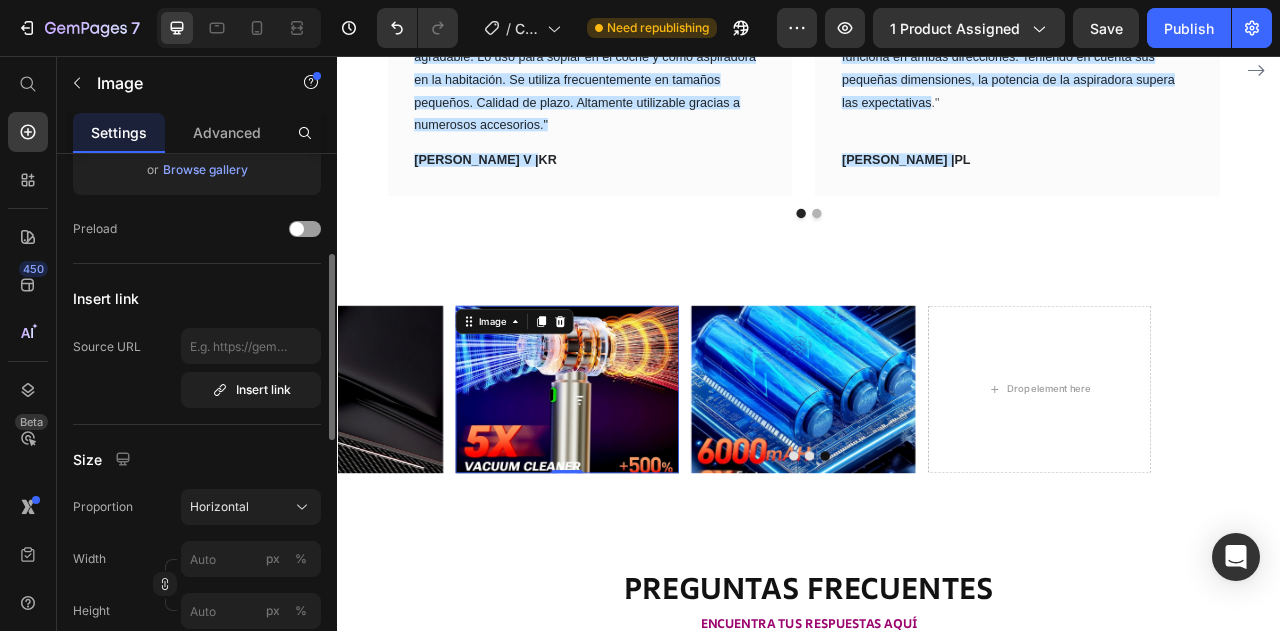 scroll, scrollTop: 288, scrollLeft: 0, axis: vertical 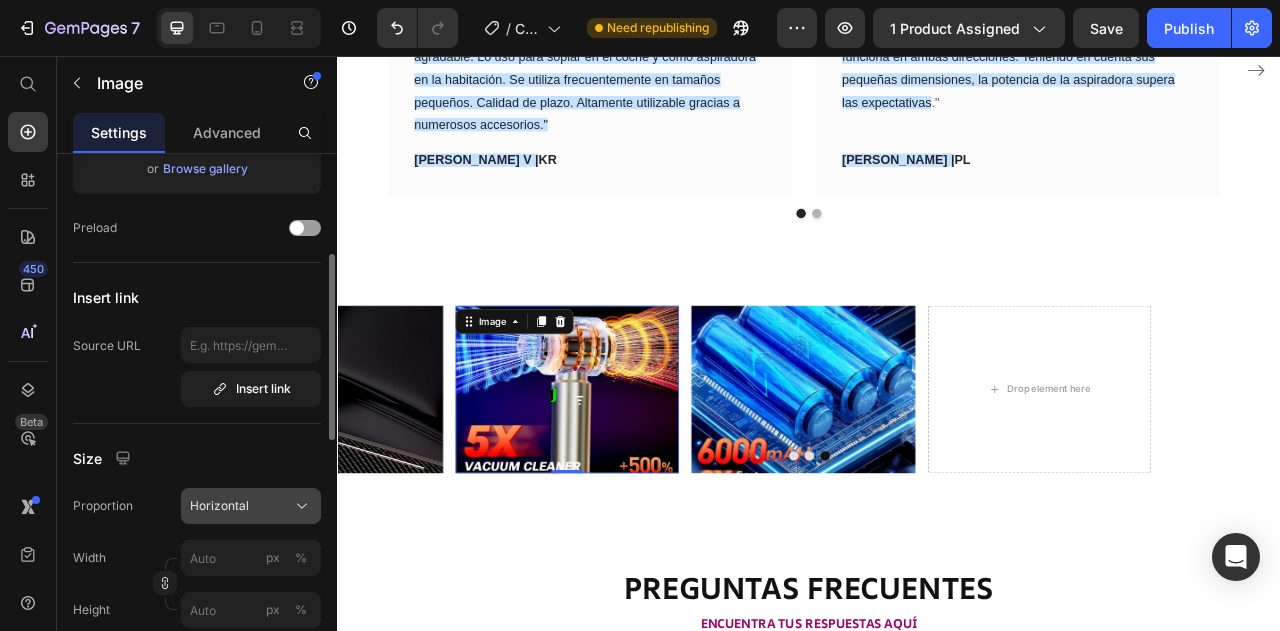 click on "Horizontal" at bounding box center [219, 506] 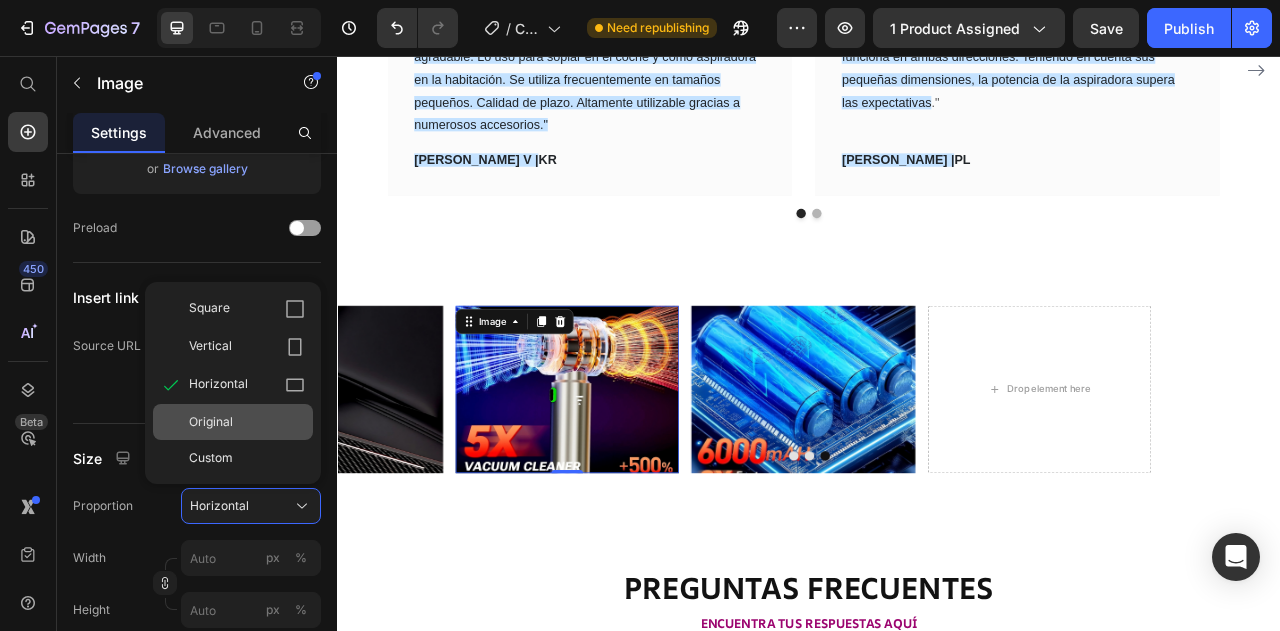 click on "Original" at bounding box center [247, 422] 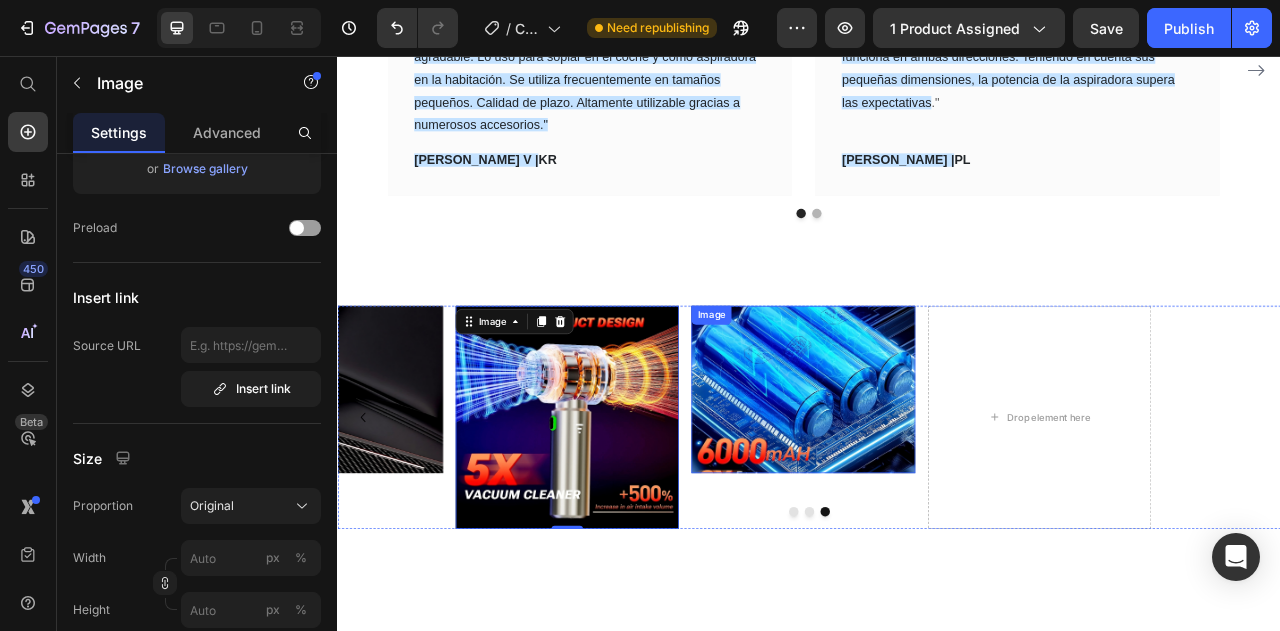 click at bounding box center (929, 480) 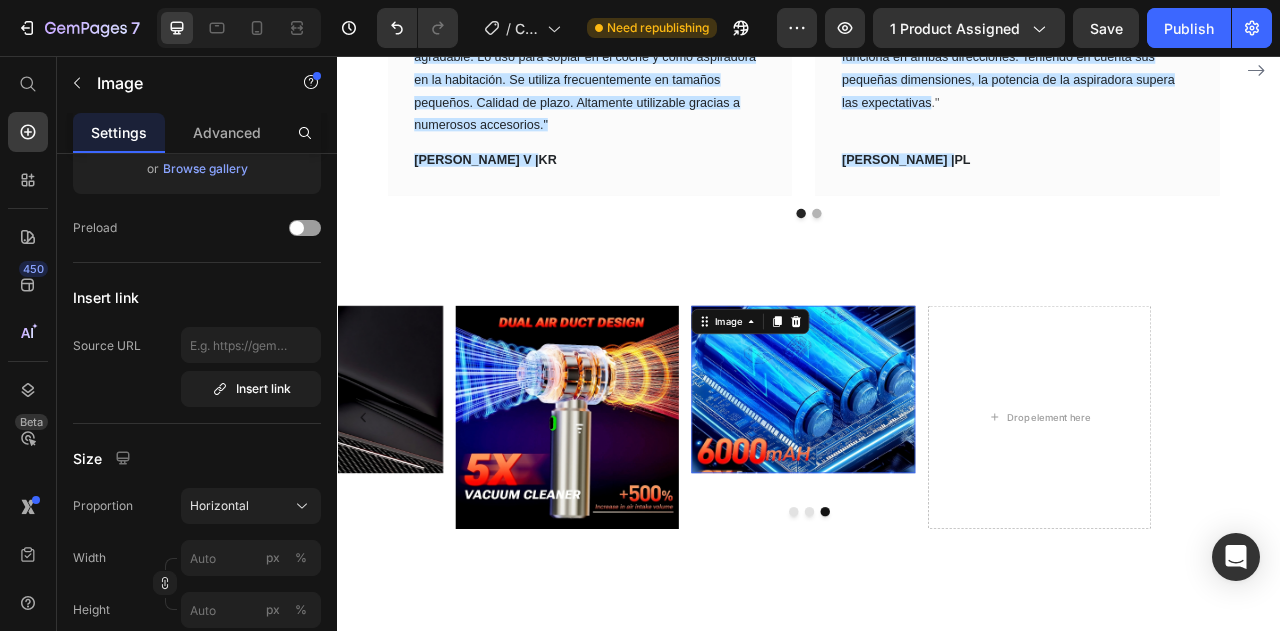 scroll, scrollTop: 288, scrollLeft: 0, axis: vertical 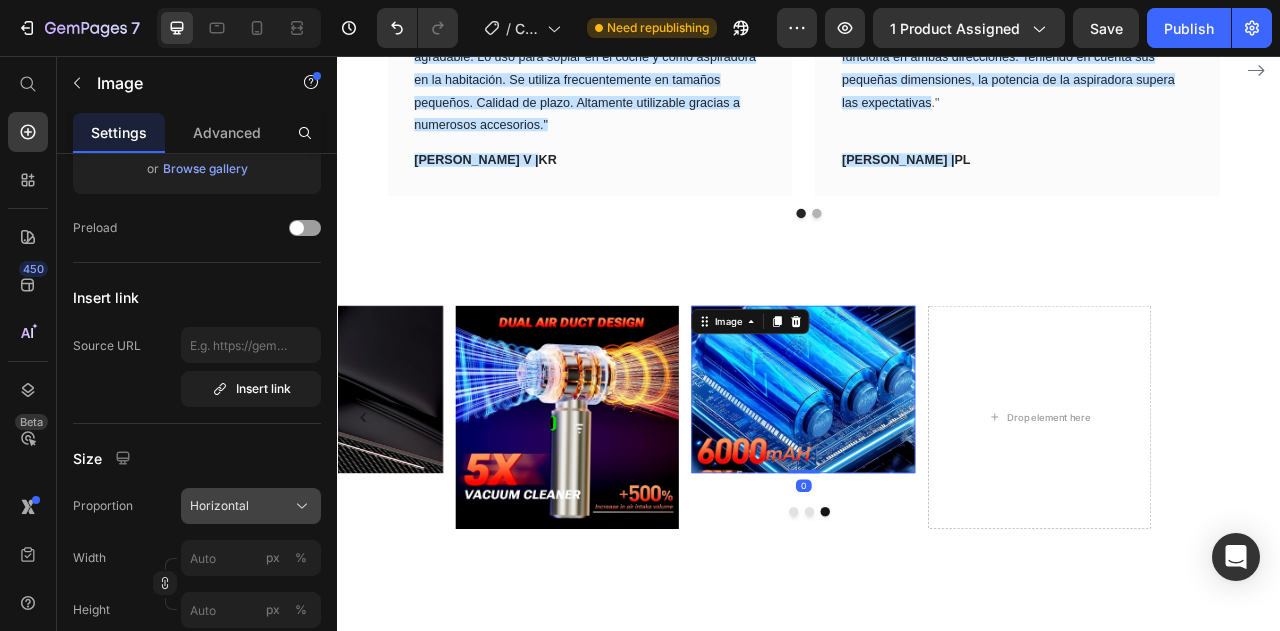 click on "Horizontal" 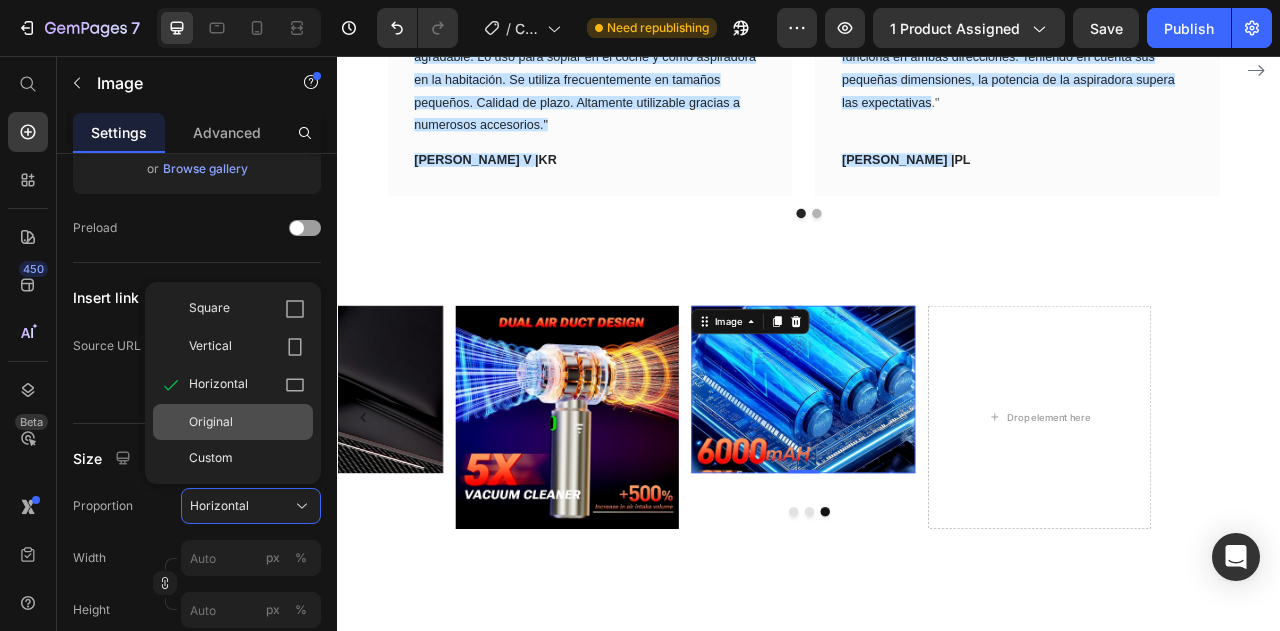 click on "Original" at bounding box center [247, 422] 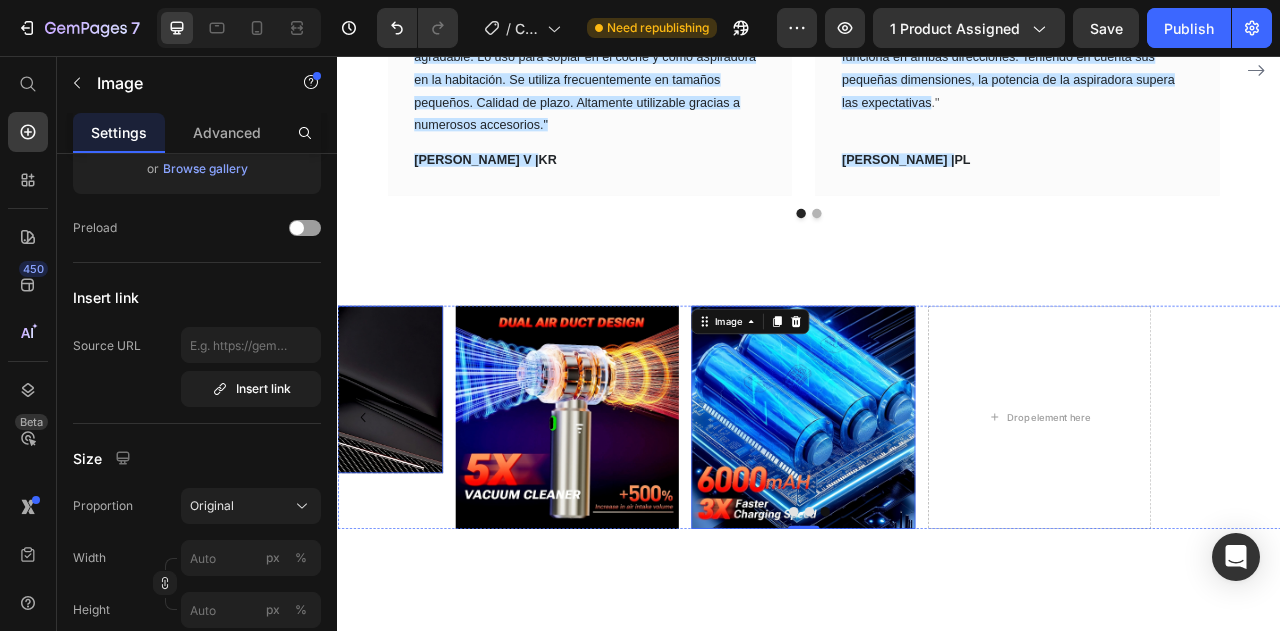 click at bounding box center (329, 480) 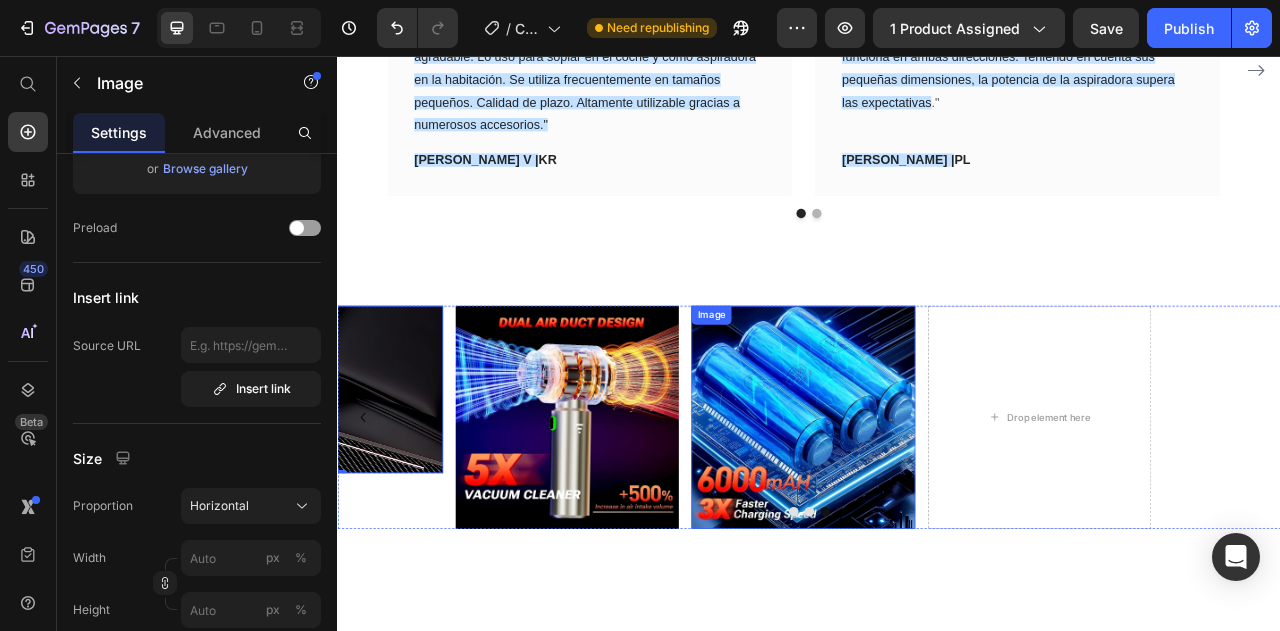 click at bounding box center [929, 516] 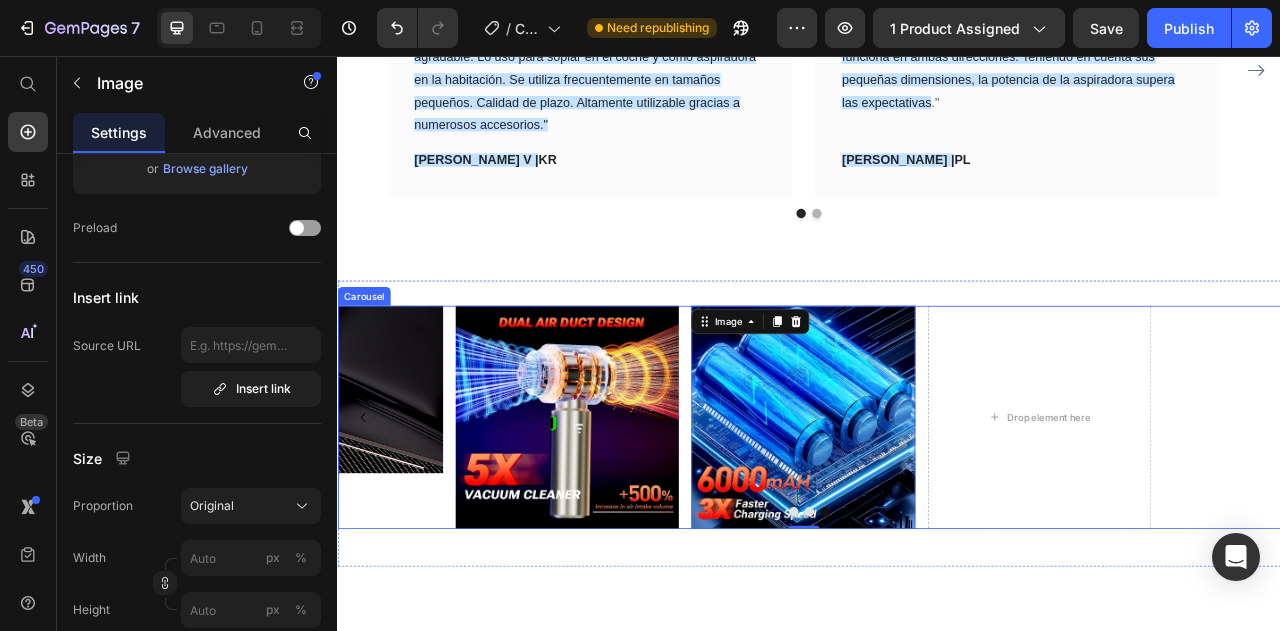 click at bounding box center [917, 636] 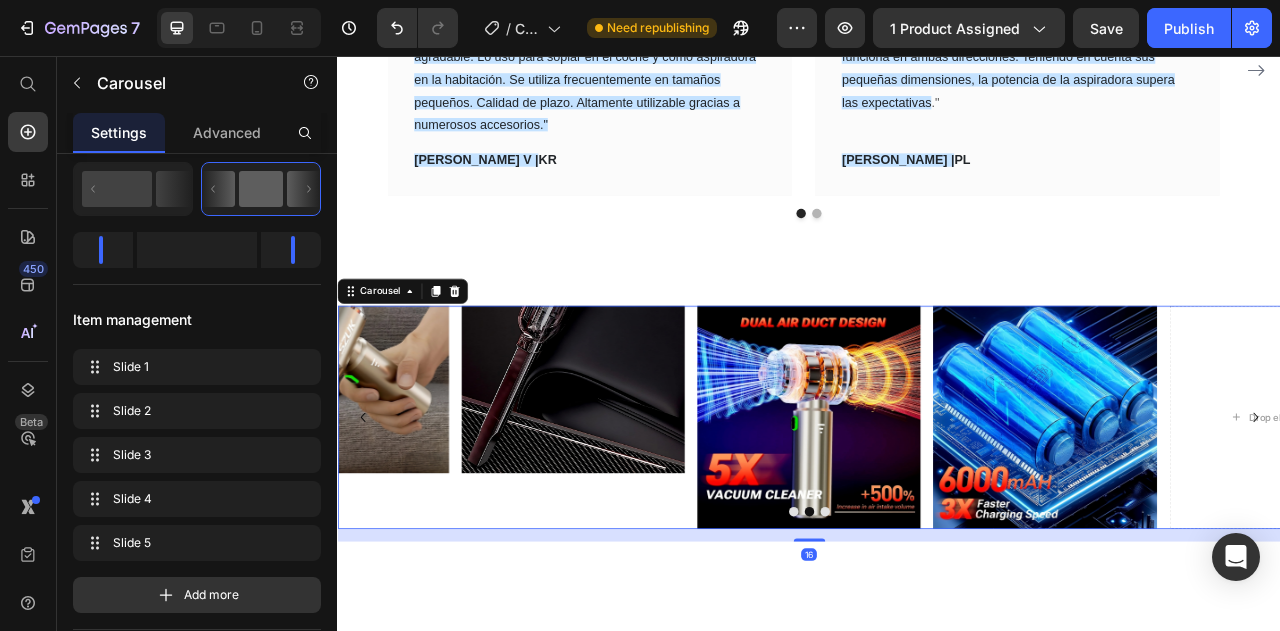 scroll, scrollTop: 0, scrollLeft: 0, axis: both 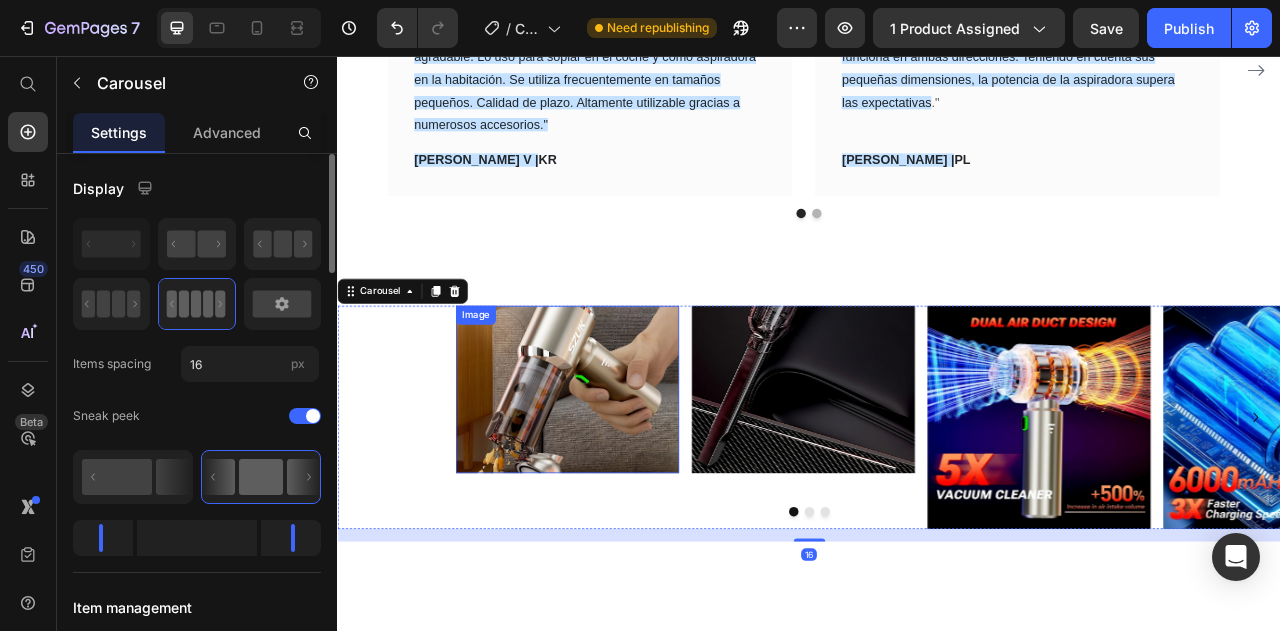 click at bounding box center (629, 480) 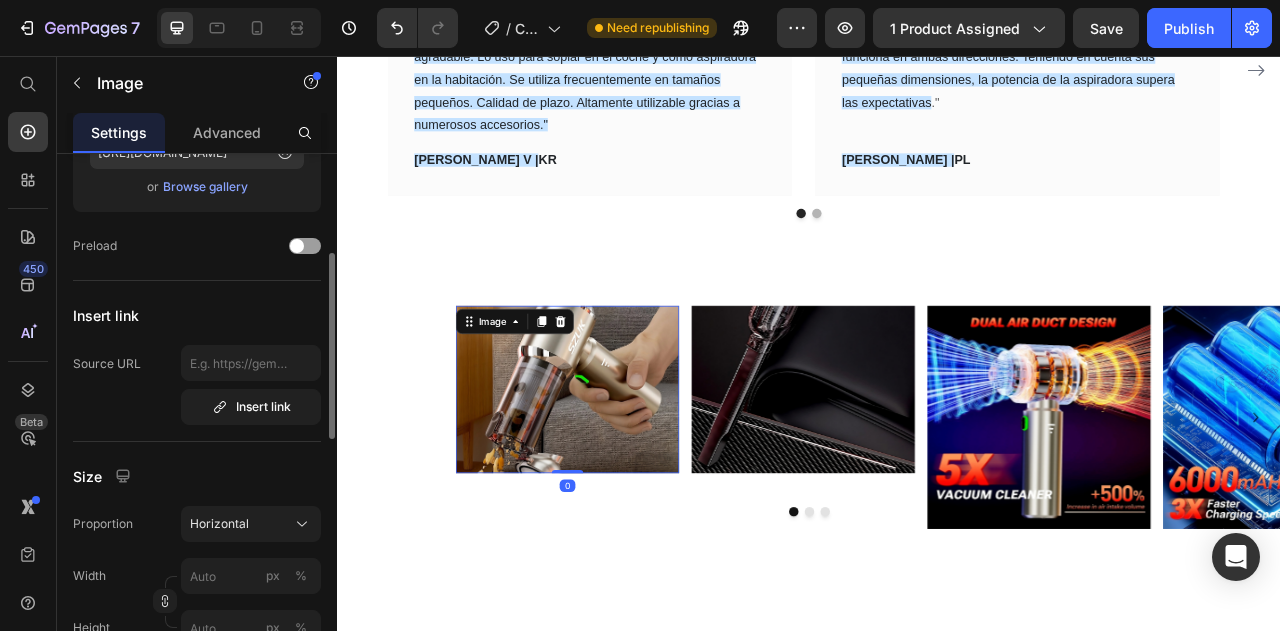 scroll, scrollTop: 274, scrollLeft: 0, axis: vertical 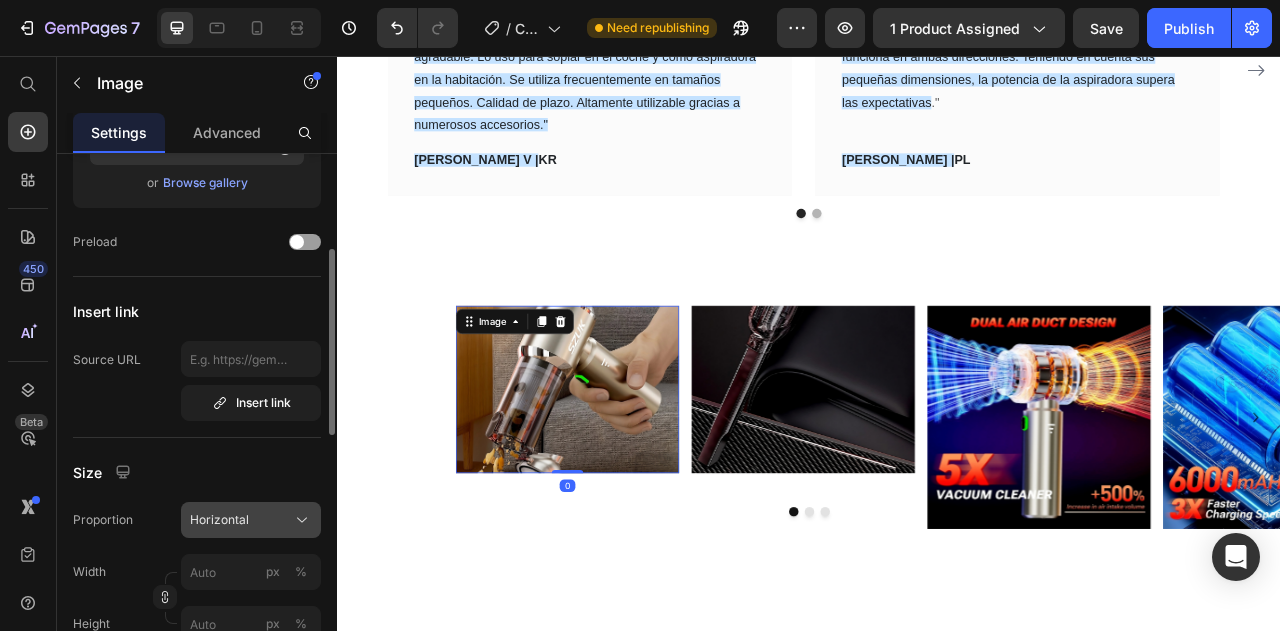 click on "Horizontal" at bounding box center [251, 520] 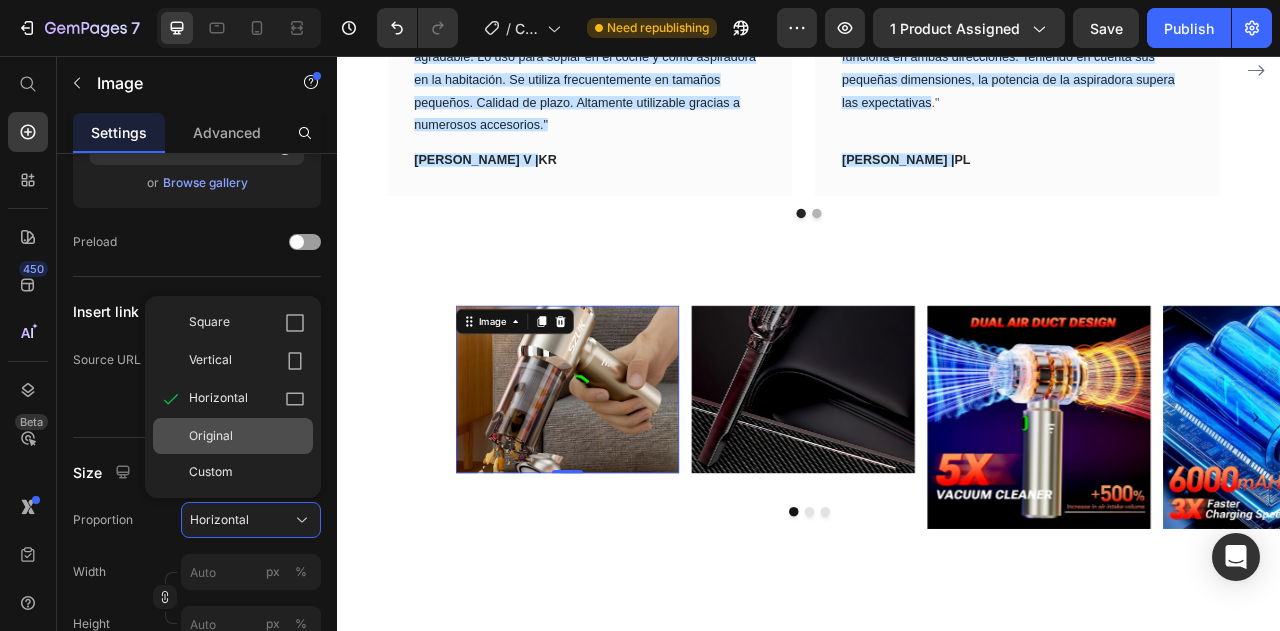 click on "Original" at bounding box center (247, 436) 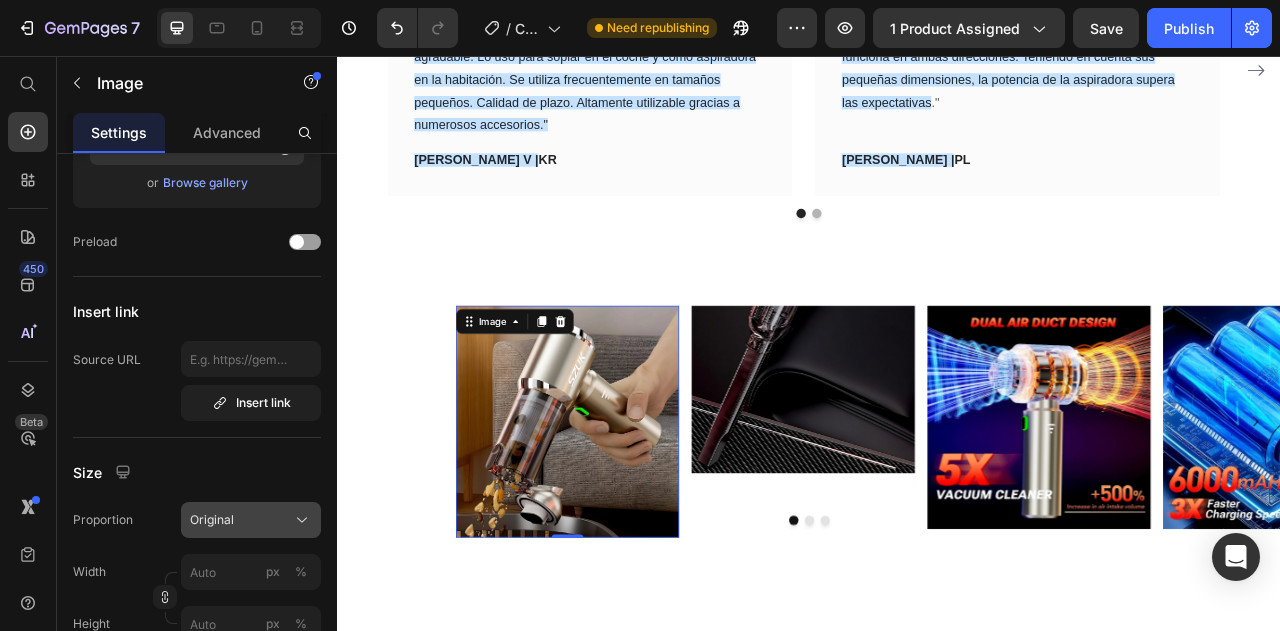 click on "Original" 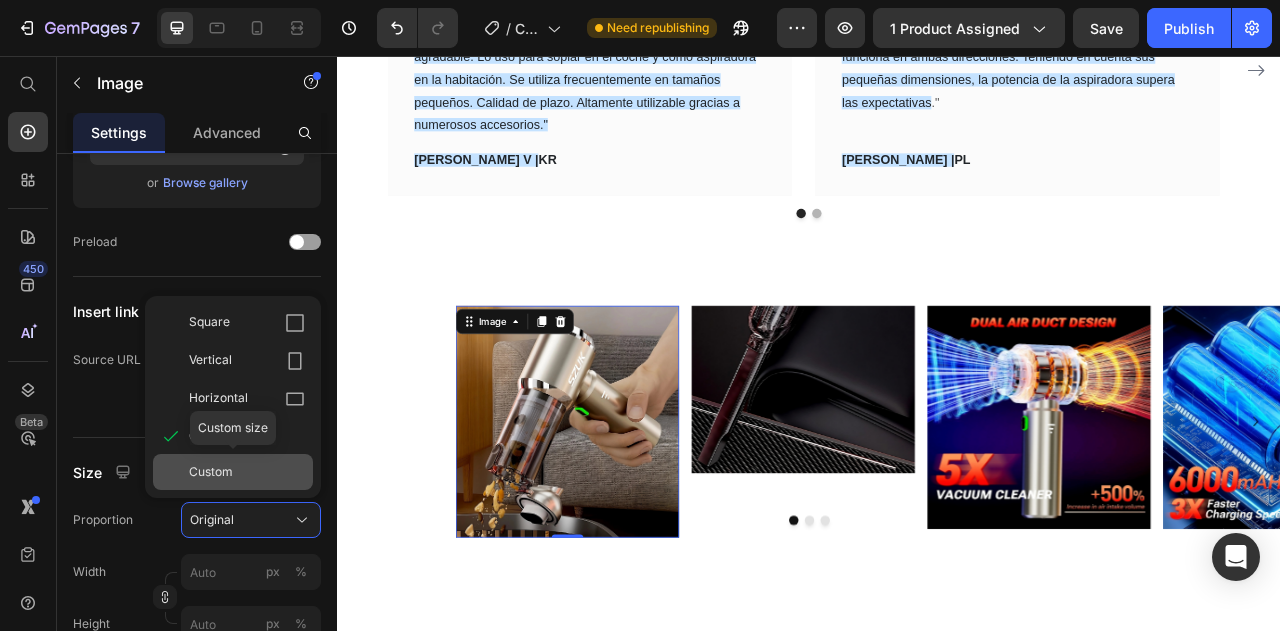 click on "Custom" at bounding box center [247, 472] 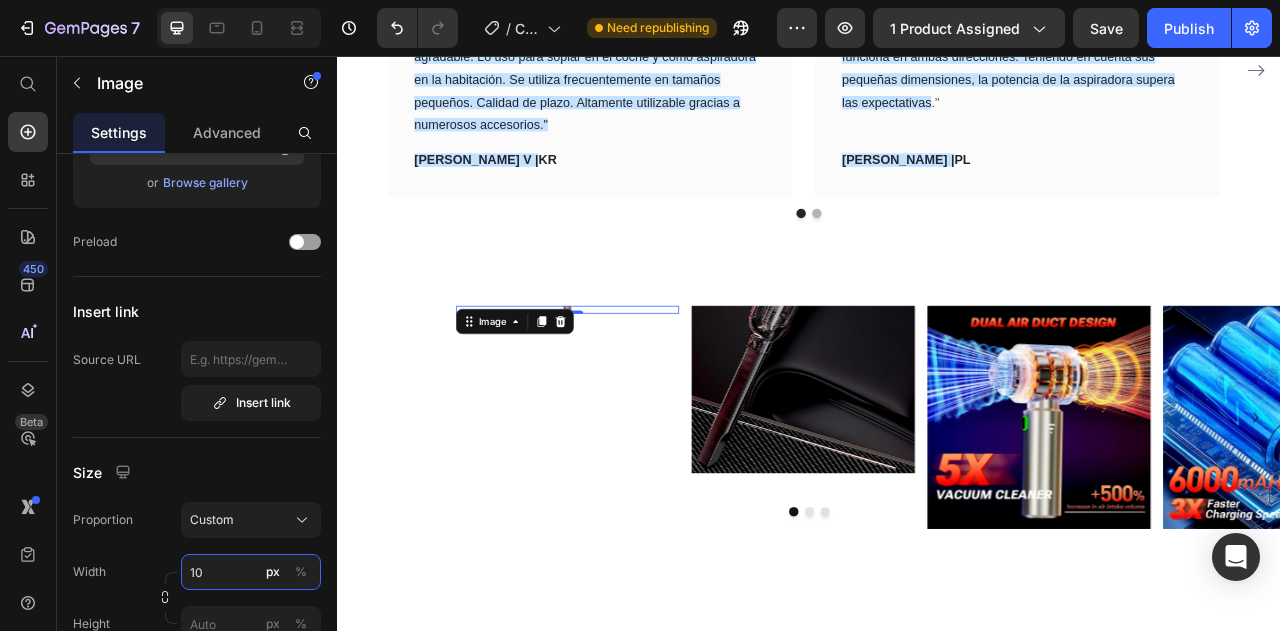 type on "1" 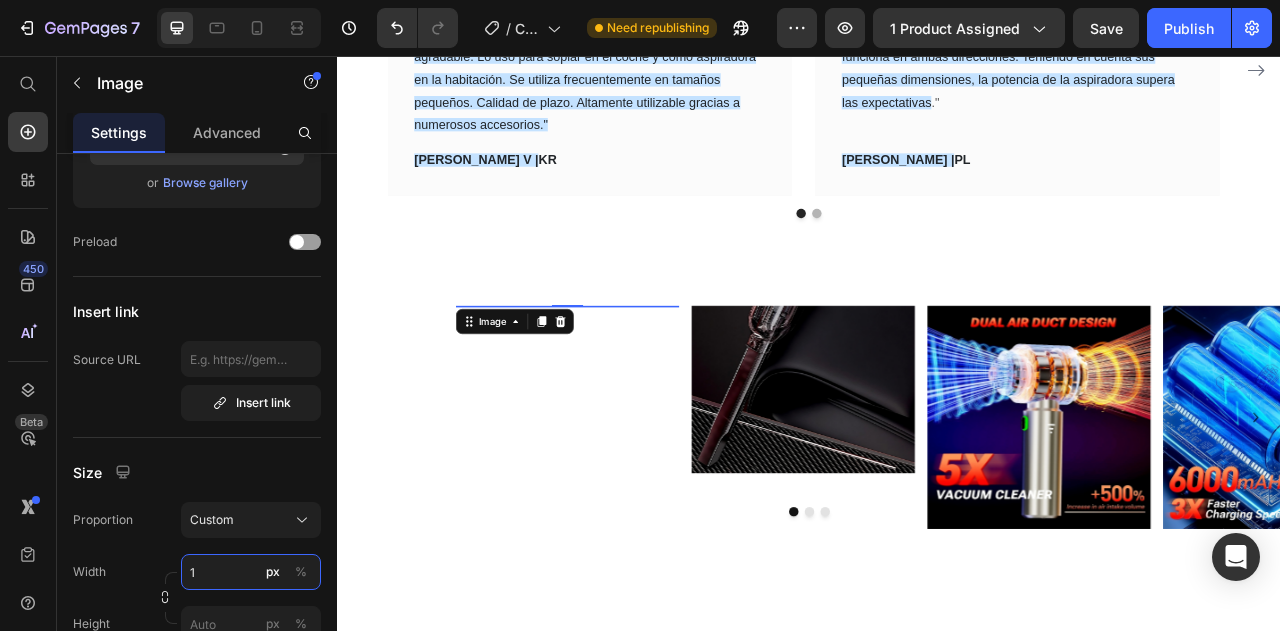 type 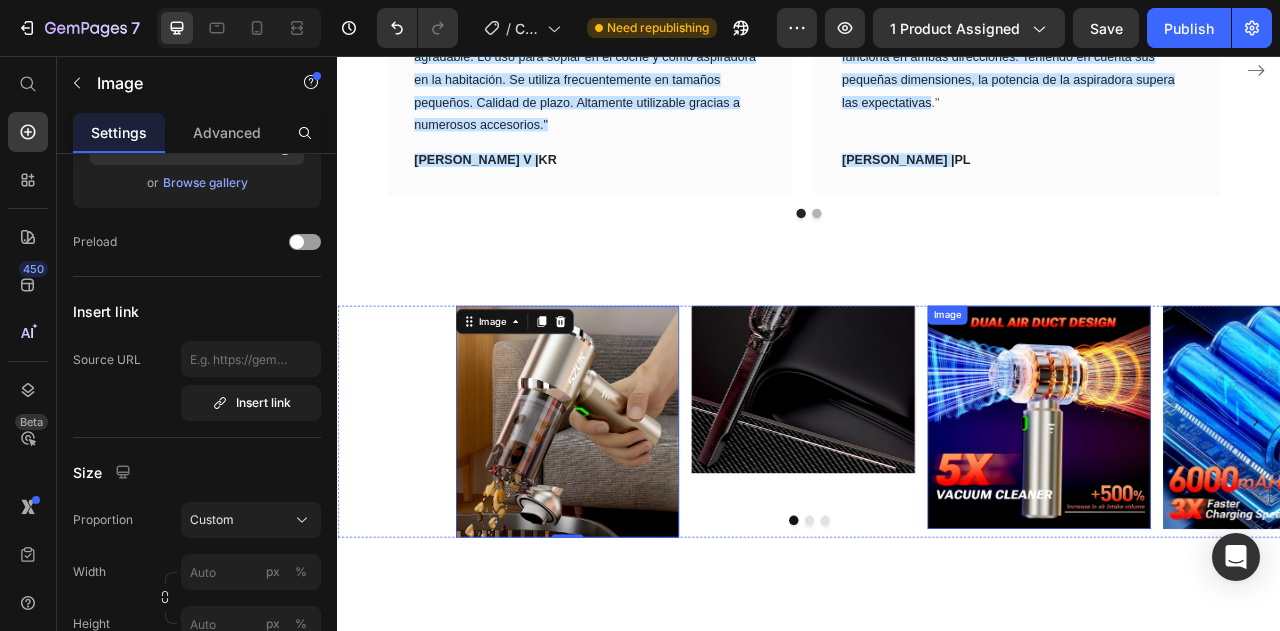 click at bounding box center [1229, 516] 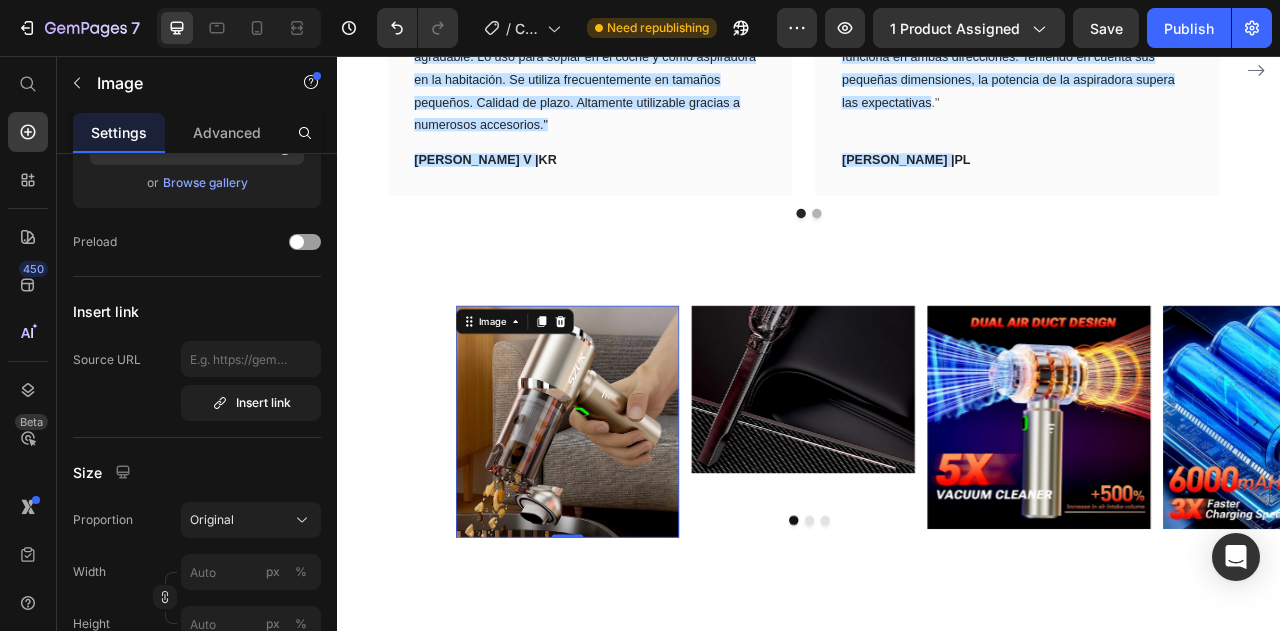 click at bounding box center (629, 521) 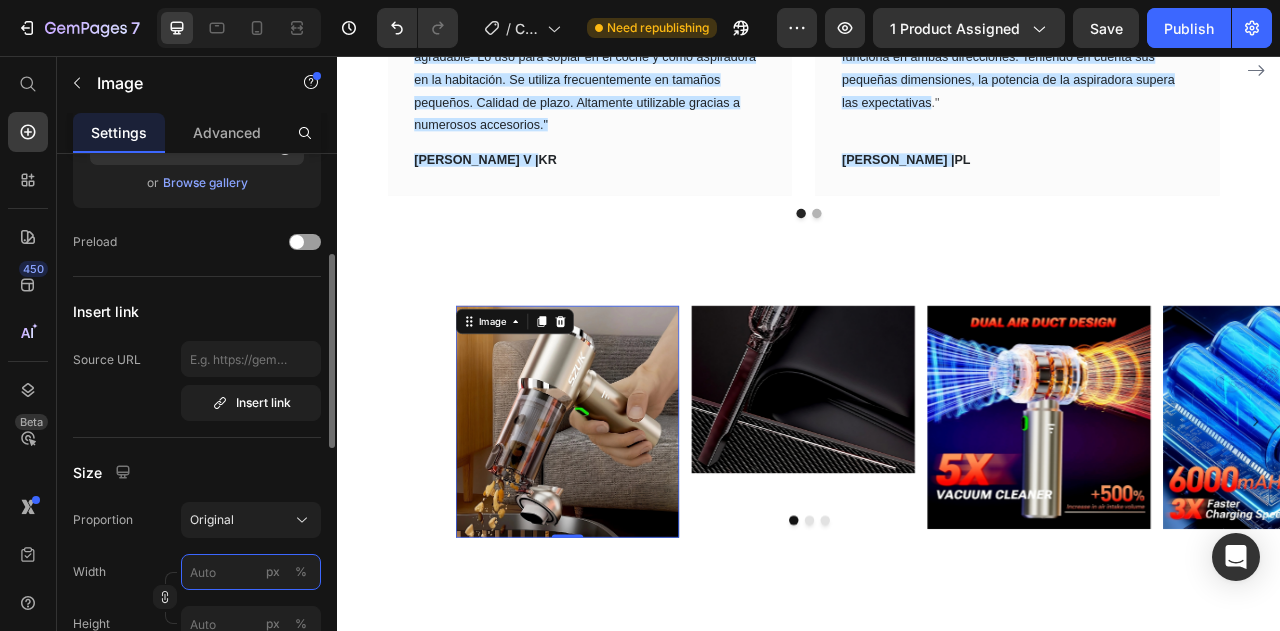 click on "px %" at bounding box center [251, 572] 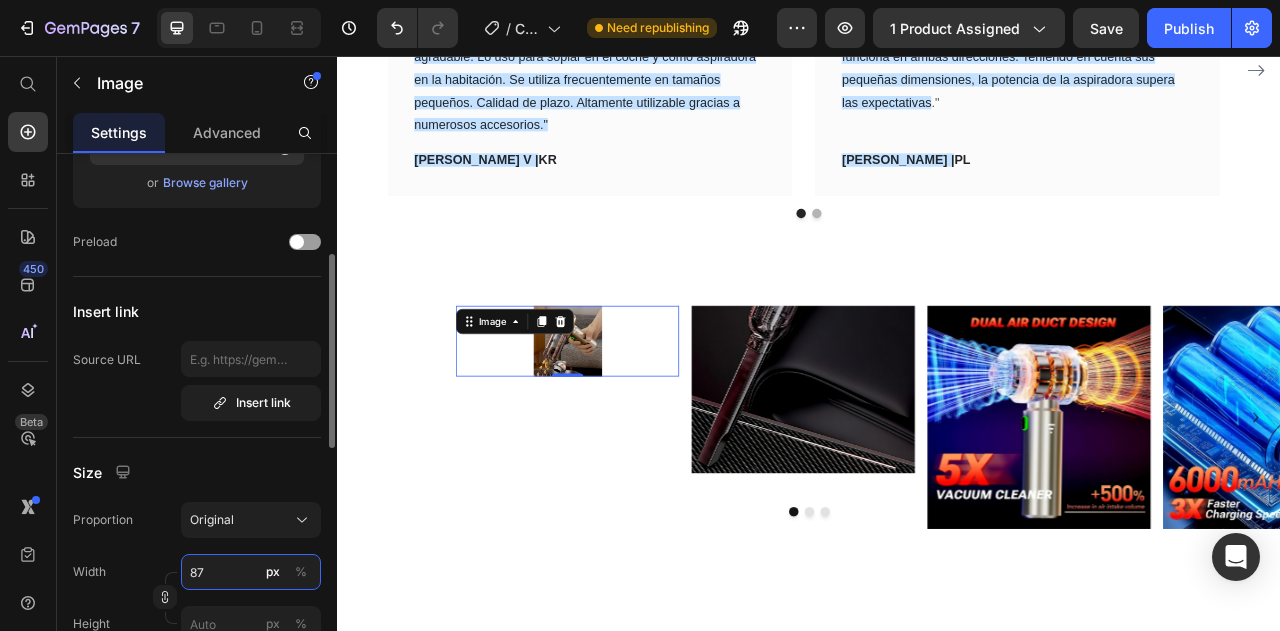 type on "8" 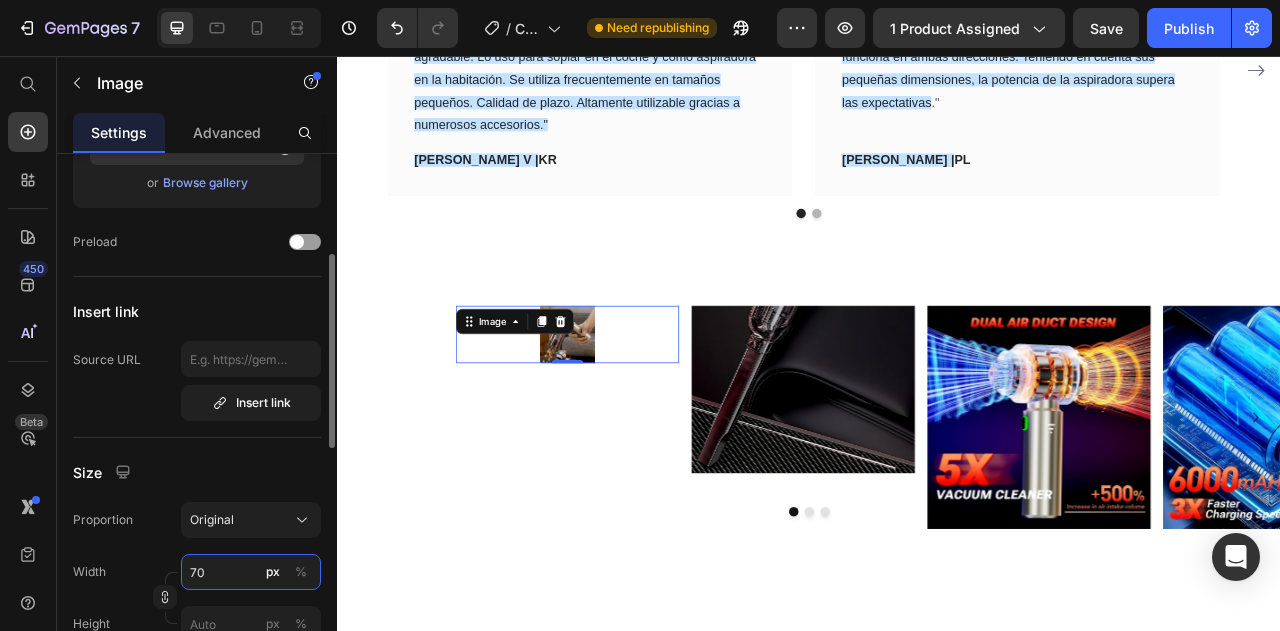 type on "7" 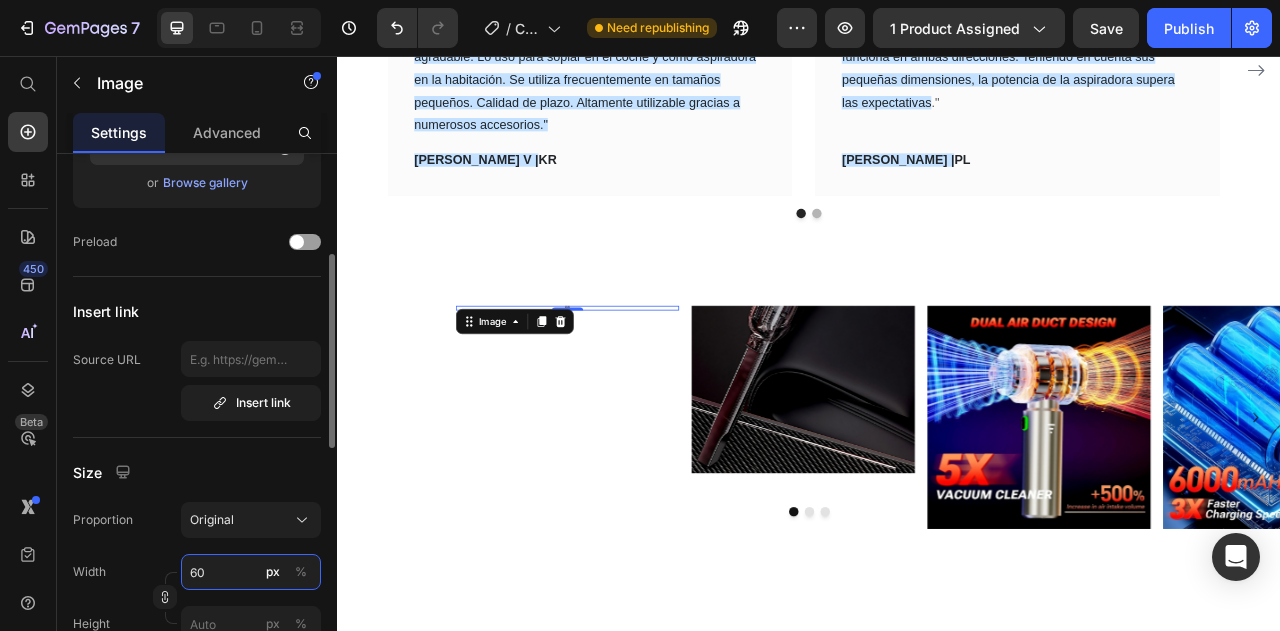 type on "6" 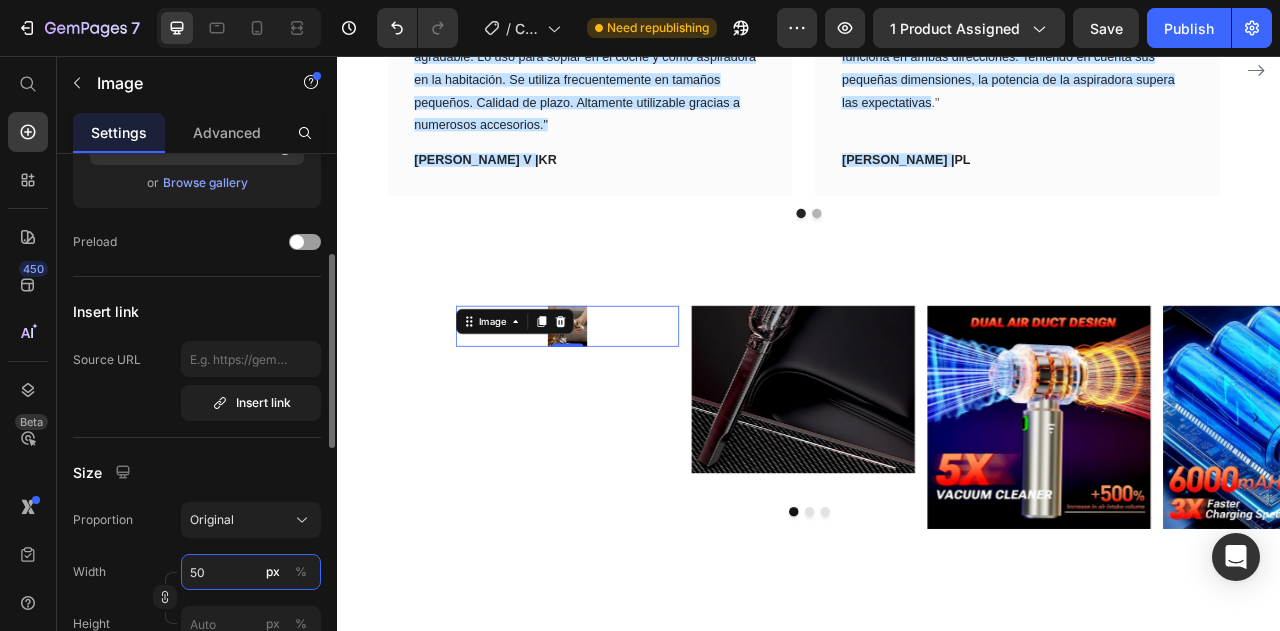 type on "5" 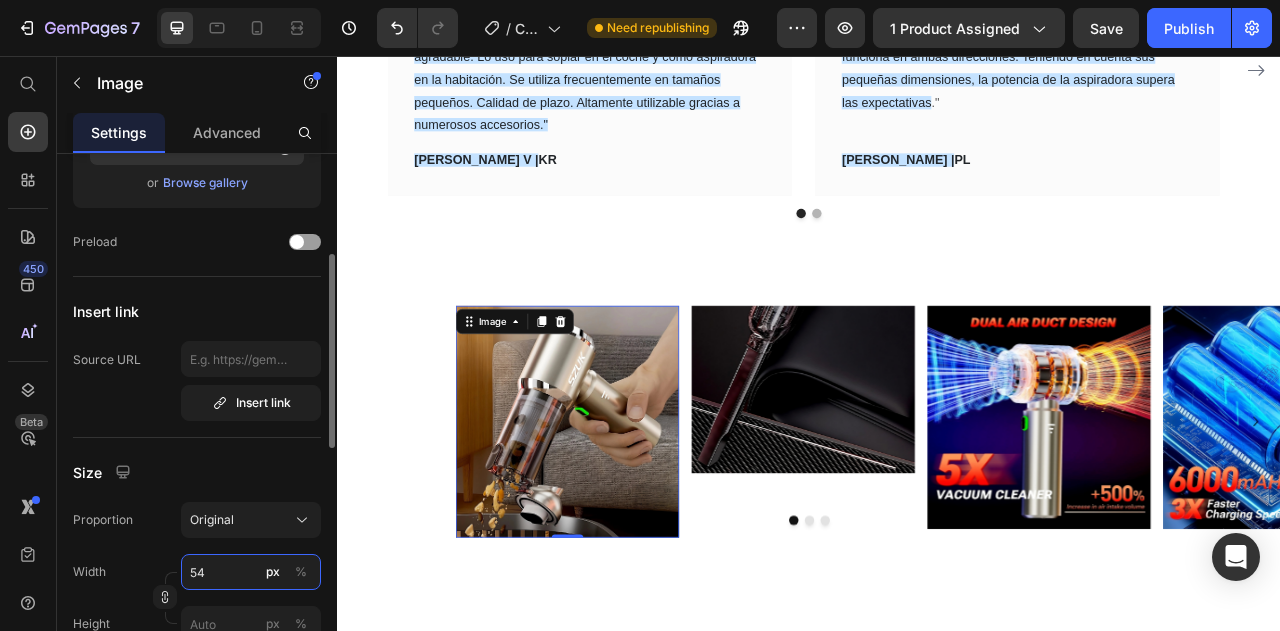type on "5" 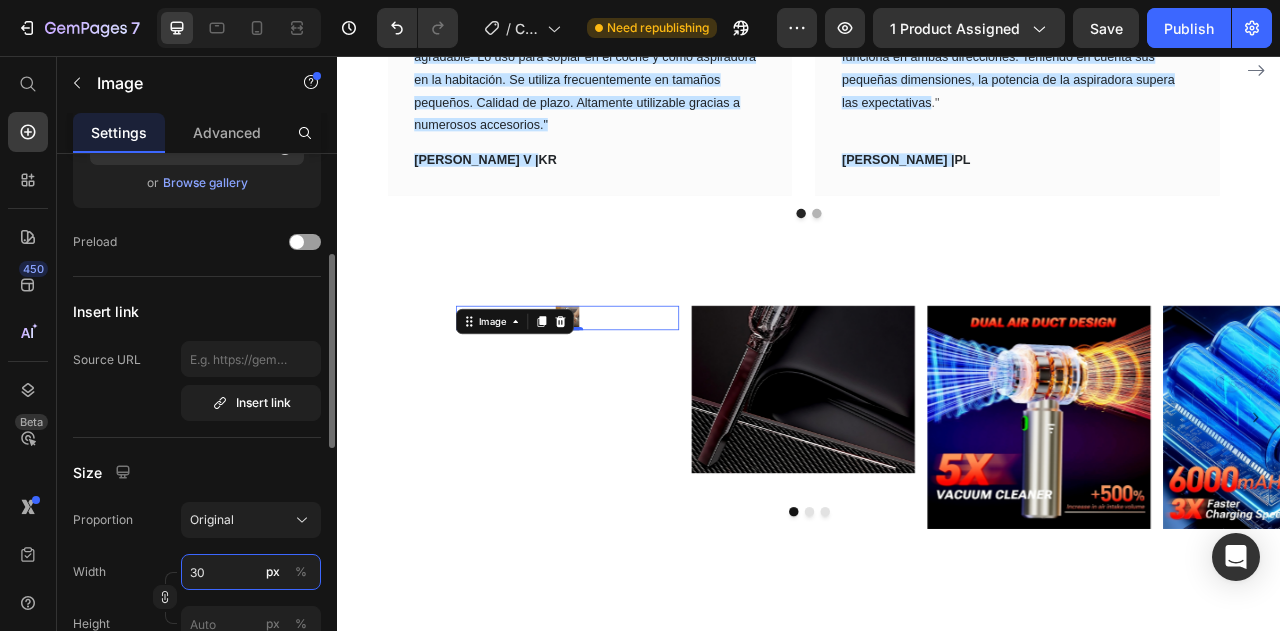 type on "3" 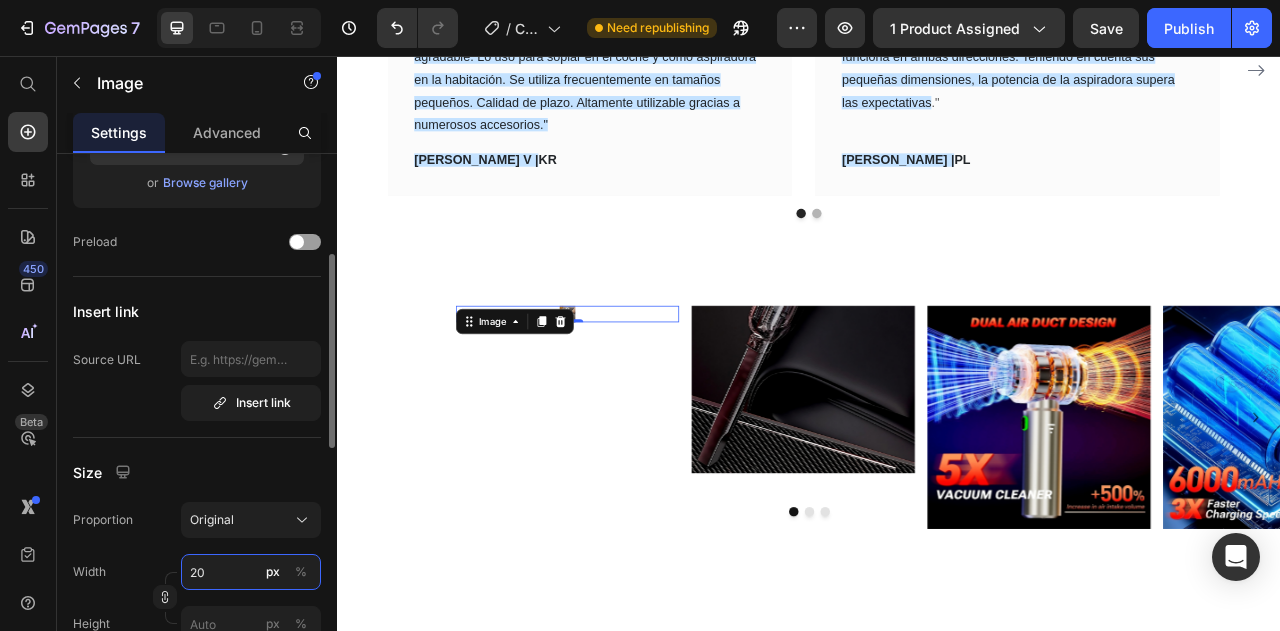 type on "2" 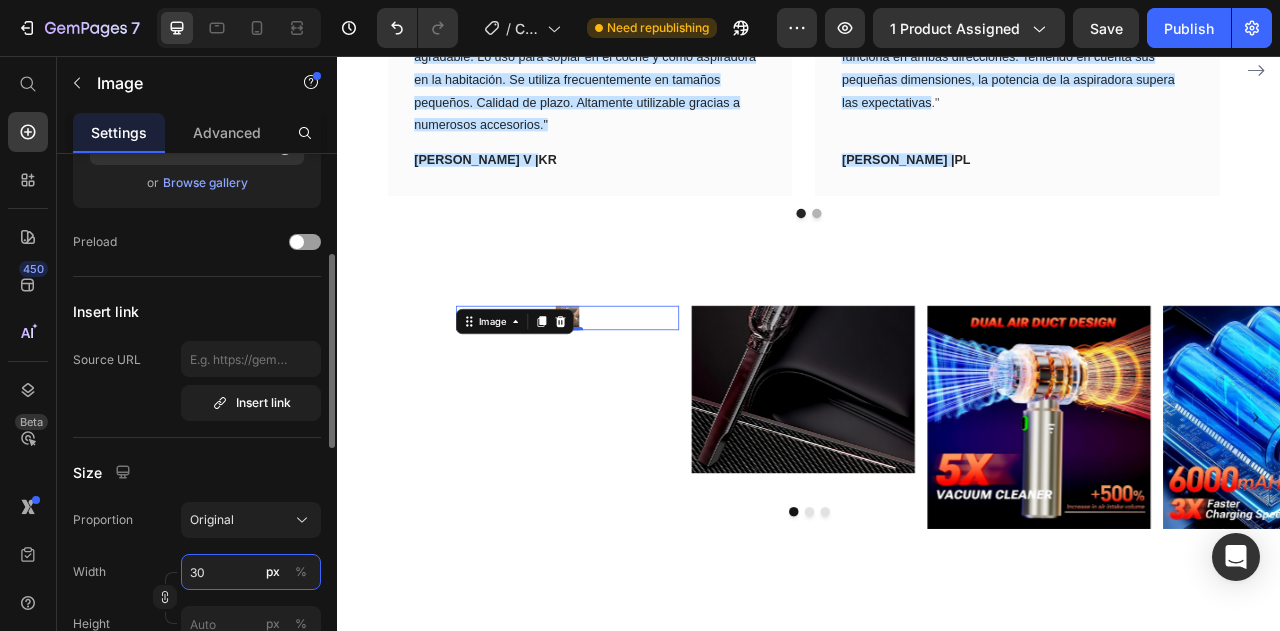type on "3" 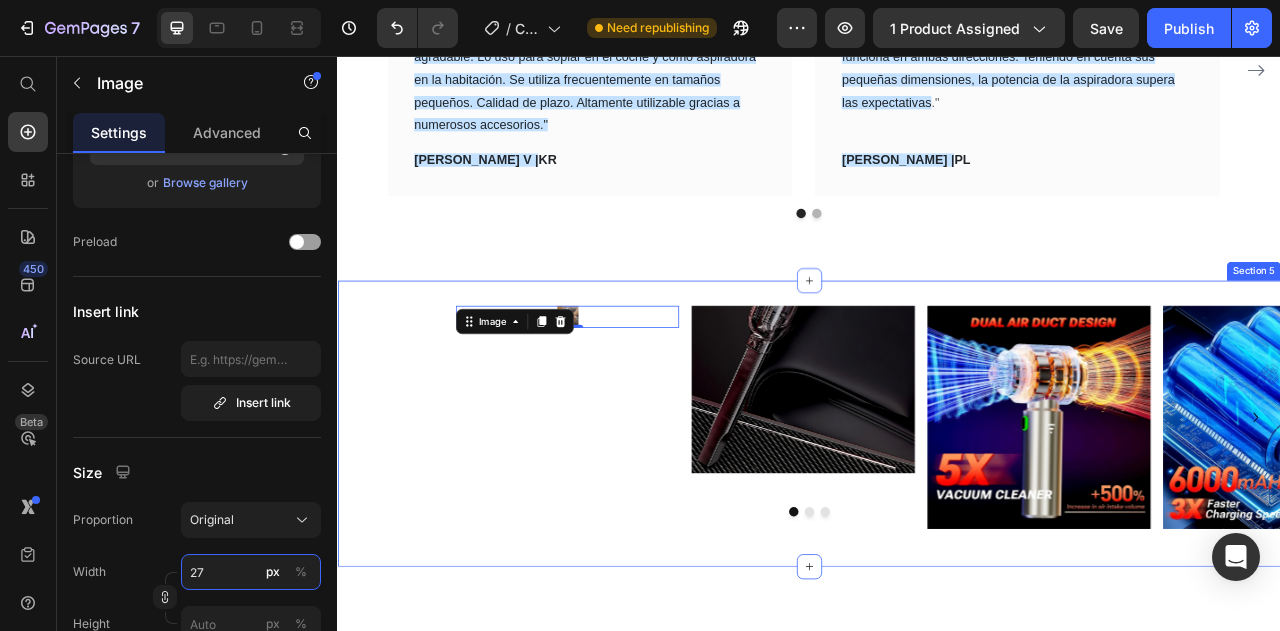 type on "270" 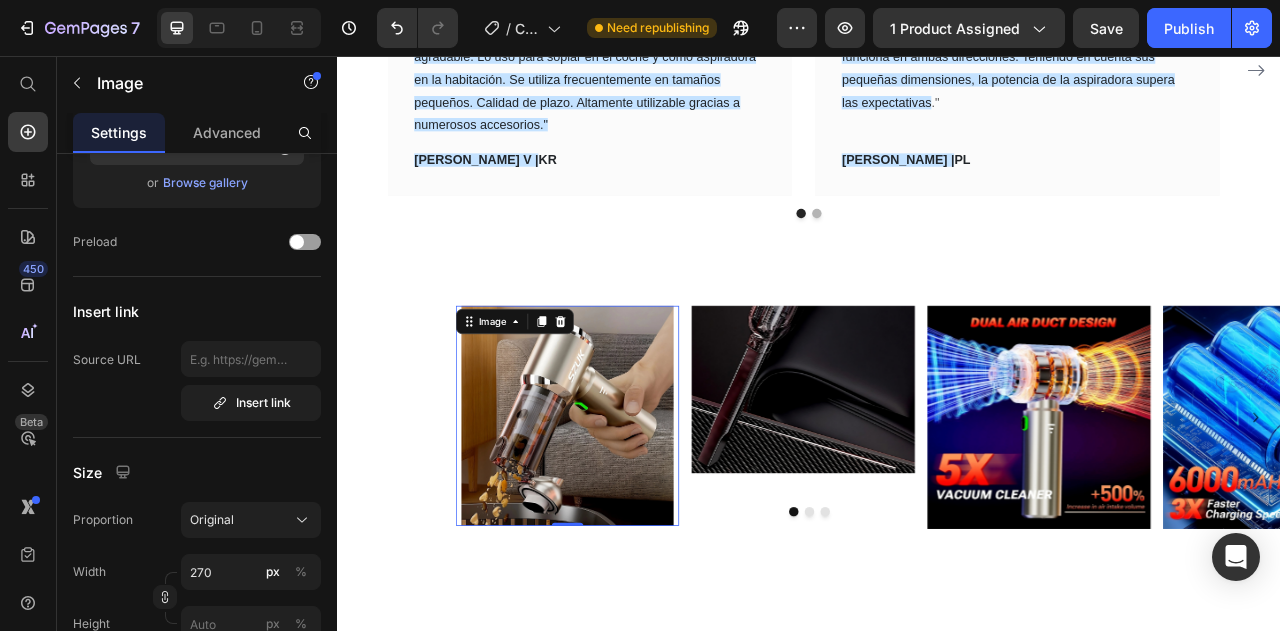 click on "PREGUNTAS FRECUENTES Heading ENCUENTRA TUS RESPUESTAS AQUÍ Text block Row ¿Qué garantía tiene el producto? ¿cuánto dura la batería? ¿tiene suficiente potencia para aspirar pelos de mascotas? ¿incluye filtros o hay que comprarlos aparte? ¿se puede usar mientras se carga? ¿se puede usar para limpiar teclados o zonas pequeñas? Accordion ¿No encuentras respuesta a tu pregunta? Heading Envíenos un correo electrónico a [EMAIL_ADDRESS][DOMAIN_NAME] Text block Dirección de correo electrónico* Text block Email Field Tu pregunta* Text block Text Area ENVIAR AHORA Submit Button Contact Form Row Section 6" at bounding box center [937, 1109] 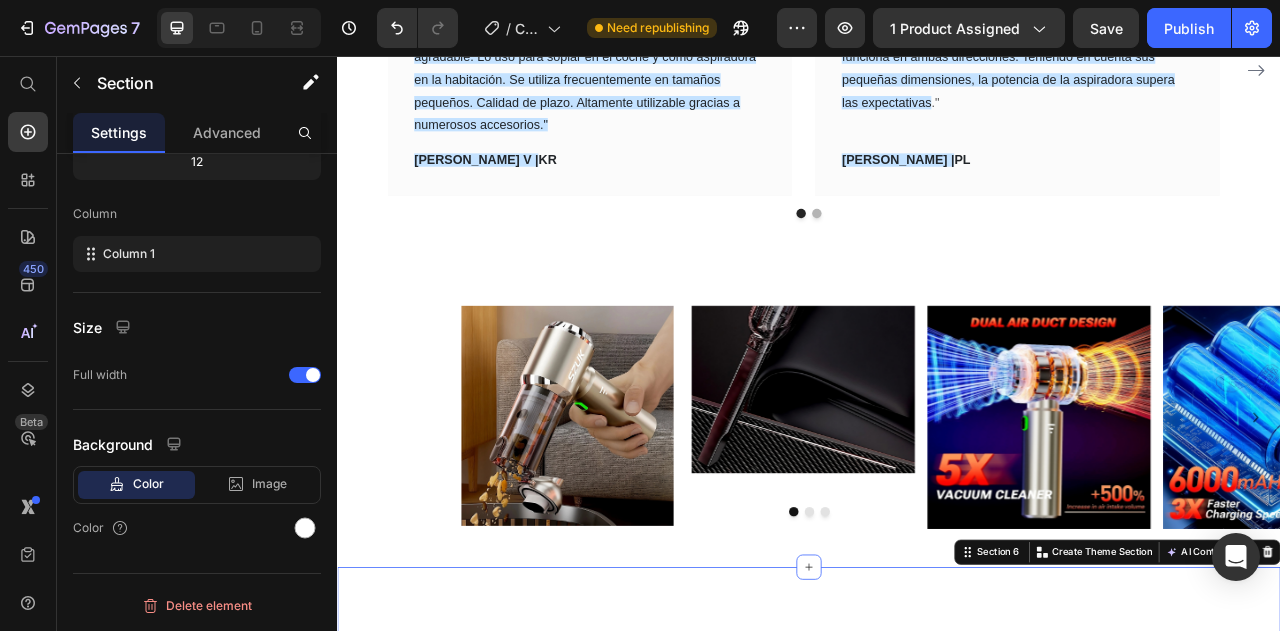 scroll, scrollTop: 0, scrollLeft: 0, axis: both 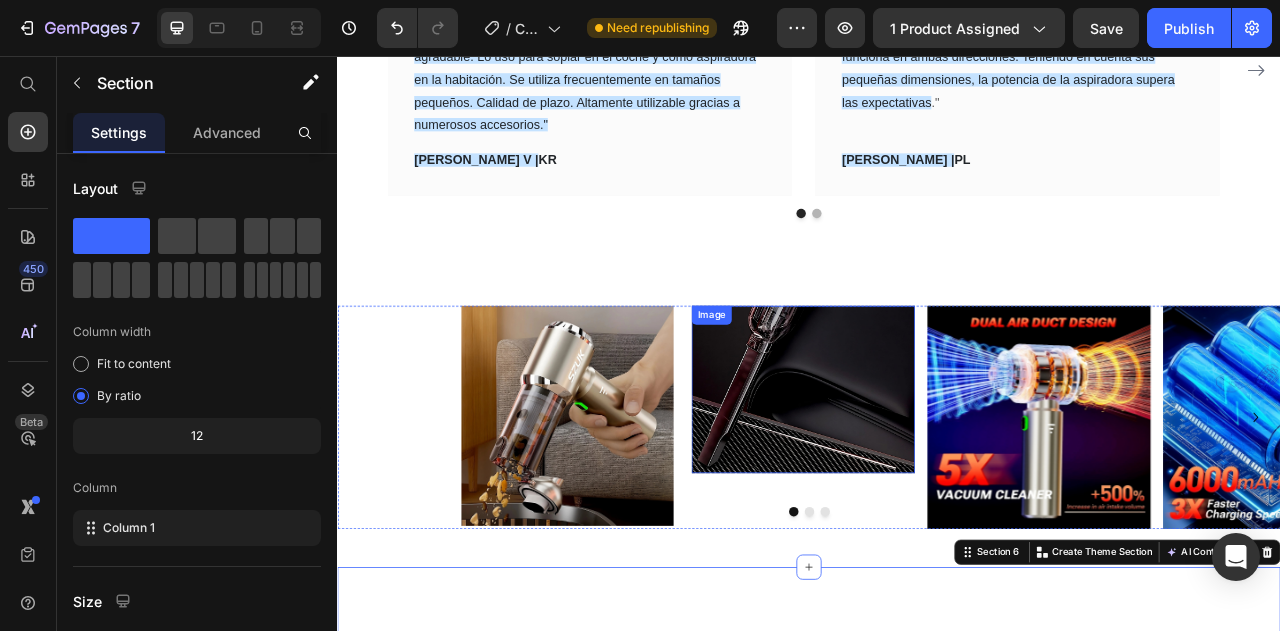 click at bounding box center [929, 480] 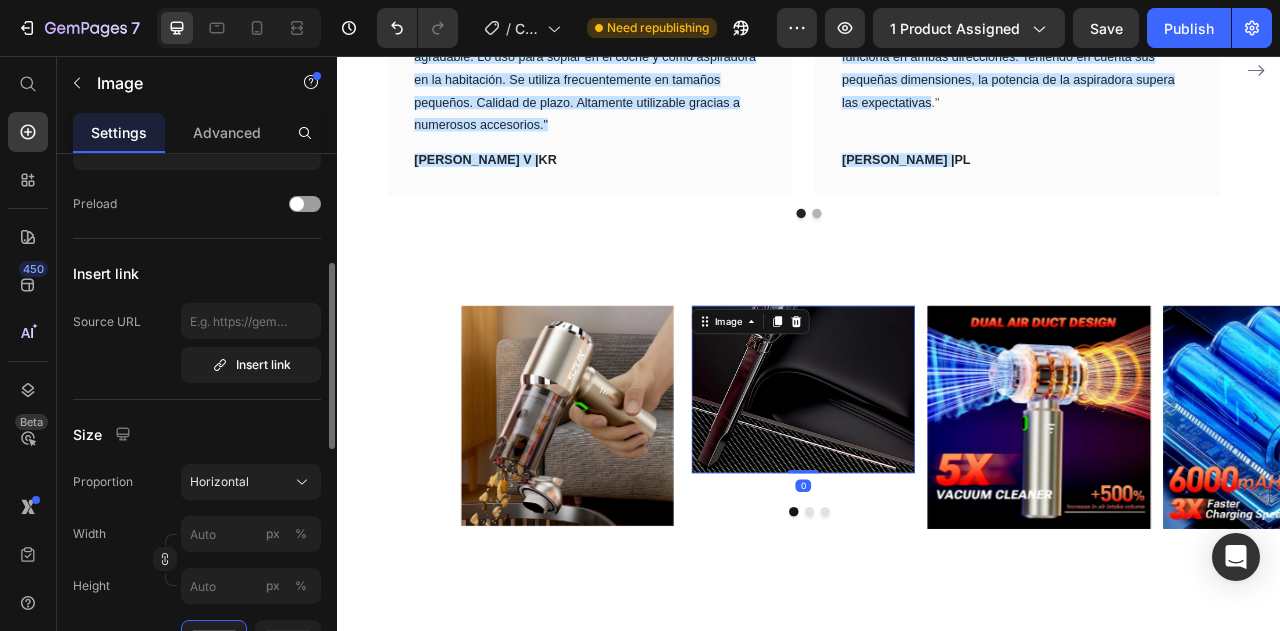 scroll, scrollTop: 314, scrollLeft: 0, axis: vertical 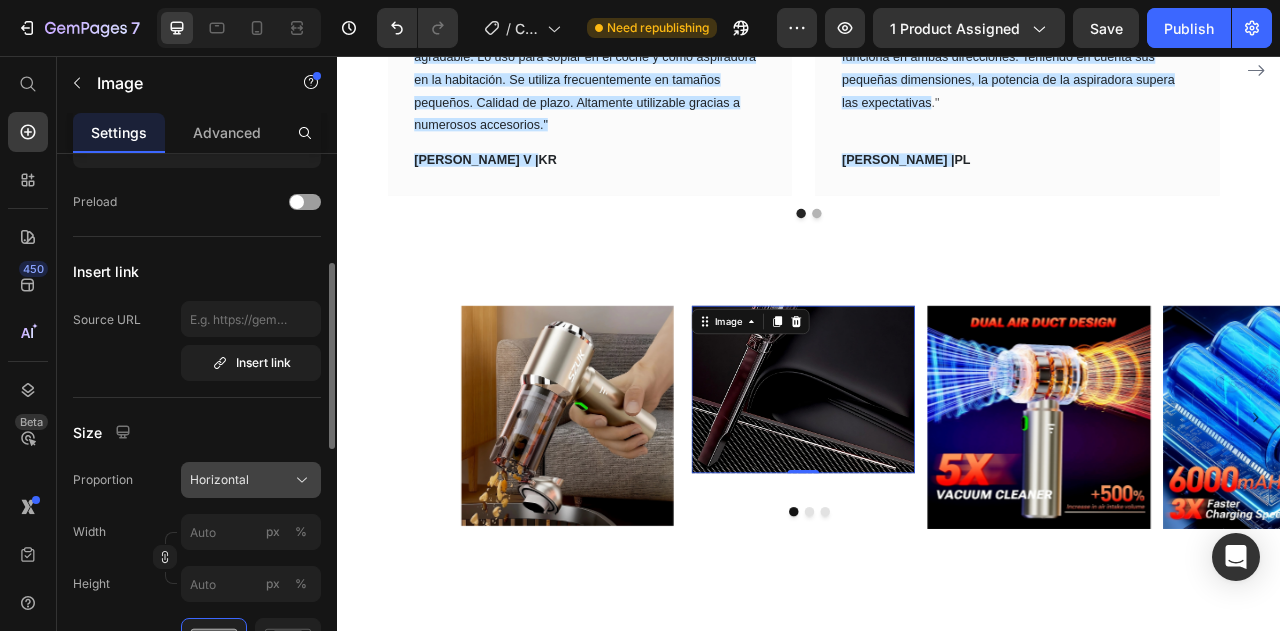 click on "Horizontal" at bounding box center (219, 480) 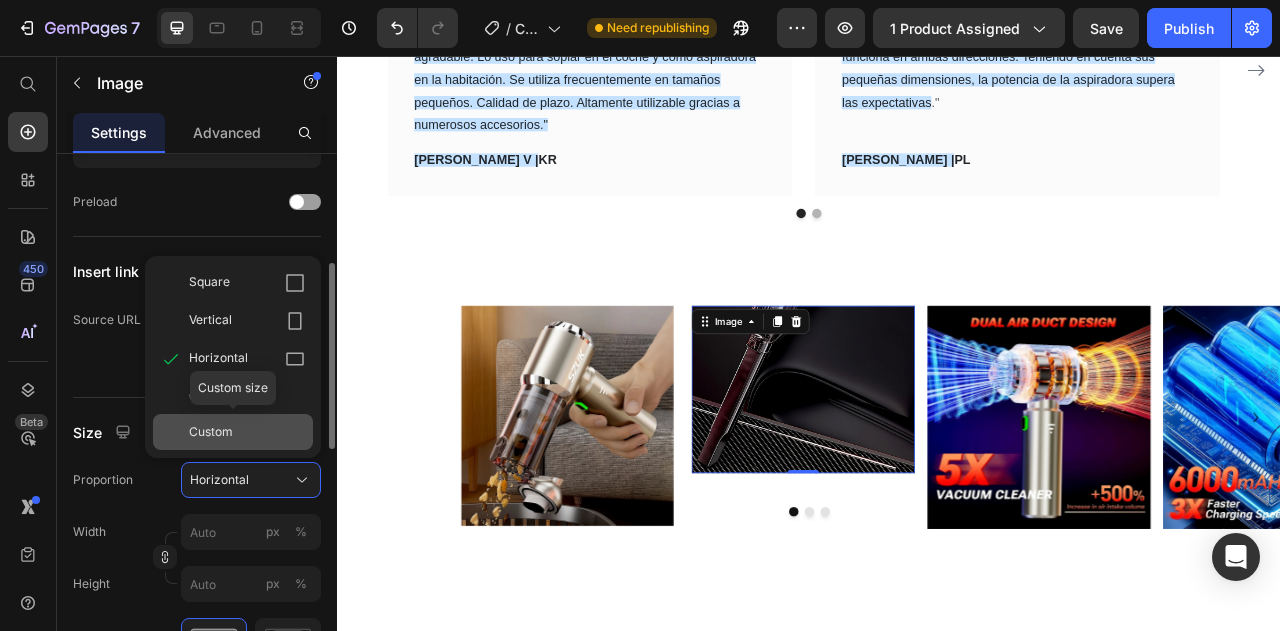 click on "Custom" at bounding box center (211, 432) 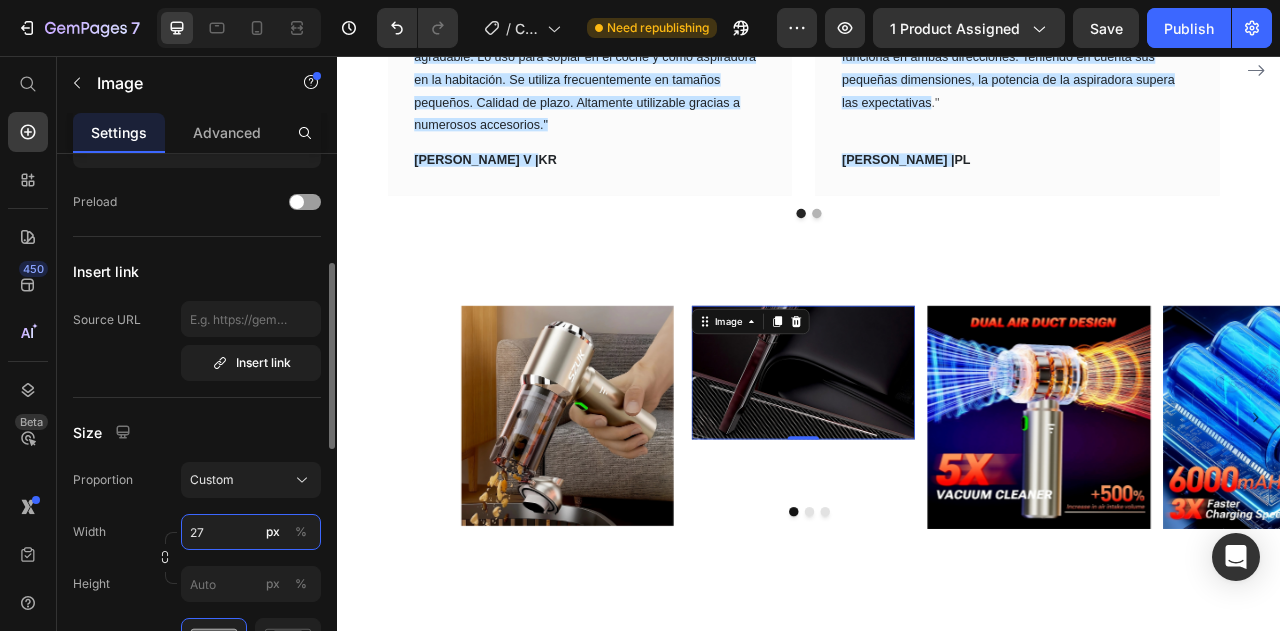 type on "2" 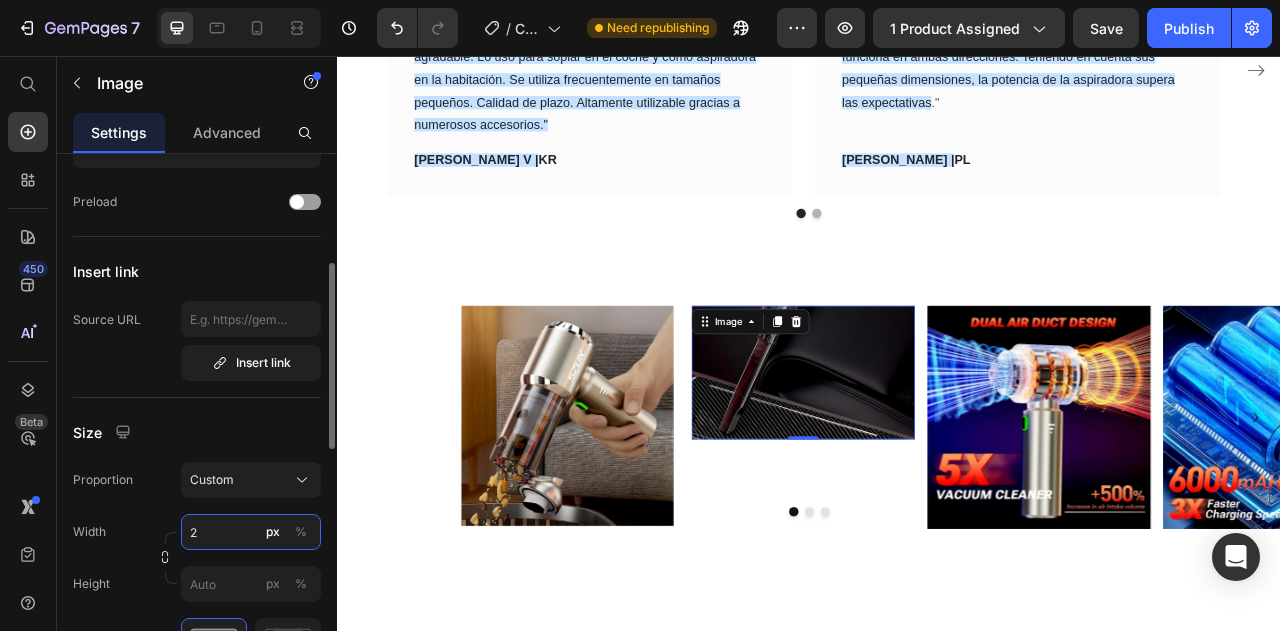 type 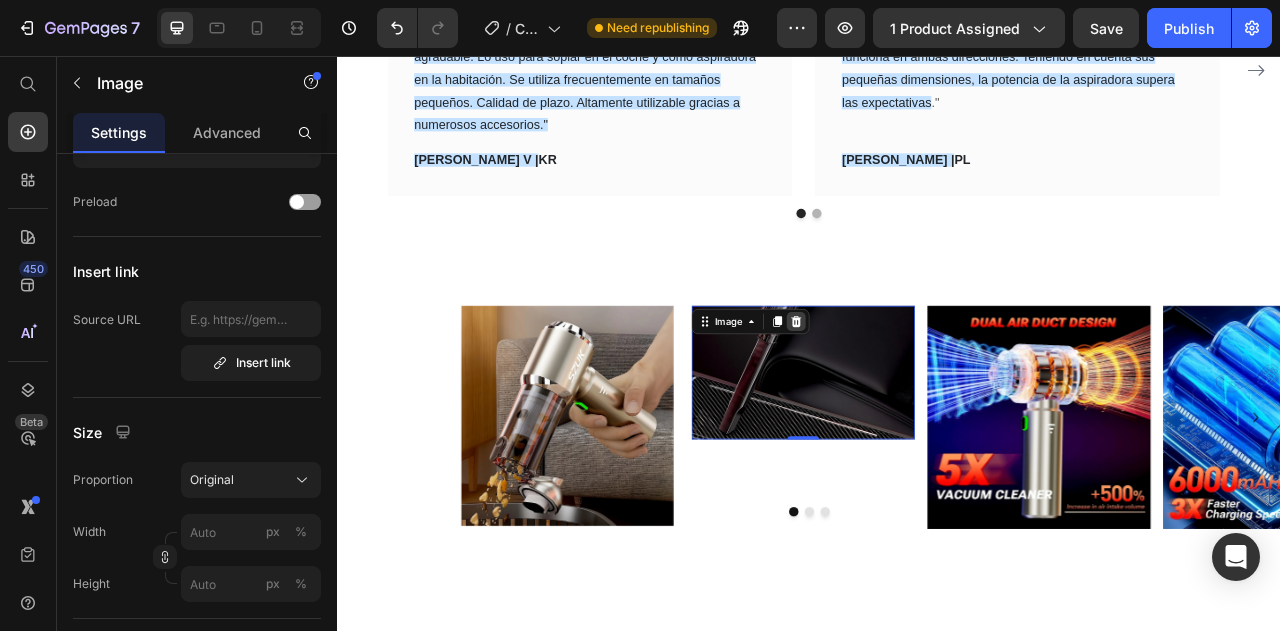 click 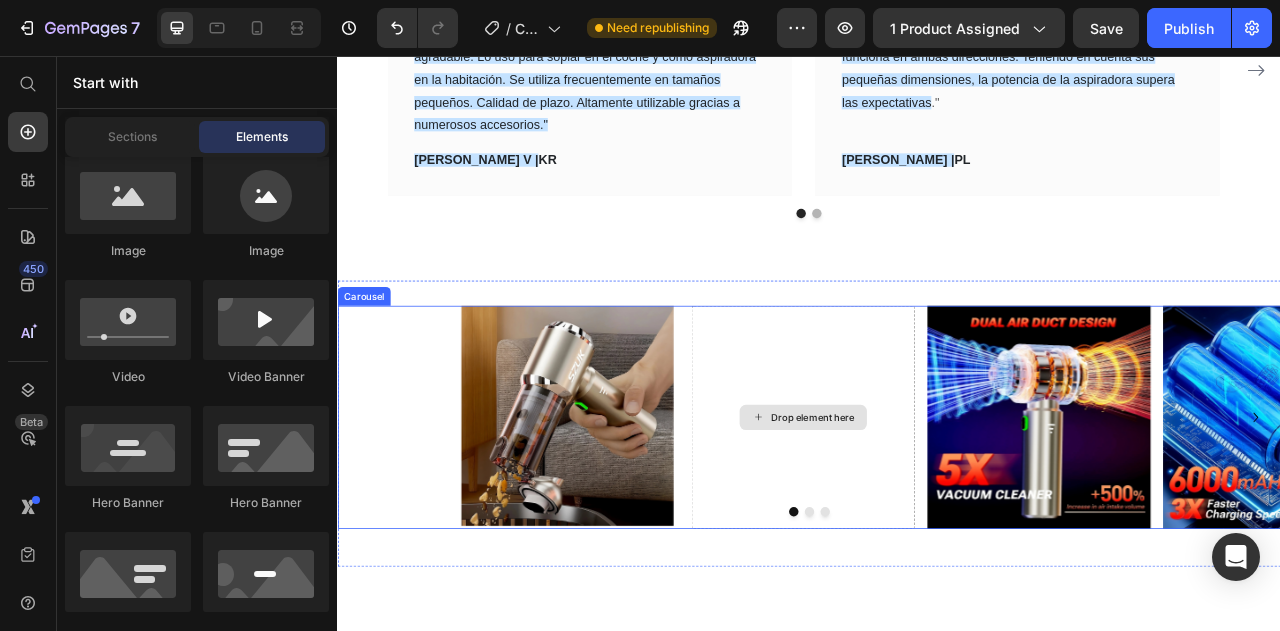click on "Drop element here" at bounding box center (941, 516) 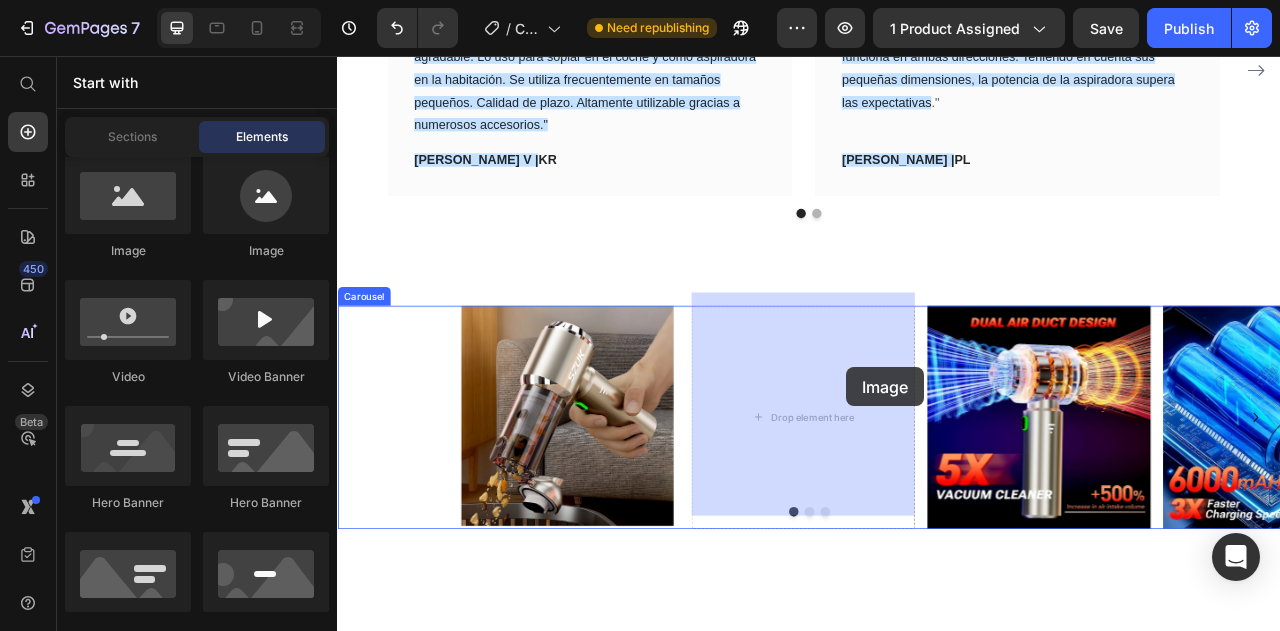 drag, startPoint x: 621, startPoint y: 261, endPoint x: 943, endPoint y: 454, distance: 375.41043 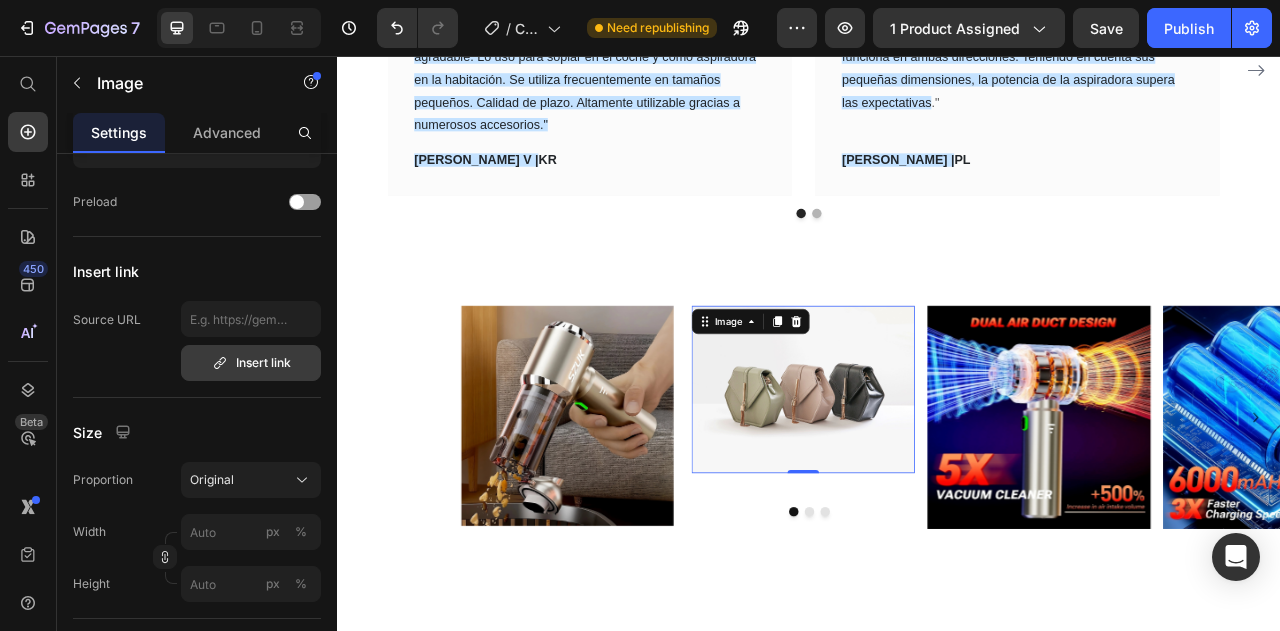 scroll, scrollTop: 0, scrollLeft: 0, axis: both 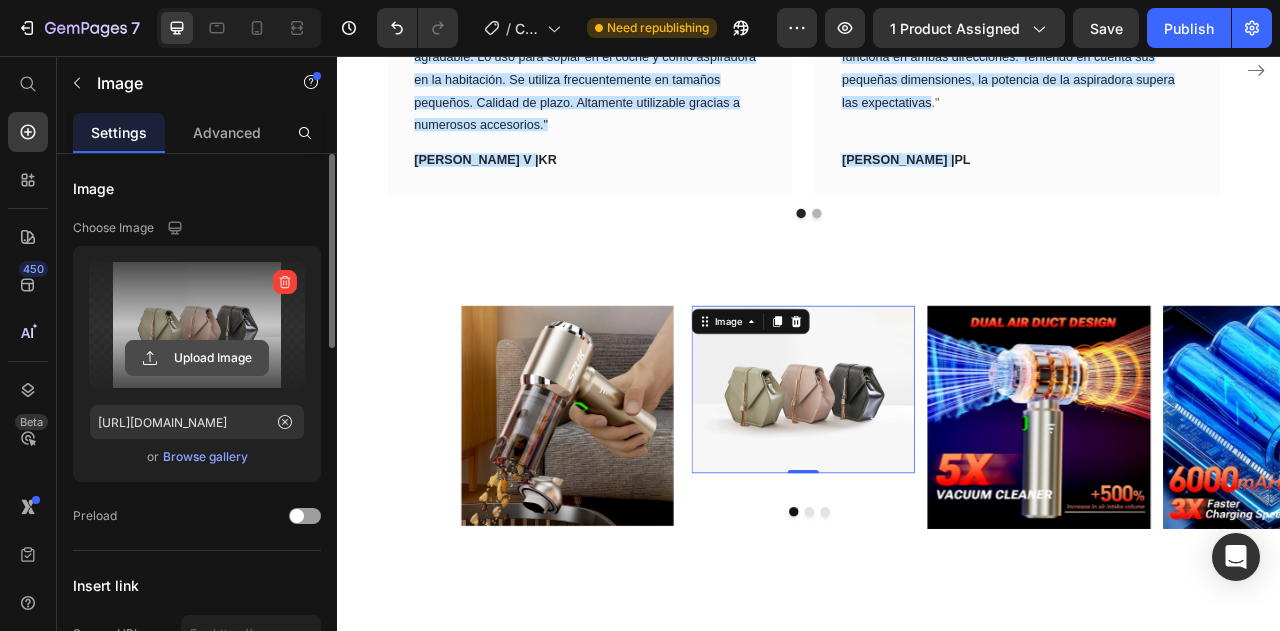 click 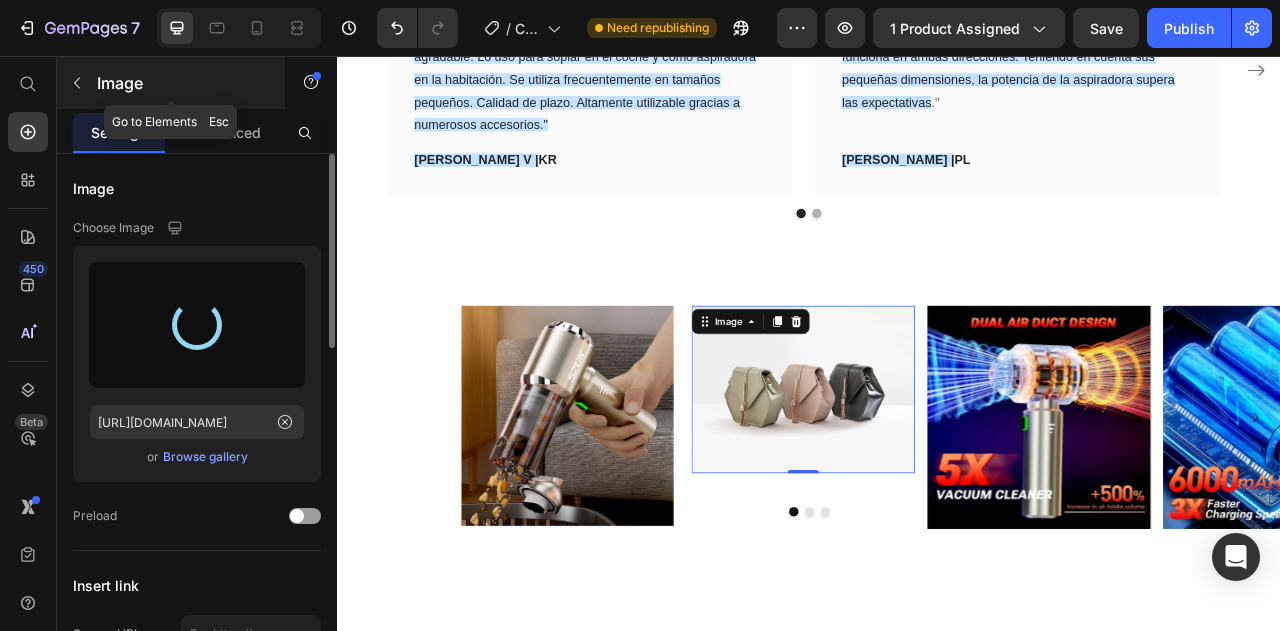 type on "[URL][DOMAIN_NAME]" 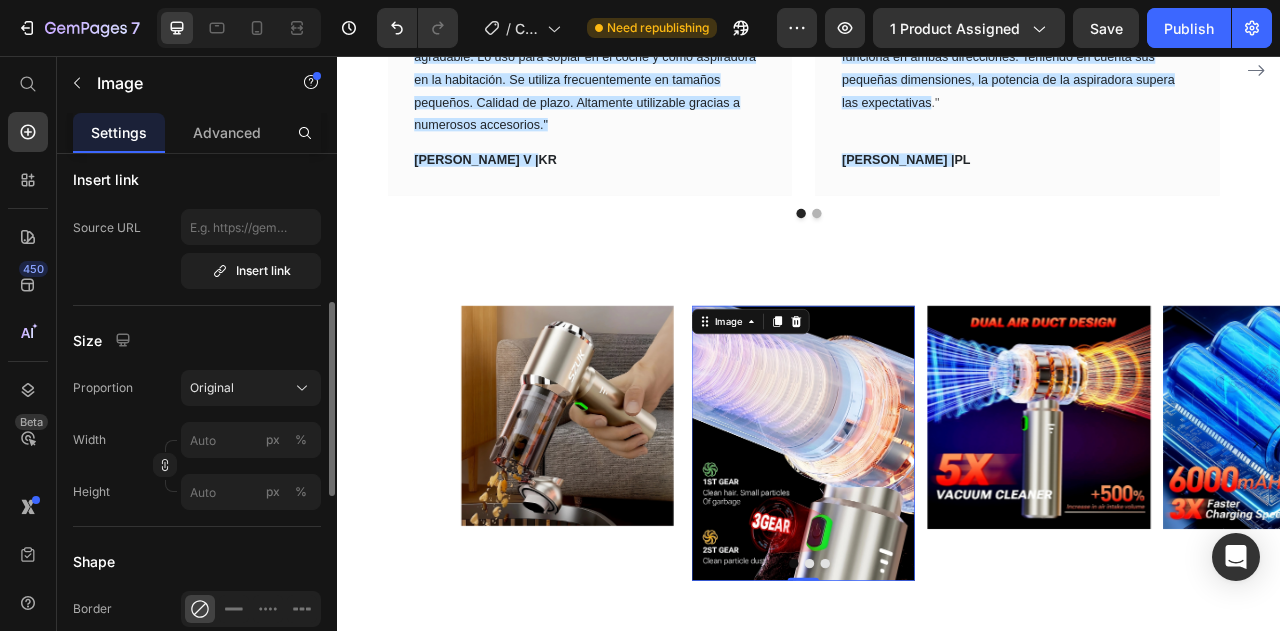 scroll, scrollTop: 414, scrollLeft: 0, axis: vertical 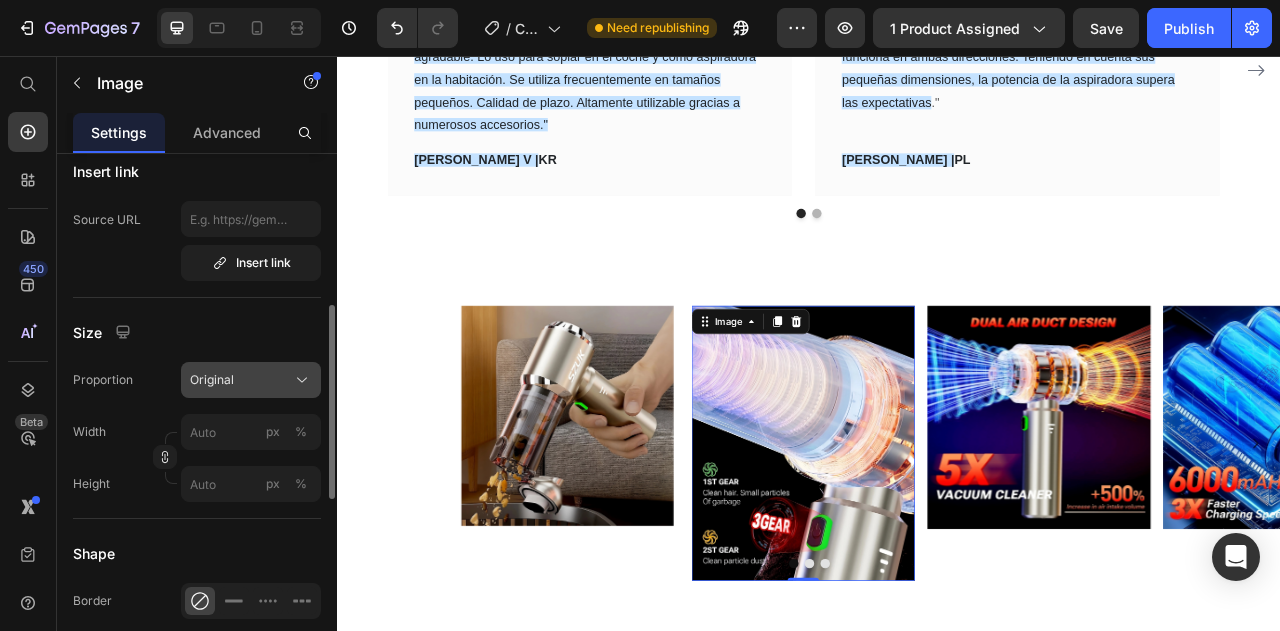 click on "Original" at bounding box center [251, 380] 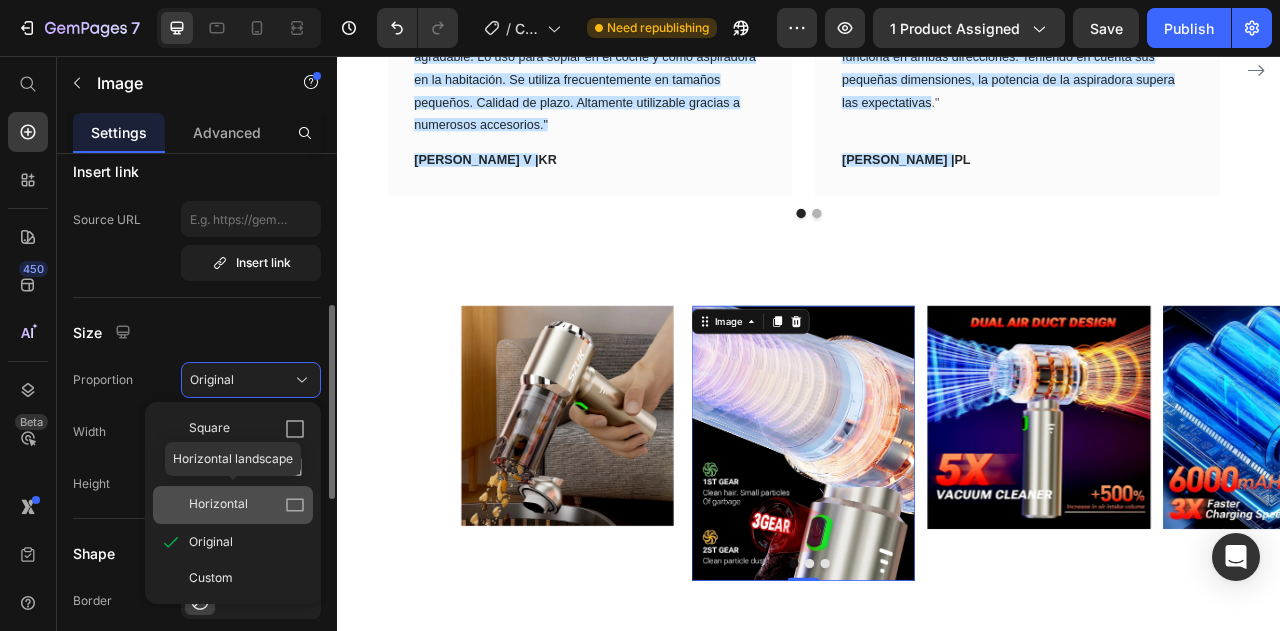 click on "Horizontal" at bounding box center (218, 505) 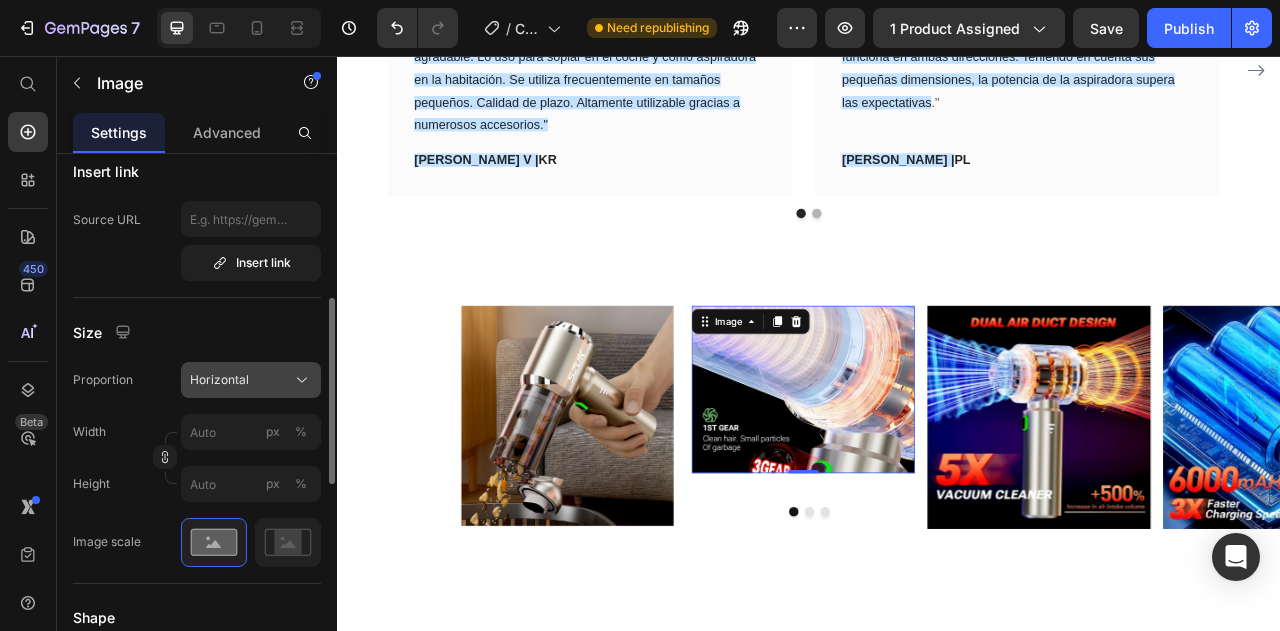click on "Horizontal" at bounding box center (251, 380) 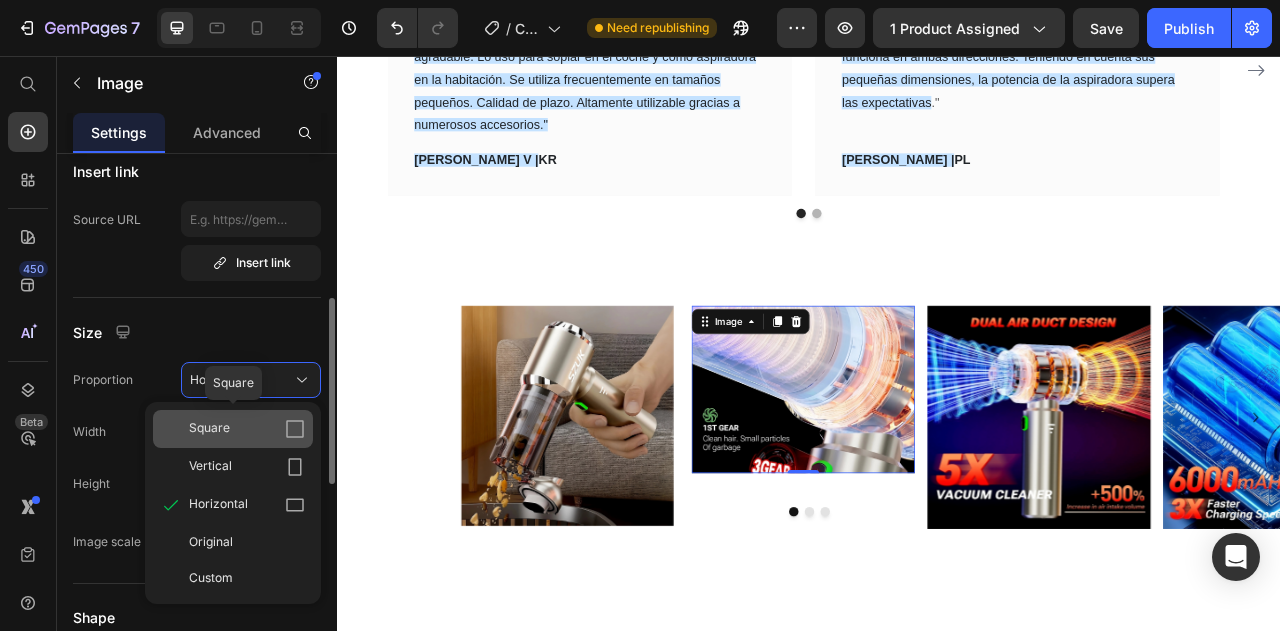 drag, startPoint x: 224, startPoint y: 469, endPoint x: 264, endPoint y: 443, distance: 47.707443 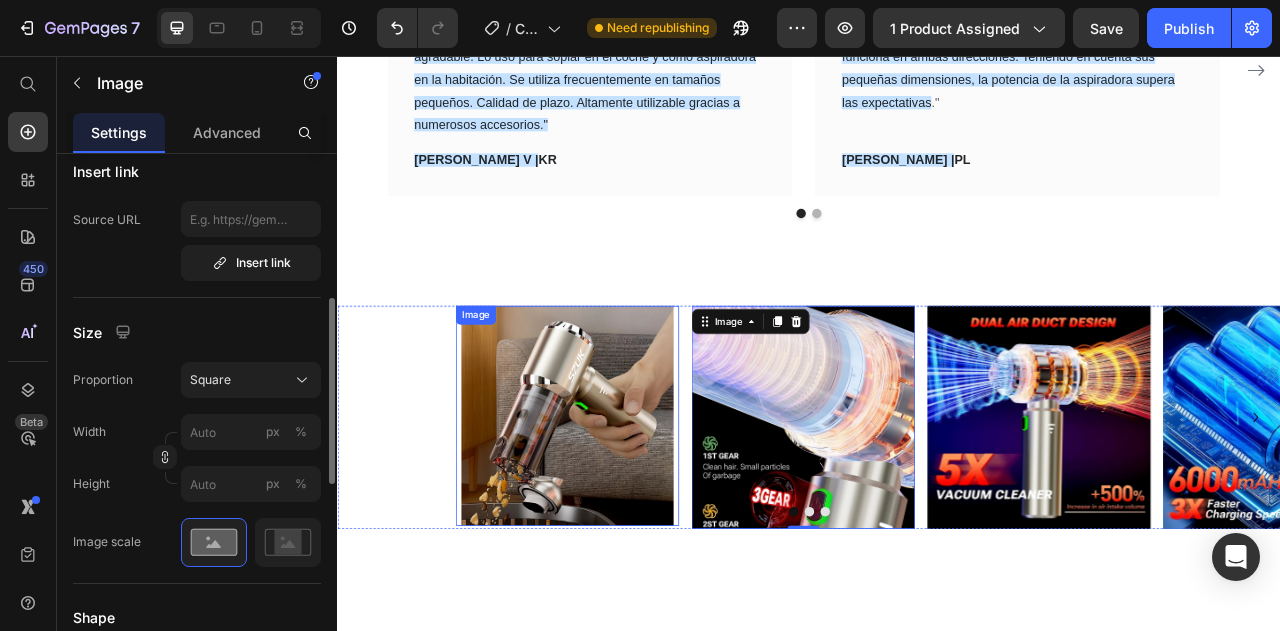 click at bounding box center [629, 514] 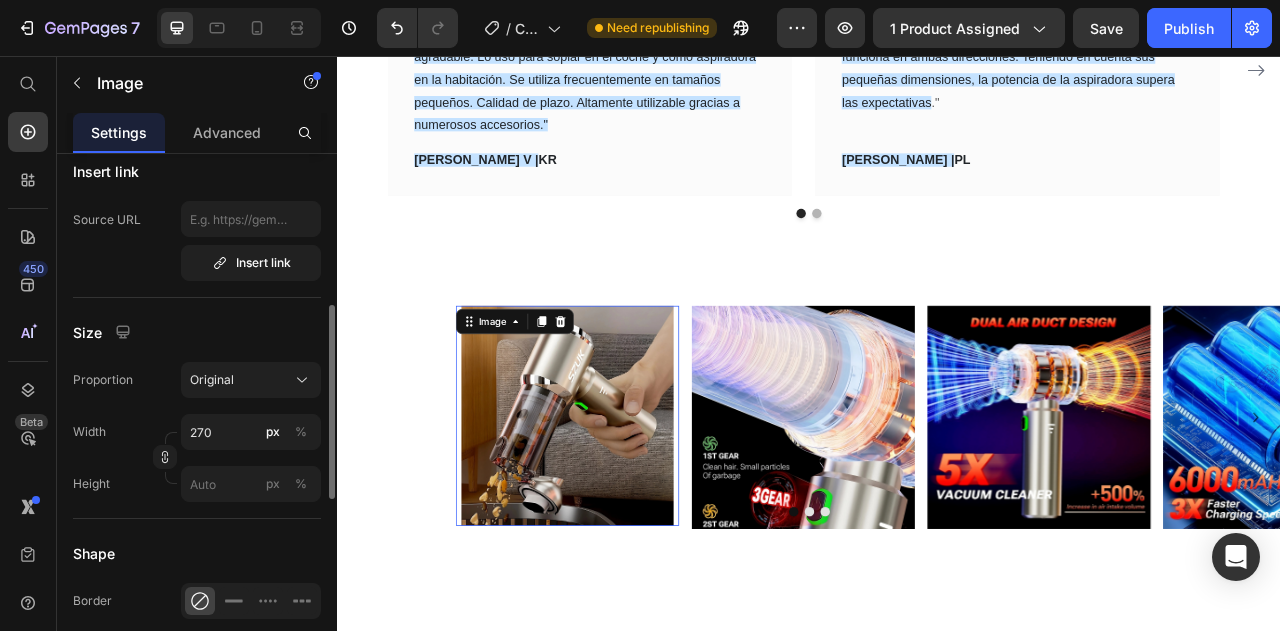 scroll, scrollTop: 414, scrollLeft: 0, axis: vertical 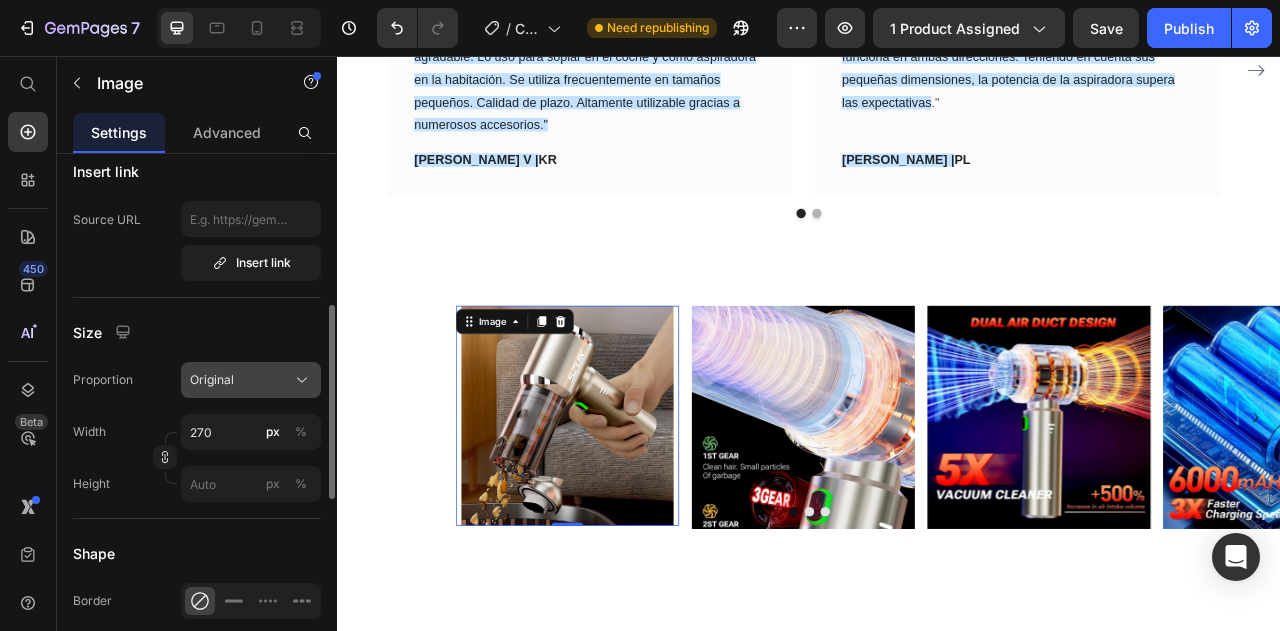click on "Original" at bounding box center (251, 380) 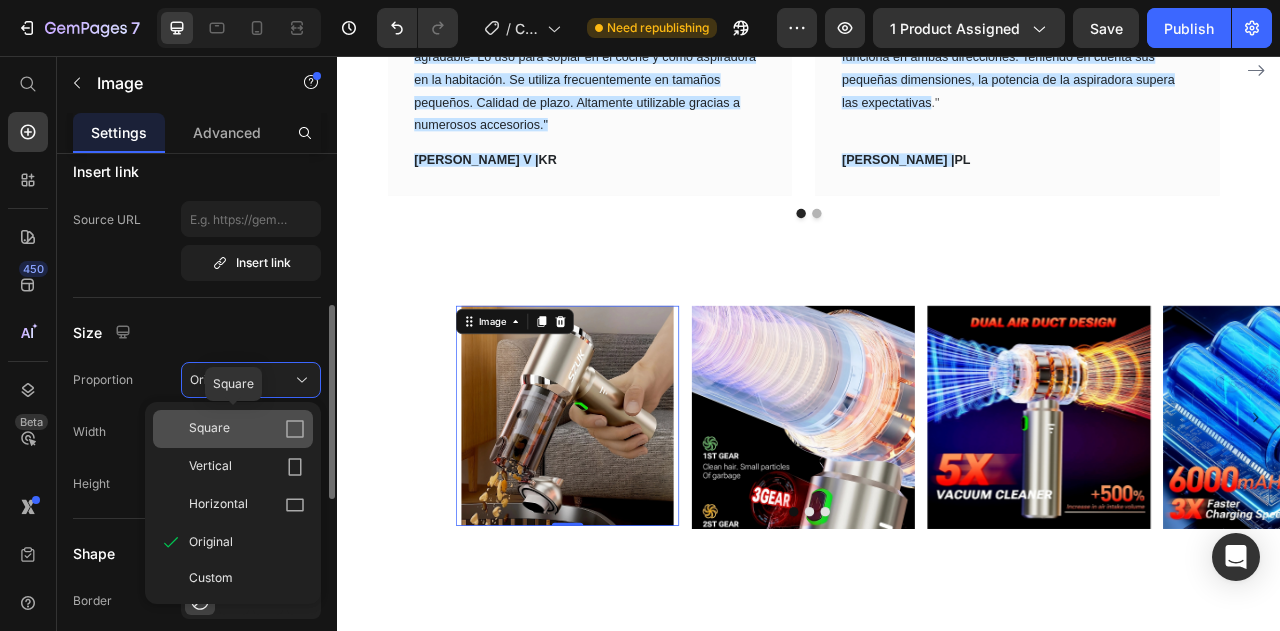 click on "Square" at bounding box center (247, 429) 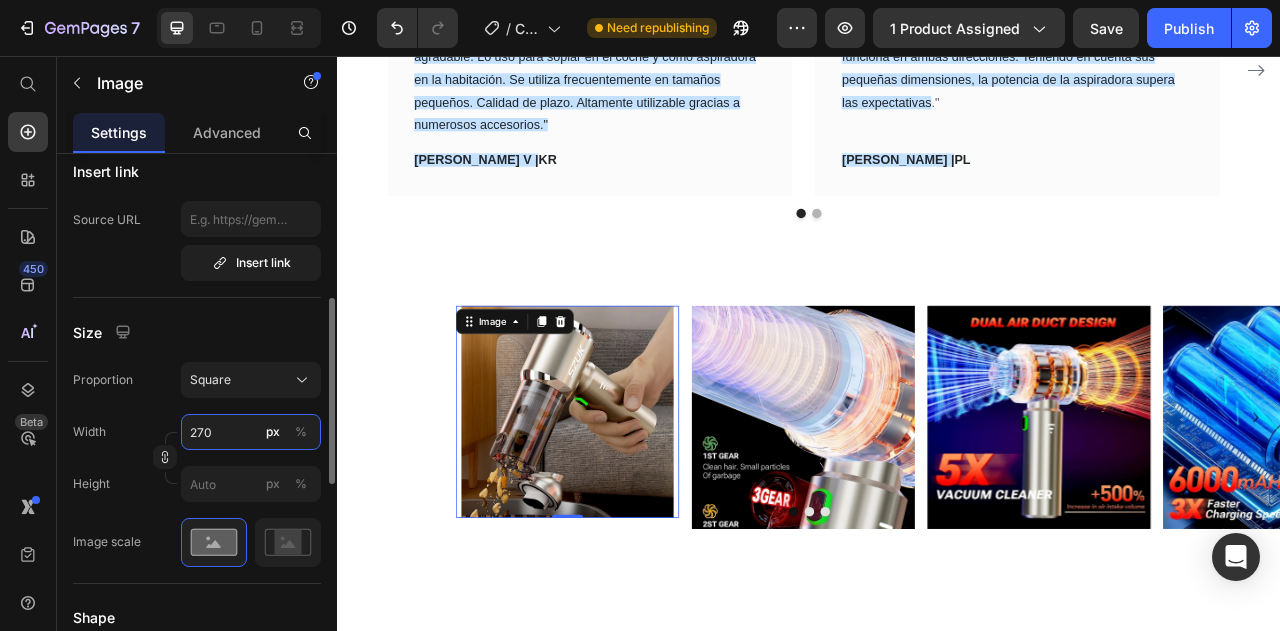 click on "270" at bounding box center (251, 432) 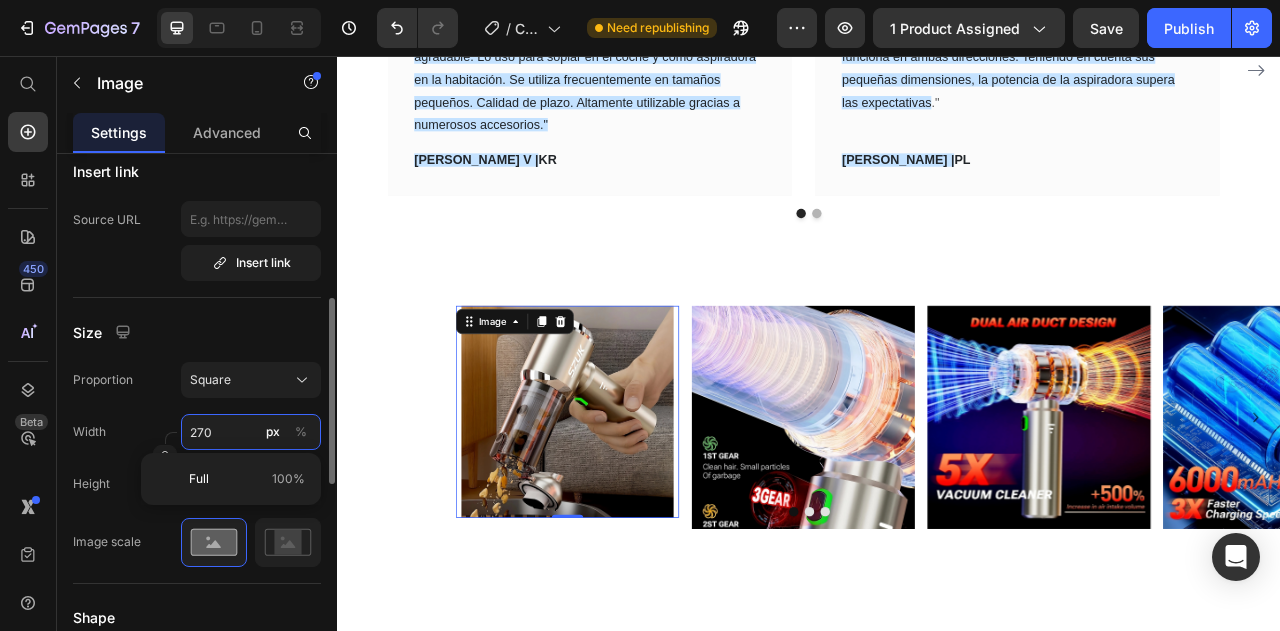 type on "20" 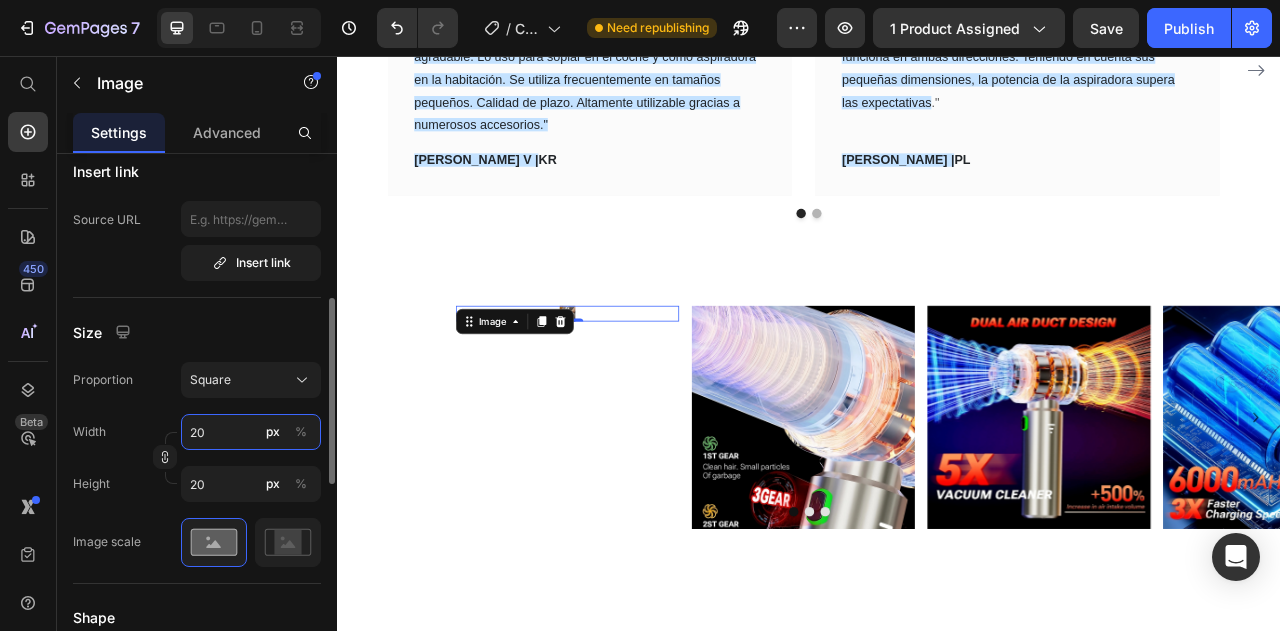 type on "280" 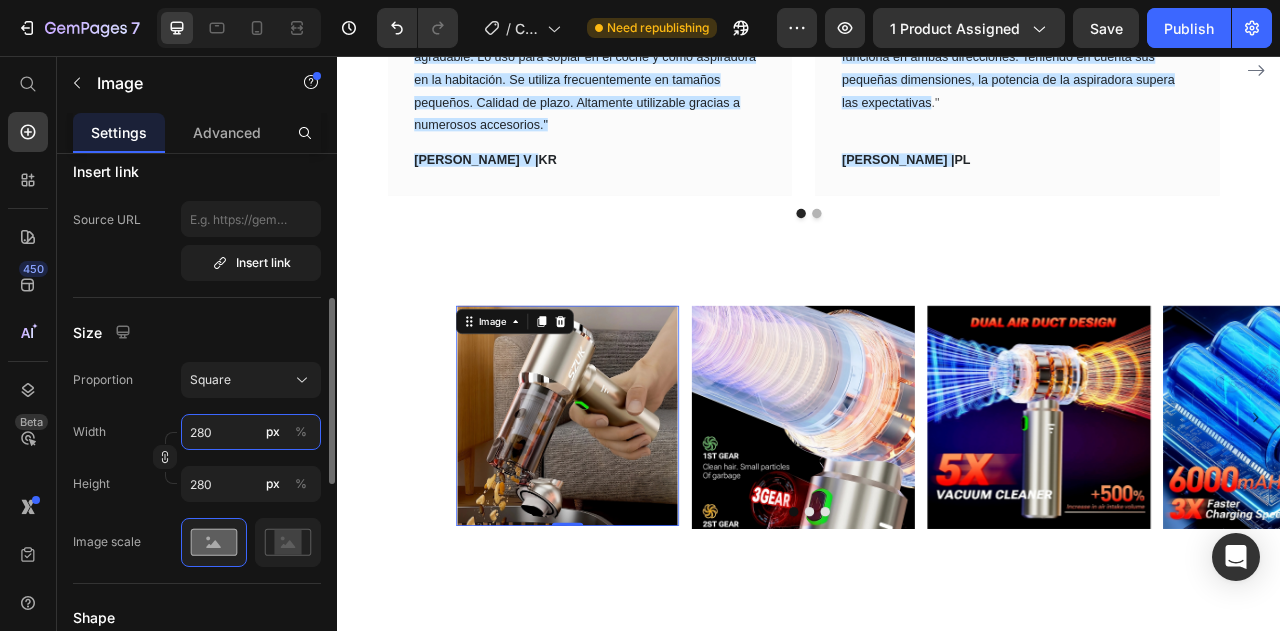 type on "20" 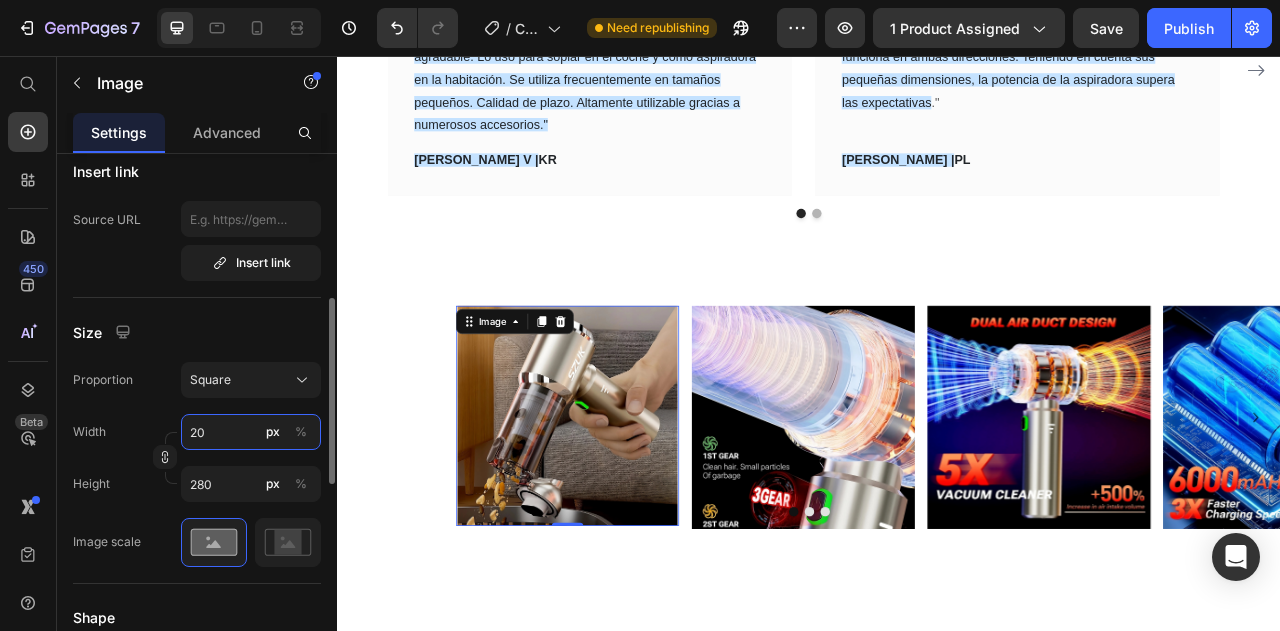 type on "20" 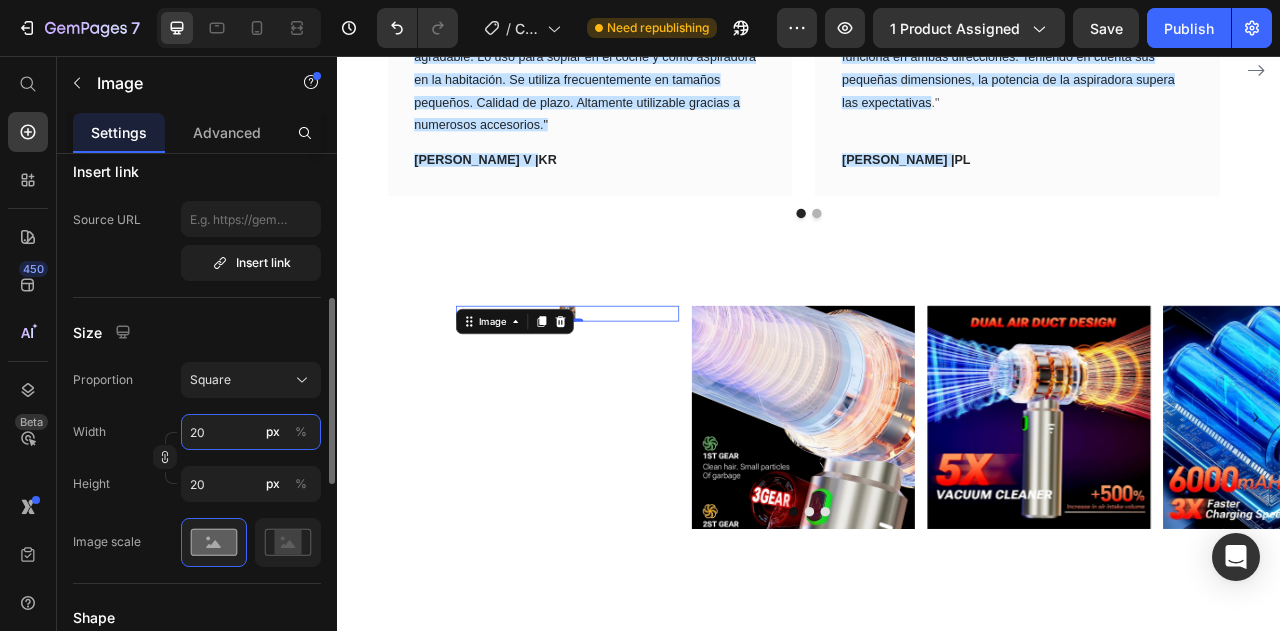type on "290" 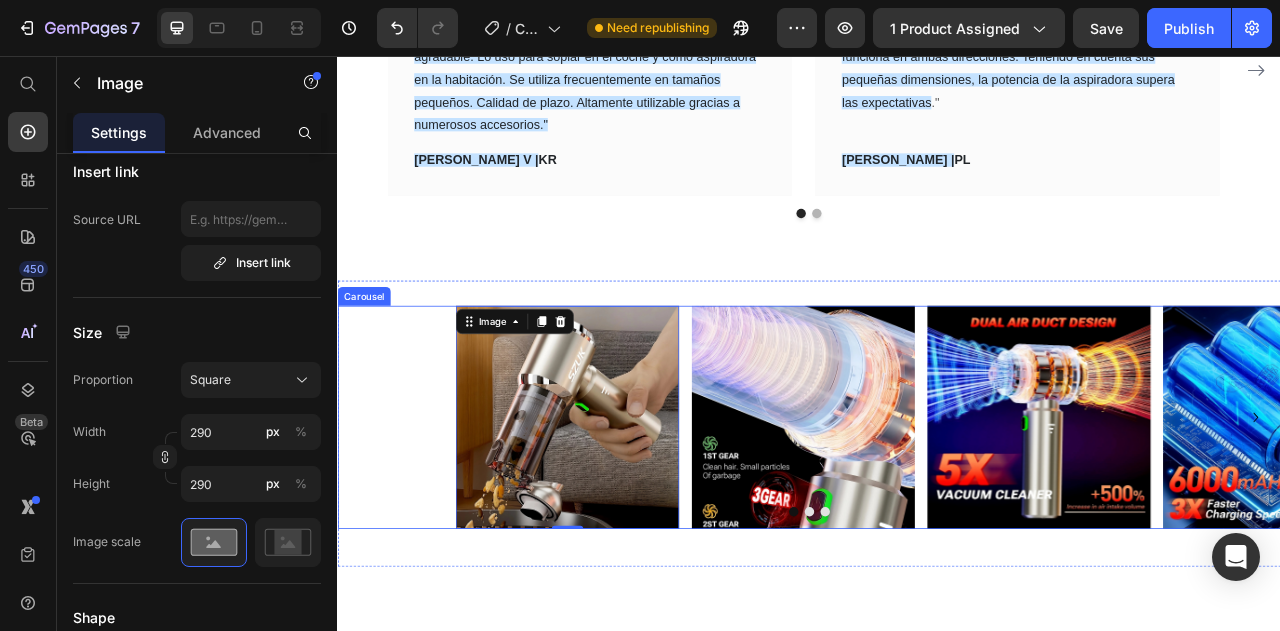 click on "Image   0 Image Image Image
Drop element here" at bounding box center (937, 516) 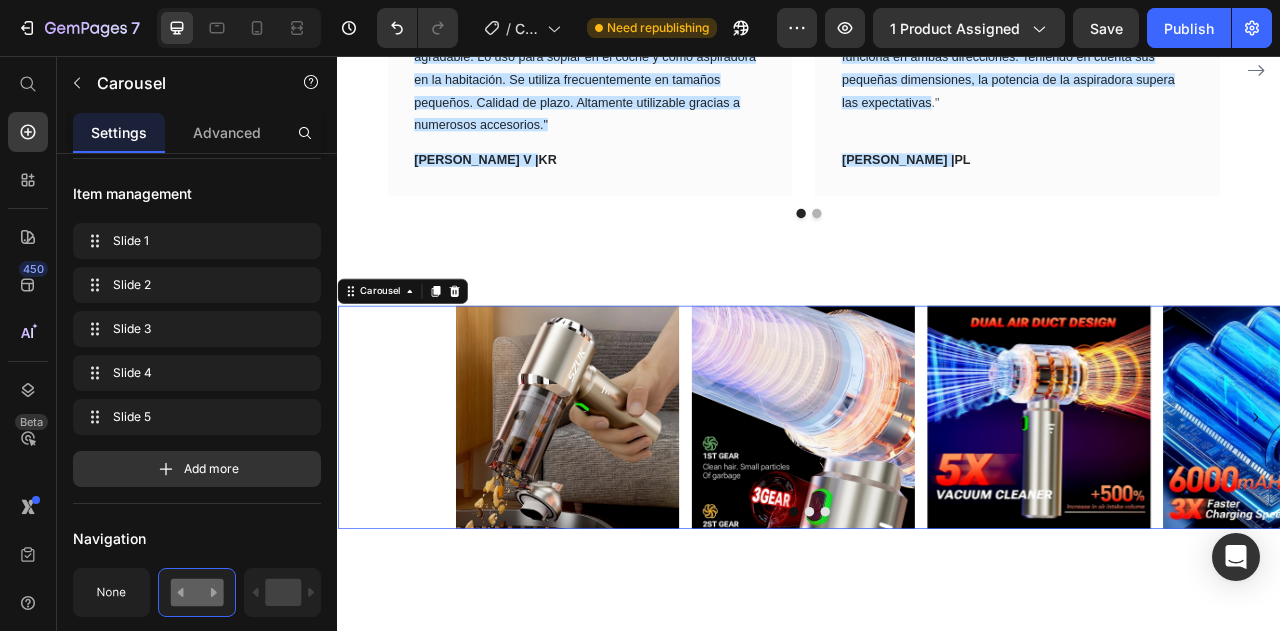 scroll, scrollTop: 0, scrollLeft: 0, axis: both 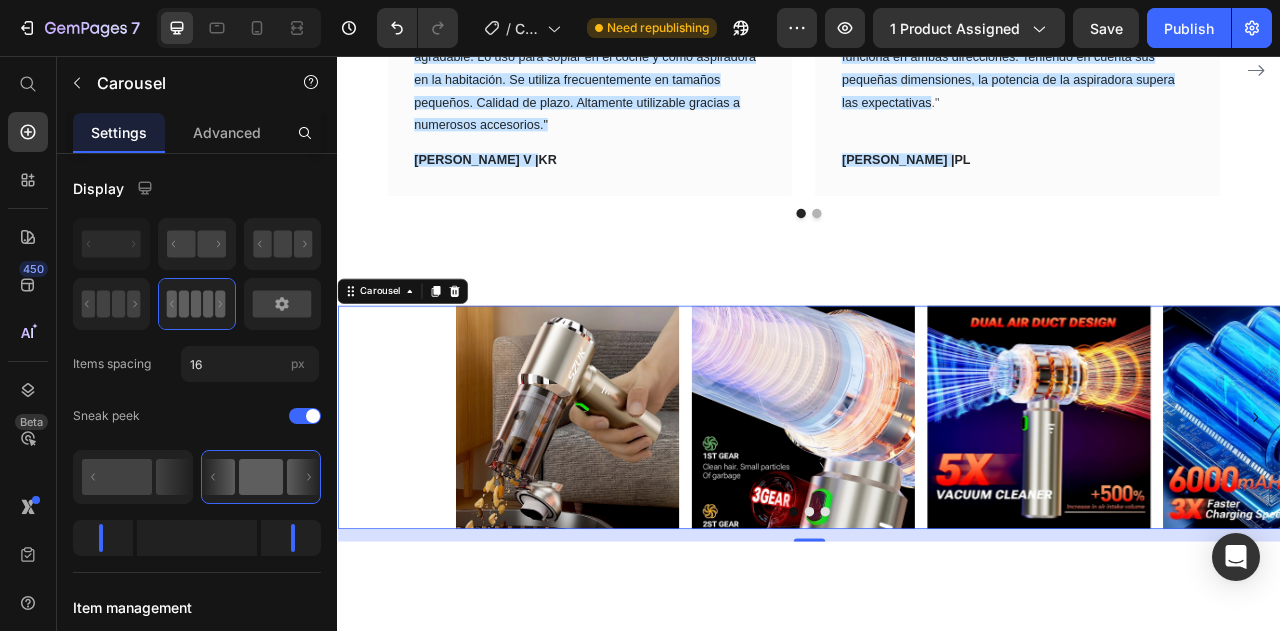 click at bounding box center [957, 636] 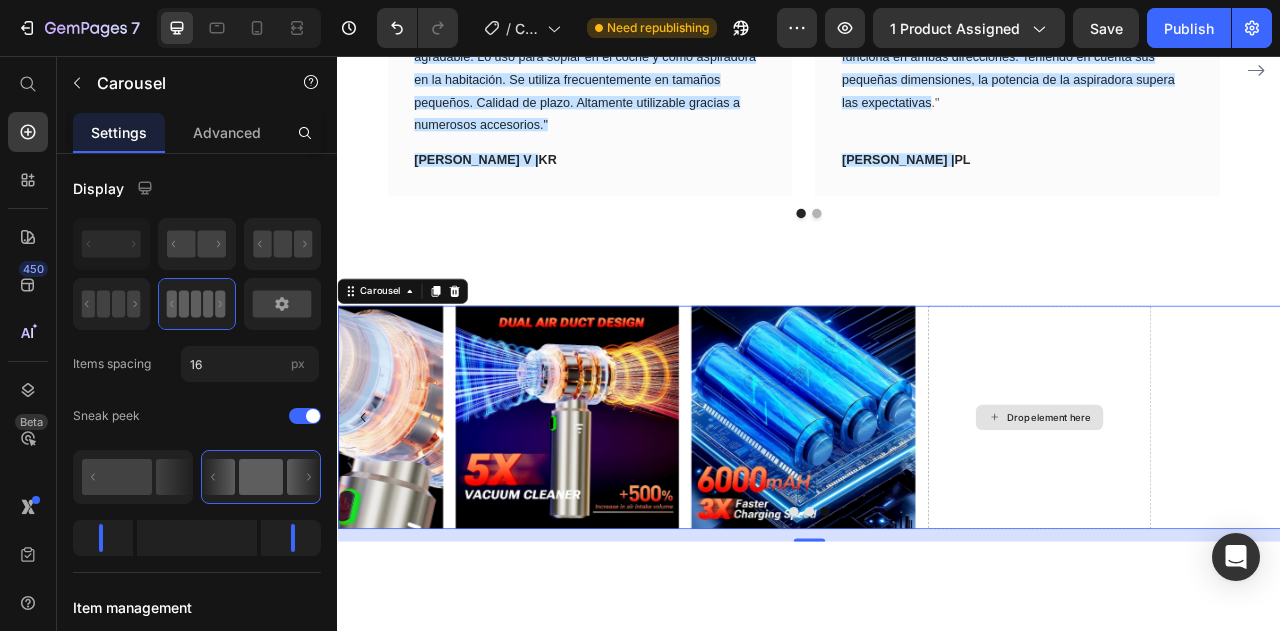 click on "Drop element here" at bounding box center [1229, 516] 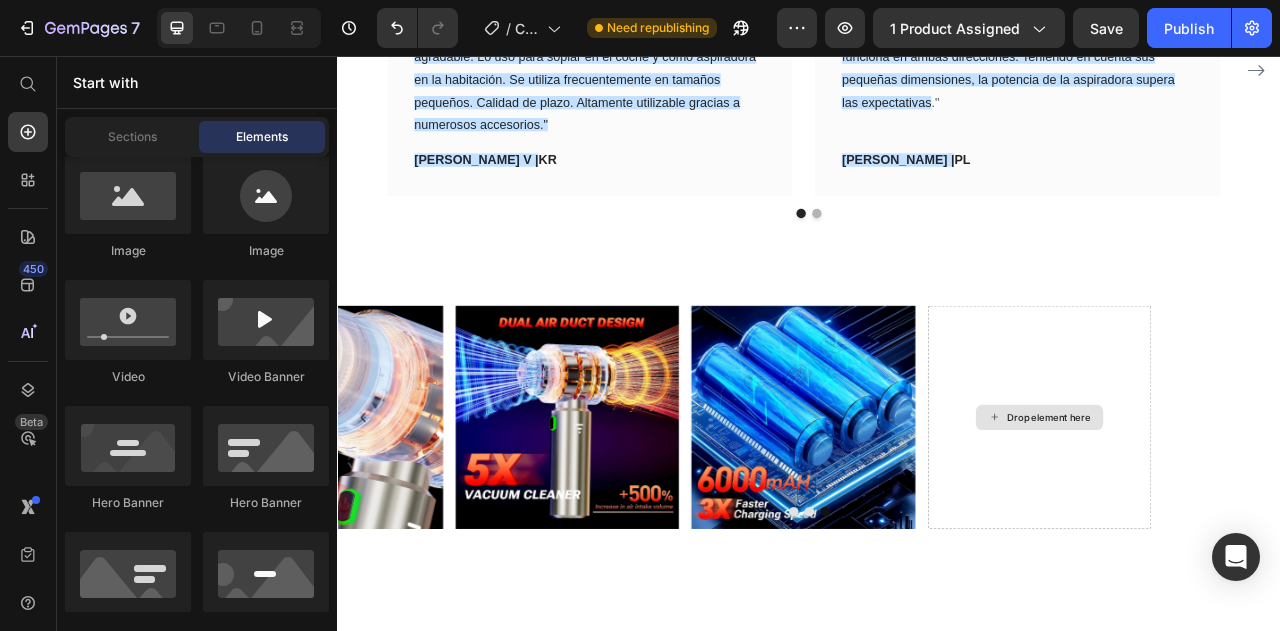 click on "Drop element here" at bounding box center (1229, 516) 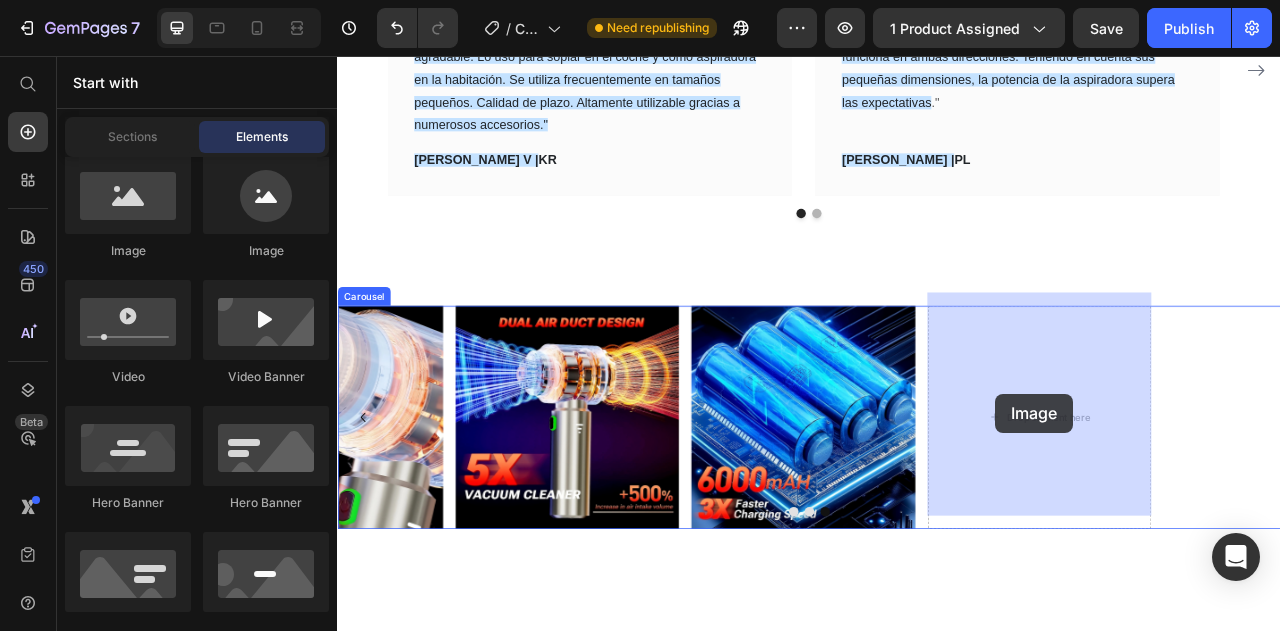 drag, startPoint x: 446, startPoint y: 245, endPoint x: 1174, endPoint y: 486, distance: 766.85394 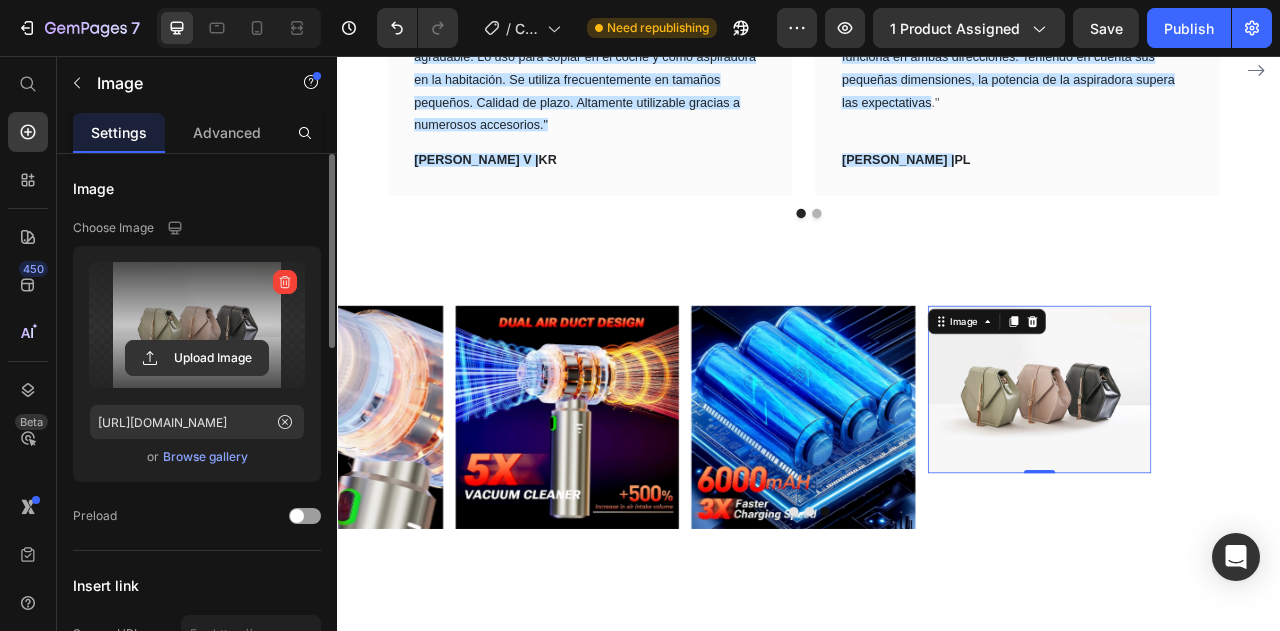 drag, startPoint x: 217, startPoint y: 357, endPoint x: 172, endPoint y: 324, distance: 55.803226 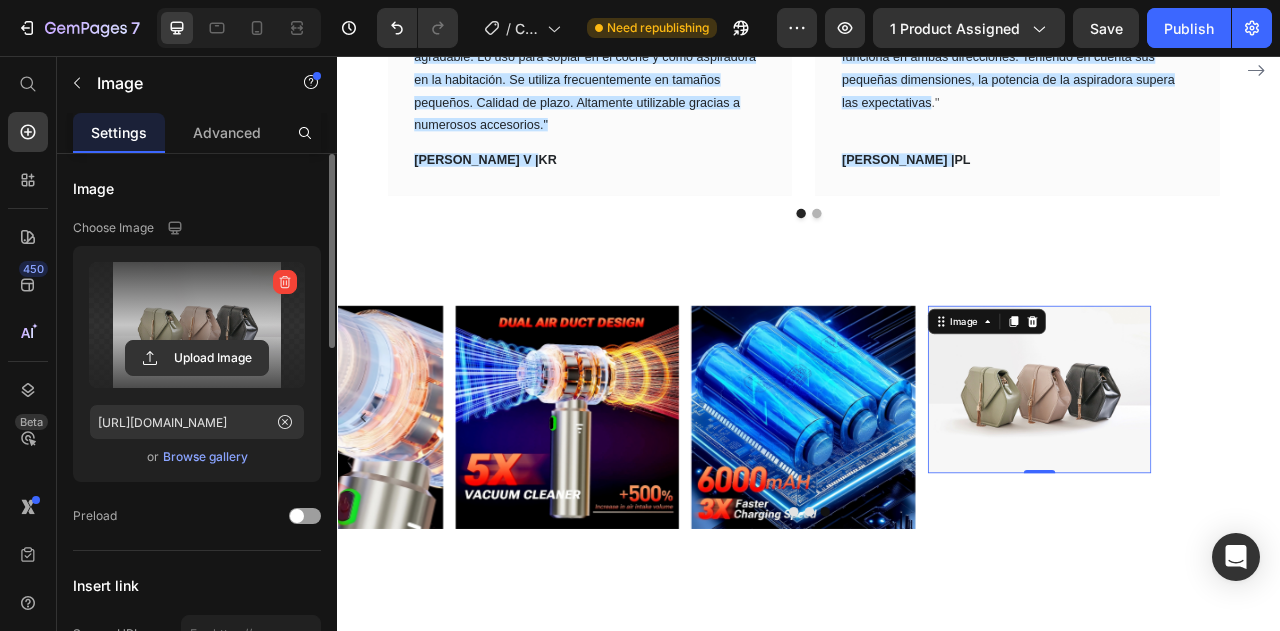 click 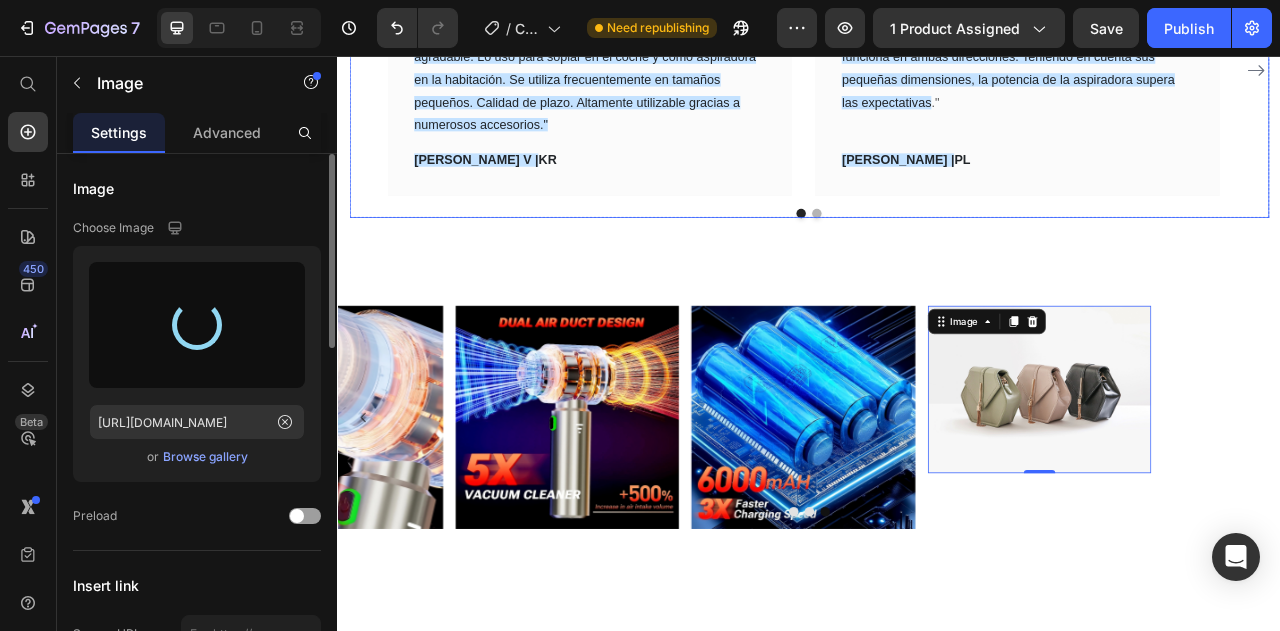 type on "[URL][DOMAIN_NAME]" 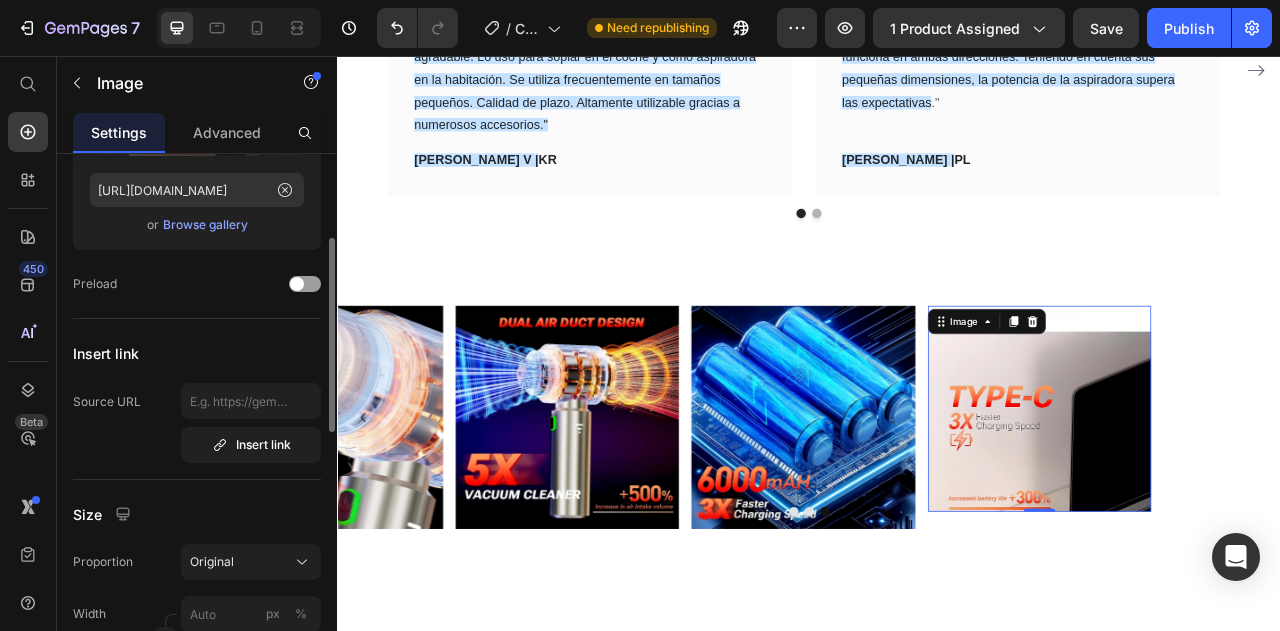 scroll, scrollTop: 409, scrollLeft: 0, axis: vertical 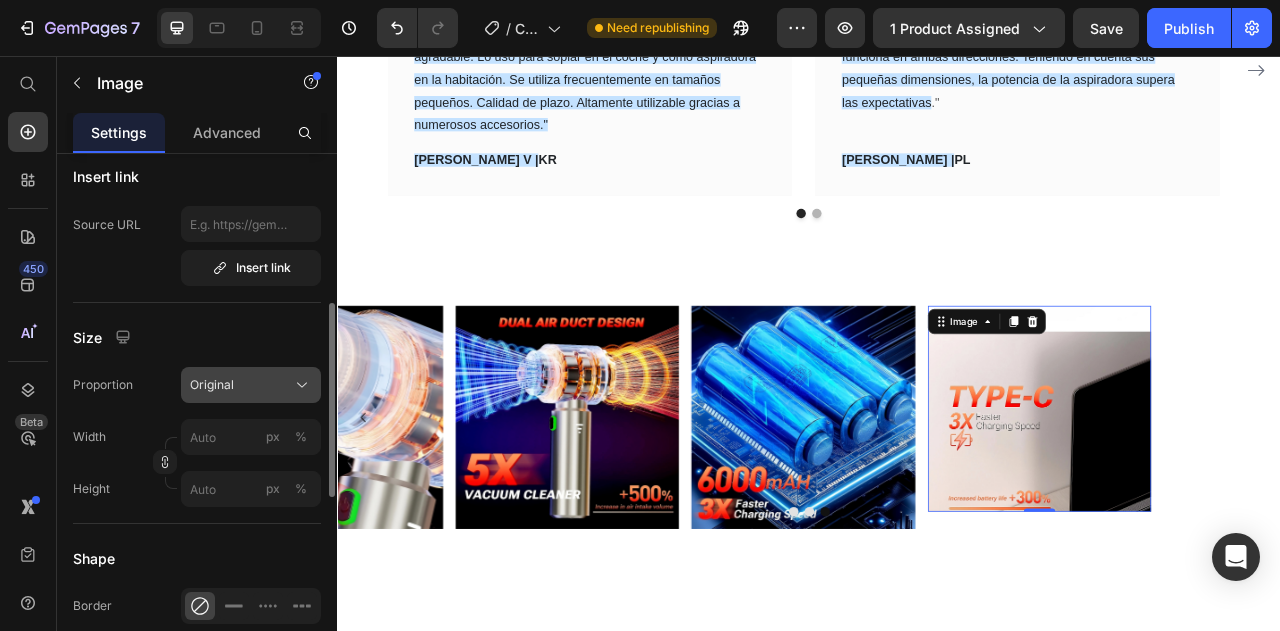 click on "Original" at bounding box center (212, 385) 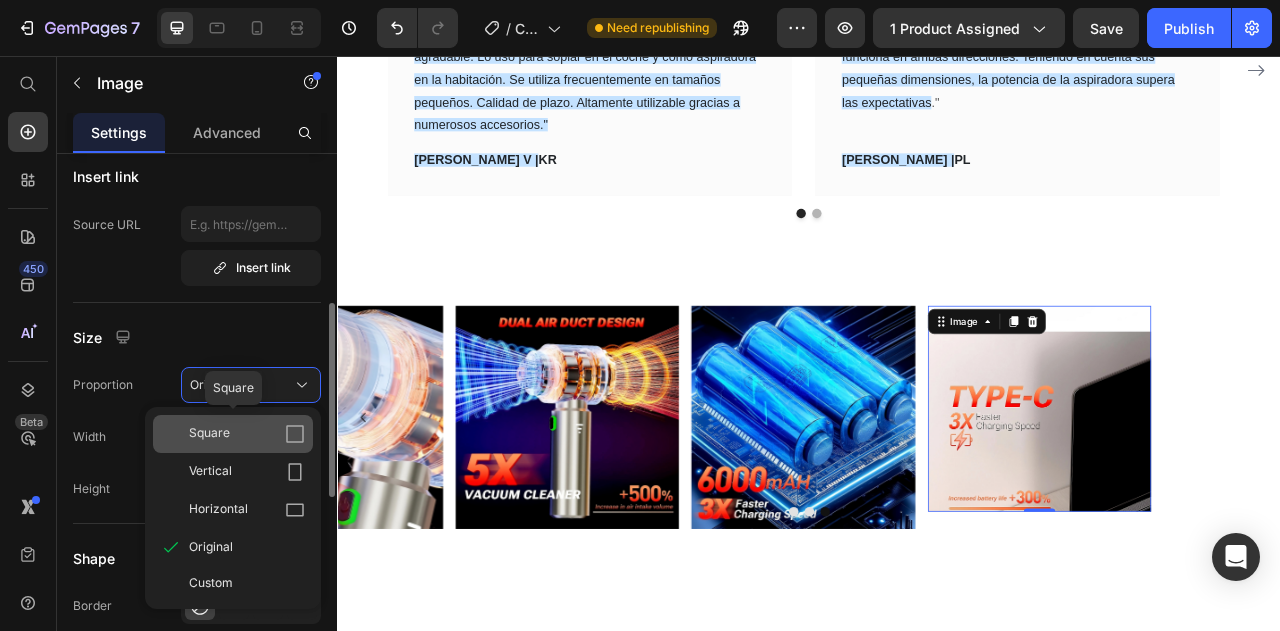 click on "Square" 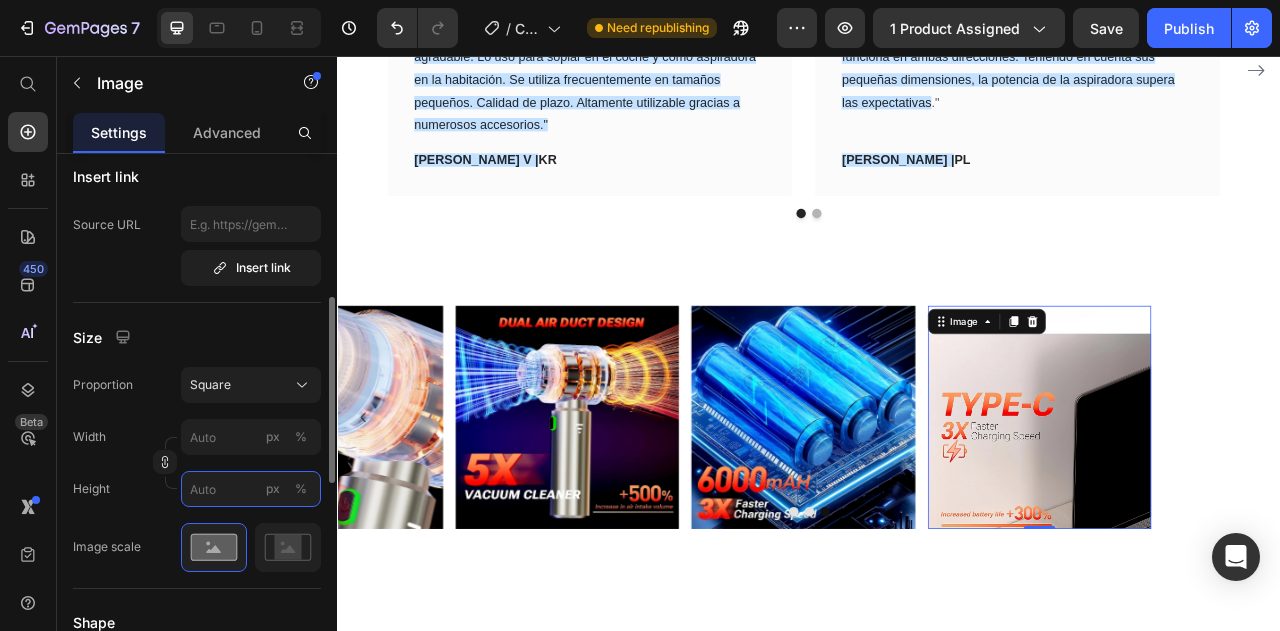click on "px %" at bounding box center (251, 489) 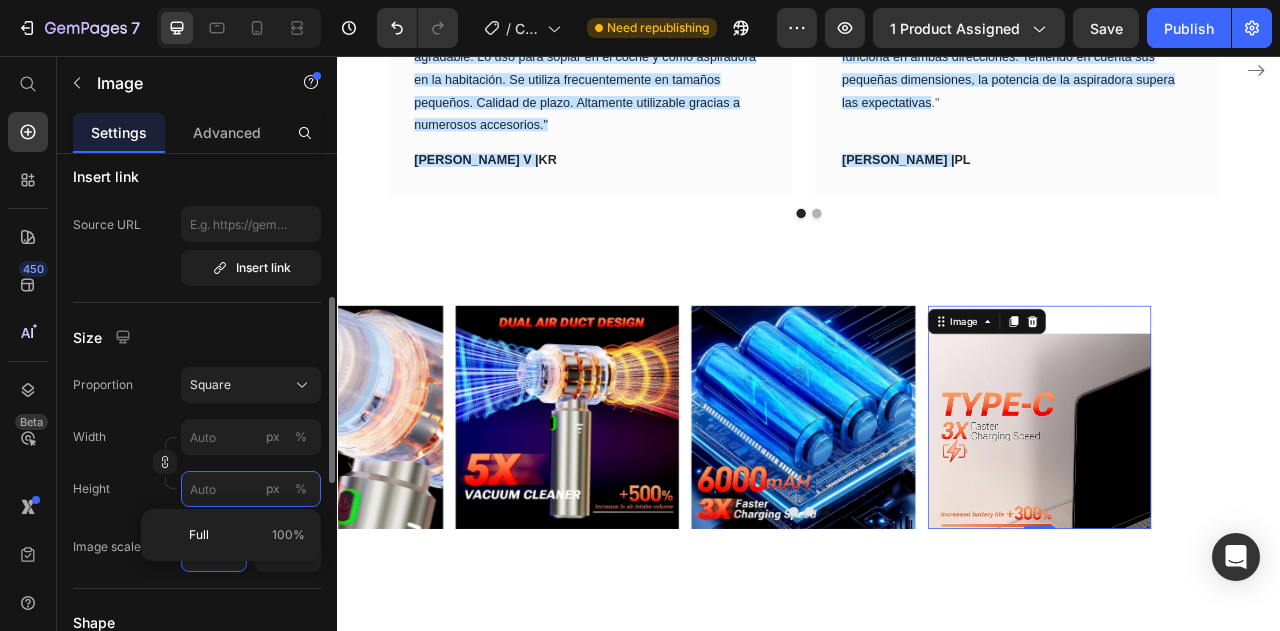 type on "1" 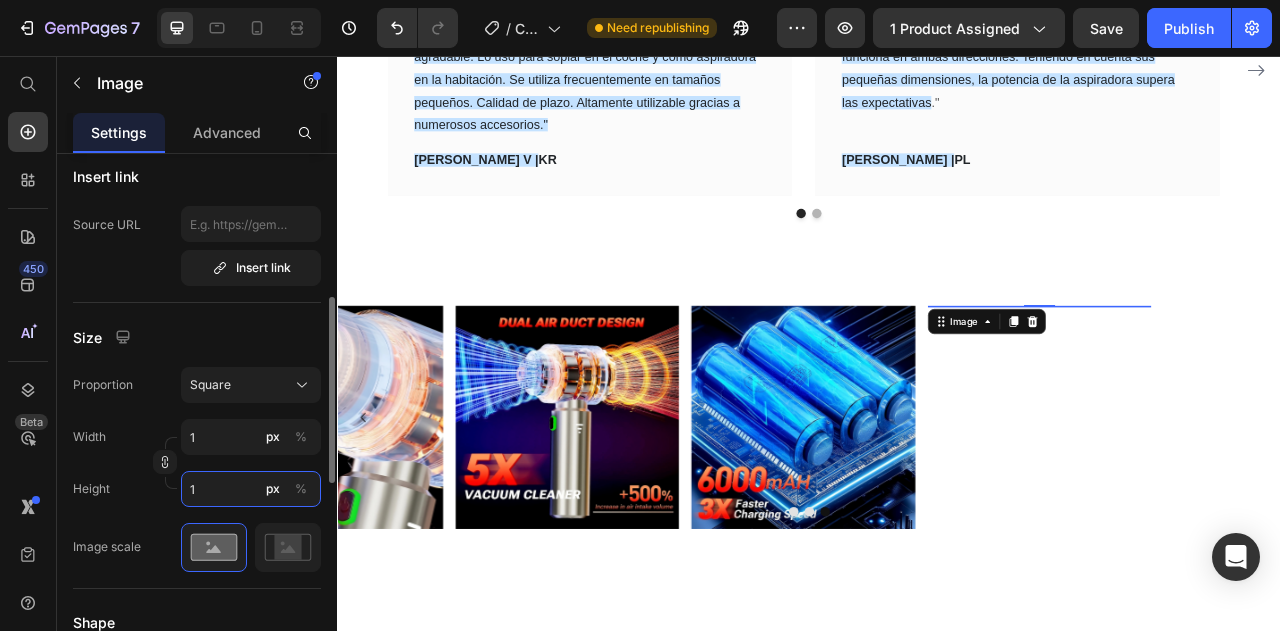 type on "11" 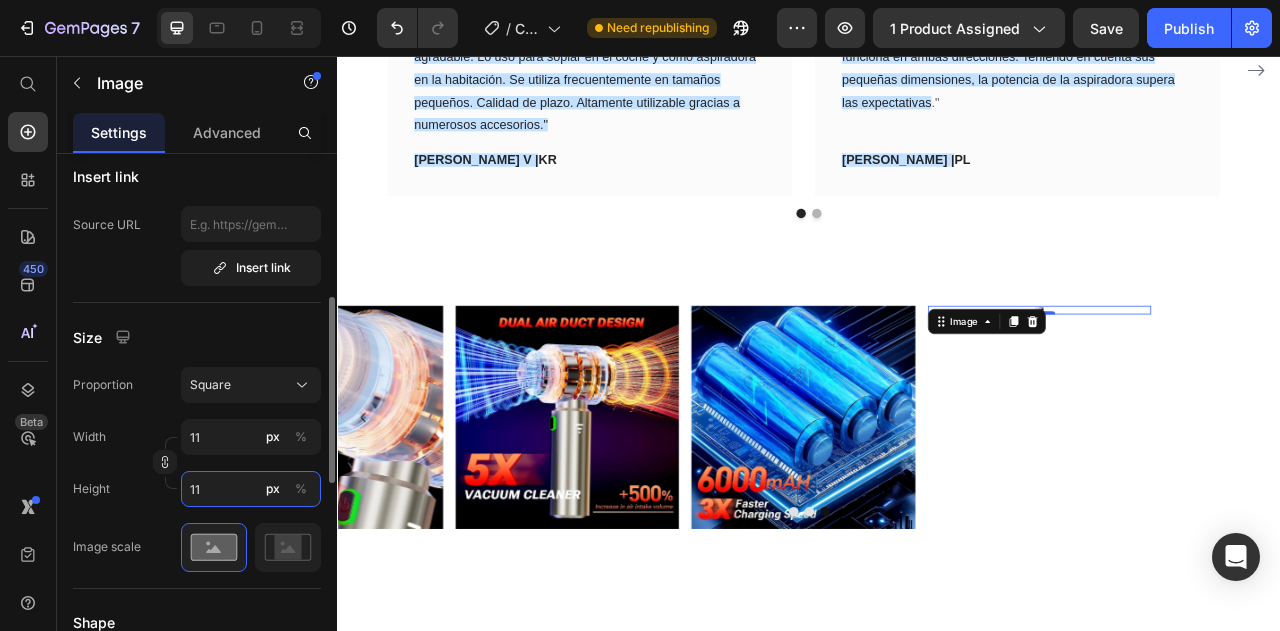 type on "111" 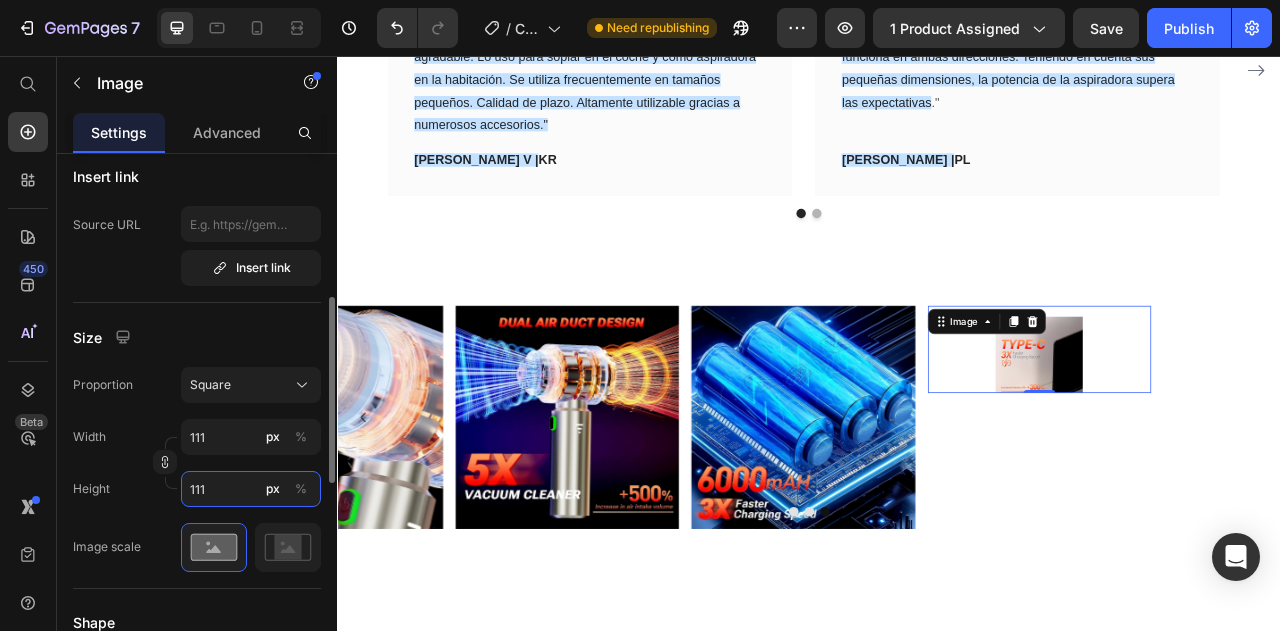 type on "1111" 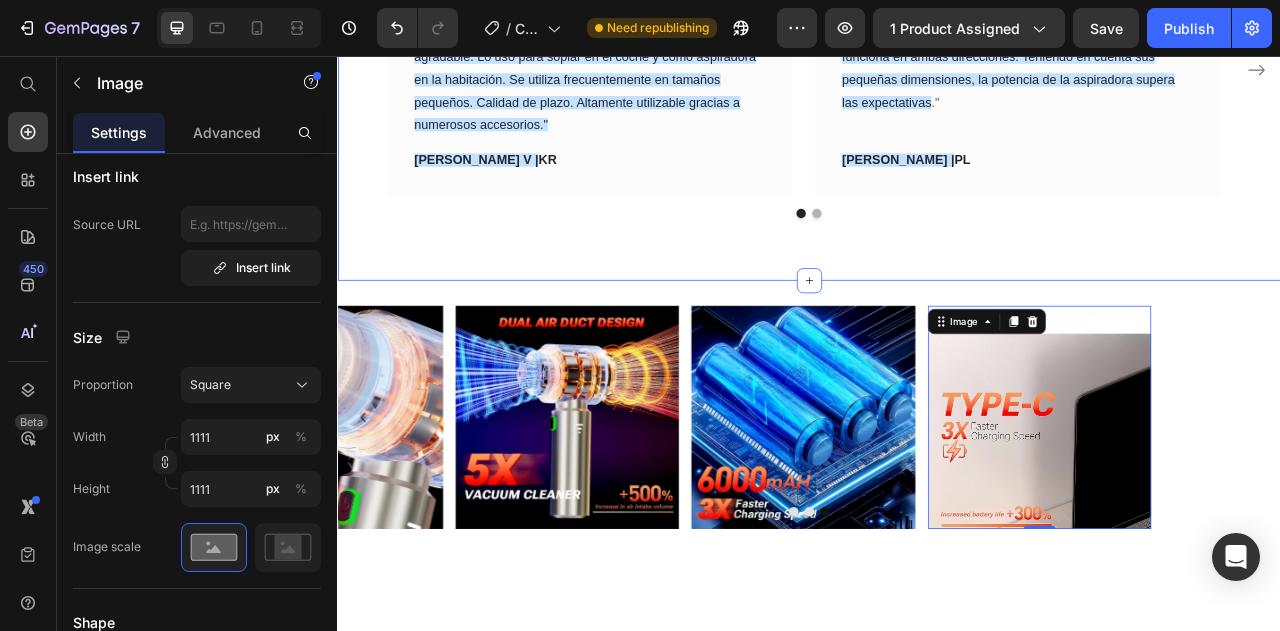 click on "LO QUE NUESTROS CLIENTES ESTAN DICIENDO Heading
Icon
Icon
Icon
Icon
Icon Row ¡Estas caminando sobre una nube! Text block "La potencia de succión es buena y el aire que sale es agradable. Lo uso para soplar en el coche y como aspiradora en la habitación. Se utiliza frecuentemente en tamaños pequeños. Calidad de plazo. Altamente utilizable gracias a numerosos accesorios." Text block [PERSON_NAME] V |  KR Text block Row
Icon
Icon
Icon
Icon
Icon Row Funciona genial para mi coche con suciedad. Text block " muy buena compra. La aspiradora cumple con los requisitos. funciona en ambas direcciones. Teniendo en cuenta sus pequeñas dimensiones, la potencia de la aspiradora supera las expectativas ."   Text block [PERSON_NAME]. |  PL Text block Row
Icon
Icon
Icon
Icon Icon Row" at bounding box center [937, 53] 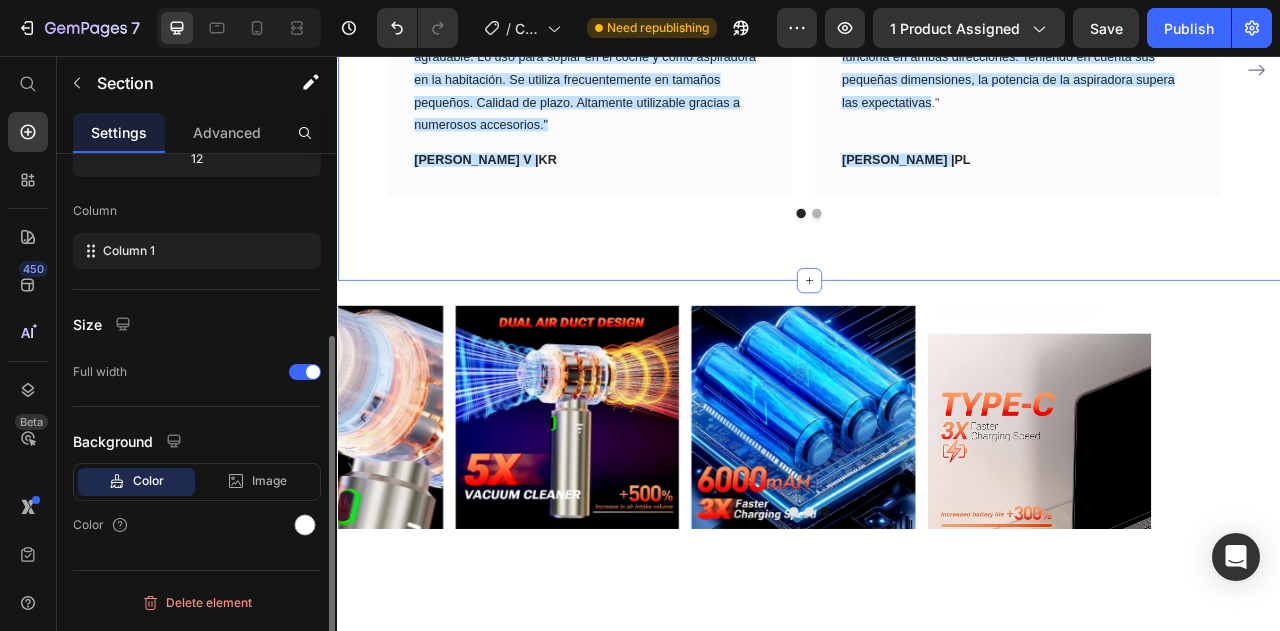 scroll, scrollTop: 0, scrollLeft: 0, axis: both 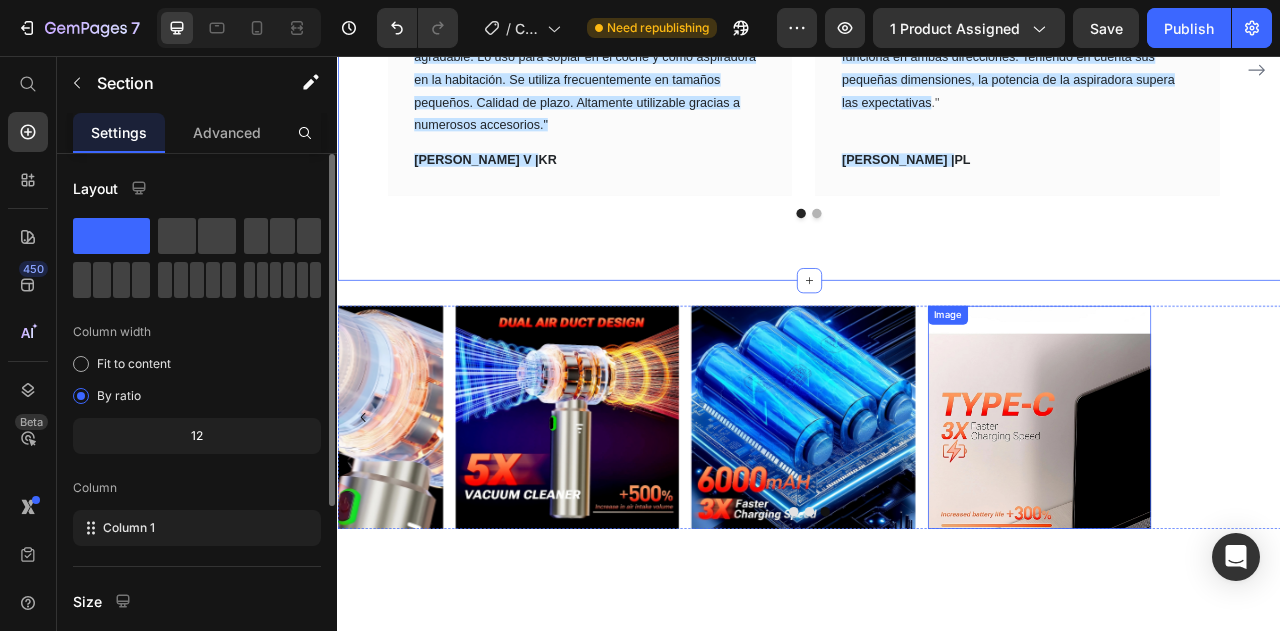 click at bounding box center [1229, 516] 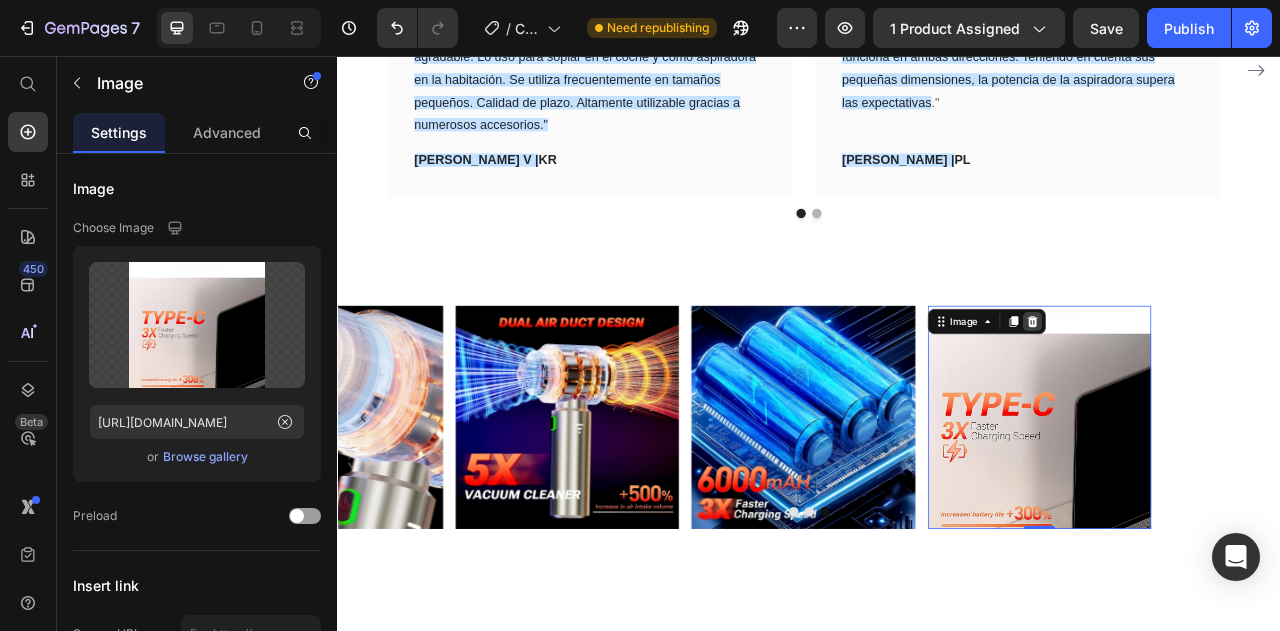 click 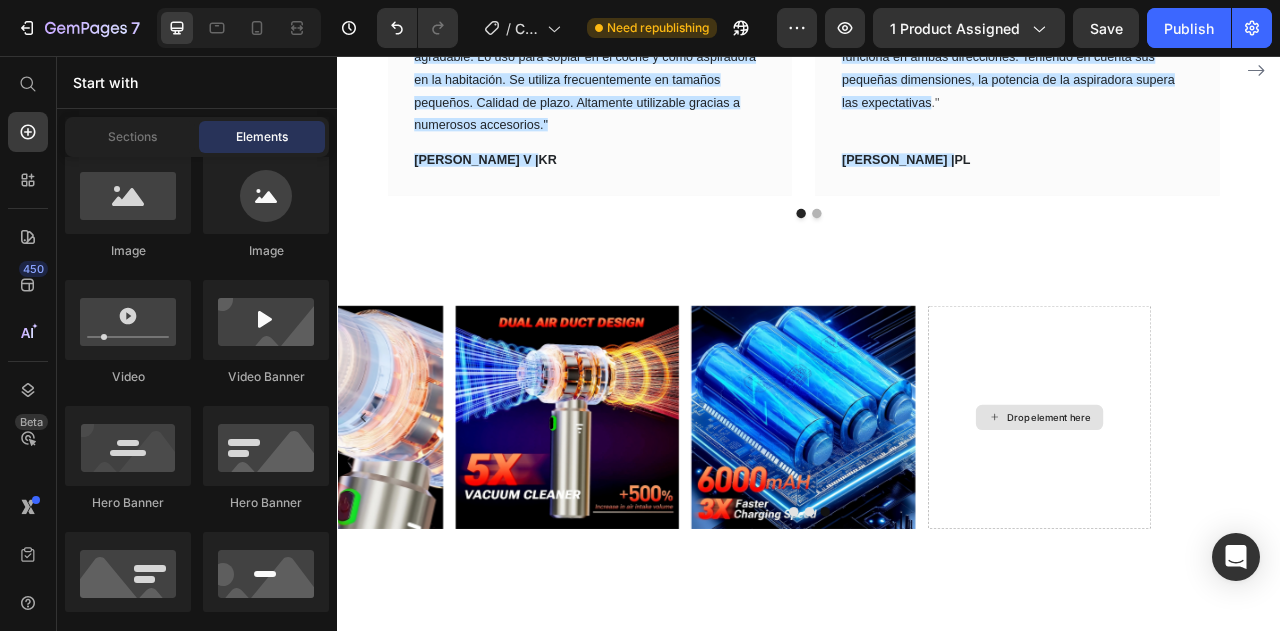 click on "Drop element here" at bounding box center [1229, 516] 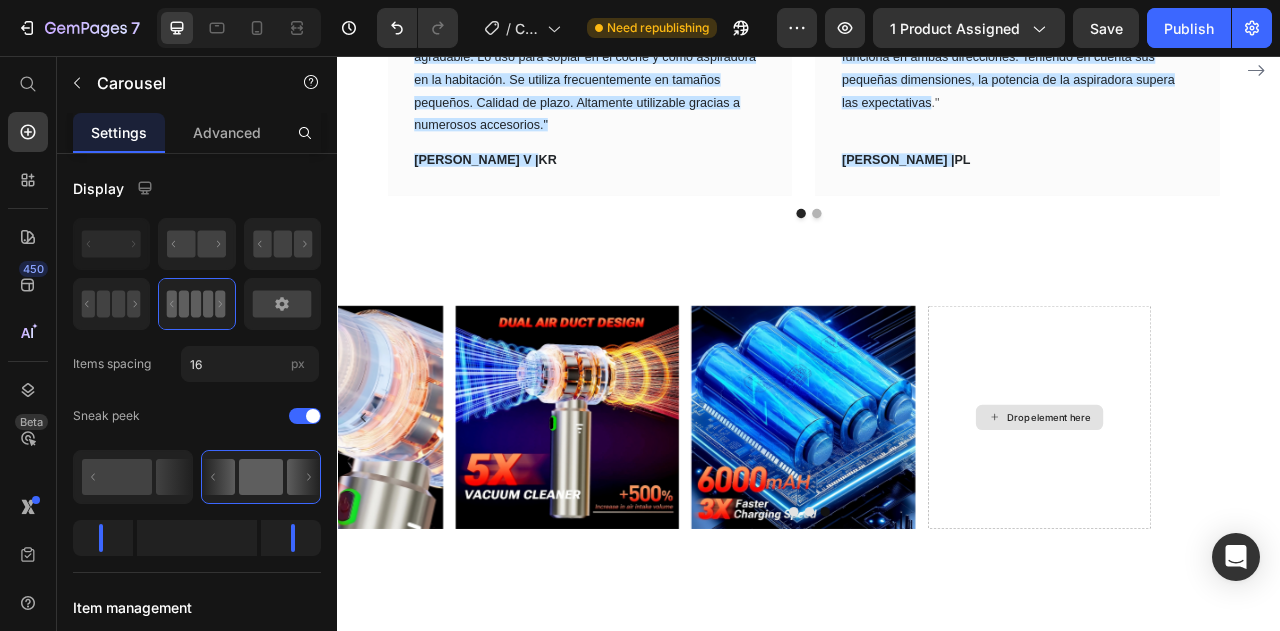 click on "Drop element here" at bounding box center (1241, 516) 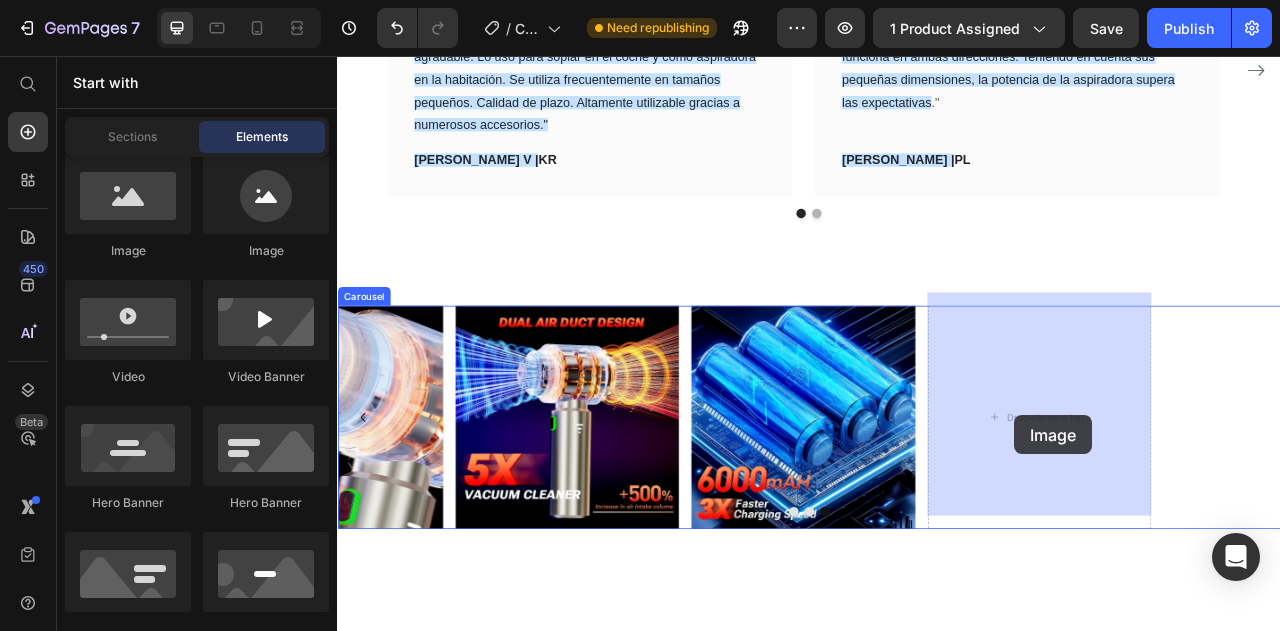 drag, startPoint x: 489, startPoint y: 259, endPoint x: 1231, endPoint y: 511, distance: 783.62494 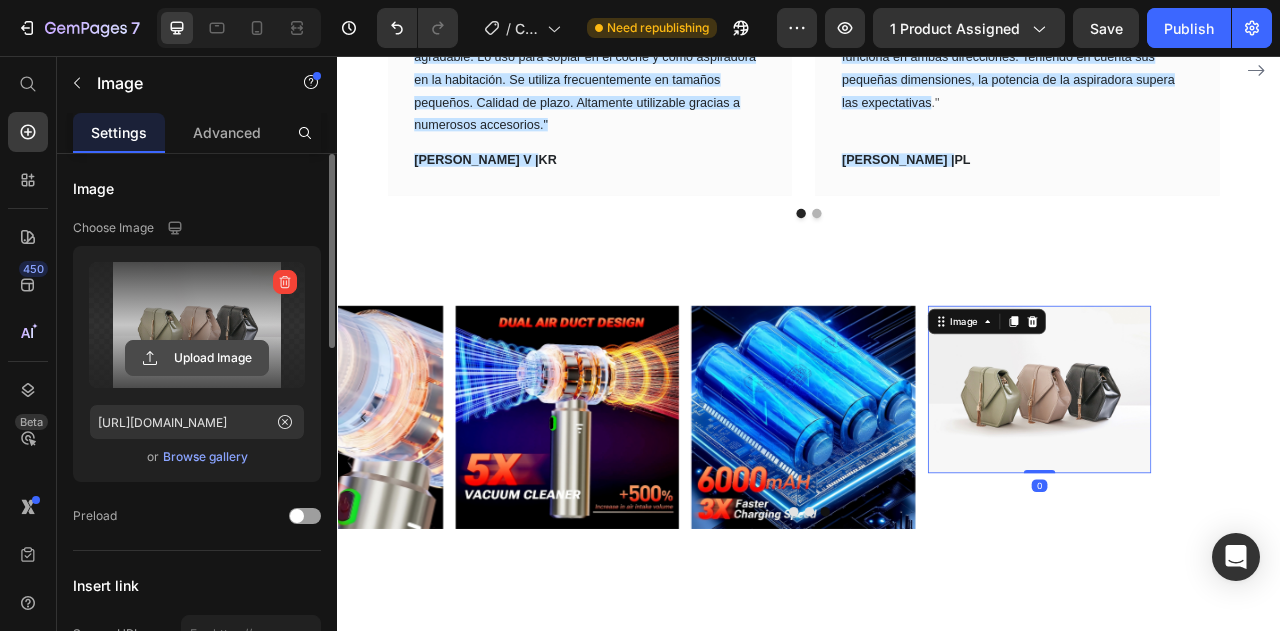 click 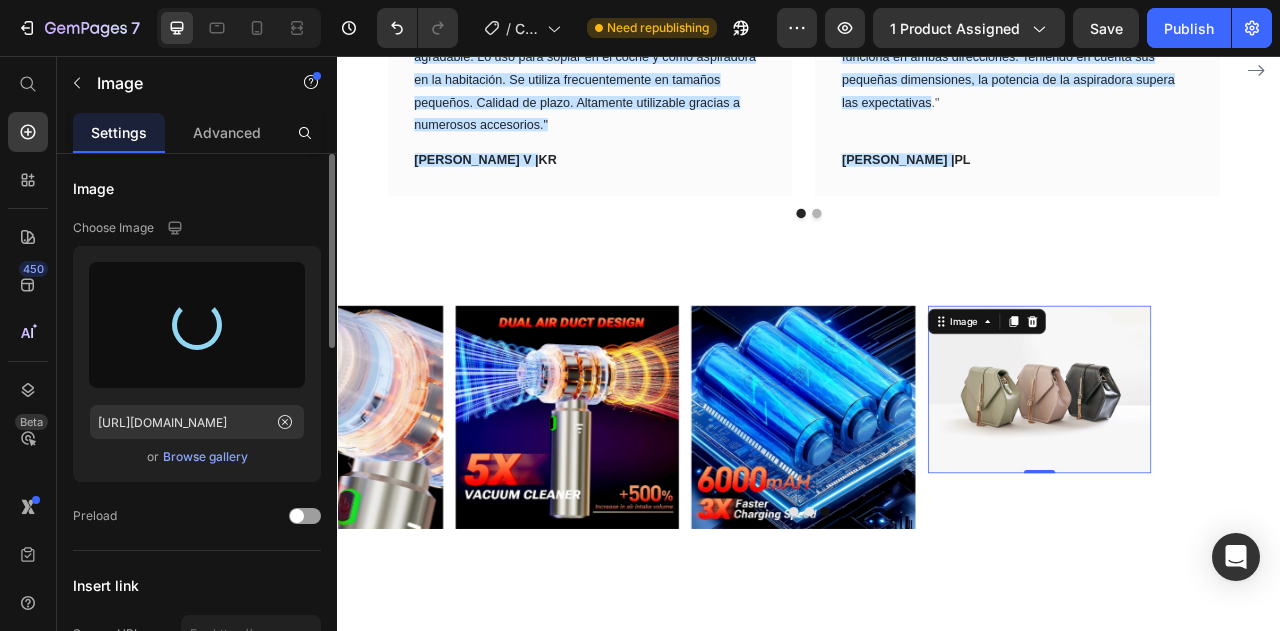 type on "[URL][DOMAIN_NAME]" 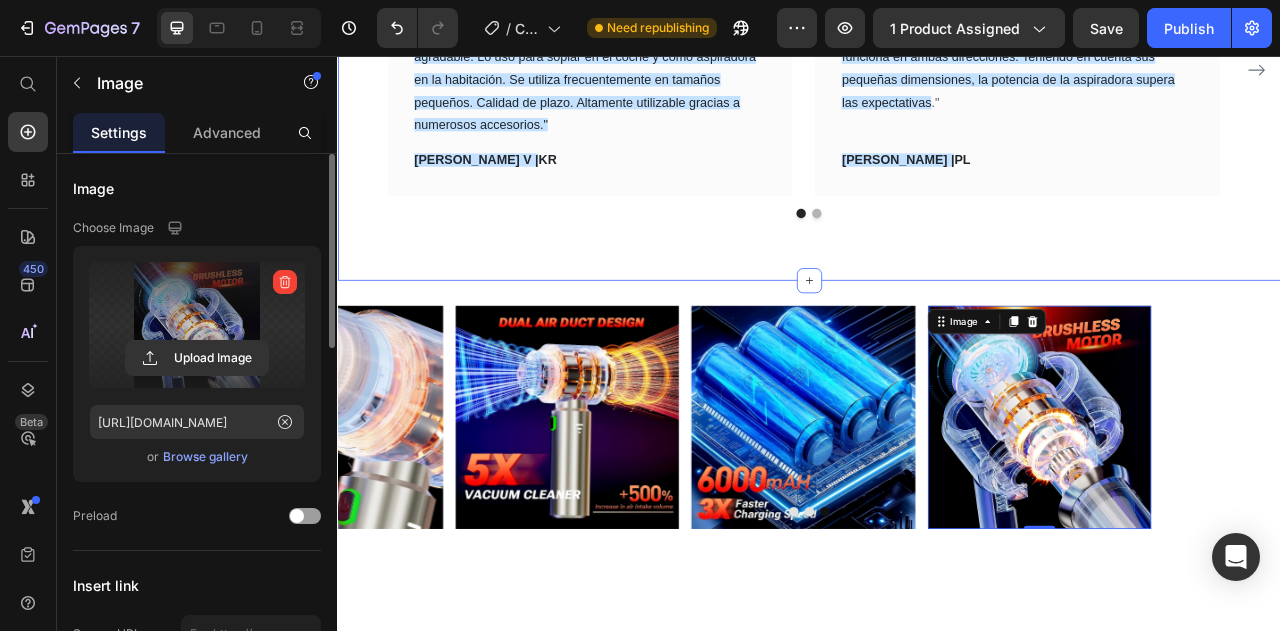 click on "LO QUE NUESTROS CLIENTES ESTAN DICIENDO Heading
Icon
Icon
Icon
Icon
Icon Row ¡Estas caminando sobre una nube! Text block "La potencia de succión es buena y el aire que sale es agradable. Lo uso para soplar en el coche y como aspiradora en la habitación. Se utiliza frecuentemente en tamaños pequeños. Calidad de plazo. Altamente utilizable gracias a numerosos accesorios." Text block [PERSON_NAME] V |  KR Text block Row
Icon
Icon
Icon
Icon
Icon Row Funciona genial para mi coche con suciedad. Text block " muy buena compra. La aspiradora cumple con los requisitos. funciona en ambas direcciones. Teniendo en cuenta sus pequeñas dimensiones, la potencia de la aspiradora supera las expectativas ."   Text block [PERSON_NAME]. |  PL Text block Row
Icon
Icon
Icon
Icon Icon Row" at bounding box center [937, 53] 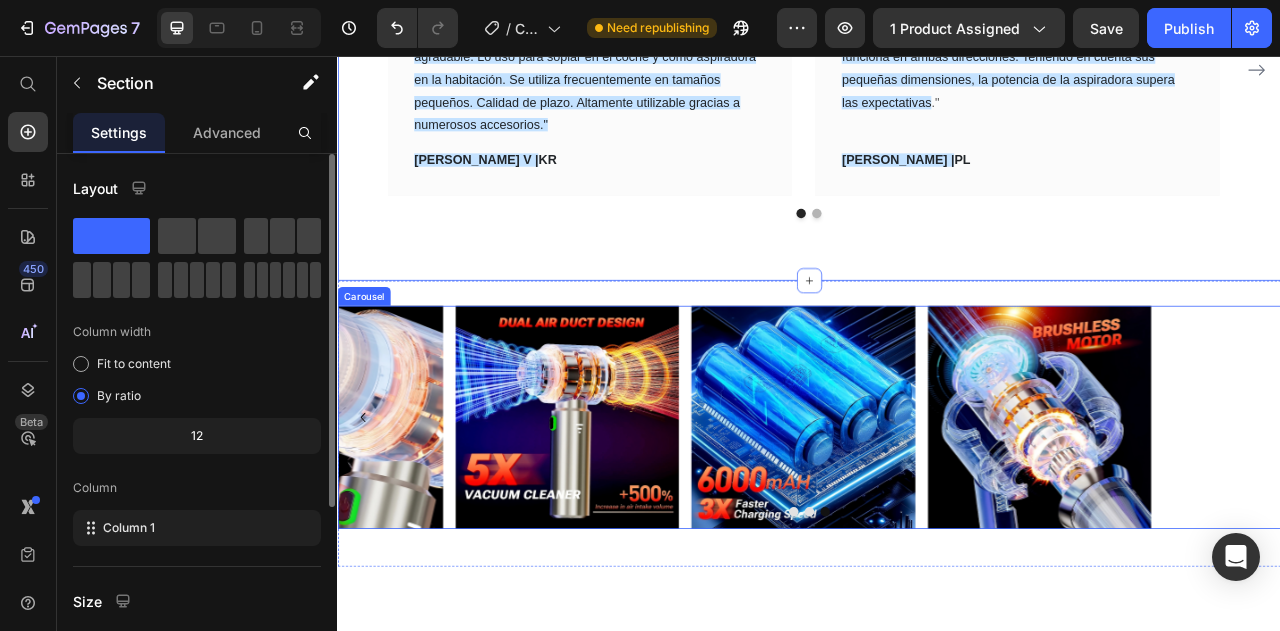 click at bounding box center (917, 636) 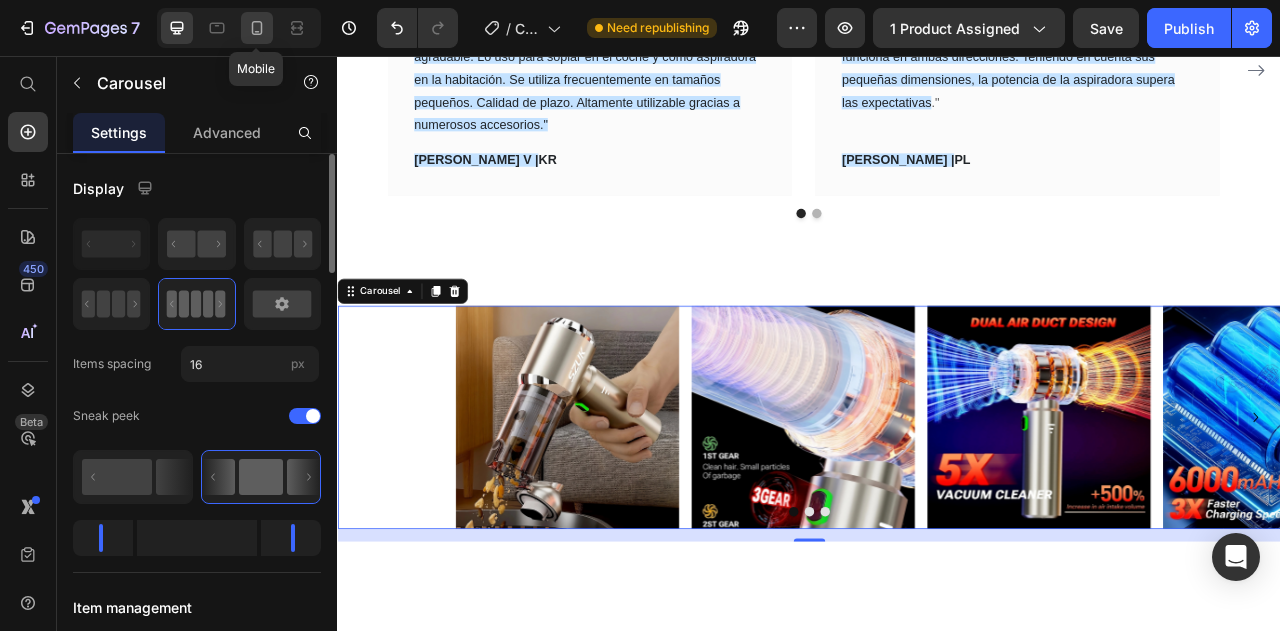 click 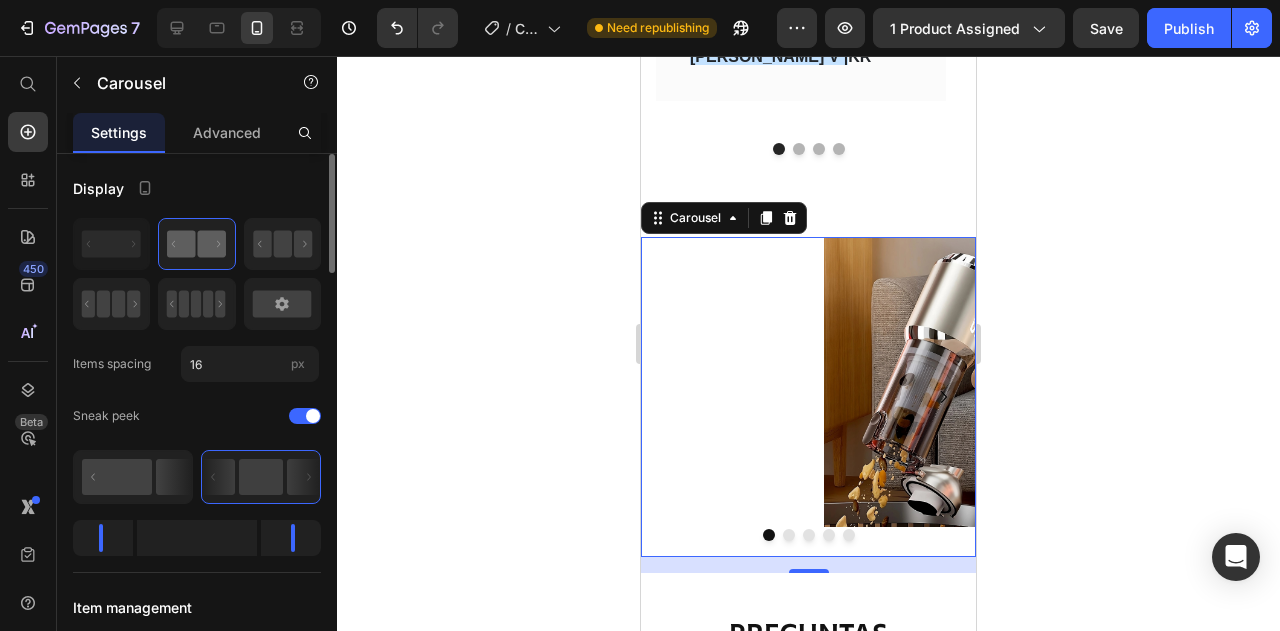scroll, scrollTop: 3020, scrollLeft: 0, axis: vertical 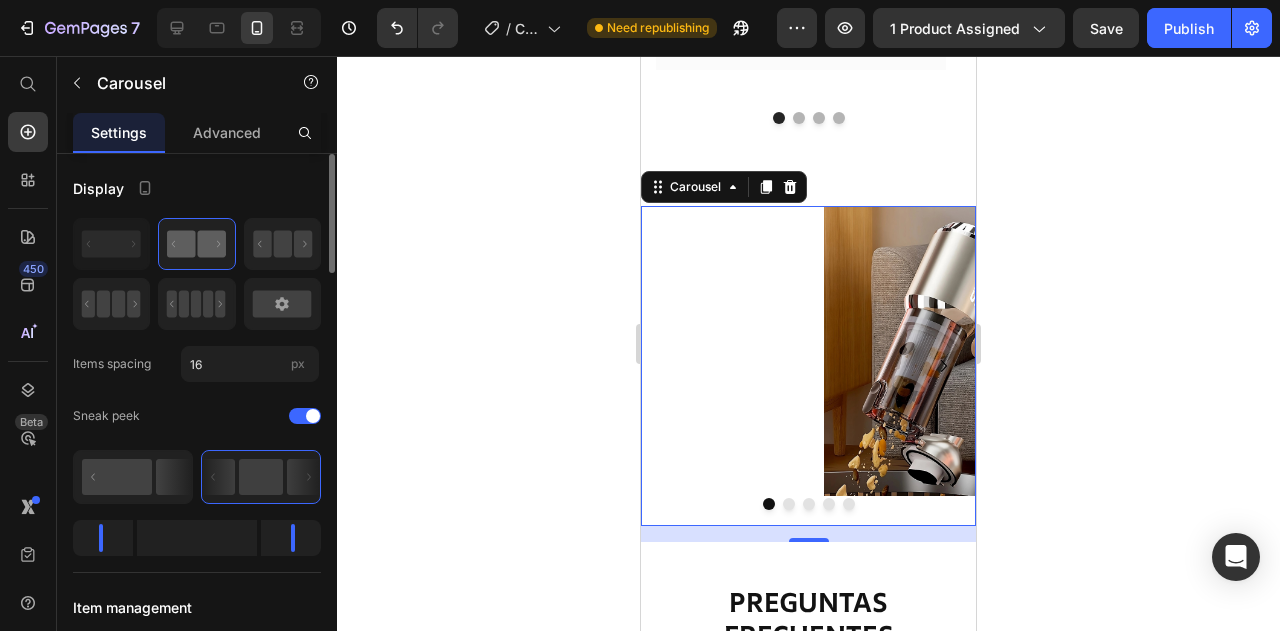 click at bounding box center [789, 504] 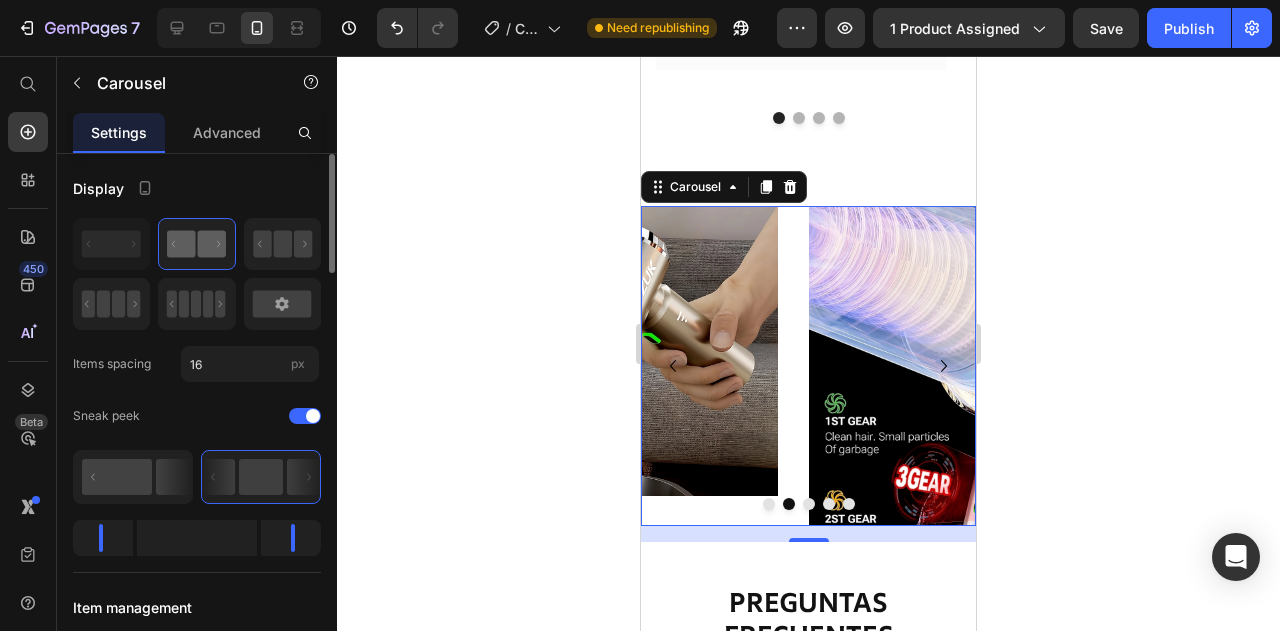 click on "Image Image Image Image Image" at bounding box center [808, 366] 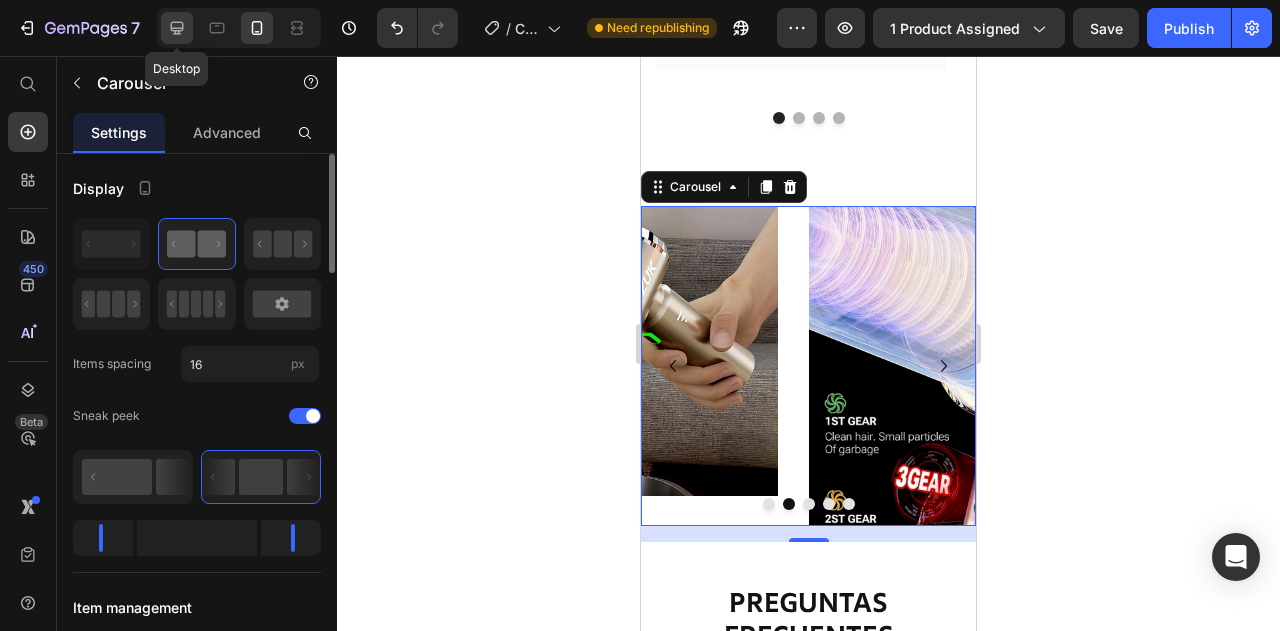 click 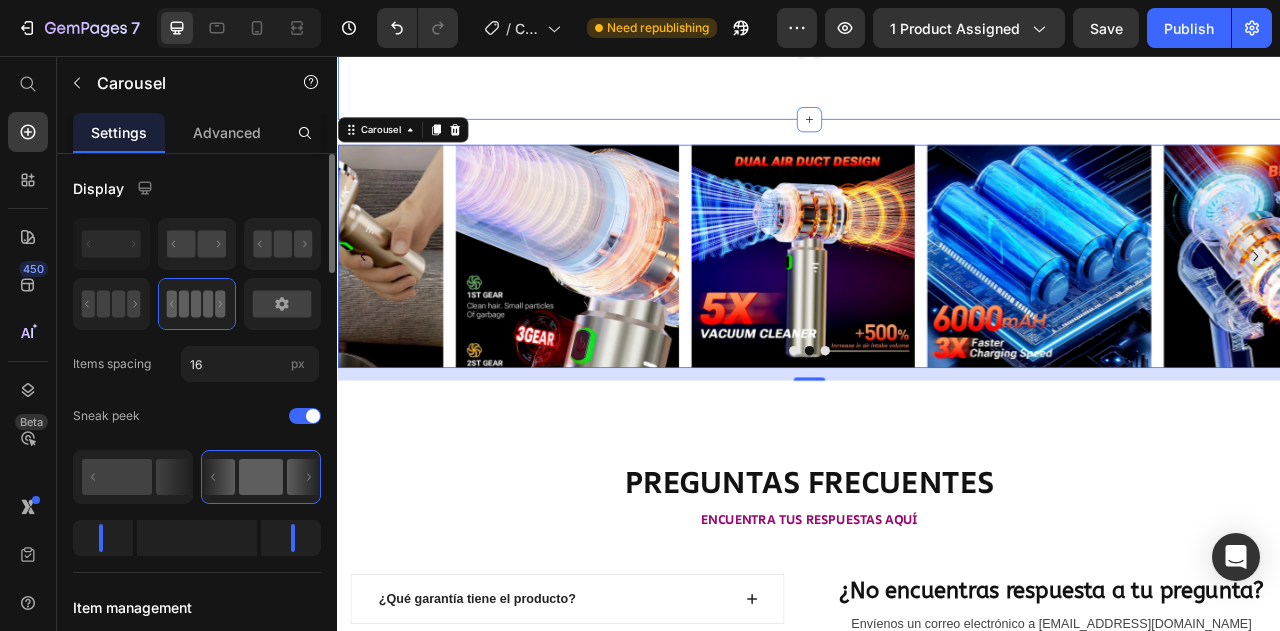 scroll, scrollTop: 3228, scrollLeft: 0, axis: vertical 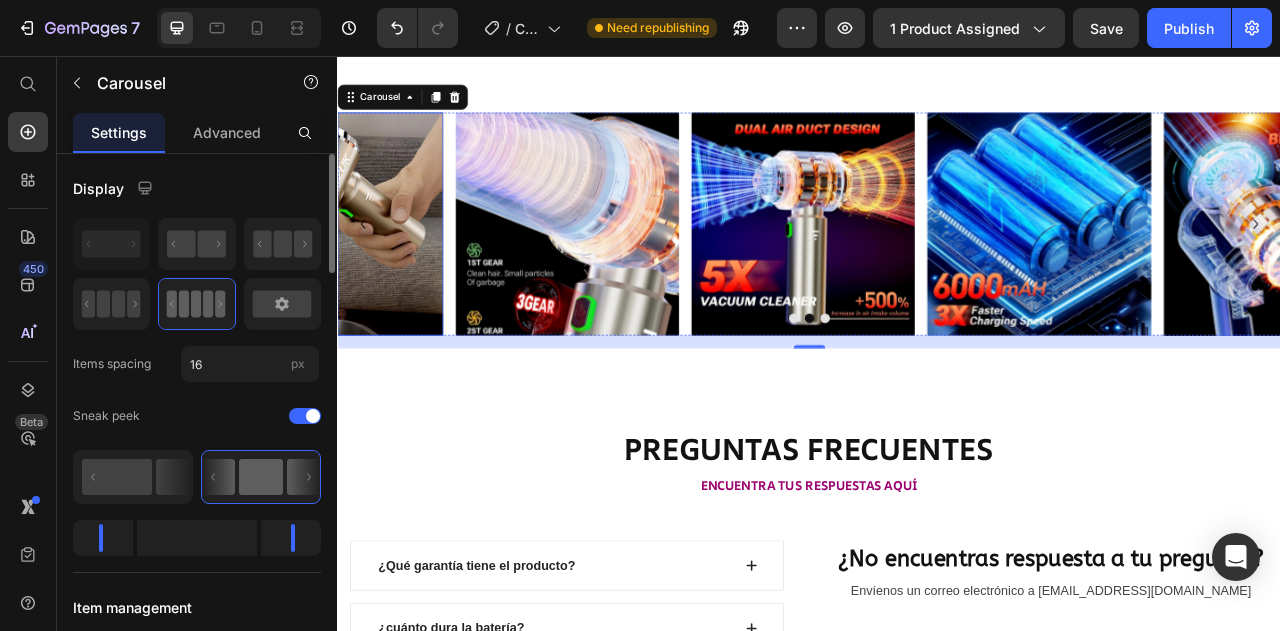click at bounding box center (329, 269) 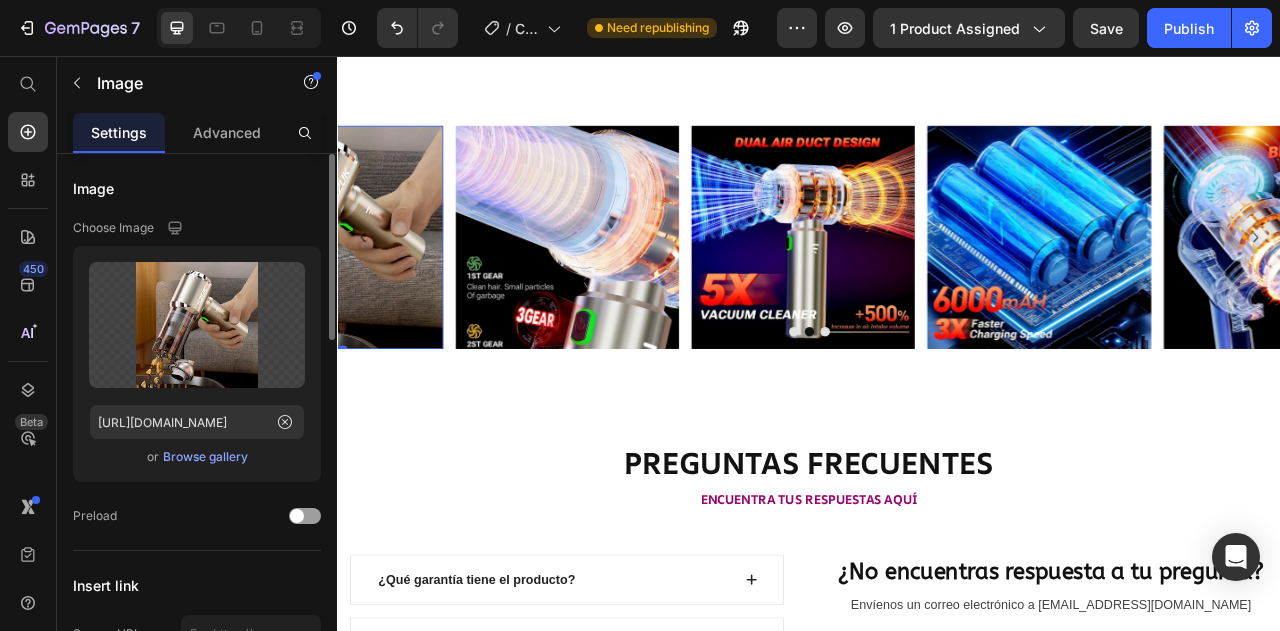 scroll, scrollTop: 3112, scrollLeft: 0, axis: vertical 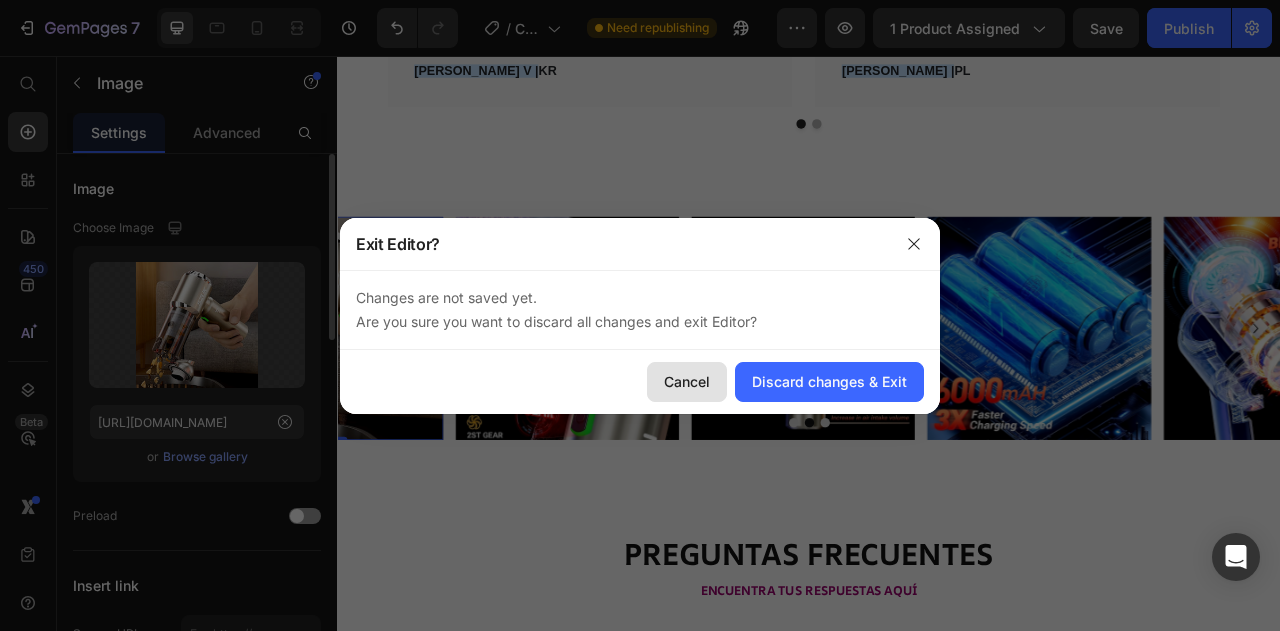 click on "Cancel" at bounding box center (687, 381) 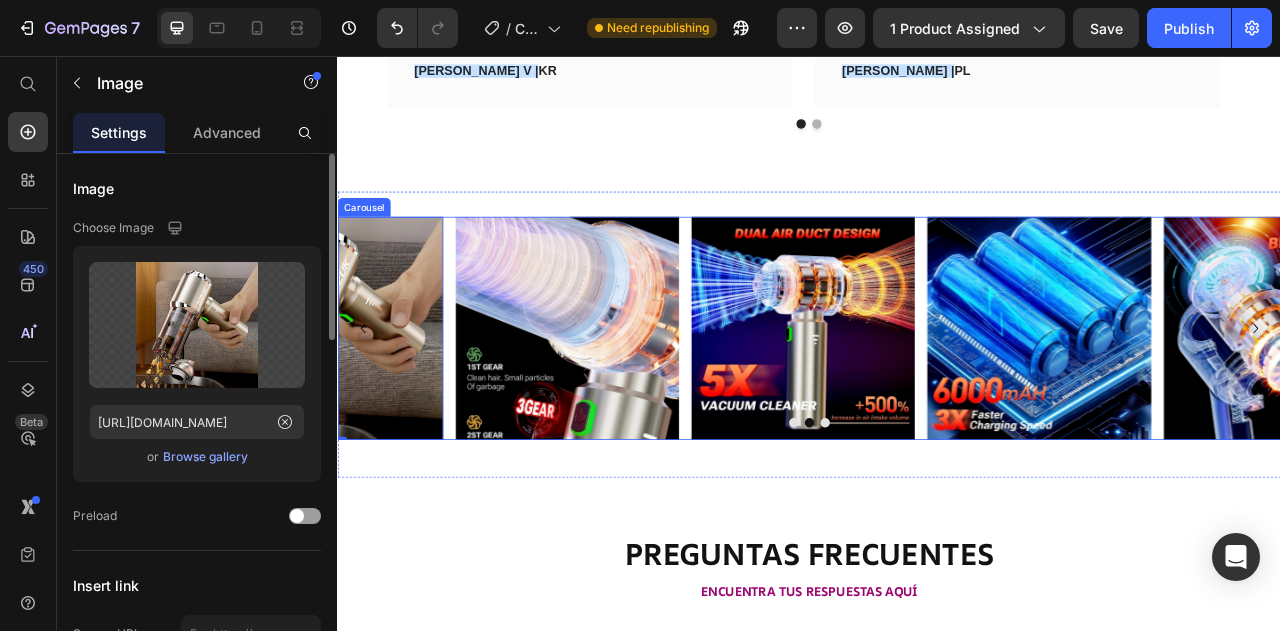 click at bounding box center (917, 522) 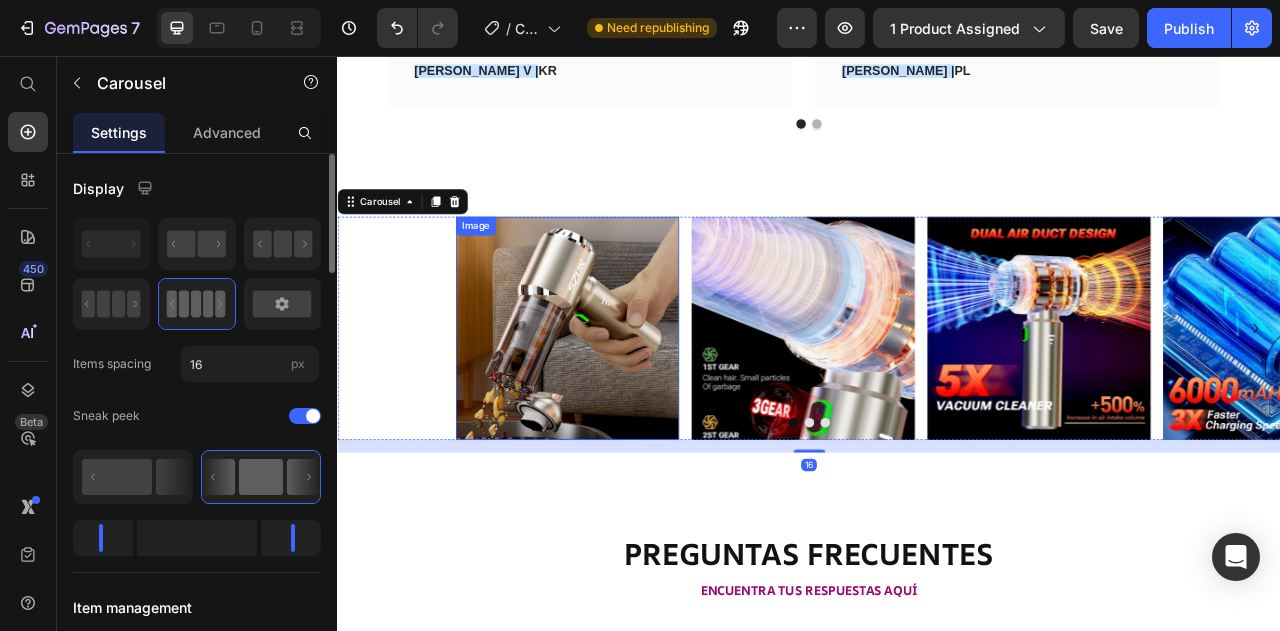 click on "Image" at bounding box center [629, 402] 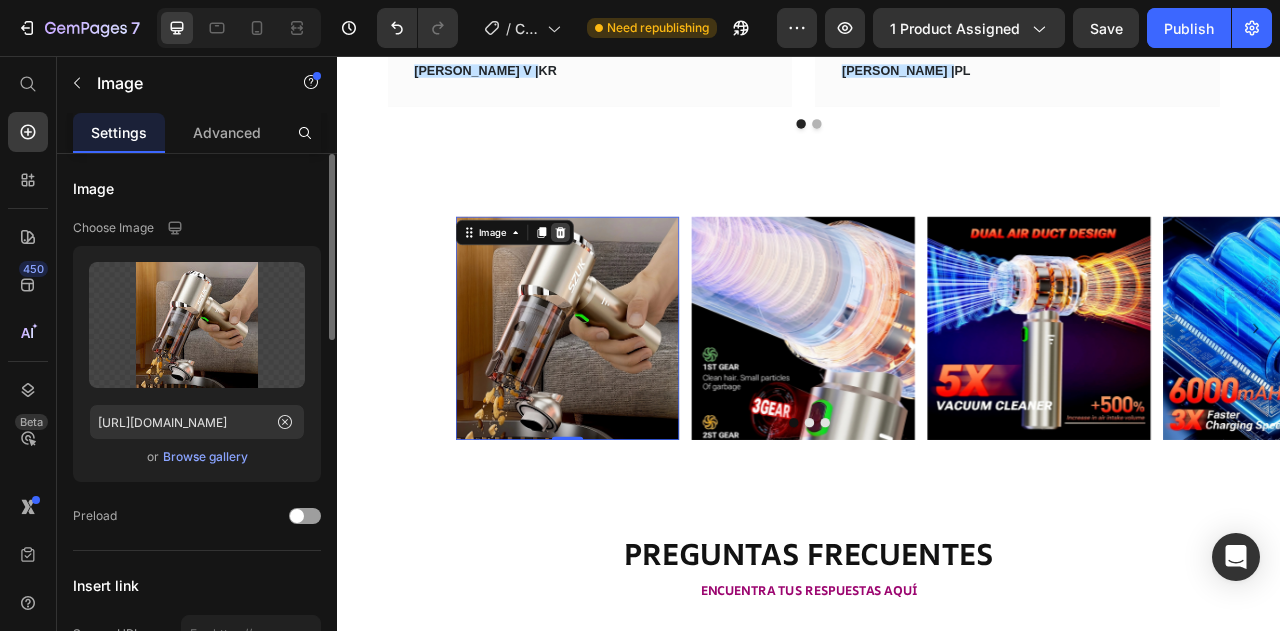 click at bounding box center (620, 280) 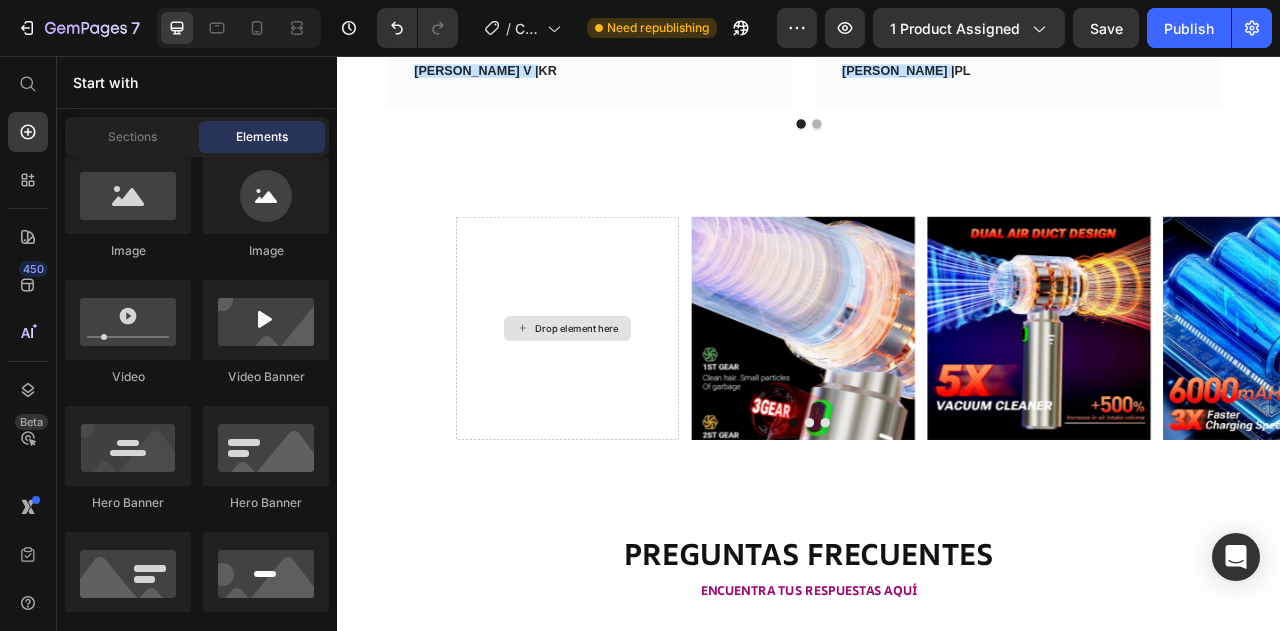 click on "Drop element here" at bounding box center [629, 402] 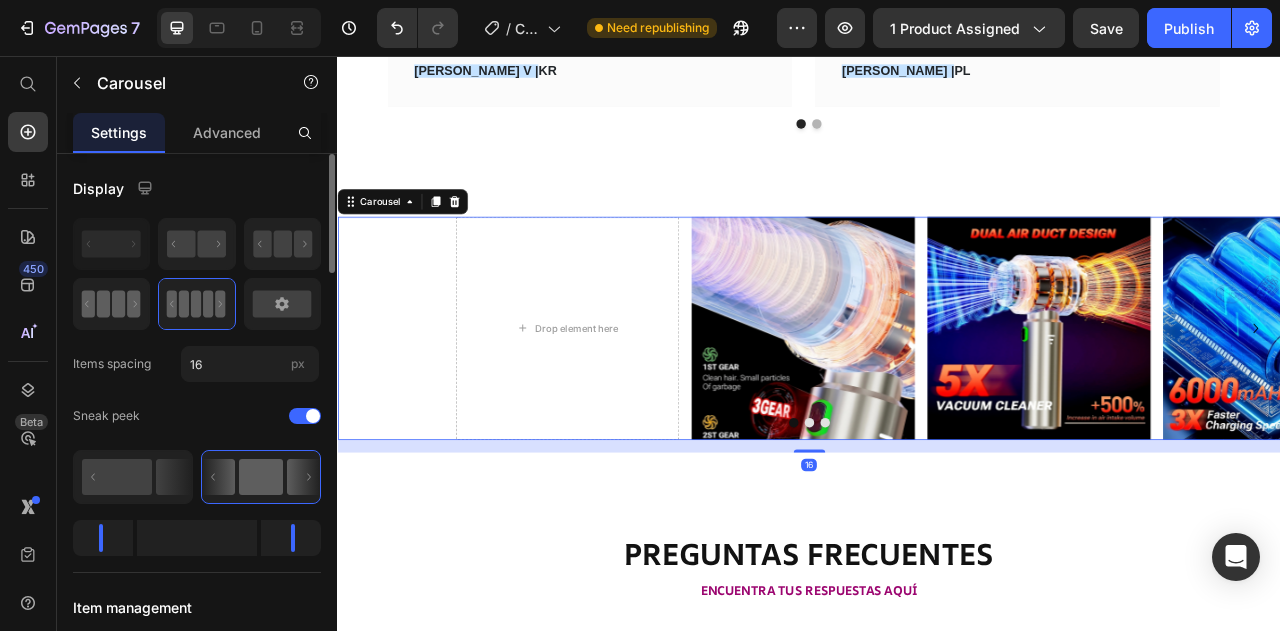 click 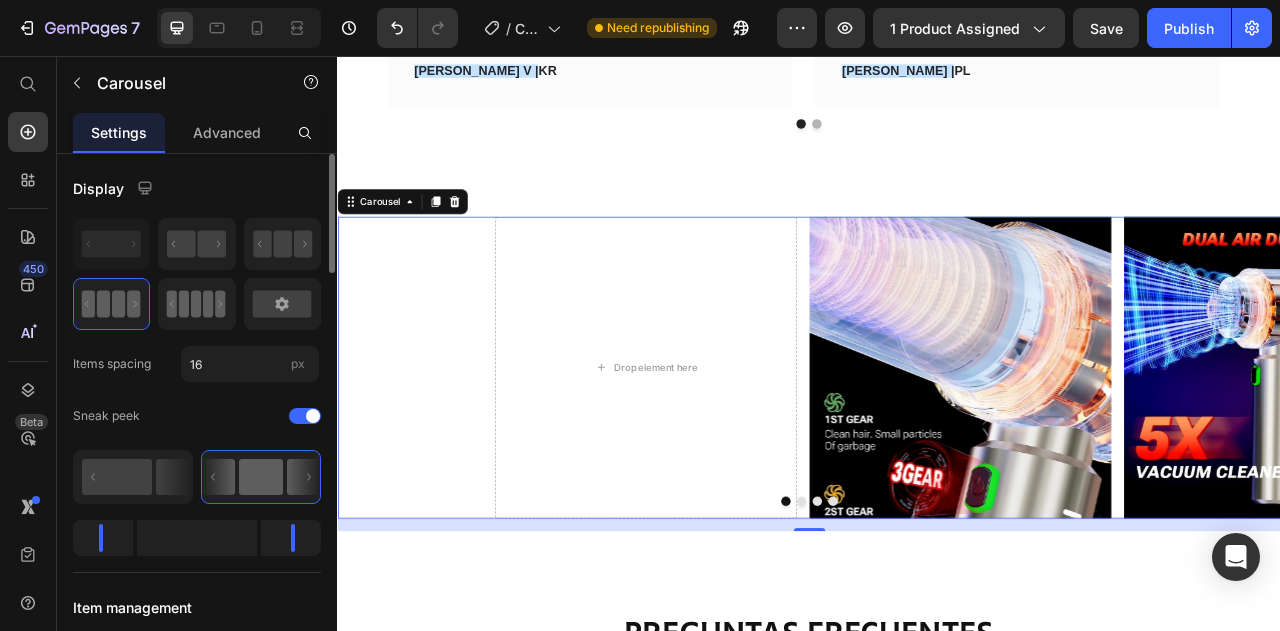 click 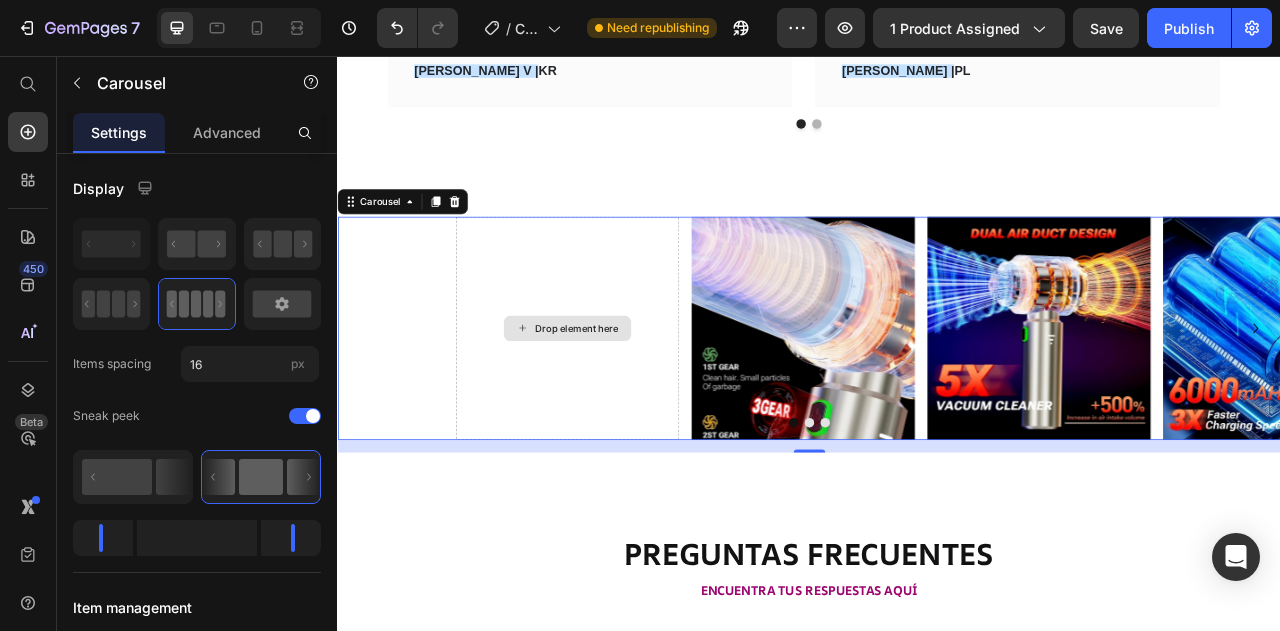 click on "Drop element here" at bounding box center [629, 402] 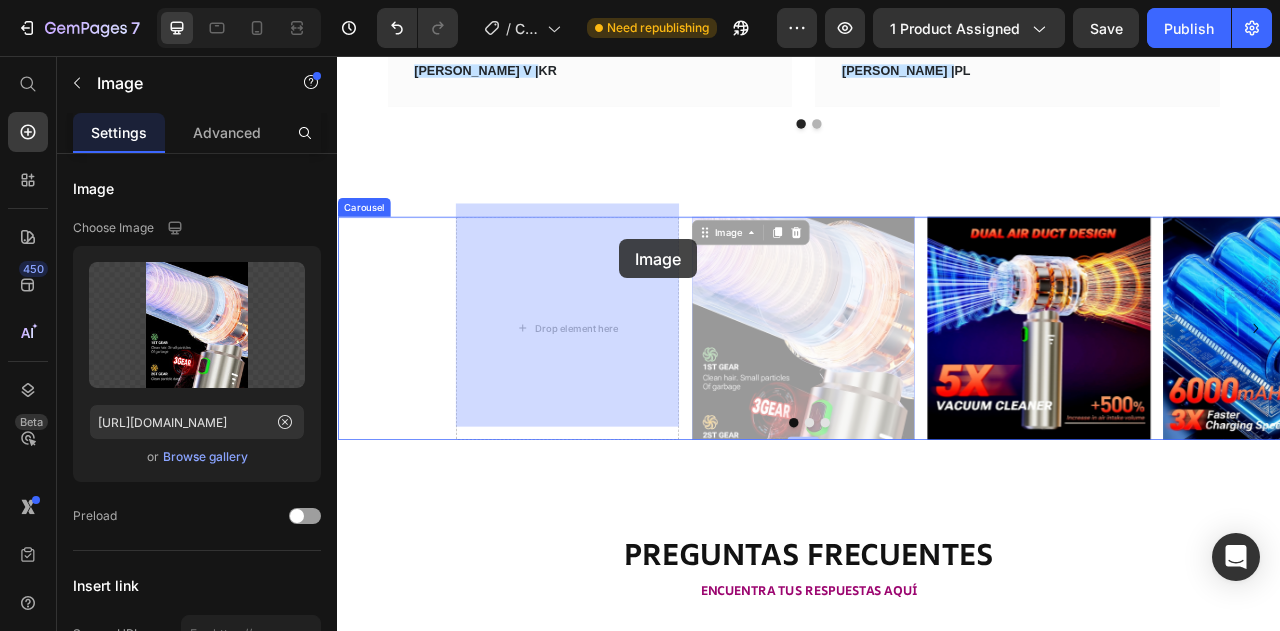 drag, startPoint x: 832, startPoint y: 293, endPoint x: 701, endPoint y: 289, distance: 131.06105 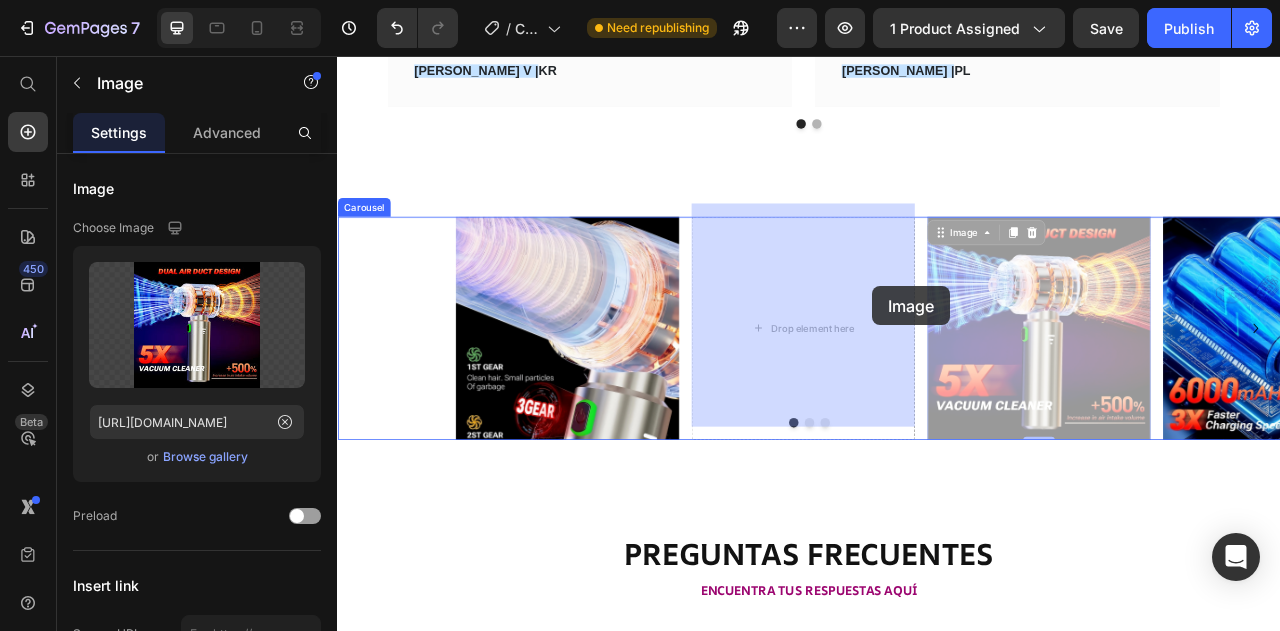drag, startPoint x: 1269, startPoint y: 344, endPoint x: 1018, endPoint y: 349, distance: 251.04979 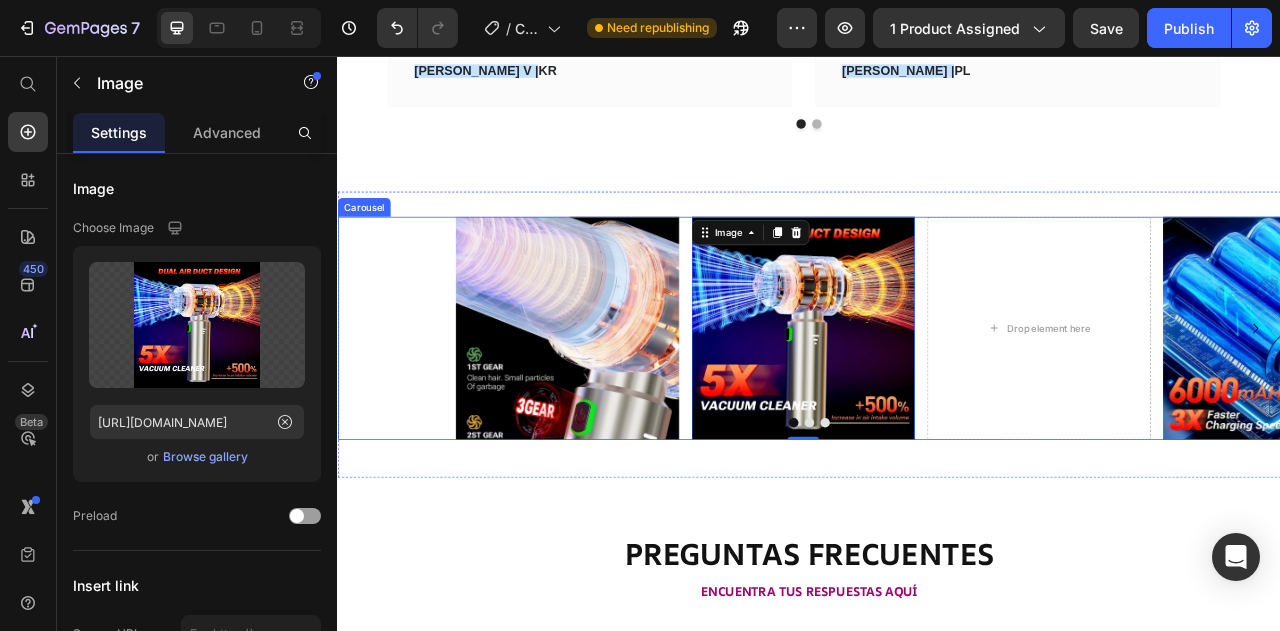 click at bounding box center [937, 522] 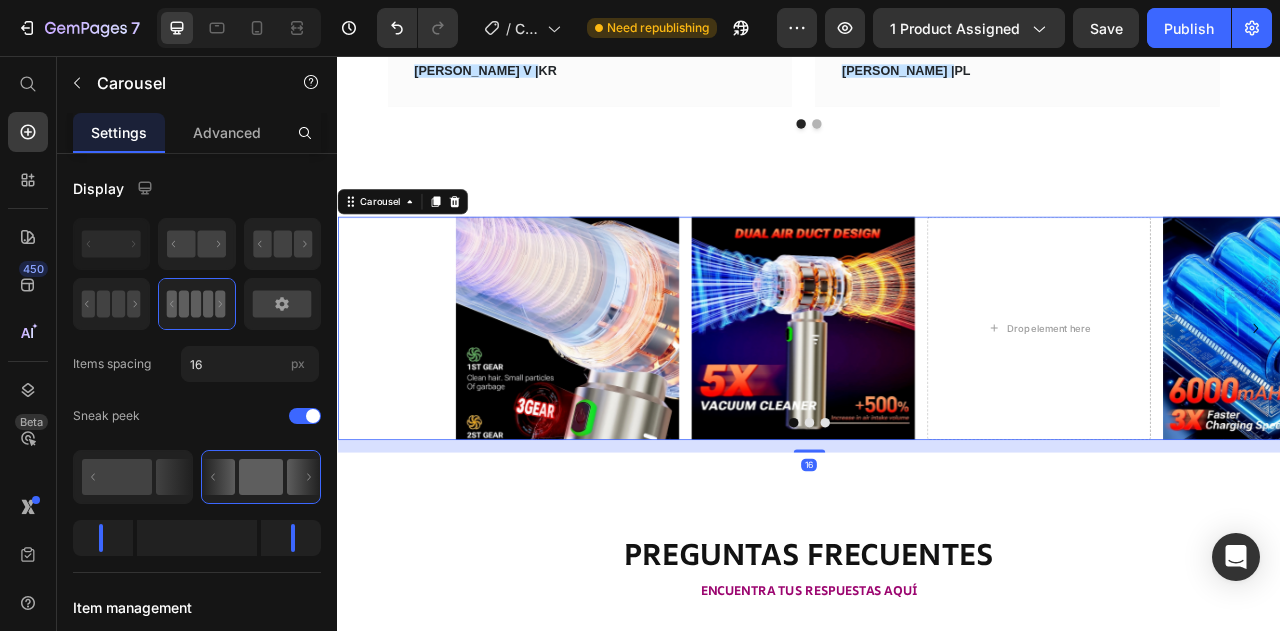 click at bounding box center (957, 522) 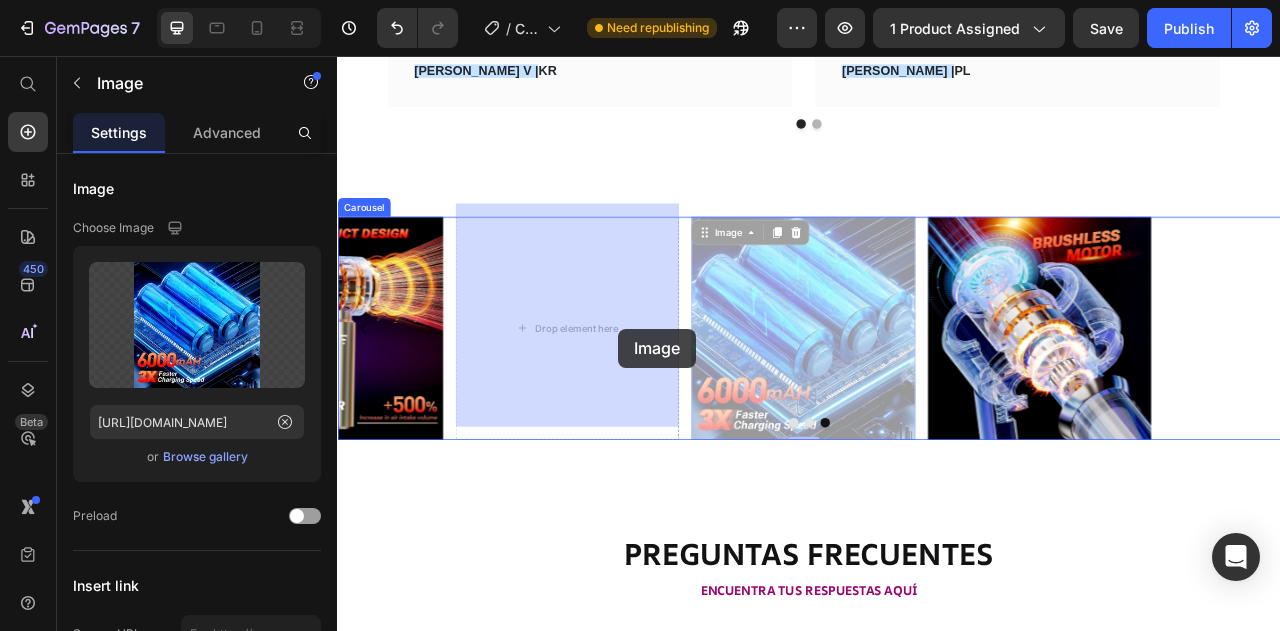 drag, startPoint x: 878, startPoint y: 419, endPoint x: 1301, endPoint y: 304, distance: 438.35373 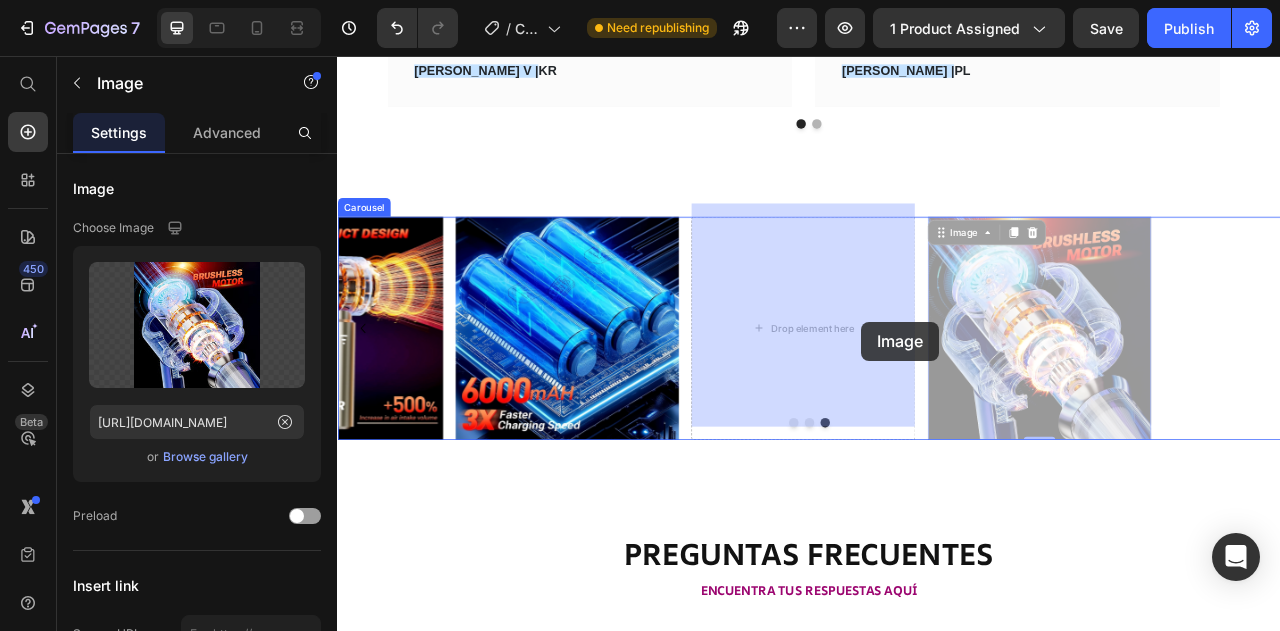 drag, startPoint x: 1265, startPoint y: 377, endPoint x: 977, endPoint y: 394, distance: 288.5013 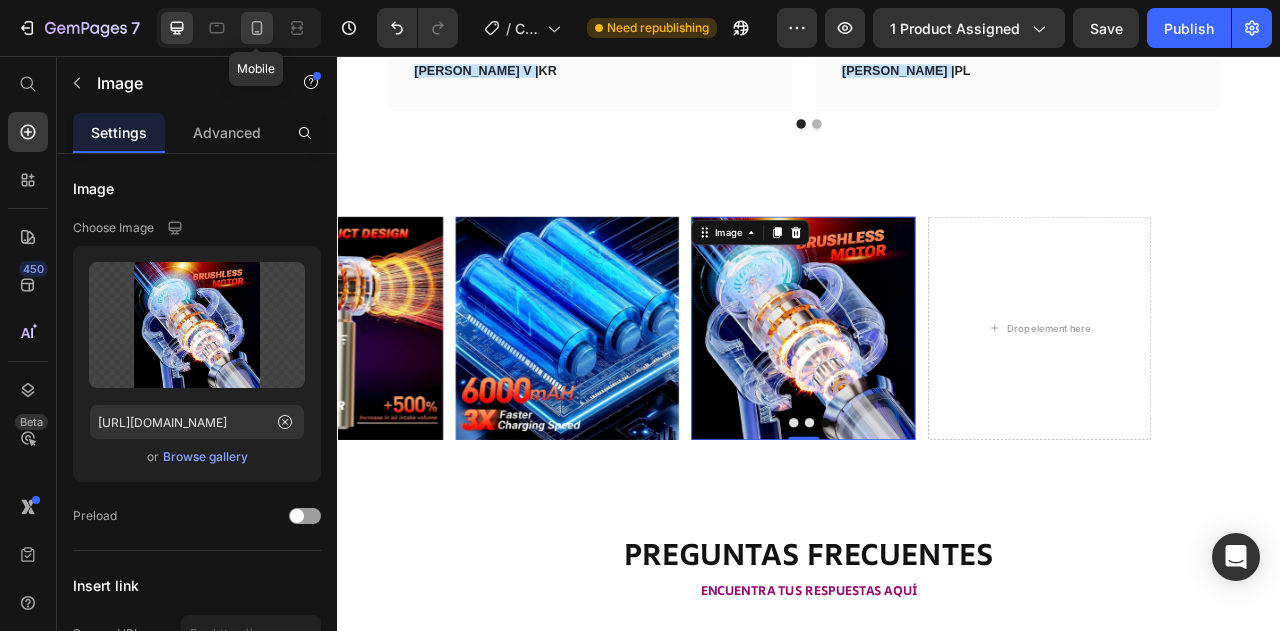 click 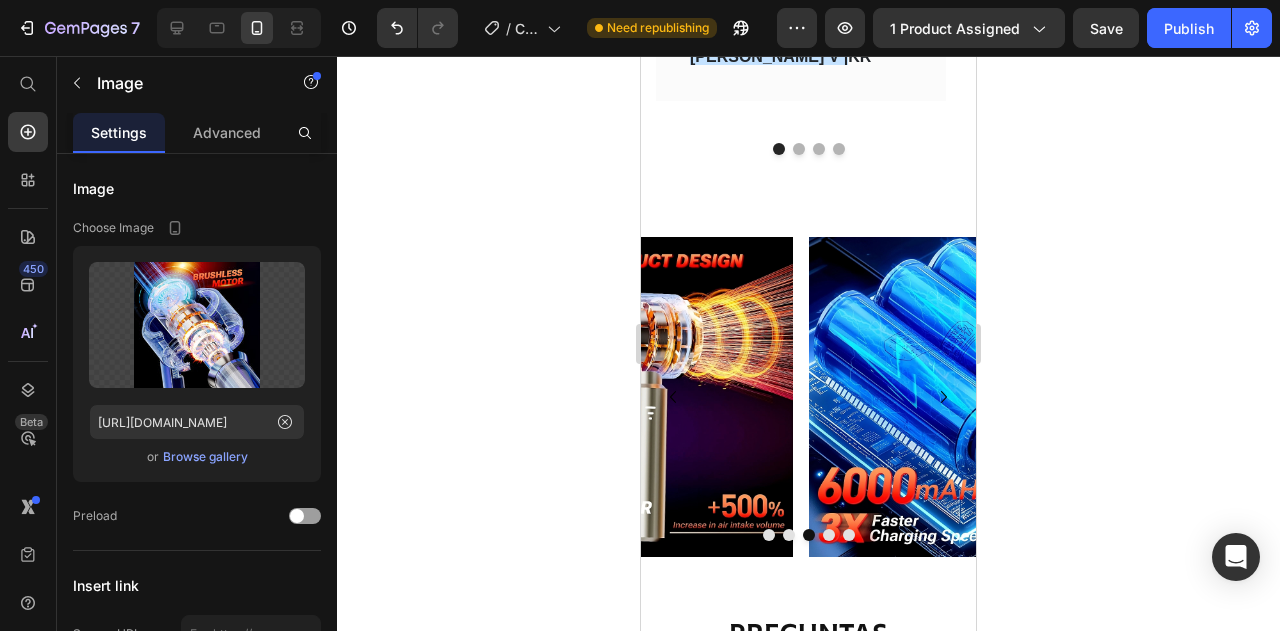 scroll, scrollTop: 2946, scrollLeft: 0, axis: vertical 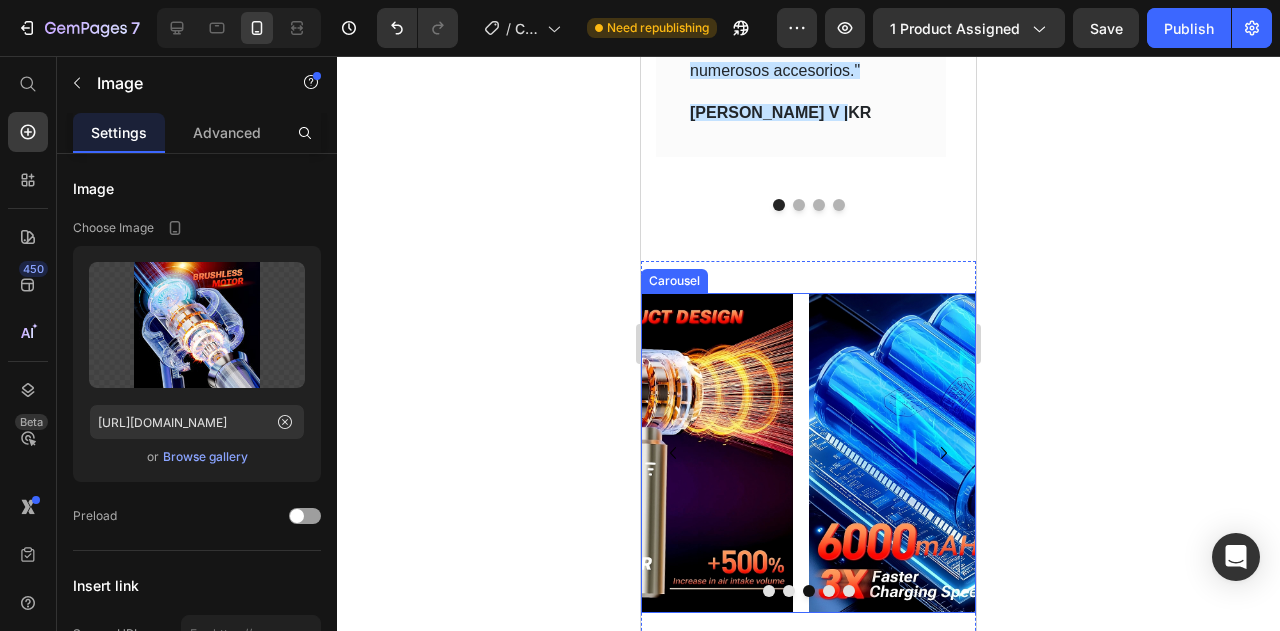 click at bounding box center [769, 591] 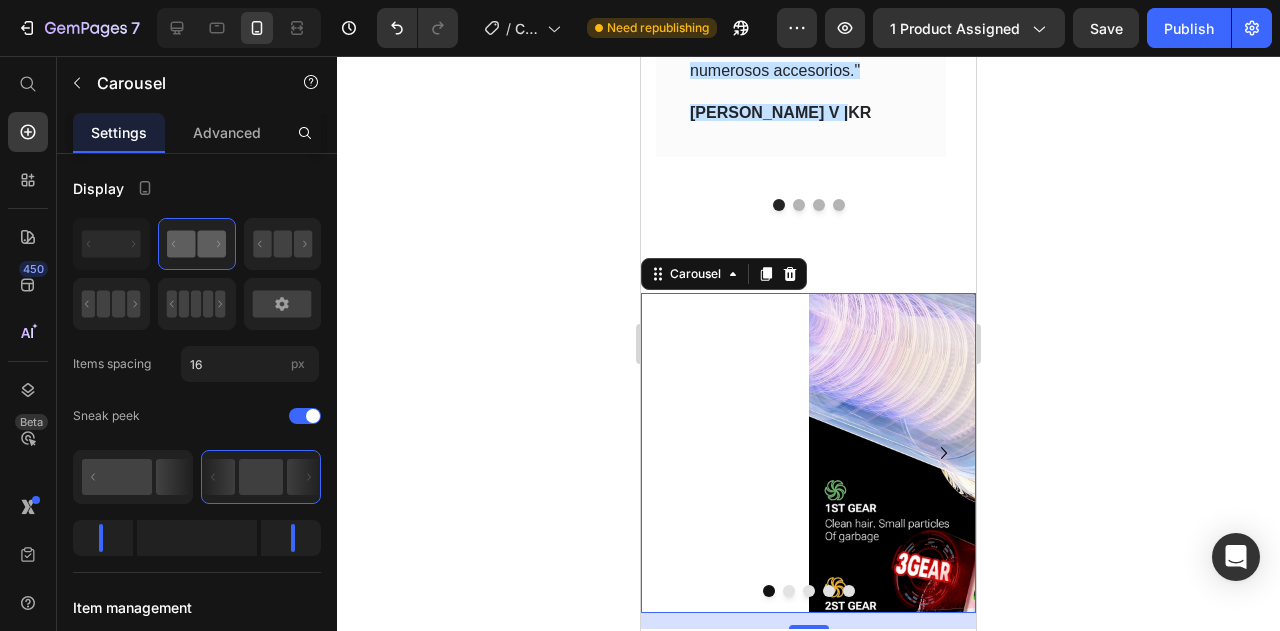 click on "Image Image Image Image
Drop element here" at bounding box center [808, 453] 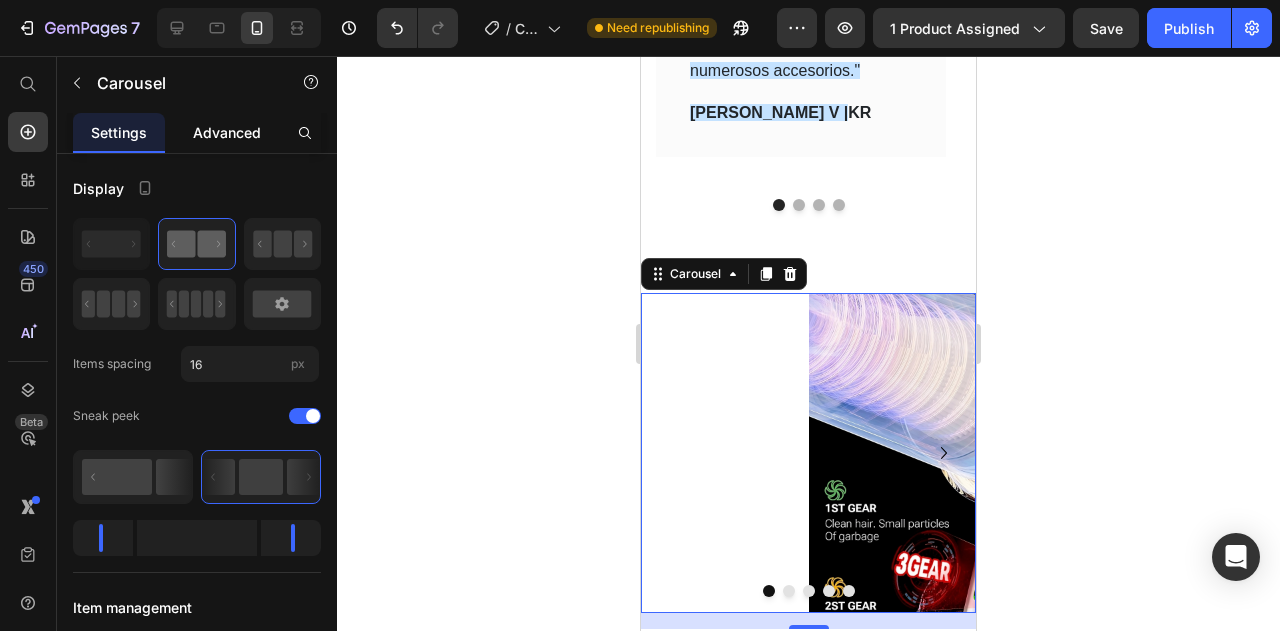 click on "Advanced" at bounding box center (227, 132) 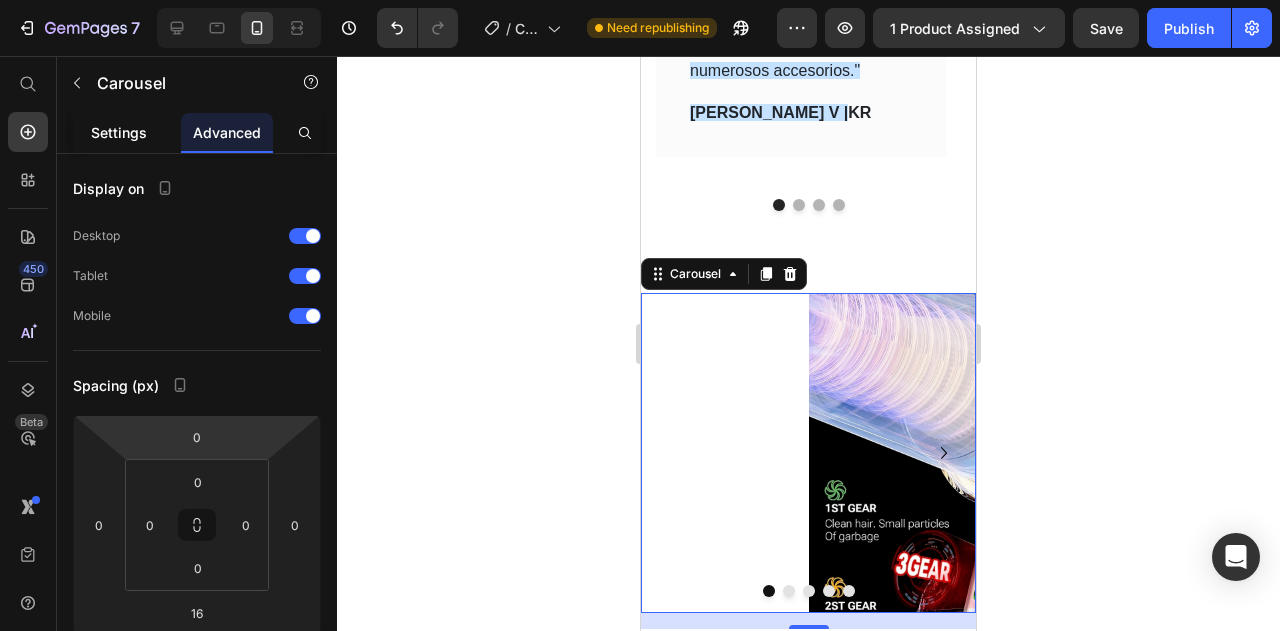 click on "Settings" at bounding box center [119, 132] 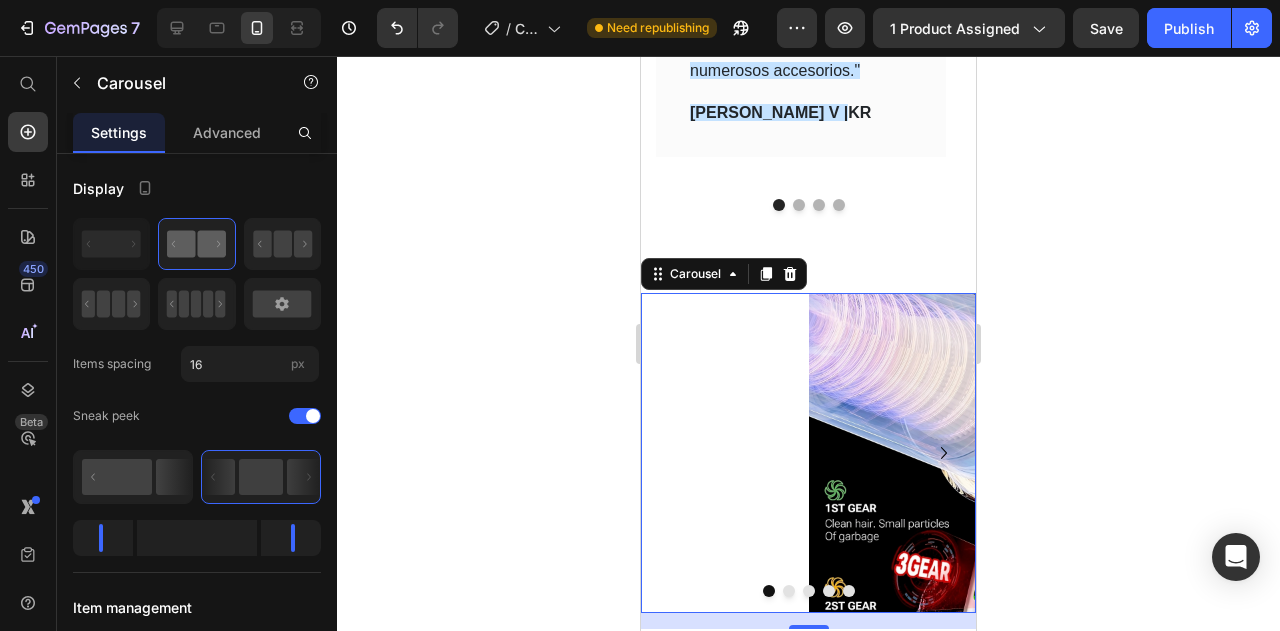 click at bounding box center [789, 591] 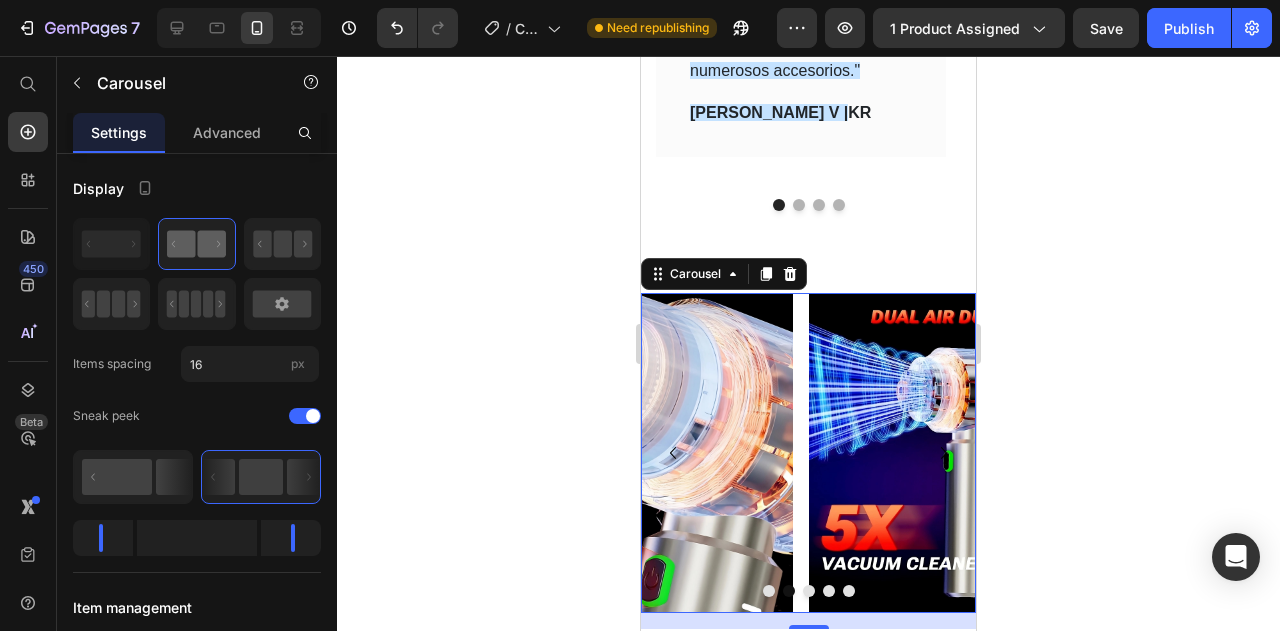 click at bounding box center [809, 591] 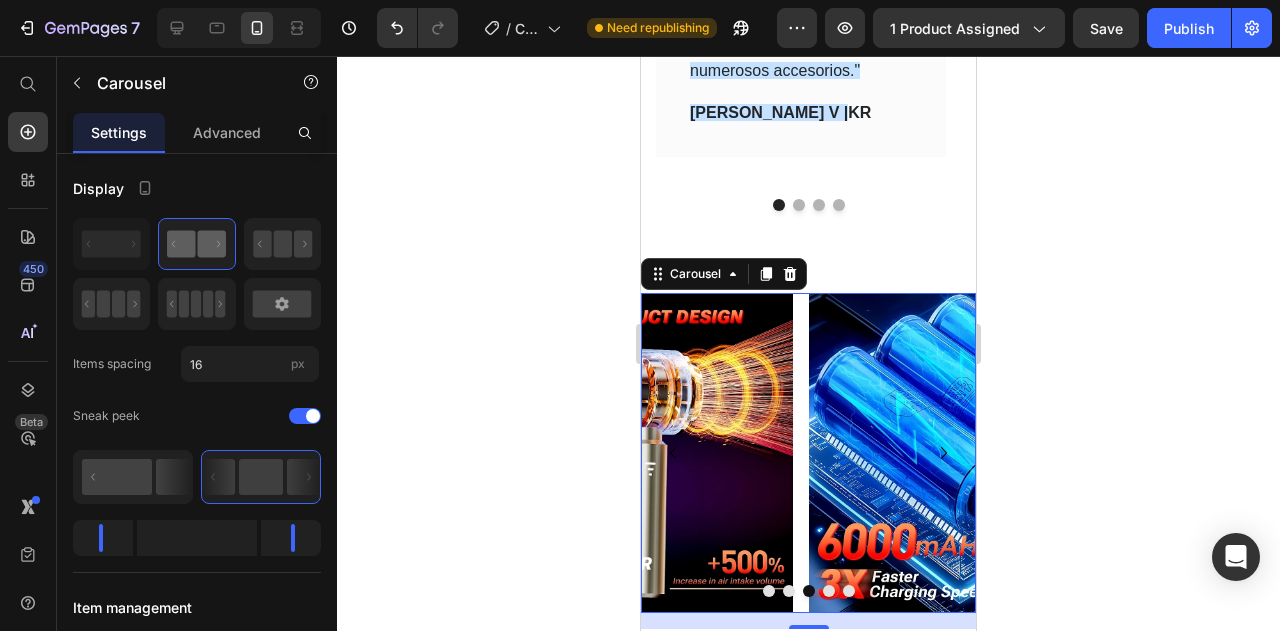 click at bounding box center [829, 591] 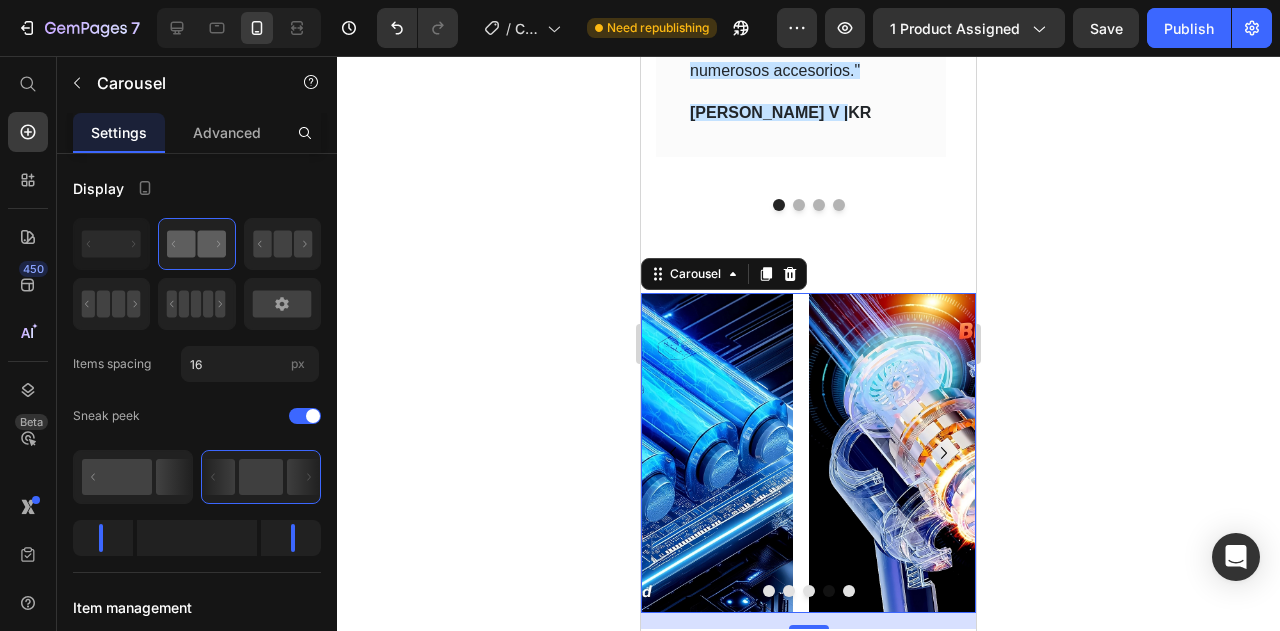 click at bounding box center (849, 591) 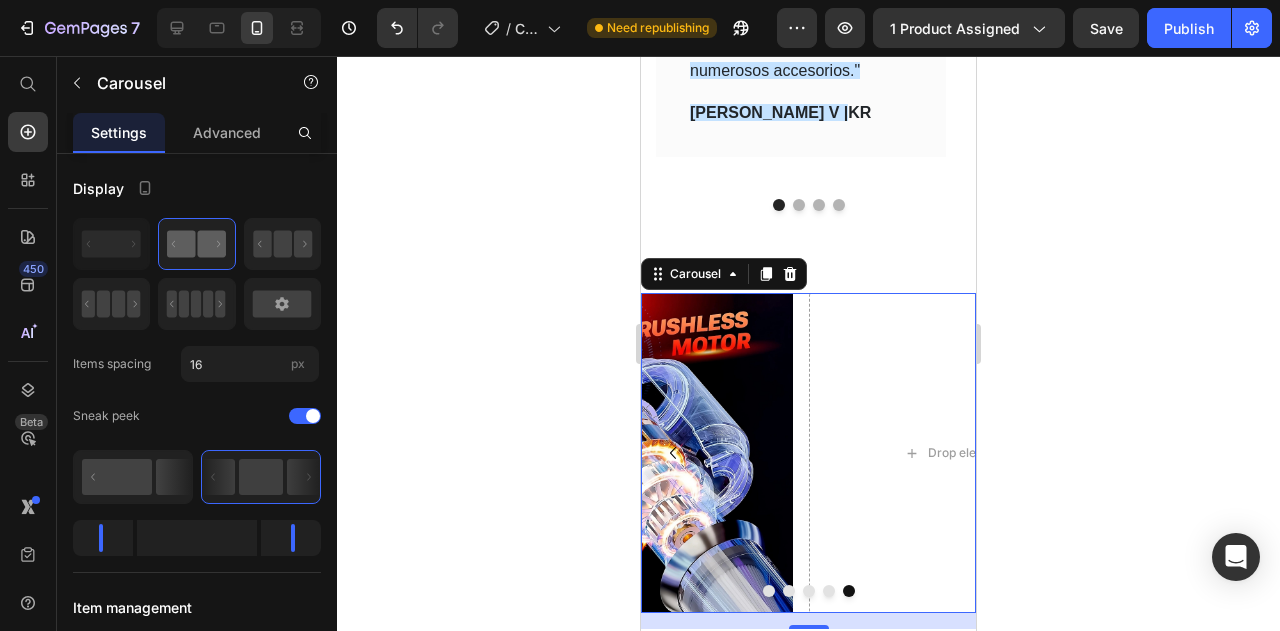 click at bounding box center (769, 591) 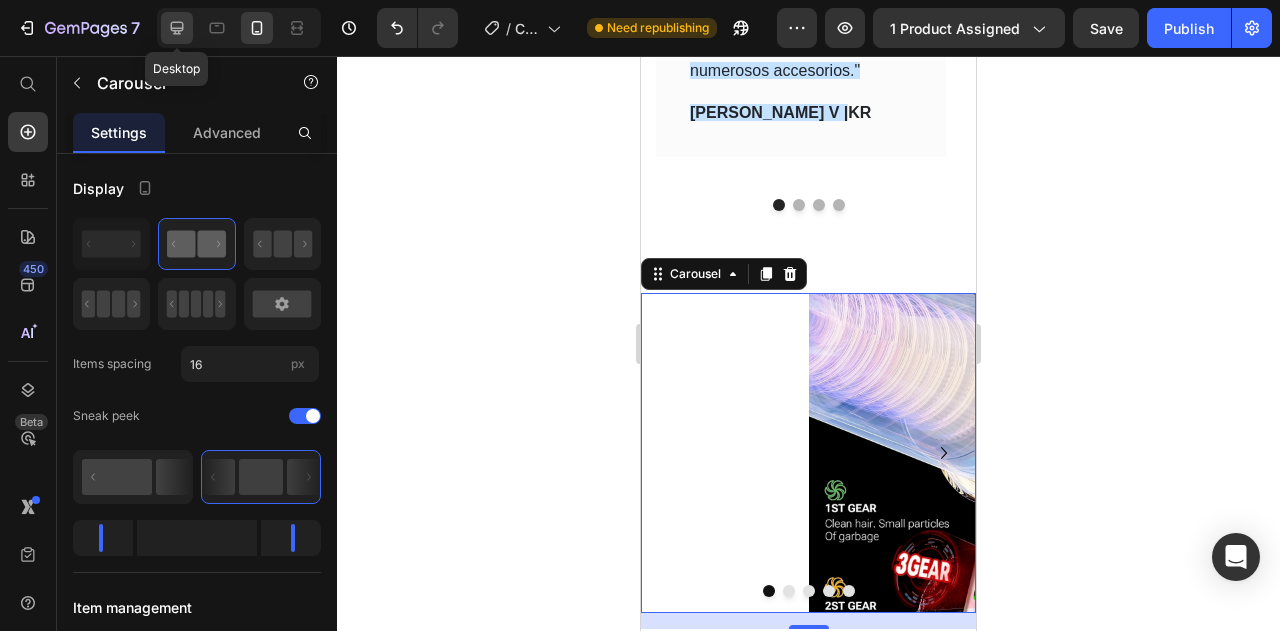 click 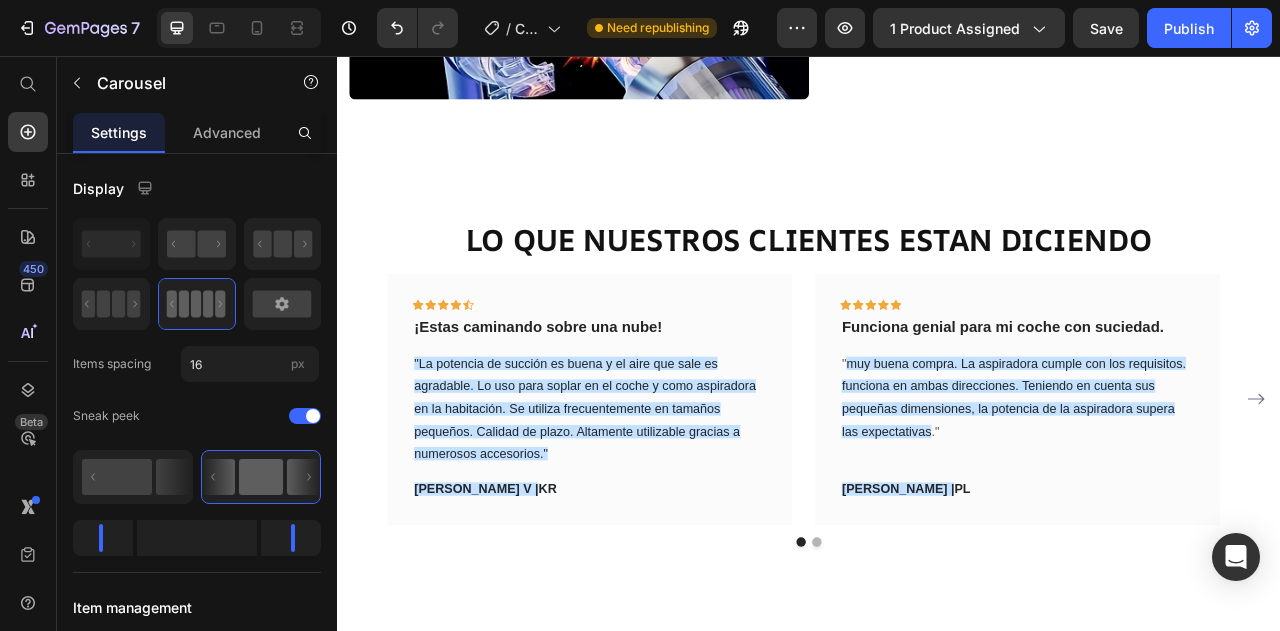 scroll, scrollTop: 2579, scrollLeft: 0, axis: vertical 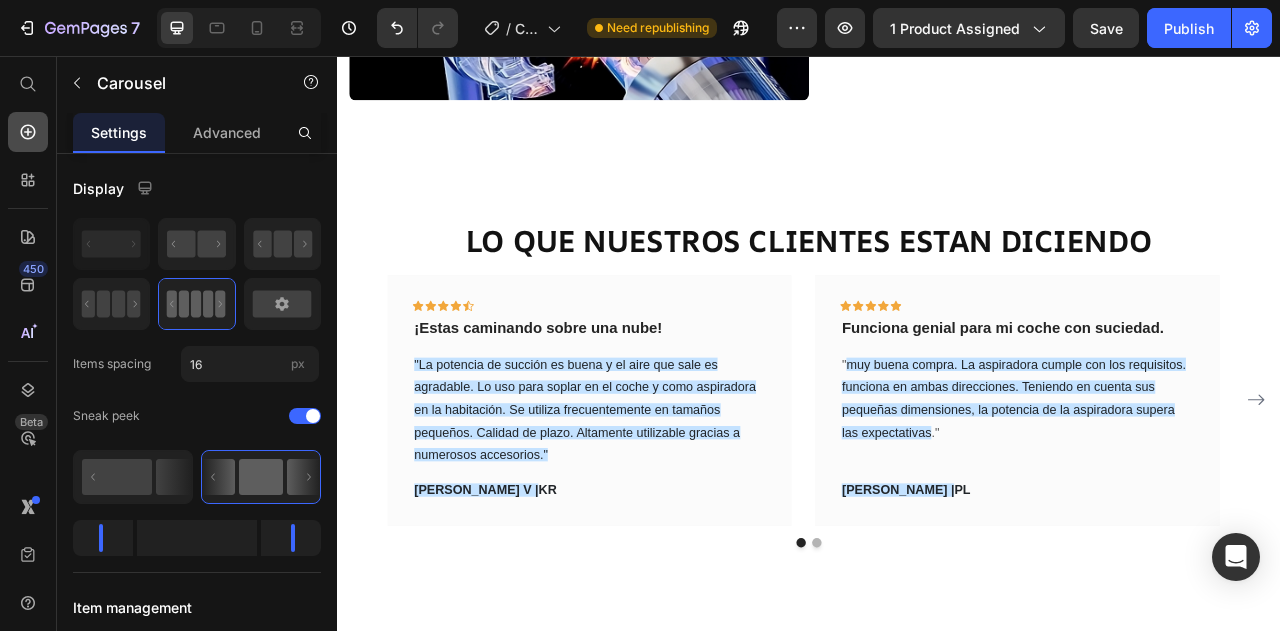 click 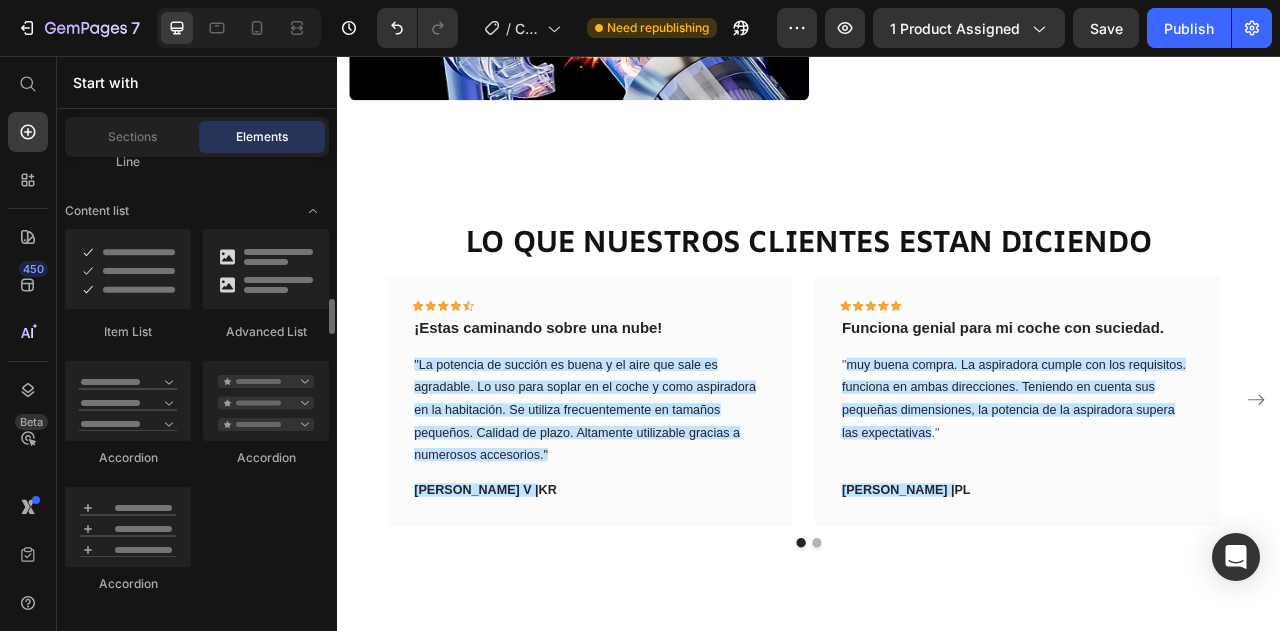 scroll, scrollTop: 1689, scrollLeft: 0, axis: vertical 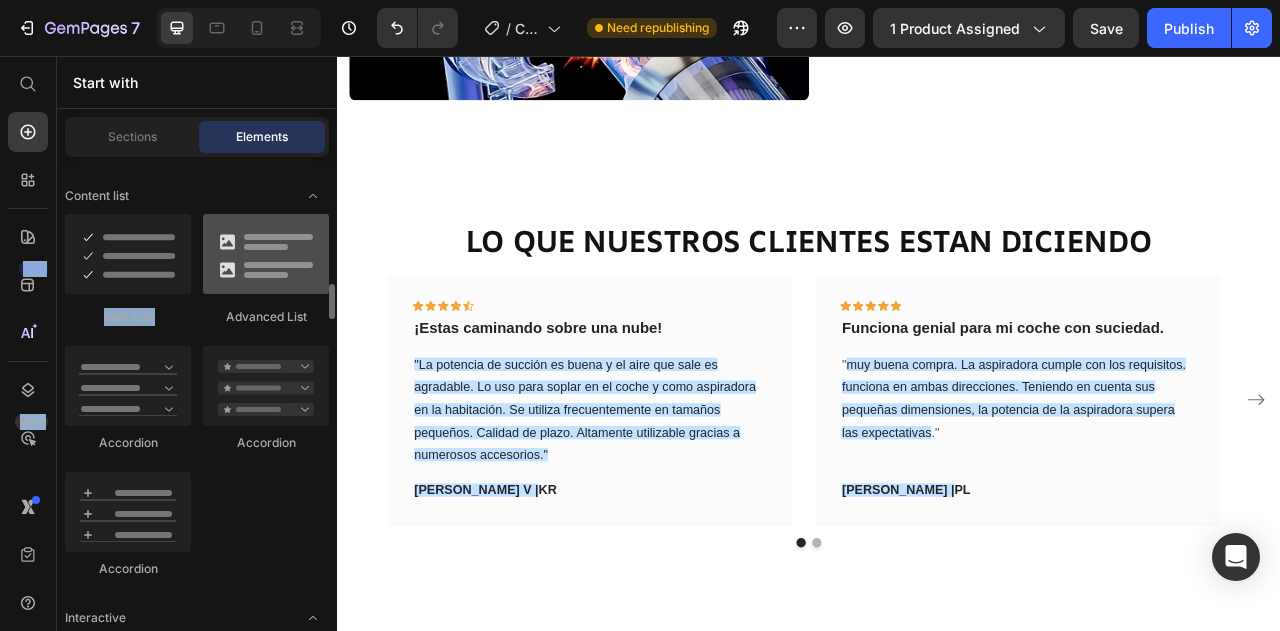 drag, startPoint x: 27, startPoint y: 236, endPoint x: 212, endPoint y: 220, distance: 185.6906 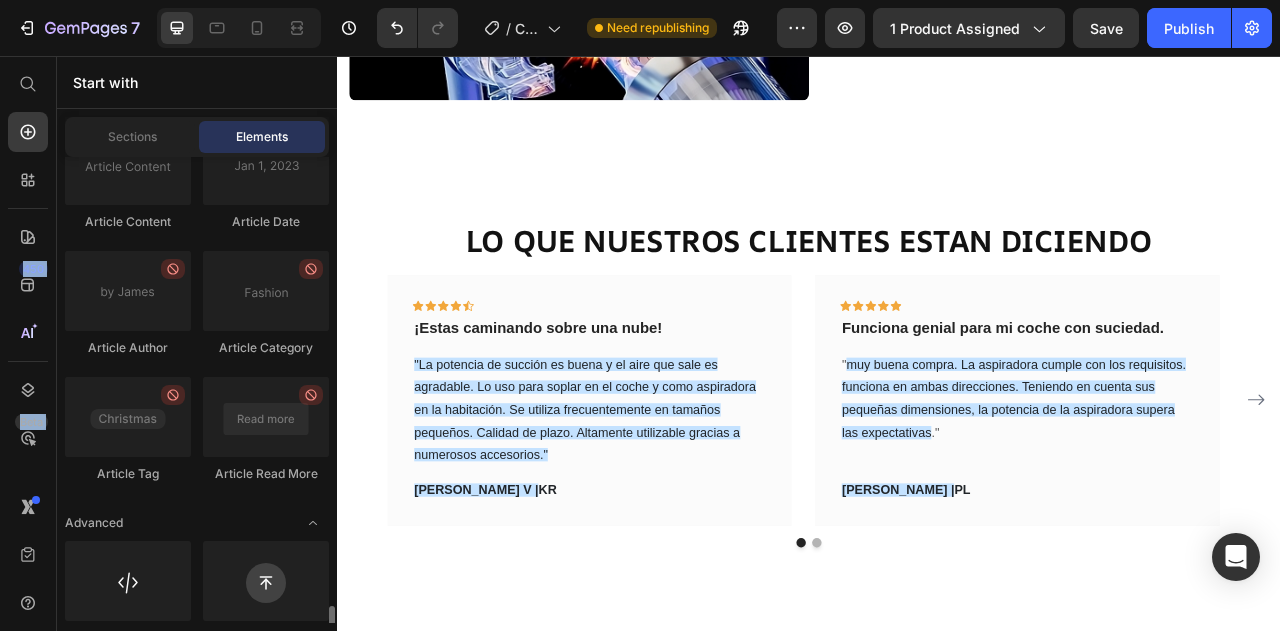 scroll, scrollTop: 5719, scrollLeft: 0, axis: vertical 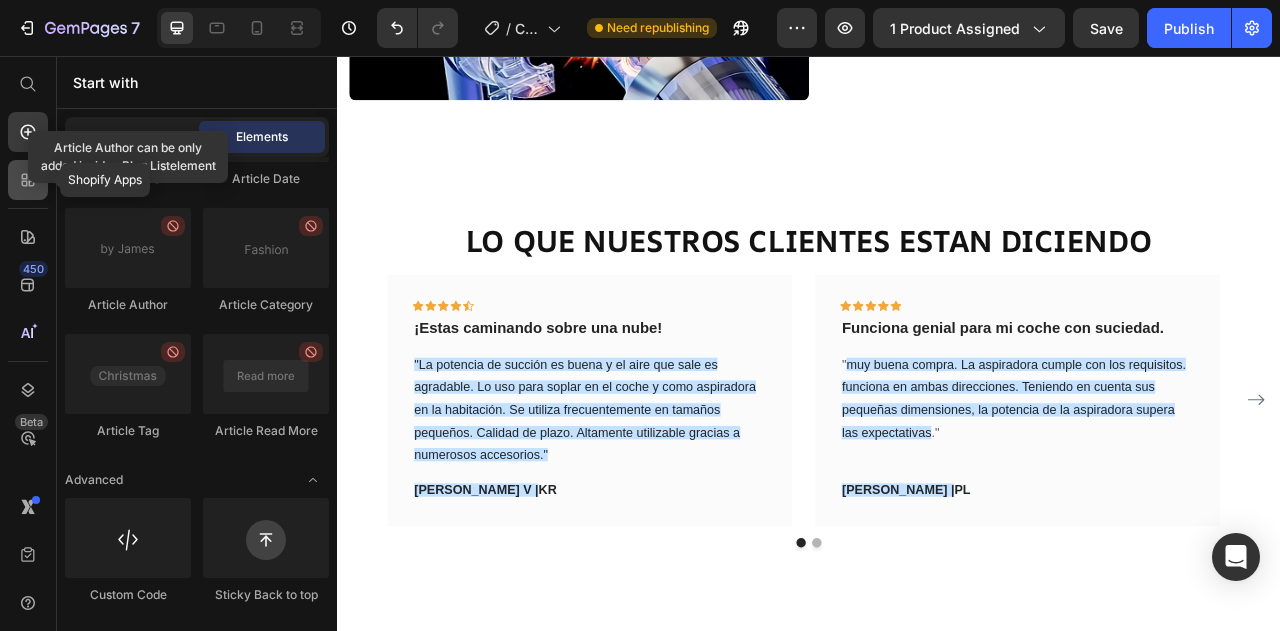 click 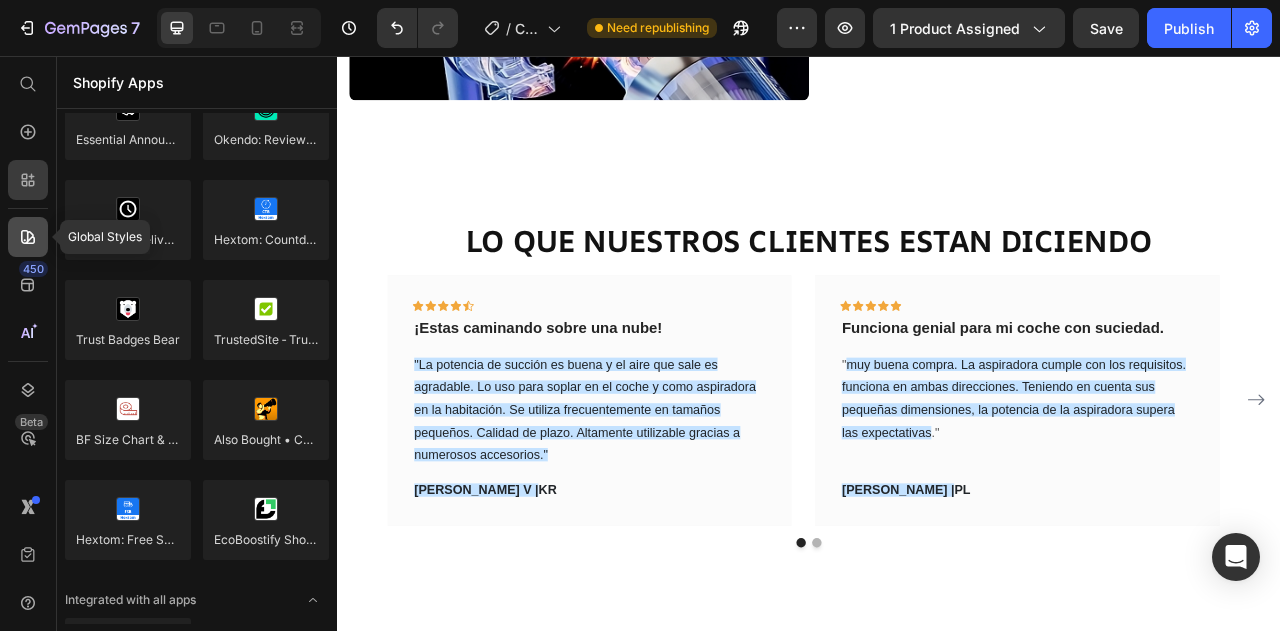click 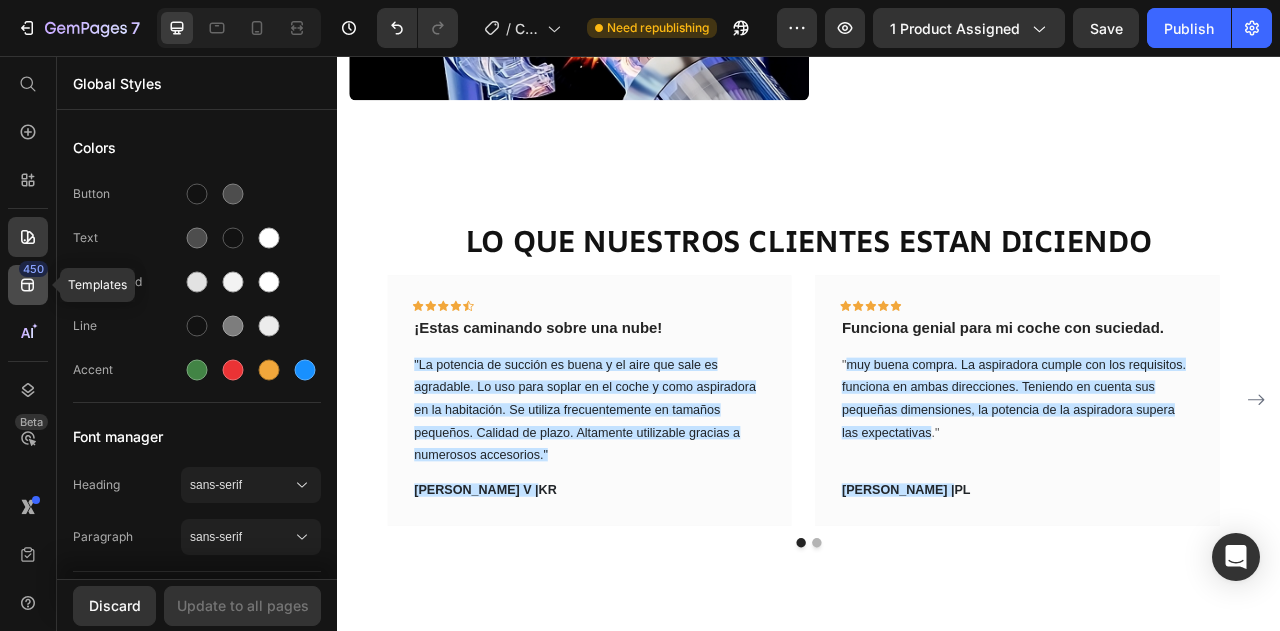 click 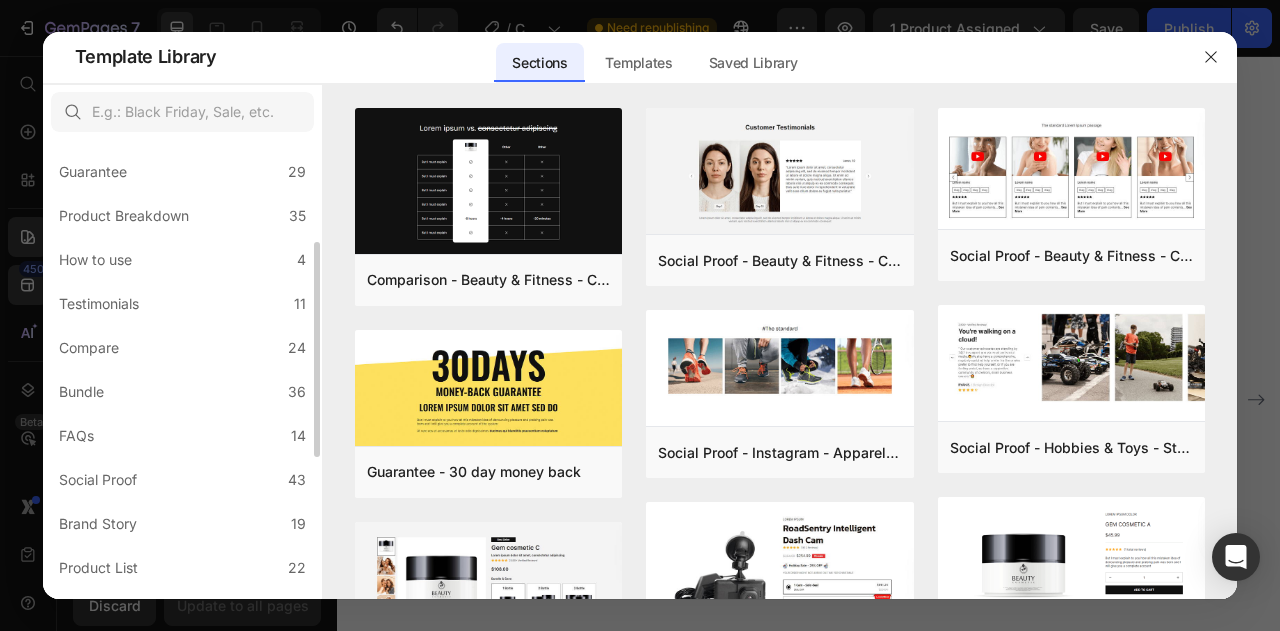 scroll, scrollTop: 228, scrollLeft: 0, axis: vertical 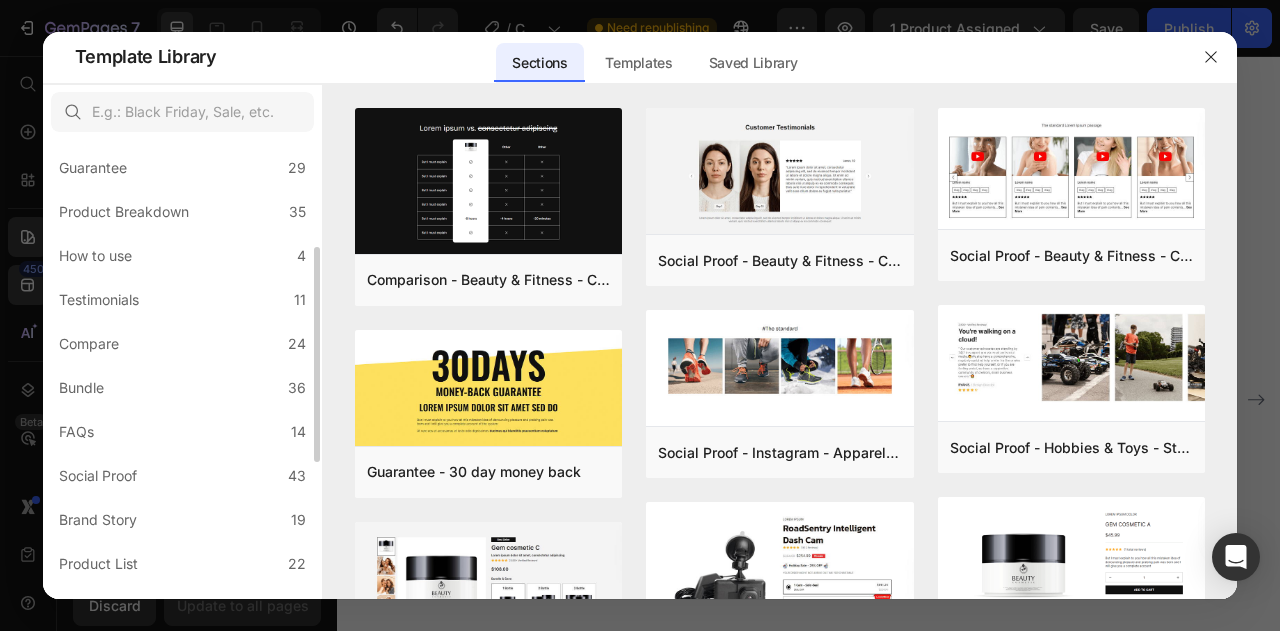 click on "Compare 24" 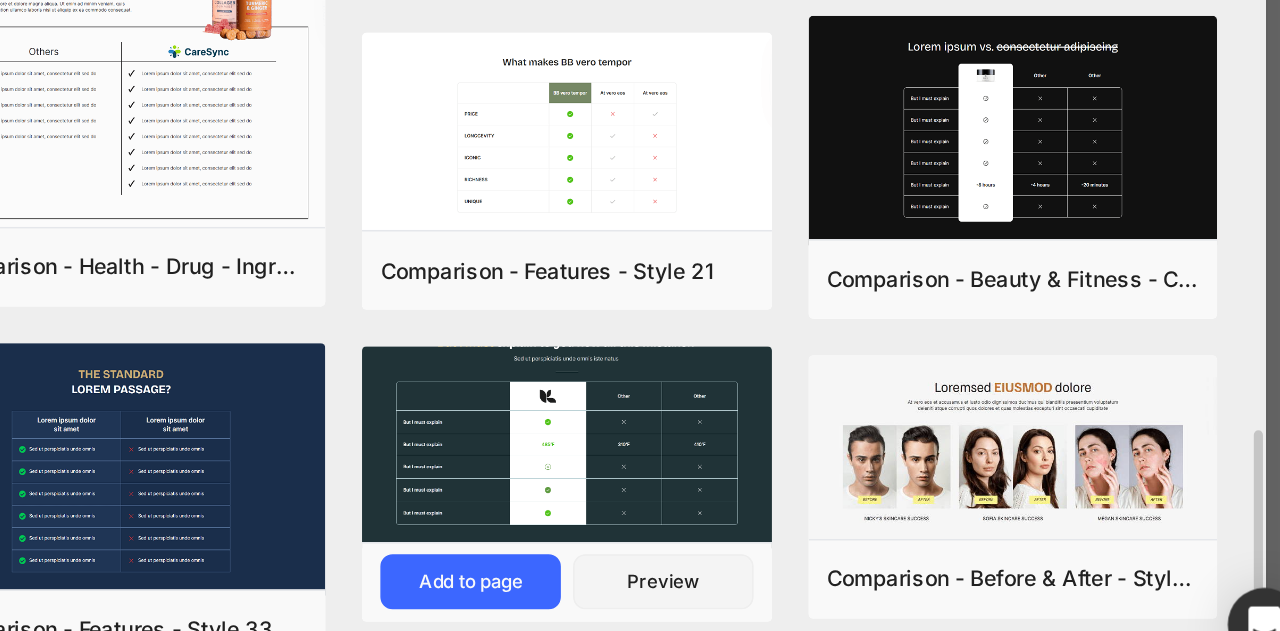 scroll, scrollTop: 1305, scrollLeft: 0, axis: vertical 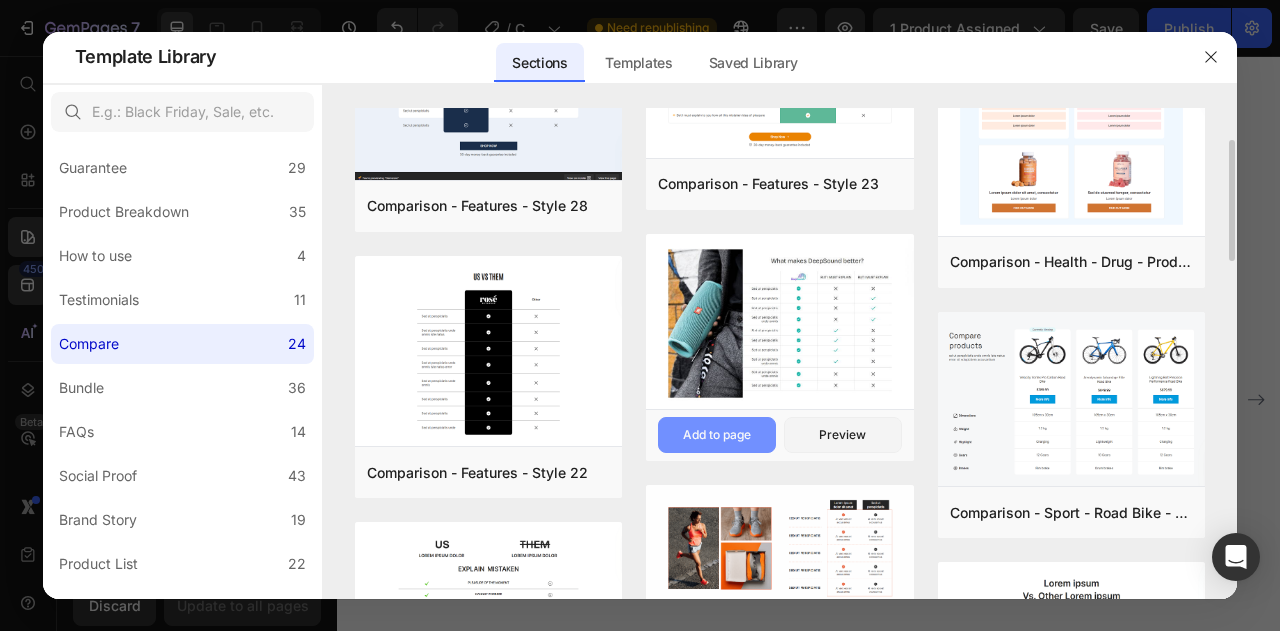 click on "Add to page" at bounding box center [717, 435] 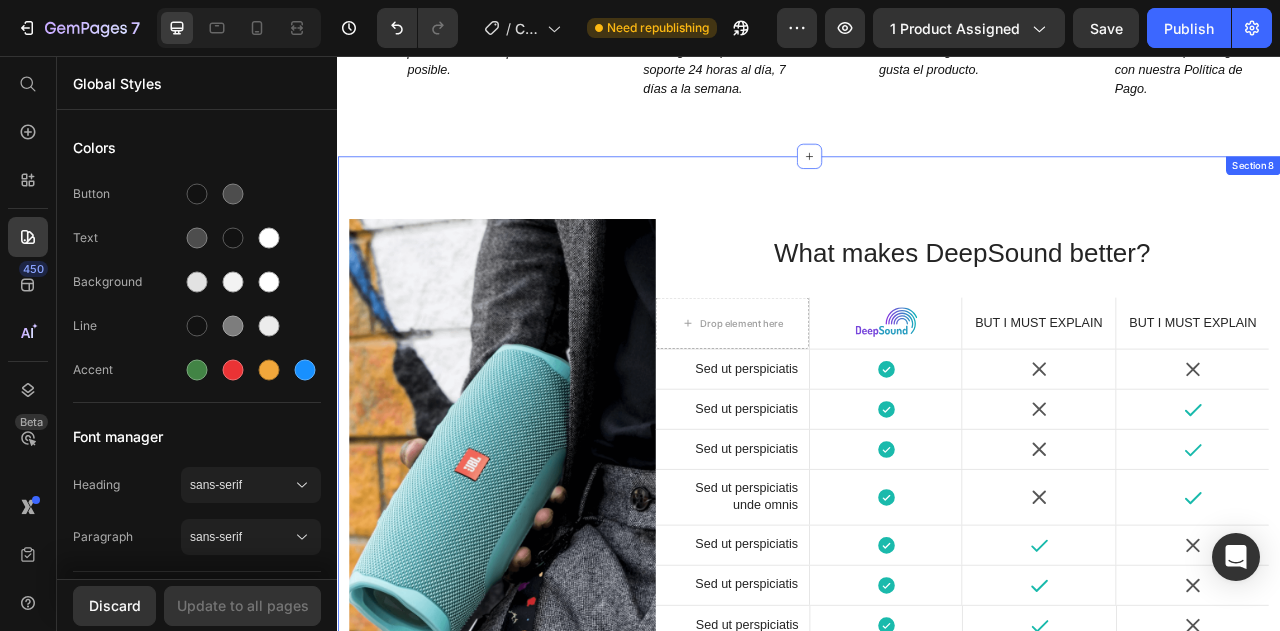 scroll, scrollTop: 4586, scrollLeft: 0, axis: vertical 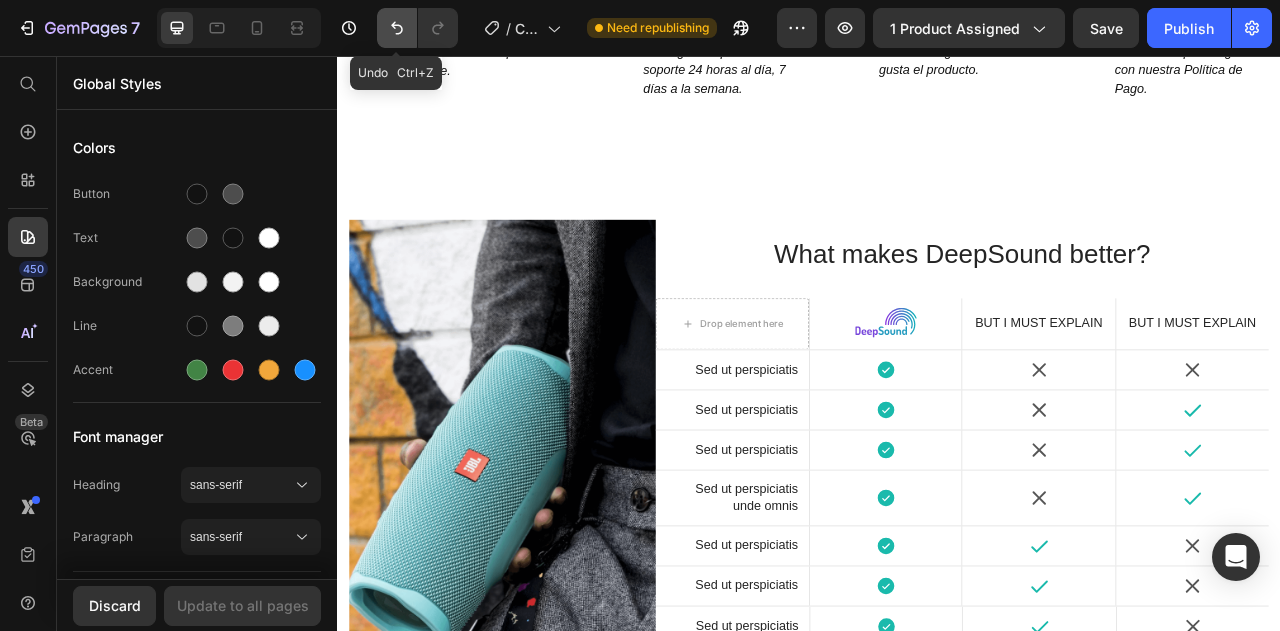 click 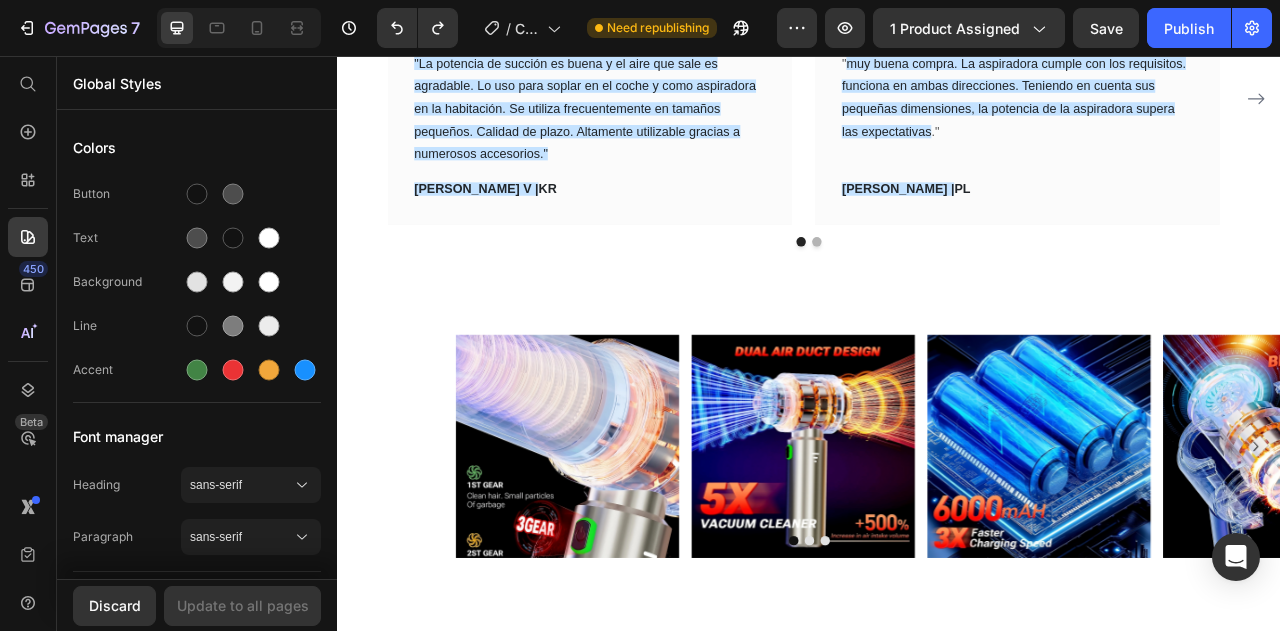 scroll, scrollTop: 2960, scrollLeft: 0, axis: vertical 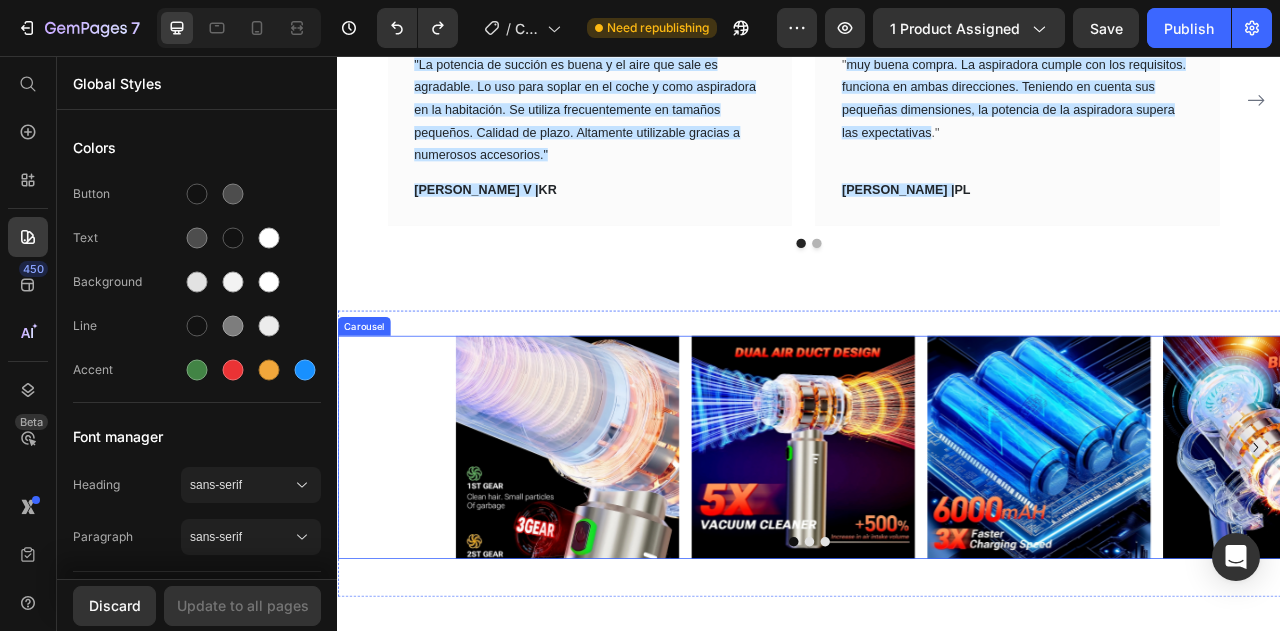 click on "Image Image Image Image
Drop element here" at bounding box center (937, 554) 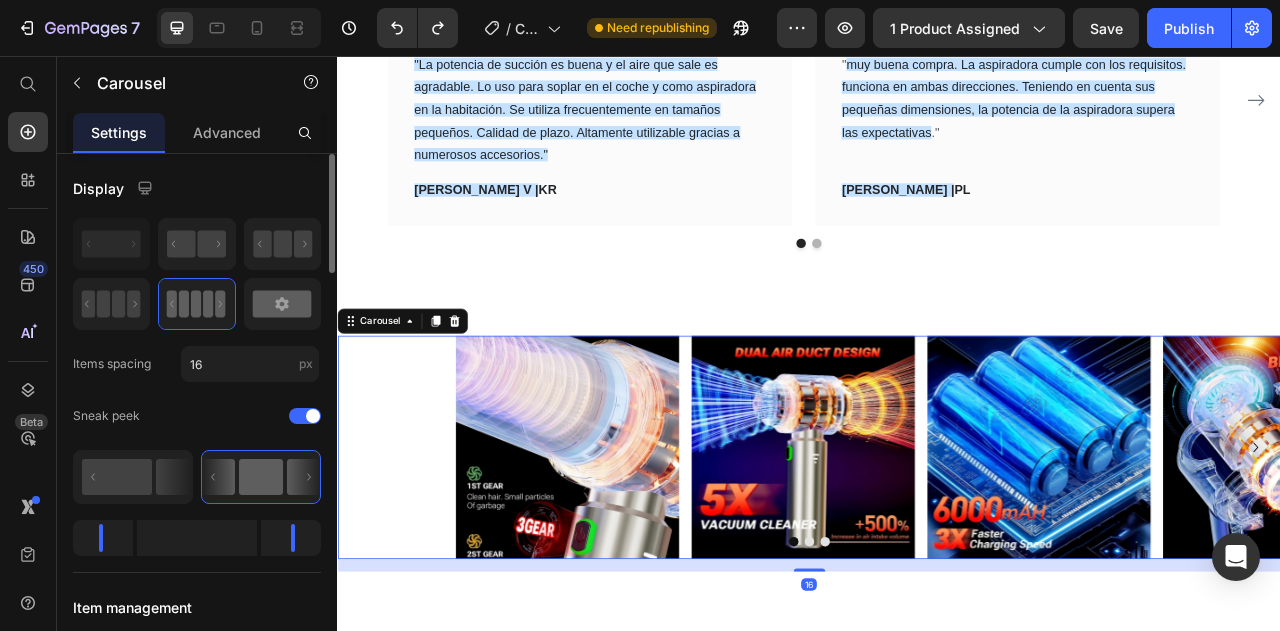 click 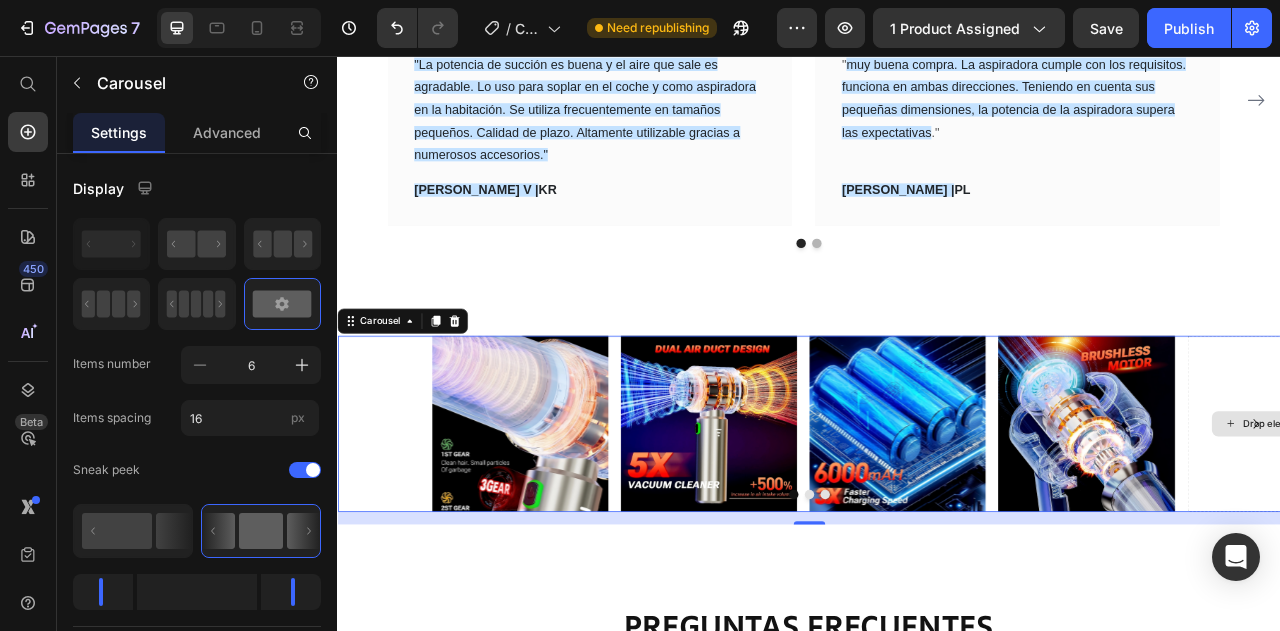 click on "Drop element here" at bounding box center [1530, 524] 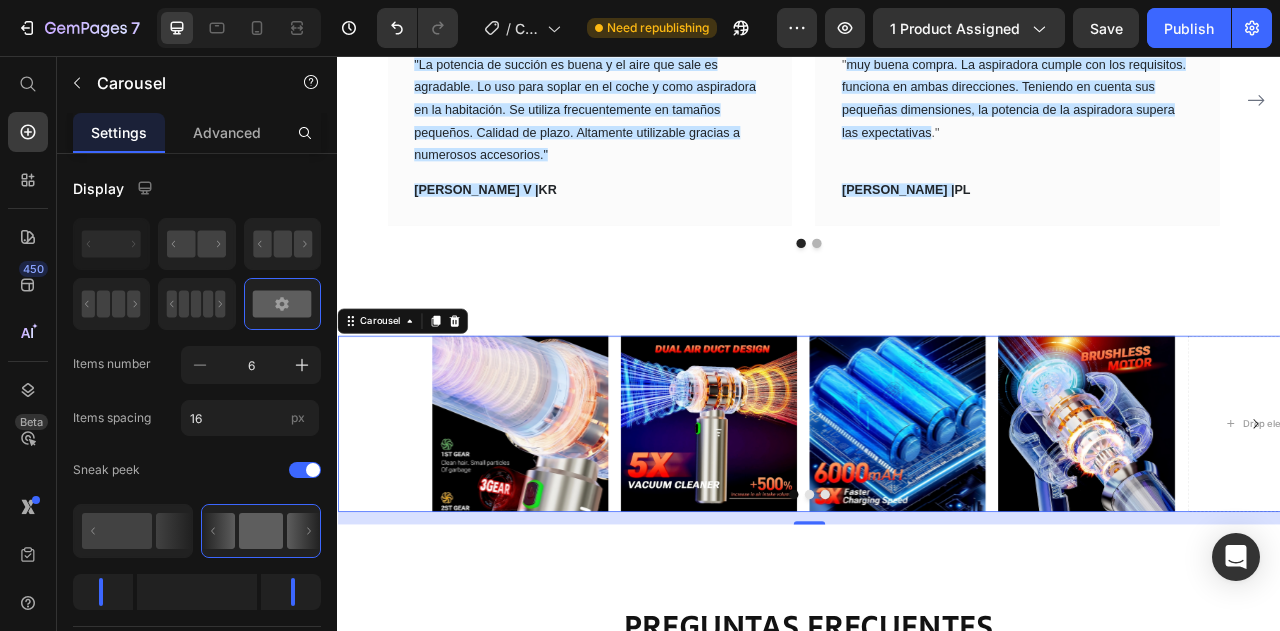 click at bounding box center [957, 614] 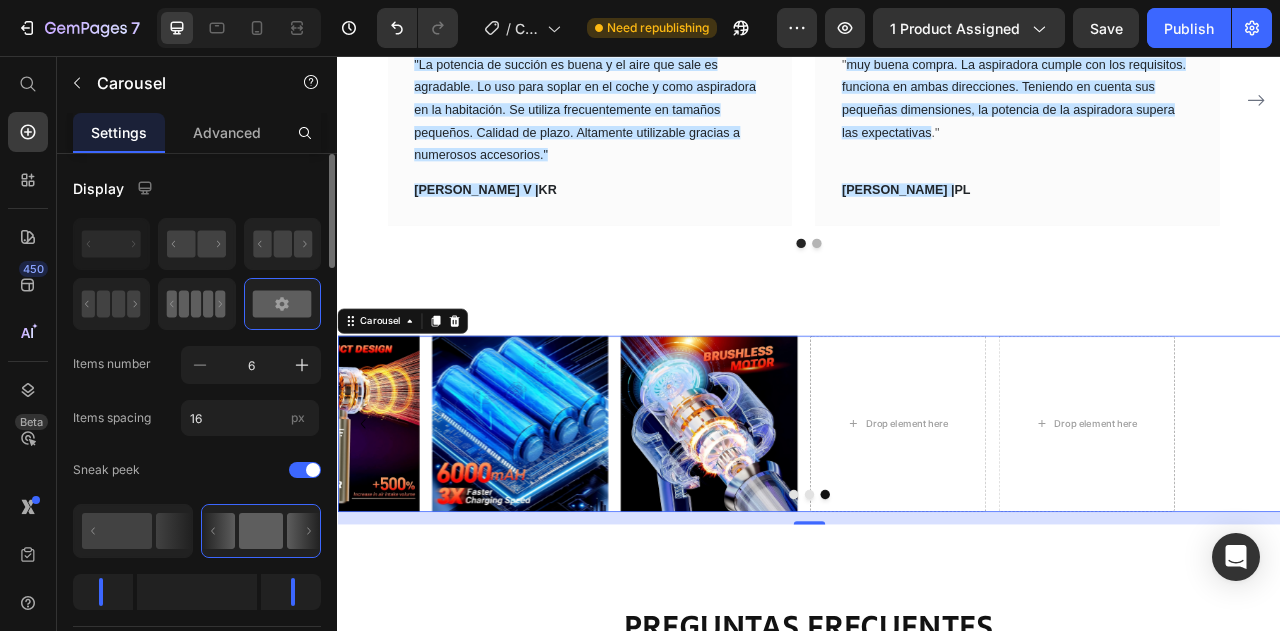 click 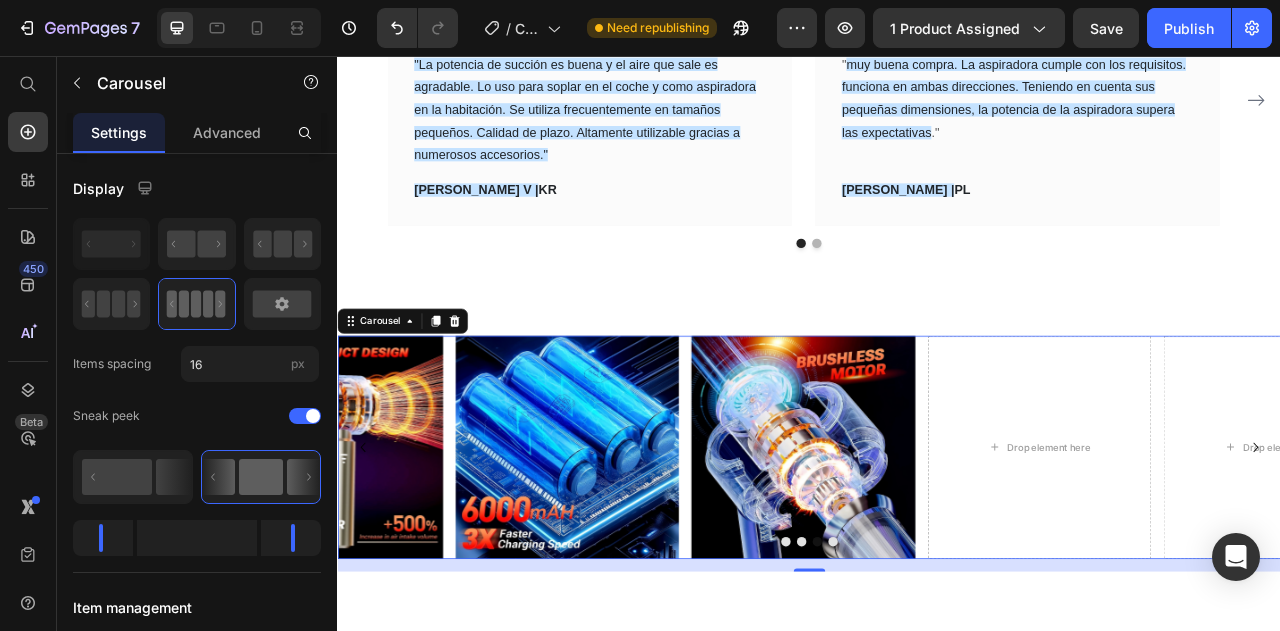 click at bounding box center [907, 674] 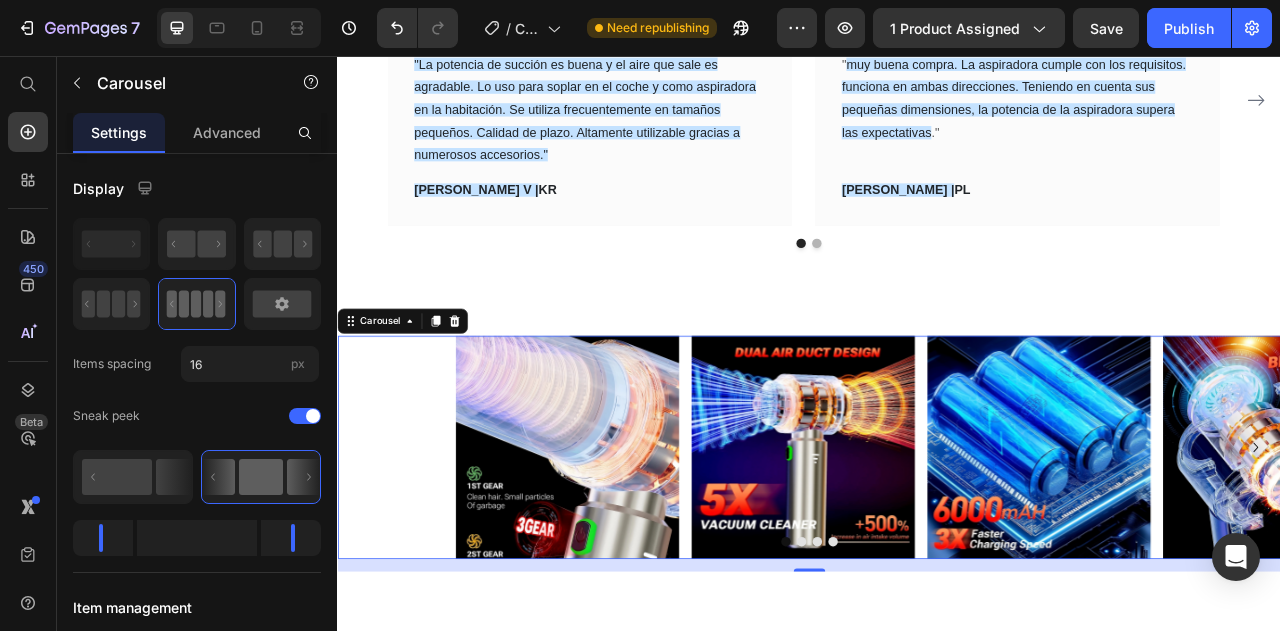 click at bounding box center (947, 674) 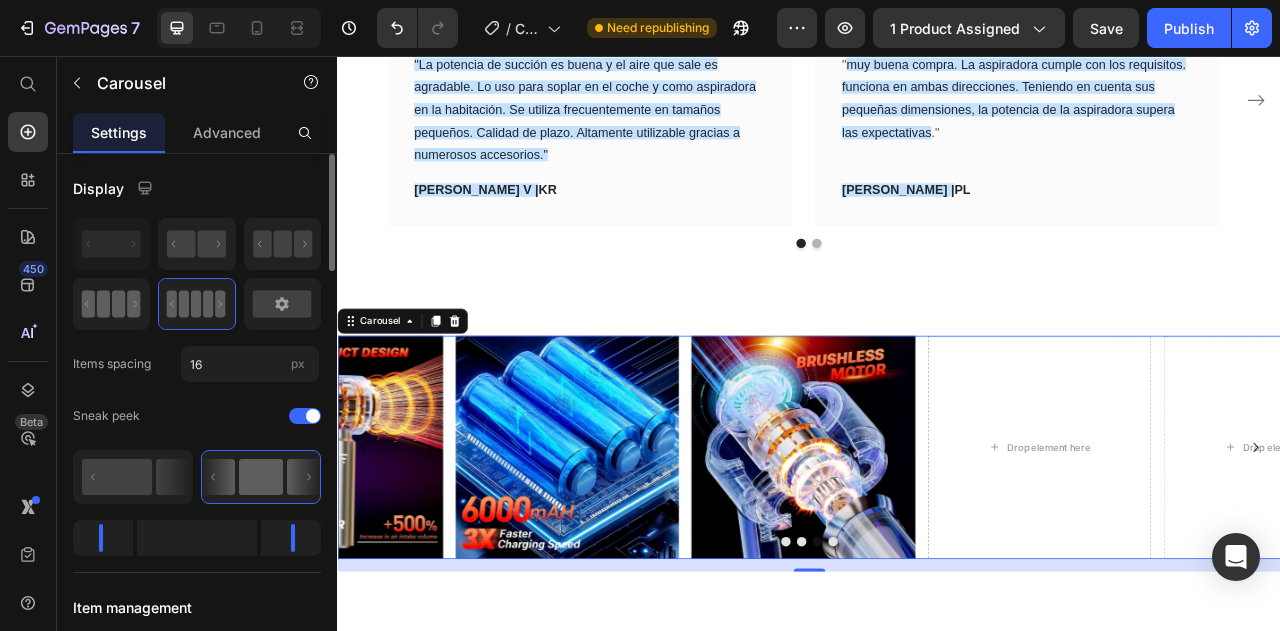 click 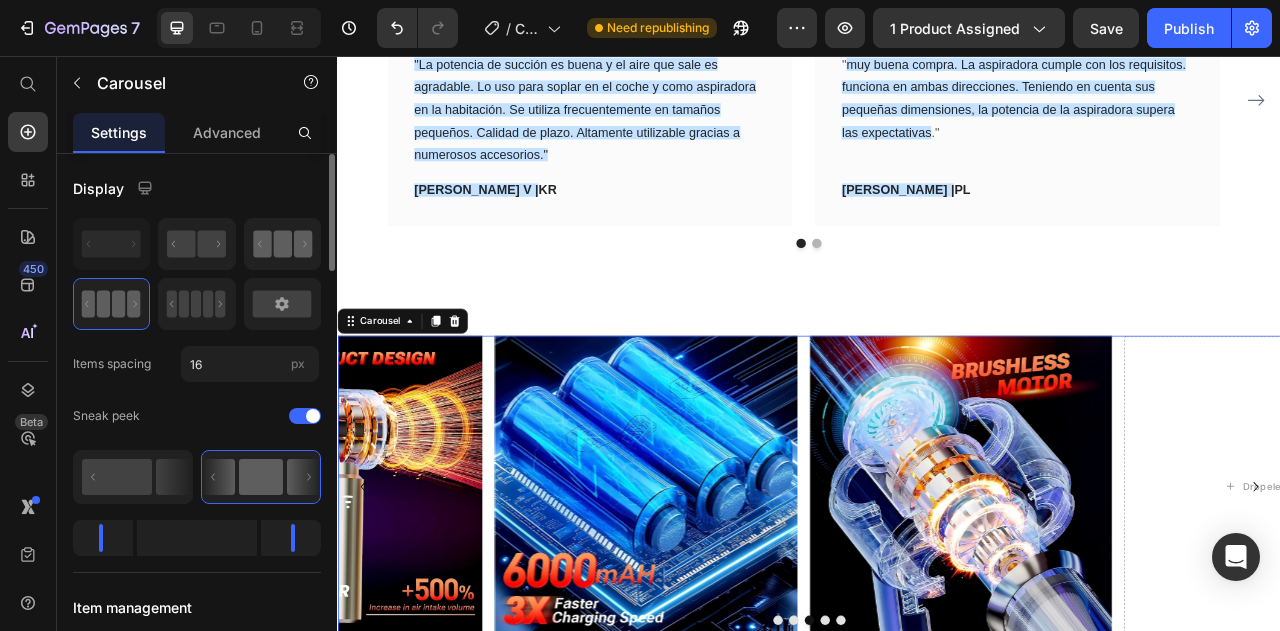 click 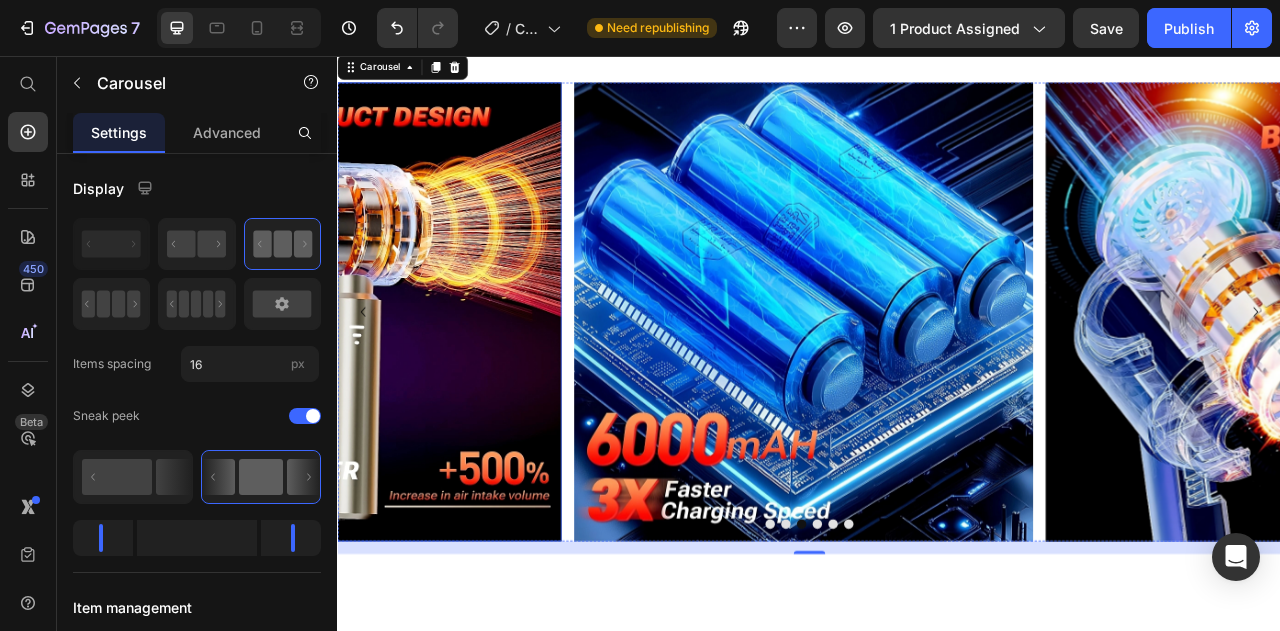 scroll, scrollTop: 3270, scrollLeft: 0, axis: vertical 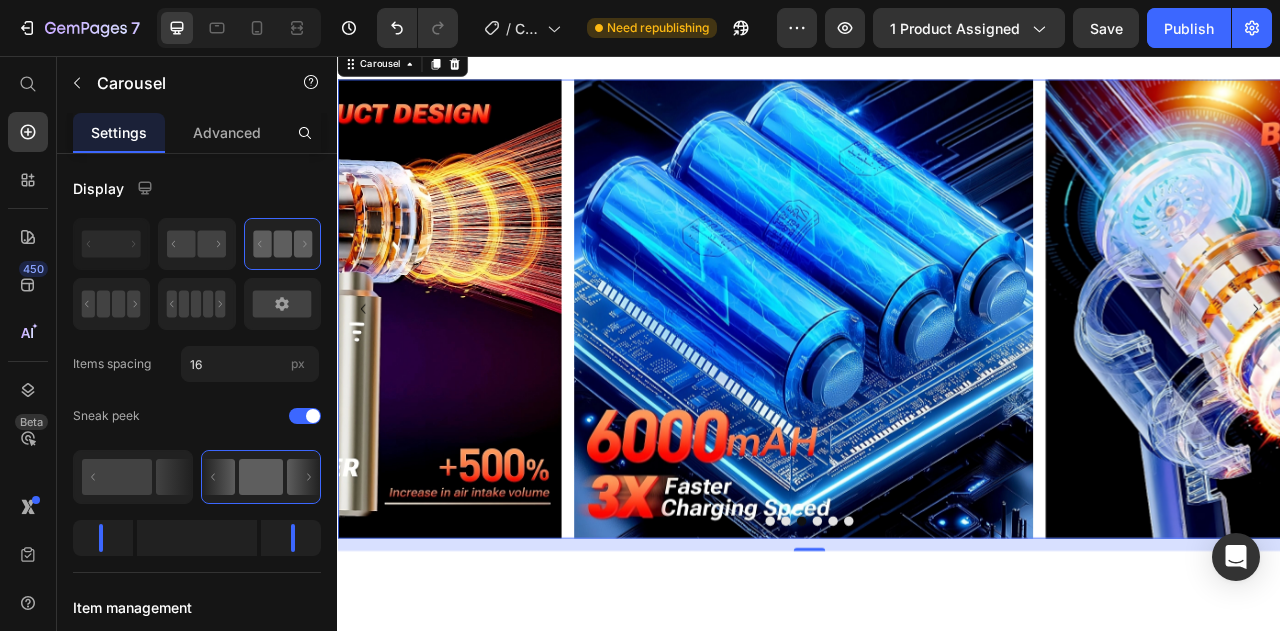 click at bounding box center [947, 647] 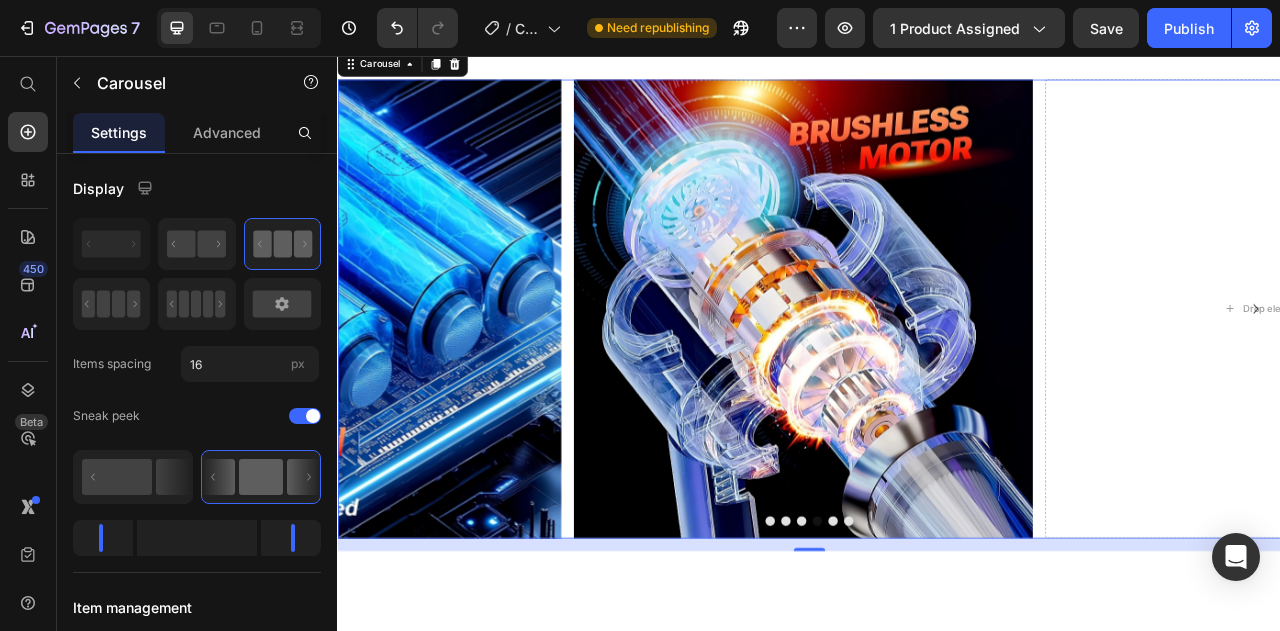 click at bounding box center (967, 647) 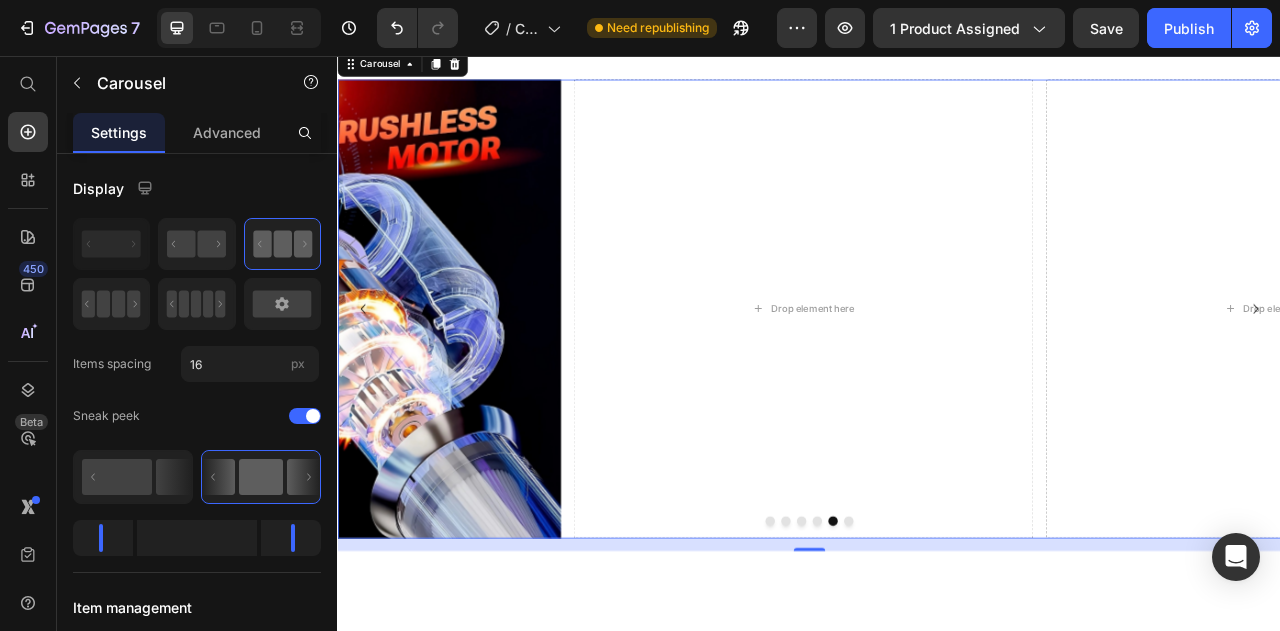 click at bounding box center (987, 647) 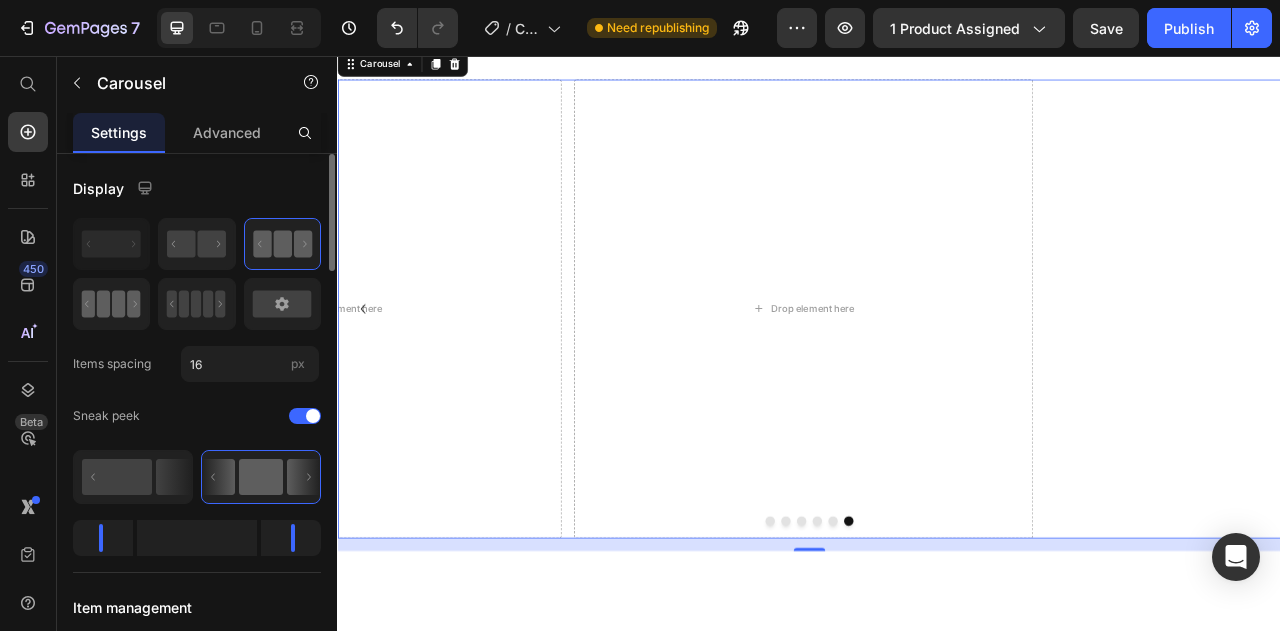 click 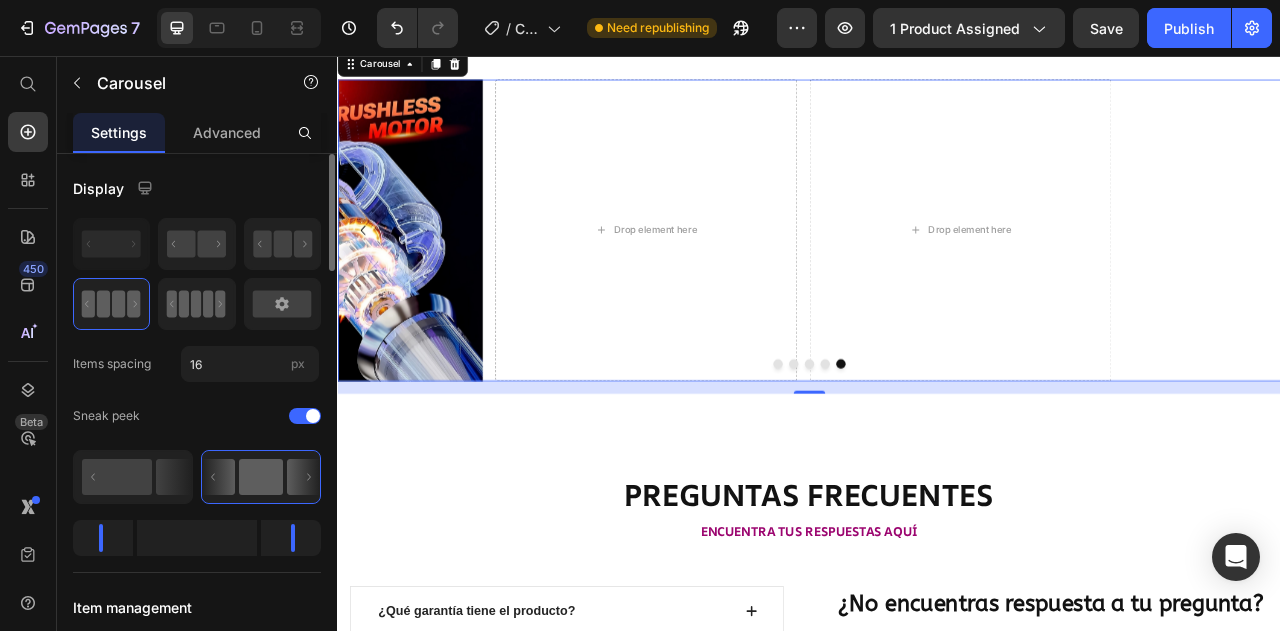 click 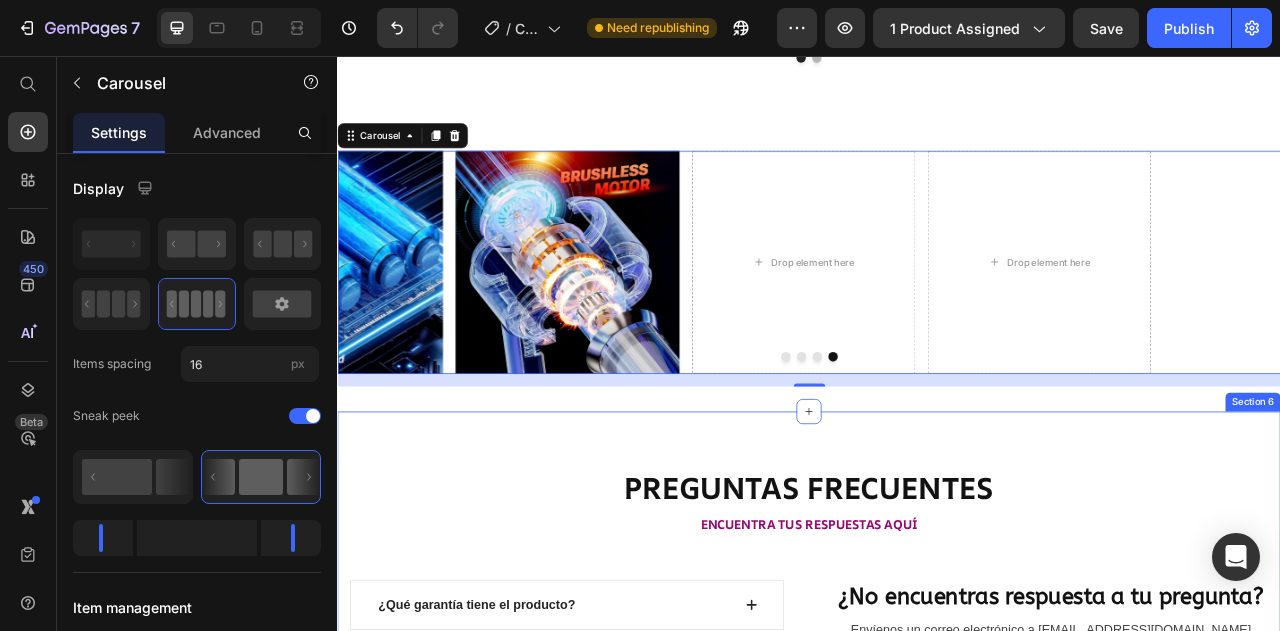 scroll, scrollTop: 3158, scrollLeft: 0, axis: vertical 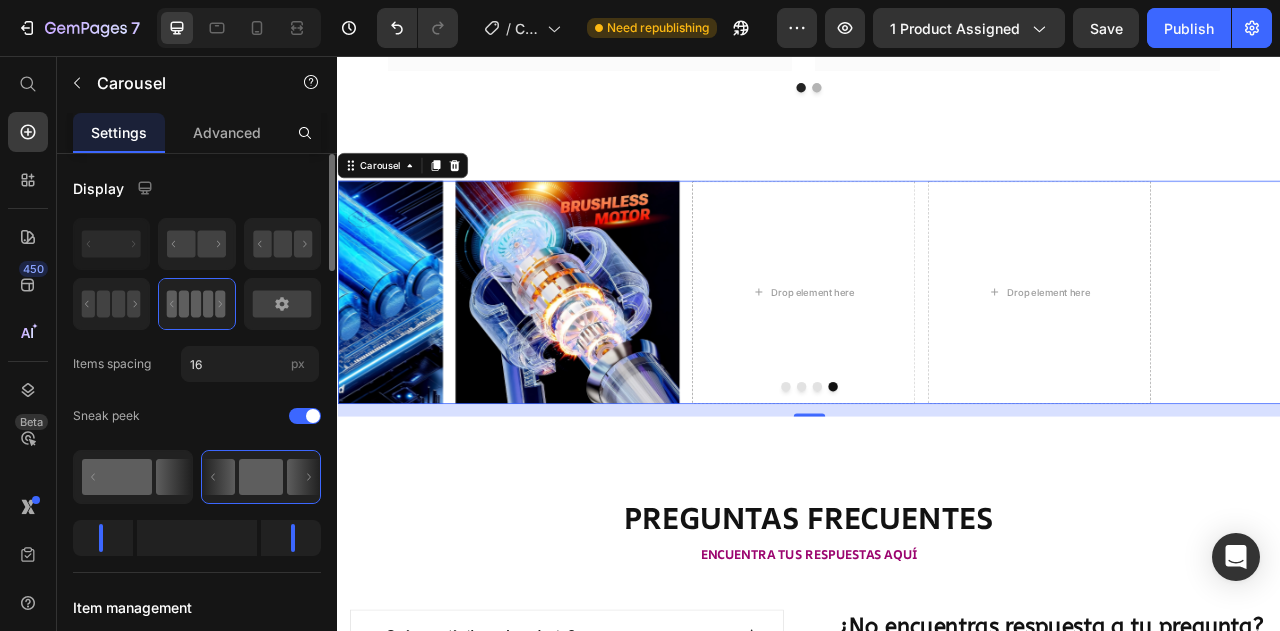click 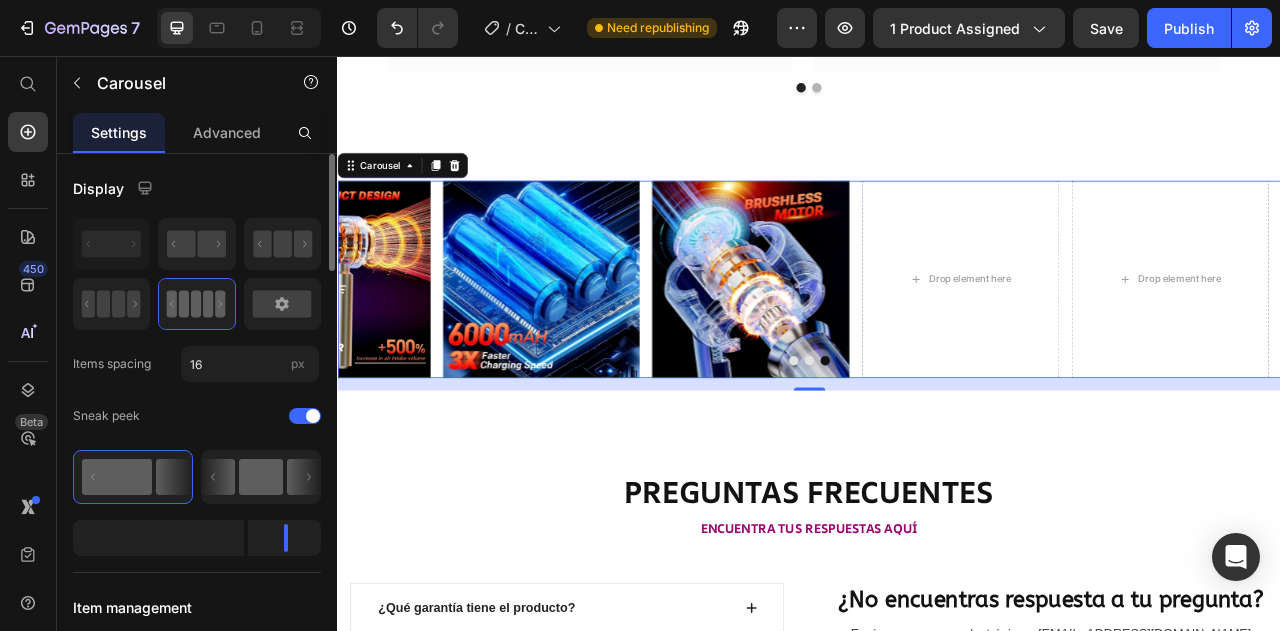 click 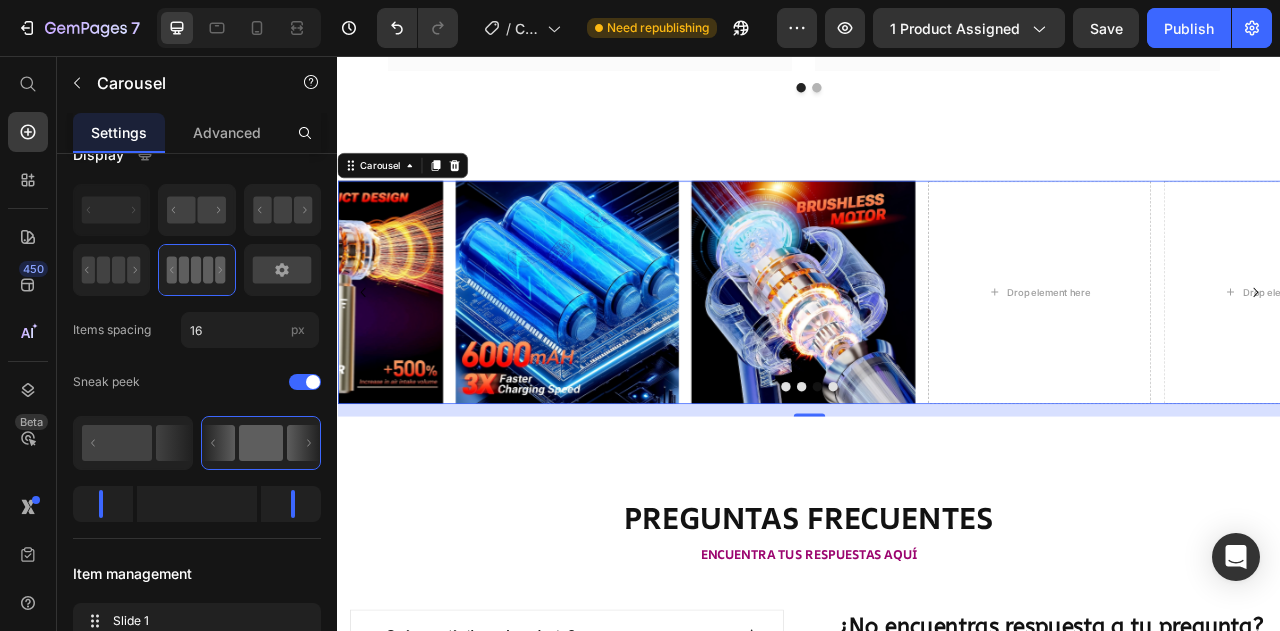 scroll, scrollTop: 570, scrollLeft: 0, axis: vertical 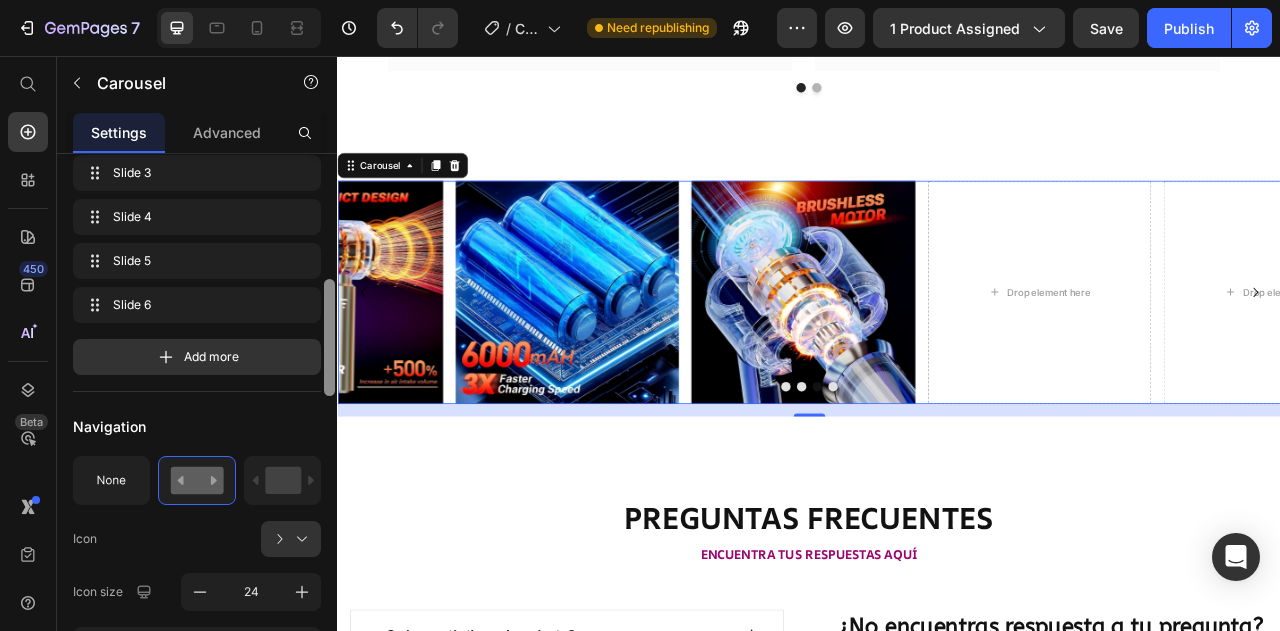 click at bounding box center (329, 421) 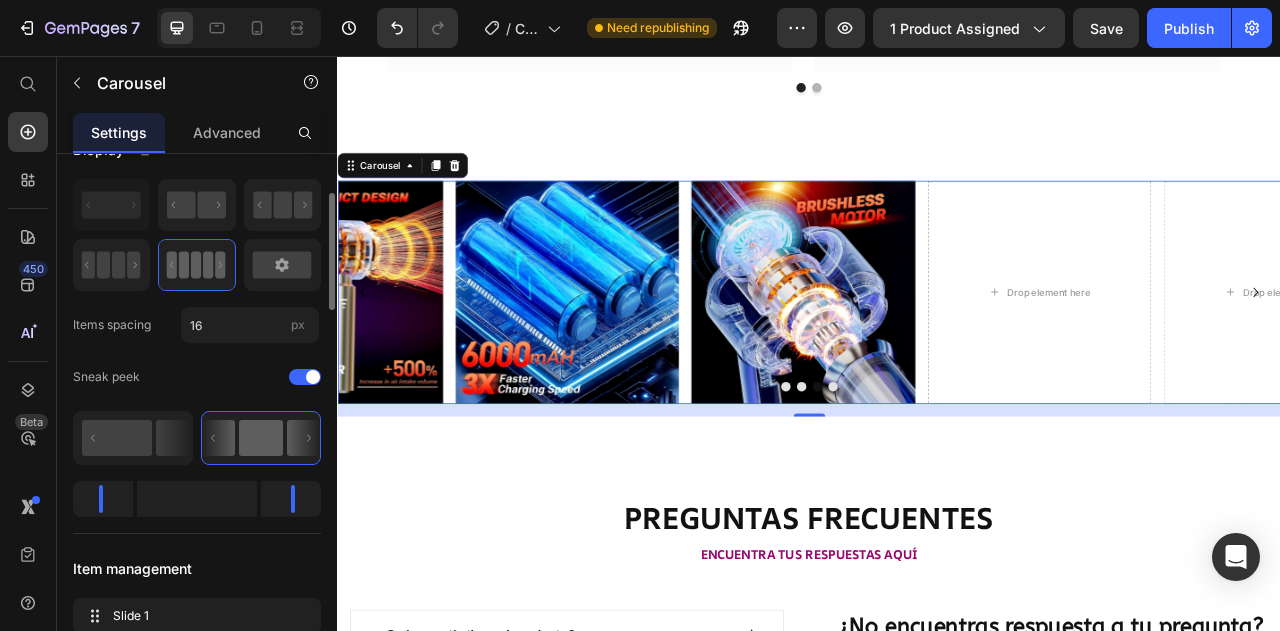 scroll, scrollTop: 38, scrollLeft: 0, axis: vertical 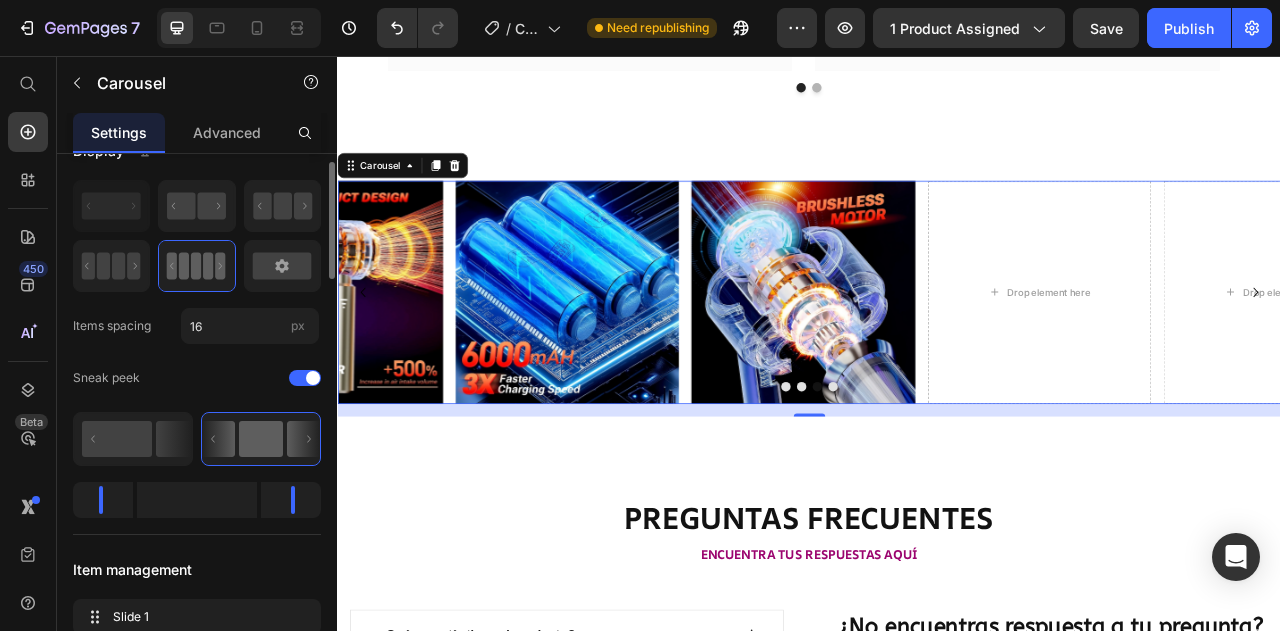 click on "Display Items spacing 16 px Sneak peek" 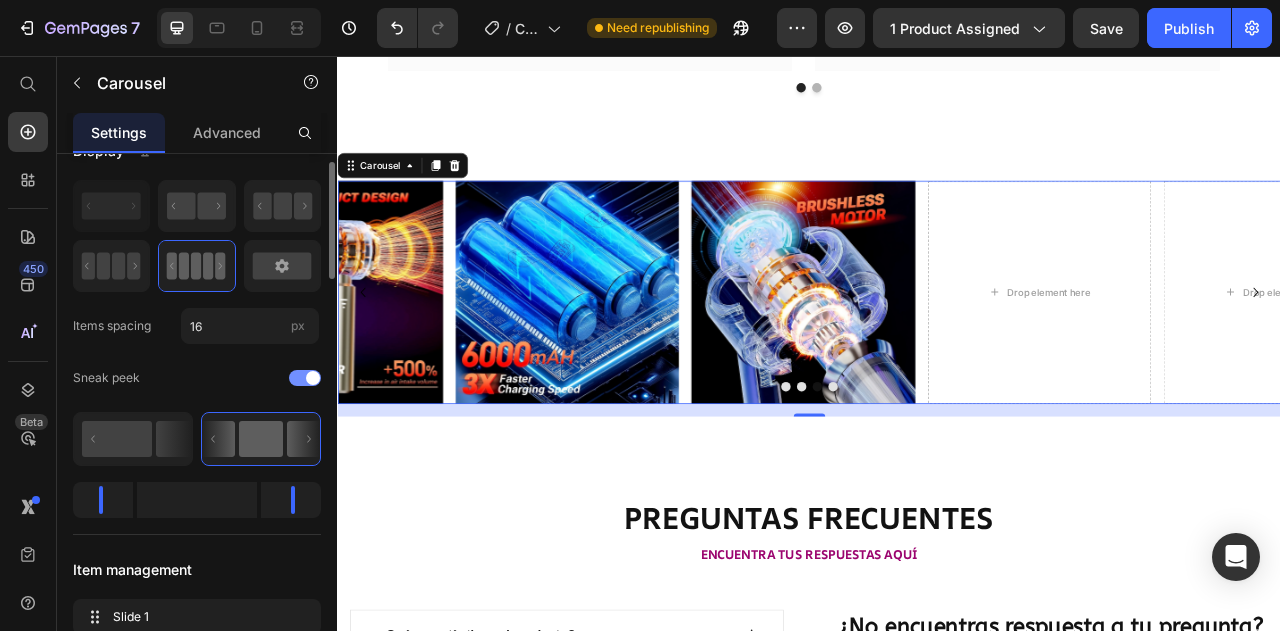 click at bounding box center [305, 378] 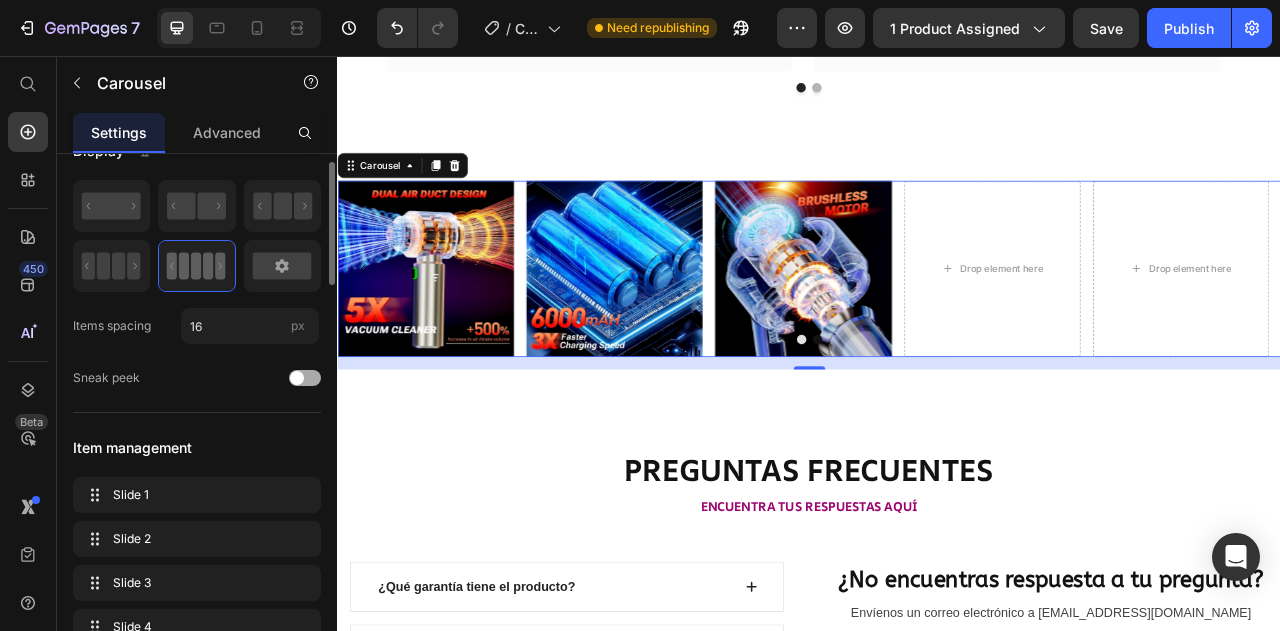 click at bounding box center [305, 378] 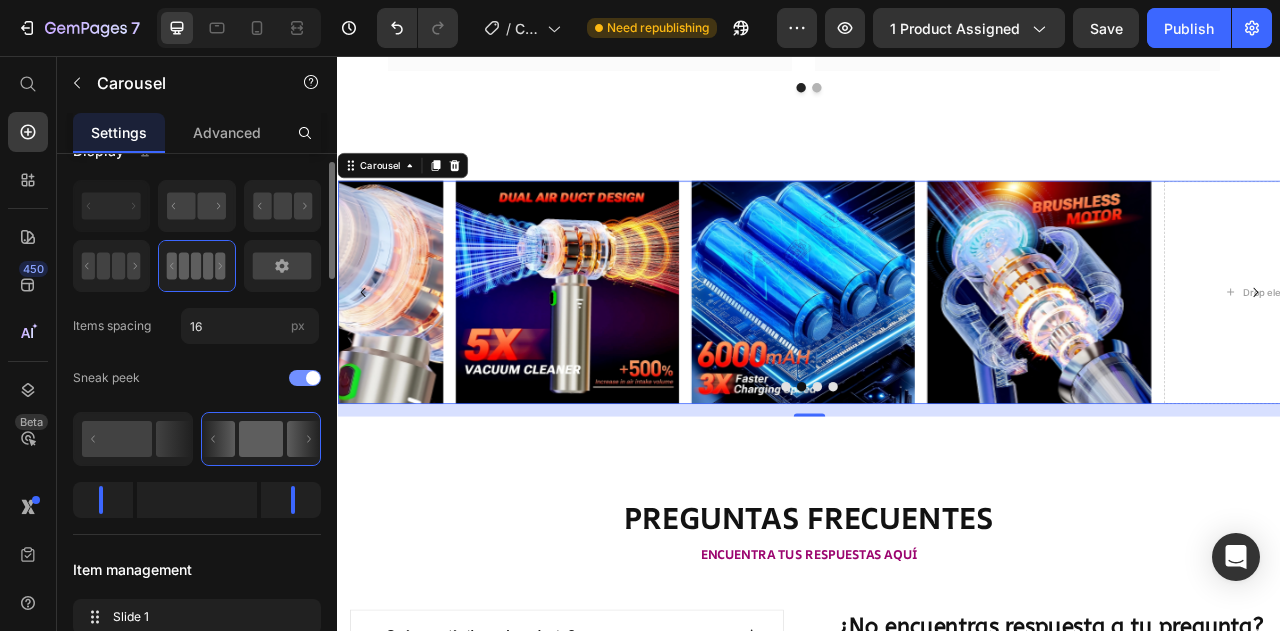 click at bounding box center (305, 378) 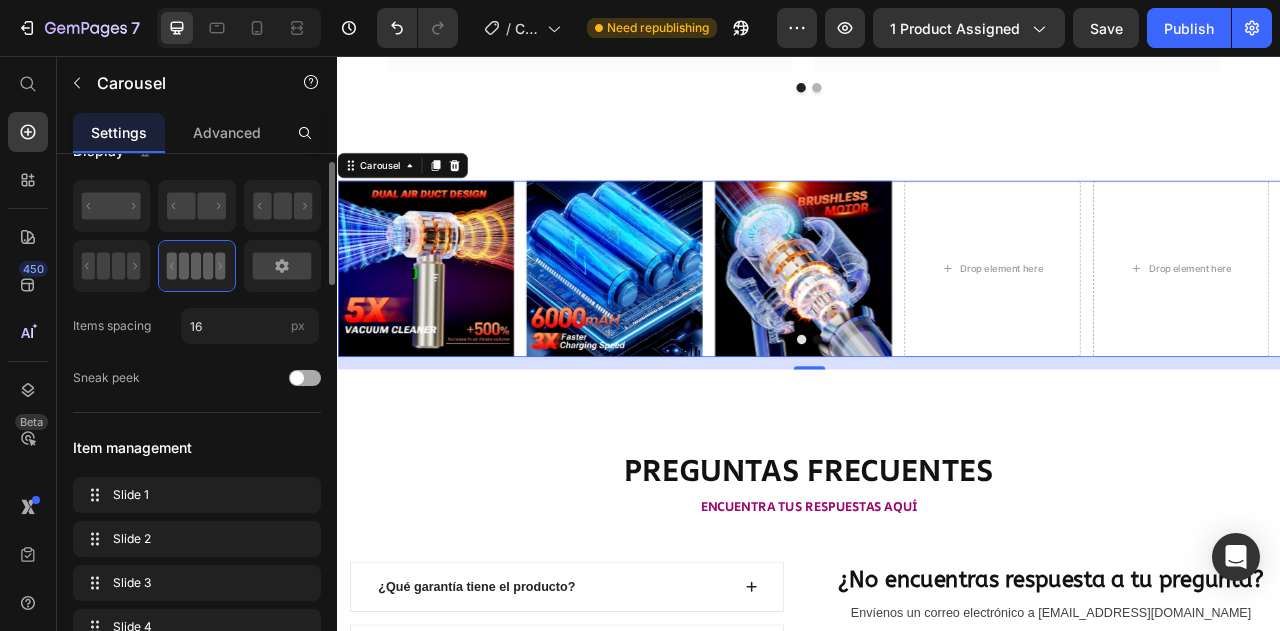 click at bounding box center (305, 378) 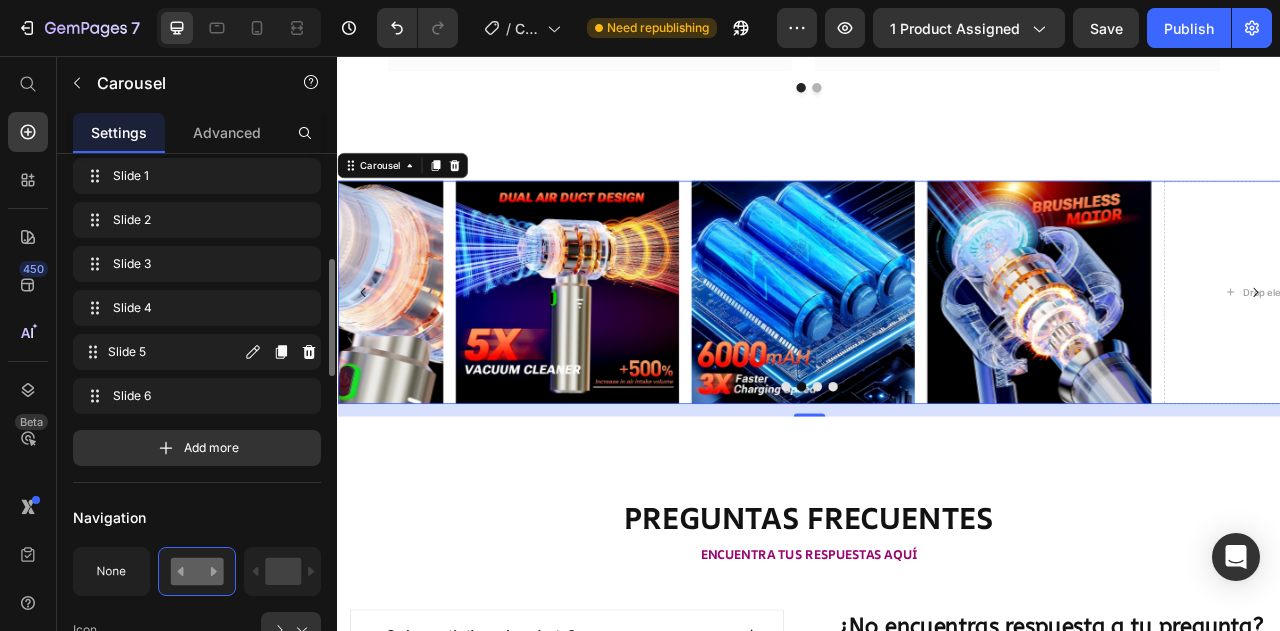 scroll, scrollTop: 477, scrollLeft: 0, axis: vertical 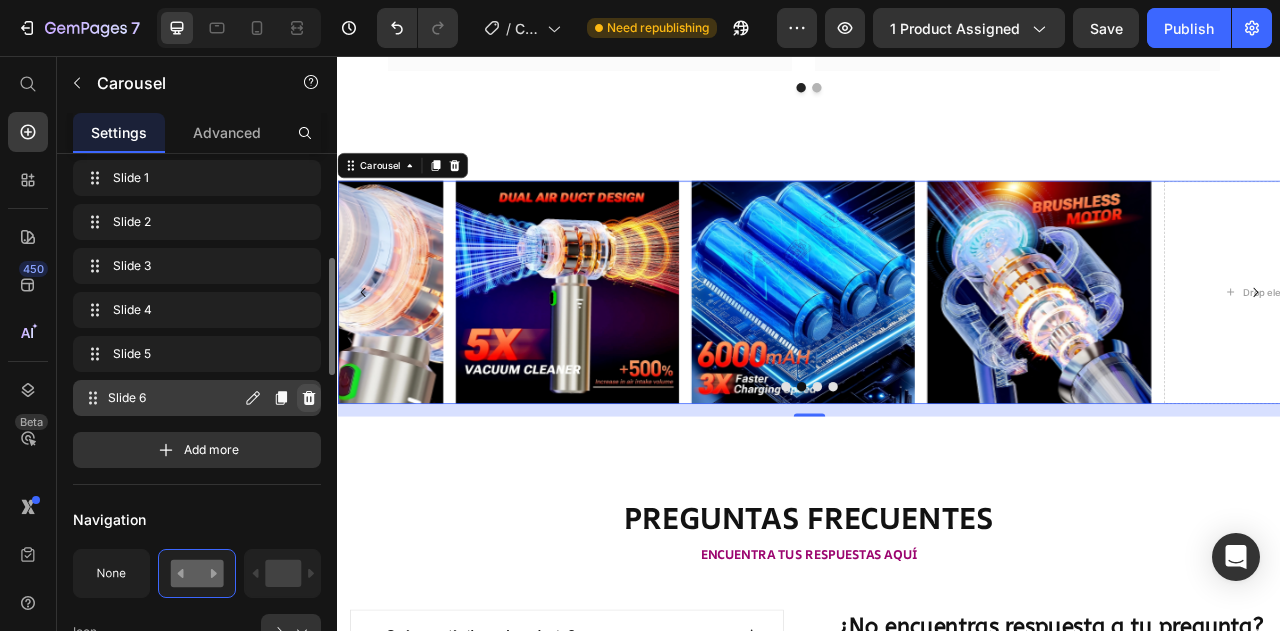 click 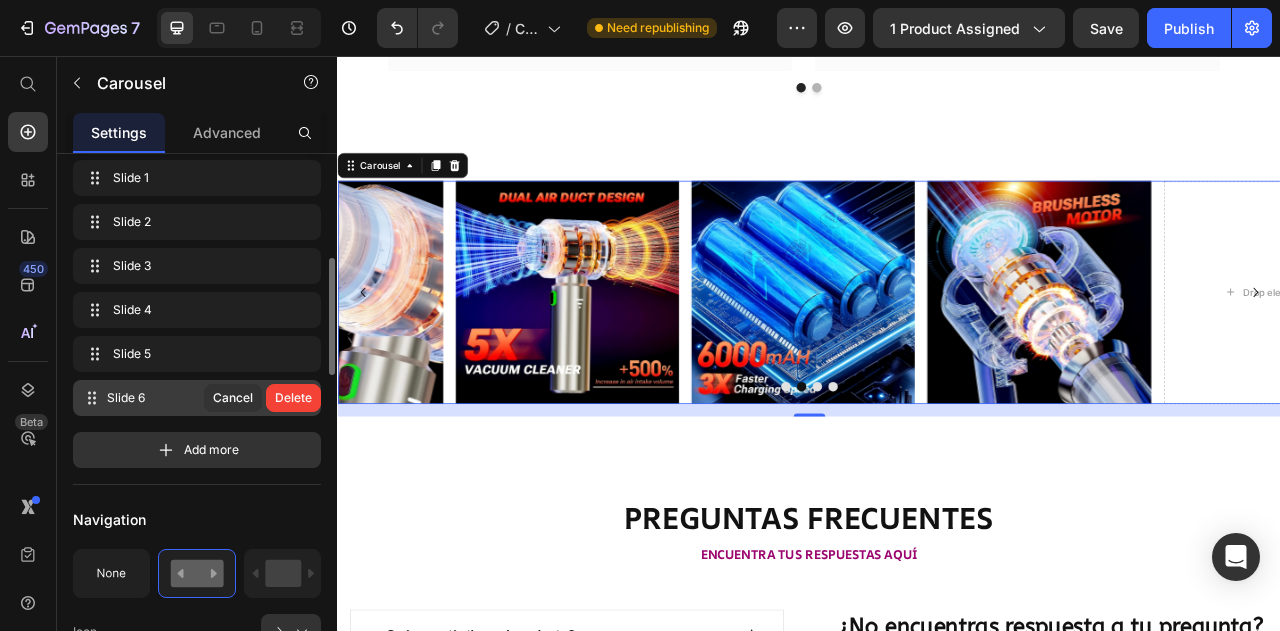 click on "Delete" at bounding box center (293, 398) 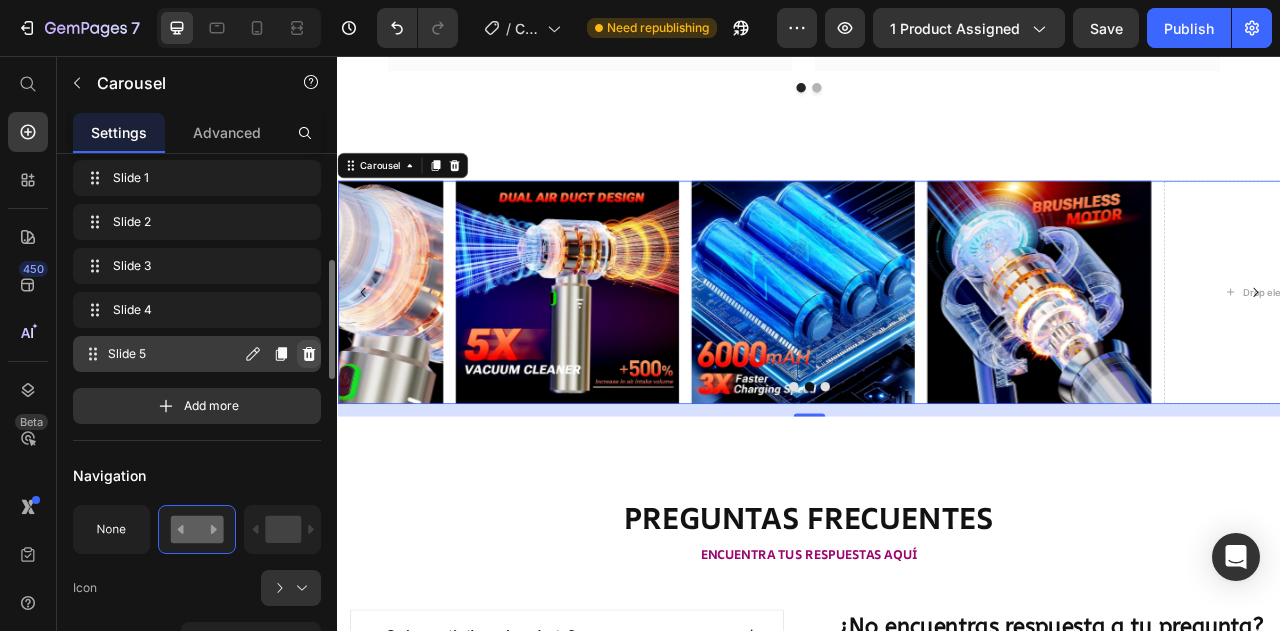 click 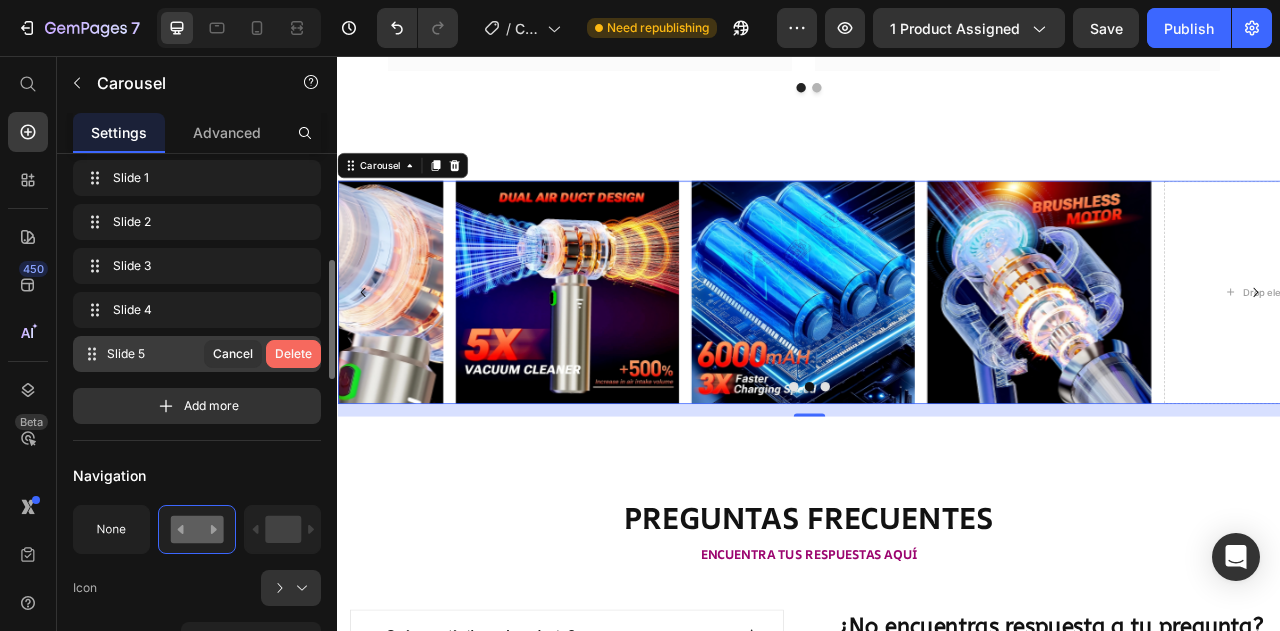 click on "Delete" at bounding box center (293, 354) 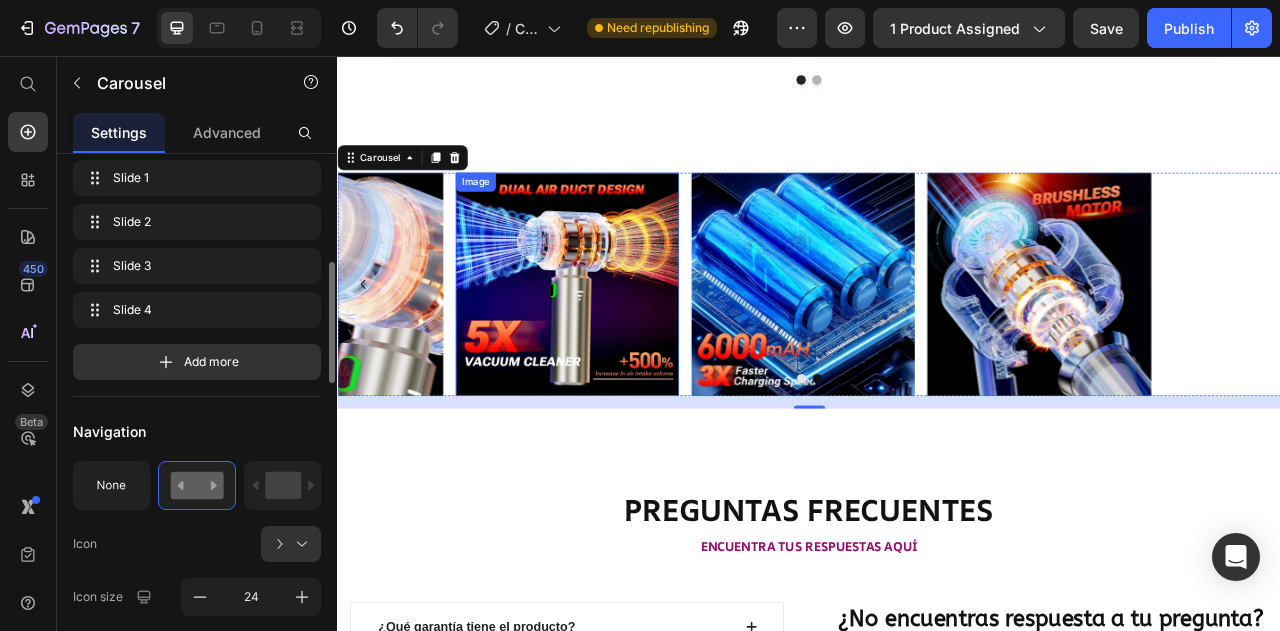 scroll, scrollTop: 3168, scrollLeft: 0, axis: vertical 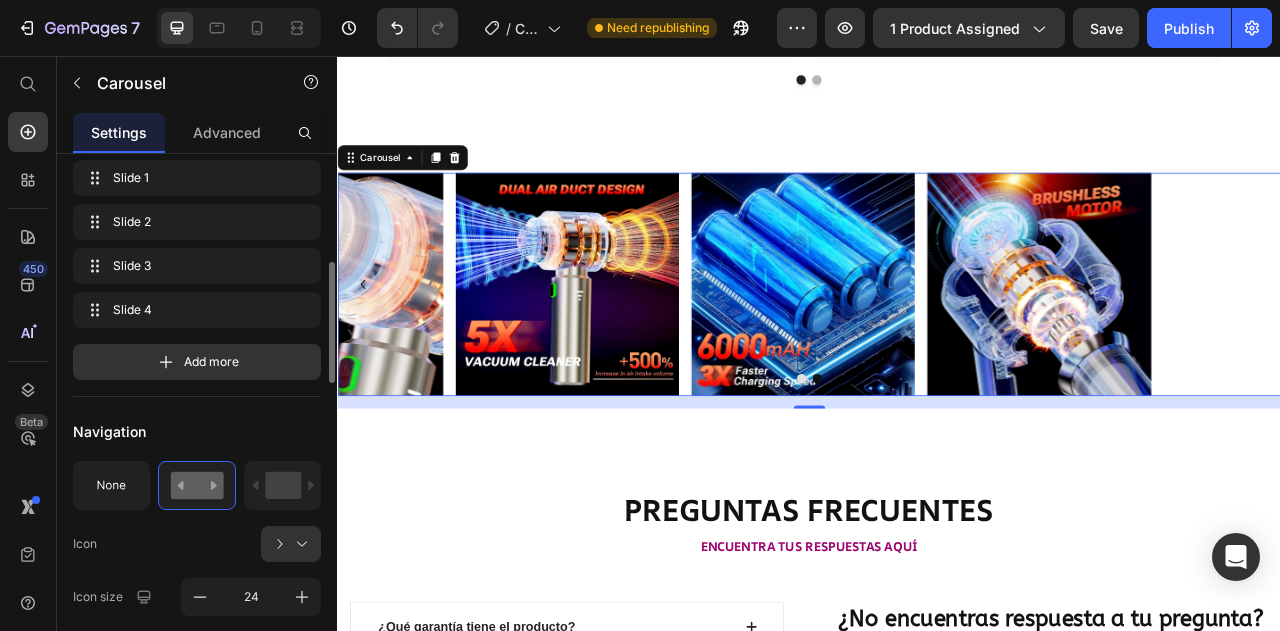 click at bounding box center (937, 466) 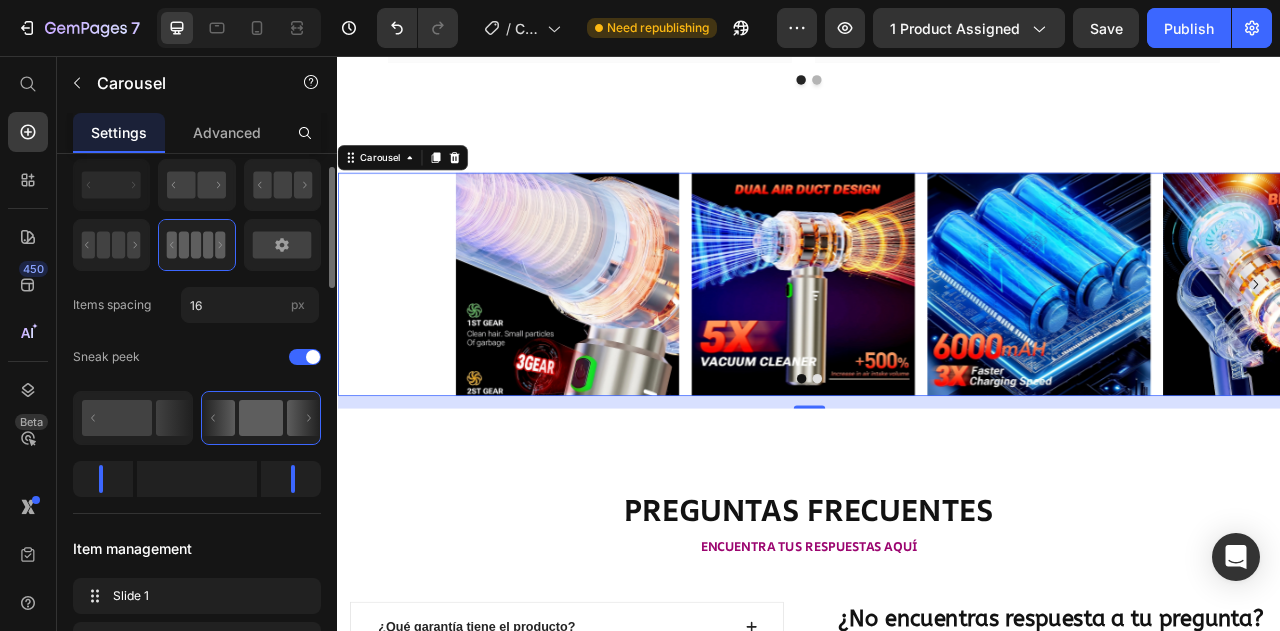 scroll, scrollTop: 57, scrollLeft: 0, axis: vertical 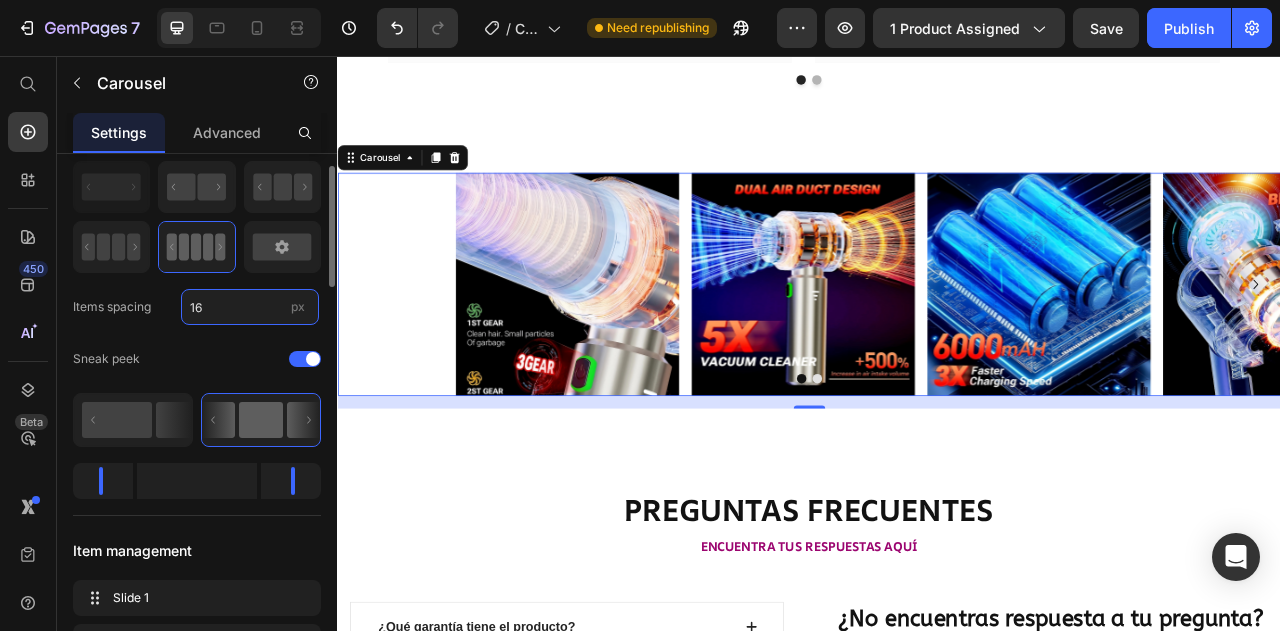click on "16" at bounding box center (250, 307) 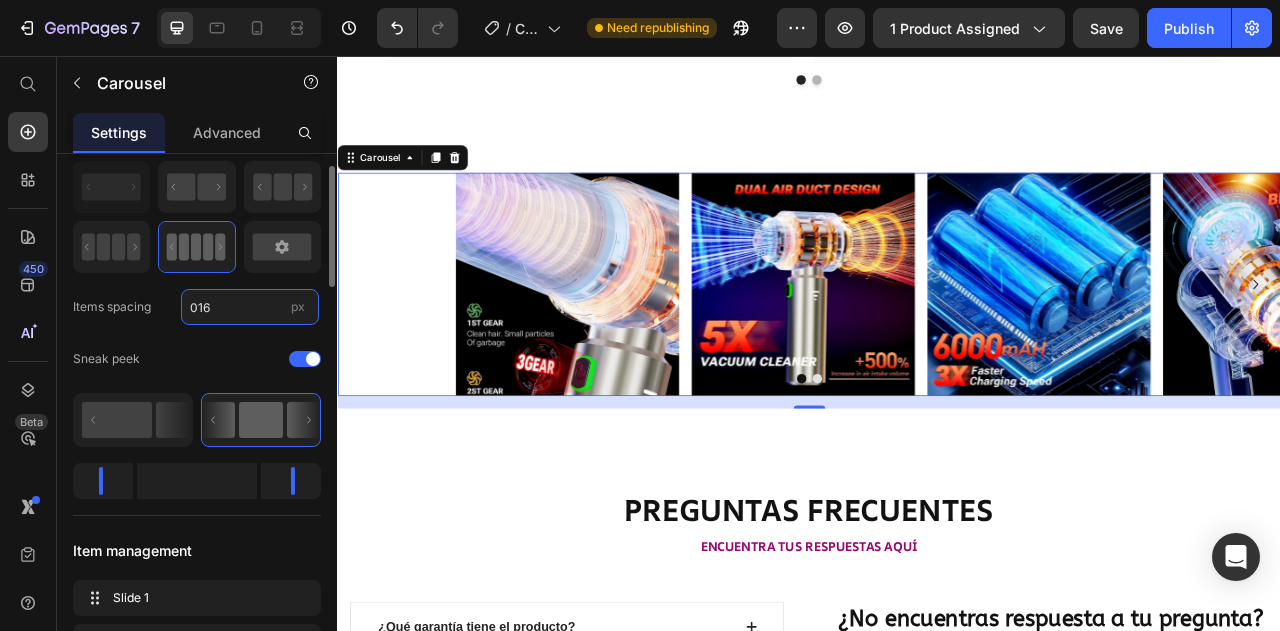 scroll, scrollTop: 0, scrollLeft: 0, axis: both 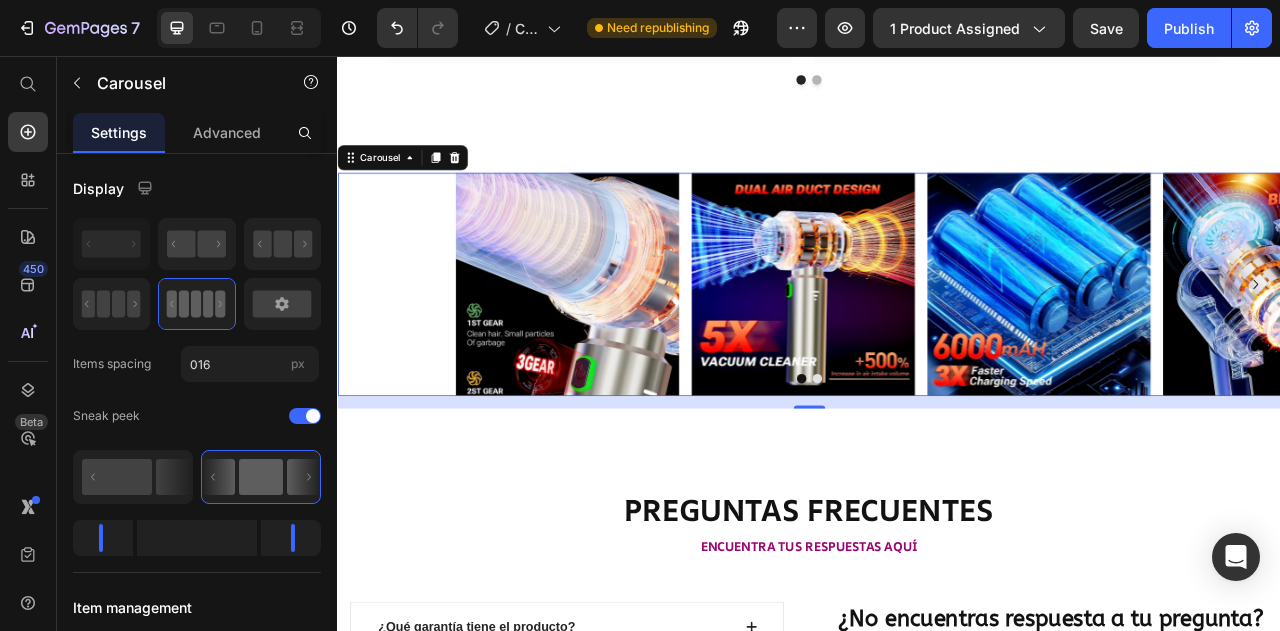 click on "Image Image Image Image" at bounding box center (937, 346) 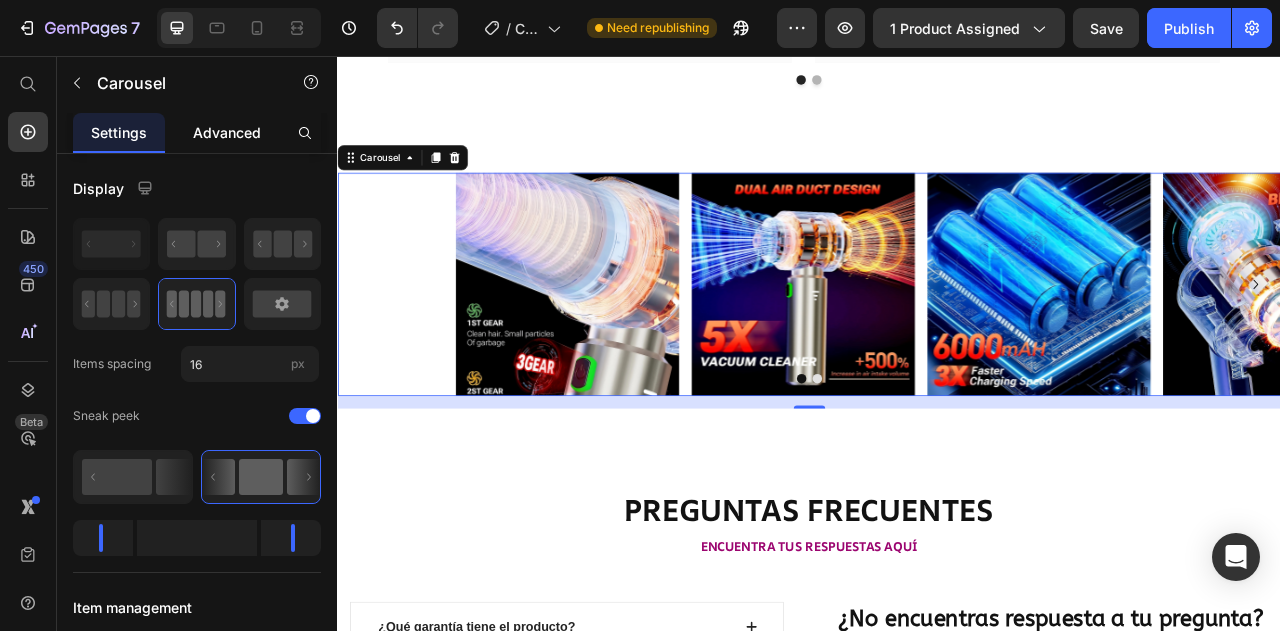 click on "Advanced" at bounding box center [227, 132] 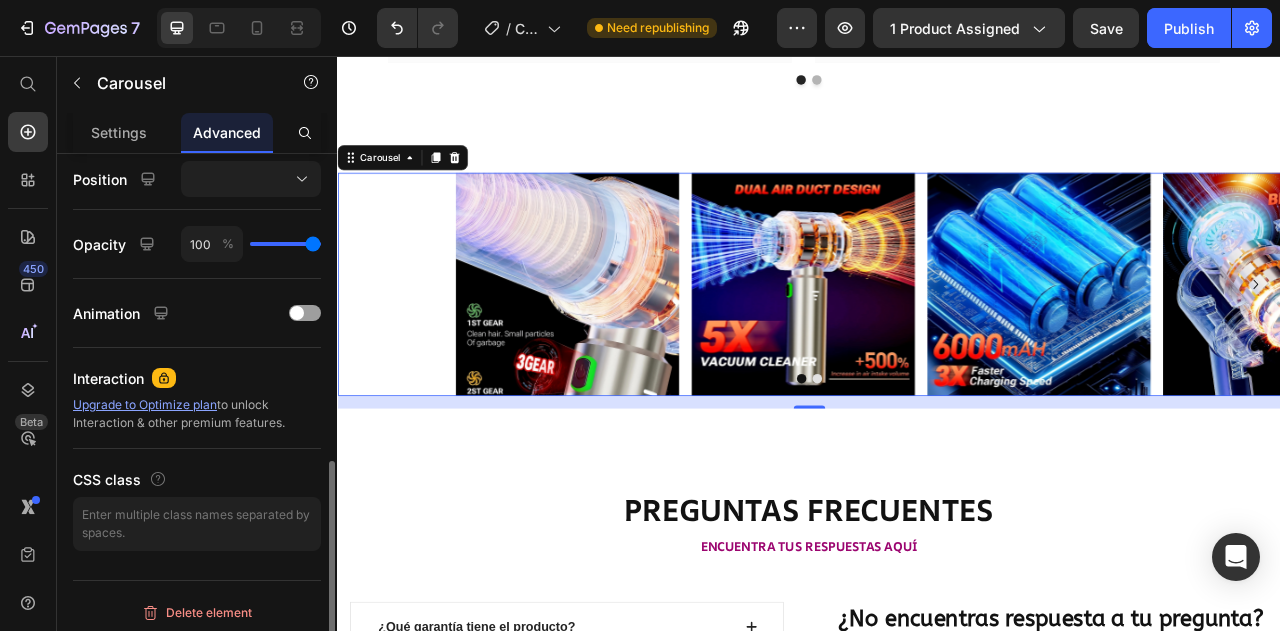 scroll, scrollTop: 731, scrollLeft: 0, axis: vertical 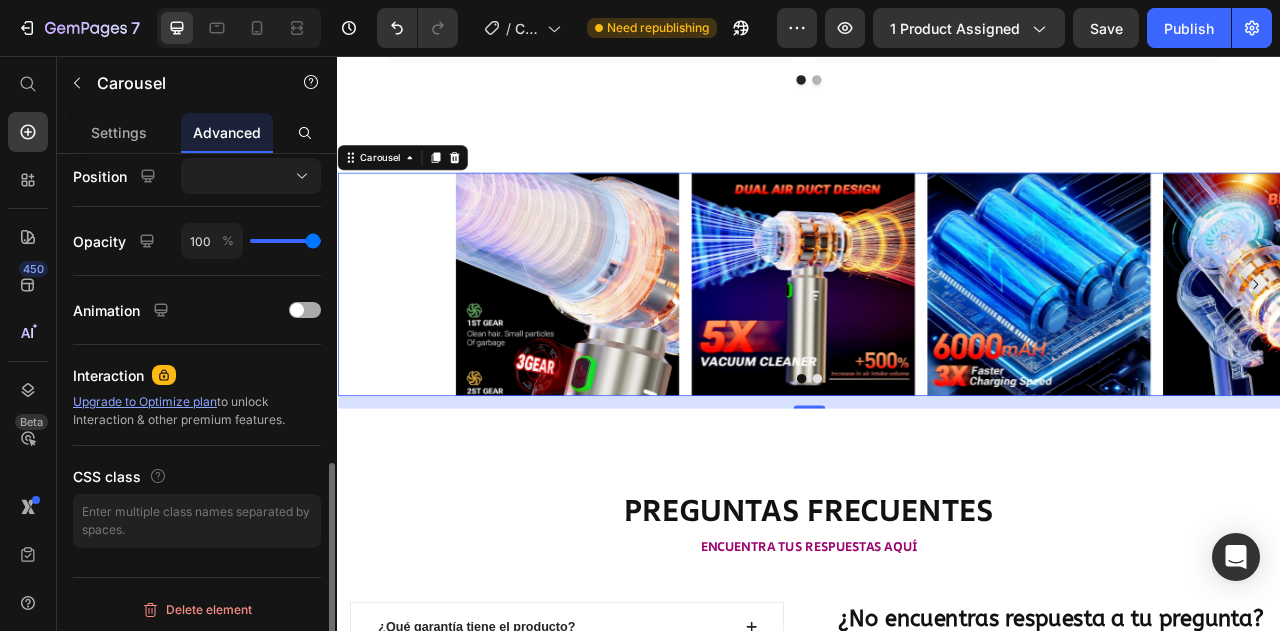 click at bounding box center (305, 310) 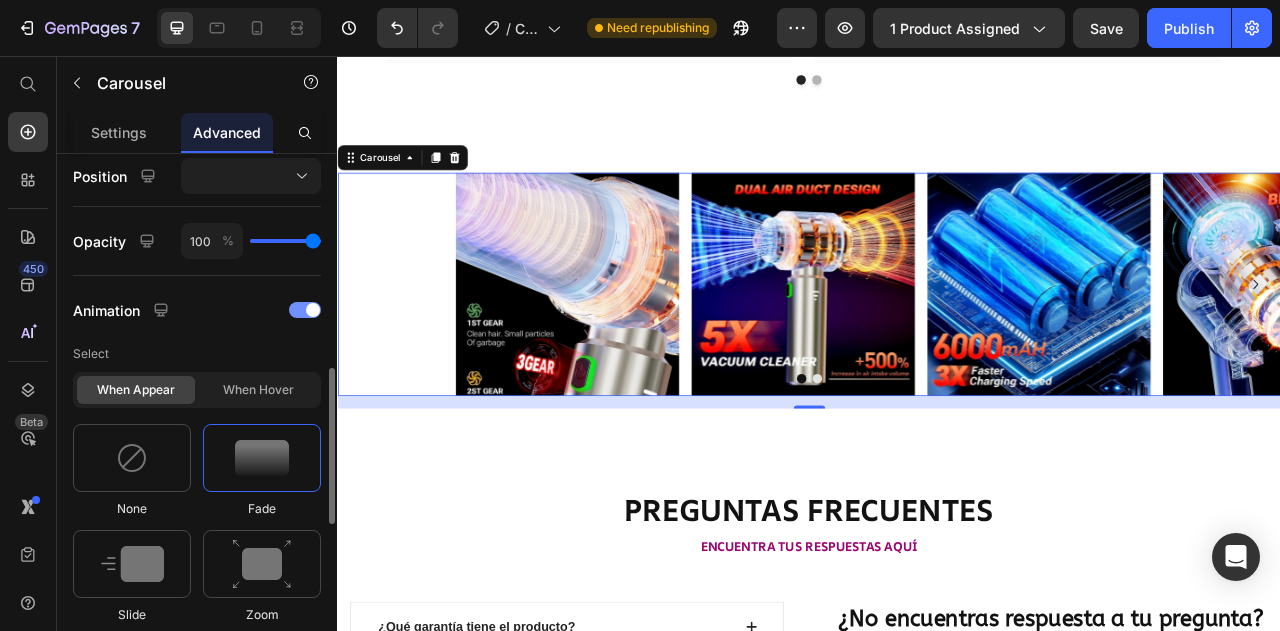 click at bounding box center [313, 310] 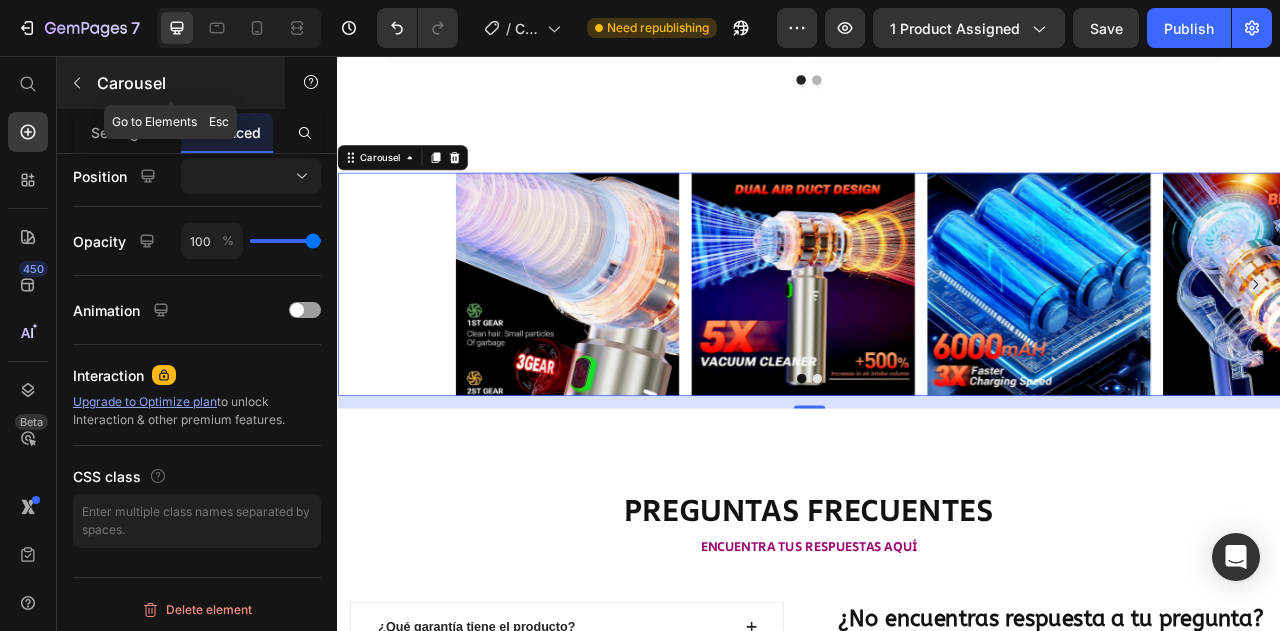 click on "Carousel" at bounding box center [171, 83] 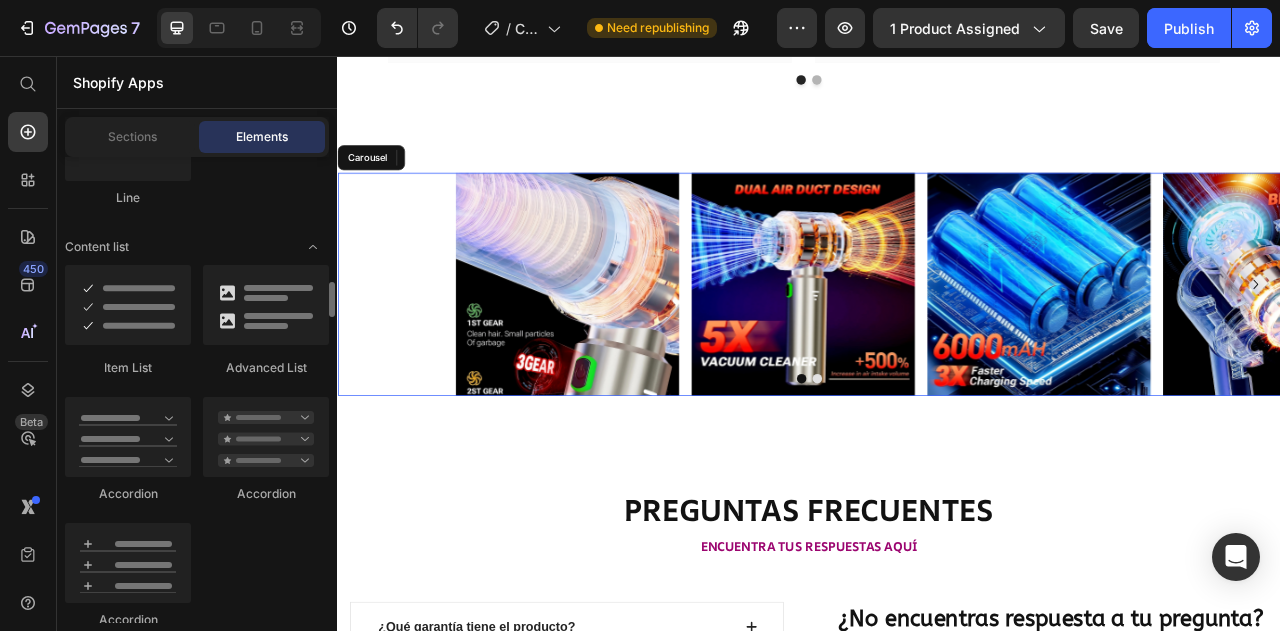 scroll, scrollTop: 1640, scrollLeft: 0, axis: vertical 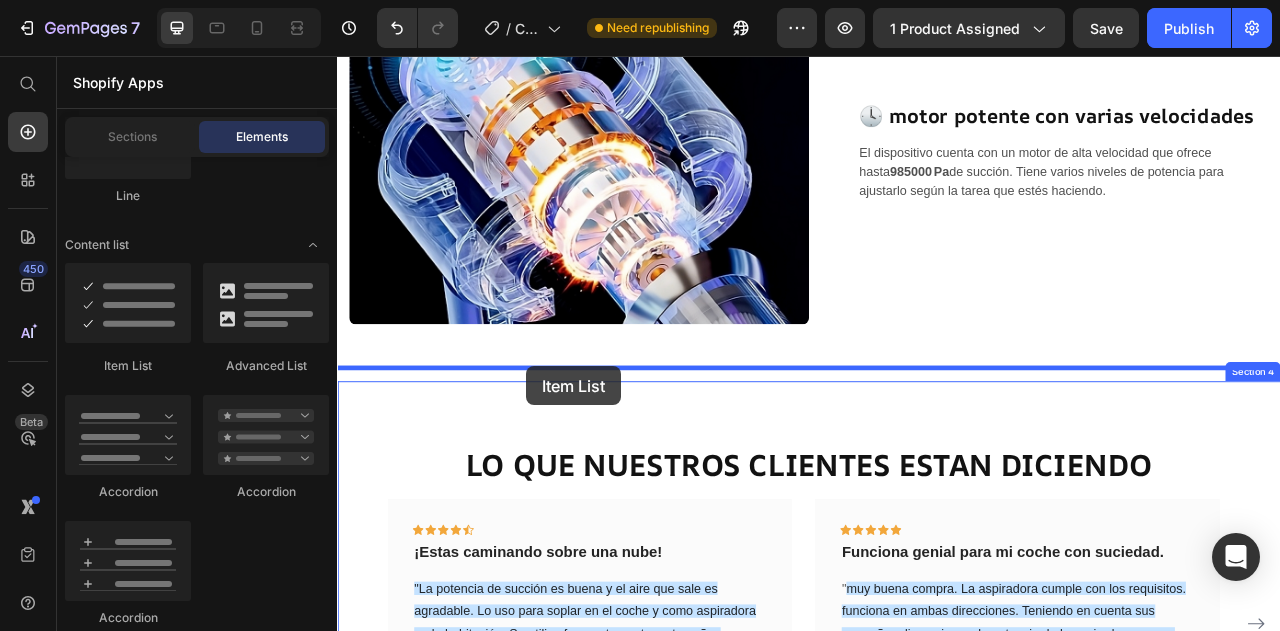 drag, startPoint x: 465, startPoint y: 371, endPoint x: 579, endPoint y: 455, distance: 141.60509 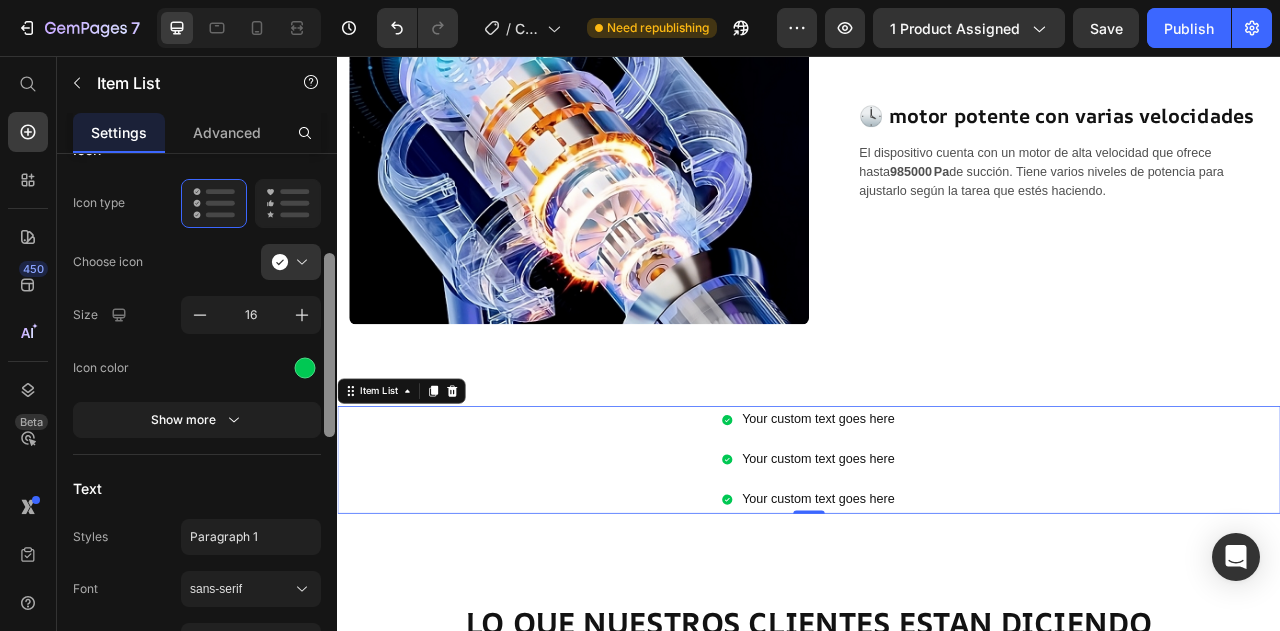 scroll, scrollTop: 301, scrollLeft: 0, axis: vertical 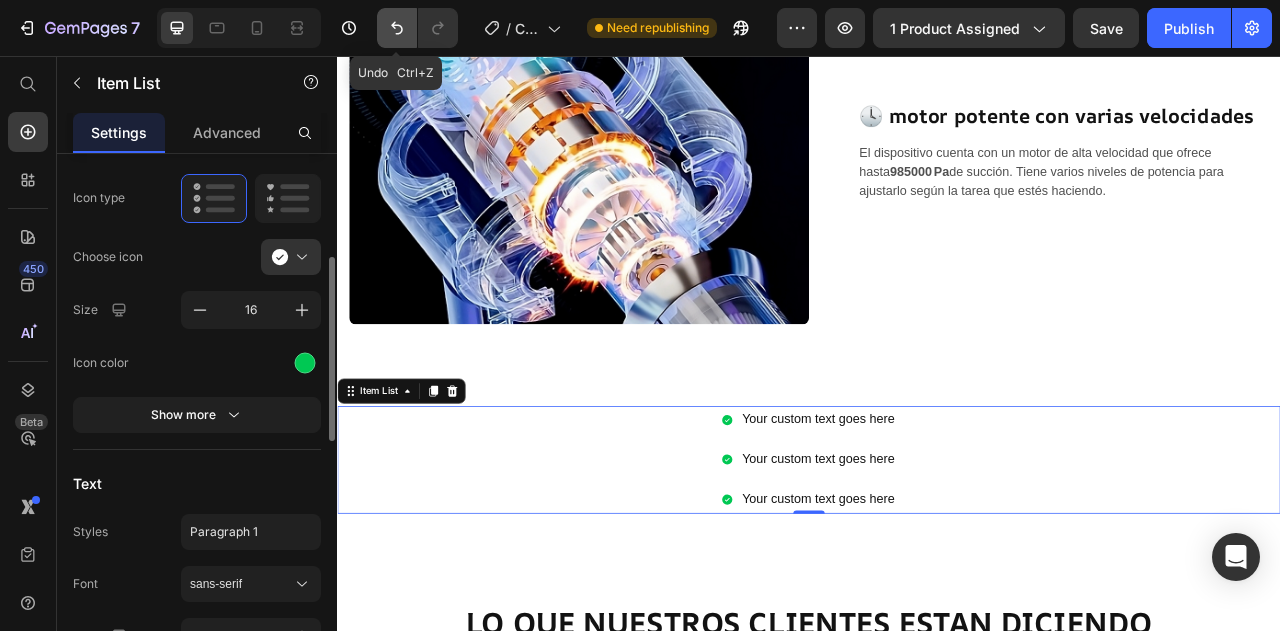 click 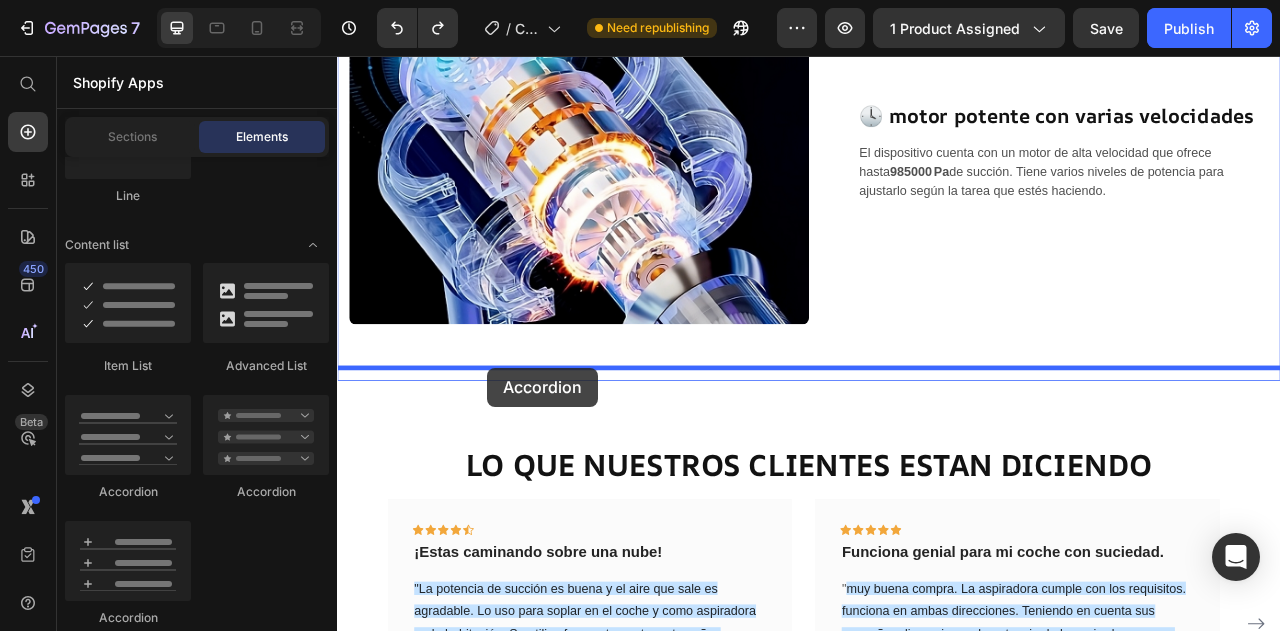 drag, startPoint x: 485, startPoint y: 603, endPoint x: 526, endPoint y: 461, distance: 147.80054 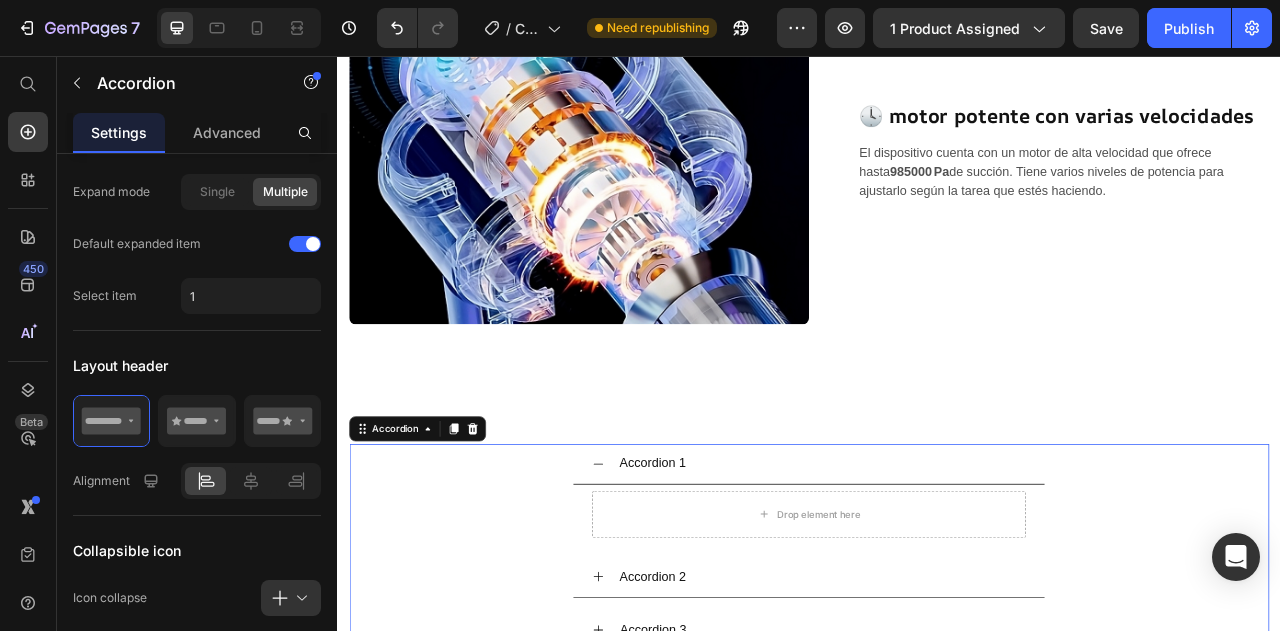 scroll, scrollTop: 0, scrollLeft: 0, axis: both 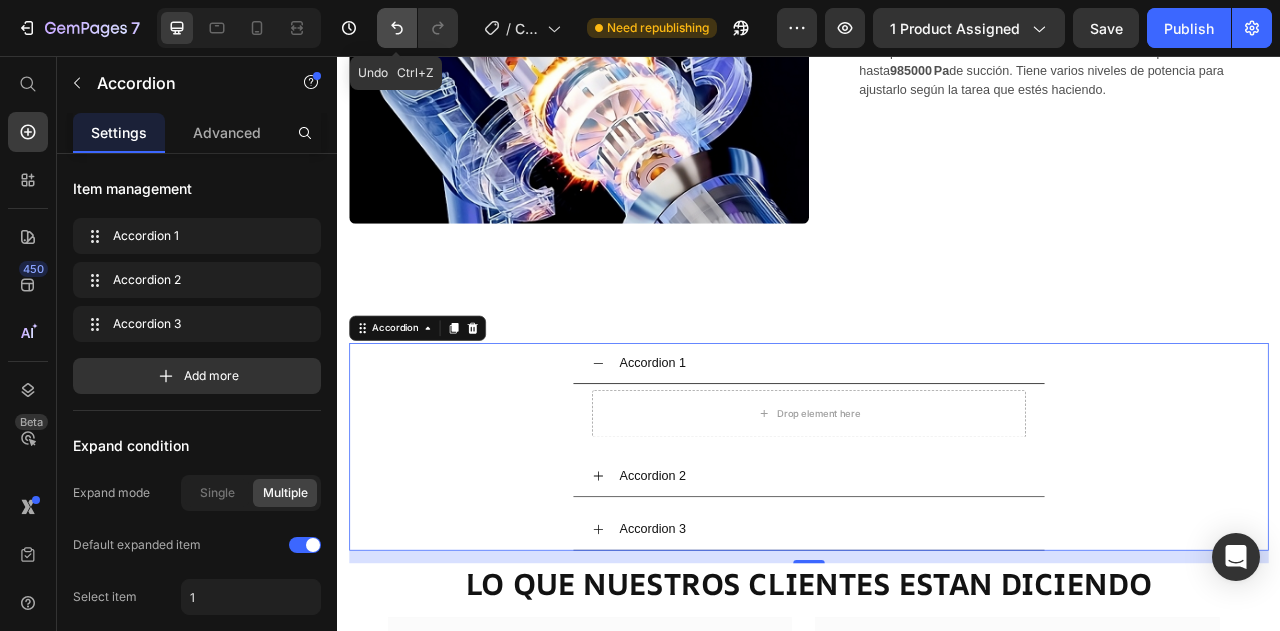 click 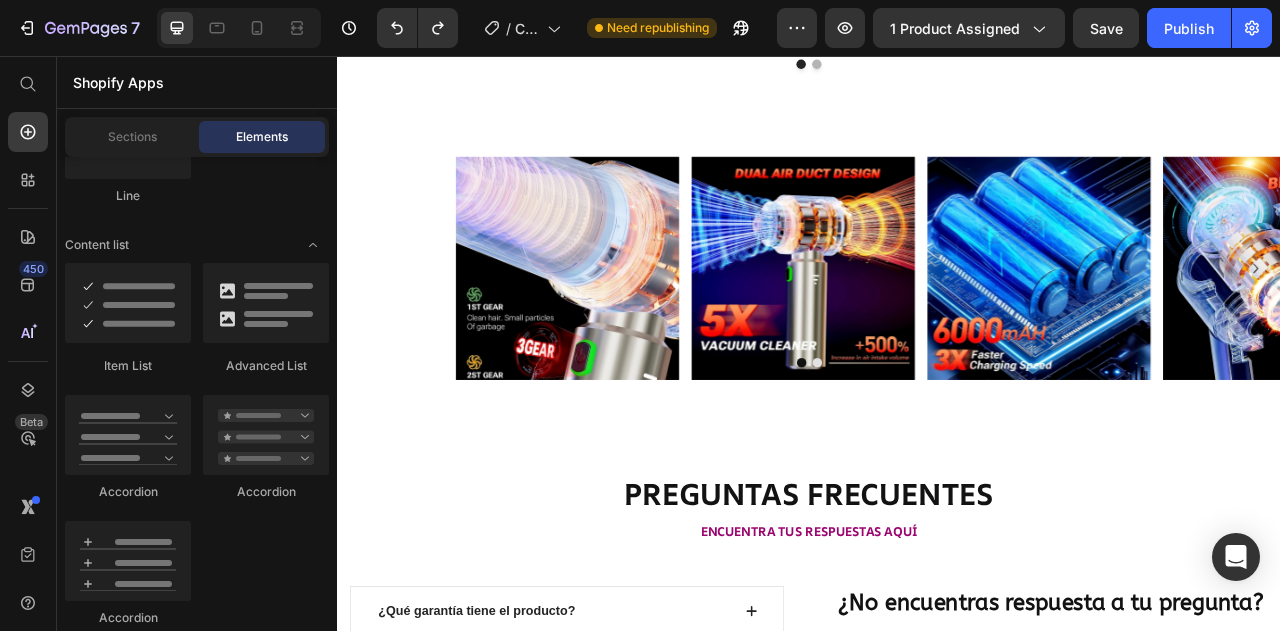 scroll, scrollTop: 3176, scrollLeft: 0, axis: vertical 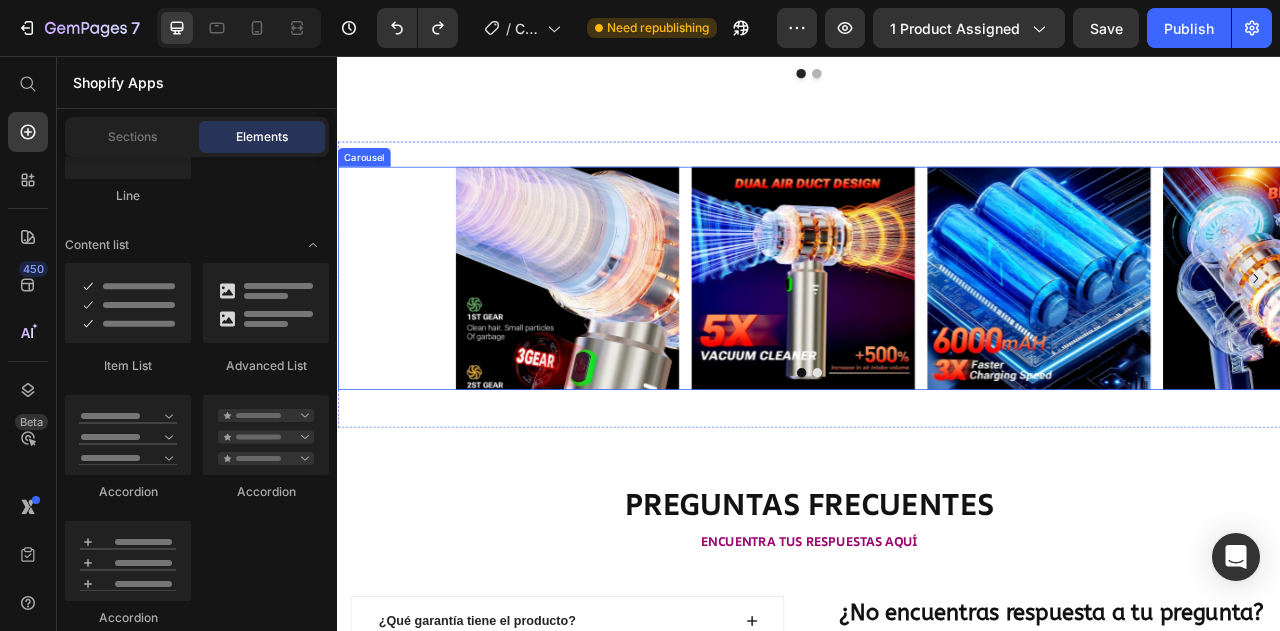 click at bounding box center [947, 458] 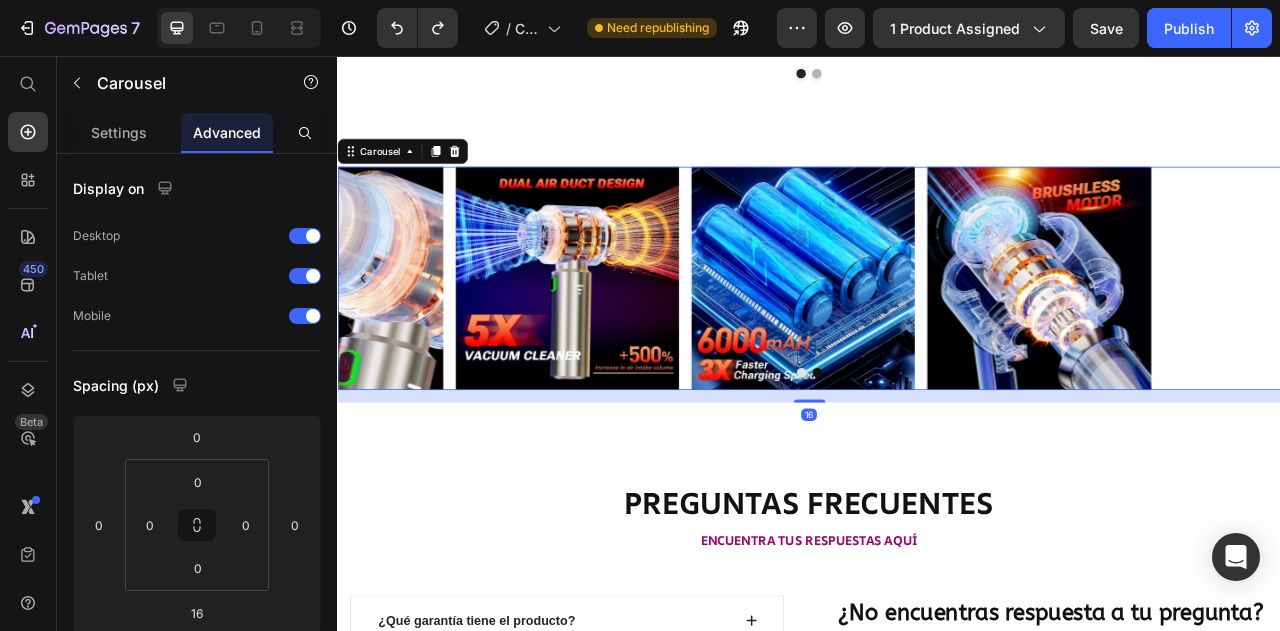 click at bounding box center (927, 458) 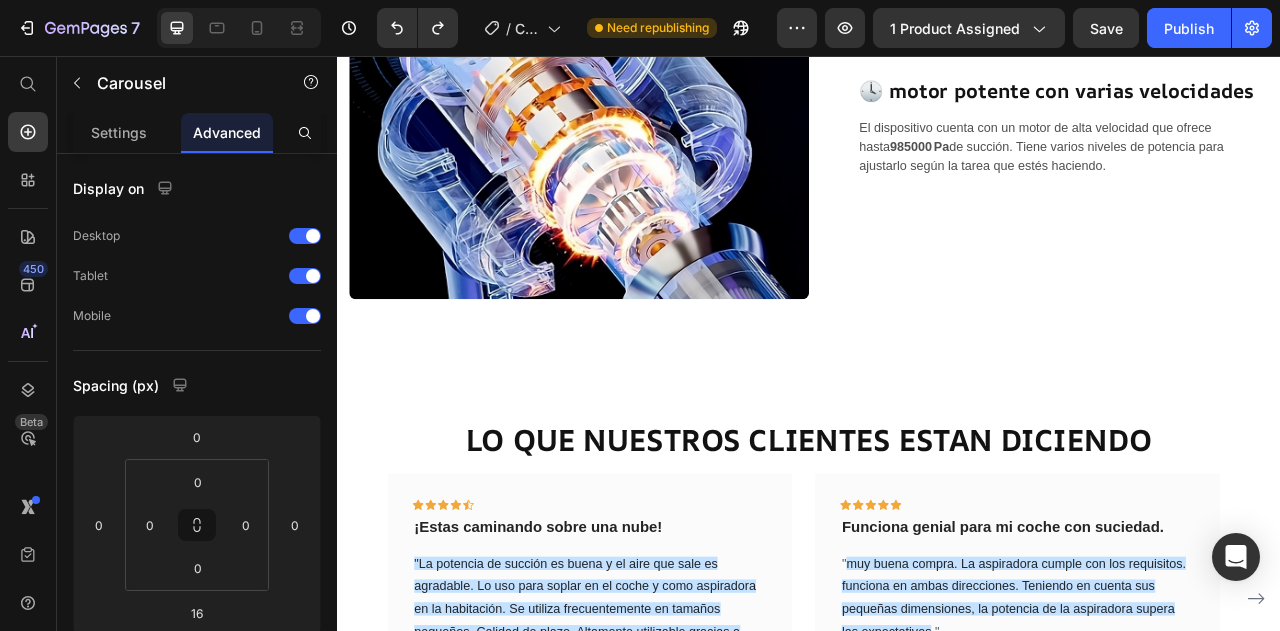 scroll, scrollTop: 2326, scrollLeft: 0, axis: vertical 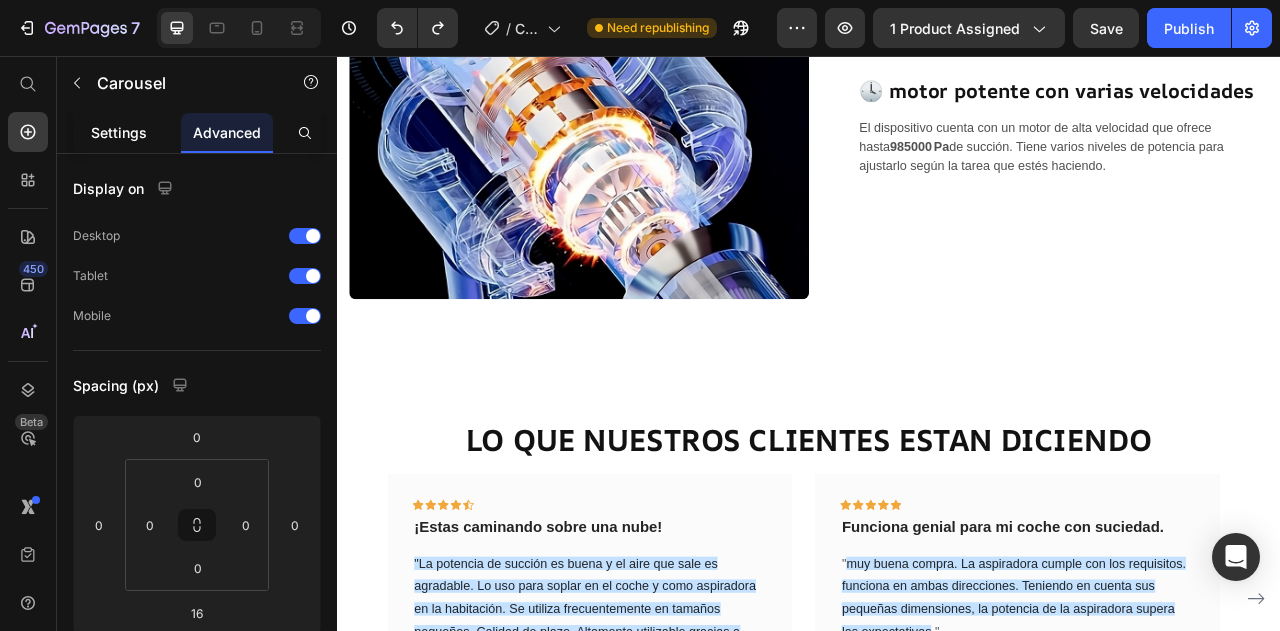click on "Settings" at bounding box center [119, 132] 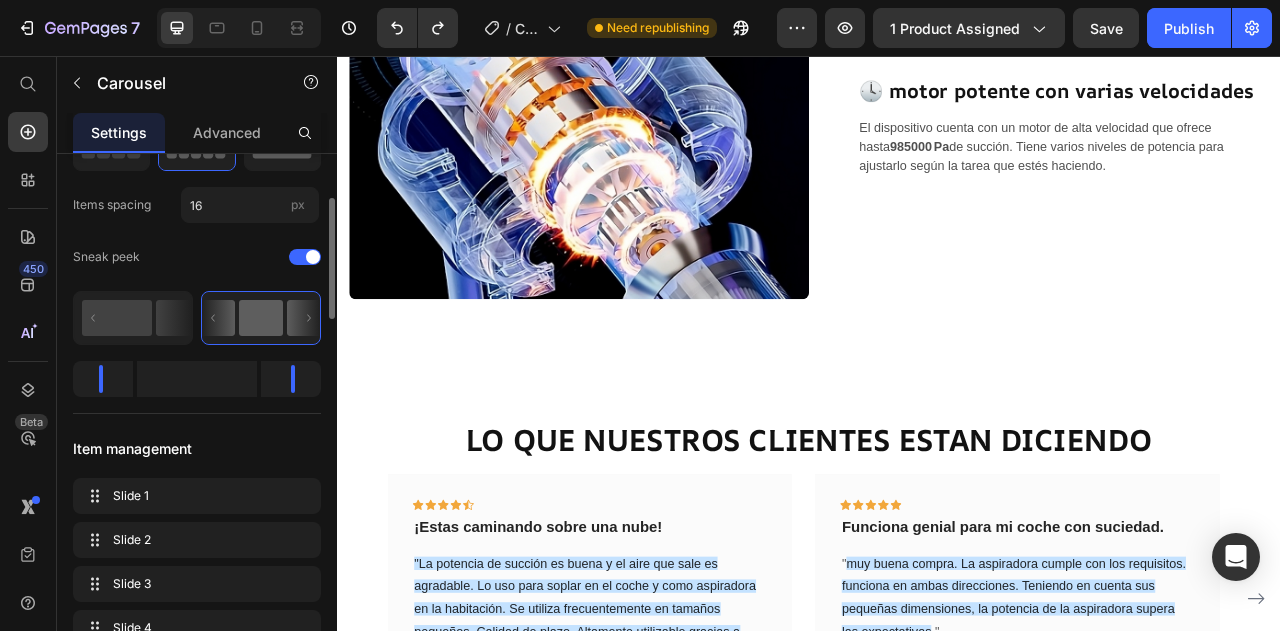 scroll, scrollTop: 166, scrollLeft: 0, axis: vertical 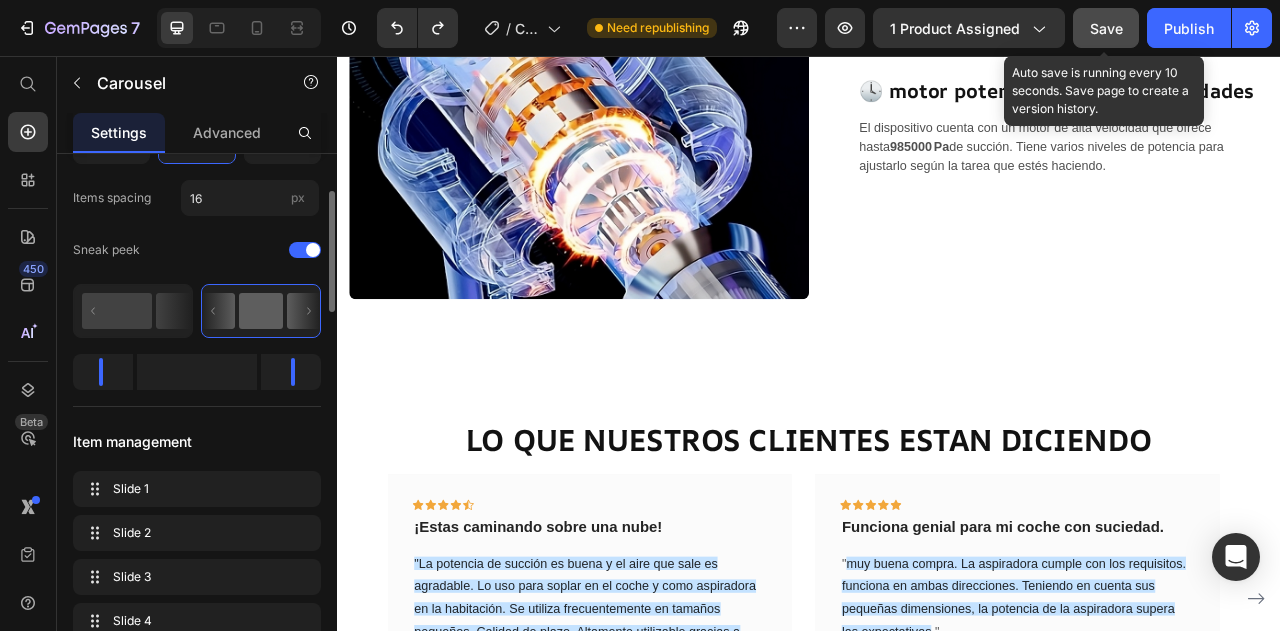 click on "Save" at bounding box center [1106, 28] 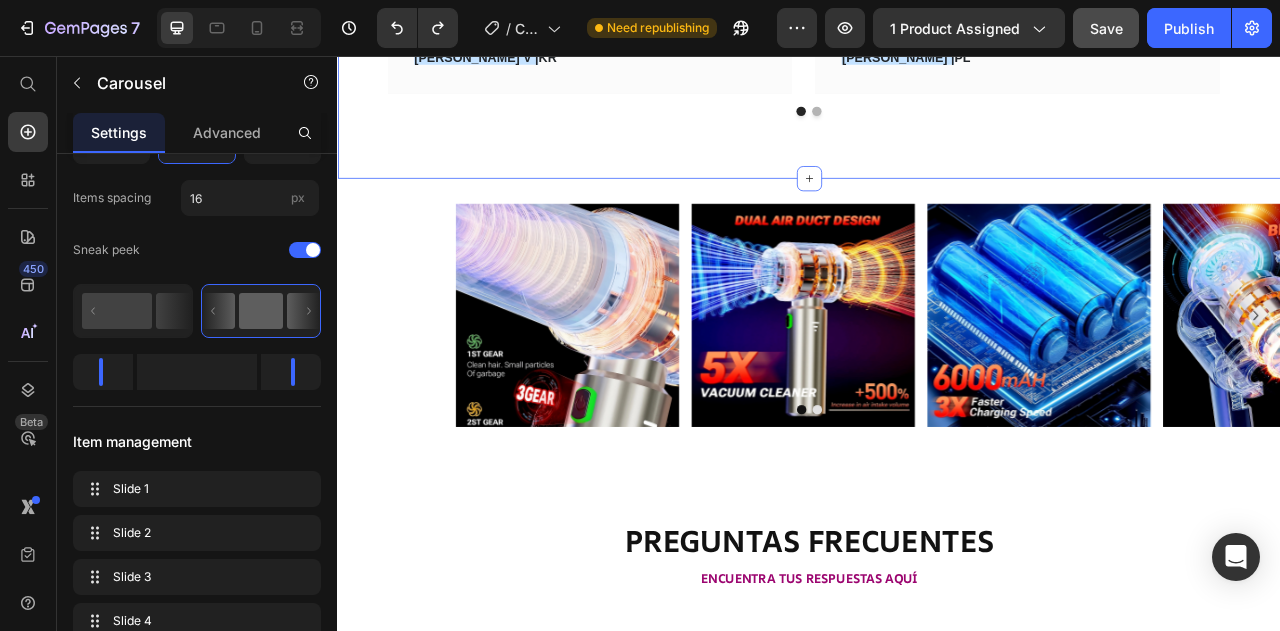 scroll, scrollTop: 3128, scrollLeft: 0, axis: vertical 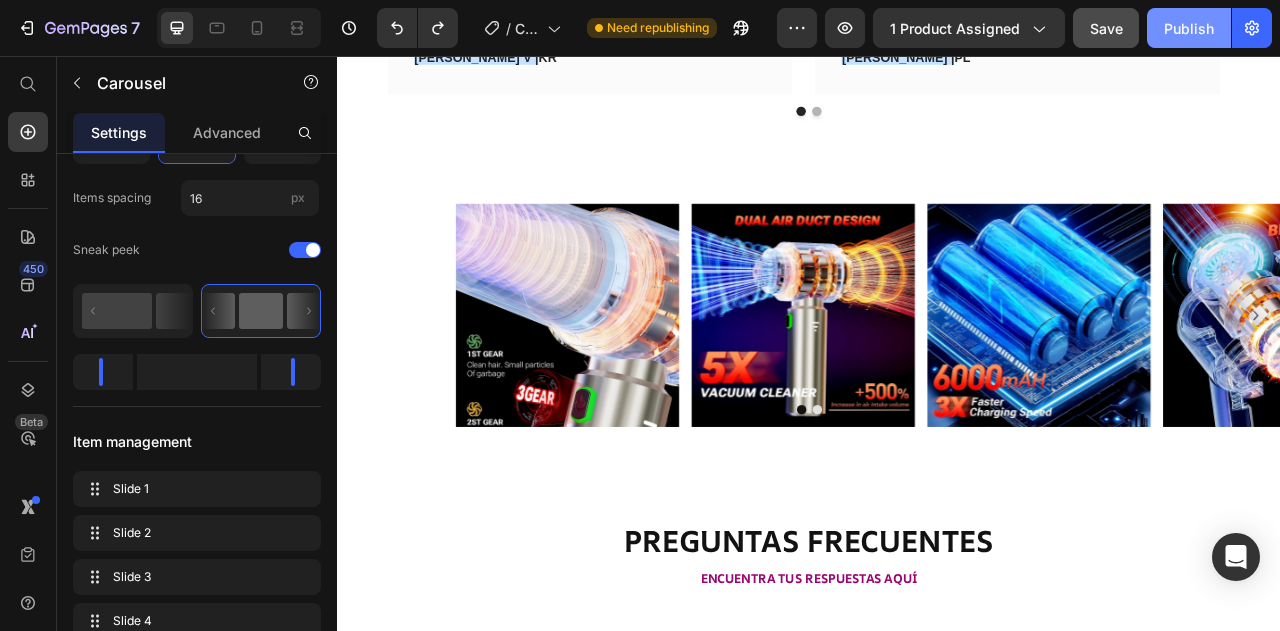 click on "Publish" at bounding box center [1189, 28] 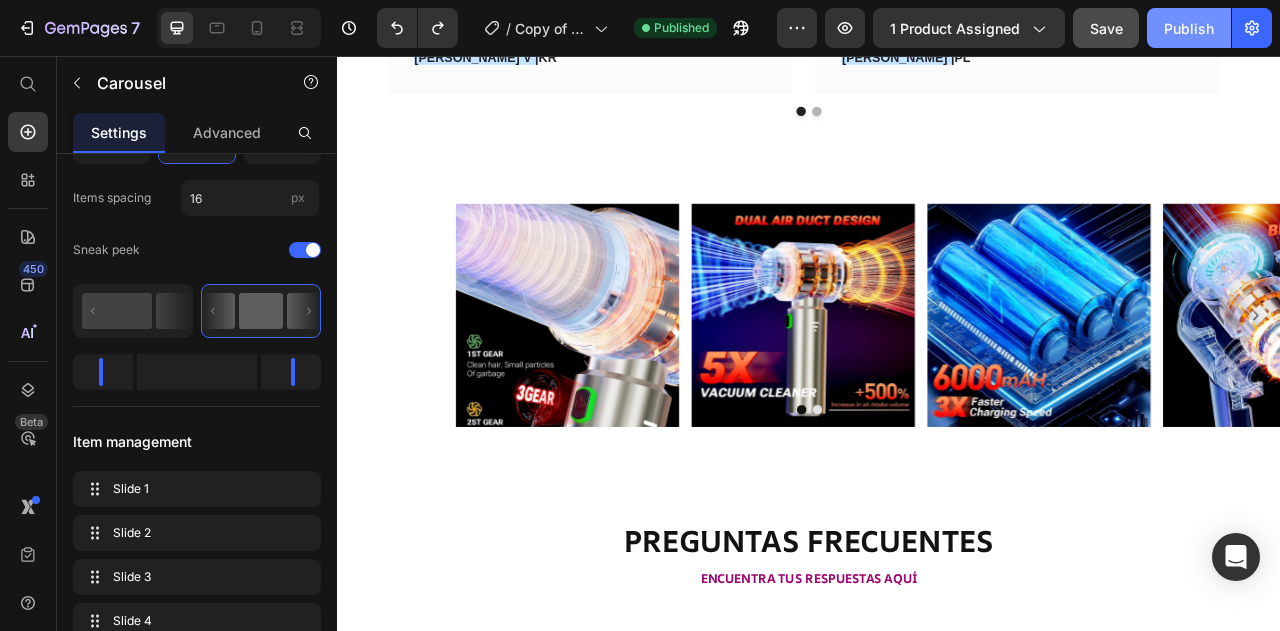 click on "Publish" 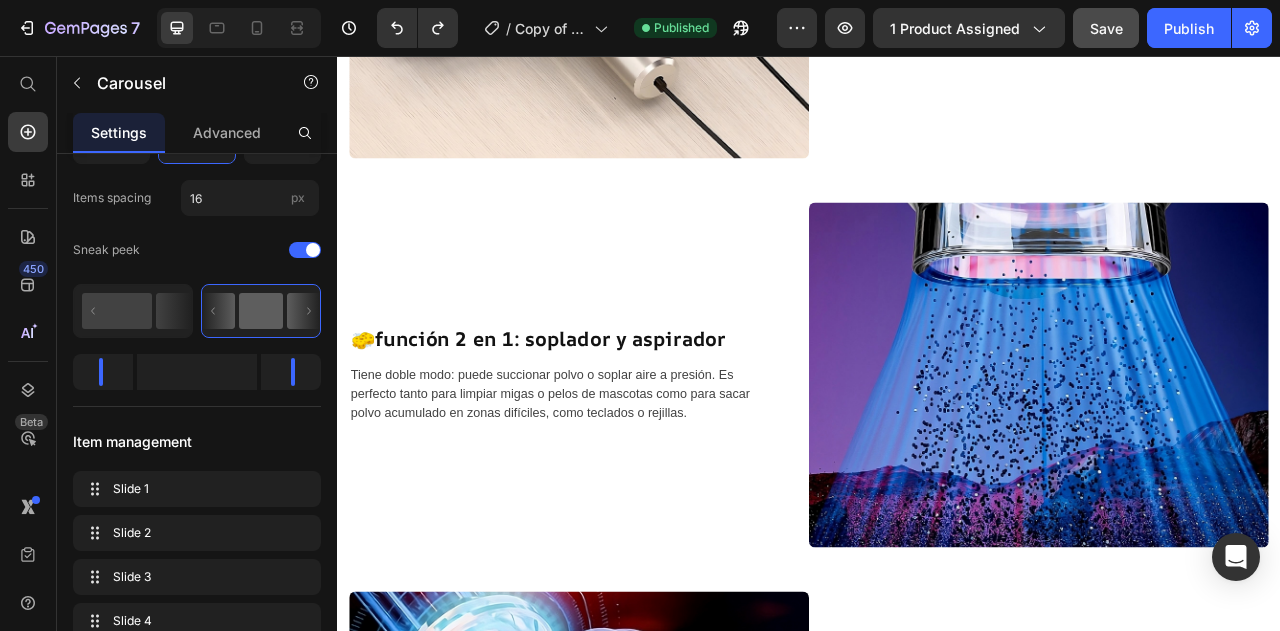 scroll, scrollTop: 314, scrollLeft: 0, axis: vertical 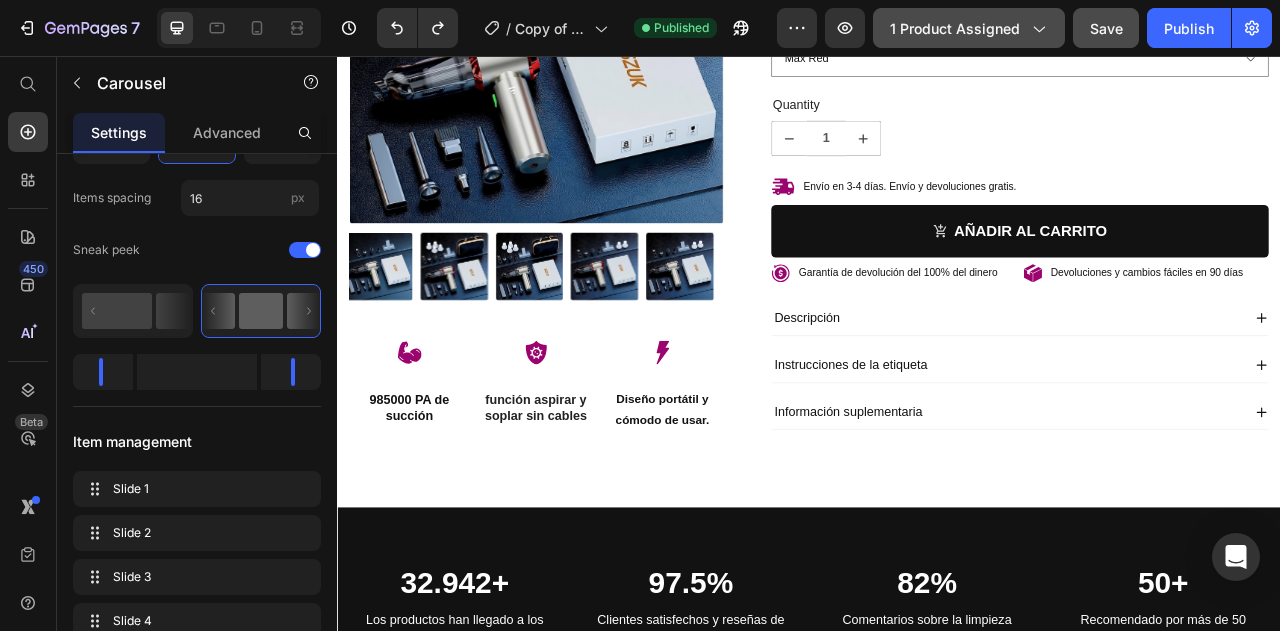 click on "1 product assigned" 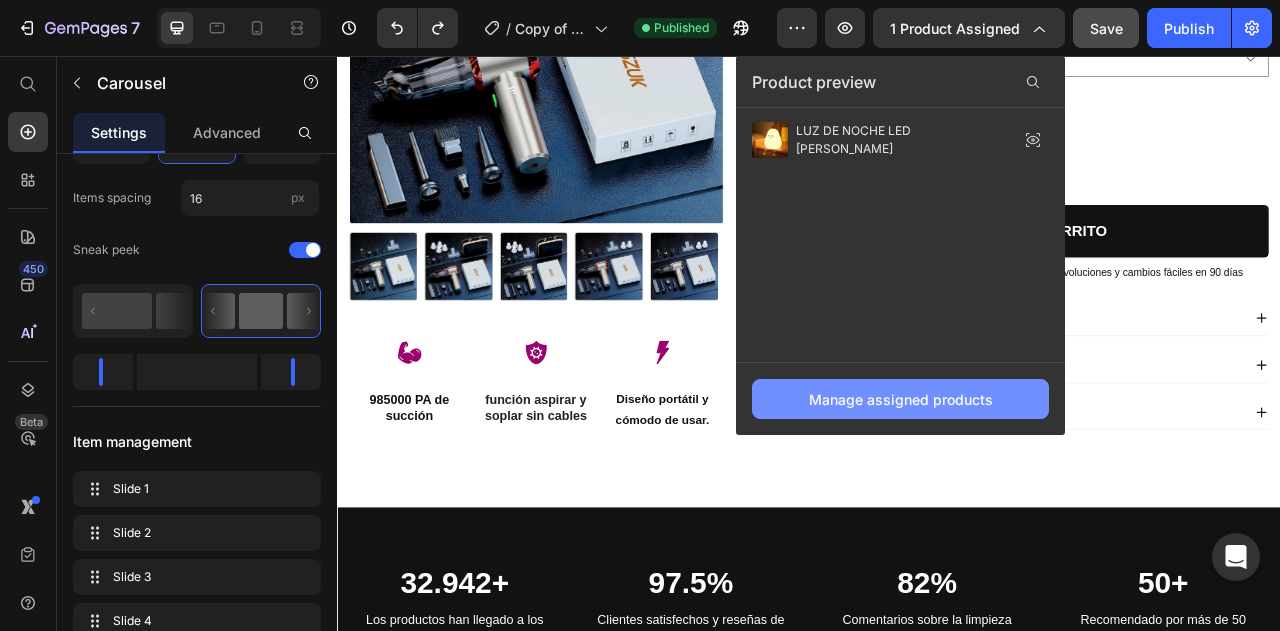 click on "Manage assigned products" at bounding box center [901, 399] 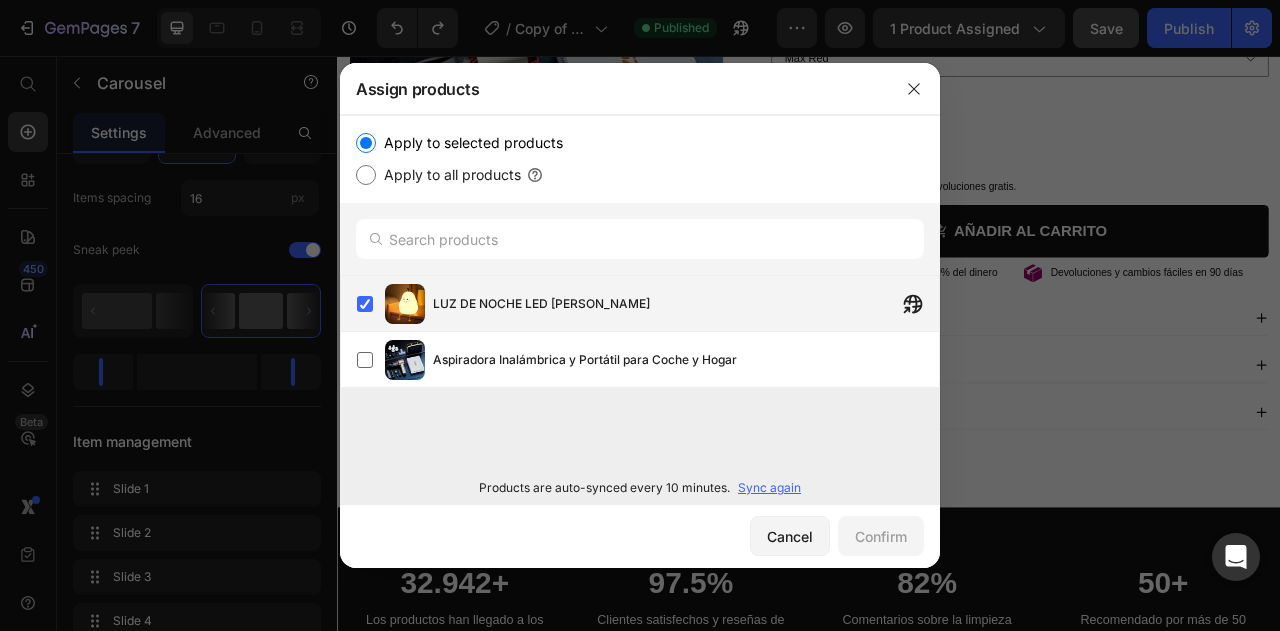 click on "LUZ DE NOCHE LED [PERSON_NAME]" at bounding box center (686, 304) 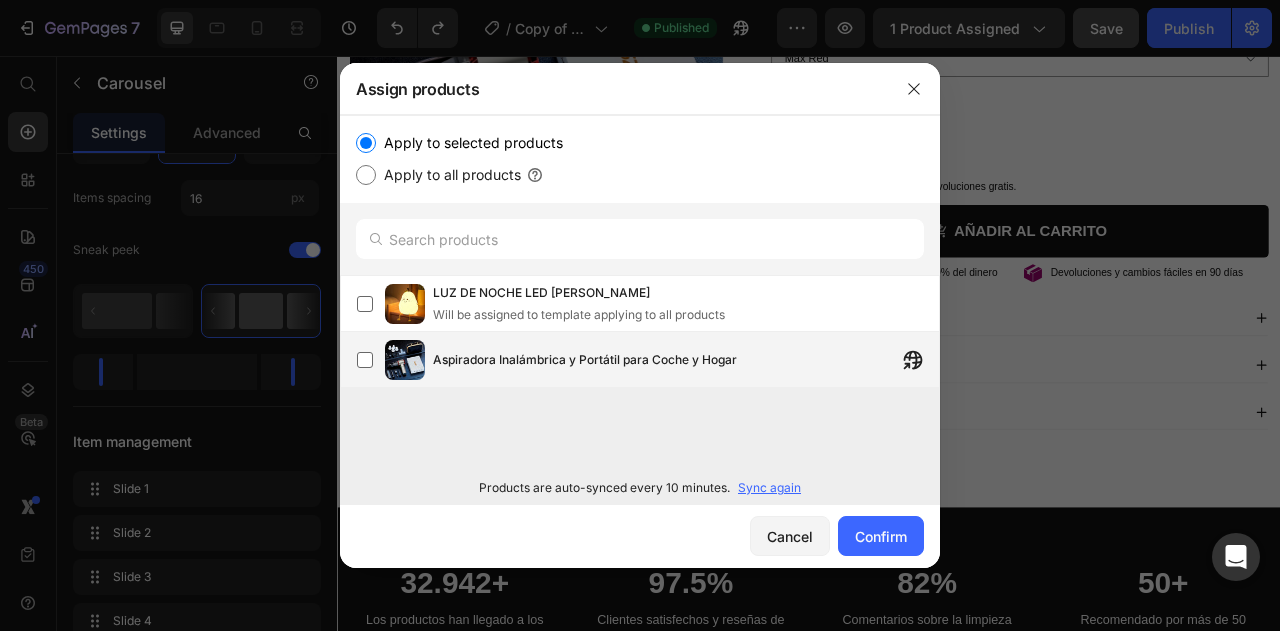click on "Aspiradora Inalámbrica y Portátil para Coche y Hogar" at bounding box center [585, 360] 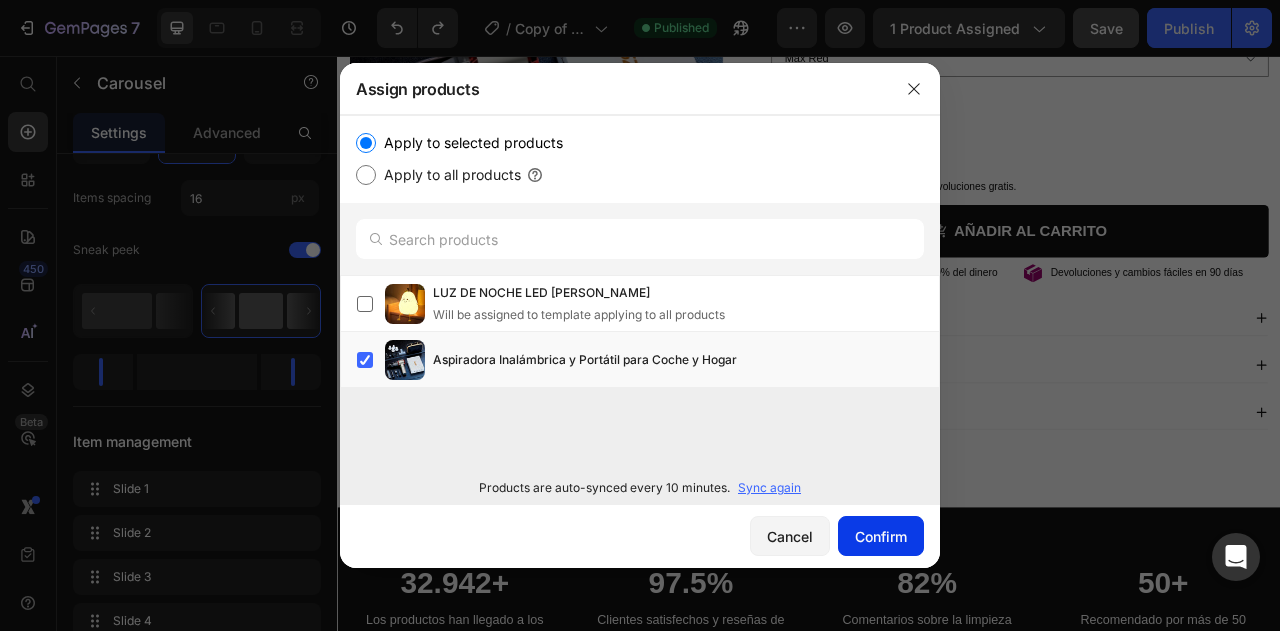 click on "Confirm" at bounding box center [881, 536] 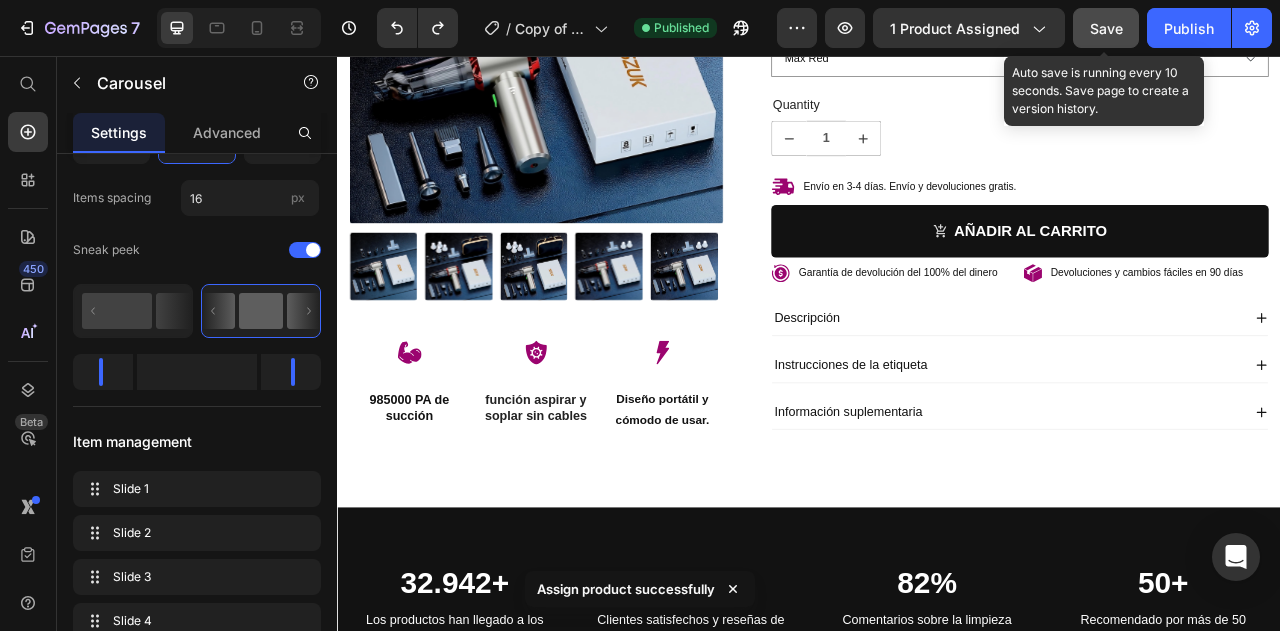 click on "Save" at bounding box center [1106, 28] 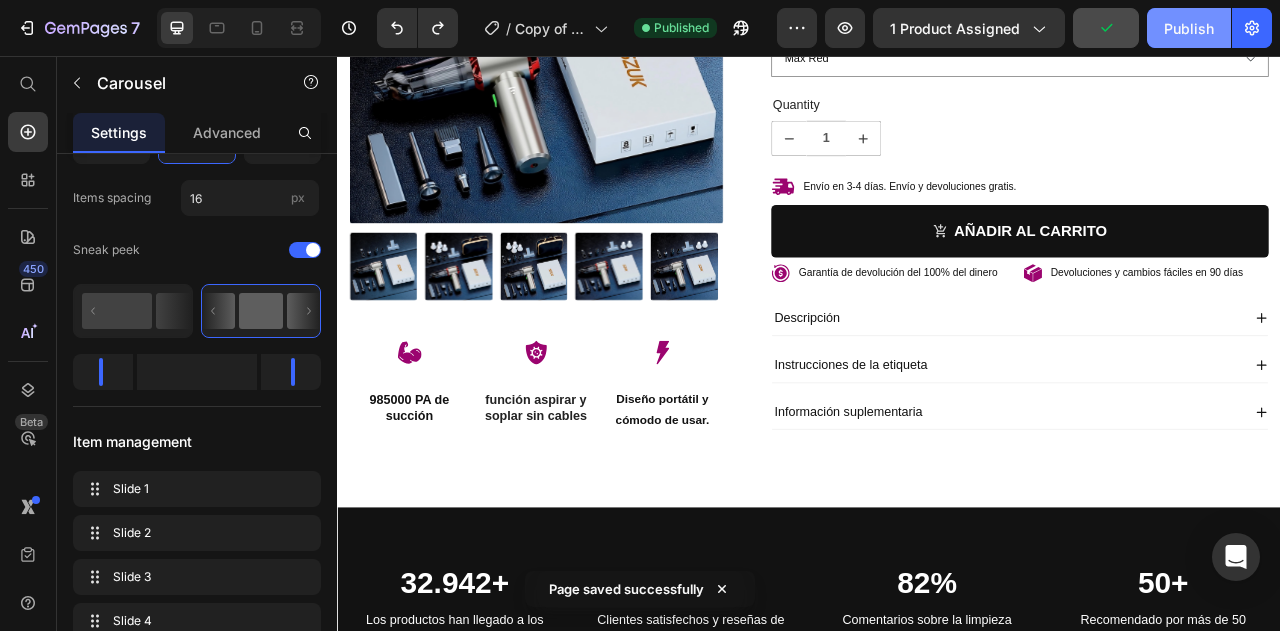 click on "Publish" 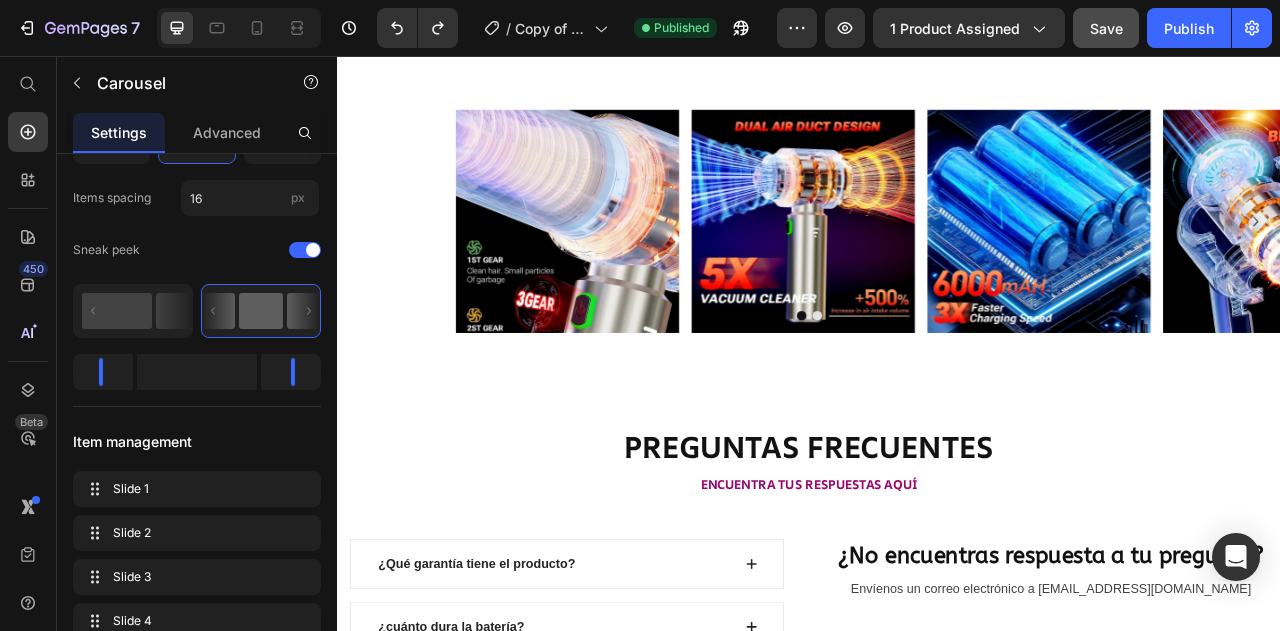 scroll, scrollTop: 3142, scrollLeft: 0, axis: vertical 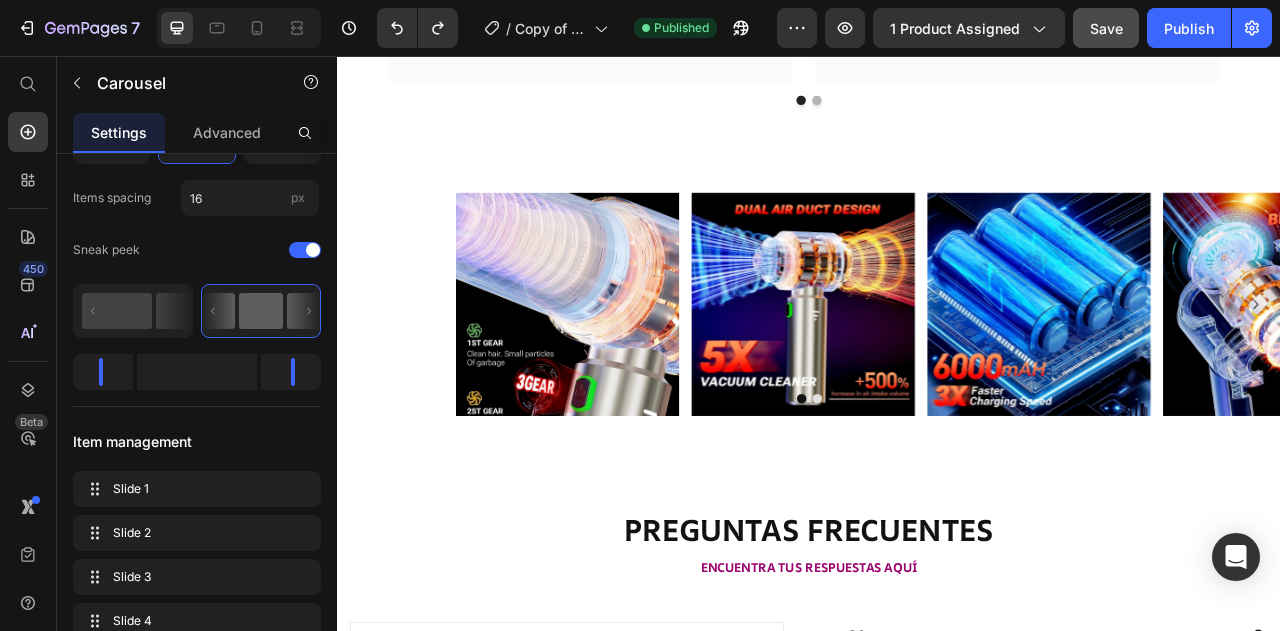 click on "Image Image Image Image" at bounding box center (937, 372) 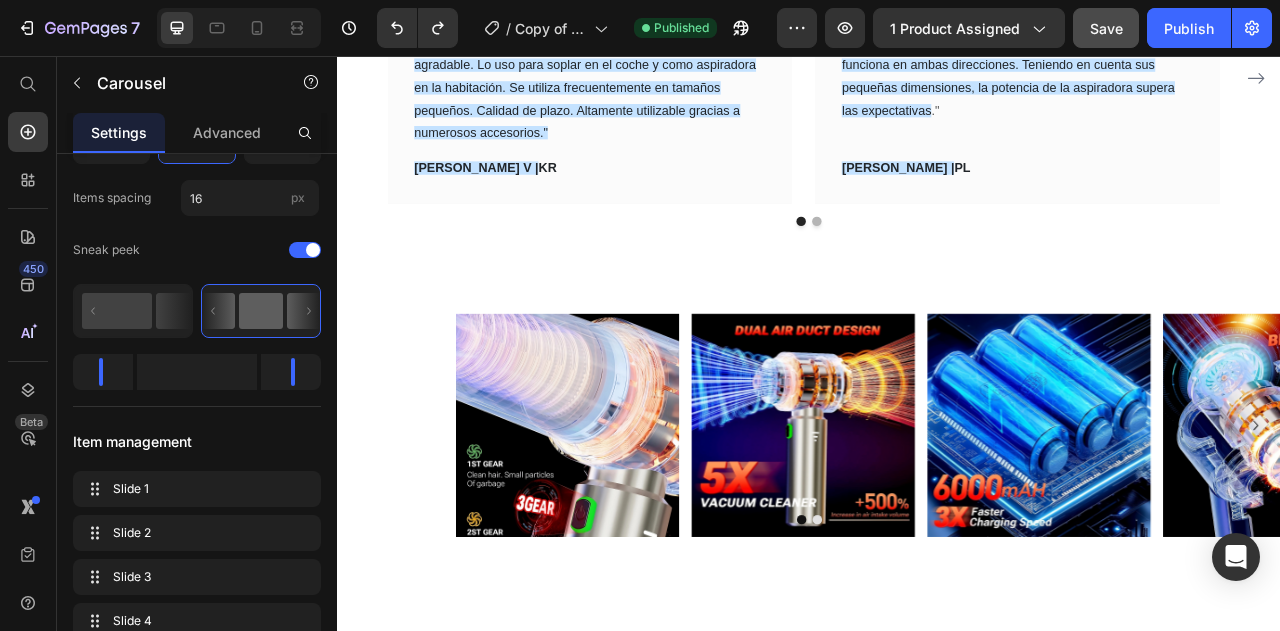 scroll, scrollTop: 2986, scrollLeft: 0, axis: vertical 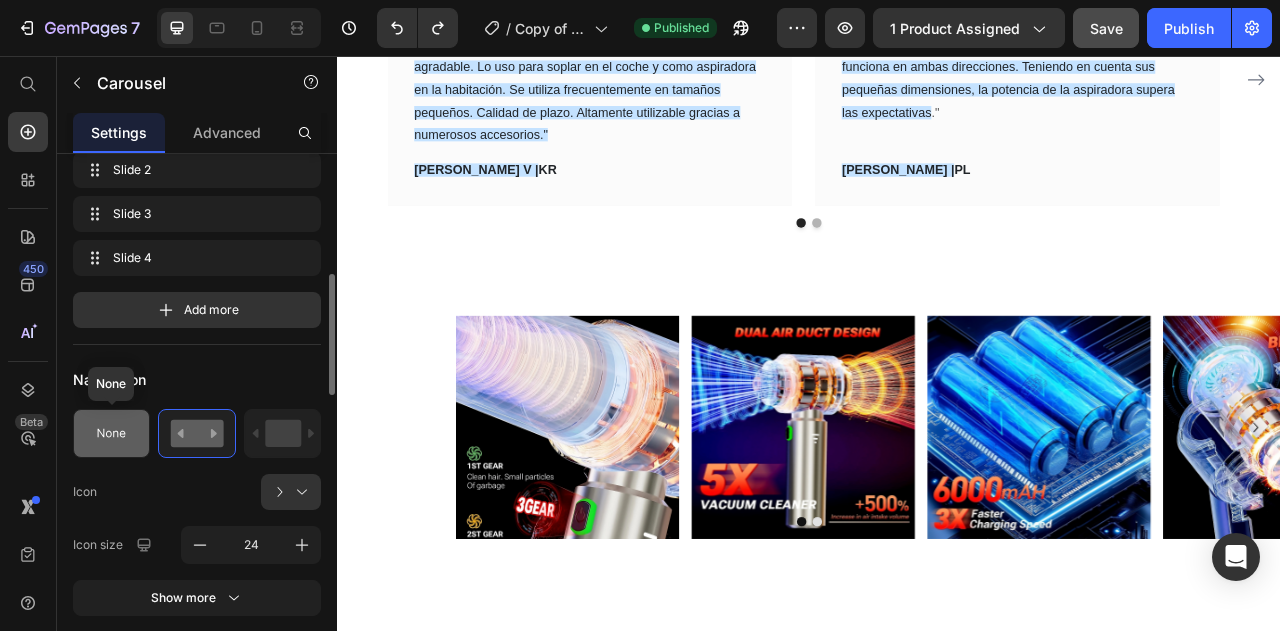 click 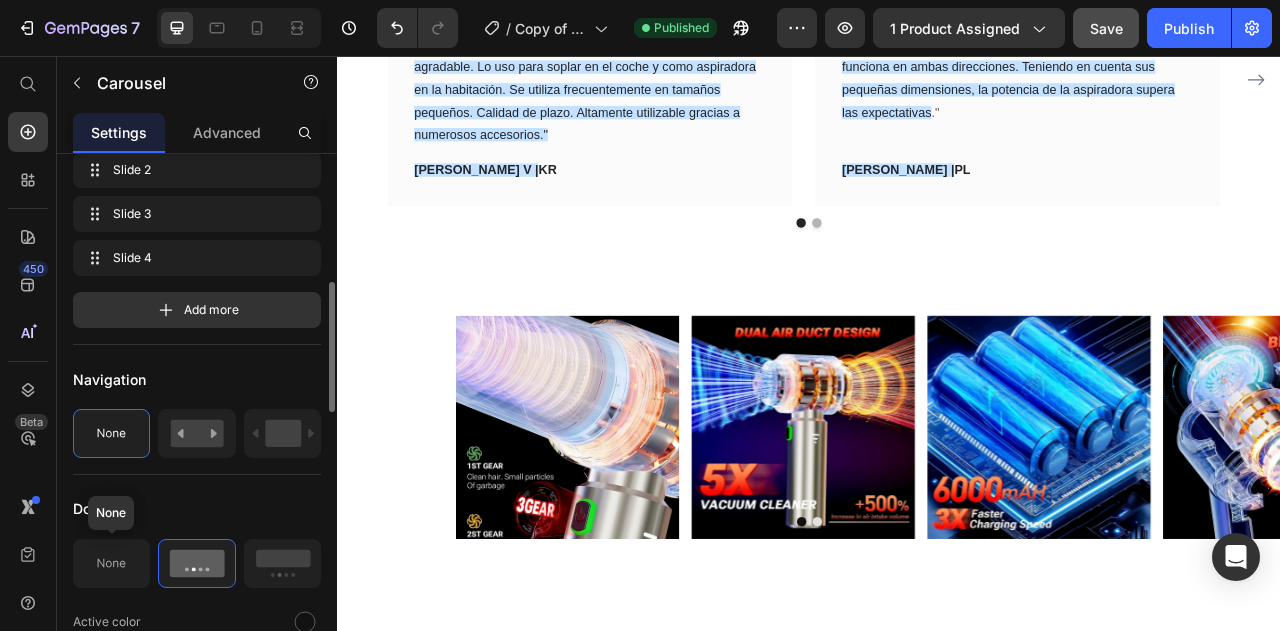 click 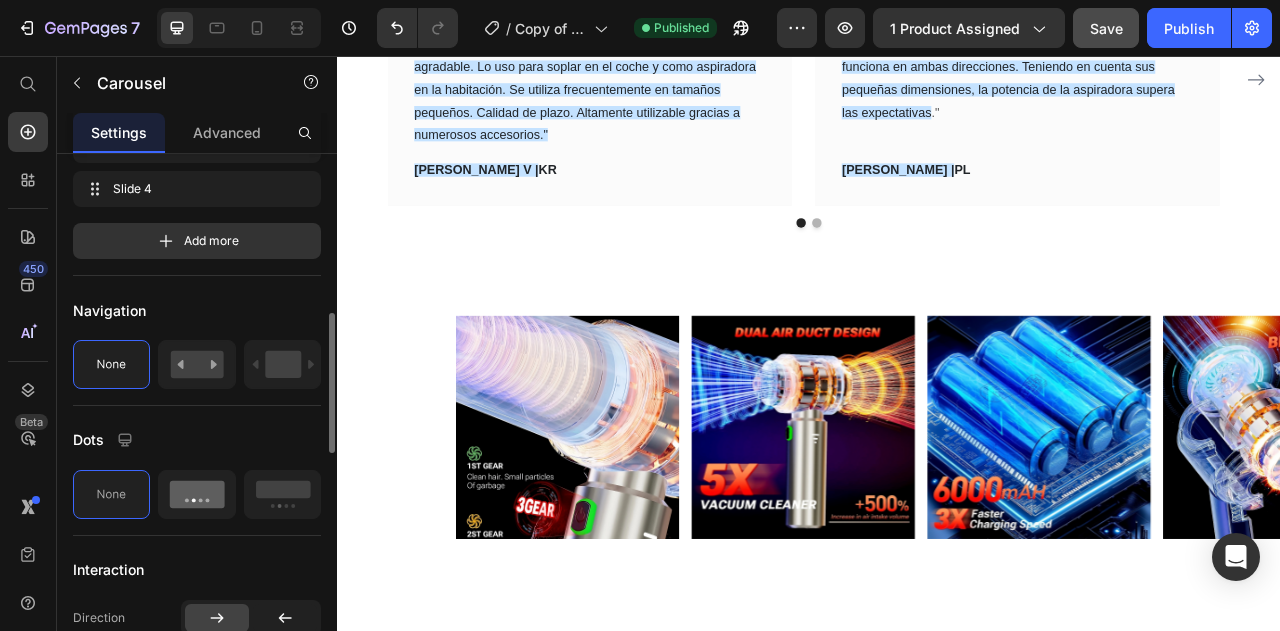 scroll, scrollTop: 600, scrollLeft: 0, axis: vertical 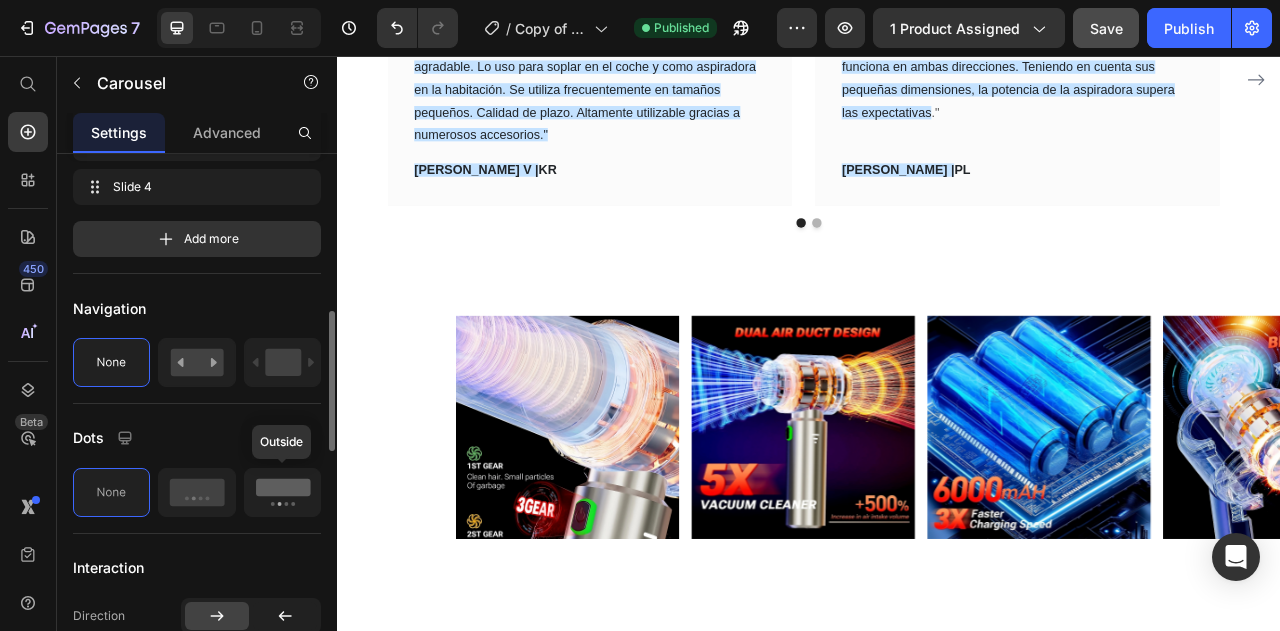 click 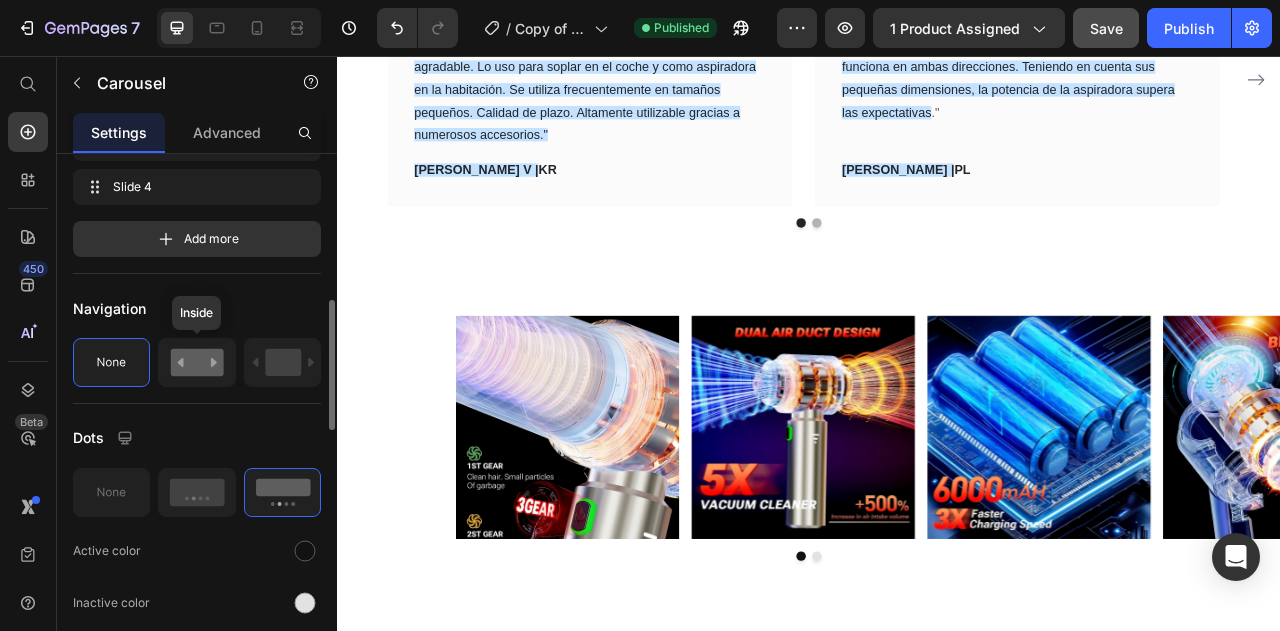 click 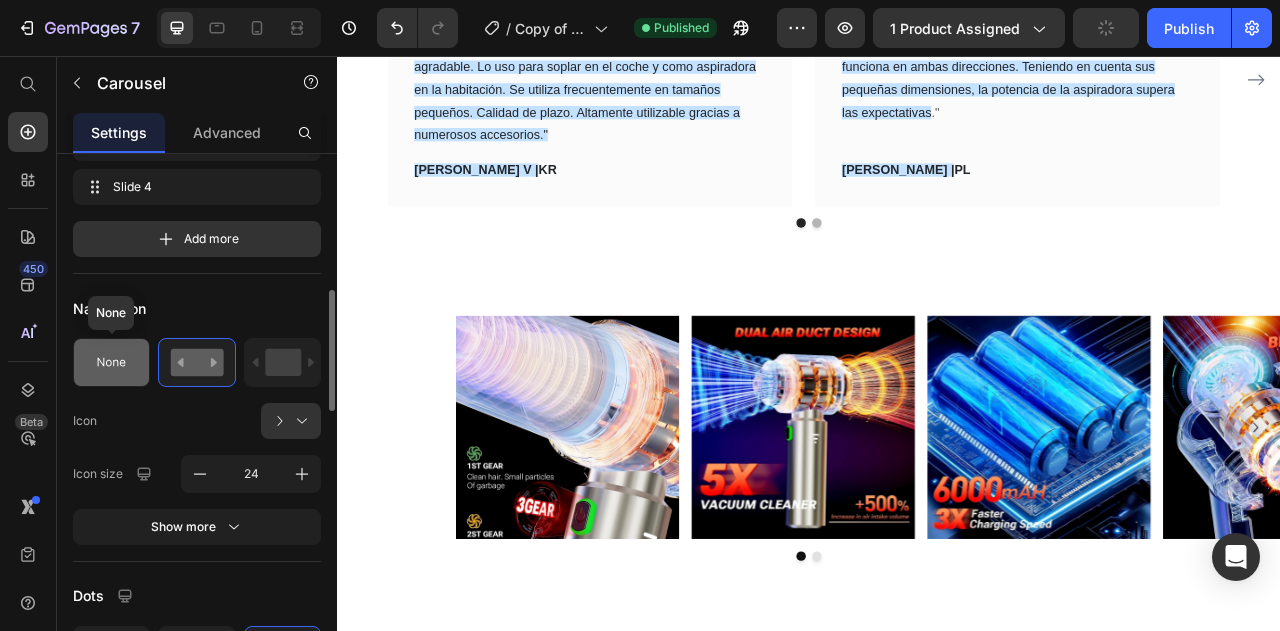click 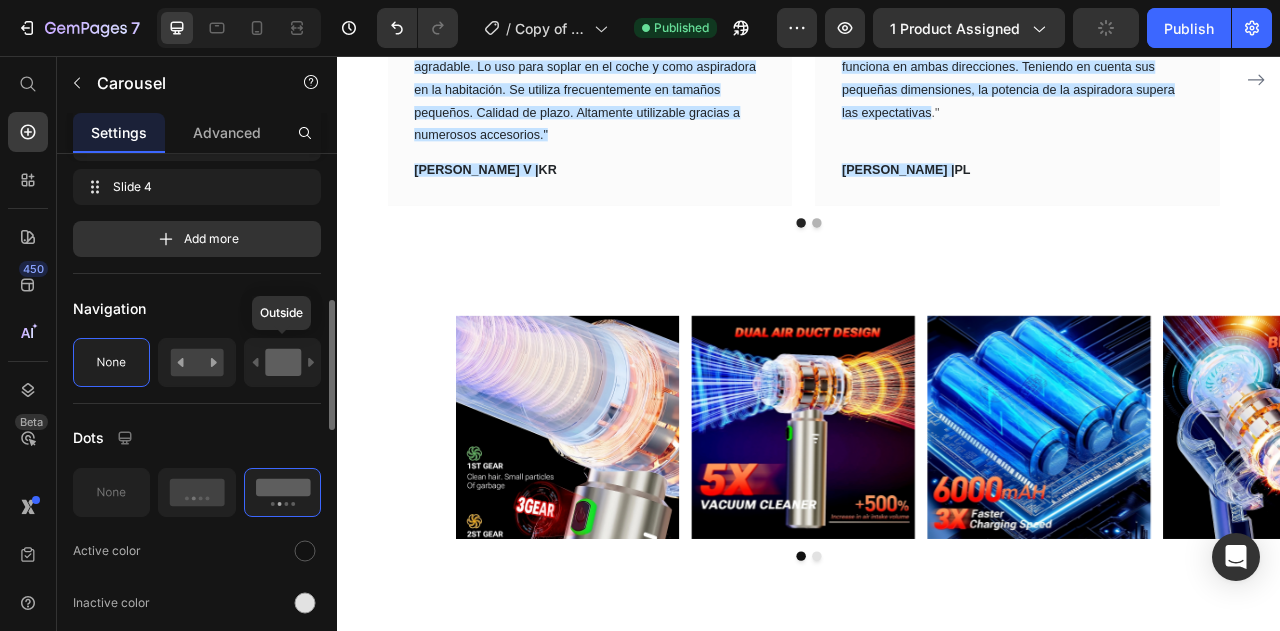 click 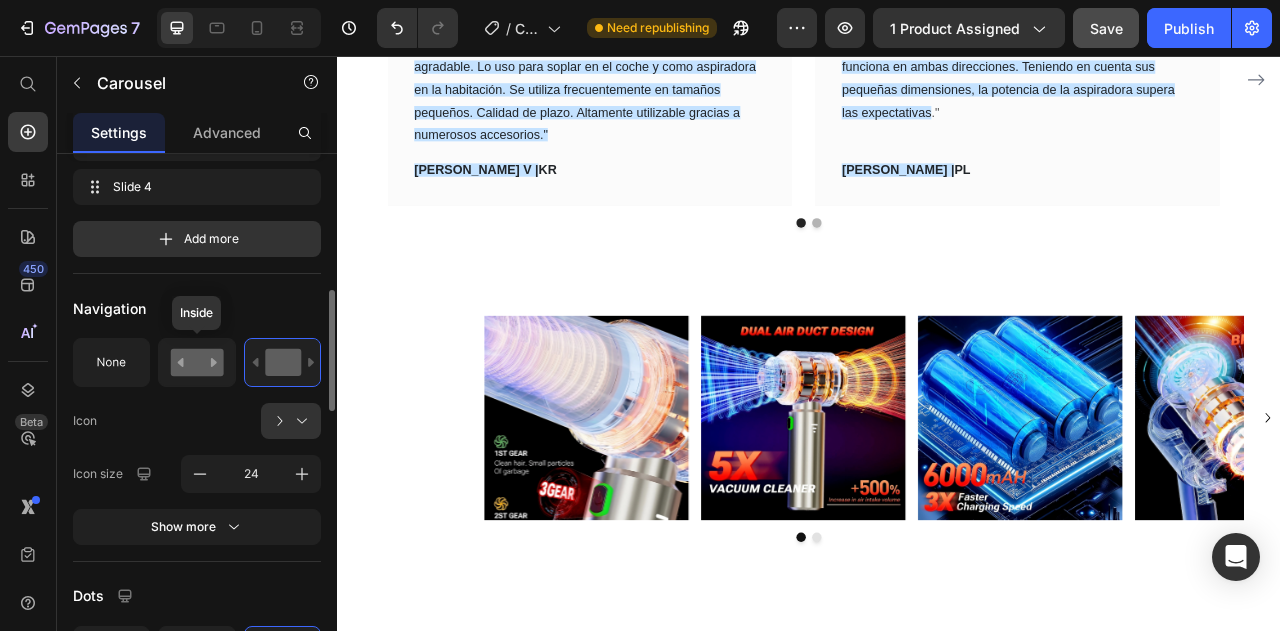 click 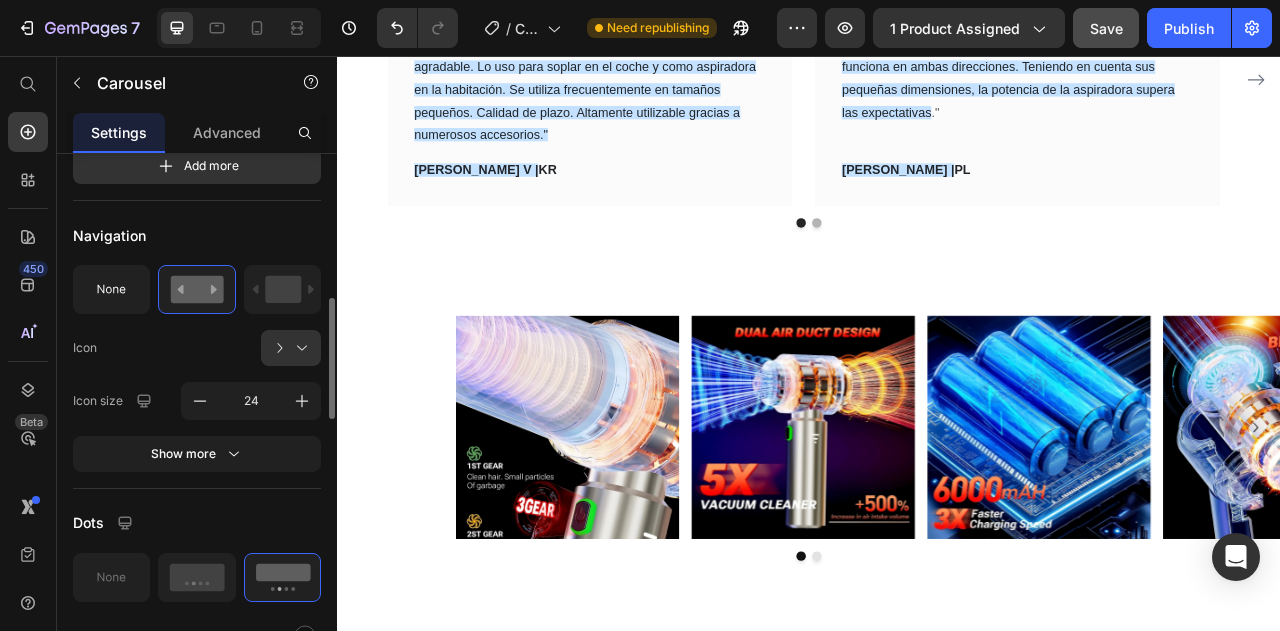 scroll, scrollTop: 676, scrollLeft: 0, axis: vertical 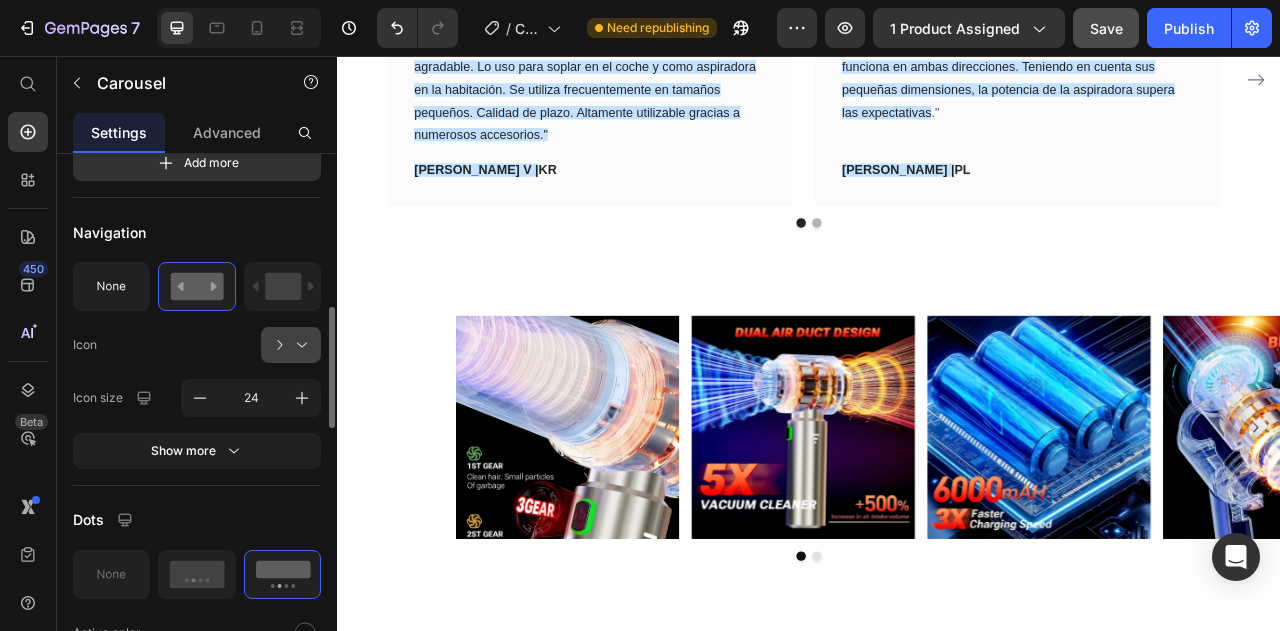 click at bounding box center (299, 345) 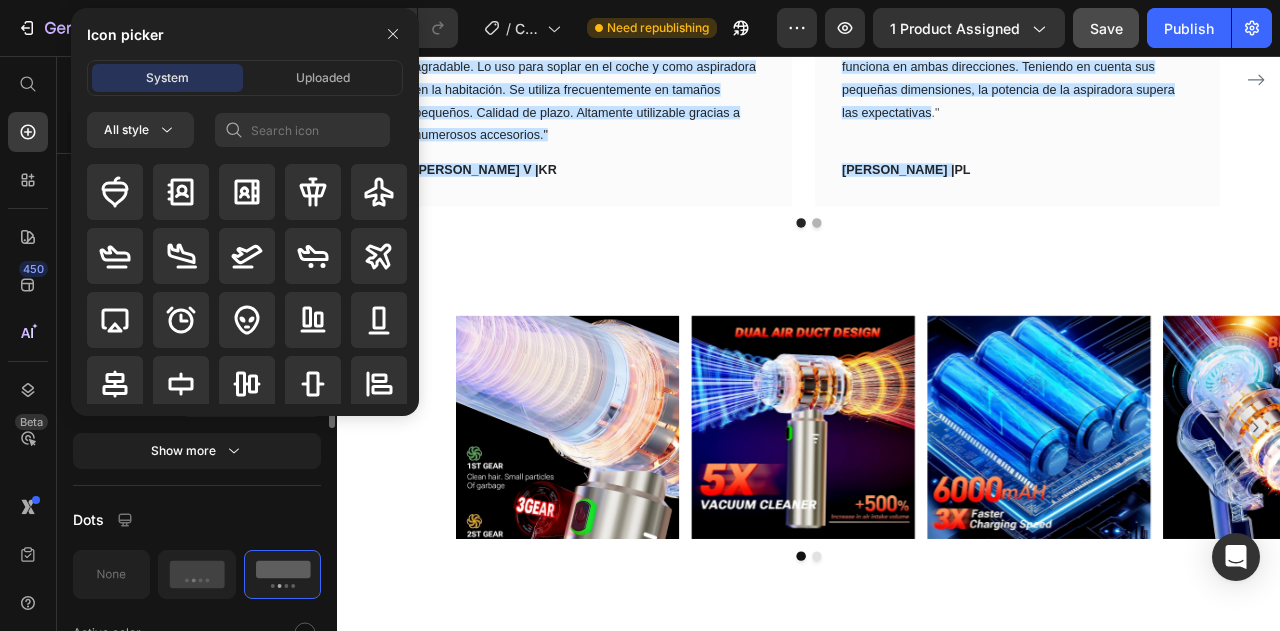 click on "Display Items spacing 16 px Sneak peek Item management Slide 1 Slide 1 Slide 2 Slide 2 Slide 3 Slide 3 Slide 4 Slide 4 Add more Navigation Icon
Icon size 24 Show more Dots Active color Inactive color Show more Interaction Direction
Autoplay Drag to scroll Infinity loop Show more Size Width 1200 px % Height Auto px Show more Shape Border Corner Shadow Background  Color  Align" at bounding box center [197, 607] 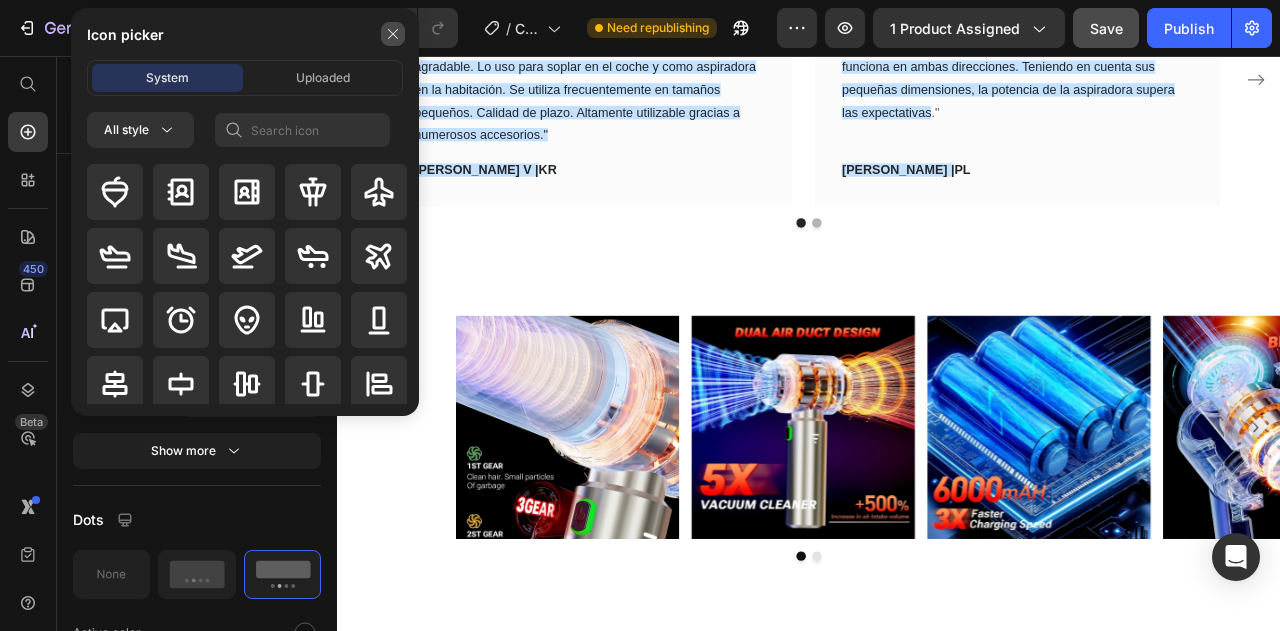 click 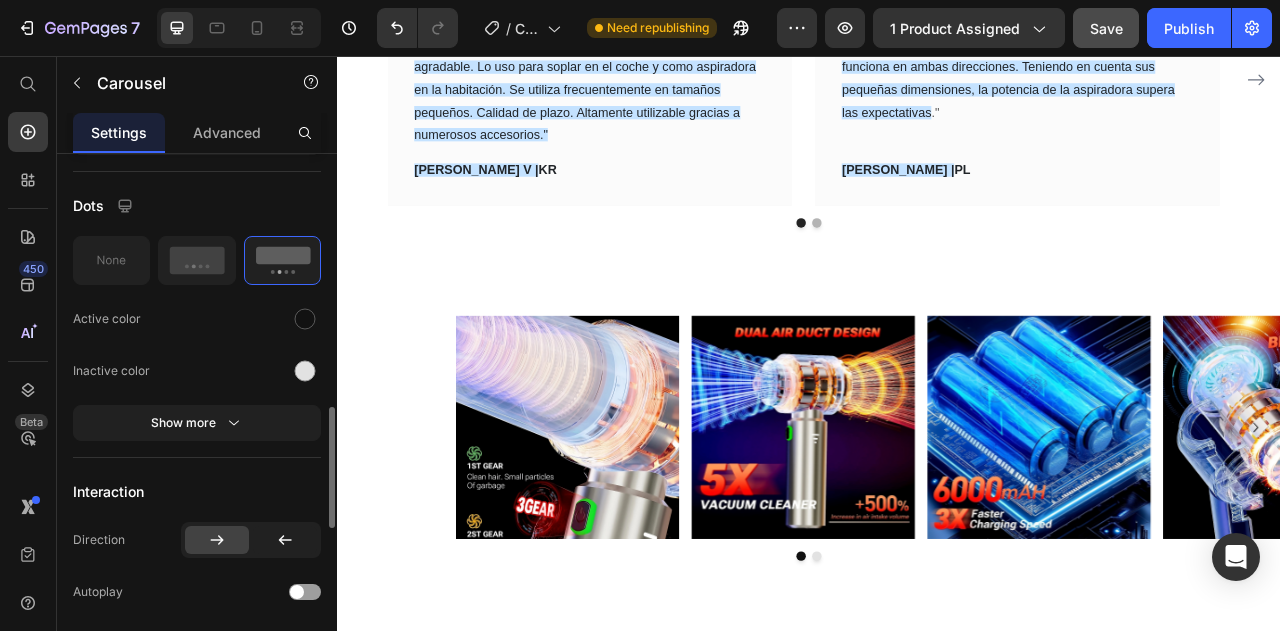 scroll, scrollTop: 1018, scrollLeft: 0, axis: vertical 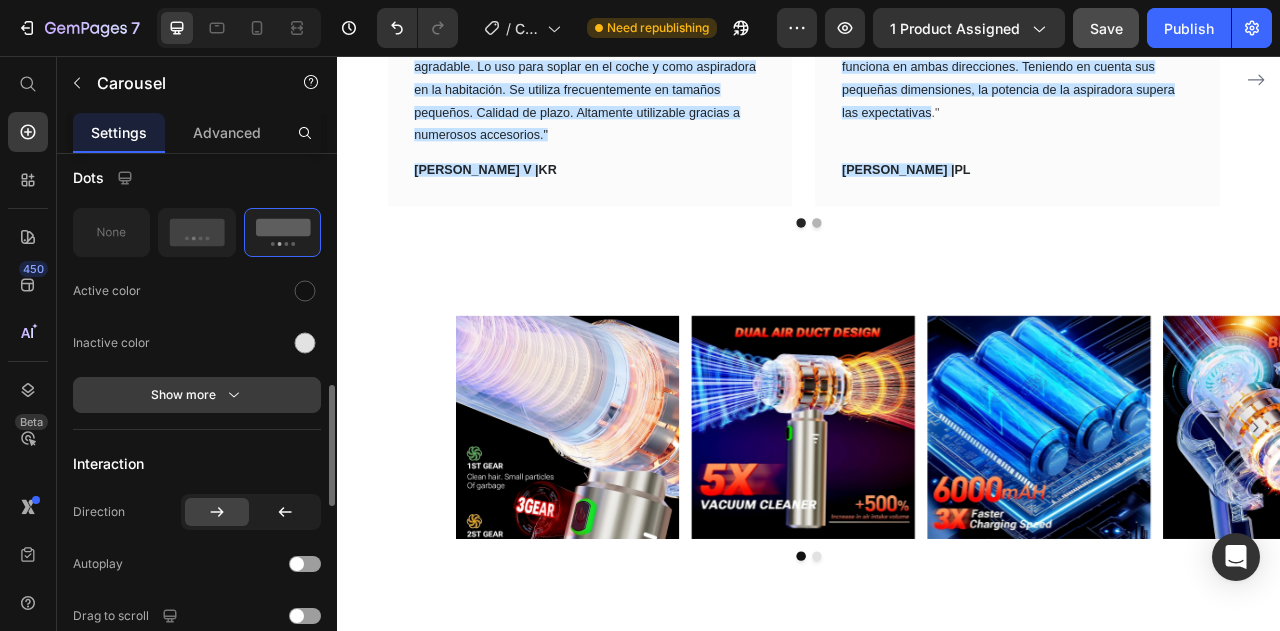 click on "Show more" at bounding box center [197, 395] 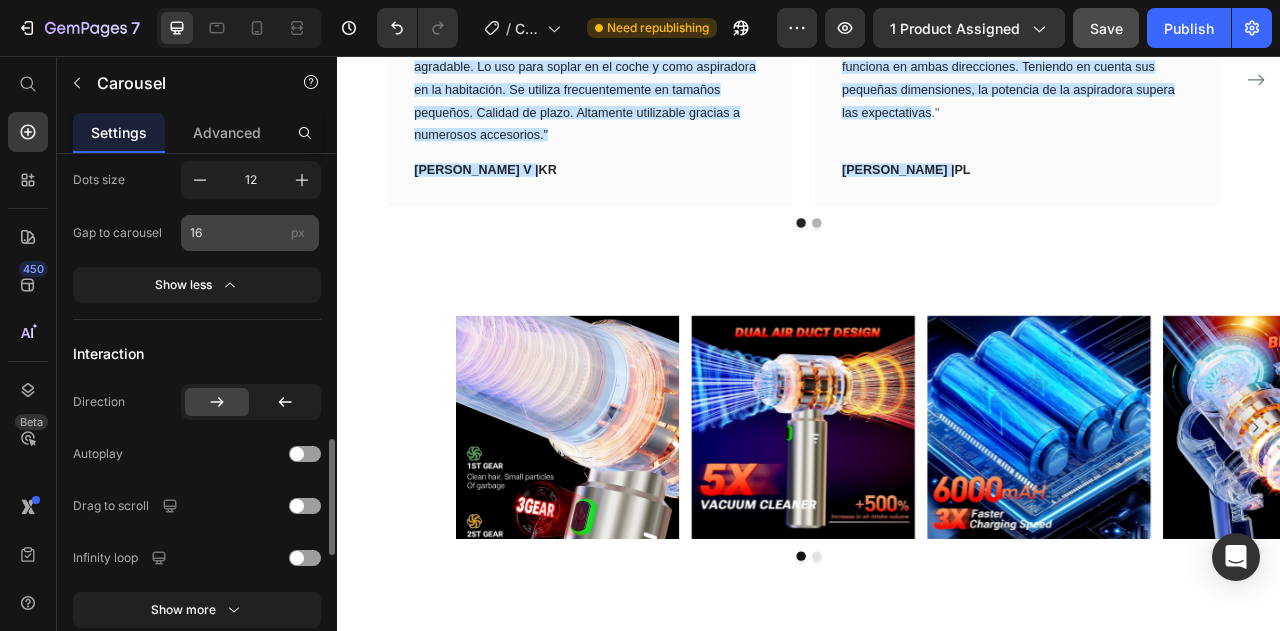 scroll, scrollTop: 1359, scrollLeft: 0, axis: vertical 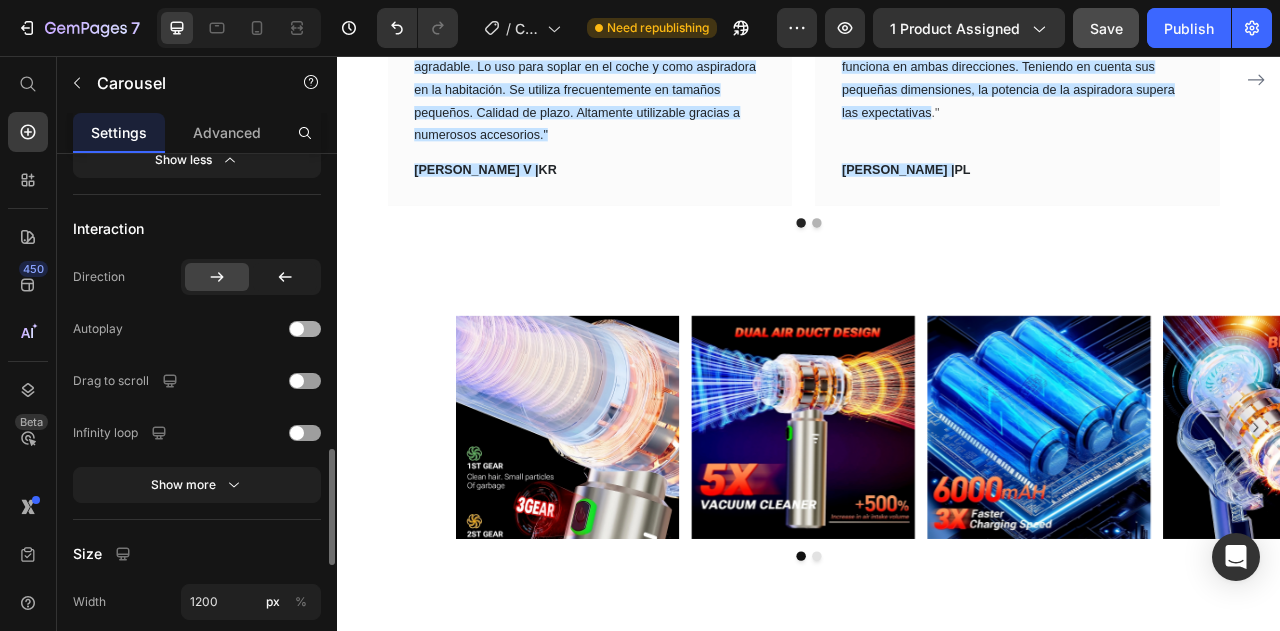 click at bounding box center [305, 329] 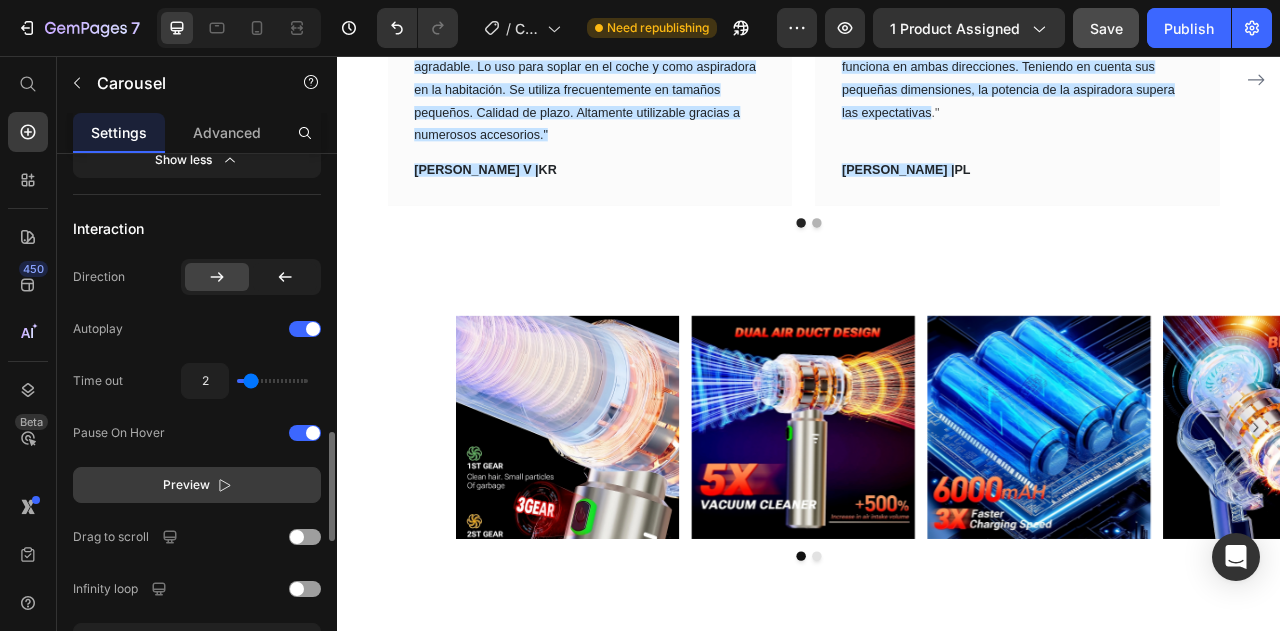 click on "Preview" at bounding box center [197, 485] 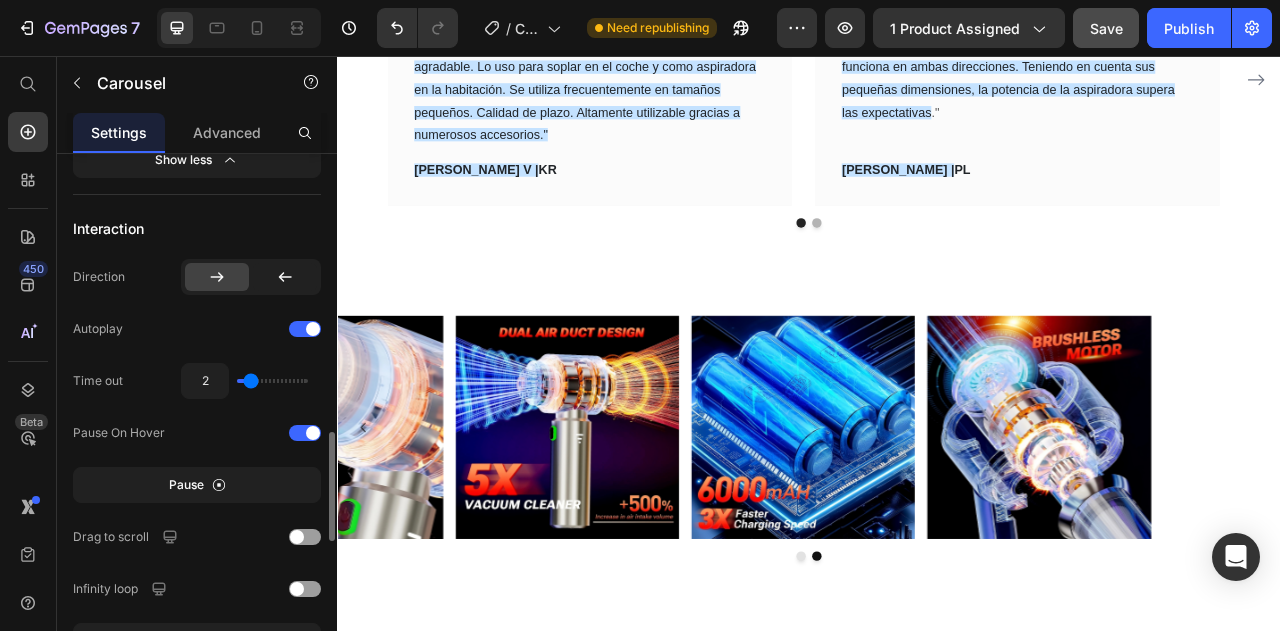 click on "2" 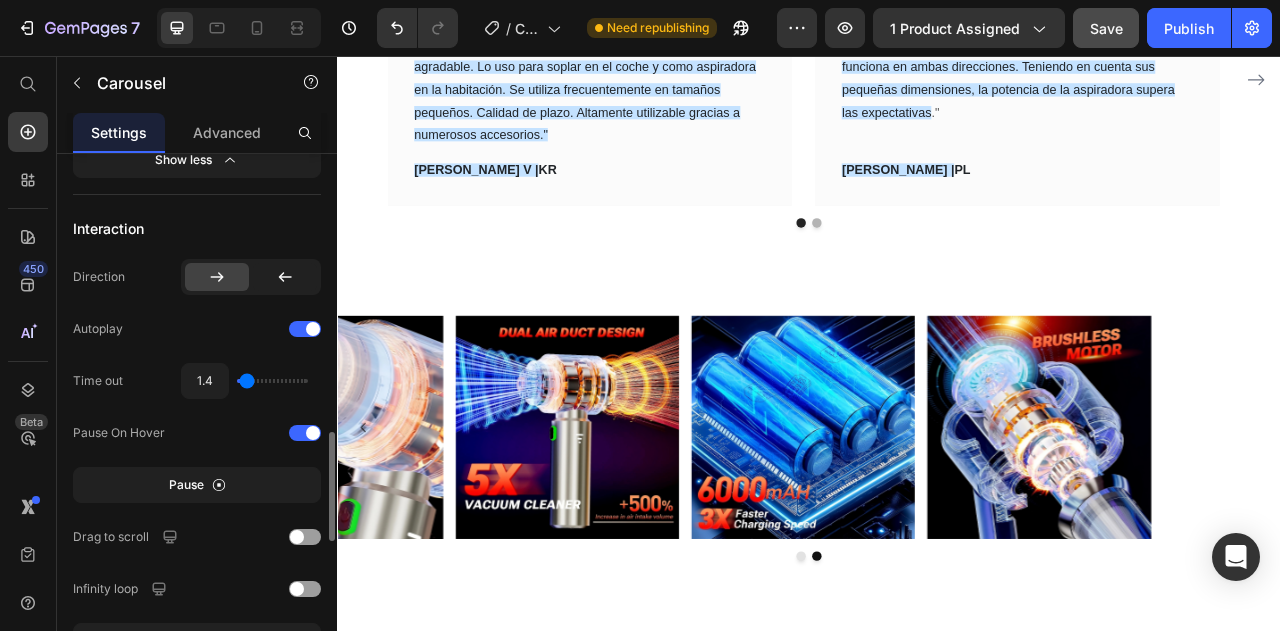 type on "1.3" 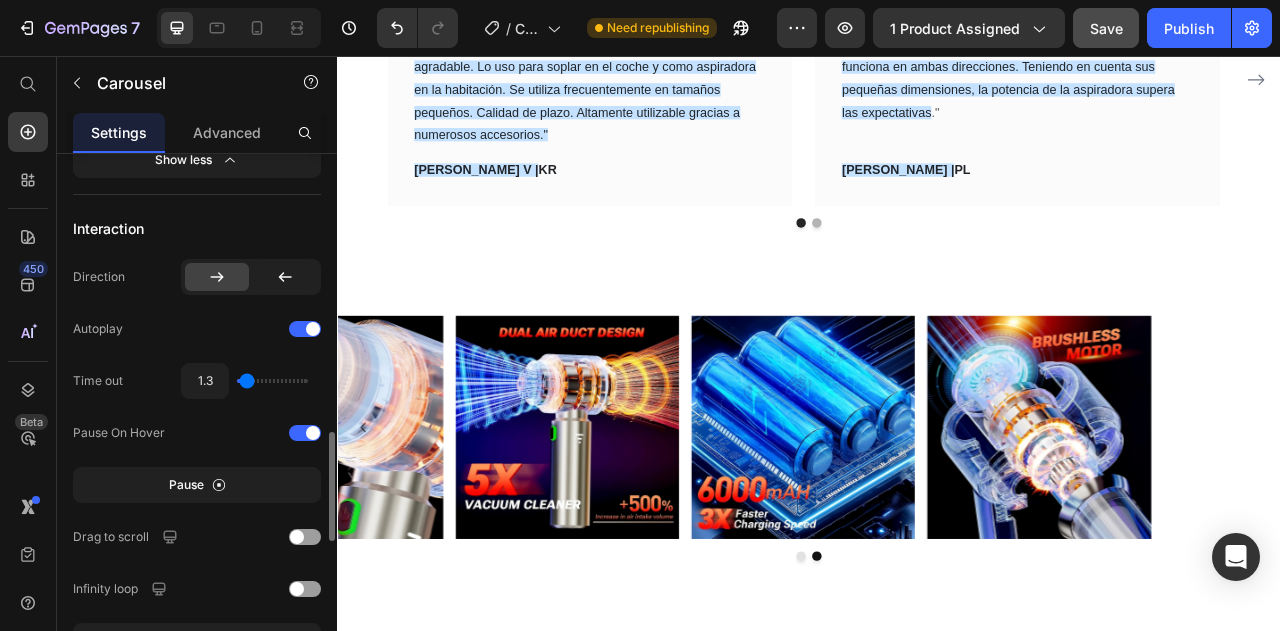 type on "1" 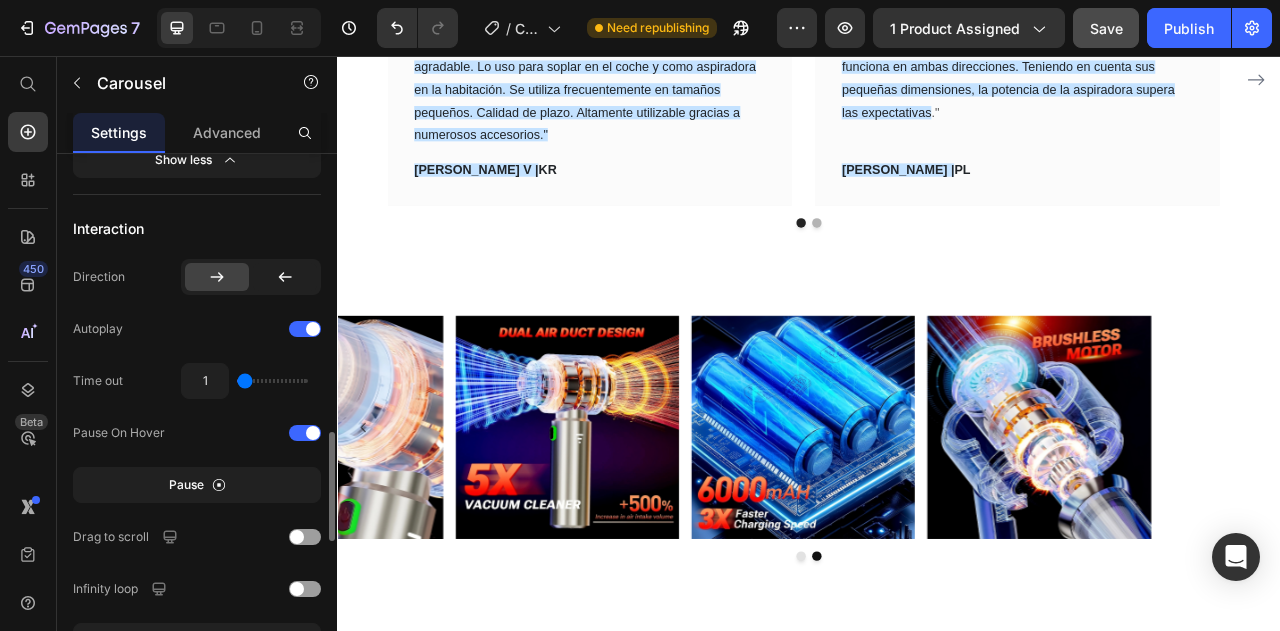 drag, startPoint x: 248, startPoint y: 378, endPoint x: 235, endPoint y: 380, distance: 13.152946 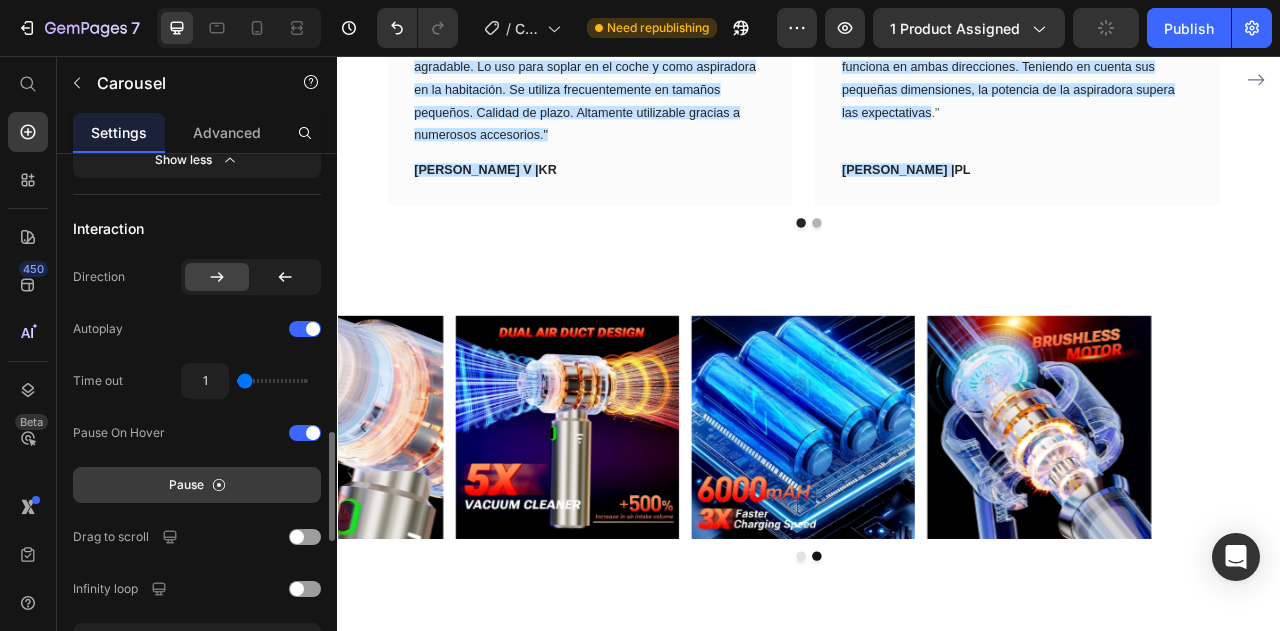click on "Pause" at bounding box center (186, 485) 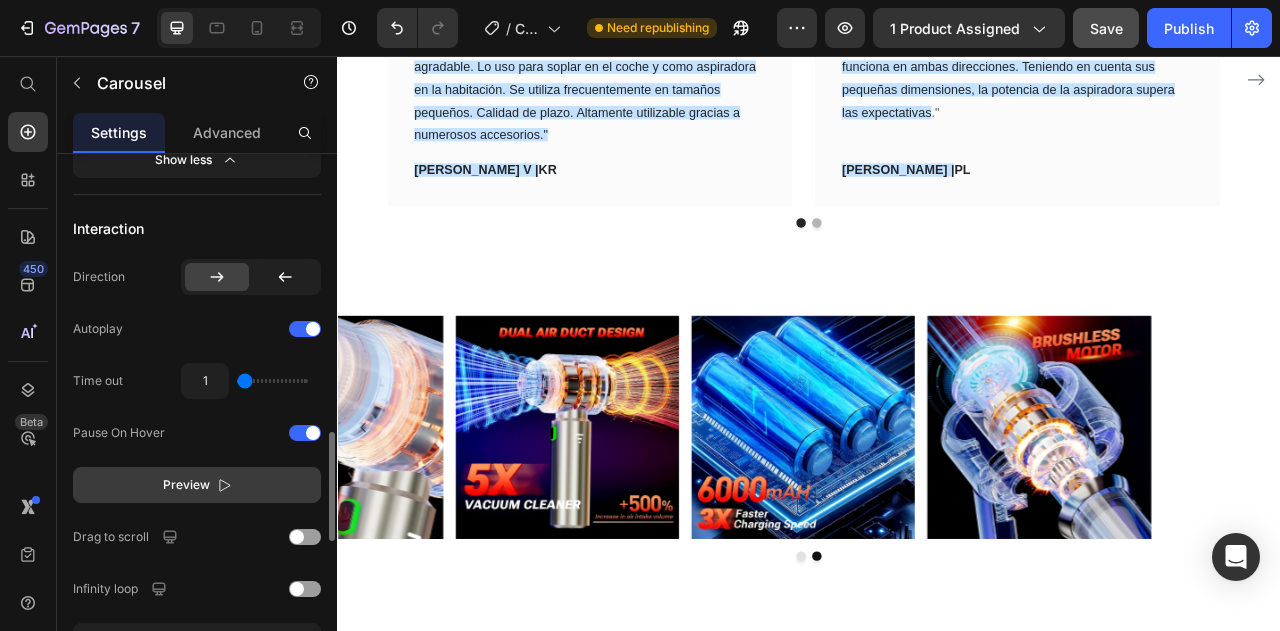 click on "Preview" at bounding box center (186, 485) 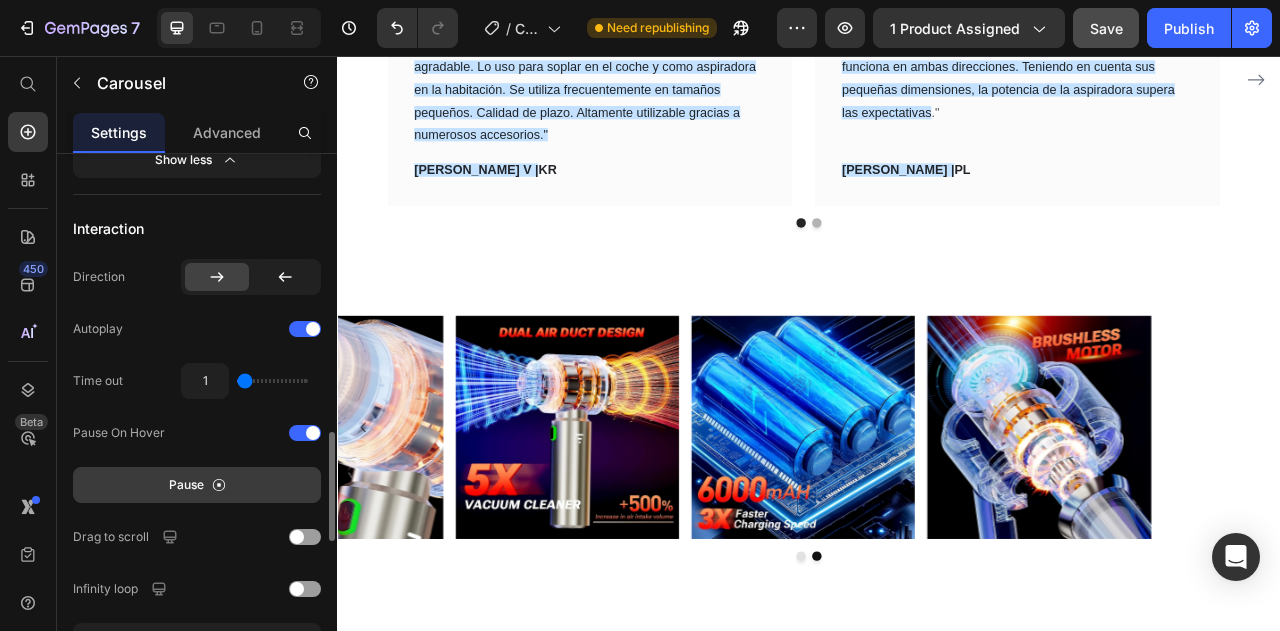 click at bounding box center [927, 692] 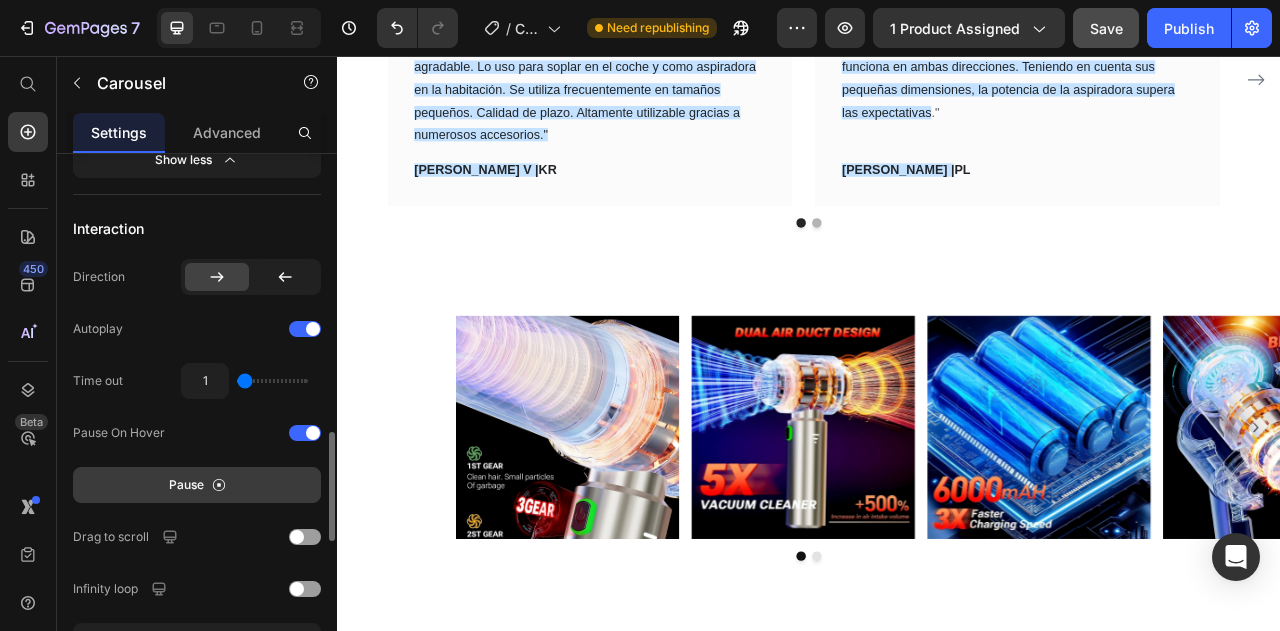 click on "Pause" at bounding box center [197, 485] 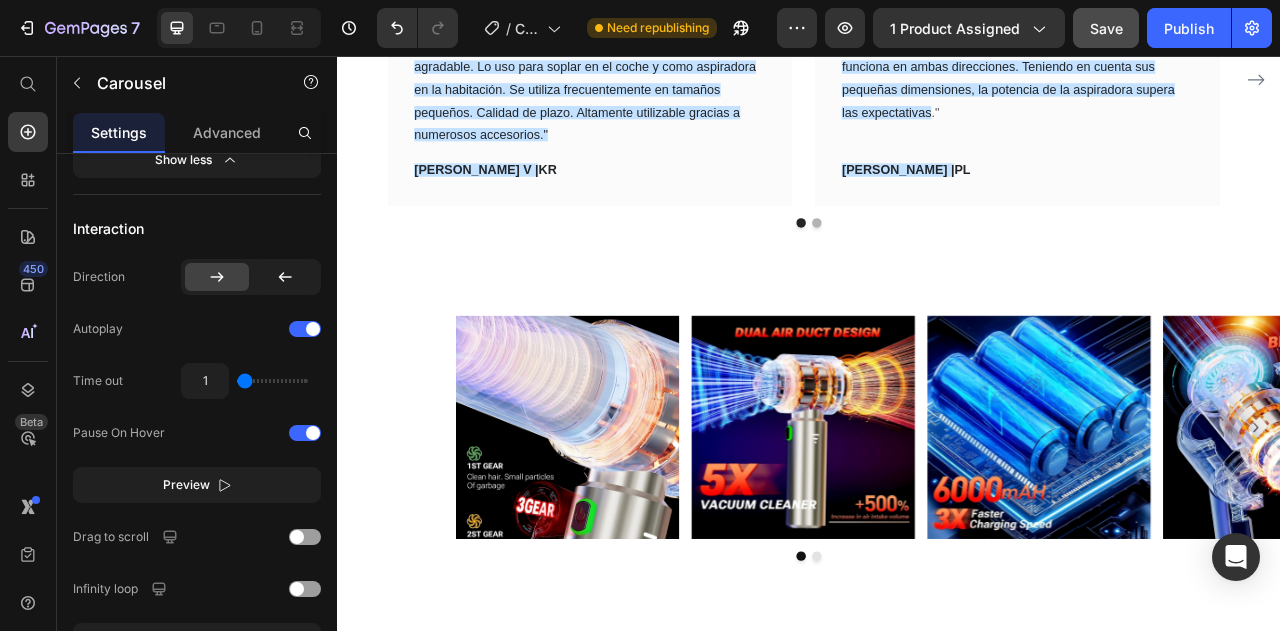 click on "Preview" 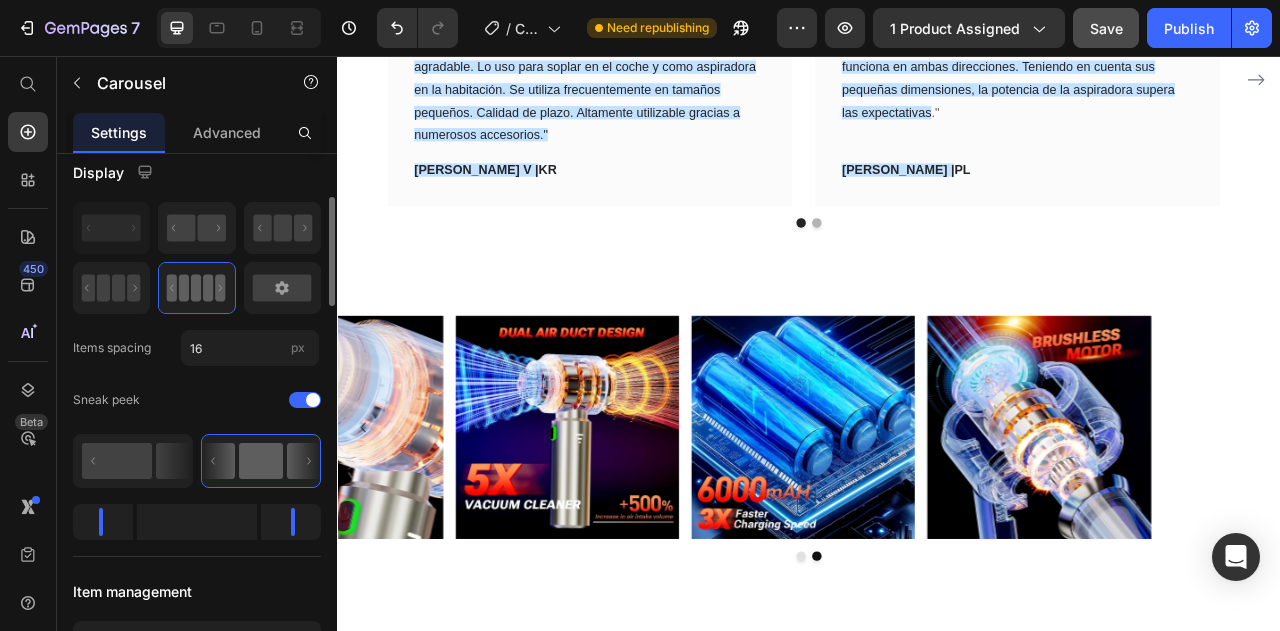 scroll, scrollTop: 0, scrollLeft: 0, axis: both 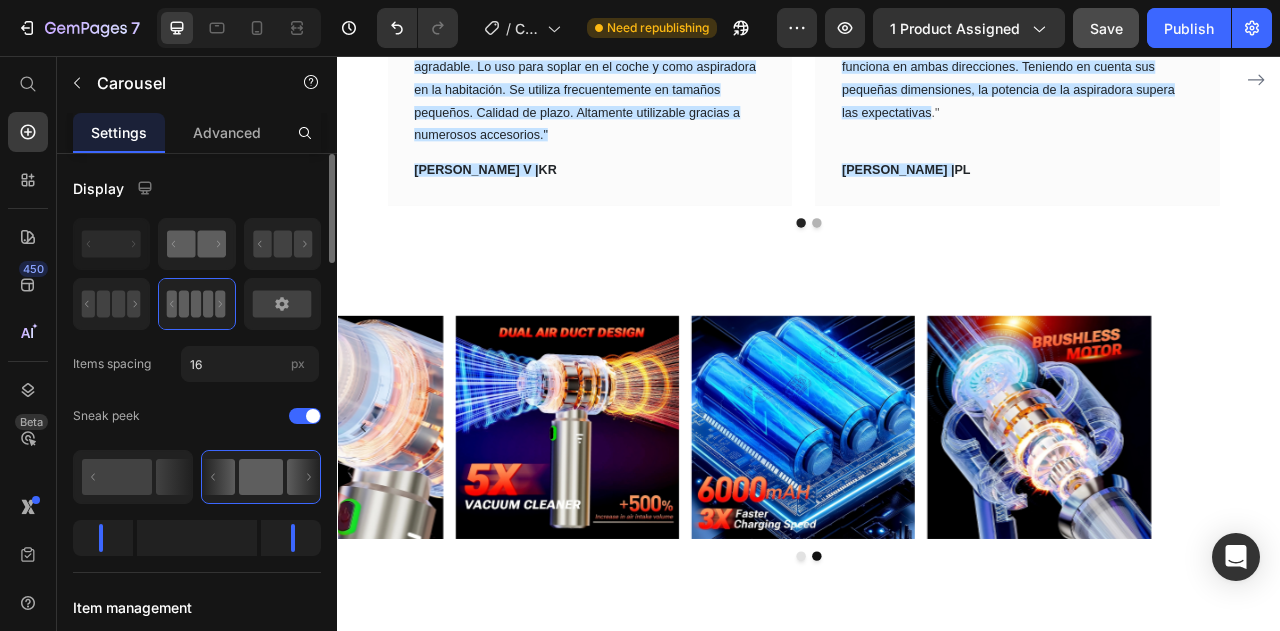 click 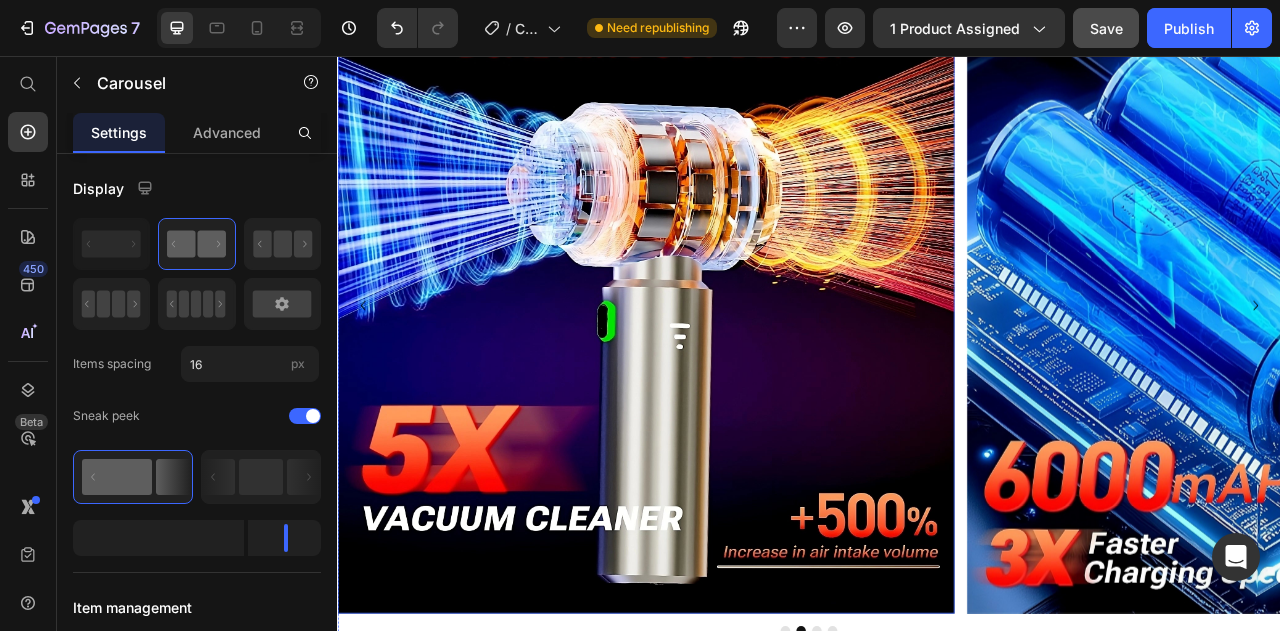 scroll, scrollTop: 3398, scrollLeft: 0, axis: vertical 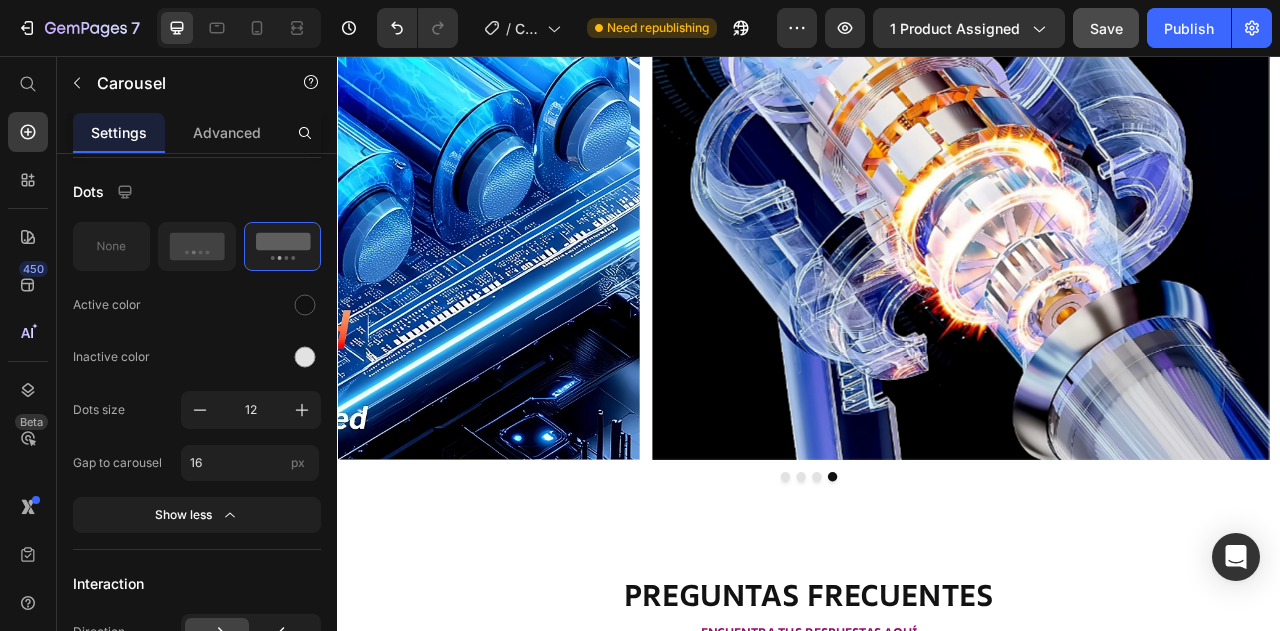 click at bounding box center [907, 591] 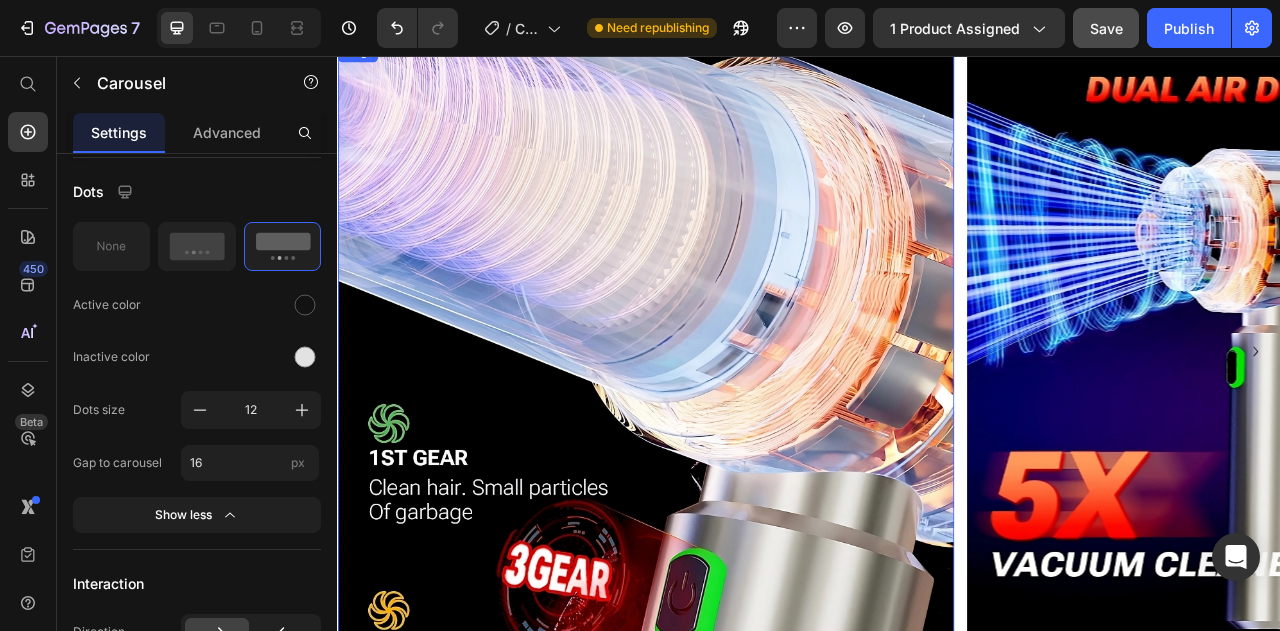scroll, scrollTop: 3314, scrollLeft: 0, axis: vertical 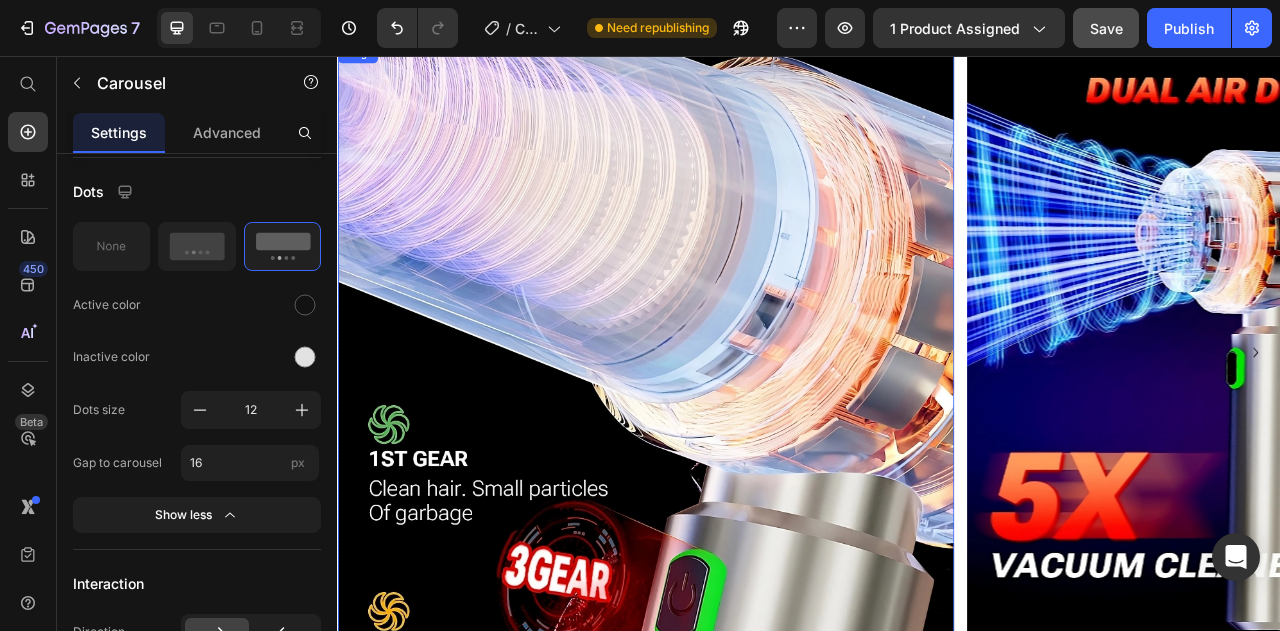 click at bounding box center (729, 433) 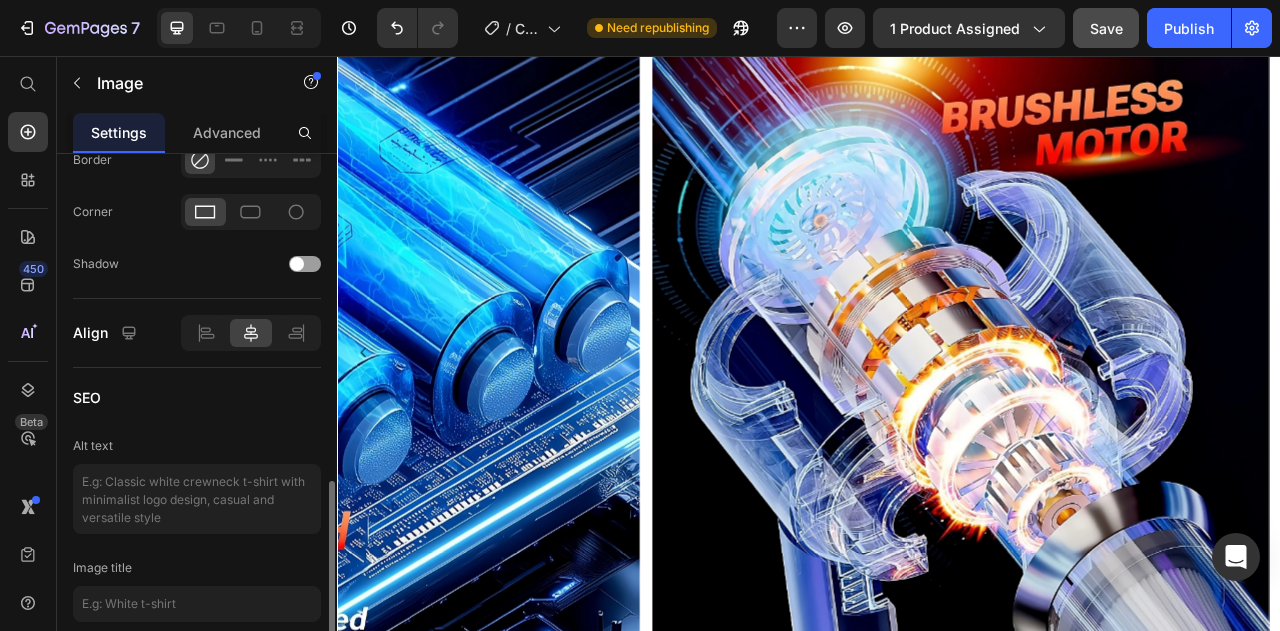 scroll, scrollTop: 930, scrollLeft: 0, axis: vertical 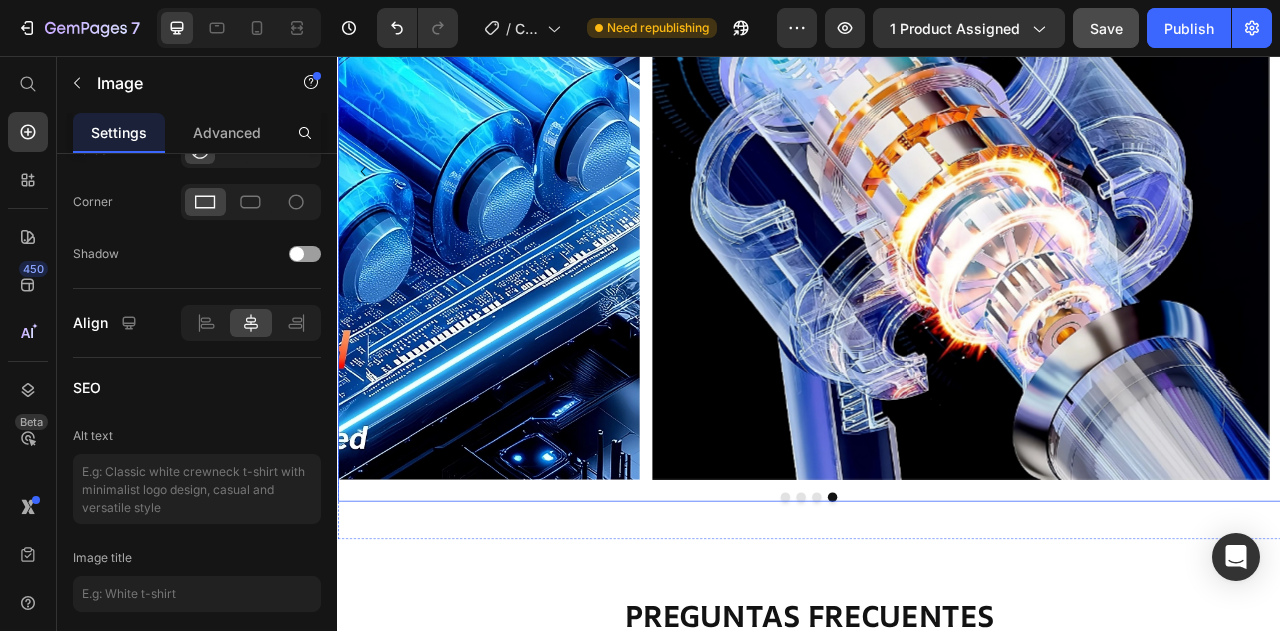 click at bounding box center (907, 617) 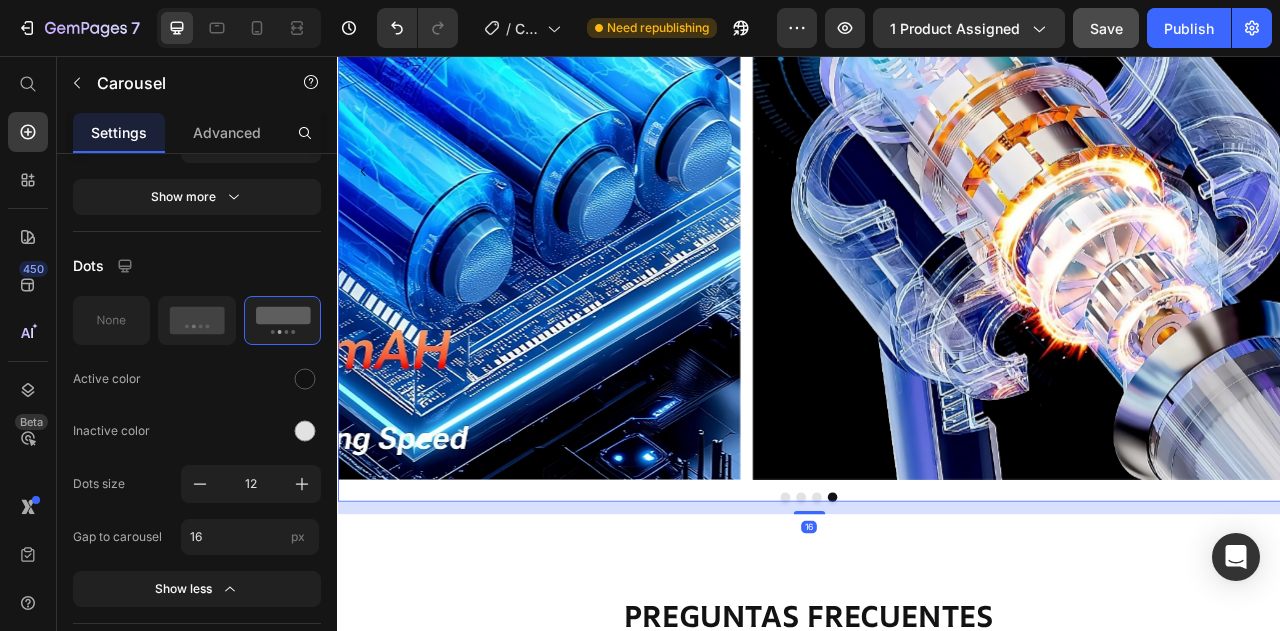scroll, scrollTop: 0, scrollLeft: 0, axis: both 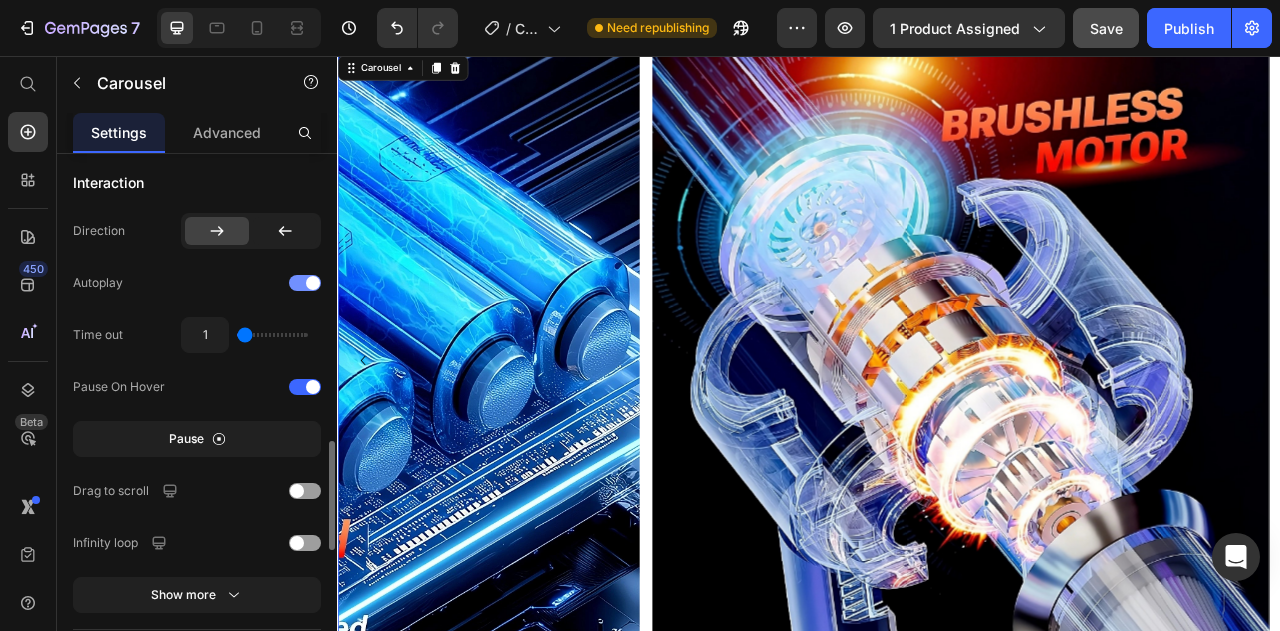 click at bounding box center (313, 283) 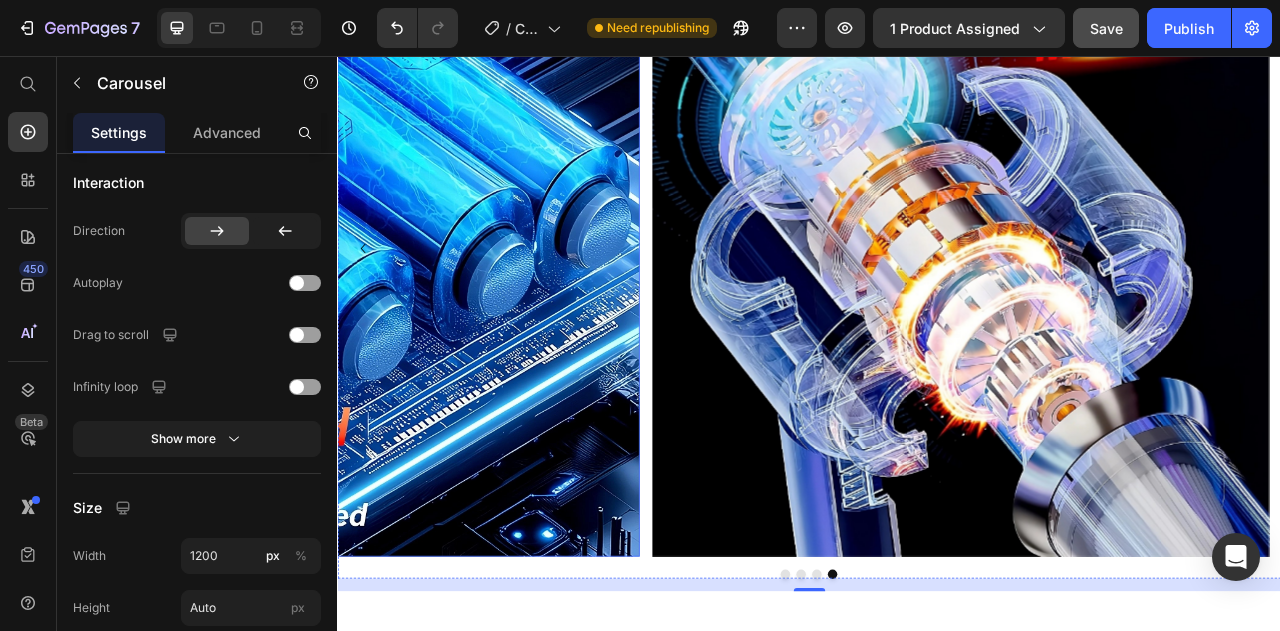 scroll, scrollTop: 3464, scrollLeft: 0, axis: vertical 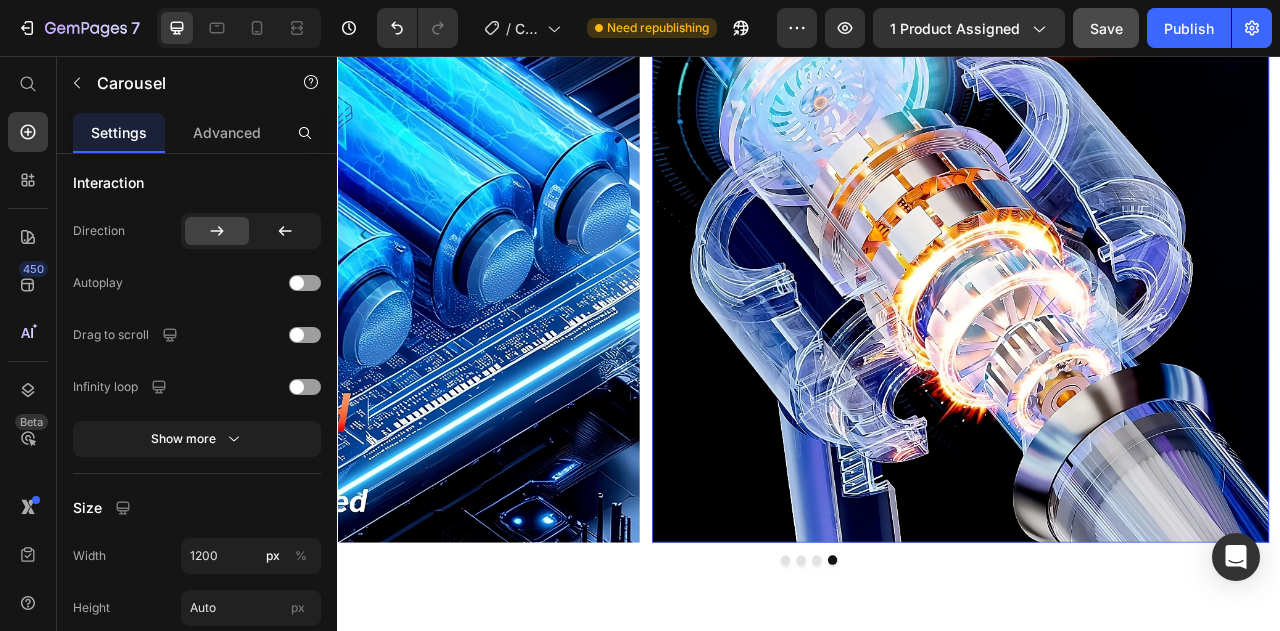 click at bounding box center (1129, 283) 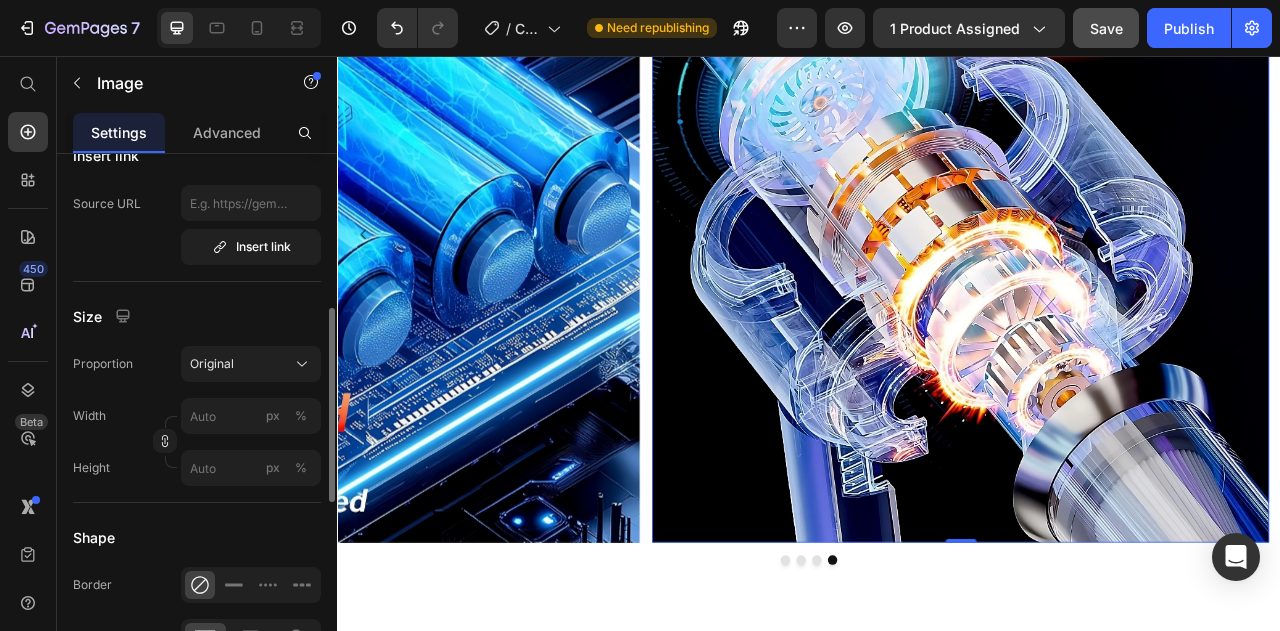 scroll, scrollTop: 428, scrollLeft: 0, axis: vertical 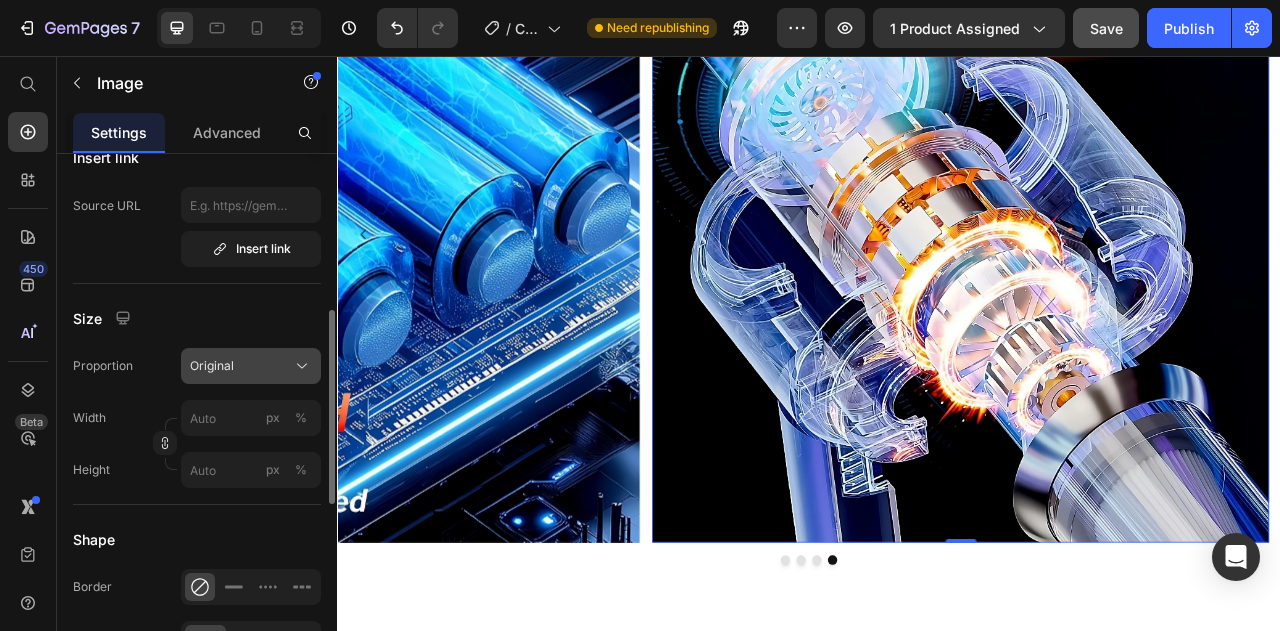 click on "Original" 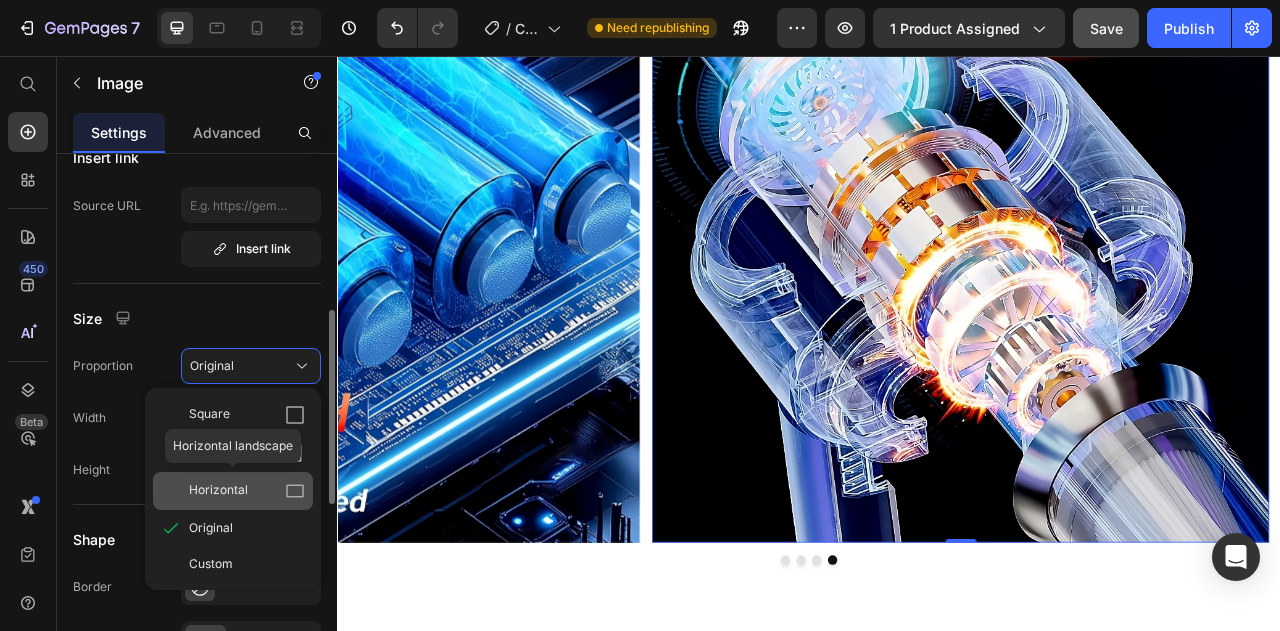 click on "Horizontal" at bounding box center [218, 491] 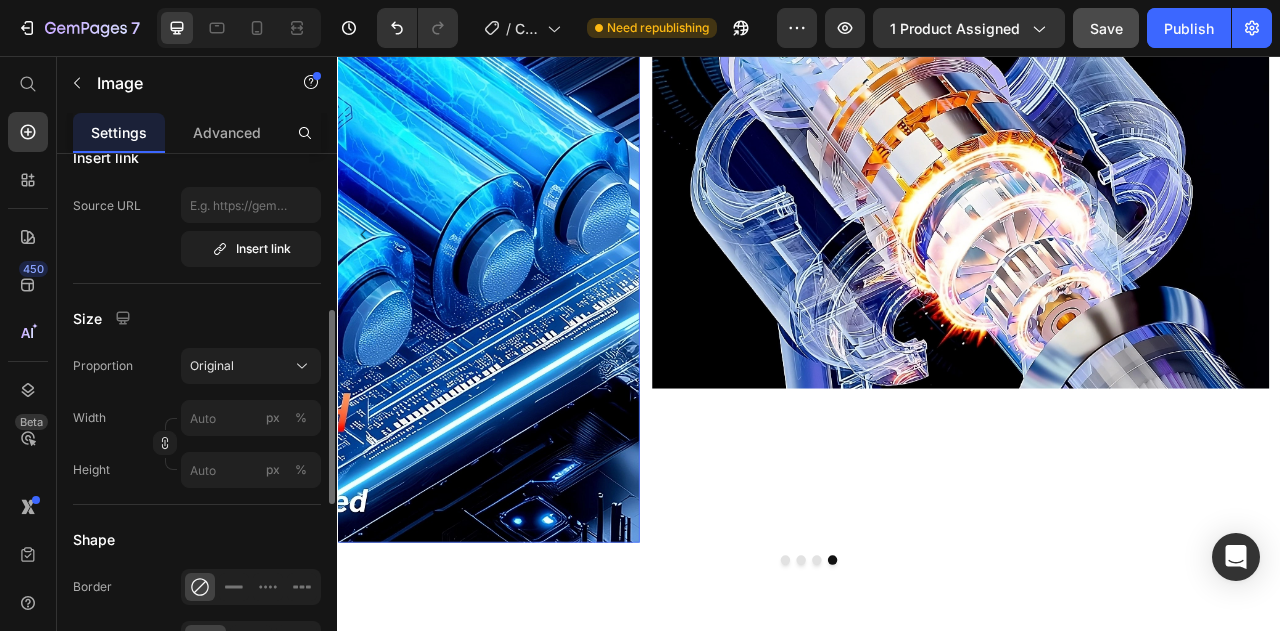 click at bounding box center (329, 283) 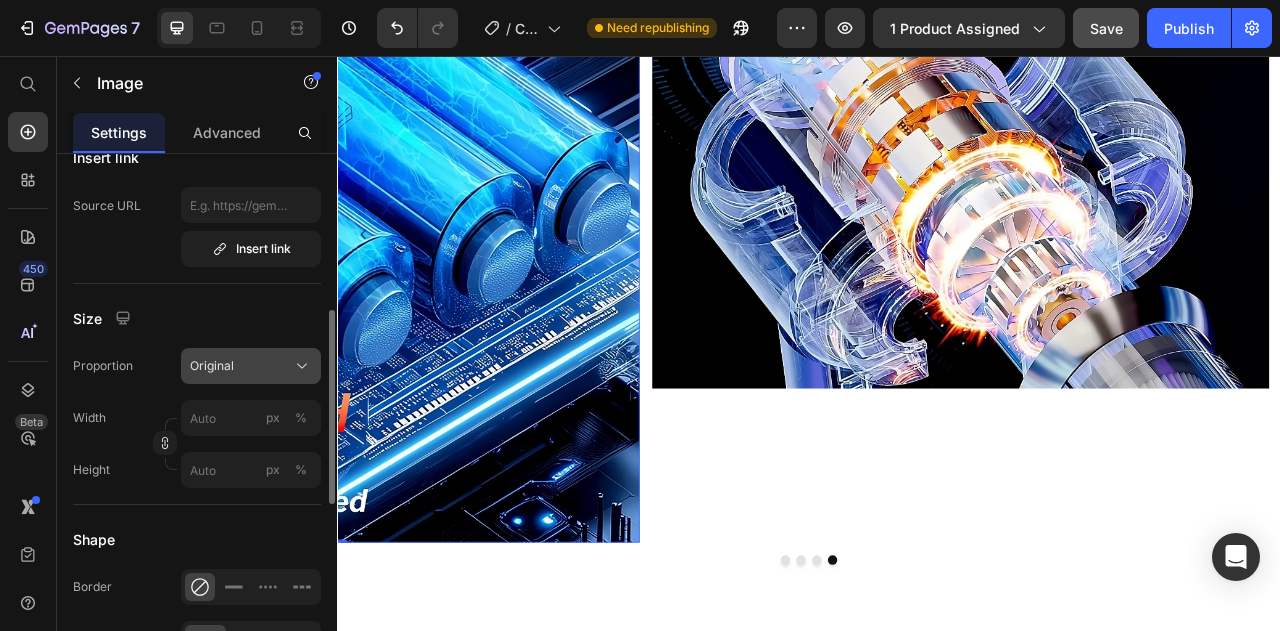 click on "Original" 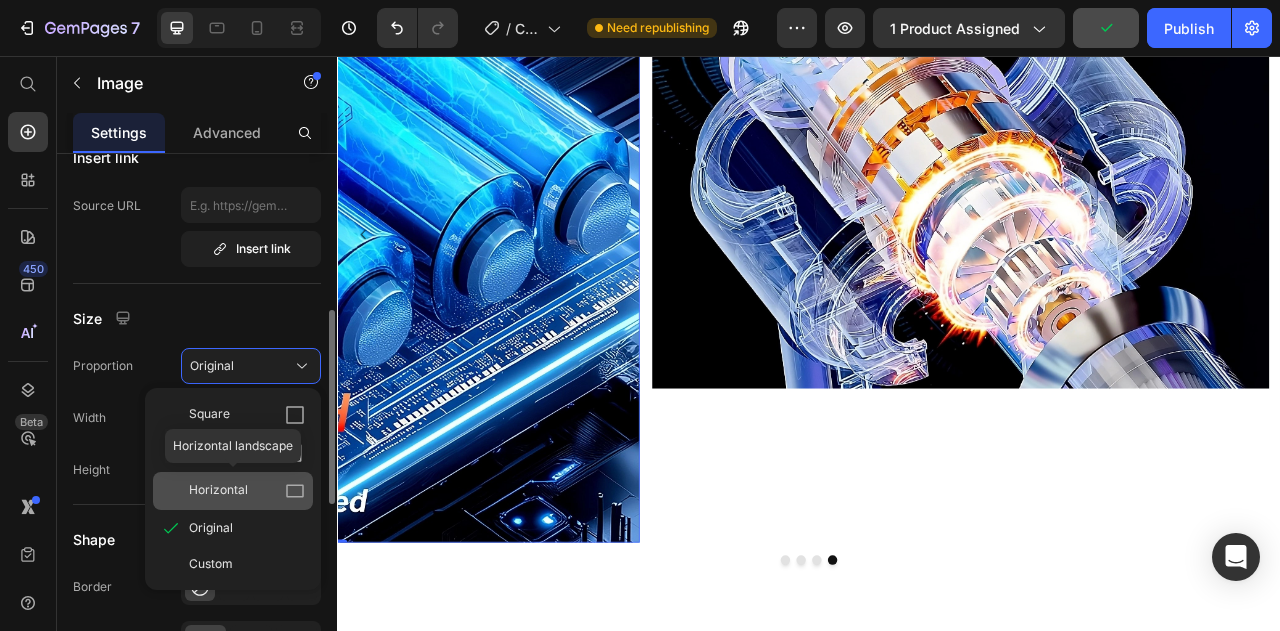 click on "Horizontal" 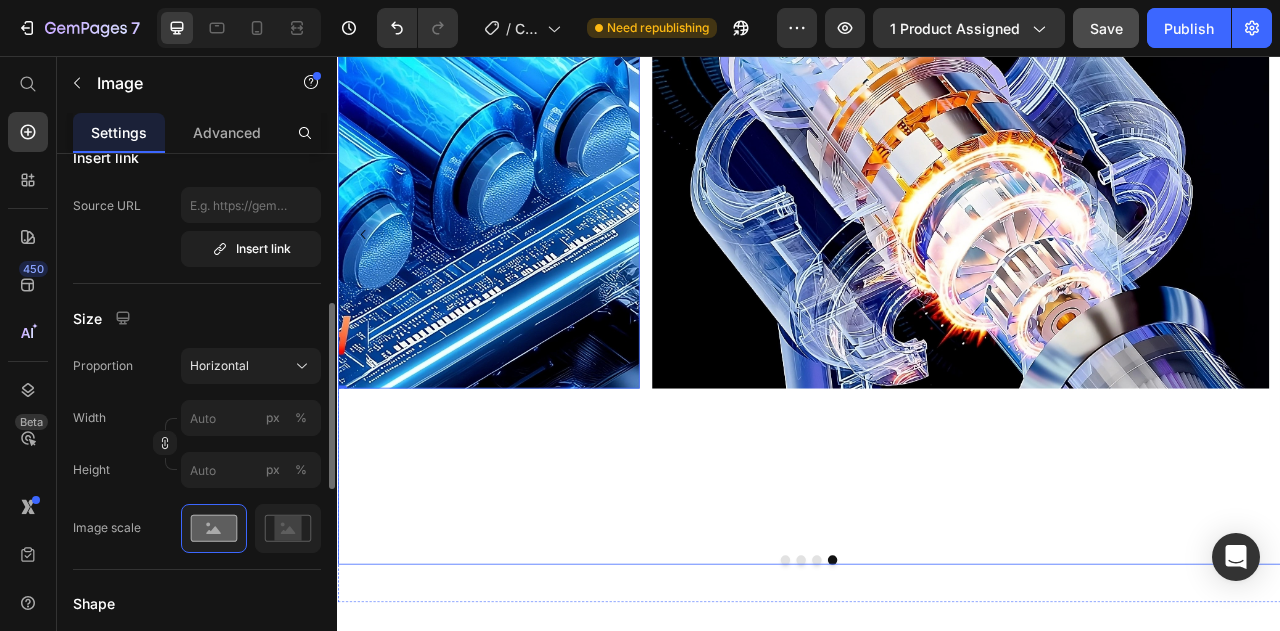 click at bounding box center (907, 697) 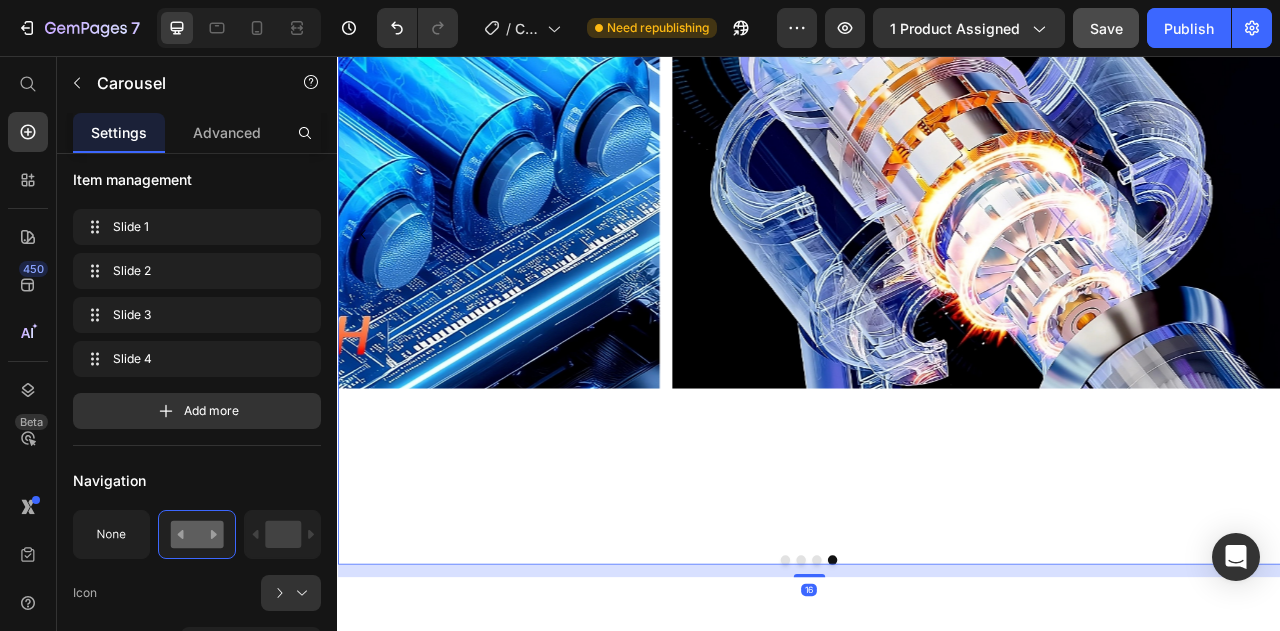 scroll, scrollTop: 0, scrollLeft: 0, axis: both 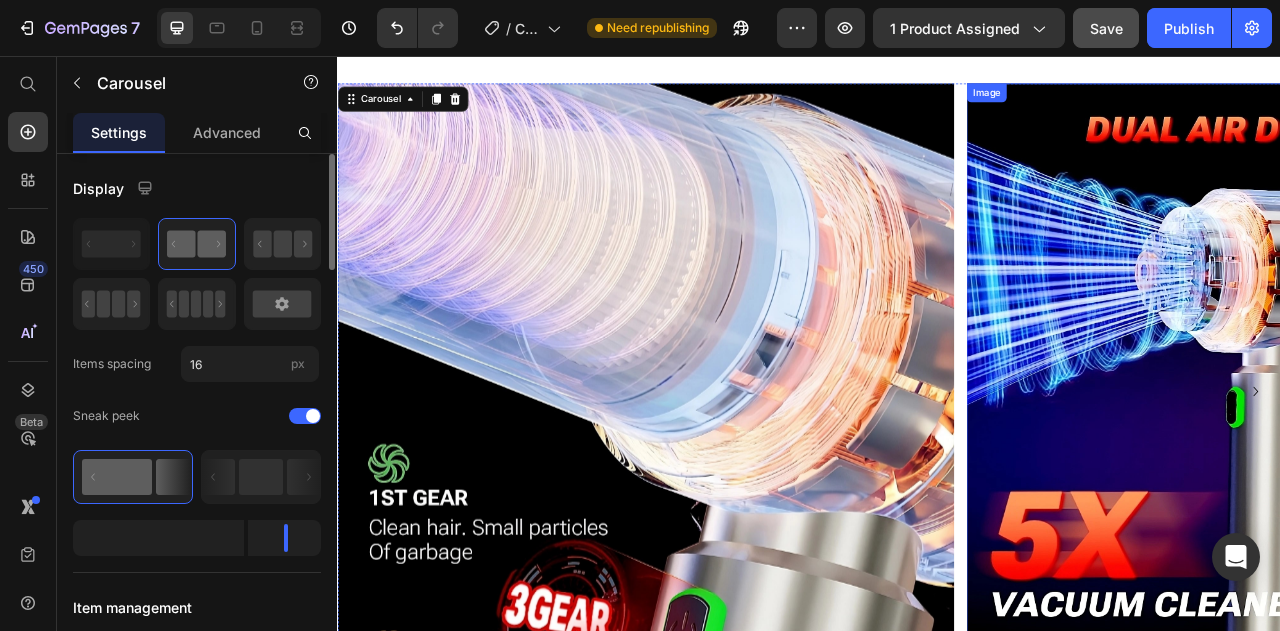 click at bounding box center [729, 483] 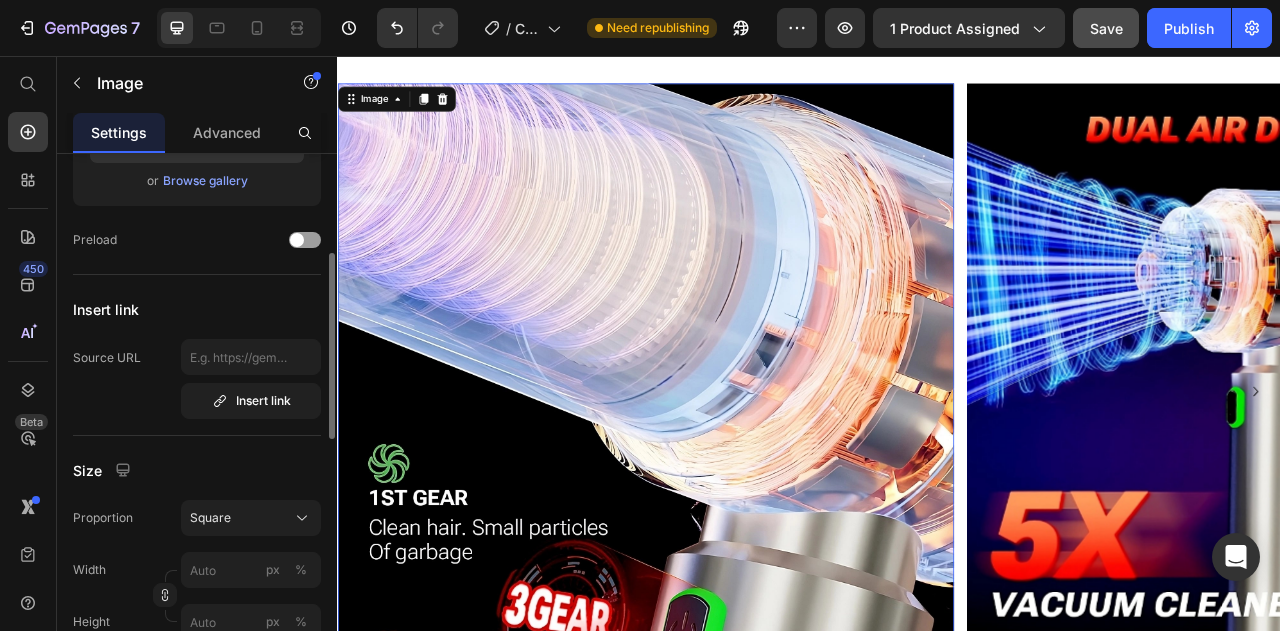 scroll, scrollTop: 278, scrollLeft: 0, axis: vertical 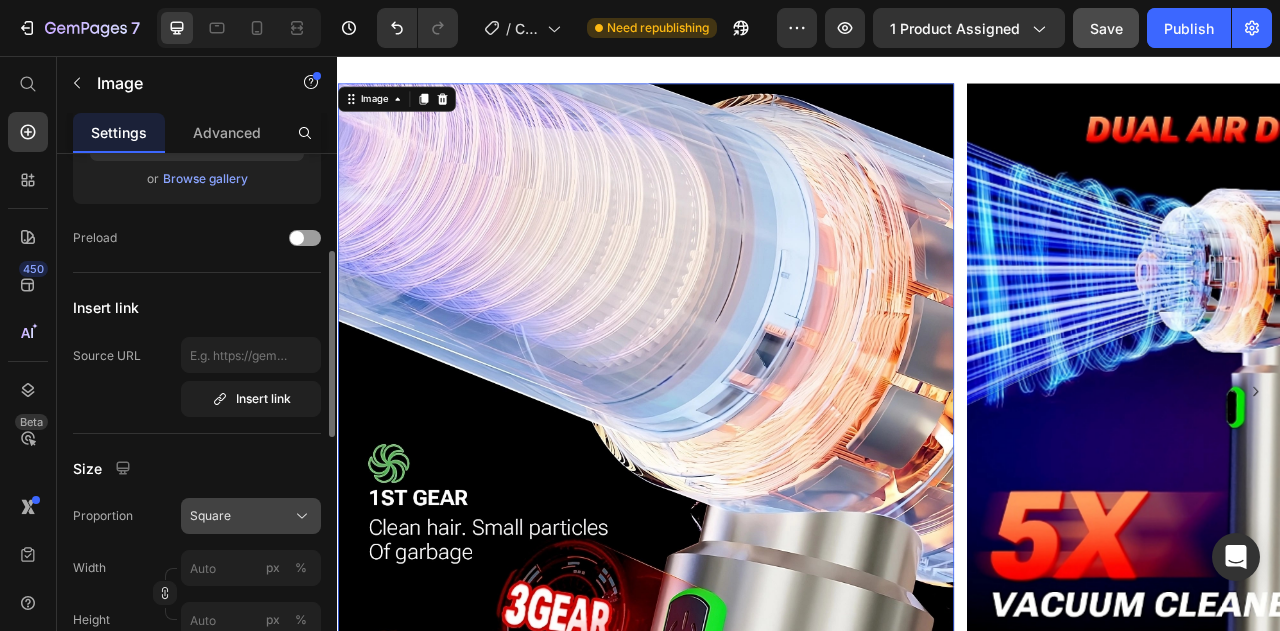 click on "Square" 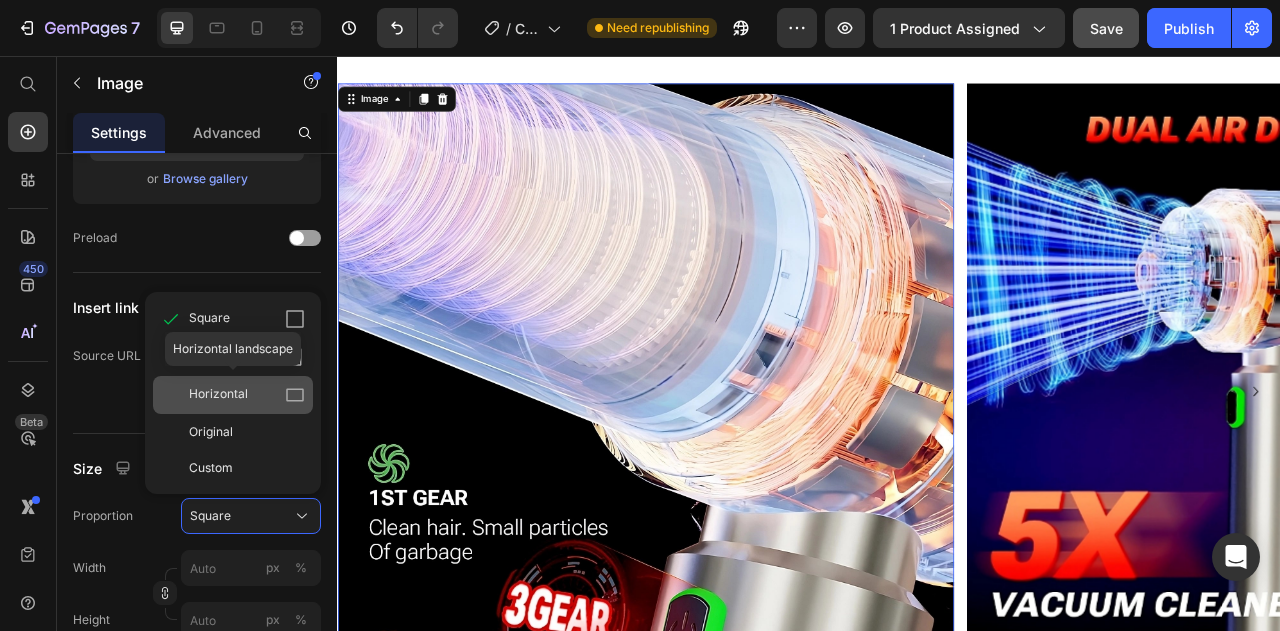 click on "Horizontal" at bounding box center (218, 395) 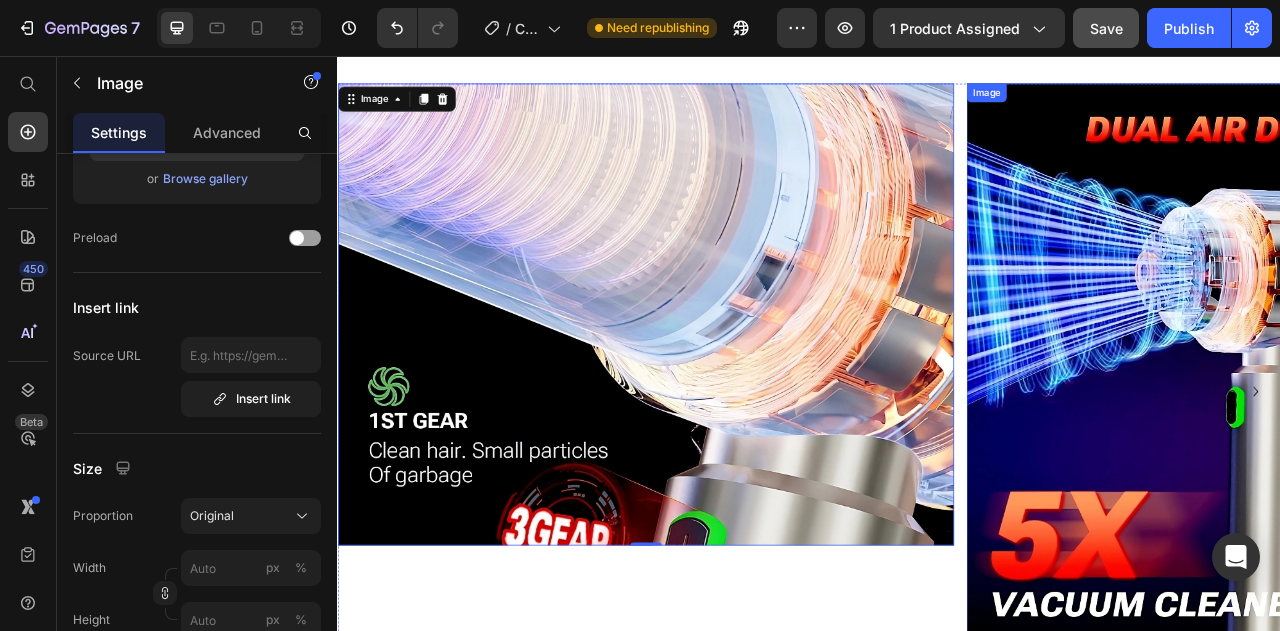 click at bounding box center [1529, 483] 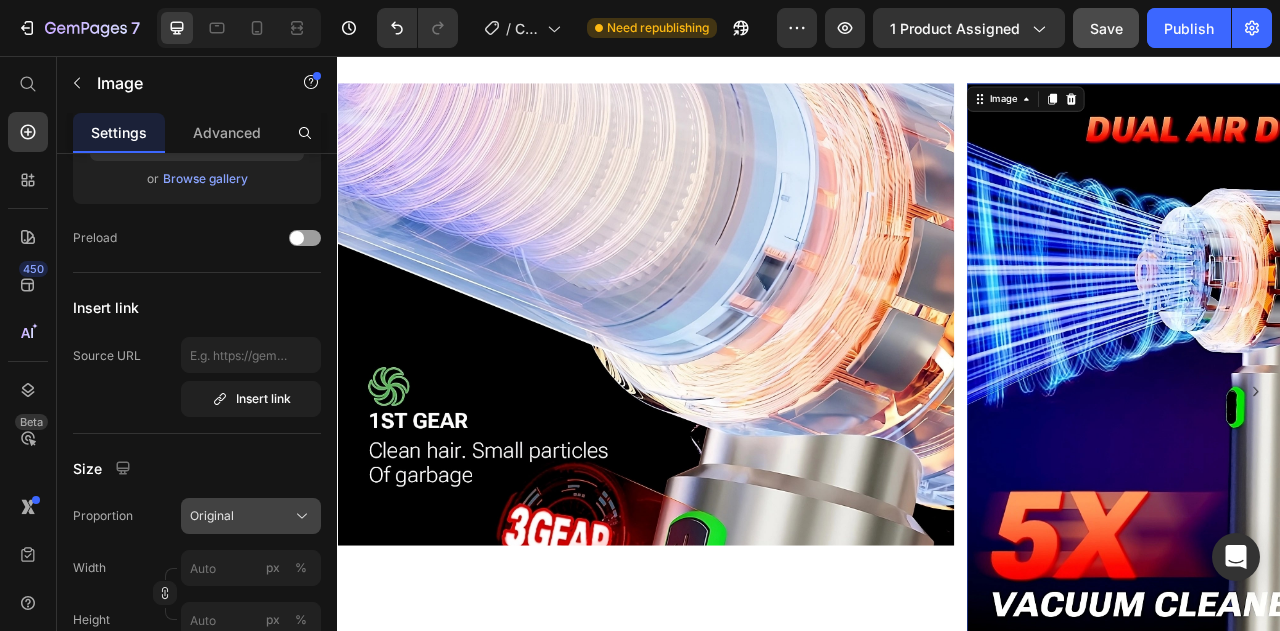 click on "Original" 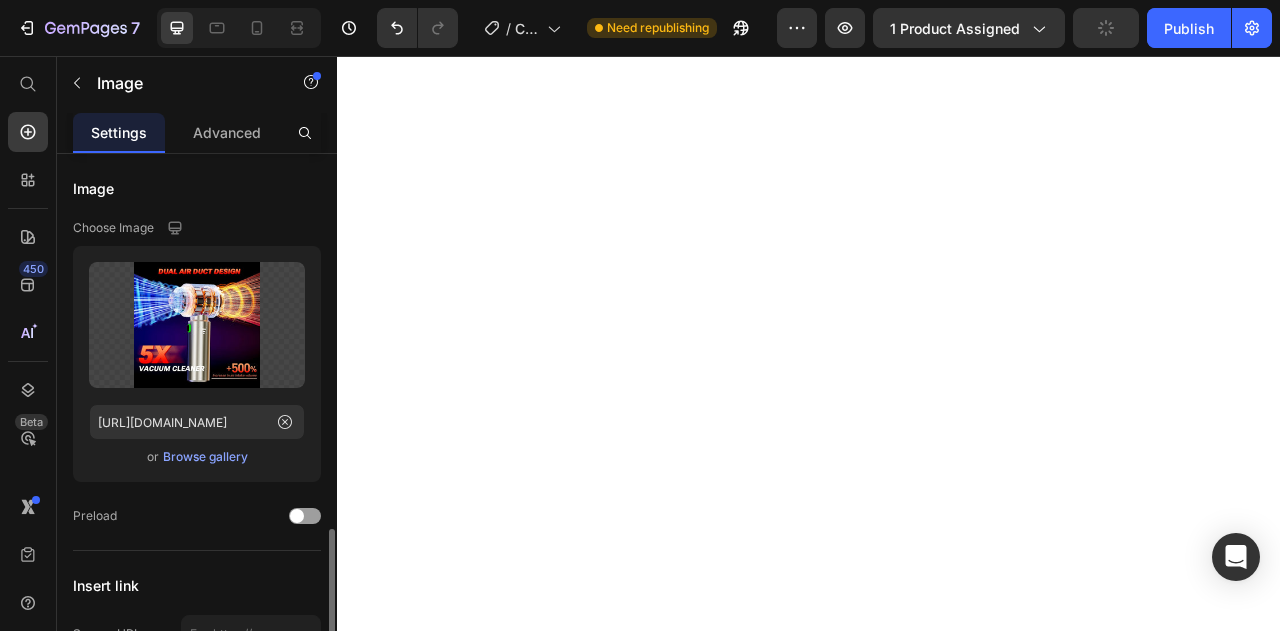 scroll, scrollTop: 0, scrollLeft: 0, axis: both 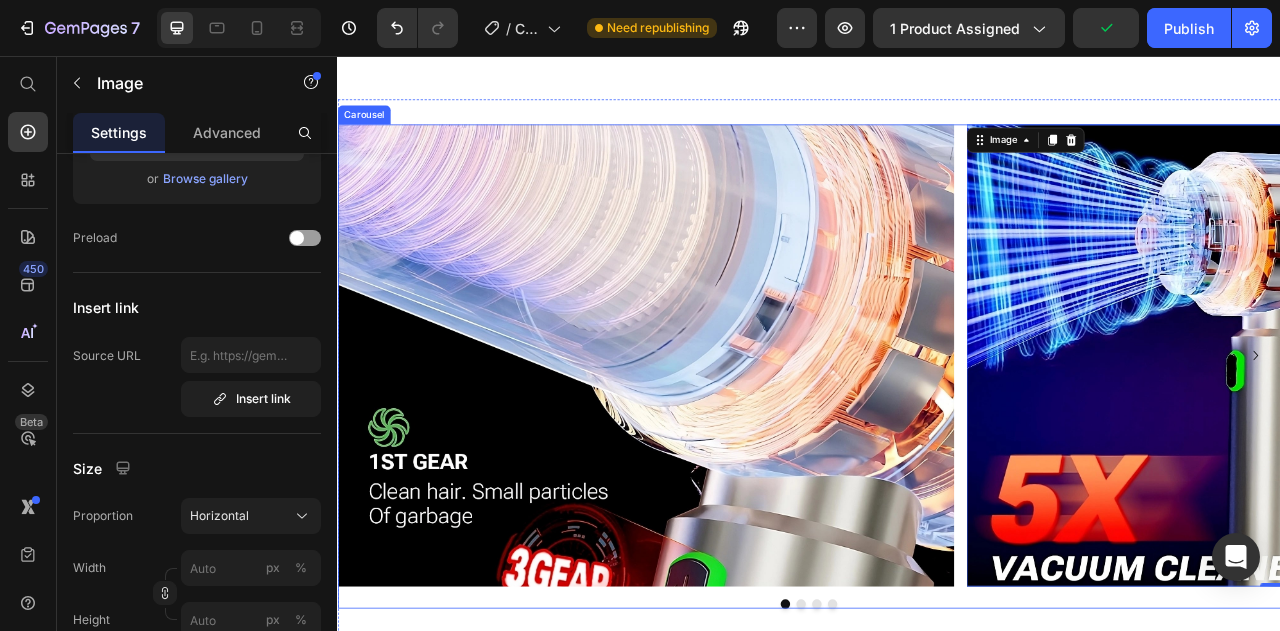 click at bounding box center (927, 753) 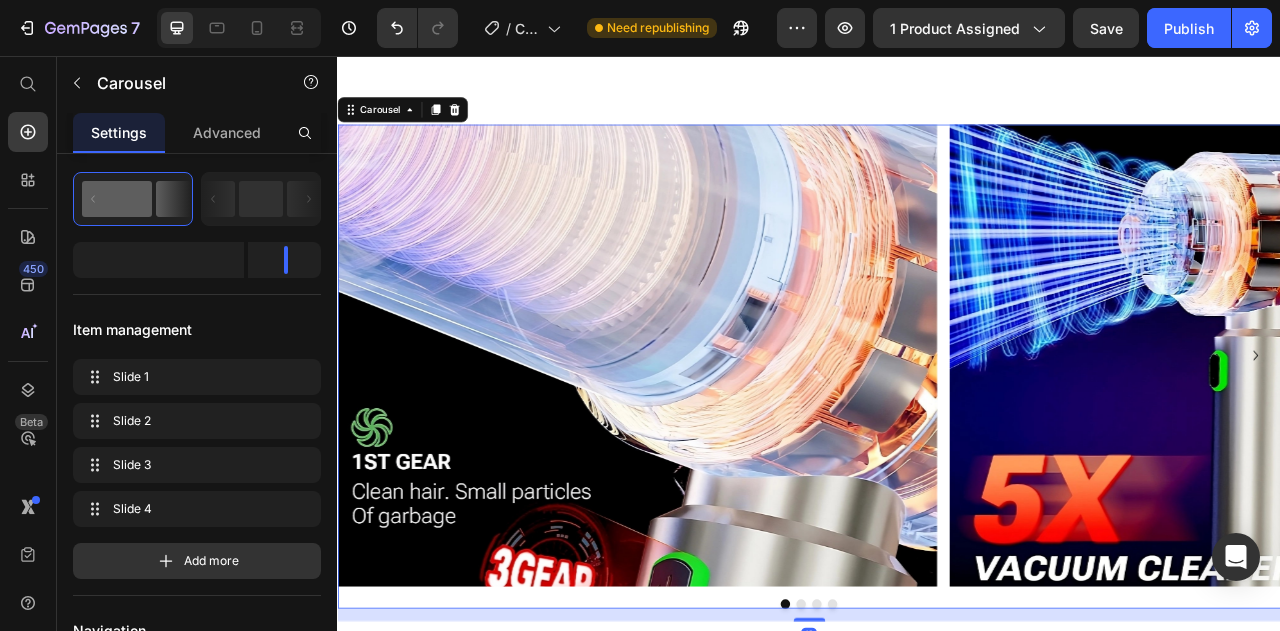 scroll, scrollTop: 0, scrollLeft: 0, axis: both 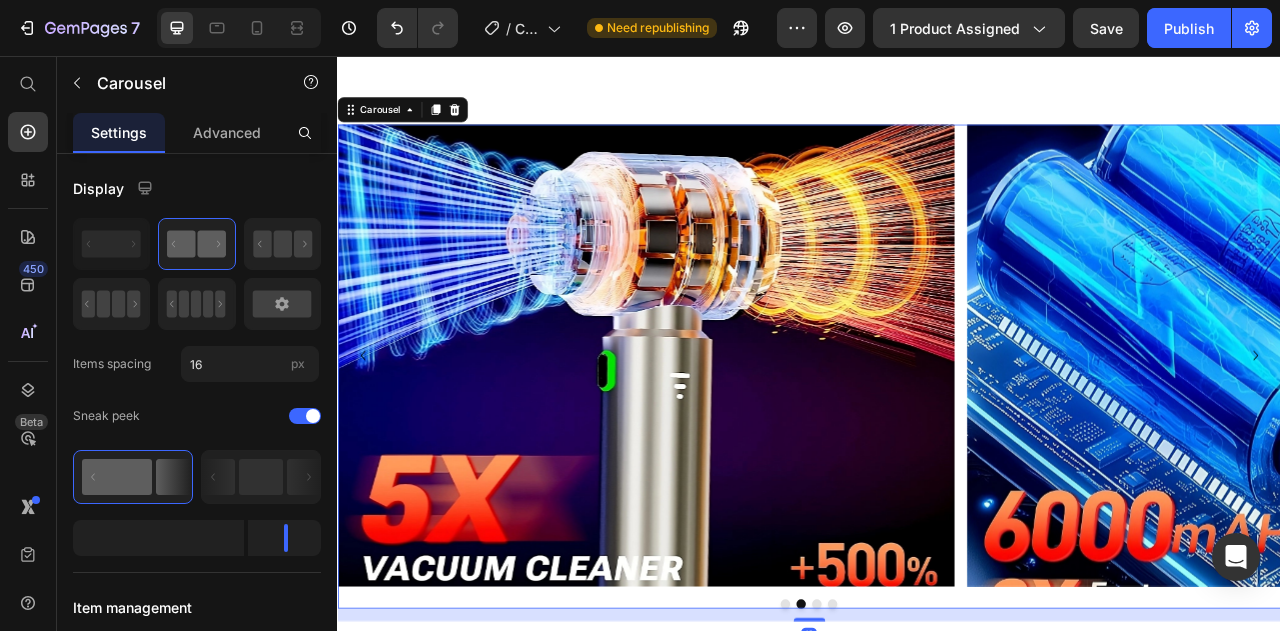 click at bounding box center [937, 753] 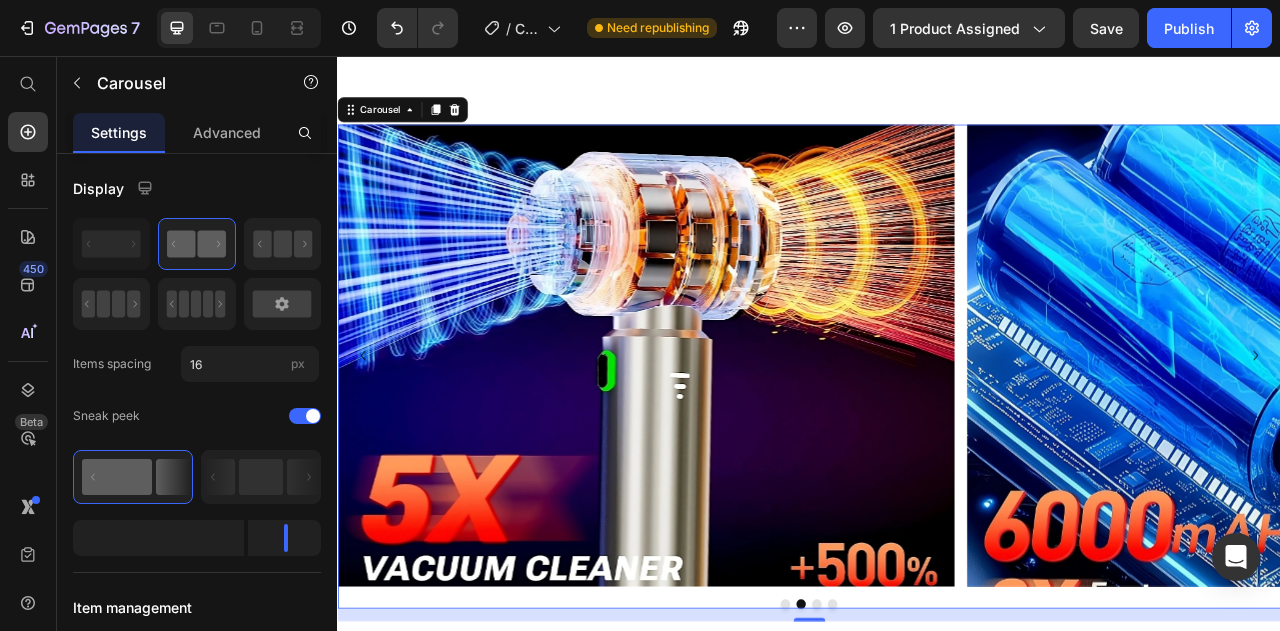 click at bounding box center [947, 753] 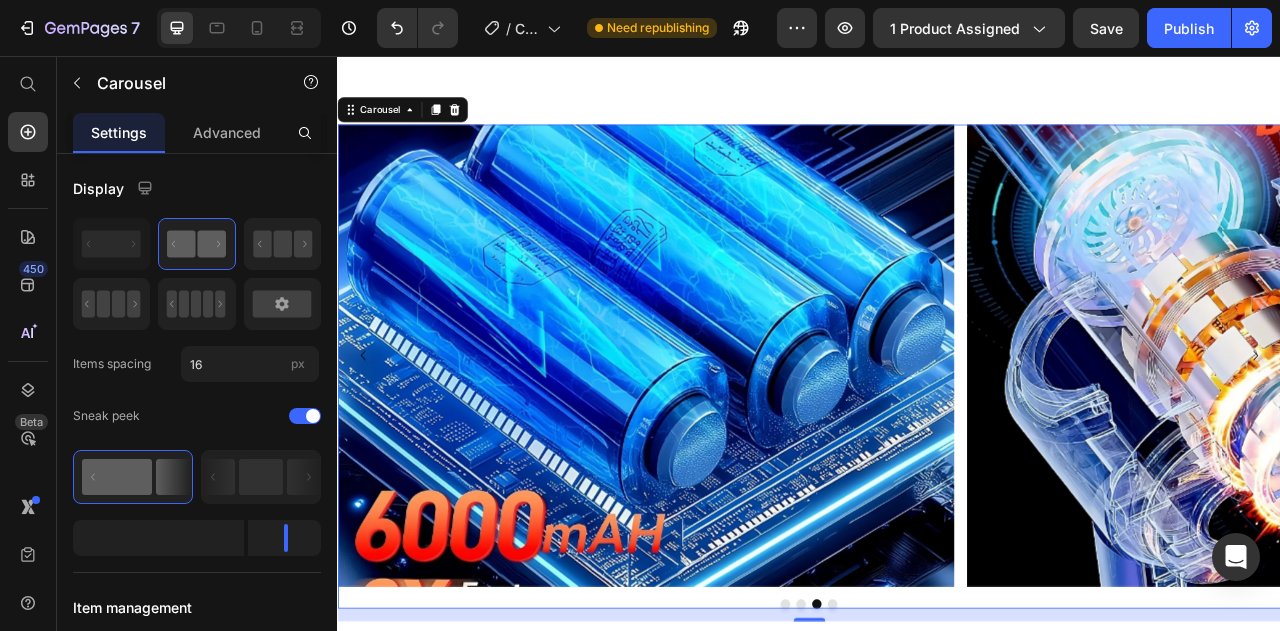 click at bounding box center (937, 753) 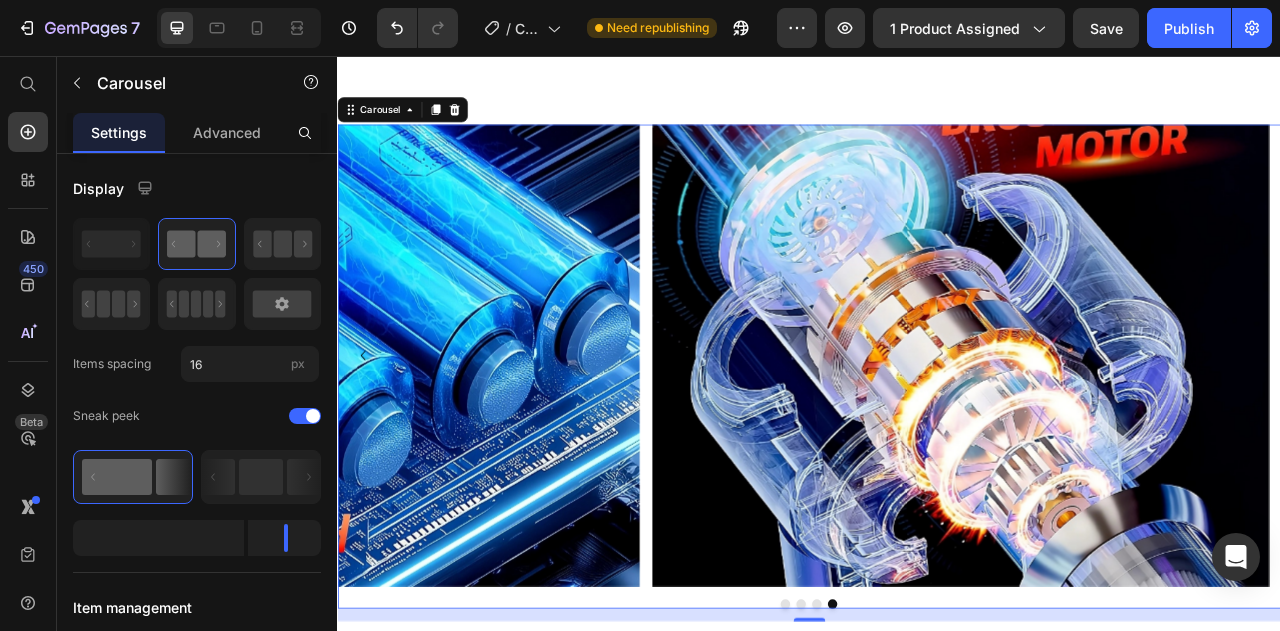 click at bounding box center [937, 753] 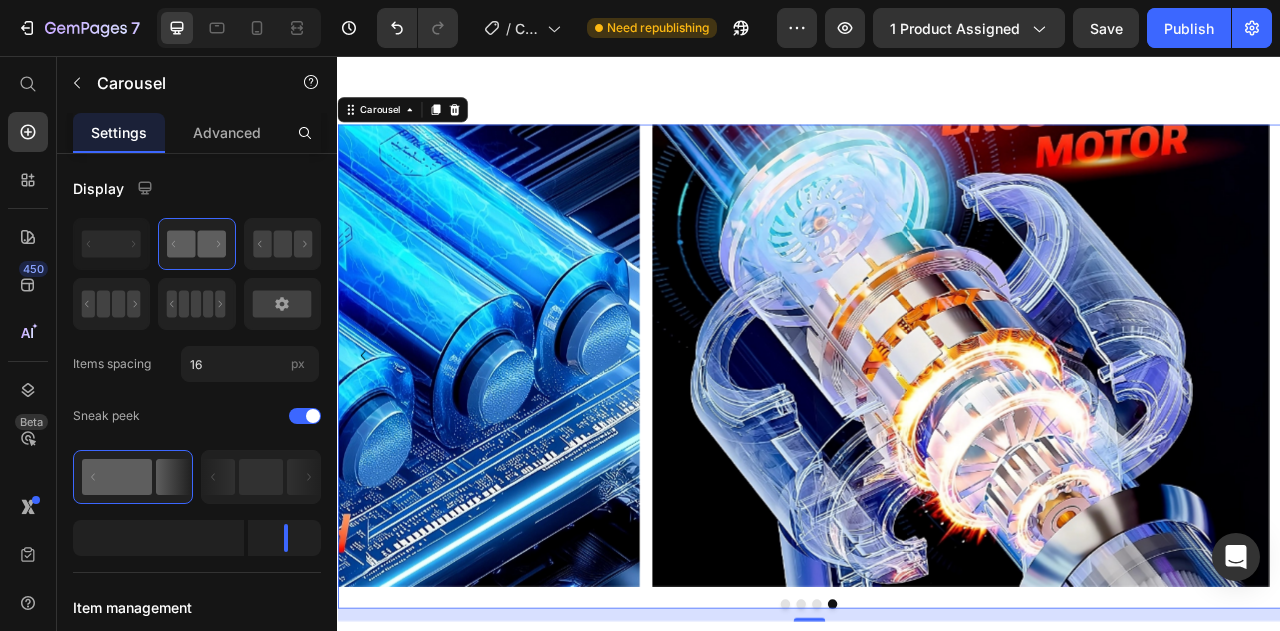 click at bounding box center (907, 753) 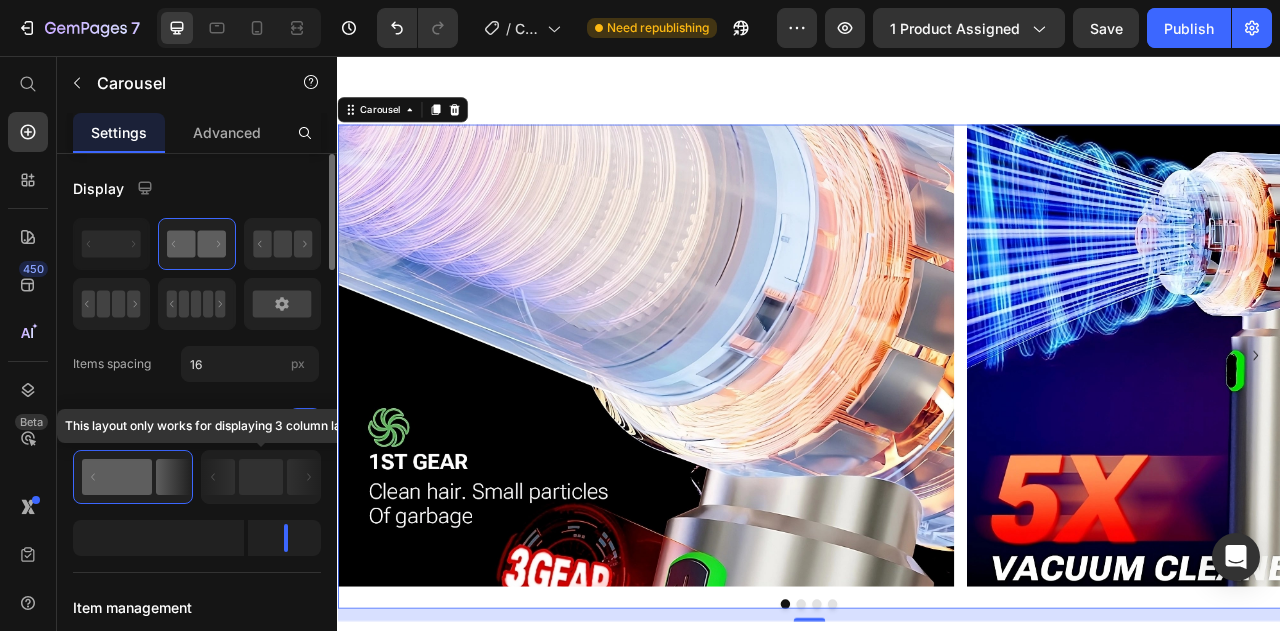 drag, startPoint x: 218, startPoint y: 487, endPoint x: 217, endPoint y: 396, distance: 91.00549 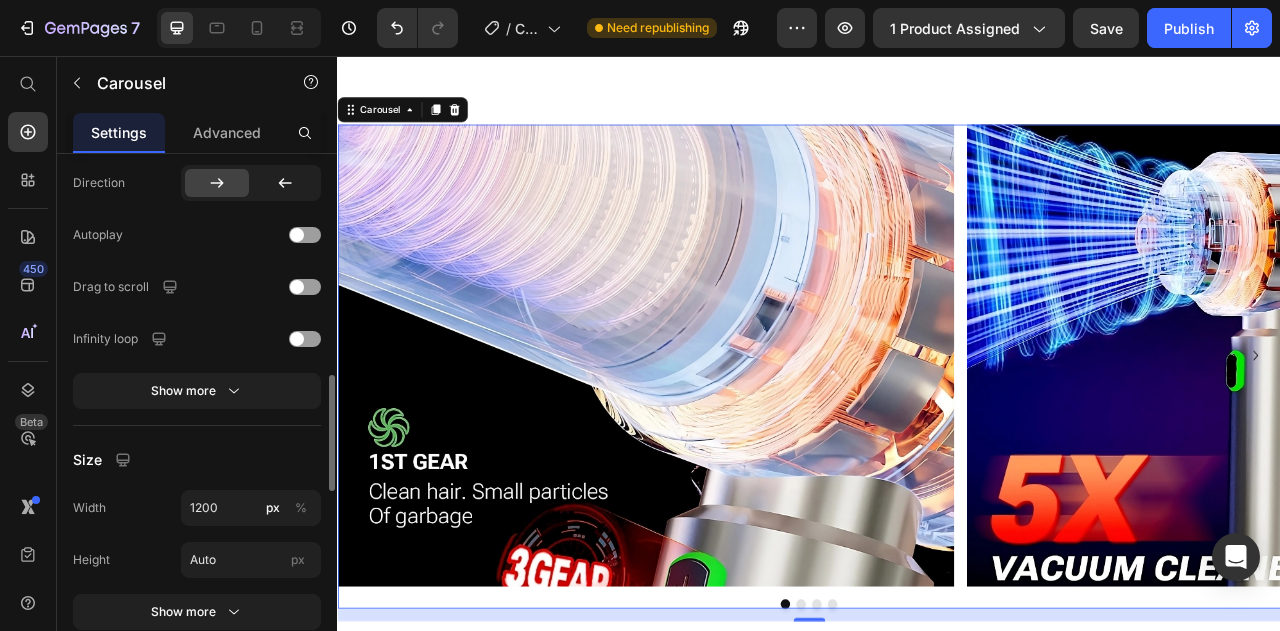 scroll, scrollTop: 1321, scrollLeft: 0, axis: vertical 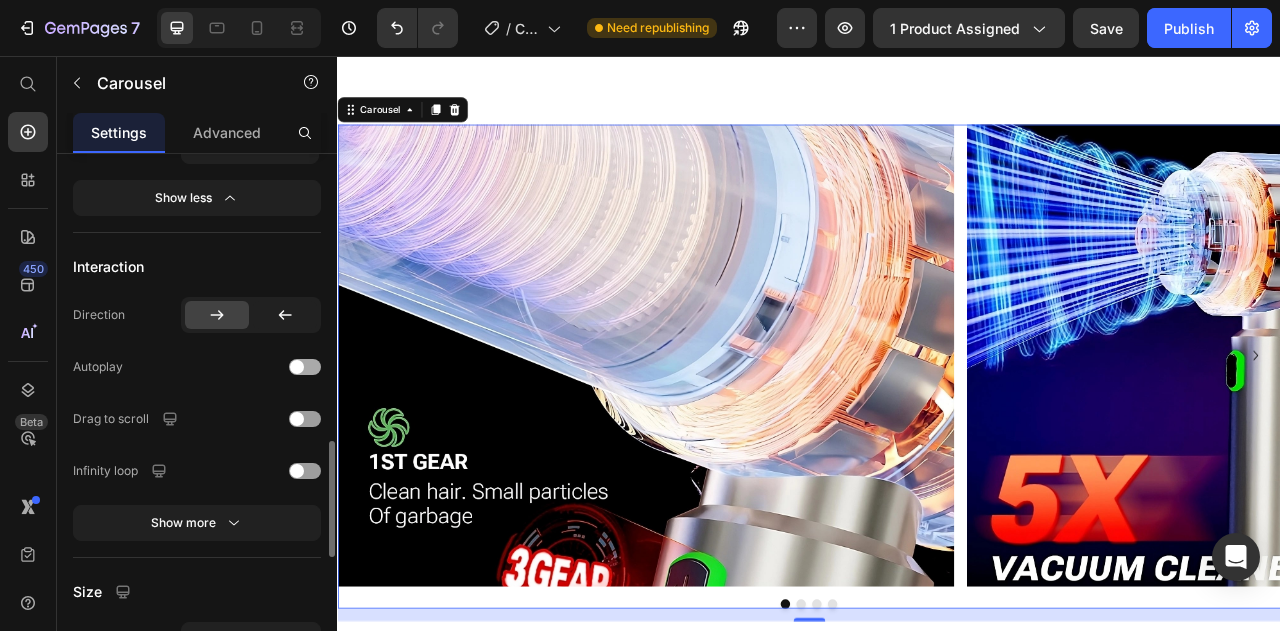 click at bounding box center (305, 367) 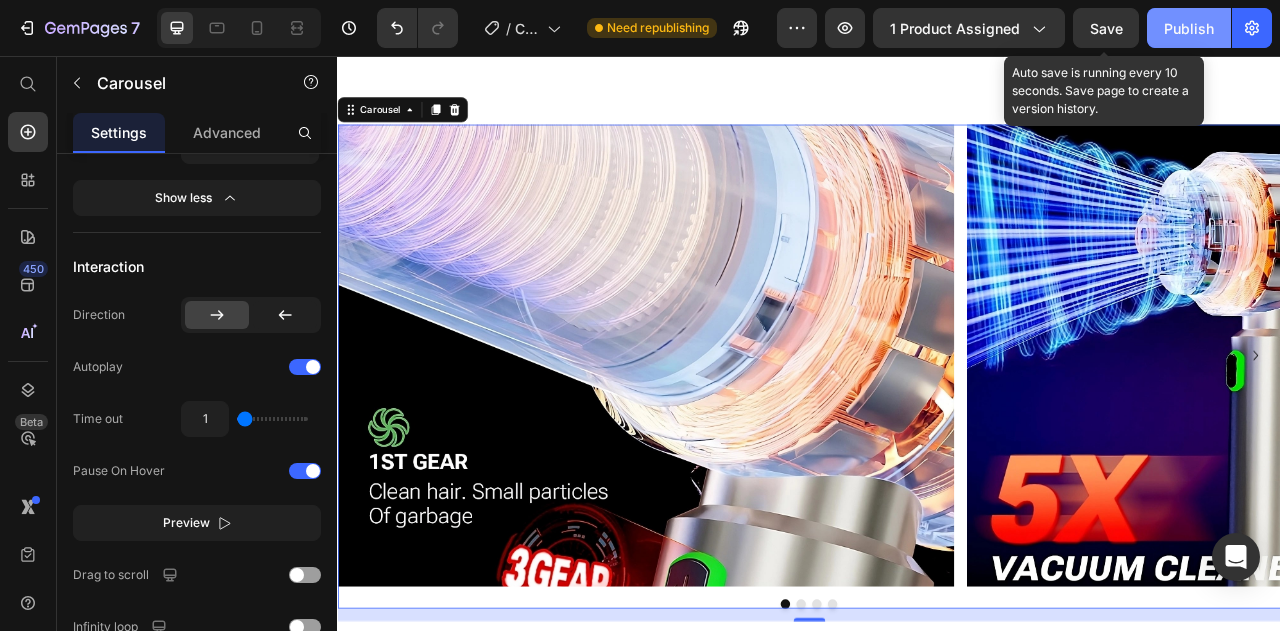 click on "Save" at bounding box center (1106, 28) 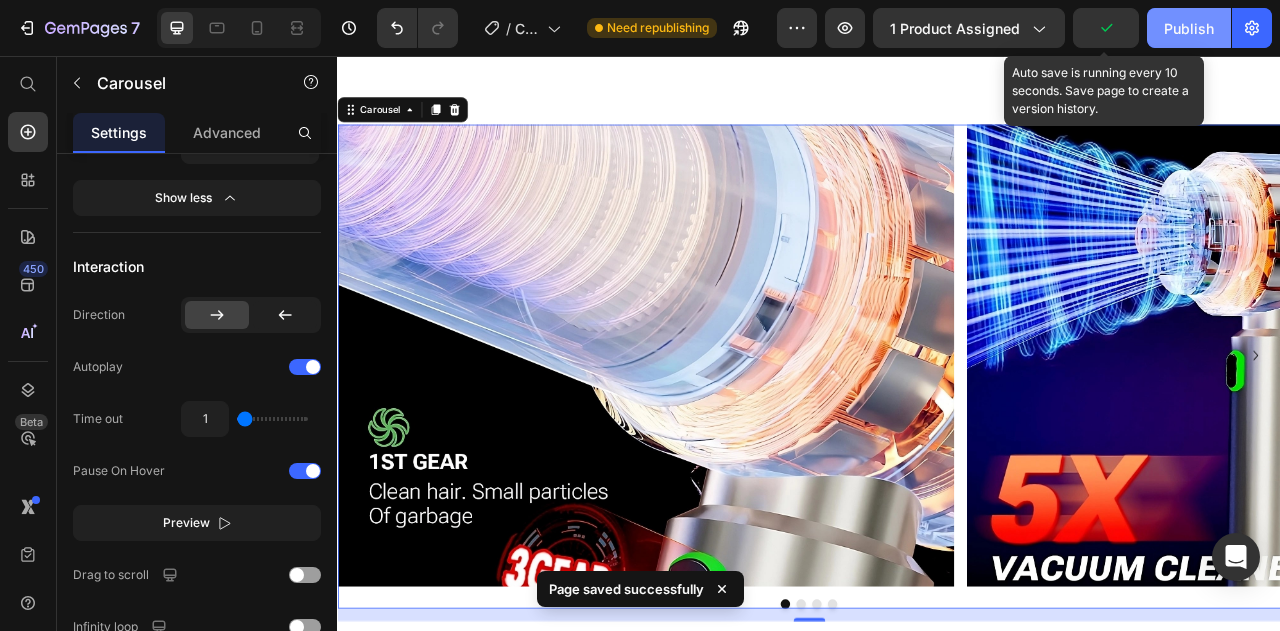 click on "Publish" at bounding box center (1189, 28) 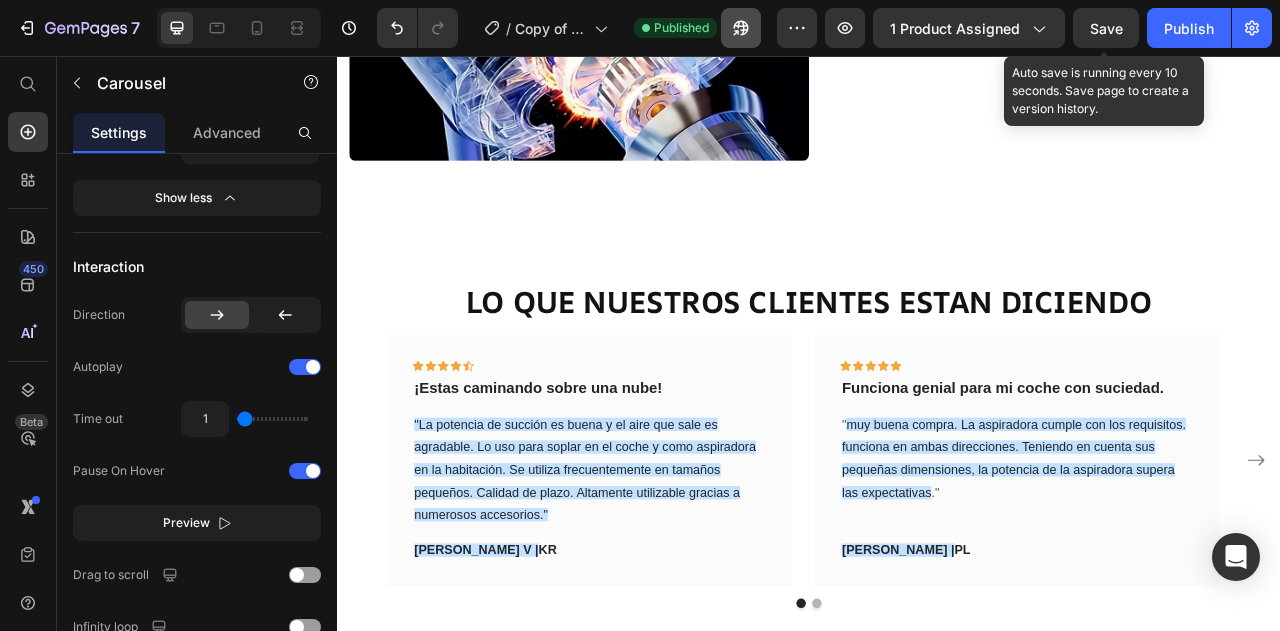 scroll, scrollTop: 2511, scrollLeft: 0, axis: vertical 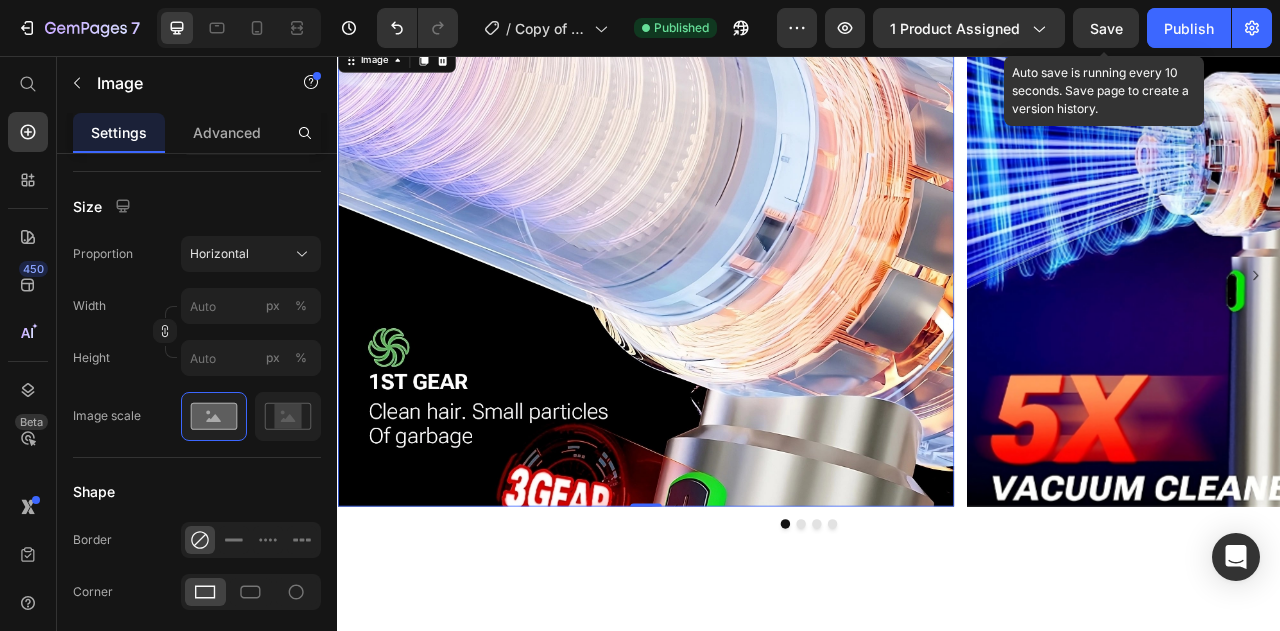 click at bounding box center [729, 335] 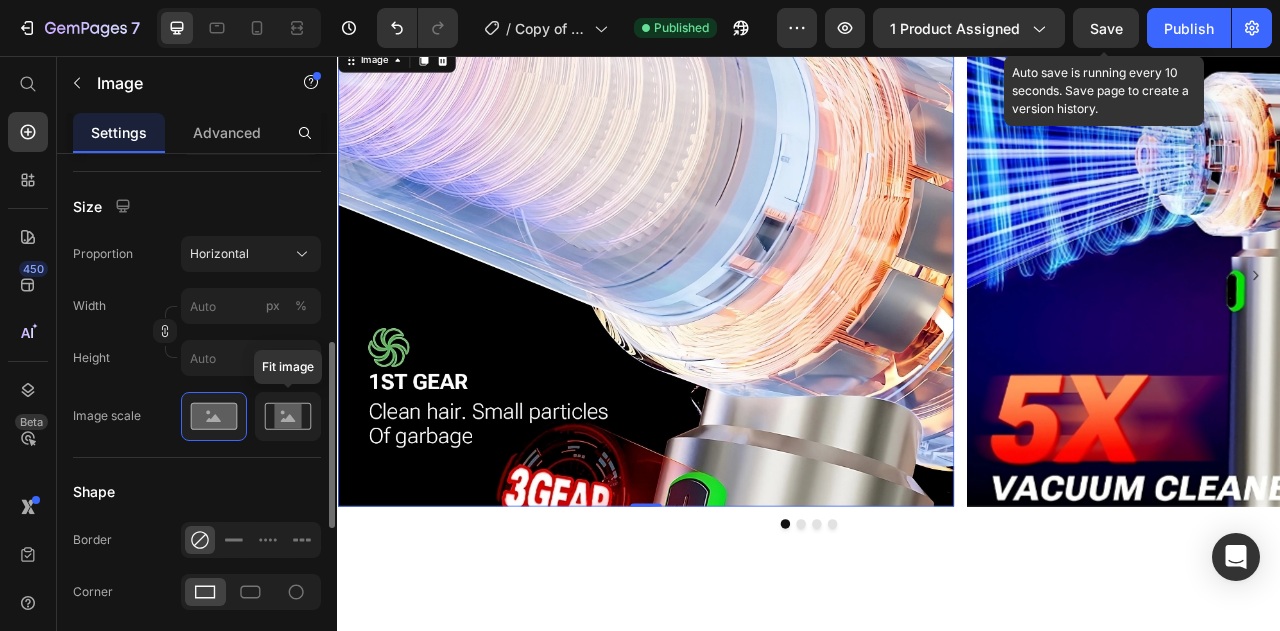 click 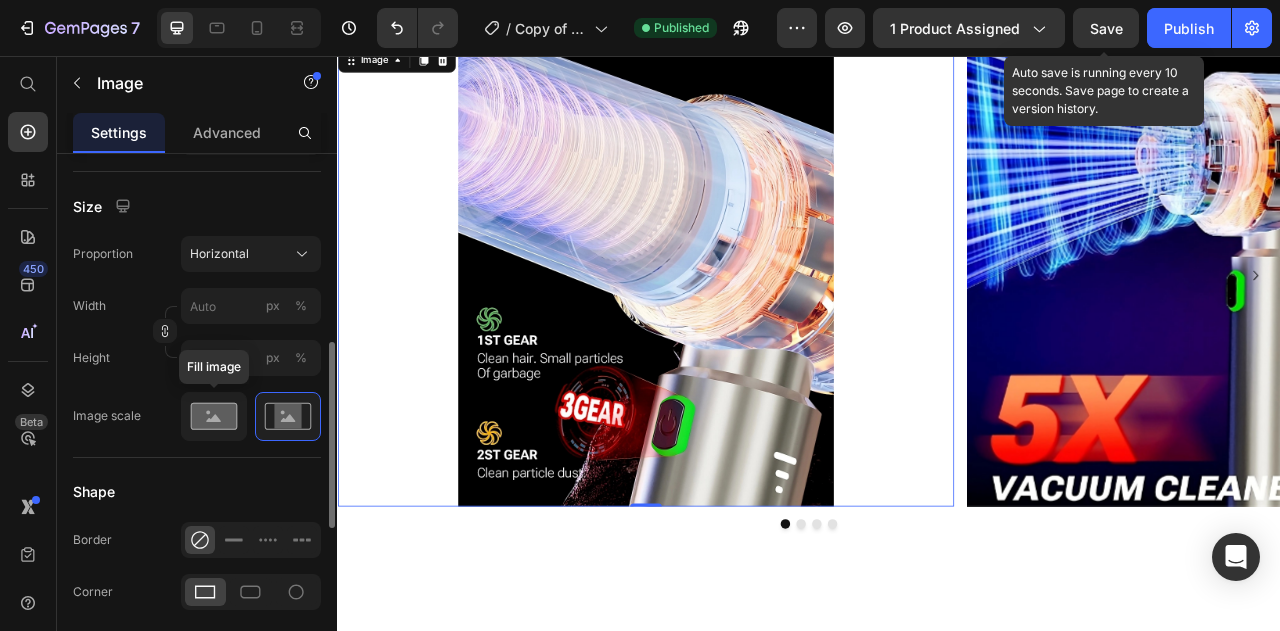click 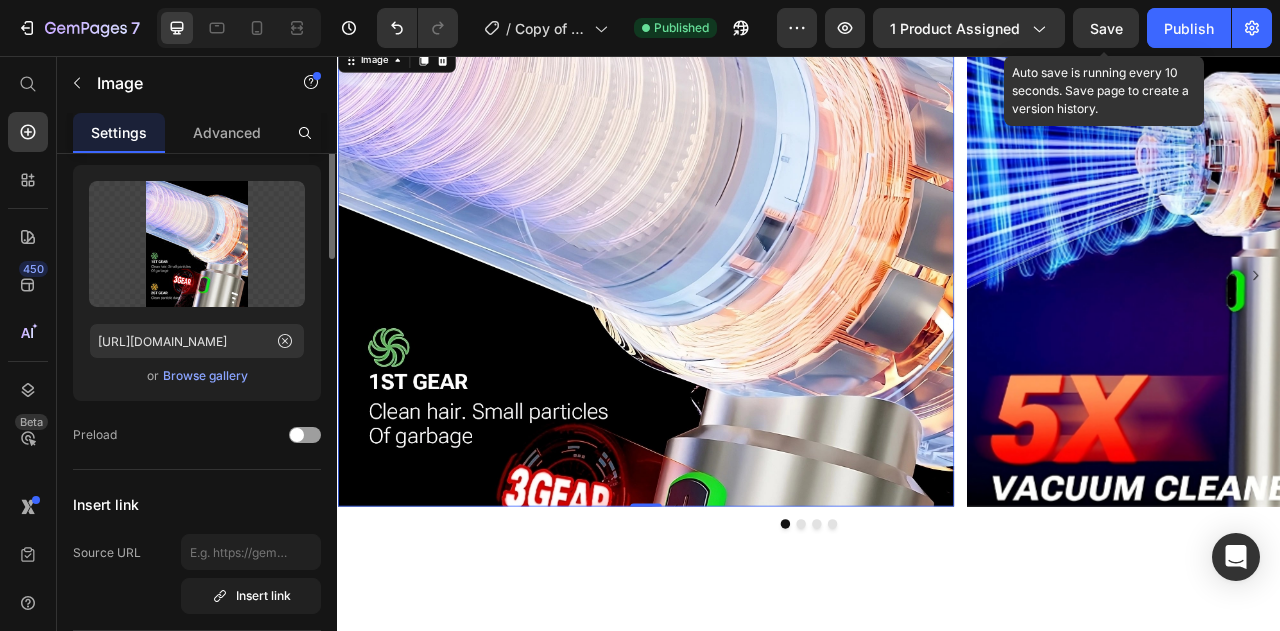 scroll, scrollTop: 0, scrollLeft: 0, axis: both 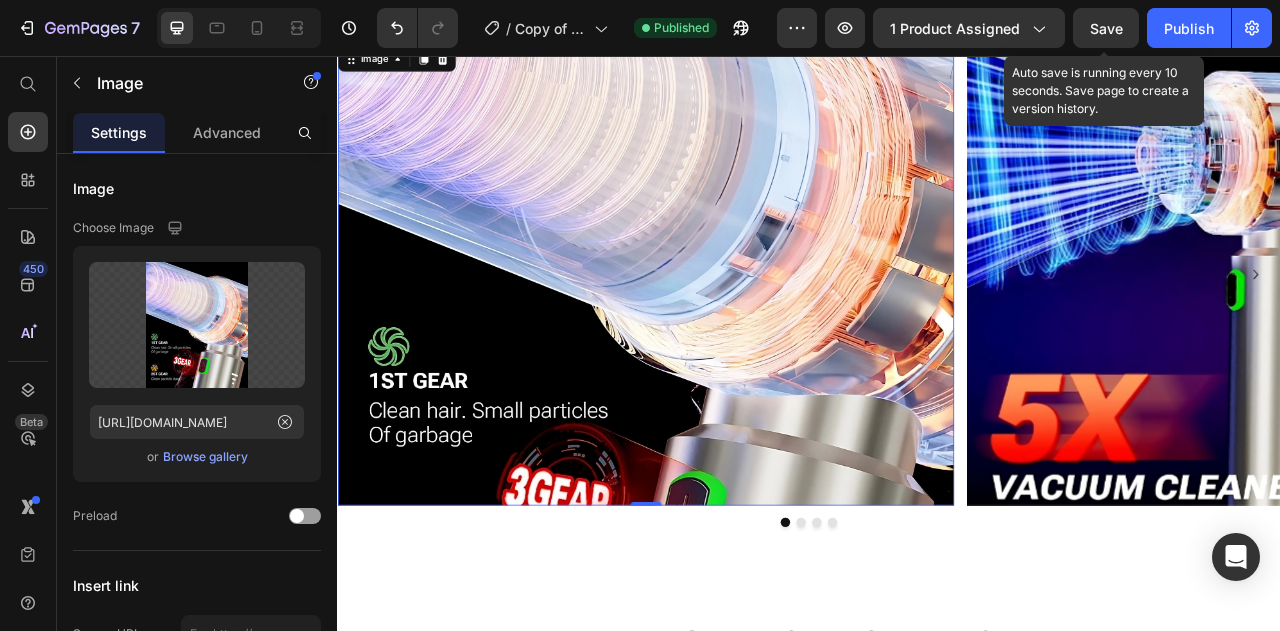 click at bounding box center [729, 333] 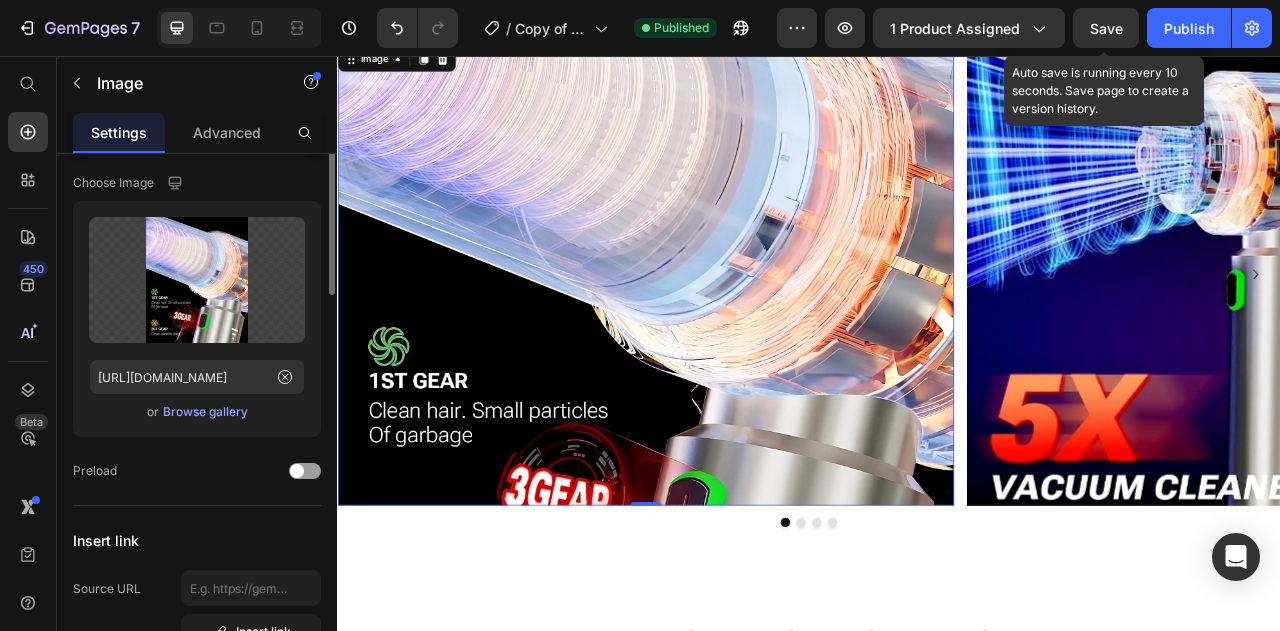 scroll, scrollTop: 0, scrollLeft: 0, axis: both 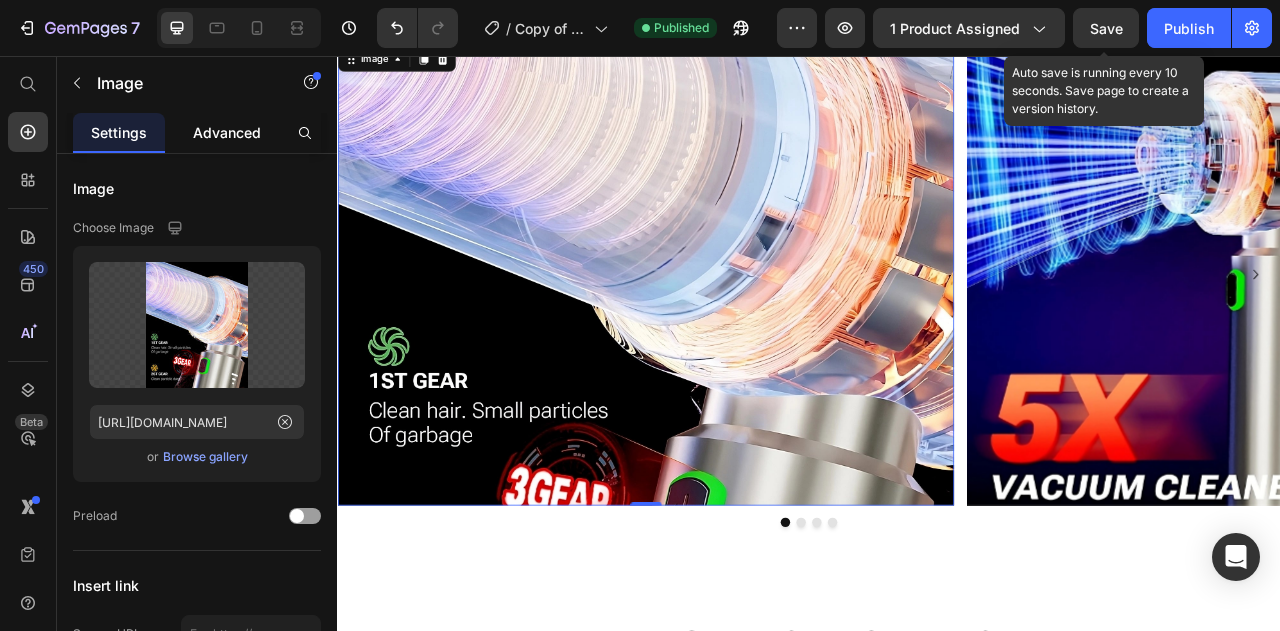 click on "Advanced" at bounding box center [227, 132] 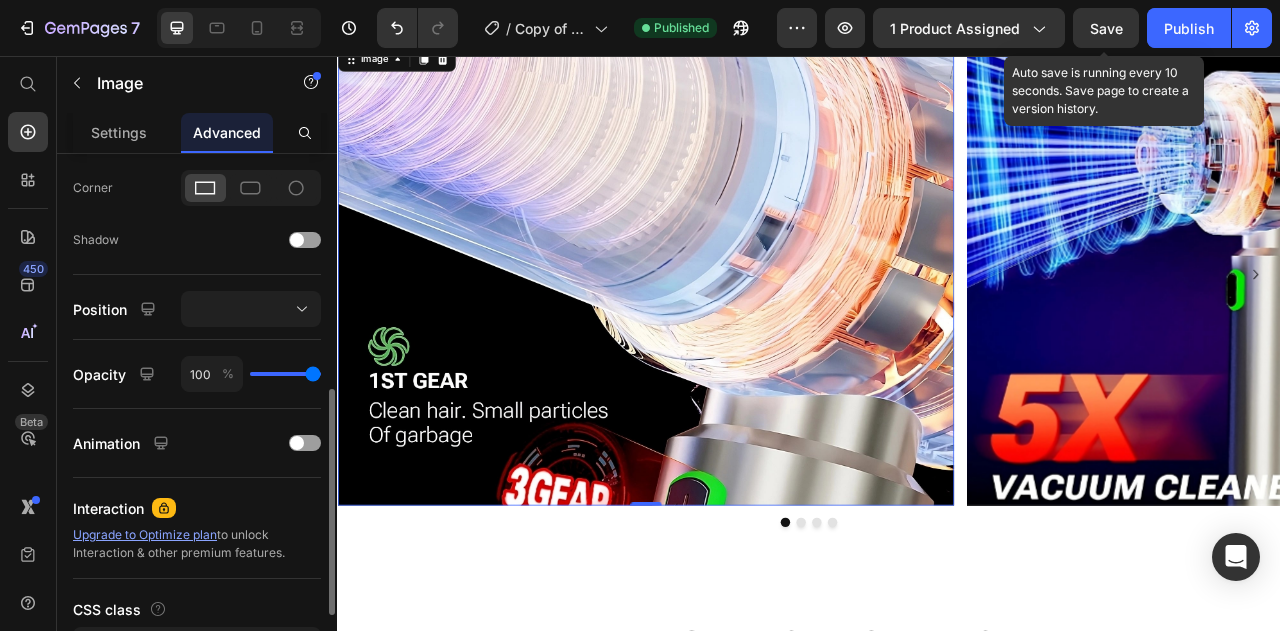 scroll, scrollTop: 602, scrollLeft: 0, axis: vertical 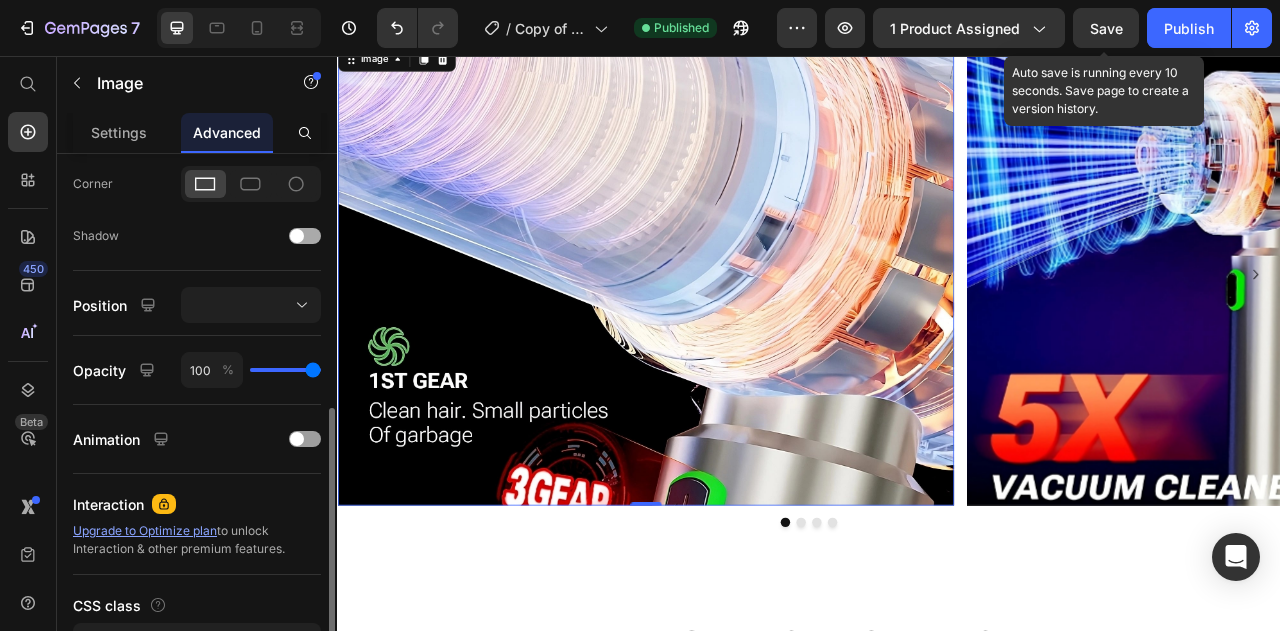 click at bounding box center [305, 236] 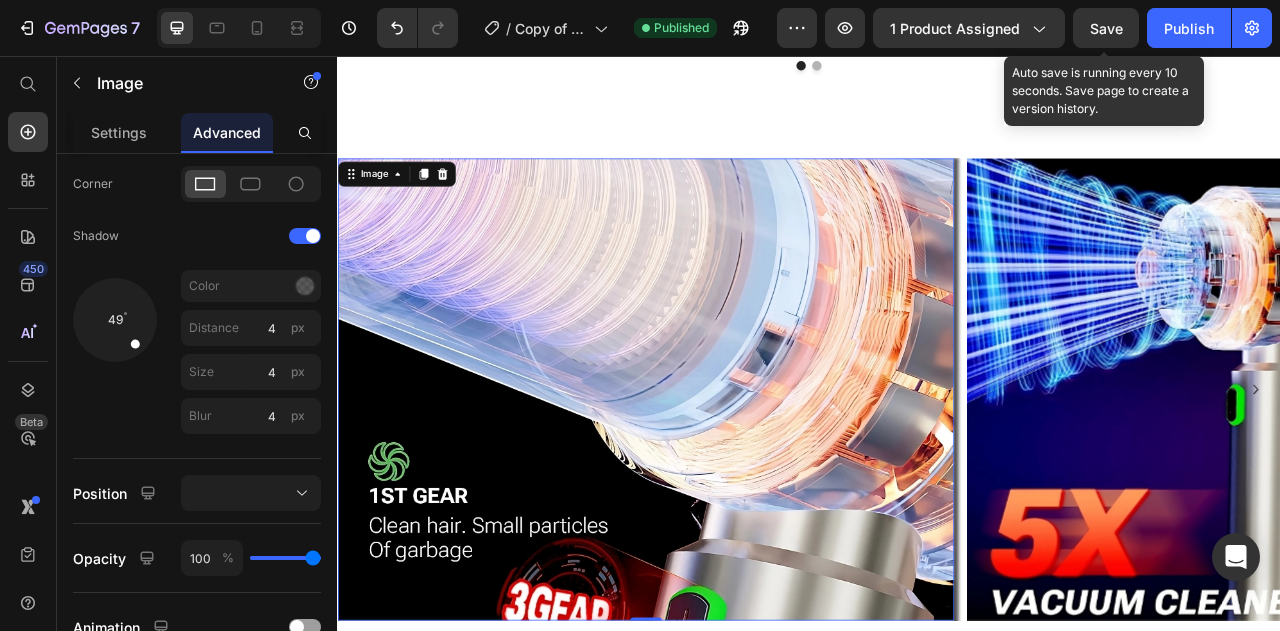 scroll, scrollTop: 3267, scrollLeft: 0, axis: vertical 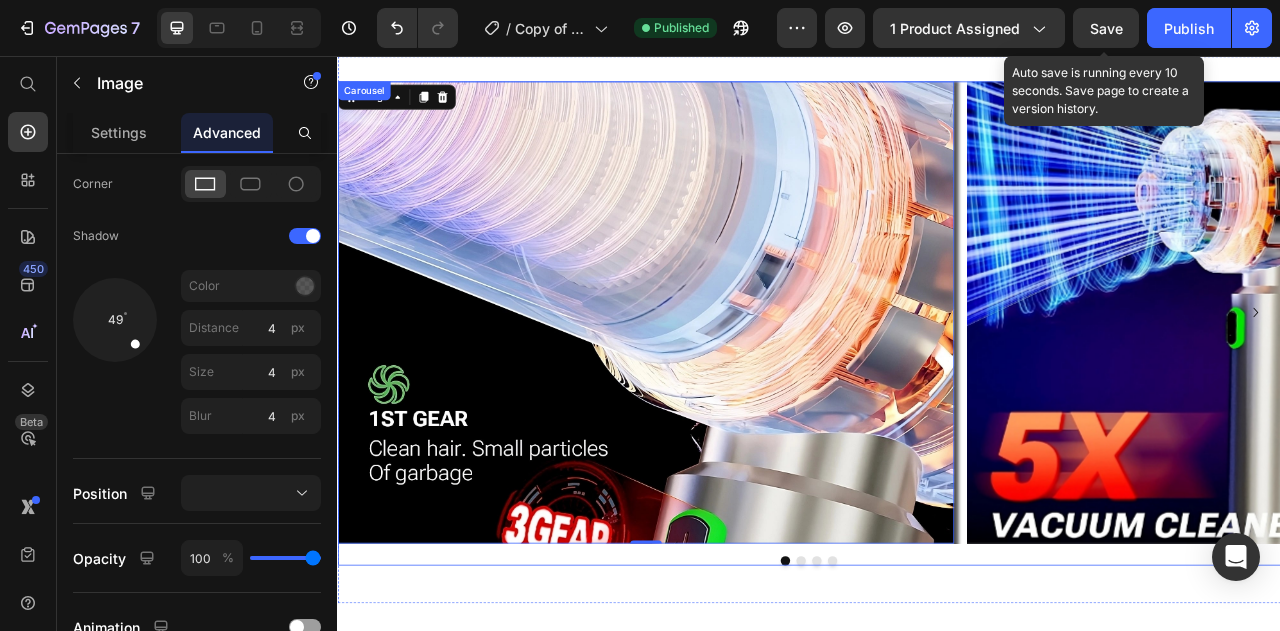 click at bounding box center [927, 698] 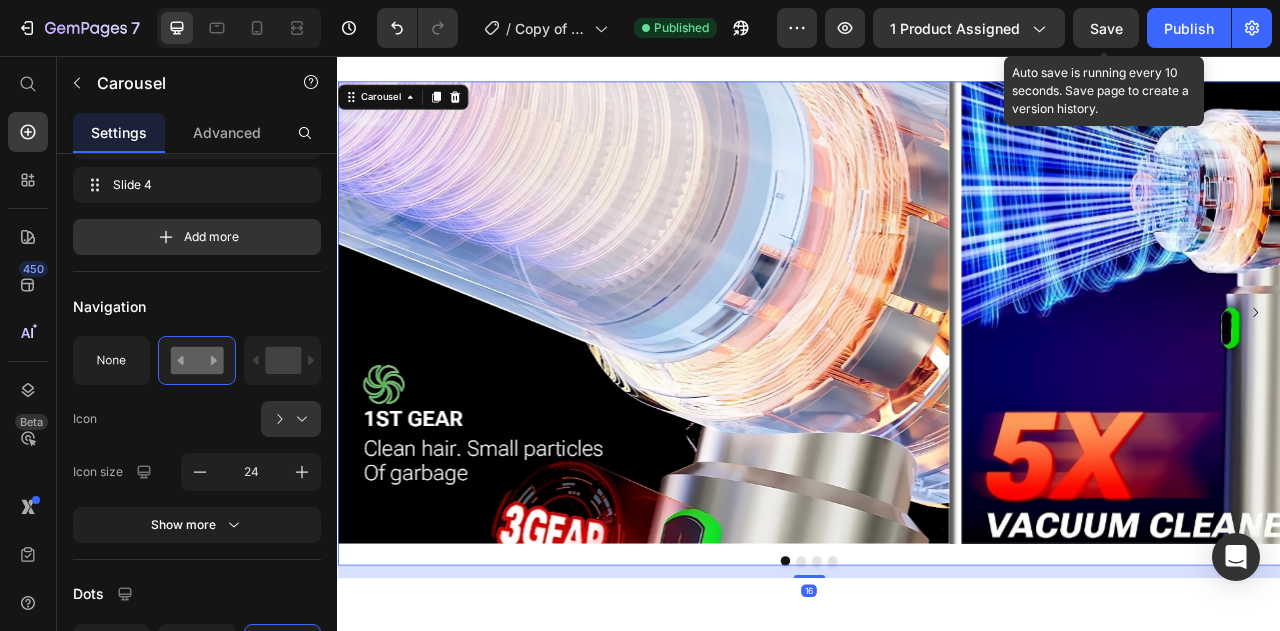 scroll, scrollTop: 0, scrollLeft: 0, axis: both 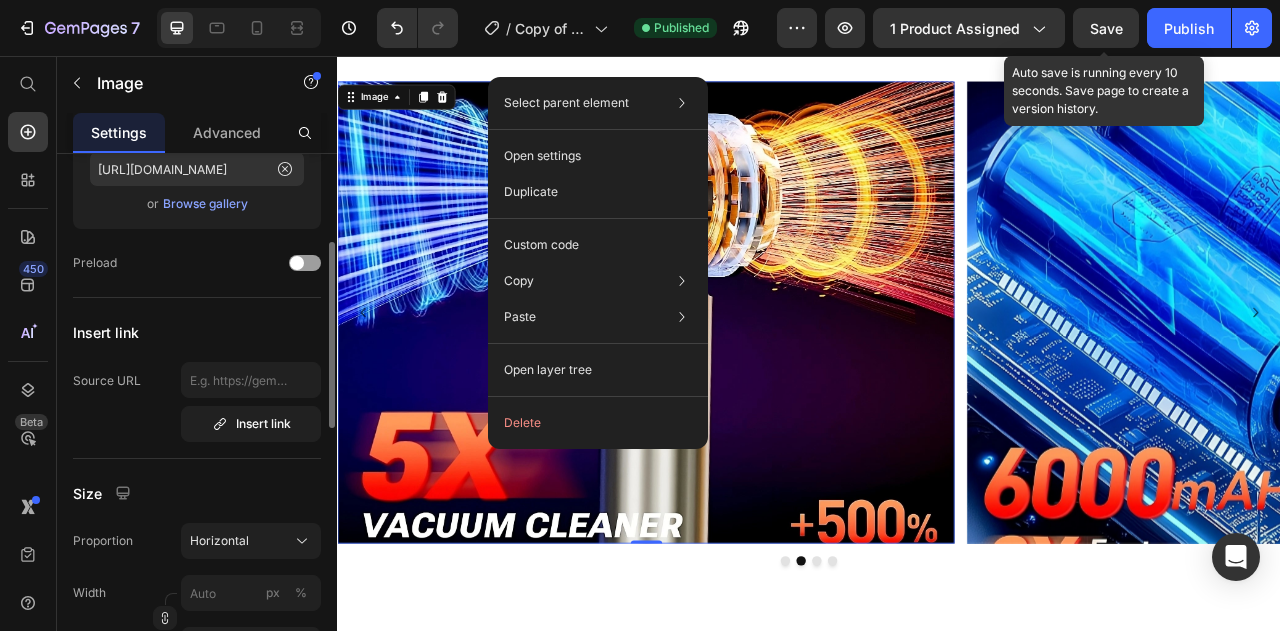 click on "Size" at bounding box center [197, 493] 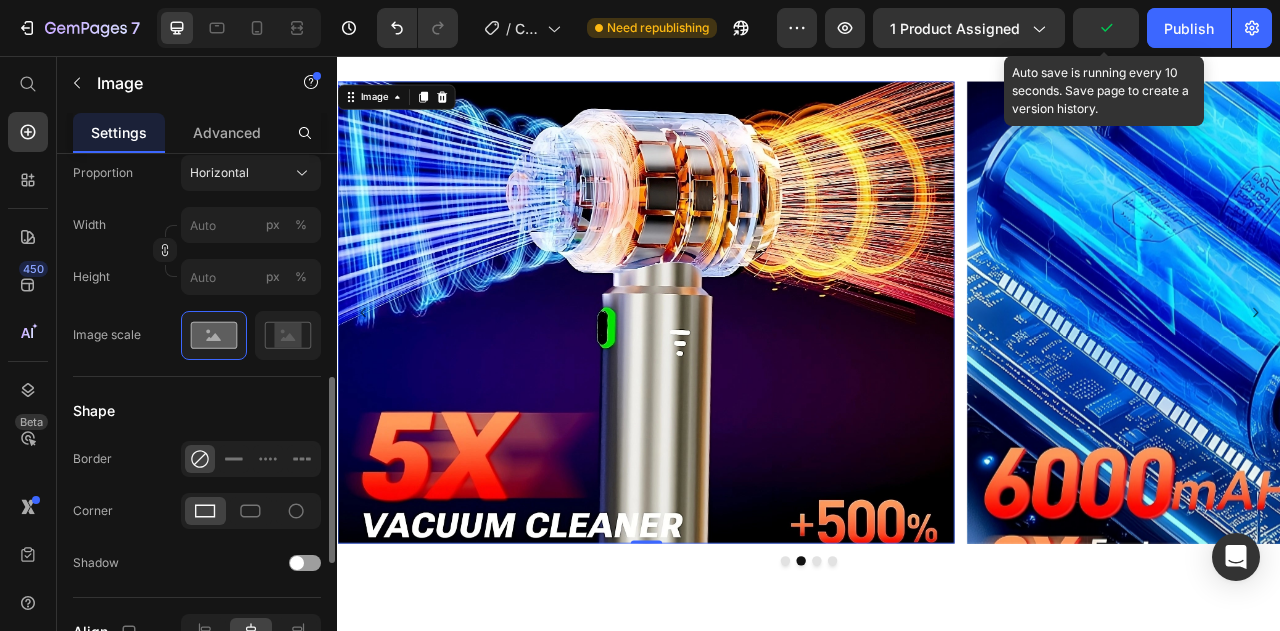 scroll, scrollTop: 626, scrollLeft: 0, axis: vertical 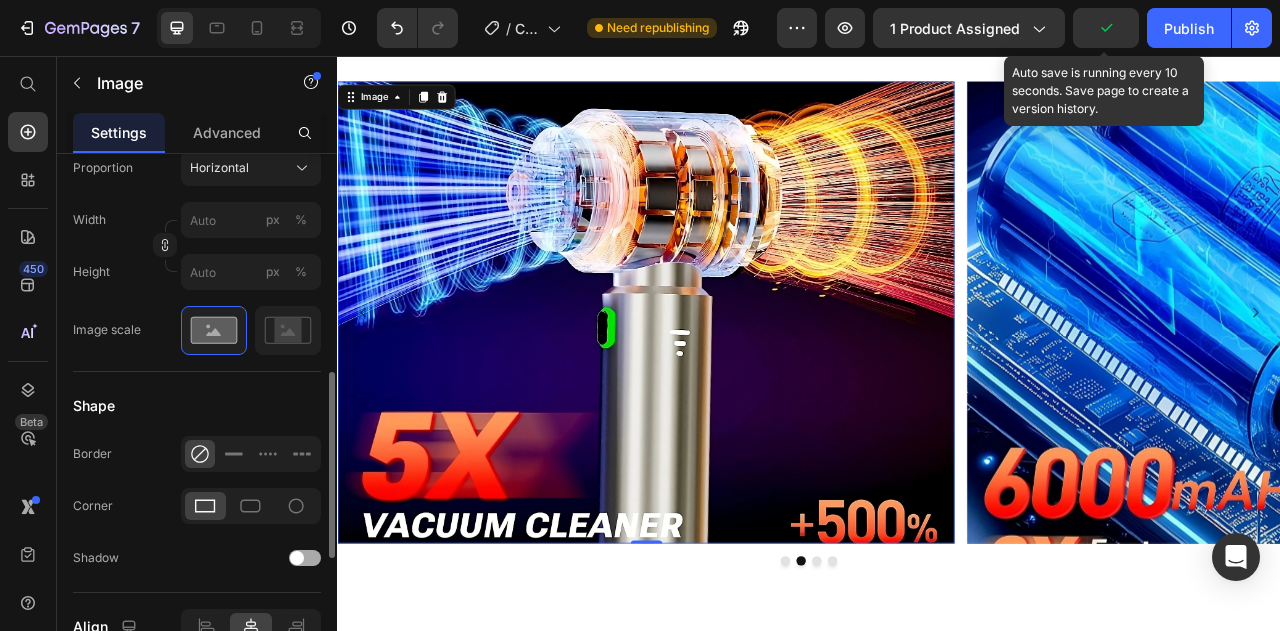 click at bounding box center [305, 558] 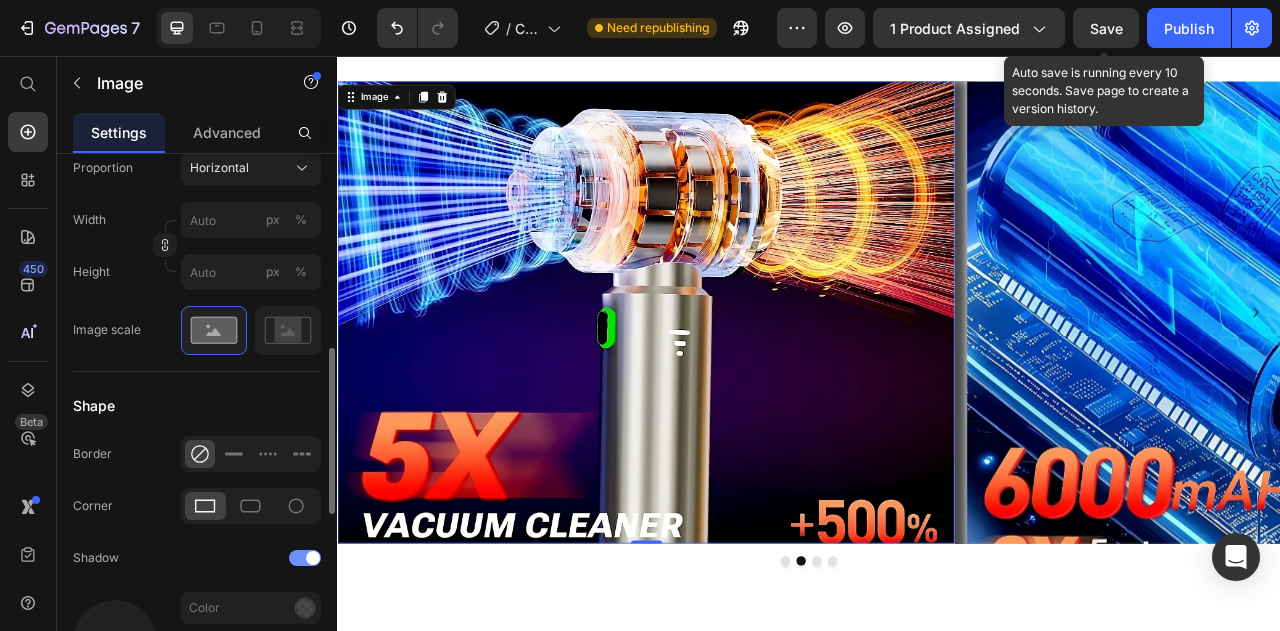 click at bounding box center [313, 558] 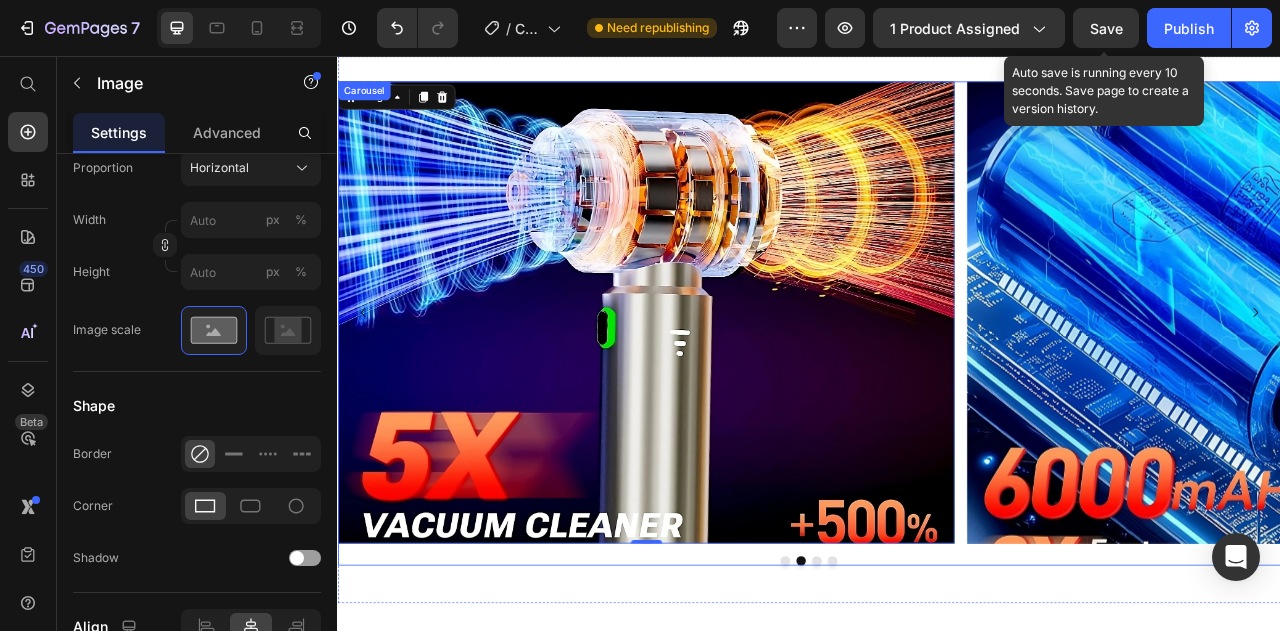 click at bounding box center (937, 698) 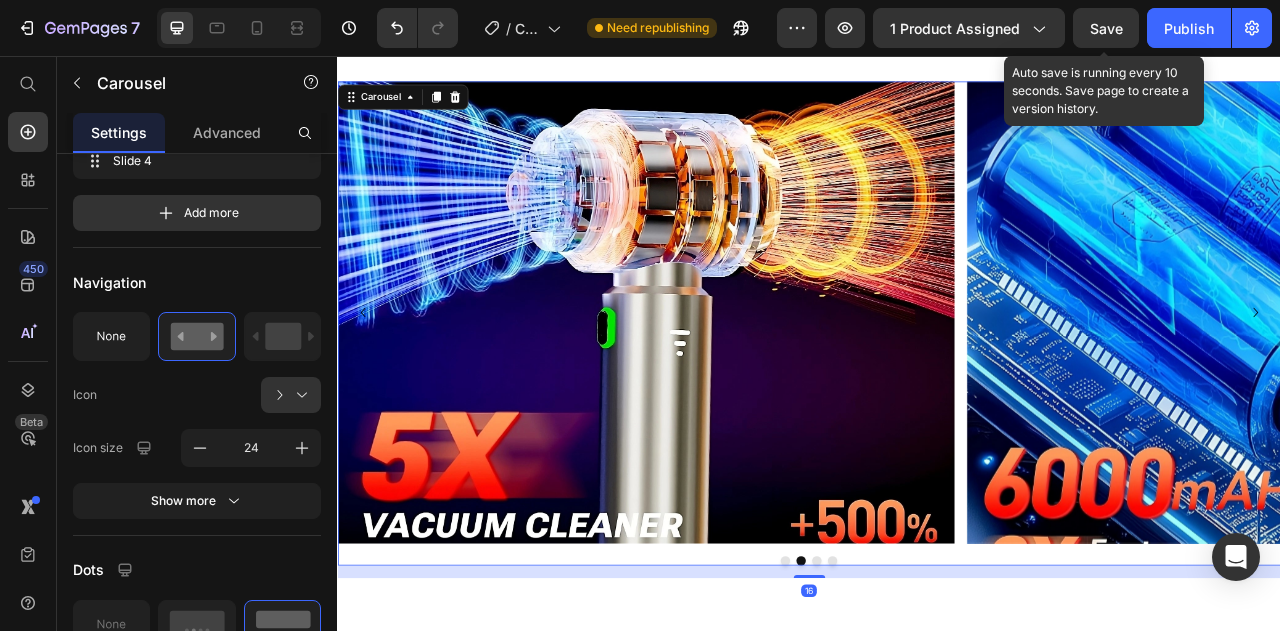 scroll, scrollTop: 0, scrollLeft: 0, axis: both 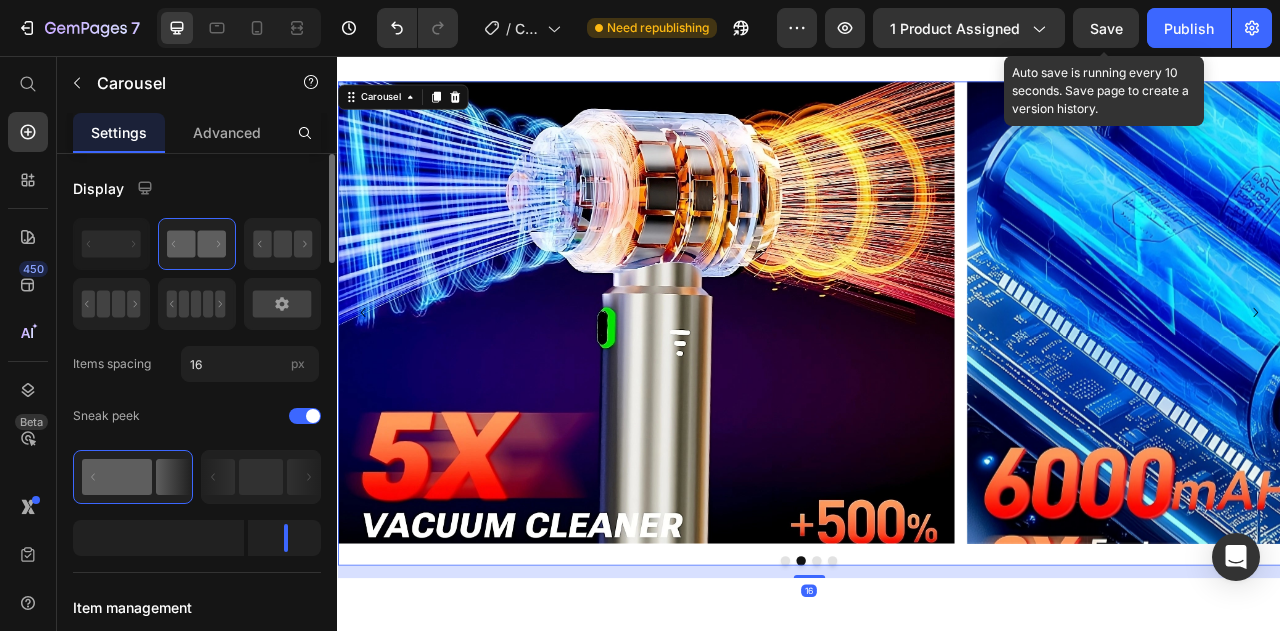click at bounding box center [907, 698] 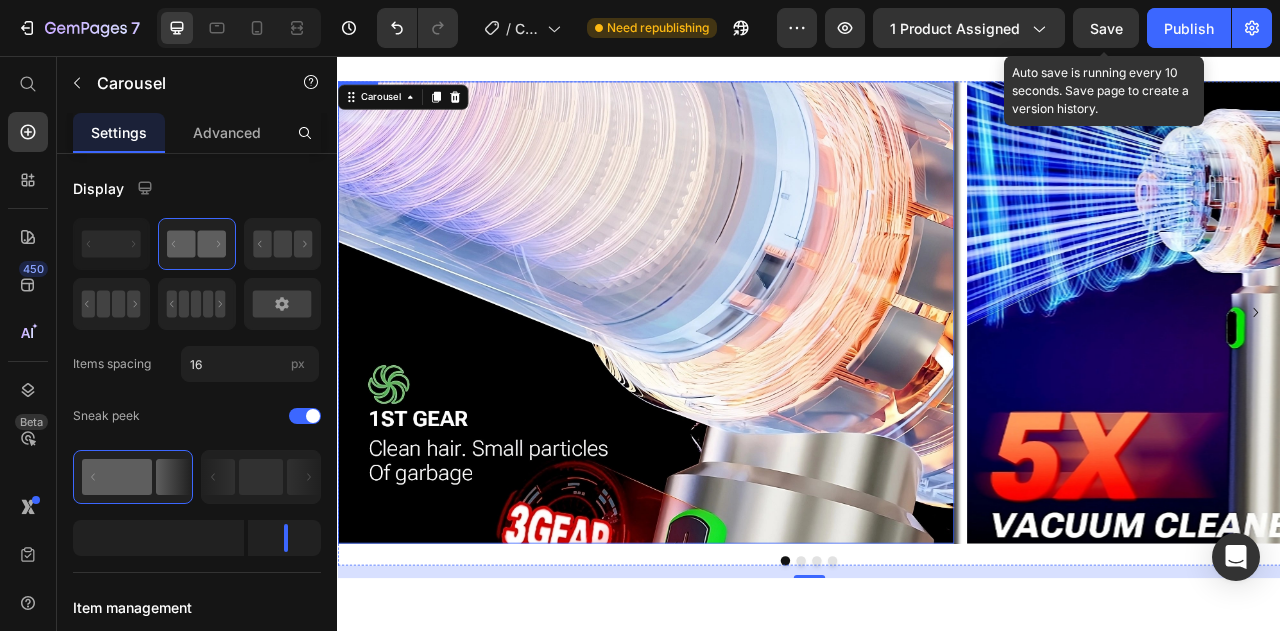 click at bounding box center [729, 382] 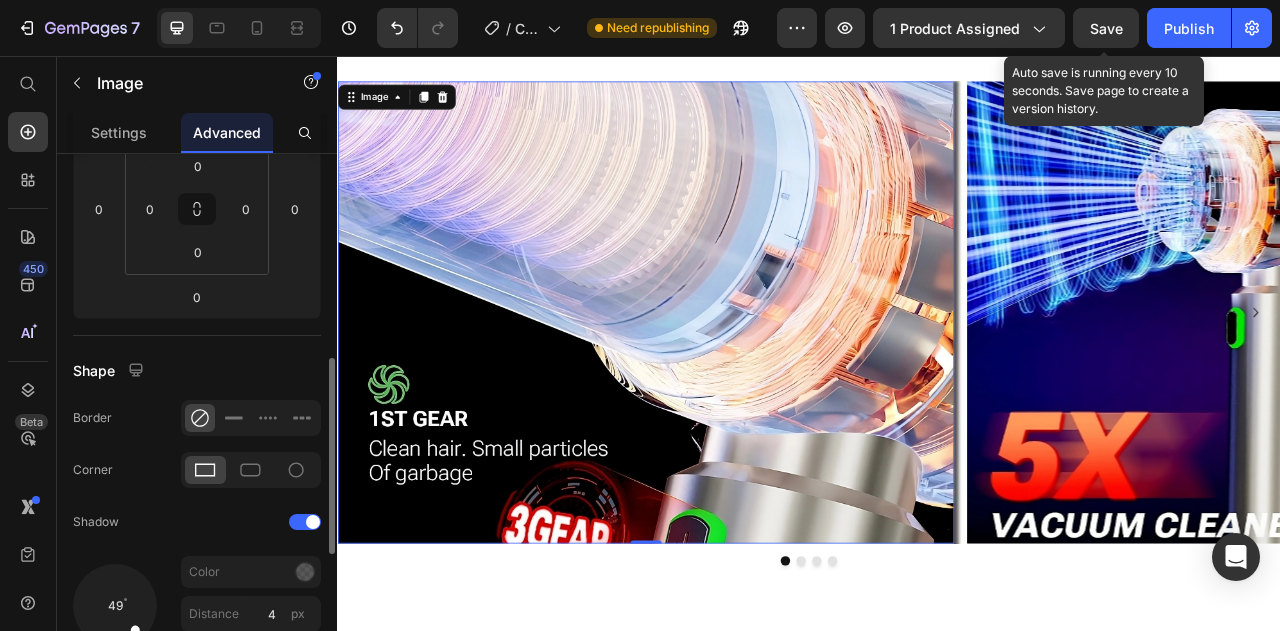 scroll, scrollTop: 382, scrollLeft: 0, axis: vertical 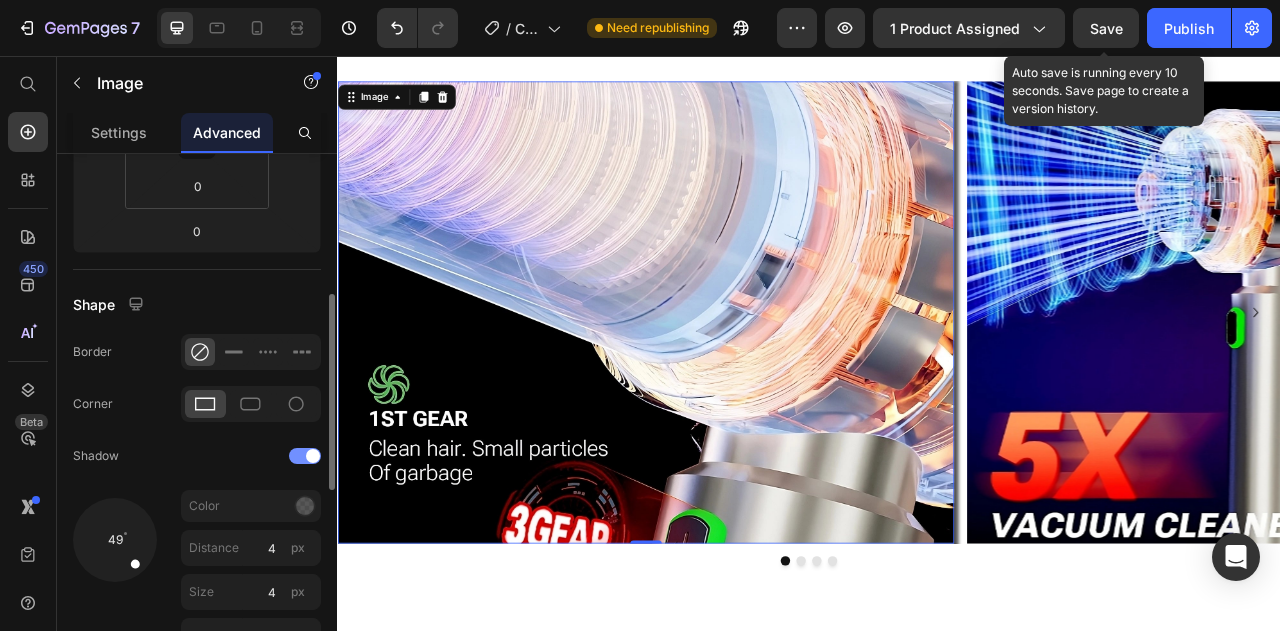 click at bounding box center [305, 456] 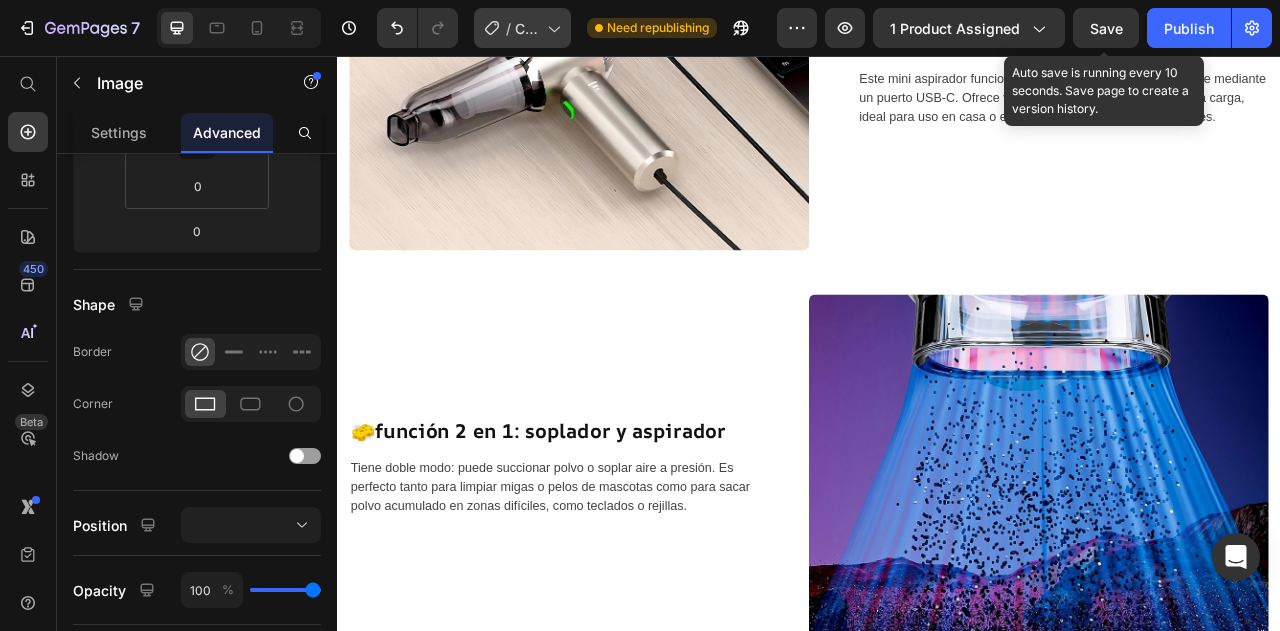 scroll, scrollTop: 927, scrollLeft: 0, axis: vertical 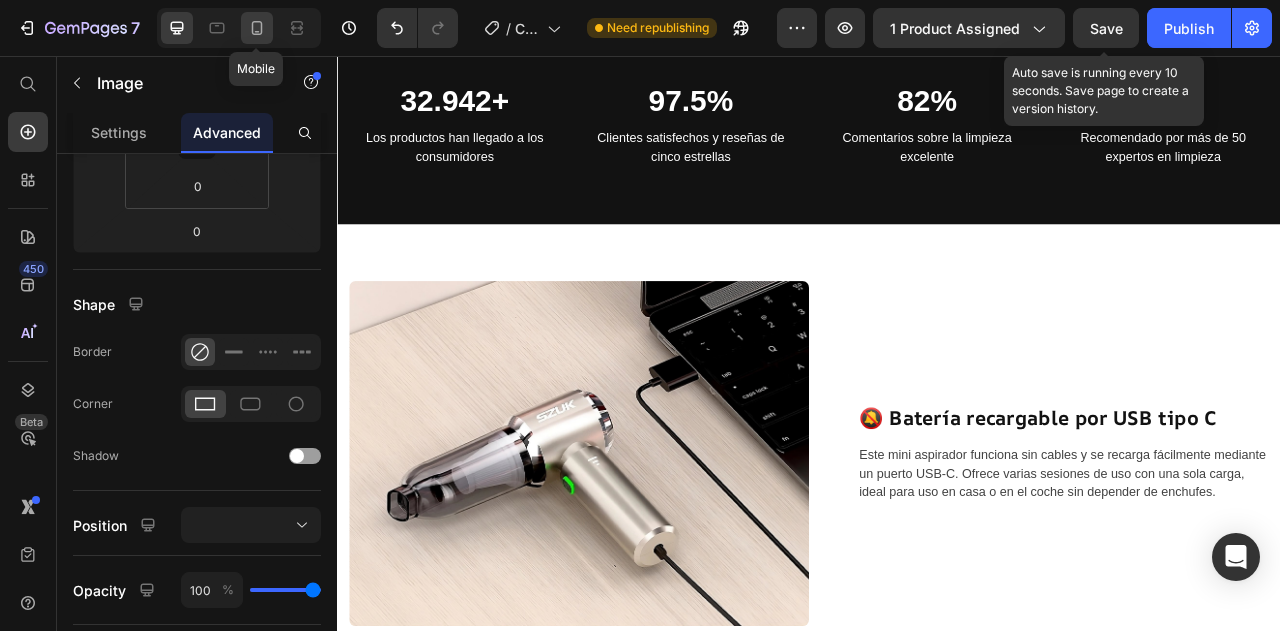 click 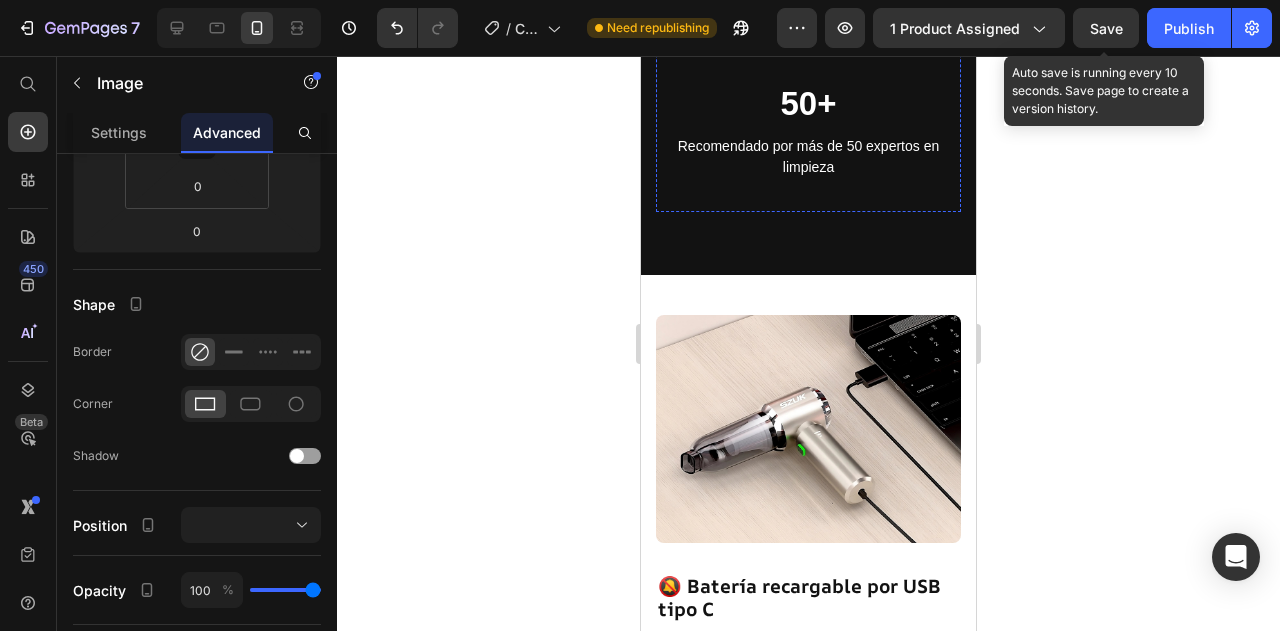 scroll, scrollTop: 1532, scrollLeft: 0, axis: vertical 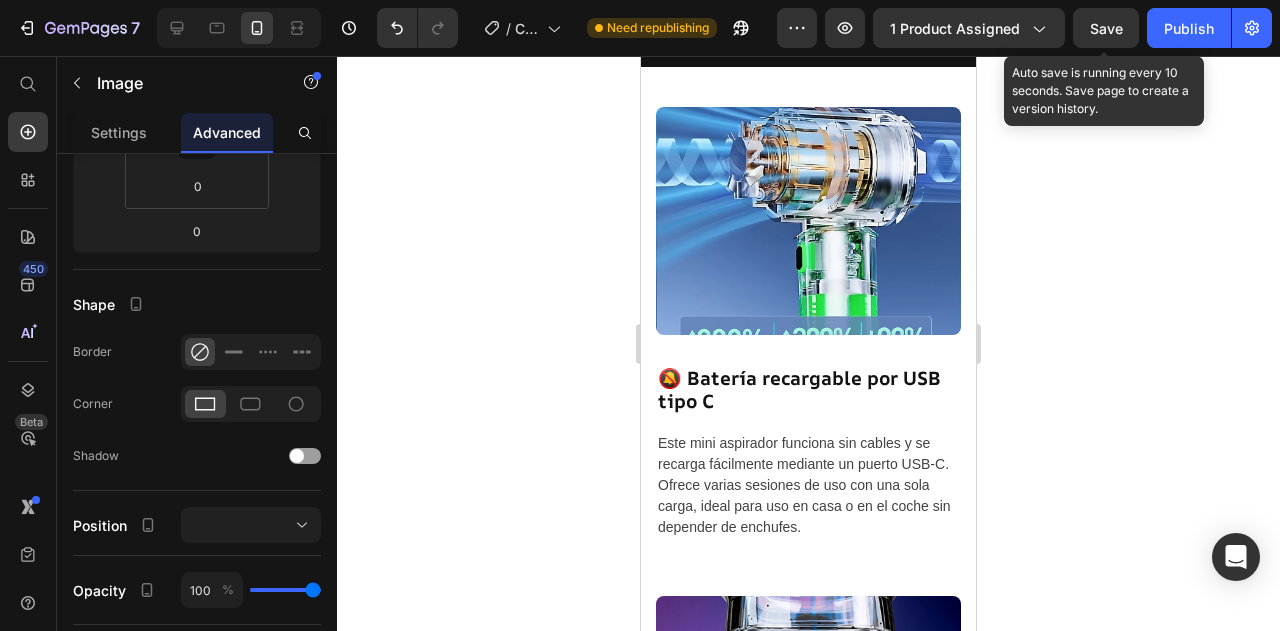 click at bounding box center [808, 236] 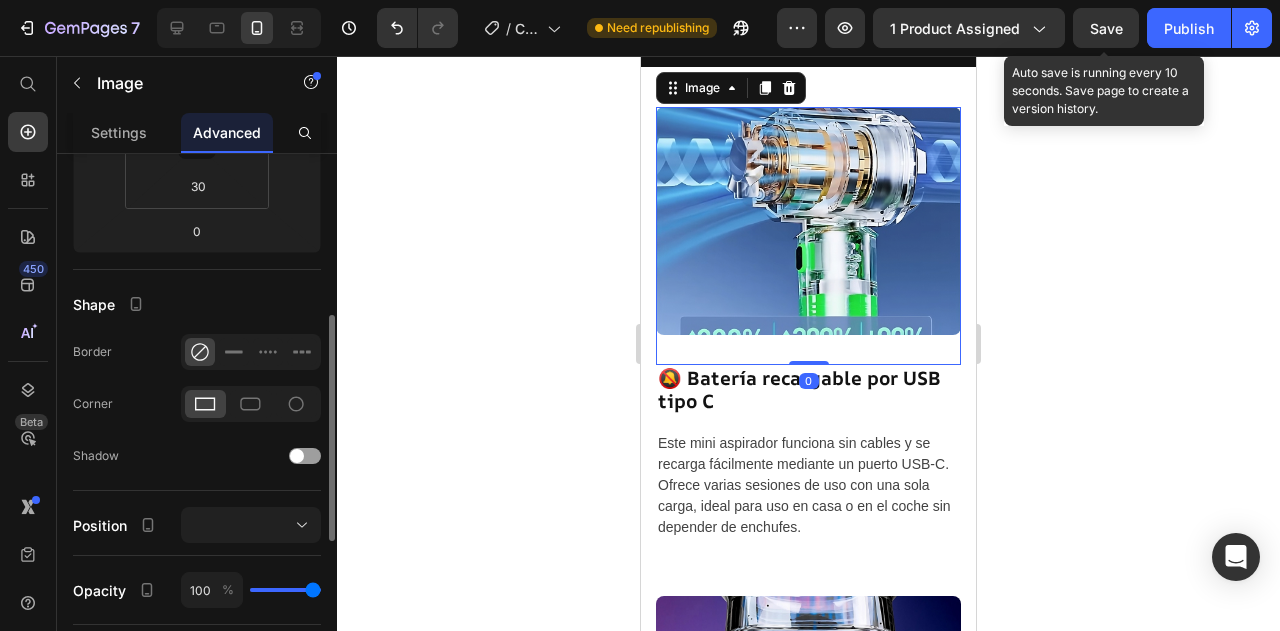 scroll, scrollTop: 0, scrollLeft: 0, axis: both 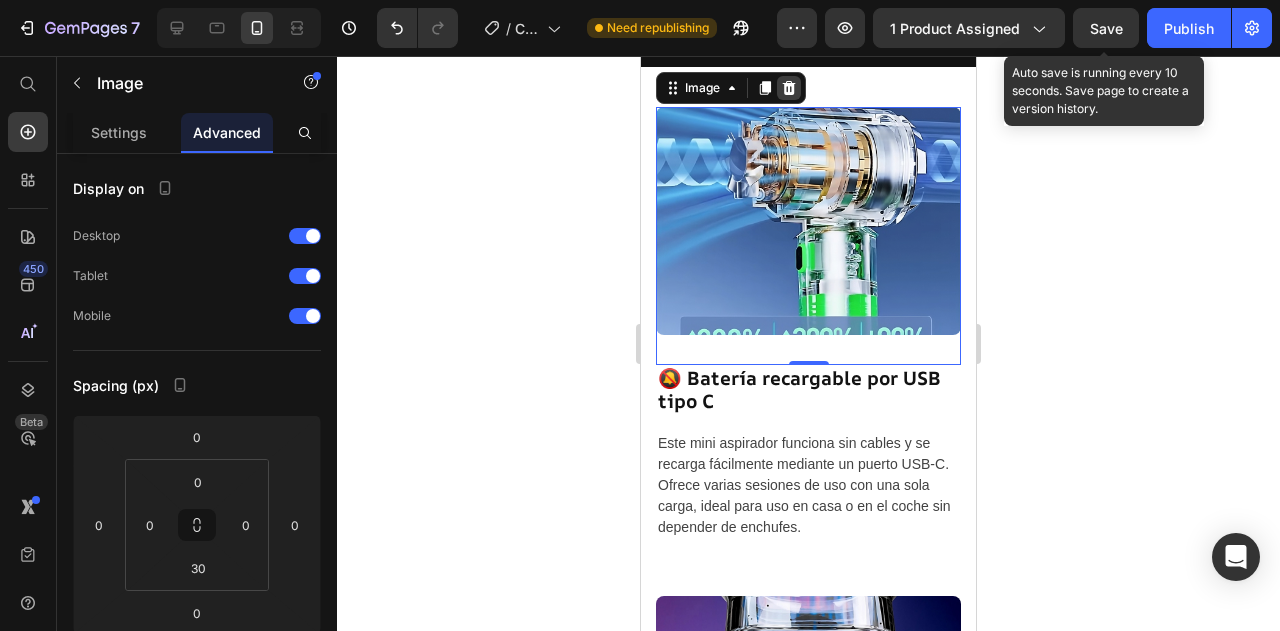 click 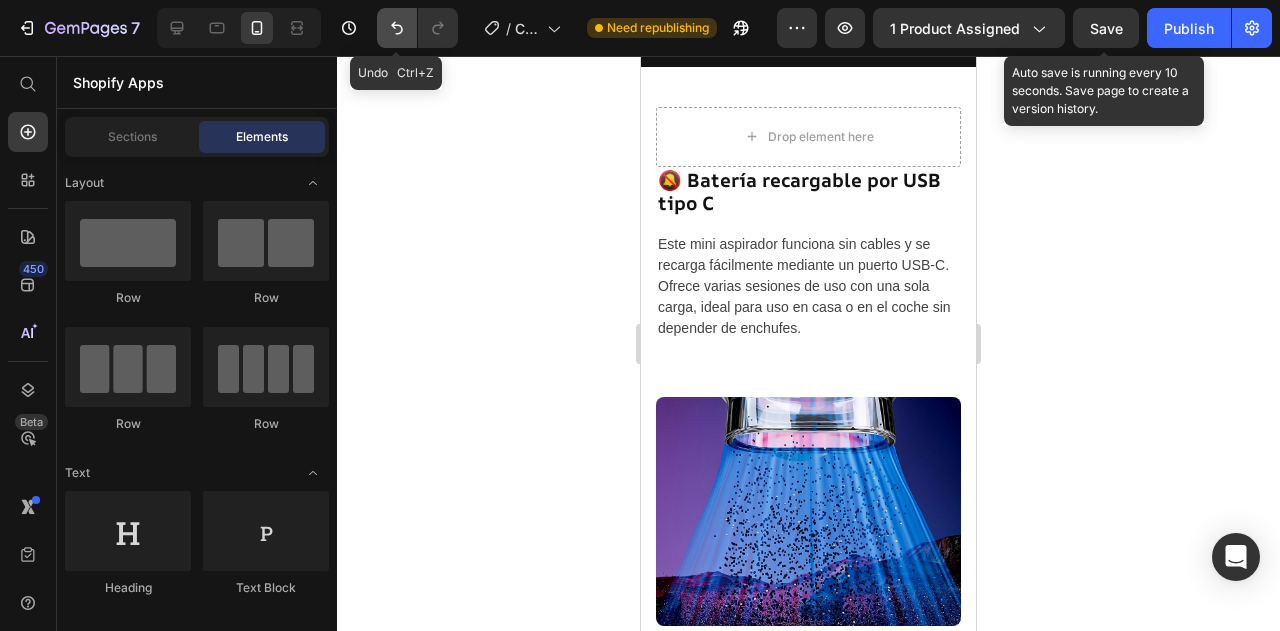 click 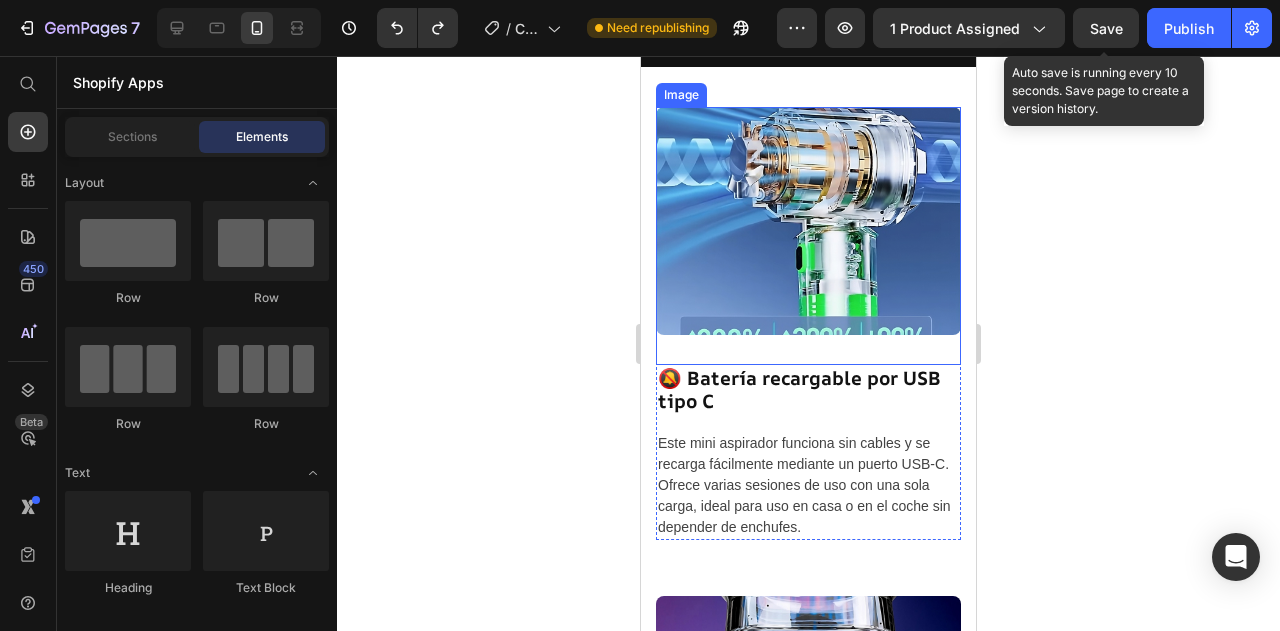 click at bounding box center [808, 236] 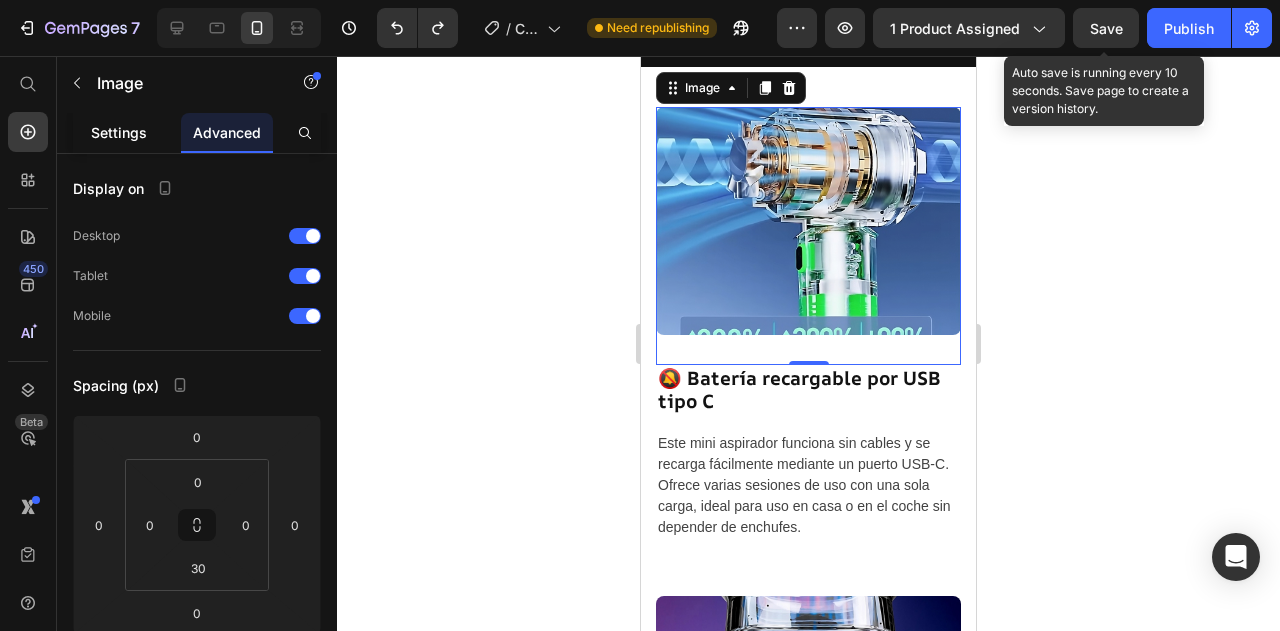 click on "Settings" 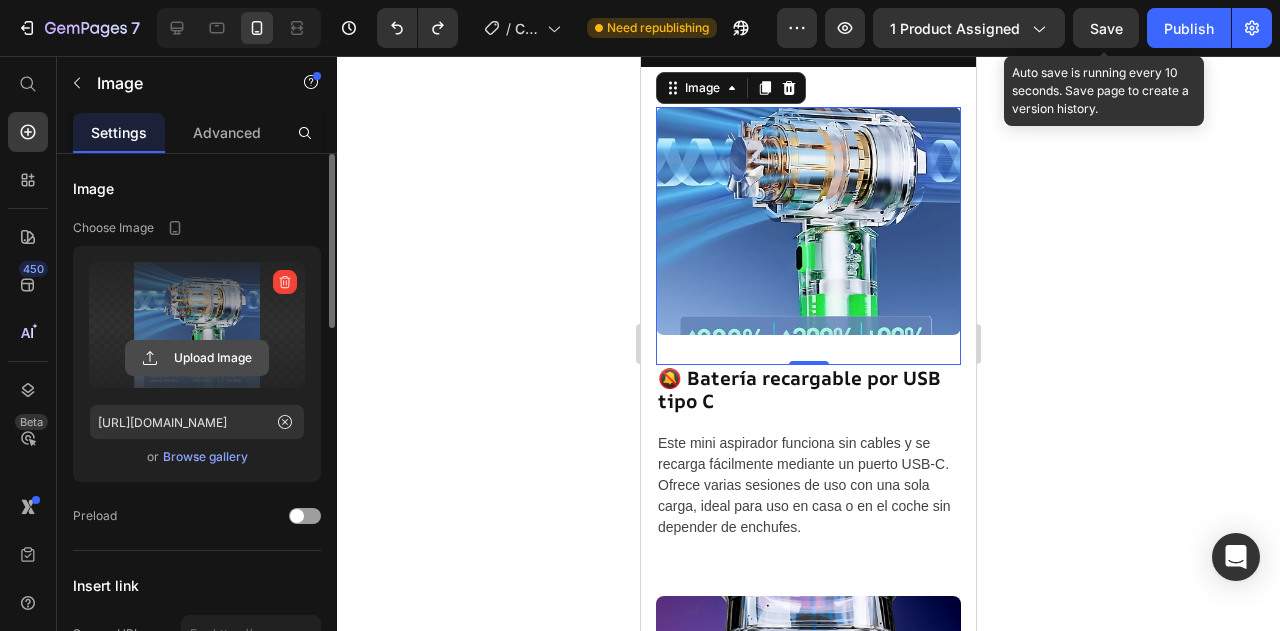 click 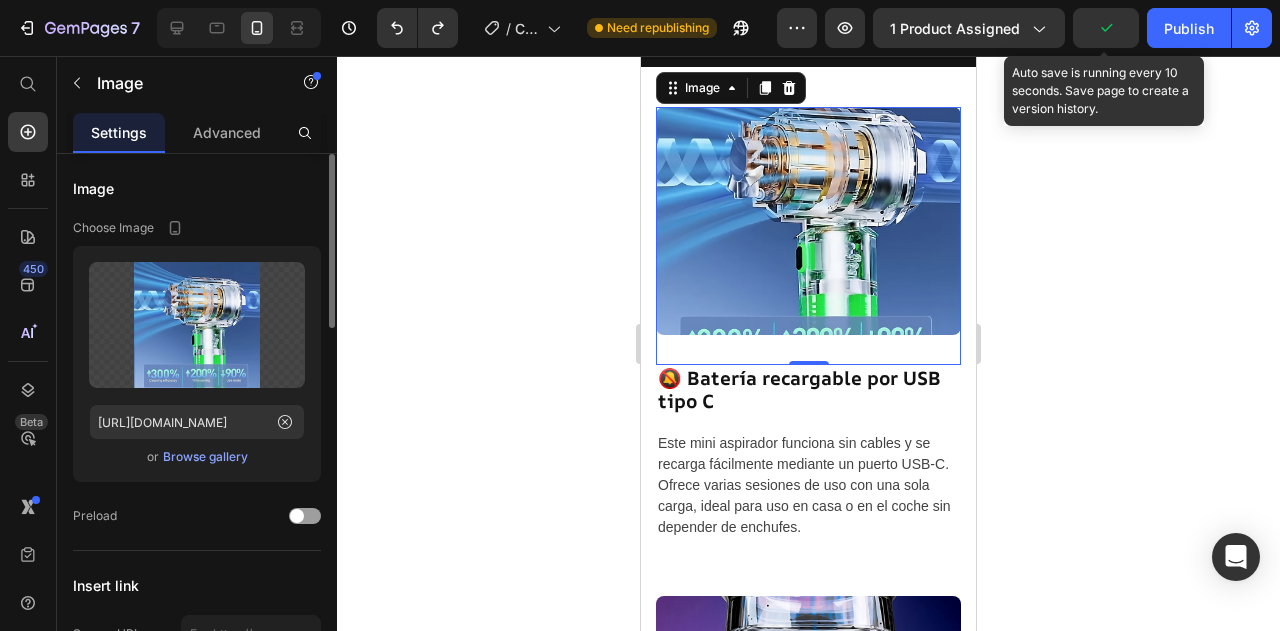 click on "Browse gallery" at bounding box center [205, 457] 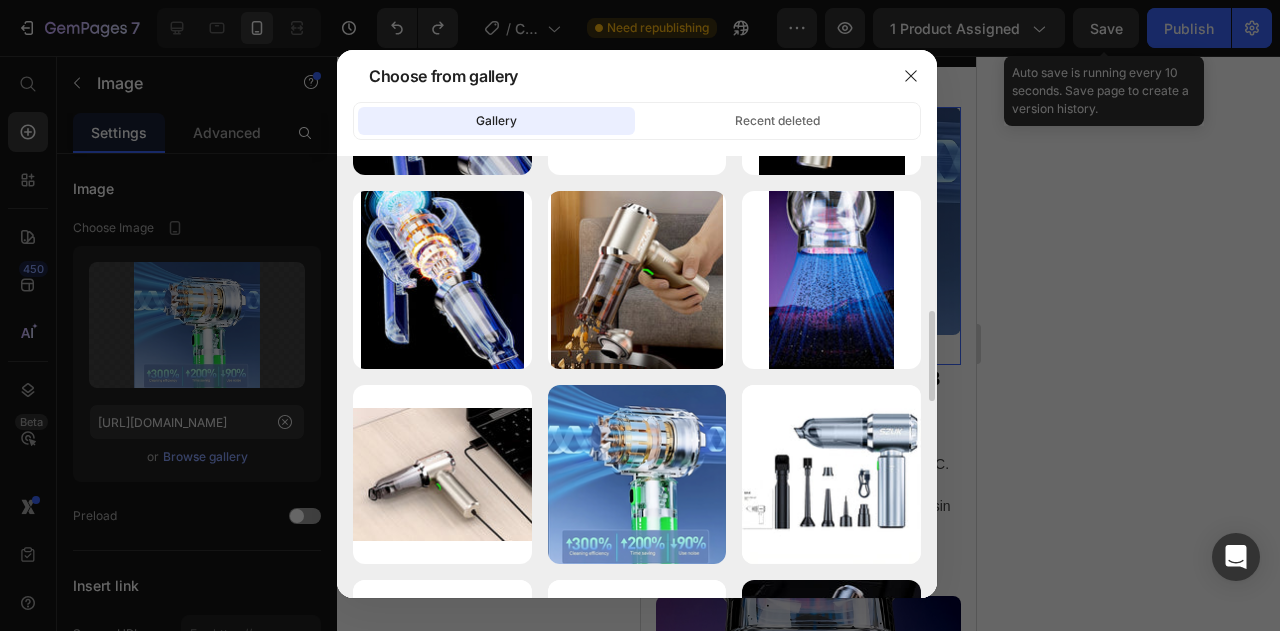 scroll, scrollTop: 771, scrollLeft: 0, axis: vertical 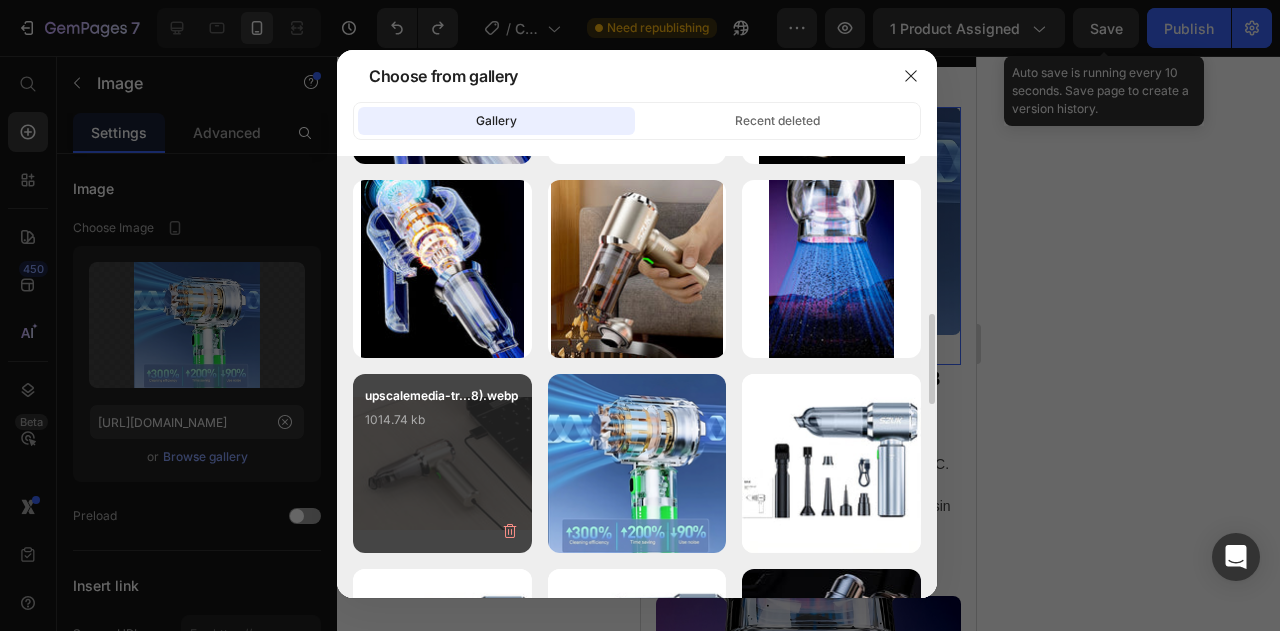 click on "upscalemedia-tr...8).webp 1014.74 kb" at bounding box center [442, 426] 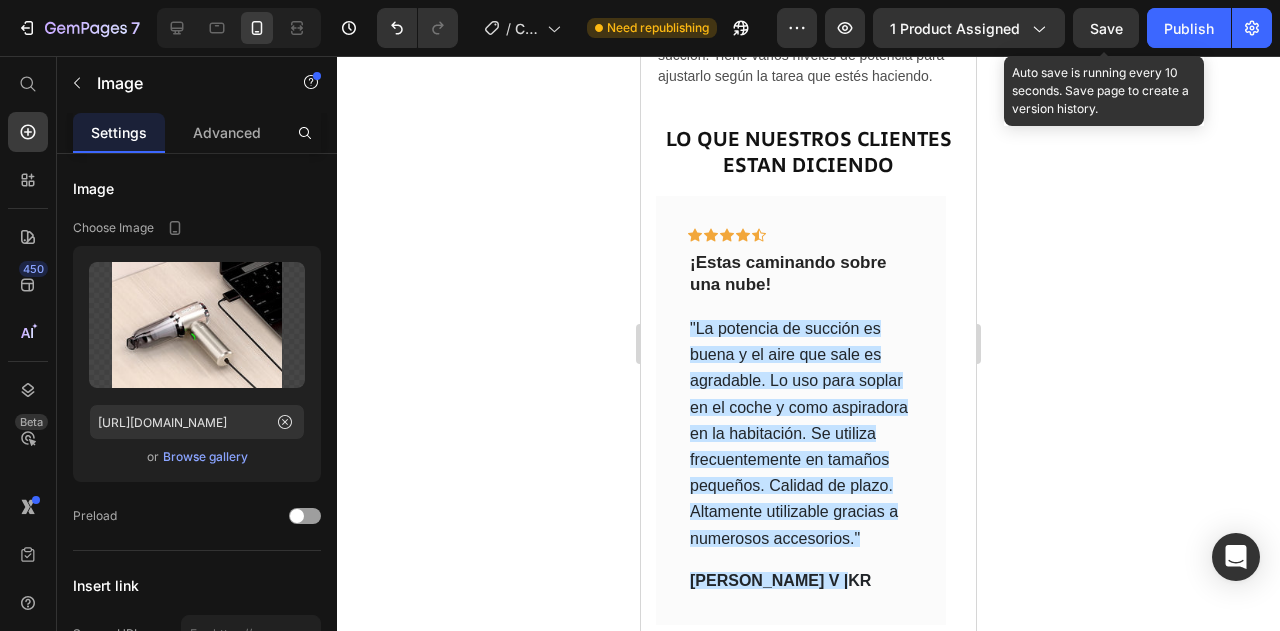 scroll, scrollTop: 2964, scrollLeft: 0, axis: vertical 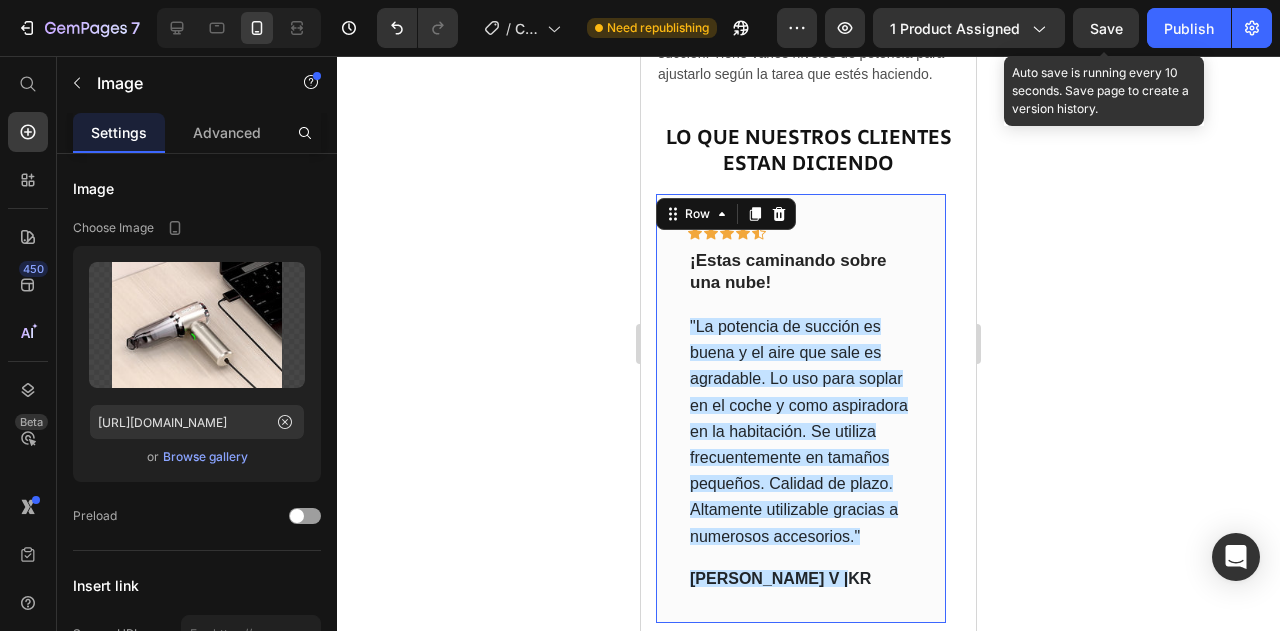 click on "Icon
Icon
Icon
Icon
Icon Row ¡Estas caminando sobre una nube! Text block "La potencia de succión es buena y el aire que sale es agradable. Lo uso para soplar en el coche y como aspiradora en la habitación. Se utiliza frecuentemente en tamaños pequeños. Calidad de plazo. Altamente utilizable gracias a numerosos accesorios." Text block Jenna Cronin V |  KR Text block Row   0" at bounding box center [801, 408] 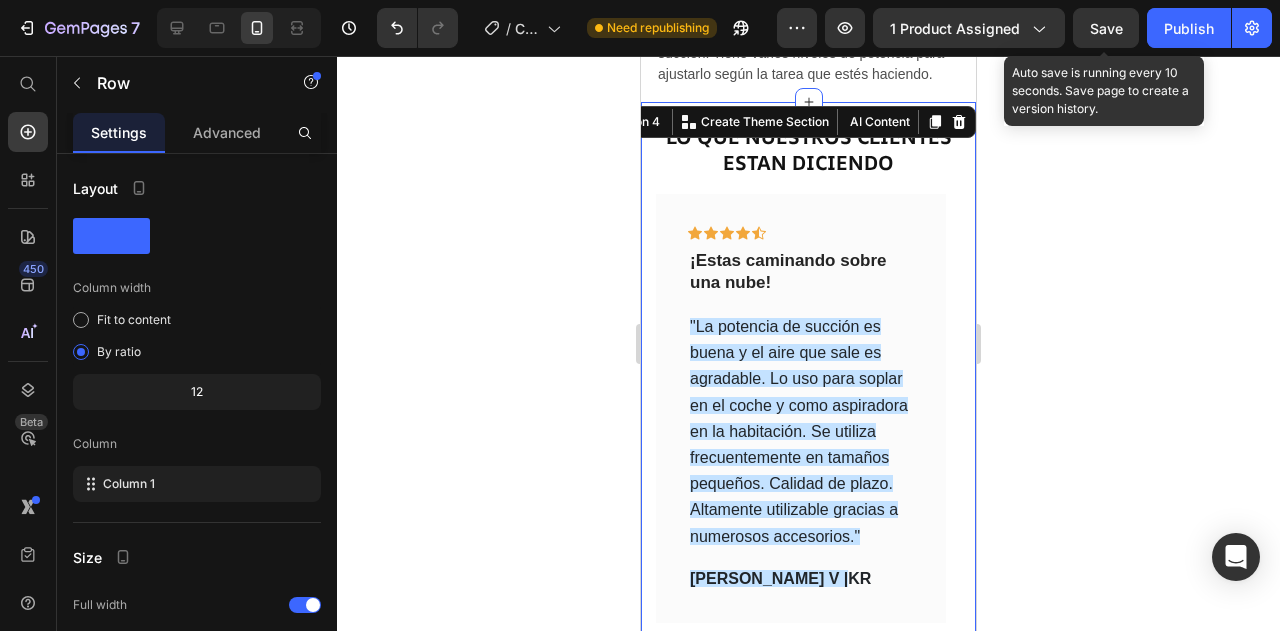 click on "LO QUE NUESTROS CLIENTES ESTAN DICIENDO Heading
Icon
Icon
Icon
Icon
Icon Row ¡Estas caminando sobre una nube! Text block "La potencia de succión es buena y el aire que sale es agradable. Lo uso para soplar en el coche y como aspiradora en la habitación. Se utiliza frecuentemente en tamaños pequeños. Calidad de plazo. Altamente utilizable gracias a numerosos accesorios." Text block Jenna Cronin V |  KR Text block Row
Icon
Icon
Icon
Icon
Icon Row Funciona genial para mi coche con suciedad. Text block " muy buena compra. La aspiradora cumple con los requisitos. funciona en ambas direcciones. Teniendo en cuenta sus pequeñas dimensiones, la potencia de la aspiradora supera las expectativas ."   Text block Sherri Larson Sr. |  PL Text block Row
Icon
Icon
Icon
Icon
Icon Row" at bounding box center (808, 414) 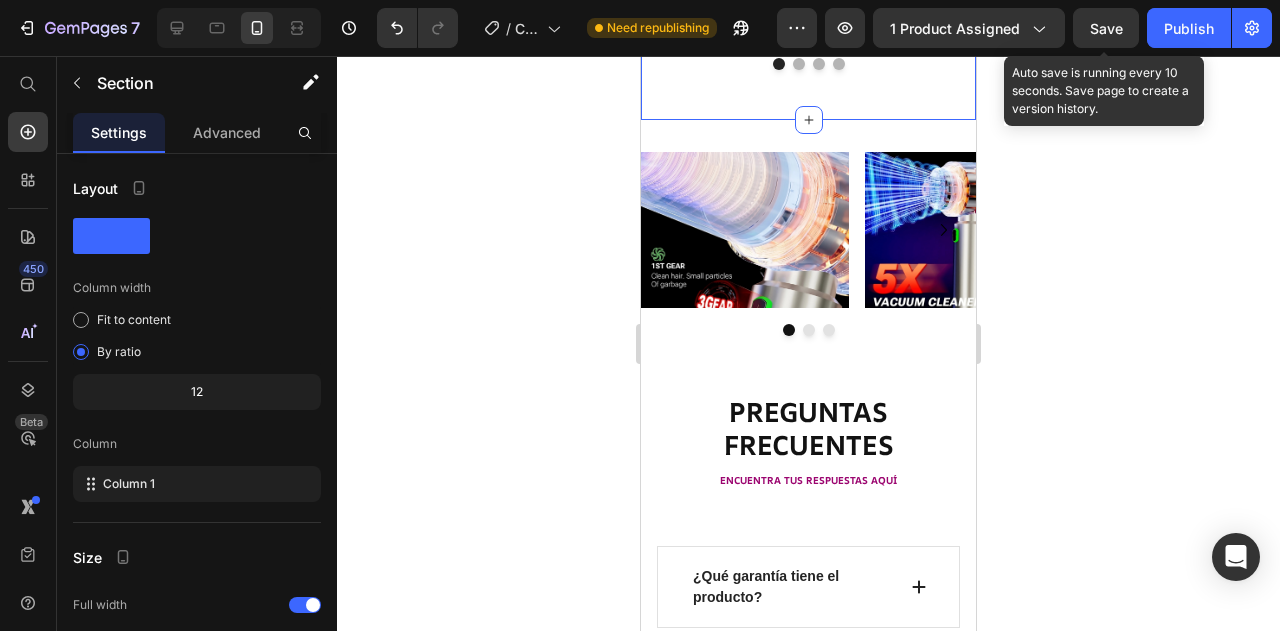 scroll, scrollTop: 3558, scrollLeft: 0, axis: vertical 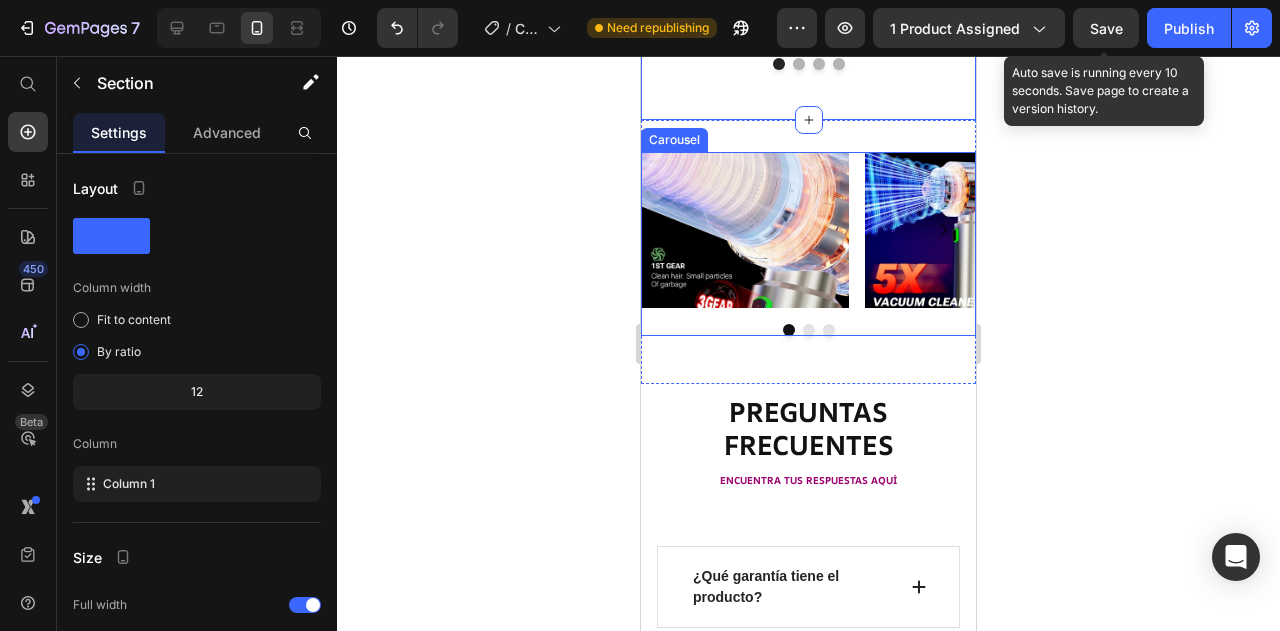 click at bounding box center (809, 330) 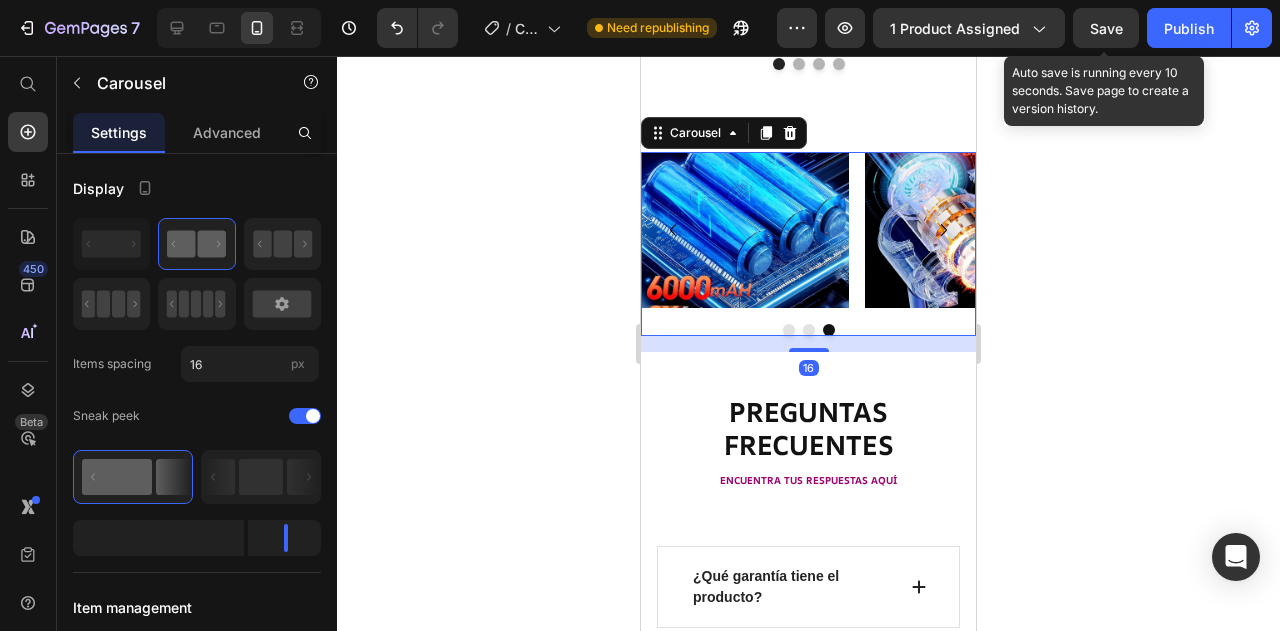 click at bounding box center (829, 330) 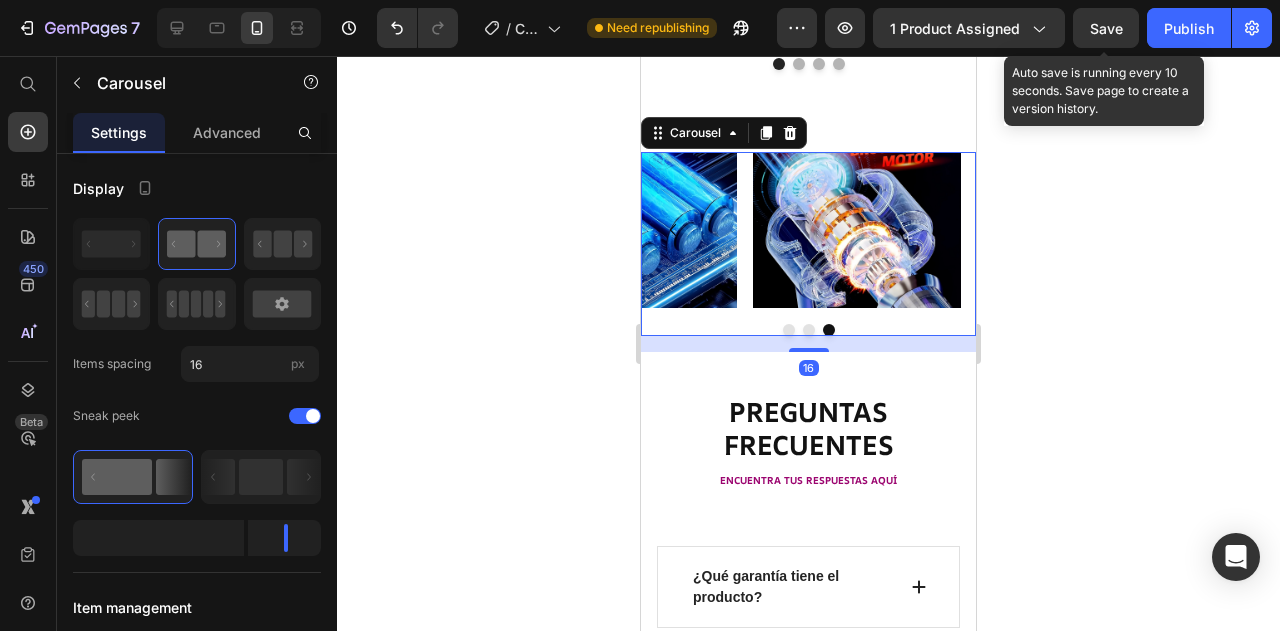 click at bounding box center (789, 330) 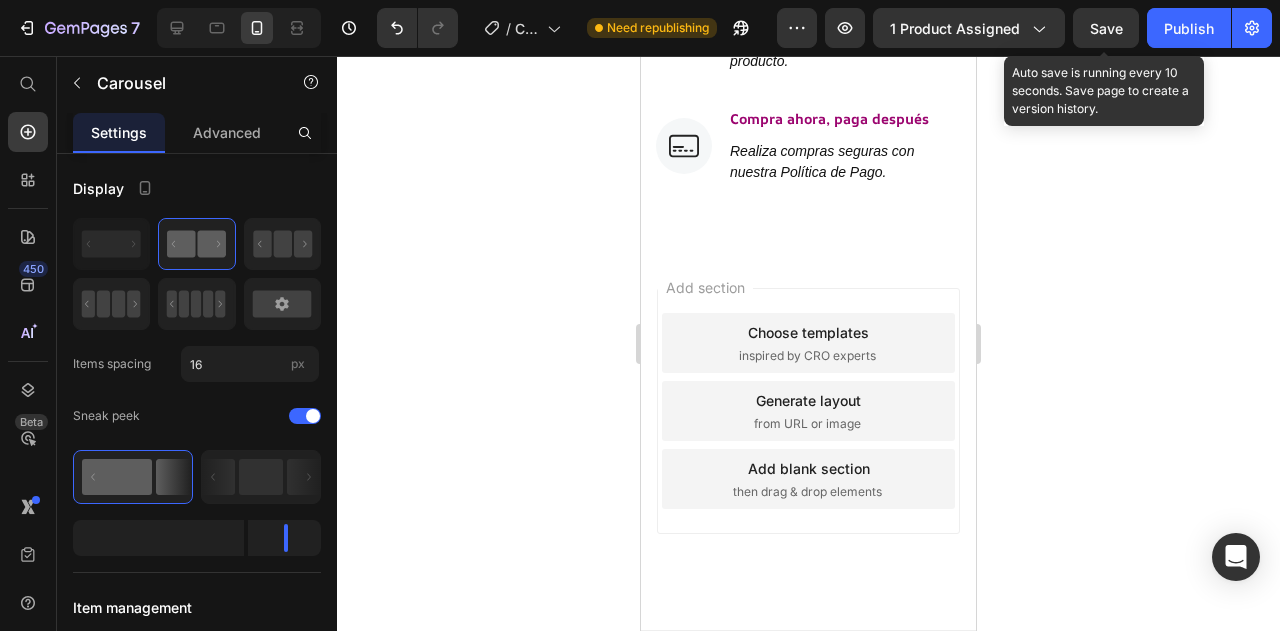 scroll, scrollTop: 5614, scrollLeft: 0, axis: vertical 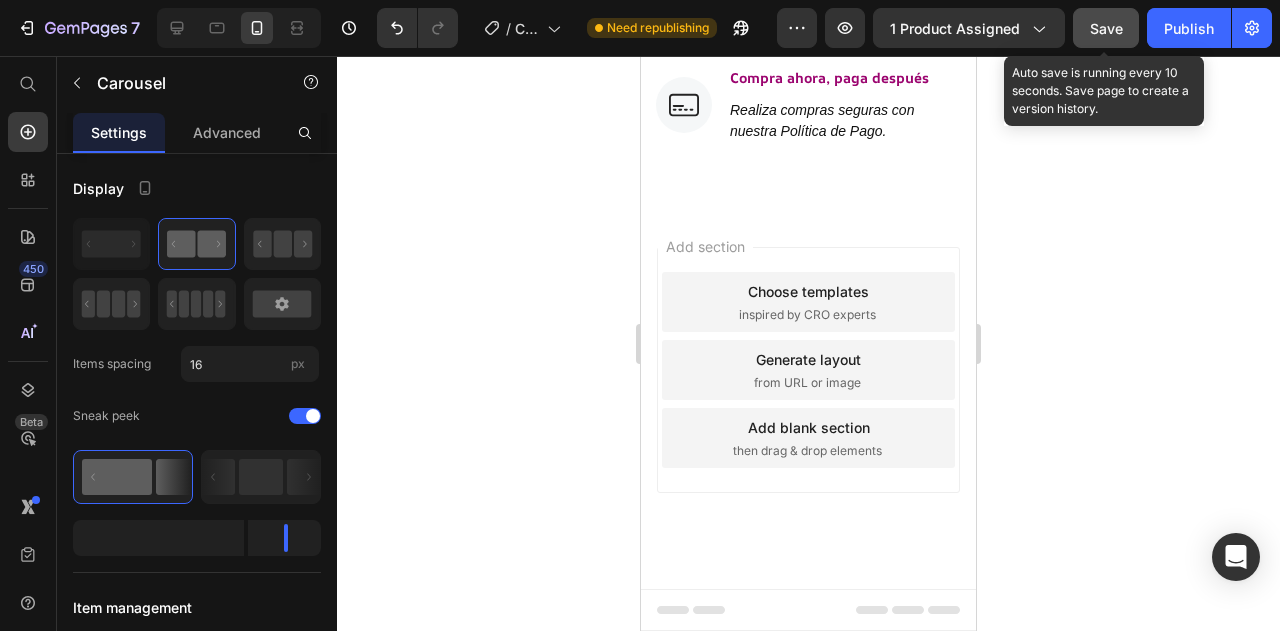 click on "Save" 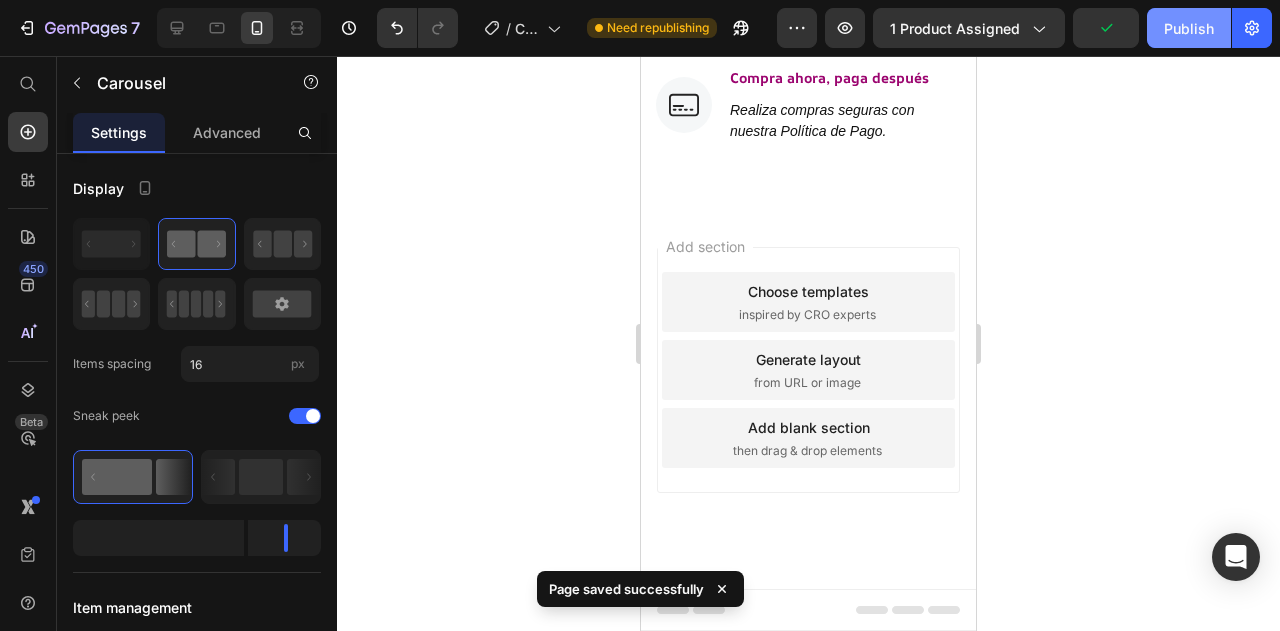 drag, startPoint x: 1181, startPoint y: 34, endPoint x: 1208, endPoint y: 8, distance: 37.48333 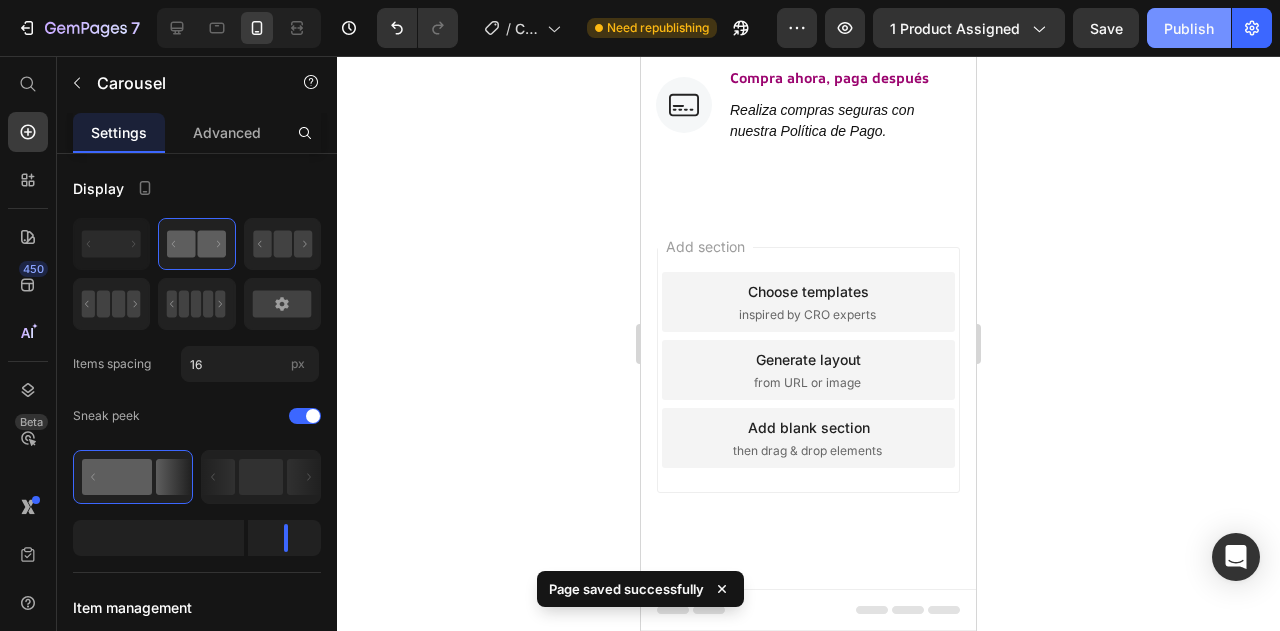 click on "Publish" 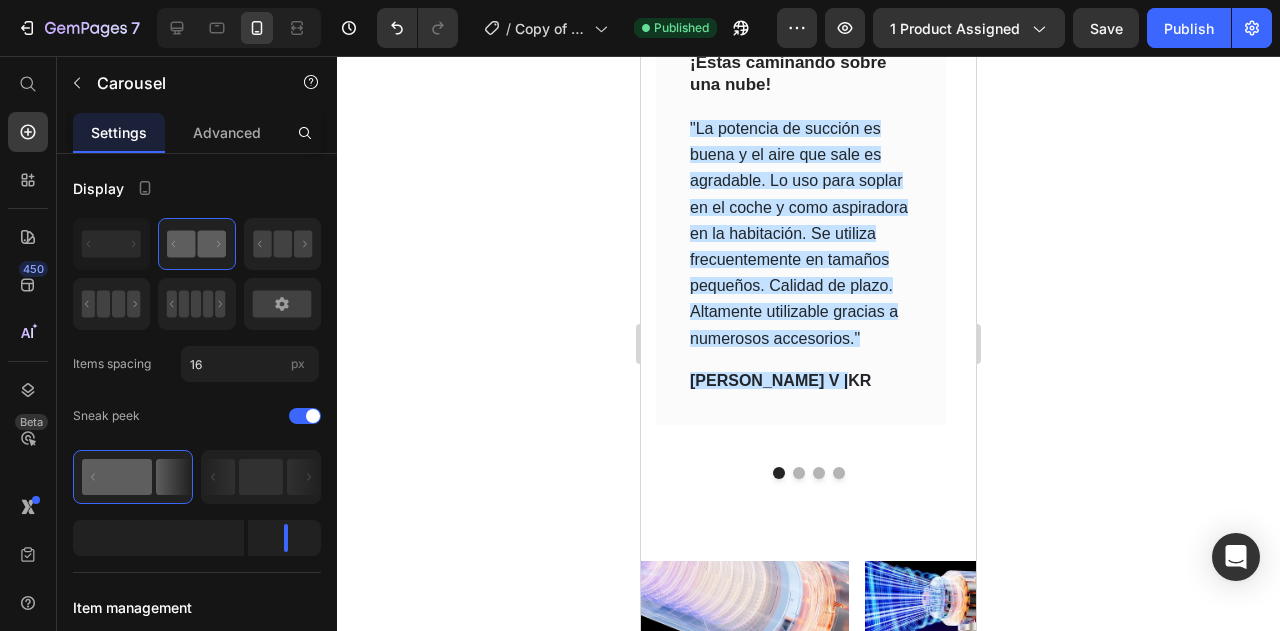 scroll, scrollTop: 3160, scrollLeft: 0, axis: vertical 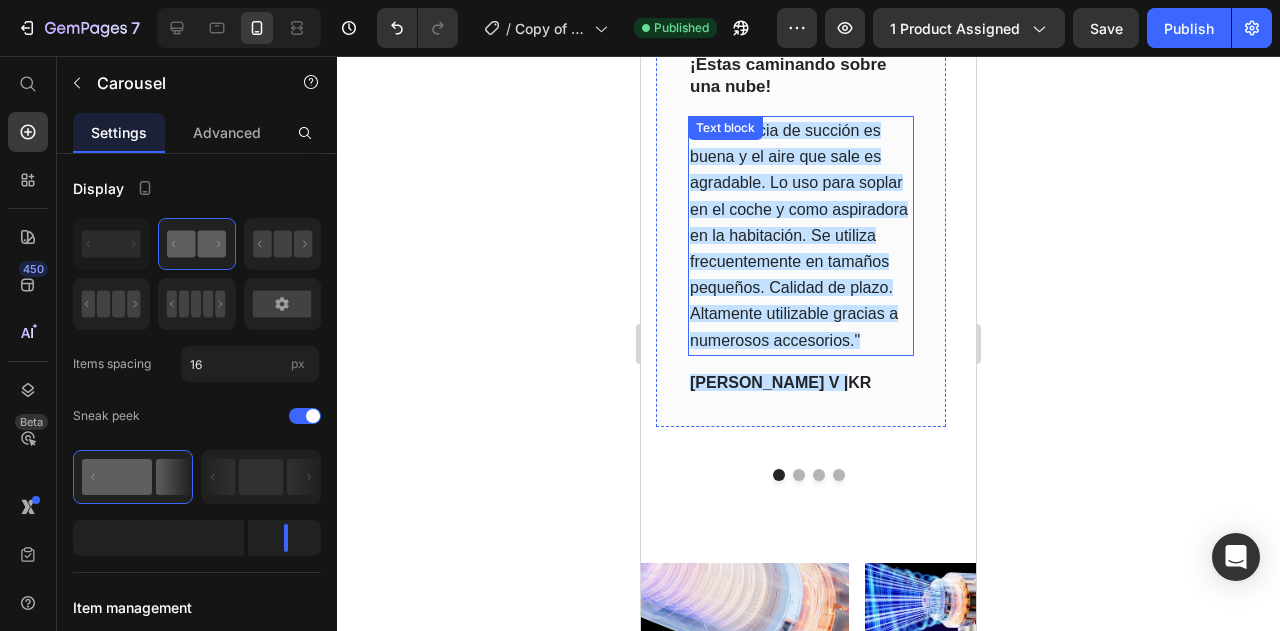 click on ""La potencia de succión es buena y el aire que sale es agradable. Lo uso para soplar en el coche y como aspiradora en la habitación. Se utiliza frecuentemente en tamaños pequeños. Calidad de plazo. Altamente utilizable gracias a numerosos accesorios."" at bounding box center [799, 235] 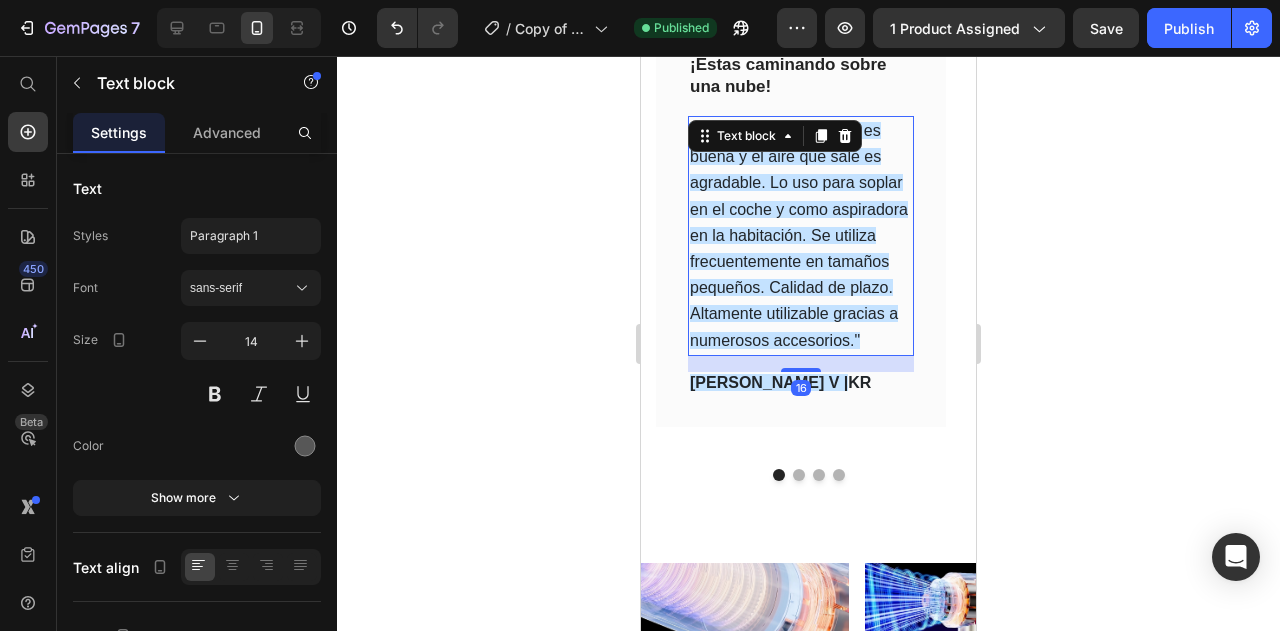 click on ""La potencia de succión es buena y el aire que sale es agradable. Lo uso para soplar en el coche y como aspiradora en la habitación. Se utiliza frecuentemente en tamaños pequeños. Calidad de plazo. Altamente utilizable gracias a numerosos accesorios."" at bounding box center [799, 235] 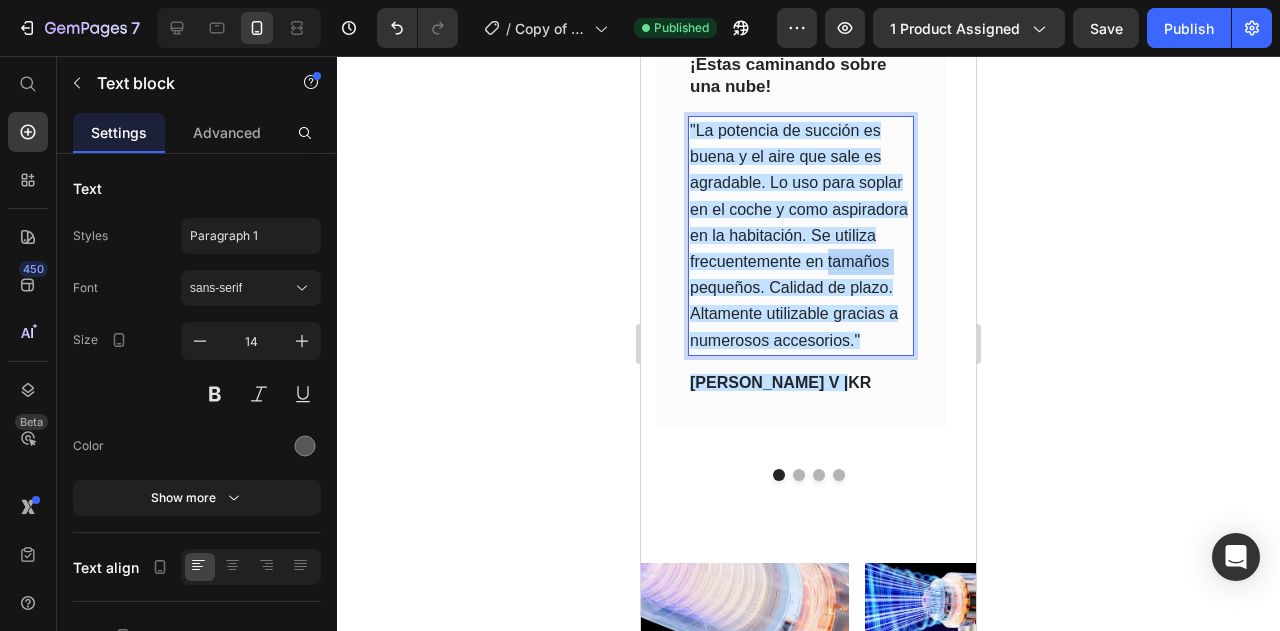 click on ""La potencia de succión es buena y el aire que sale es agradable. Lo uso para soplar en el coche y como aspiradora en la habitación. Se utiliza frecuentemente en tamaños pequeños. Calidad de plazo. Altamente utilizable gracias a numerosos accesorios."" at bounding box center [799, 235] 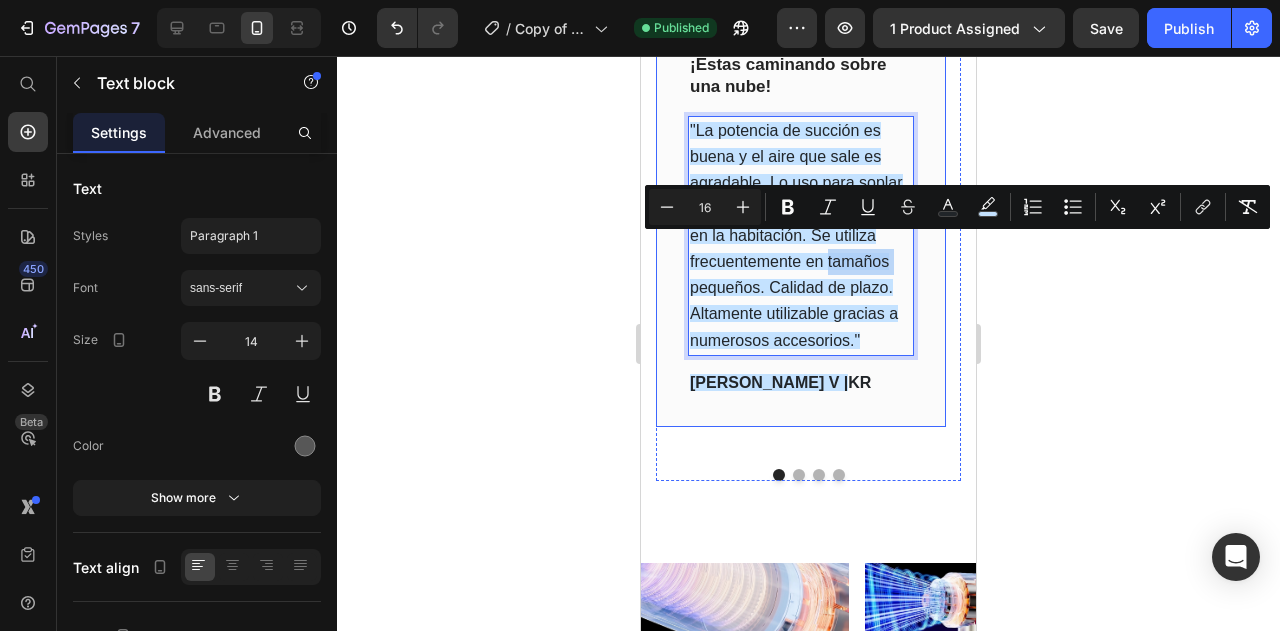 click on "Icon
Icon
Icon
Icon
Icon Row ¡Estas caminando sobre una nube! Text block "La potencia de succión es buena y el aire que sale es agradable. Lo uso para soplar en el coche y como aspiradora en la habitación. Se utiliza frecuentemente en tamaños pequeños. Calidad de plazo. Altamente utilizable gracias a numerosos accesorios." Text block   16 Jenna Cronin V |  KR Text block" at bounding box center (801, 212) 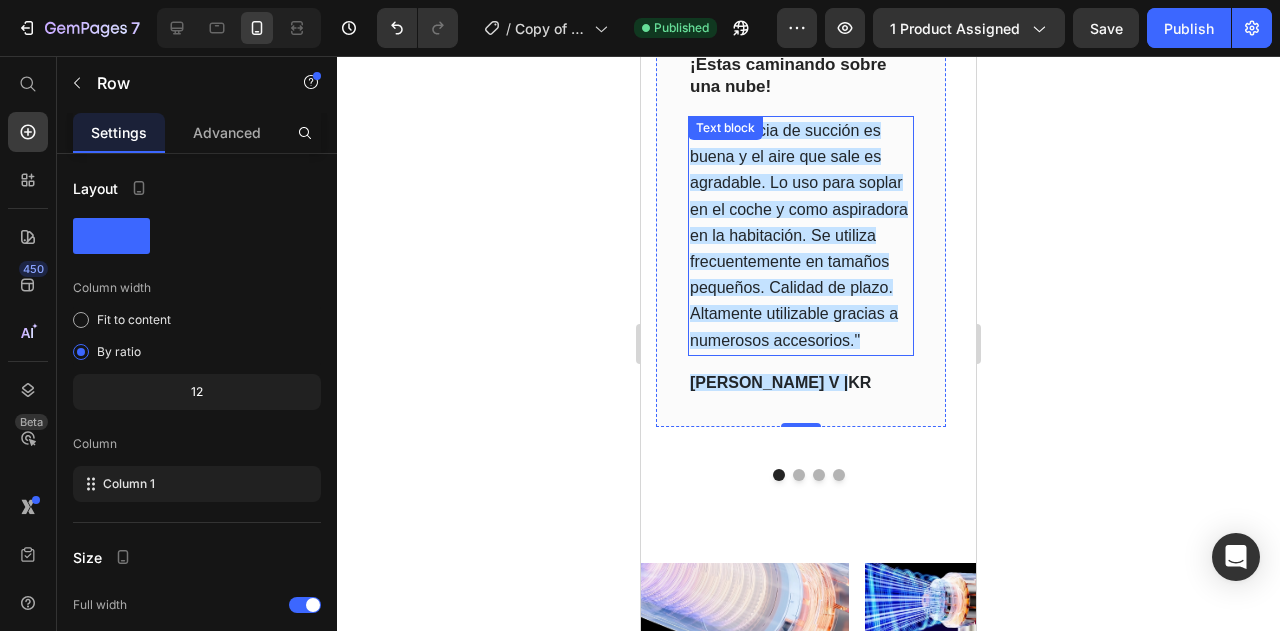 click on "Text block" at bounding box center [725, 128] 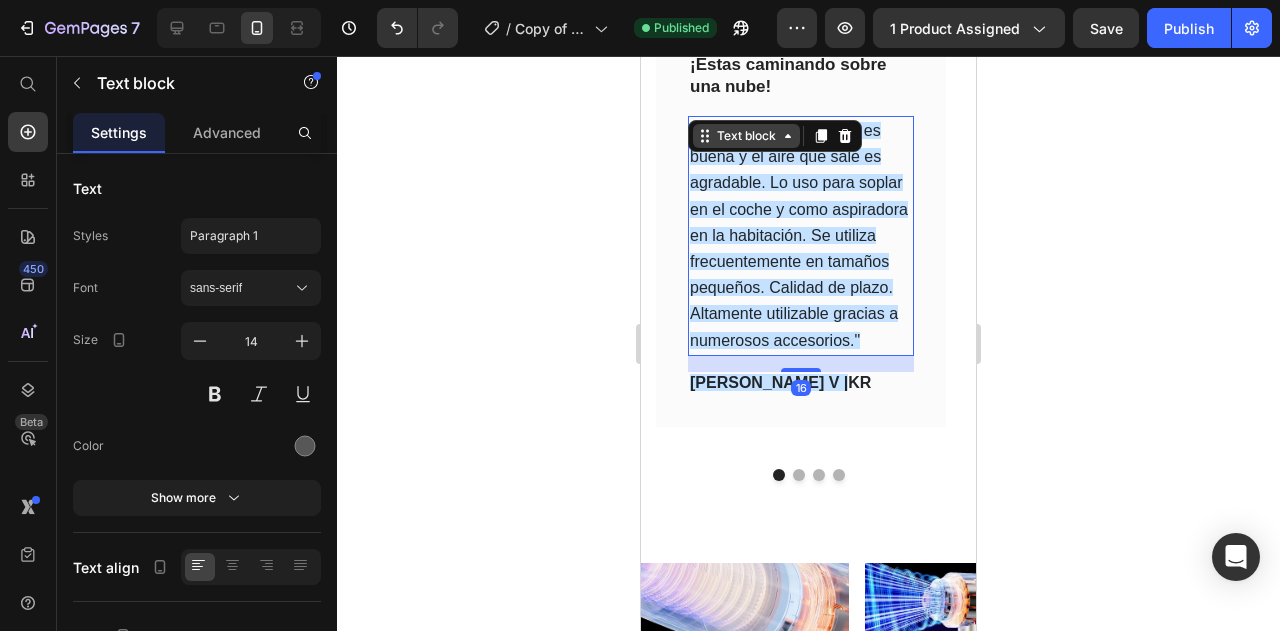 click 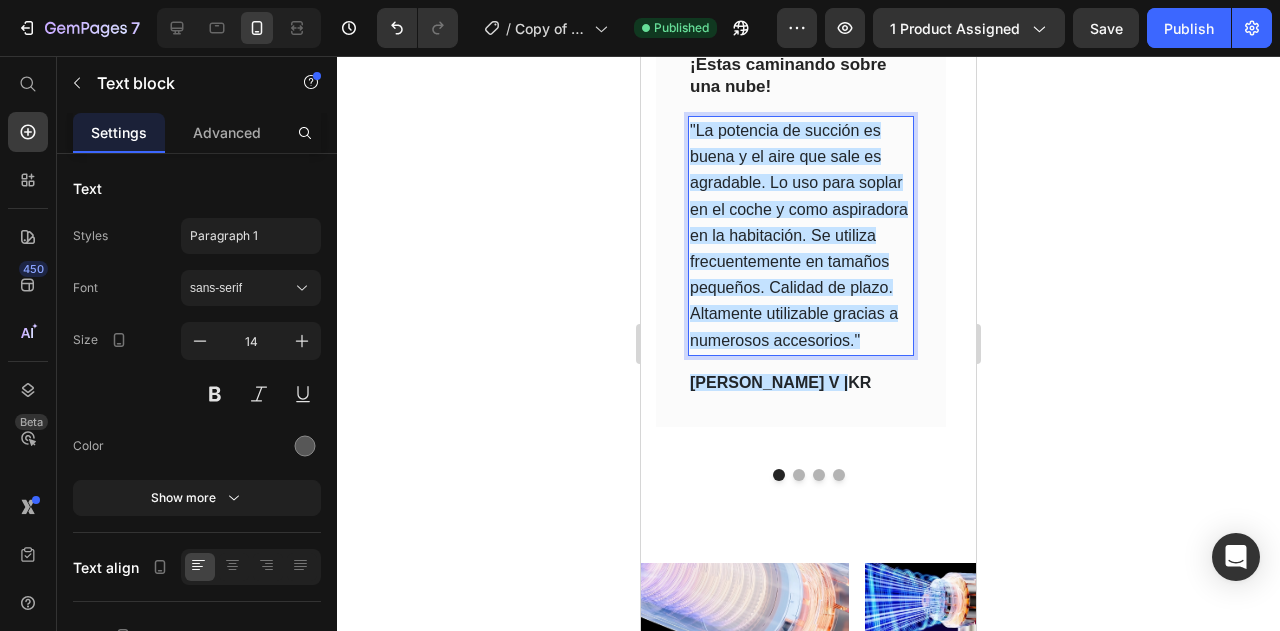 click on ""La potencia de succión es buena y el aire que sale es agradable. Lo uso para soplar en el coche y como aspiradora en la habitación. Se utiliza frecuentemente en tamaños pequeños. Calidad de plazo. Altamente utilizable gracias a numerosos accesorios."" at bounding box center [799, 235] 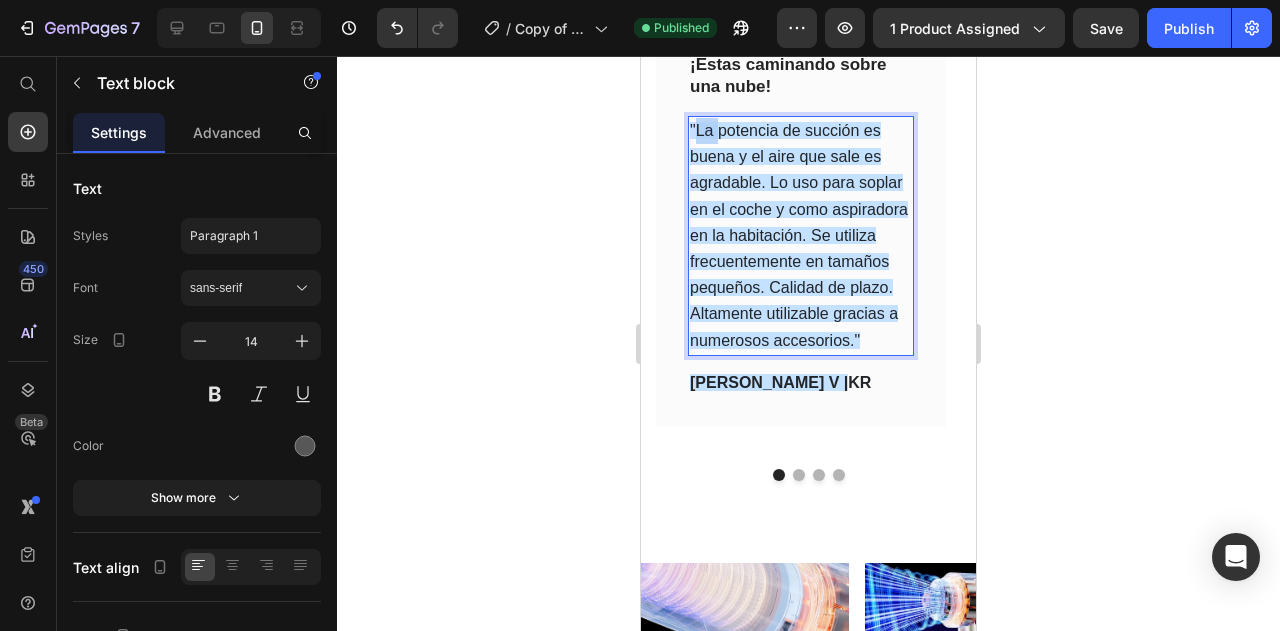 click on ""La potencia de succión es buena y el aire que sale es agradable. Lo uso para soplar en el coche y como aspiradora en la habitación. Se utiliza frecuentemente en tamaños pequeños. Calidad de plazo. Altamente utilizable gracias a numerosos accesorios."" at bounding box center (799, 235) 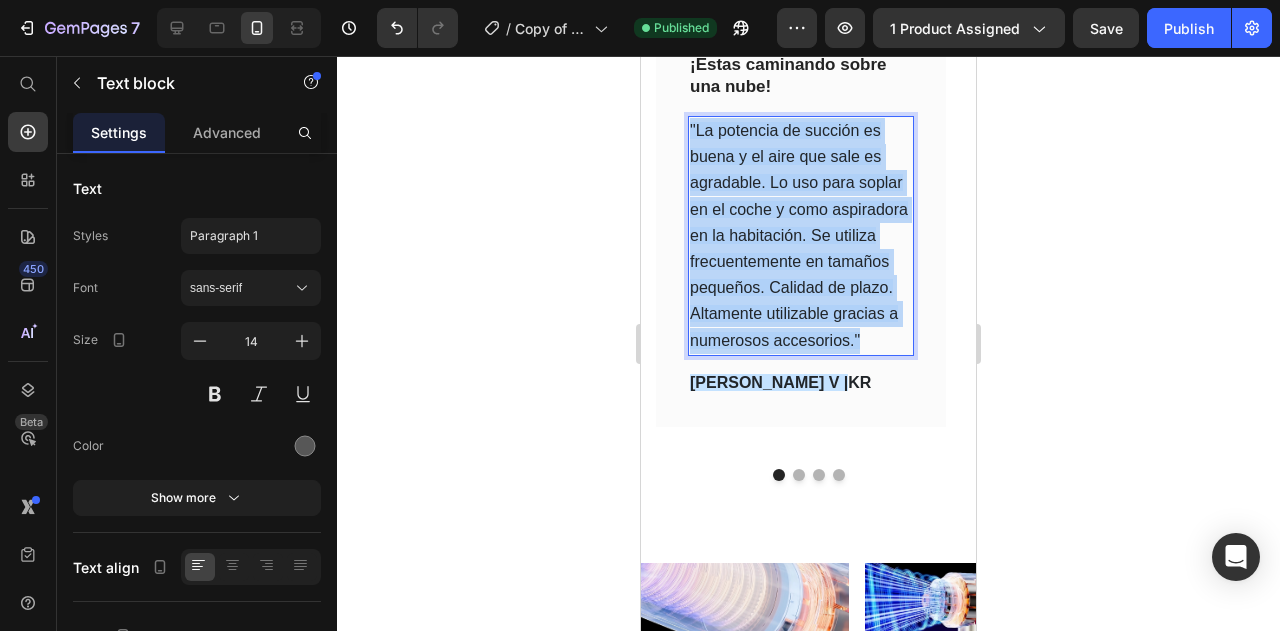 click on ""La potencia de succión es buena y el aire que sale es agradable. Lo uso para soplar en el coche y como aspiradora en la habitación. Se utiliza frecuentemente en tamaños pequeños. Calidad de plazo. Altamente utilizable gracias a numerosos accesorios."" at bounding box center [799, 235] 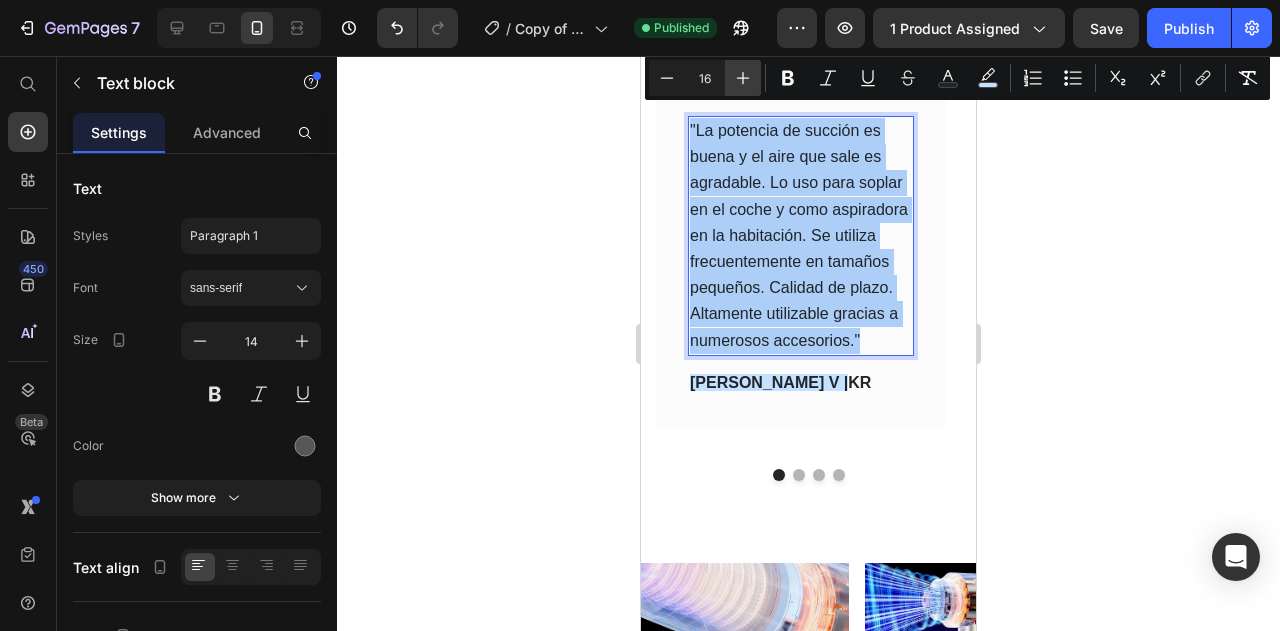 click 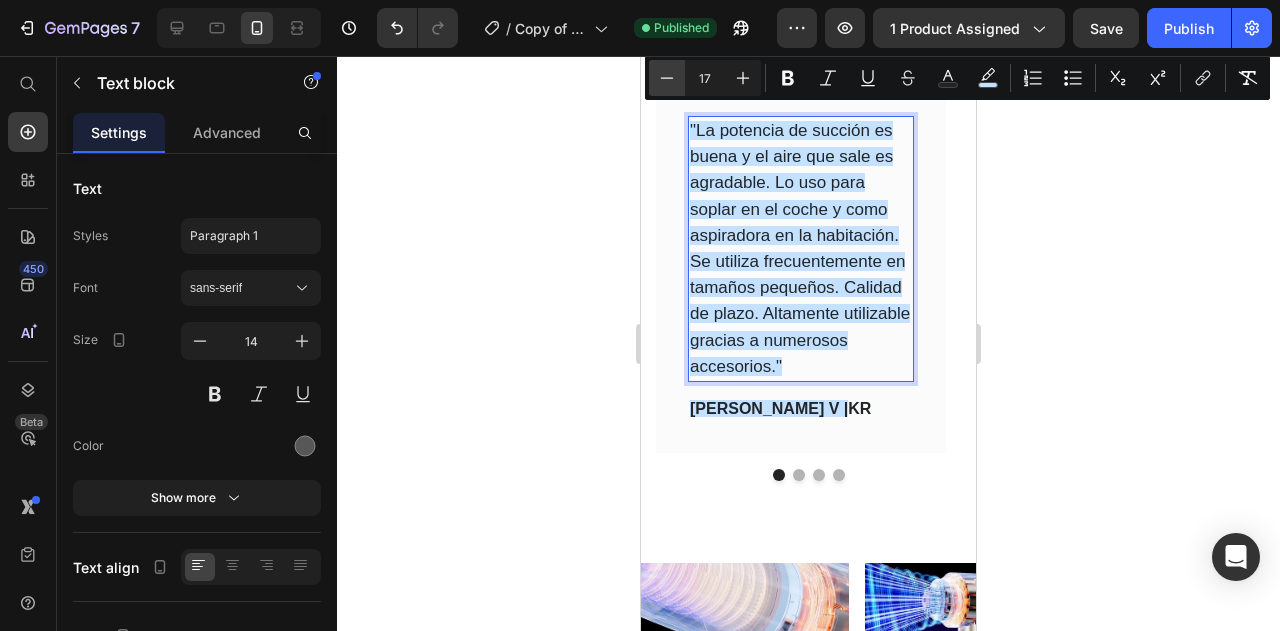 click on "Minus" at bounding box center [667, 78] 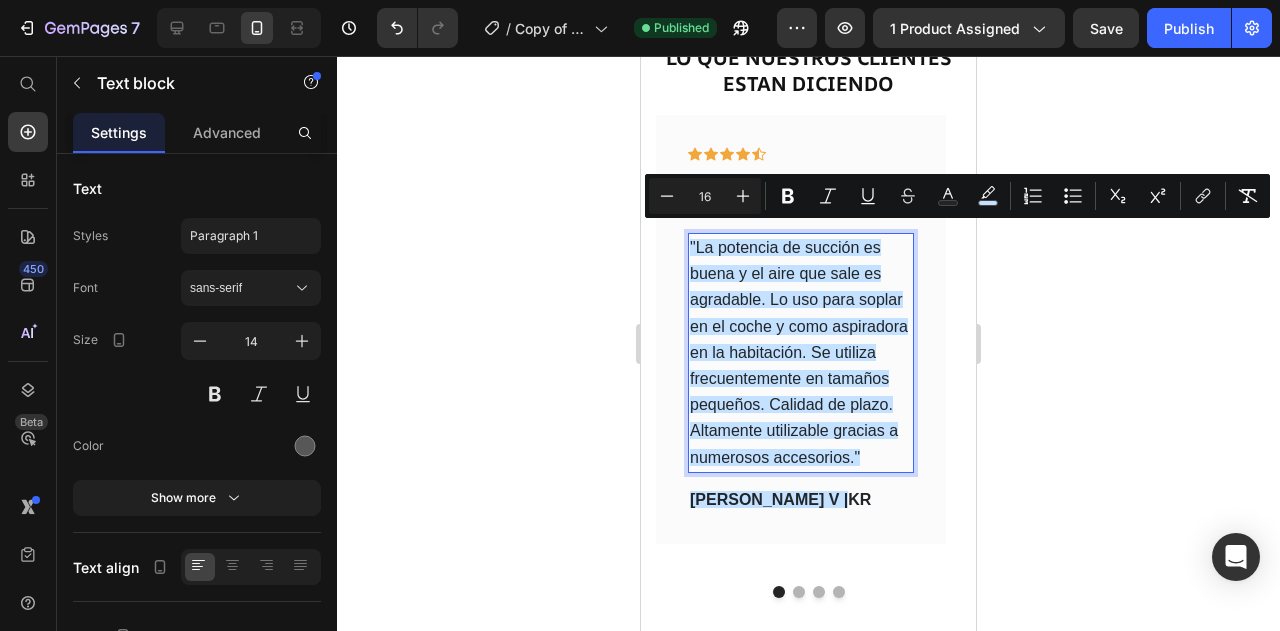 scroll, scrollTop: 3042, scrollLeft: 0, axis: vertical 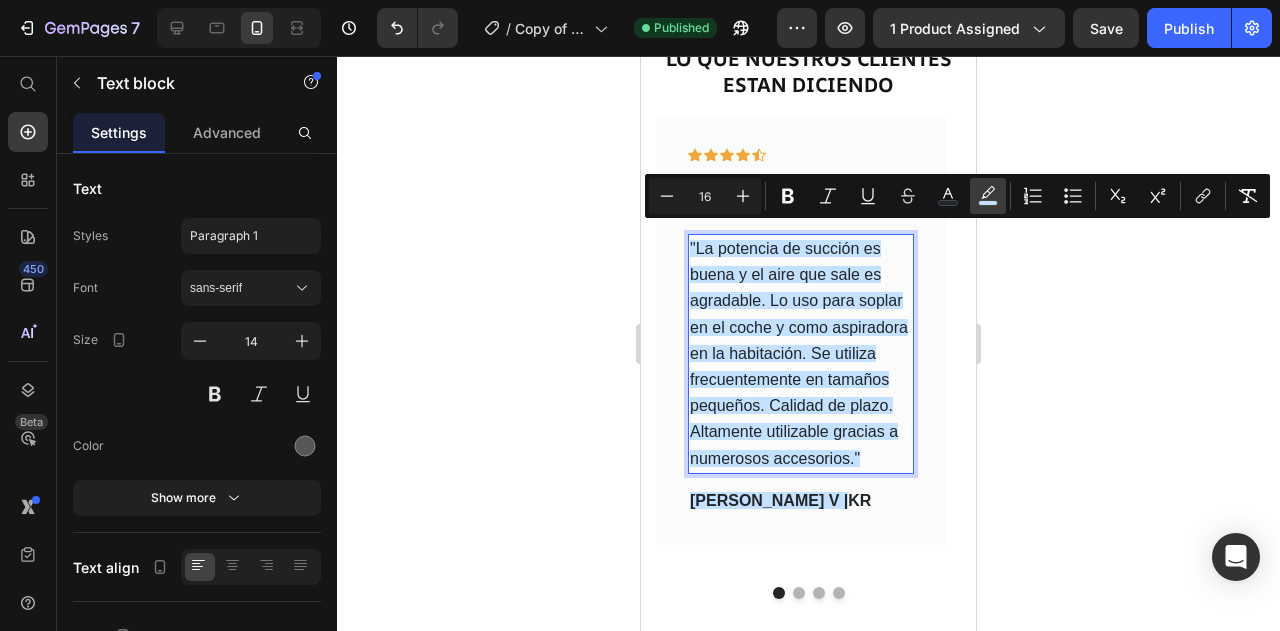 click 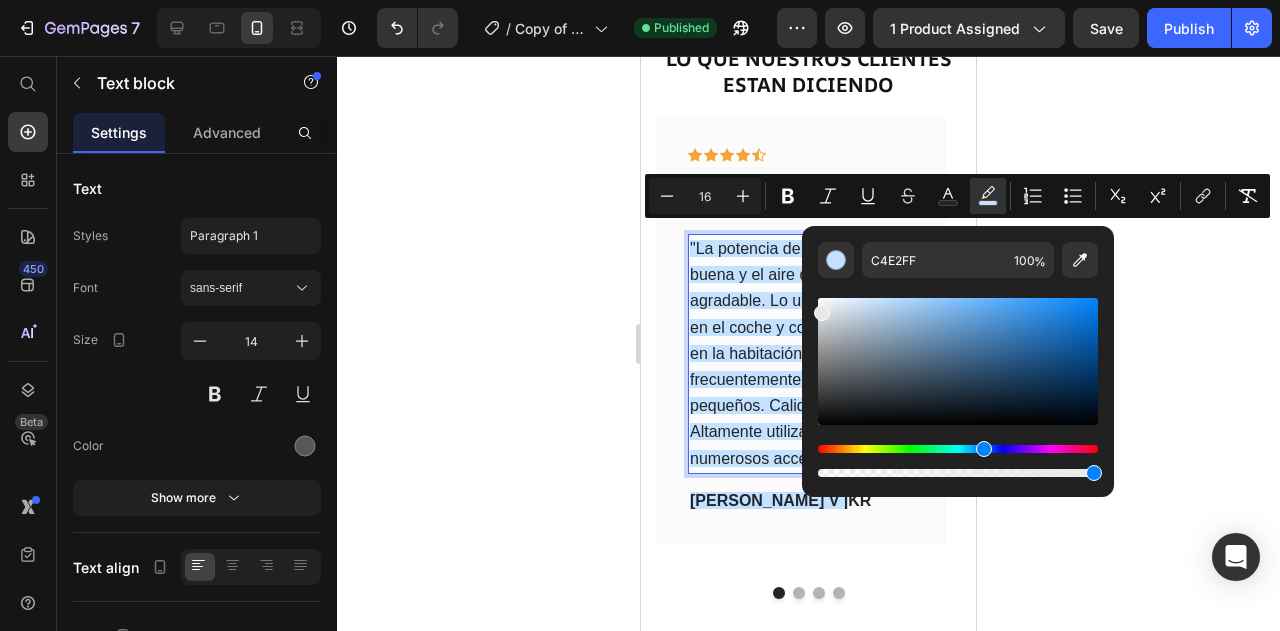 drag, startPoint x: 1511, startPoint y: 377, endPoint x: 798, endPoint y: 309, distance: 716.2353 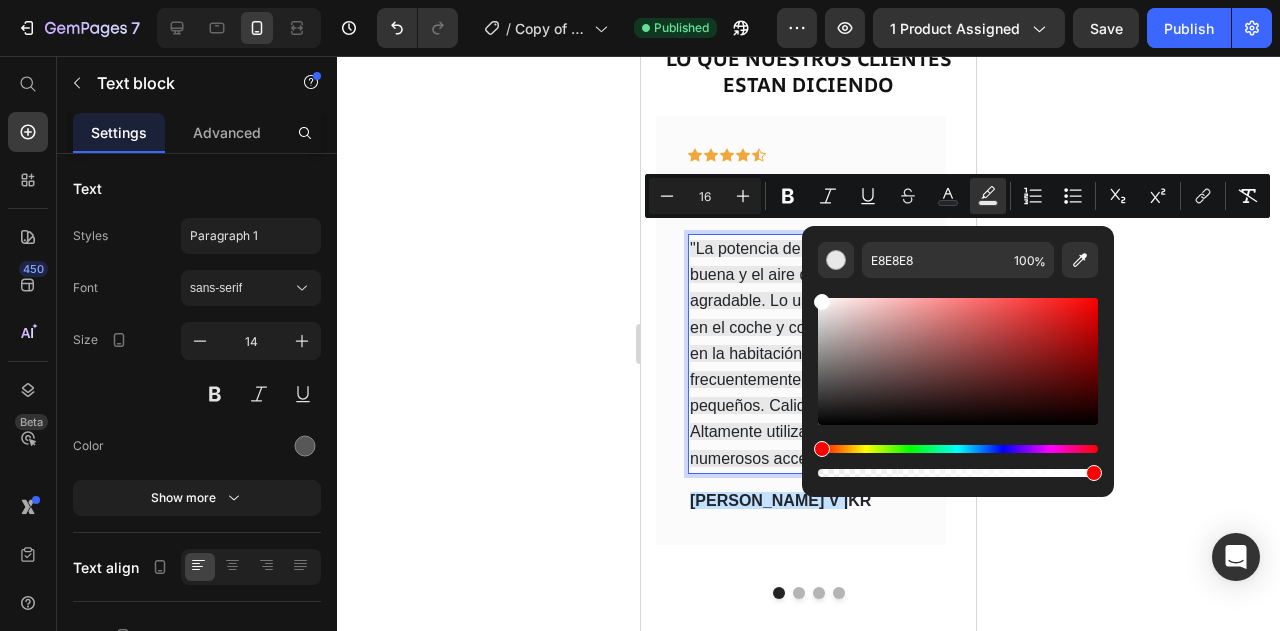 drag, startPoint x: 822, startPoint y: 316, endPoint x: 806, endPoint y: 261, distance: 57.280014 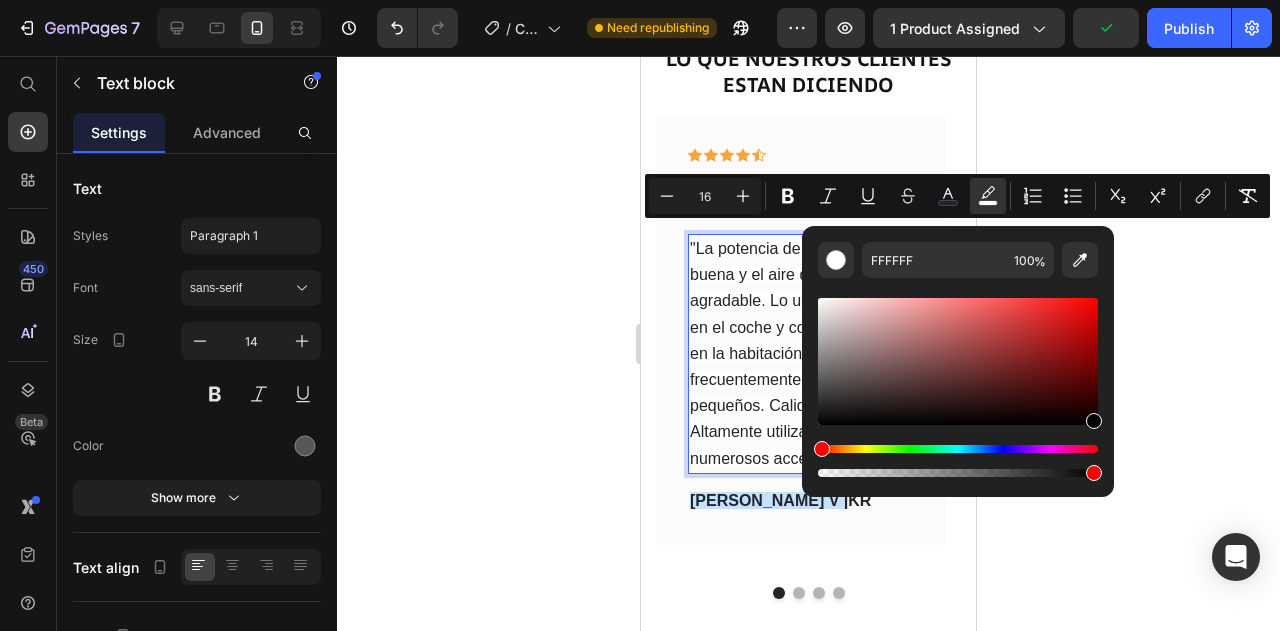 drag, startPoint x: 842, startPoint y: 315, endPoint x: 1152, endPoint y: 427, distance: 329.6119 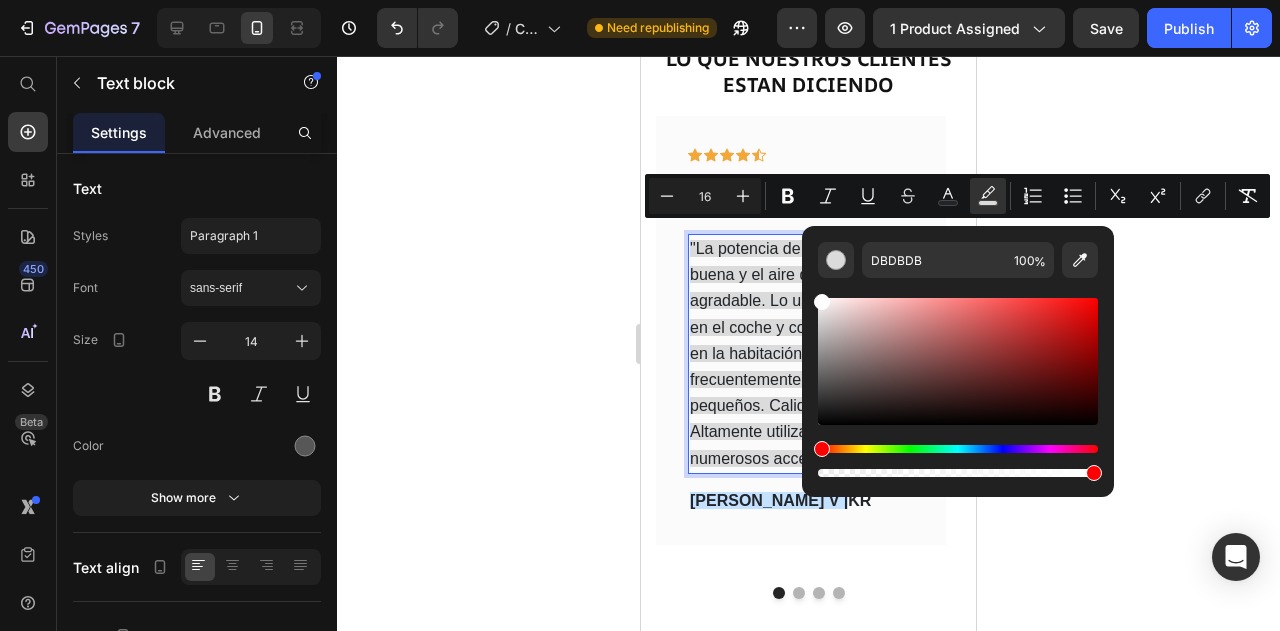 drag, startPoint x: 1076, startPoint y: 414, endPoint x: 768, endPoint y: 191, distance: 380.25388 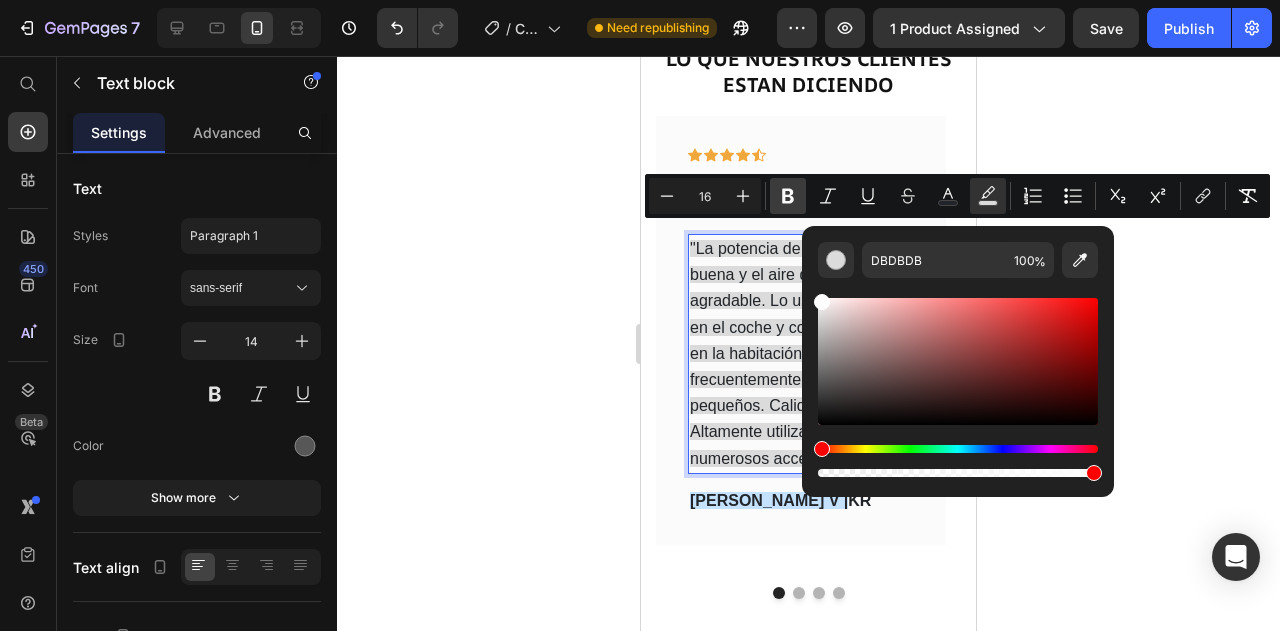type on "FFFFFF" 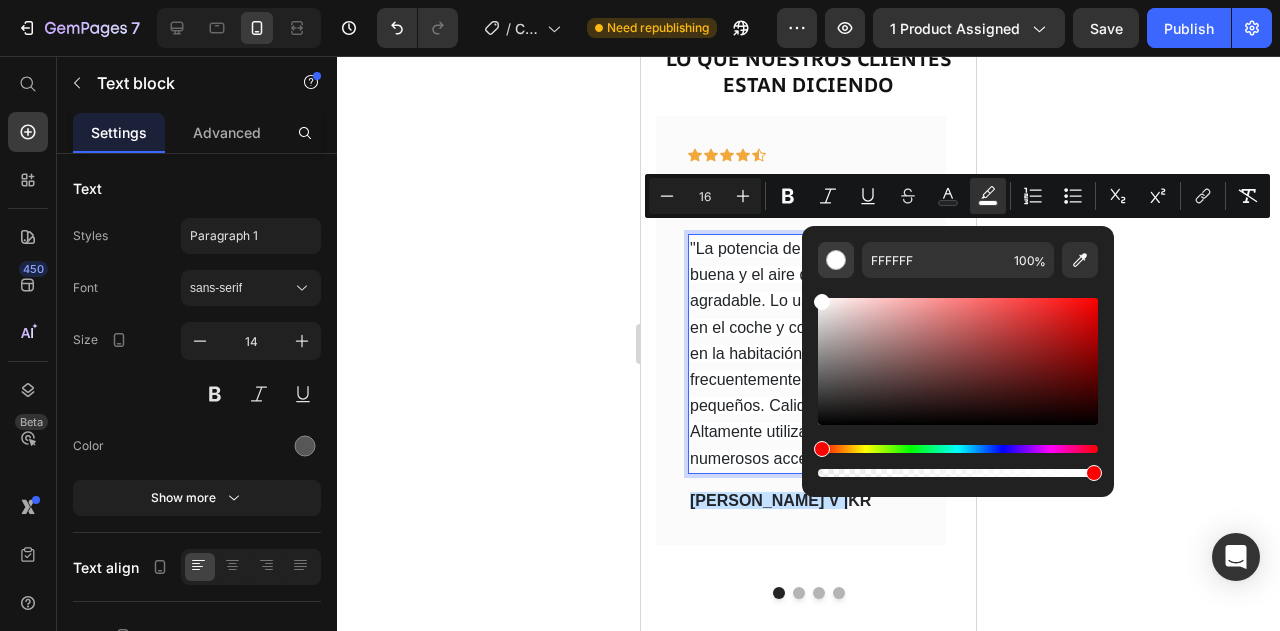 click at bounding box center [836, 260] 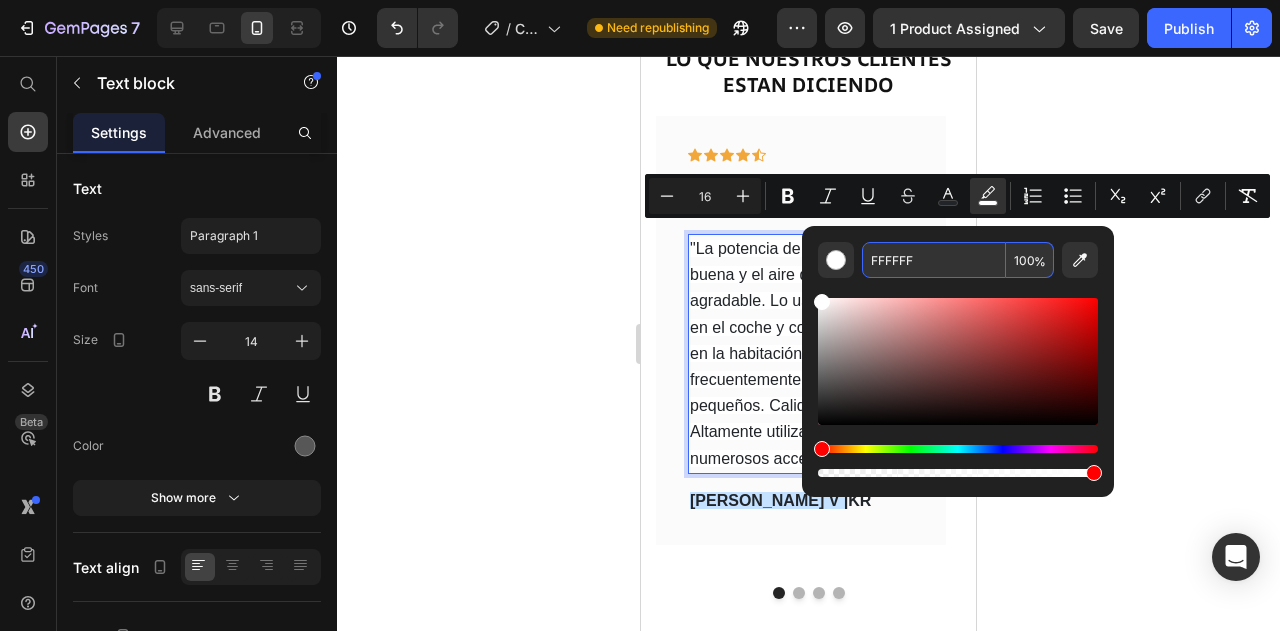 click on "100" at bounding box center [1030, 260] 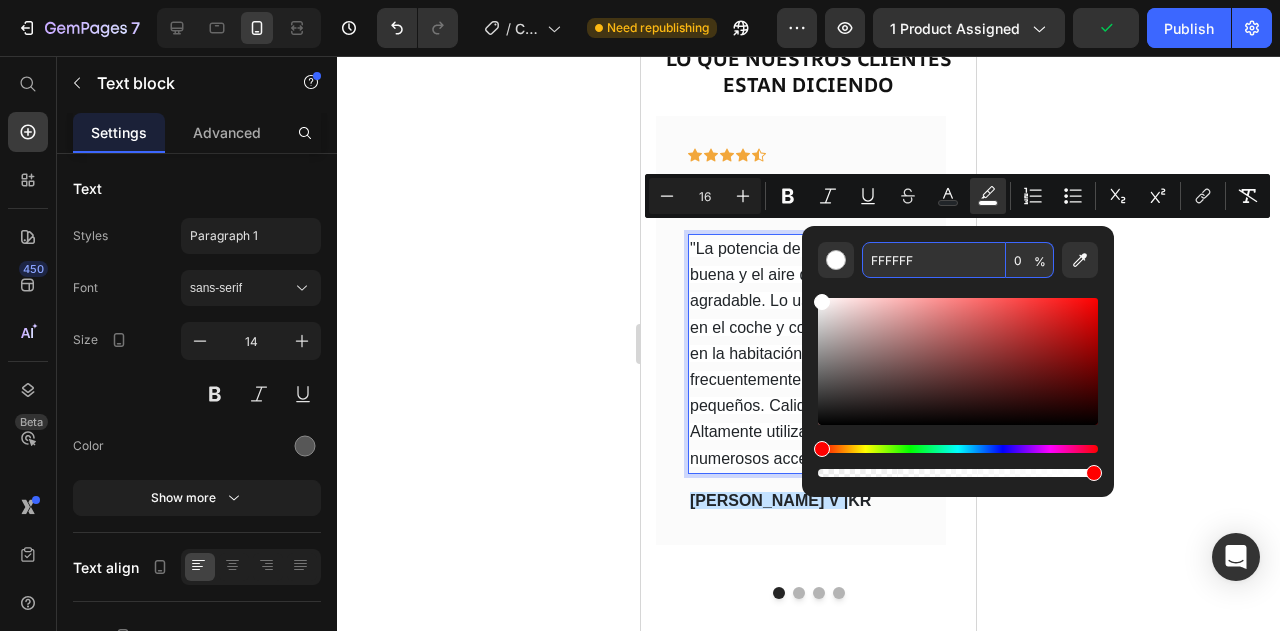 type on "0" 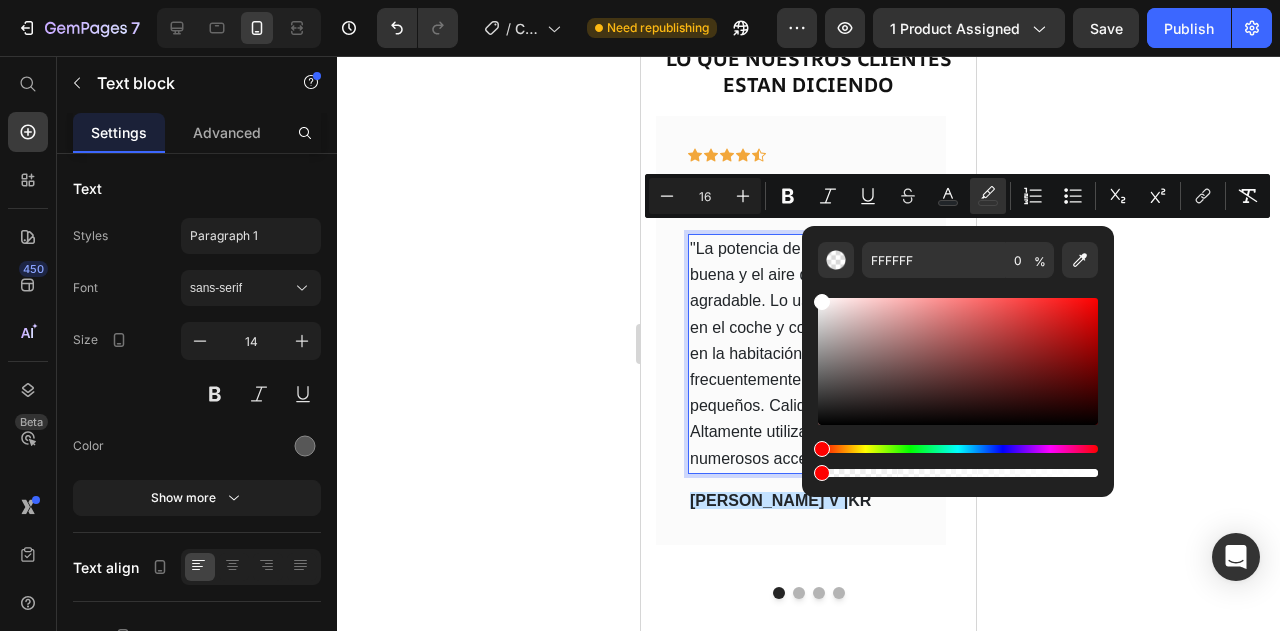 click 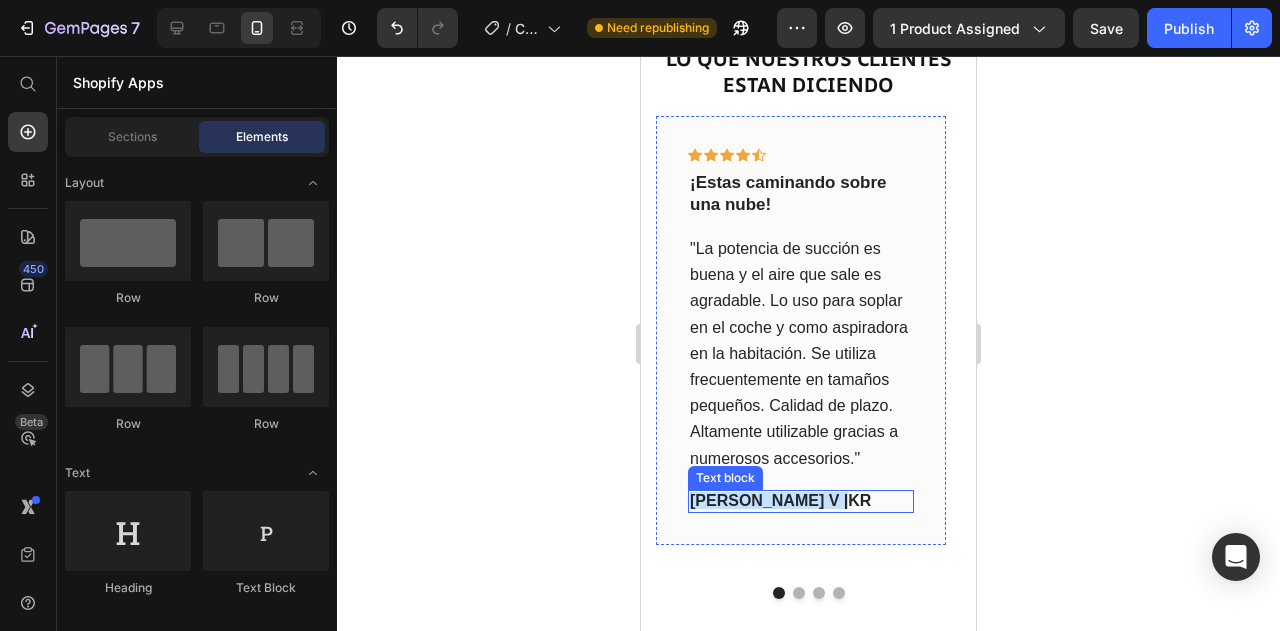 click on "[PERSON_NAME] V |" at bounding box center [769, 500] 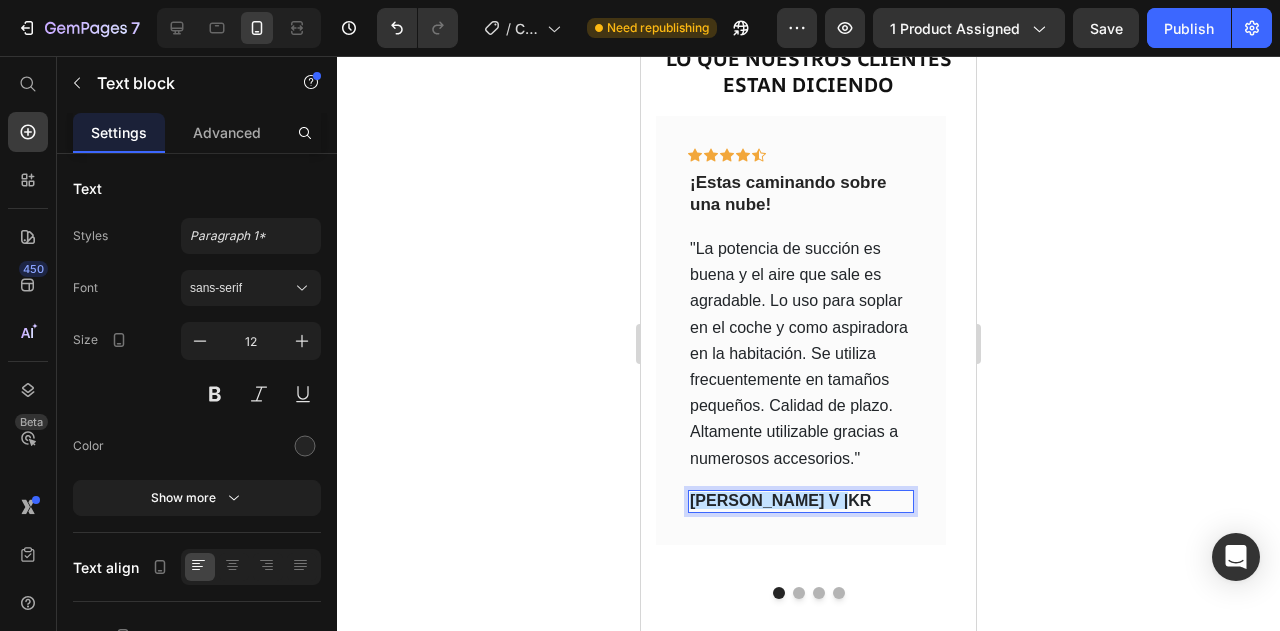 click on "[PERSON_NAME] V |" at bounding box center [769, 500] 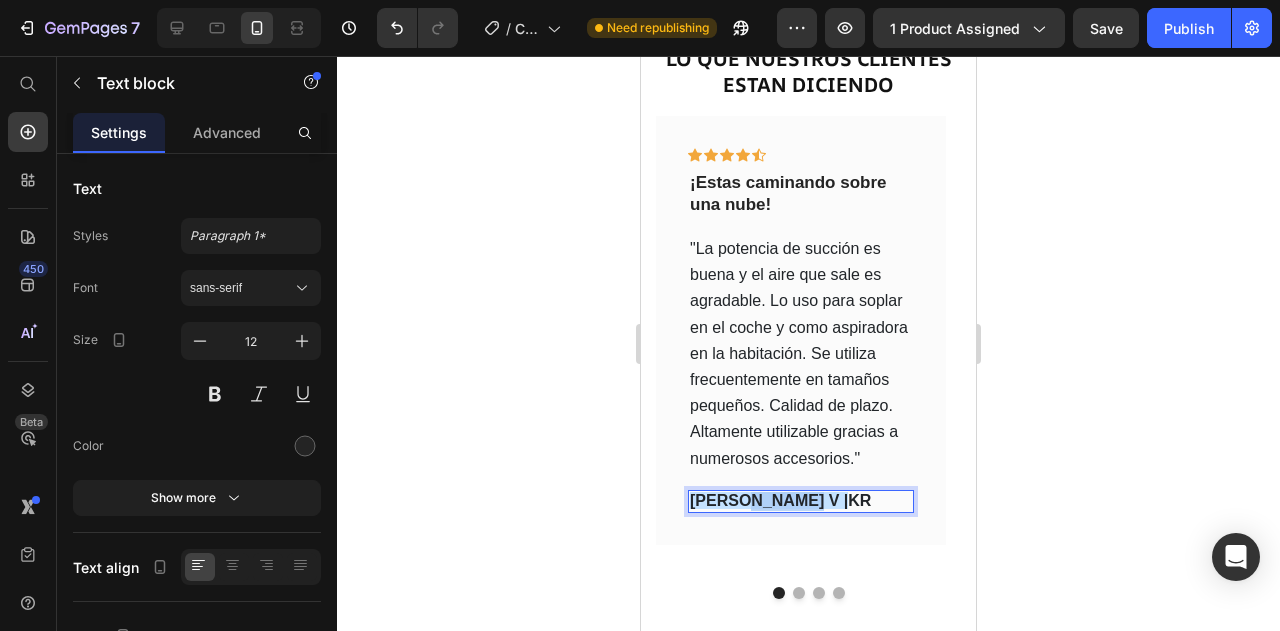 click on "[PERSON_NAME] V |" at bounding box center (769, 500) 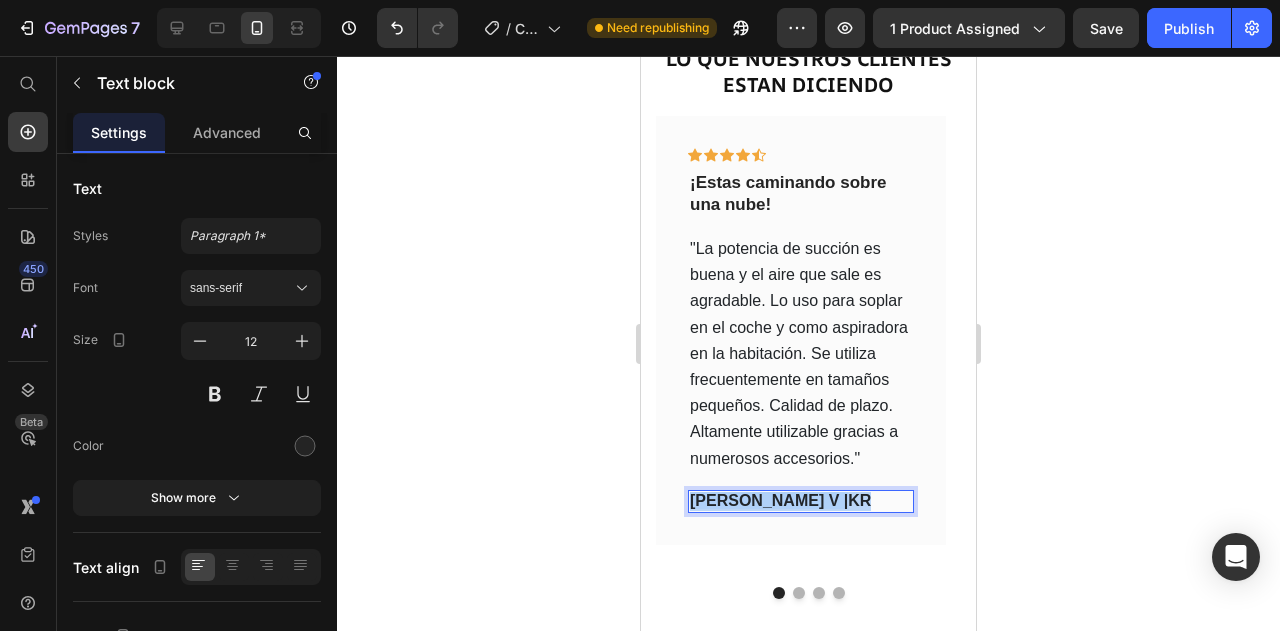 click on "[PERSON_NAME] V |" at bounding box center [769, 500] 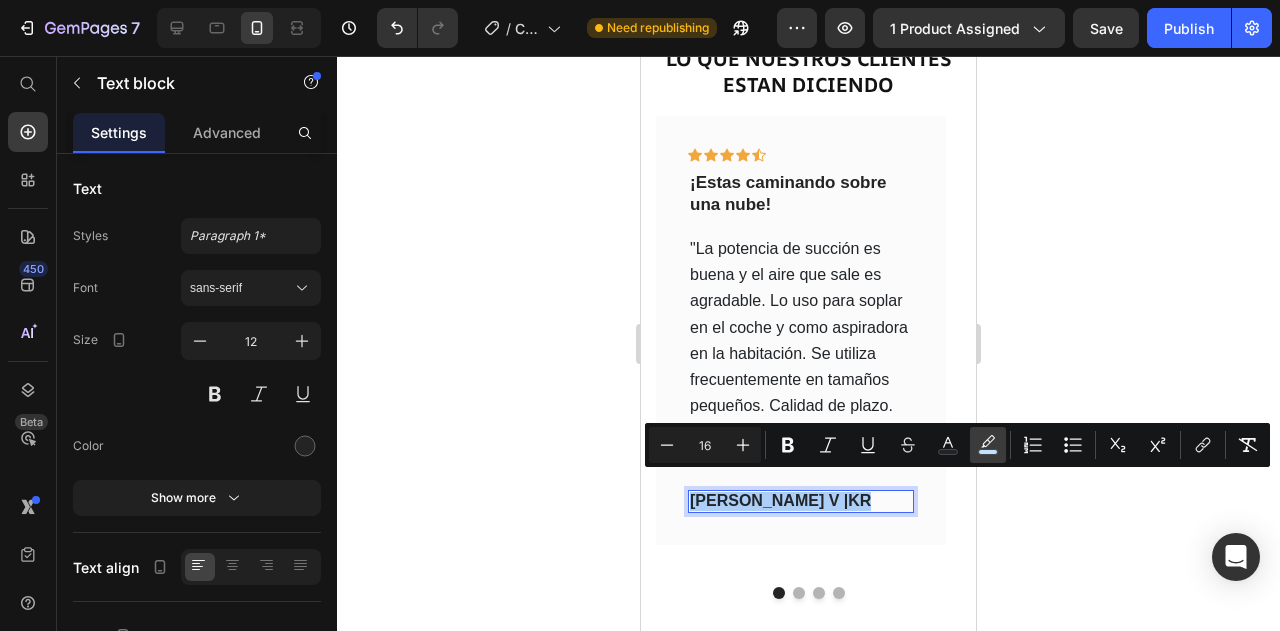 click 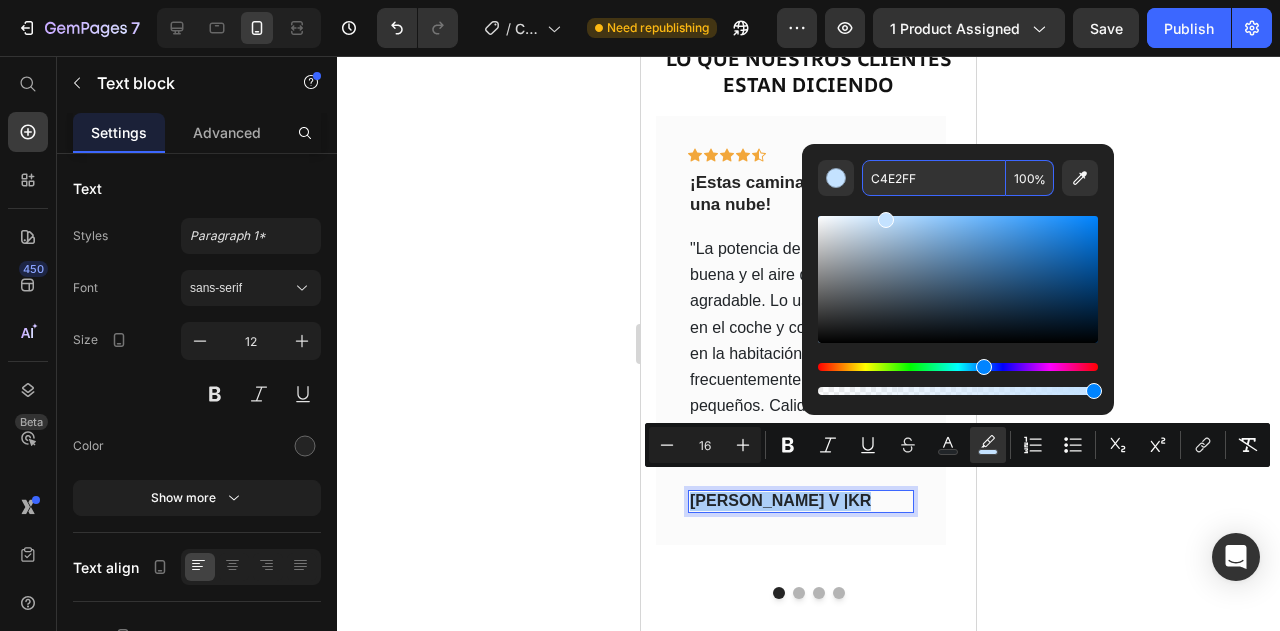 click on "100" at bounding box center (1030, 178) 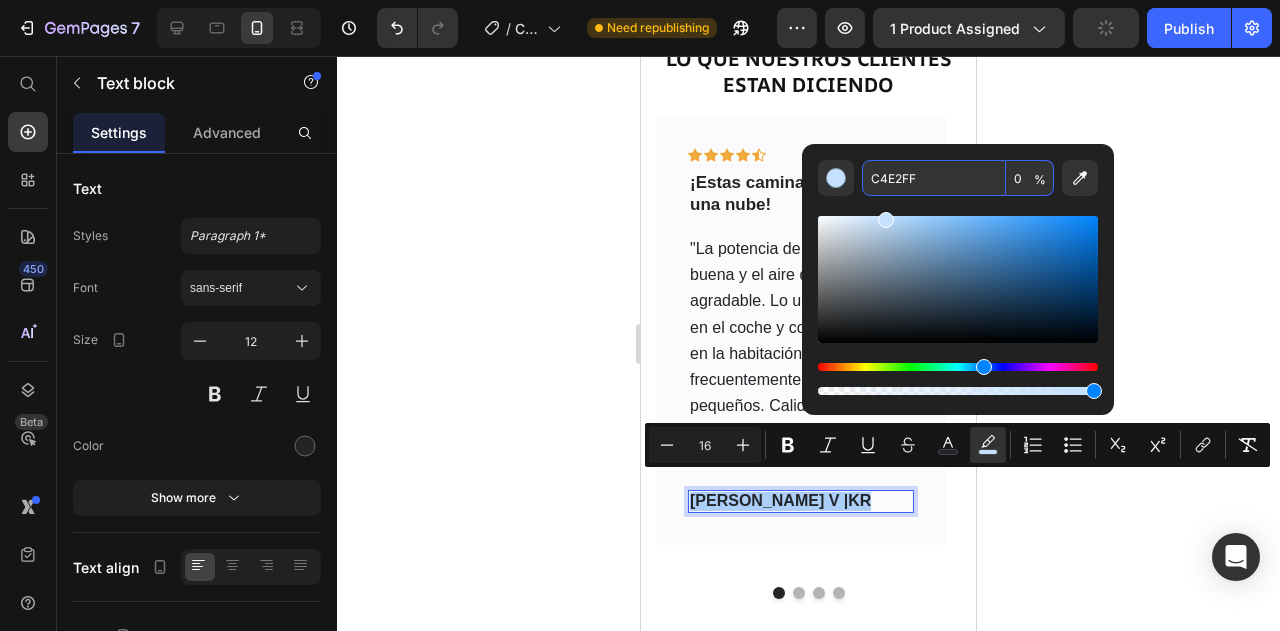 type on "0" 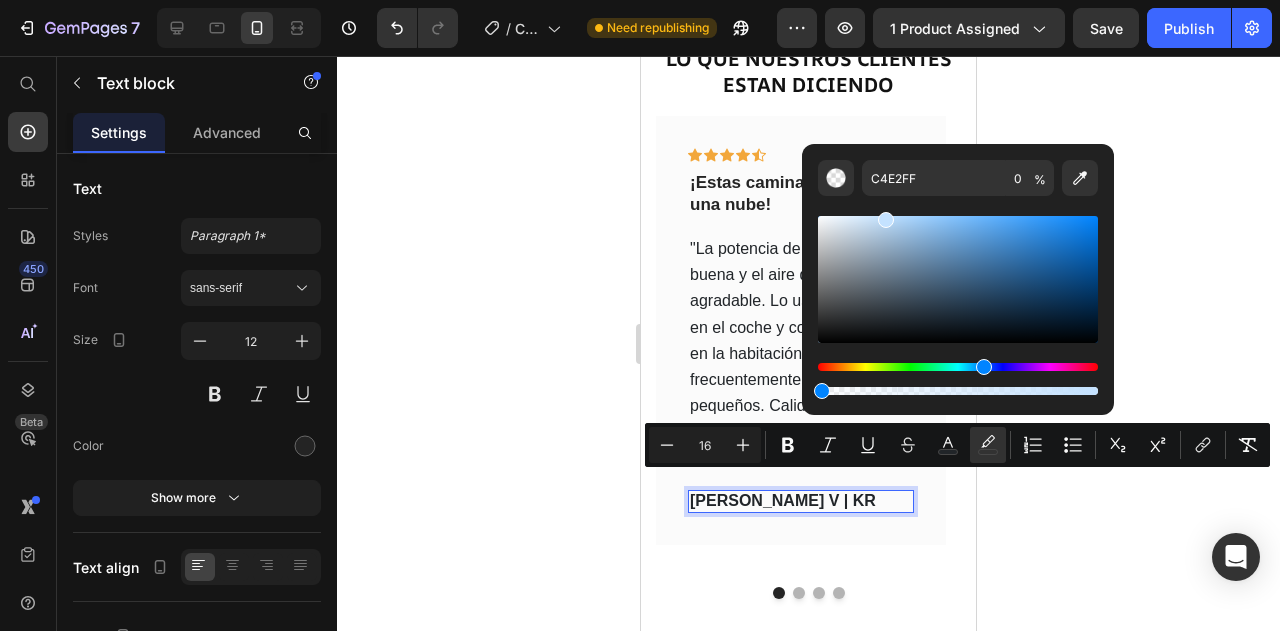 click 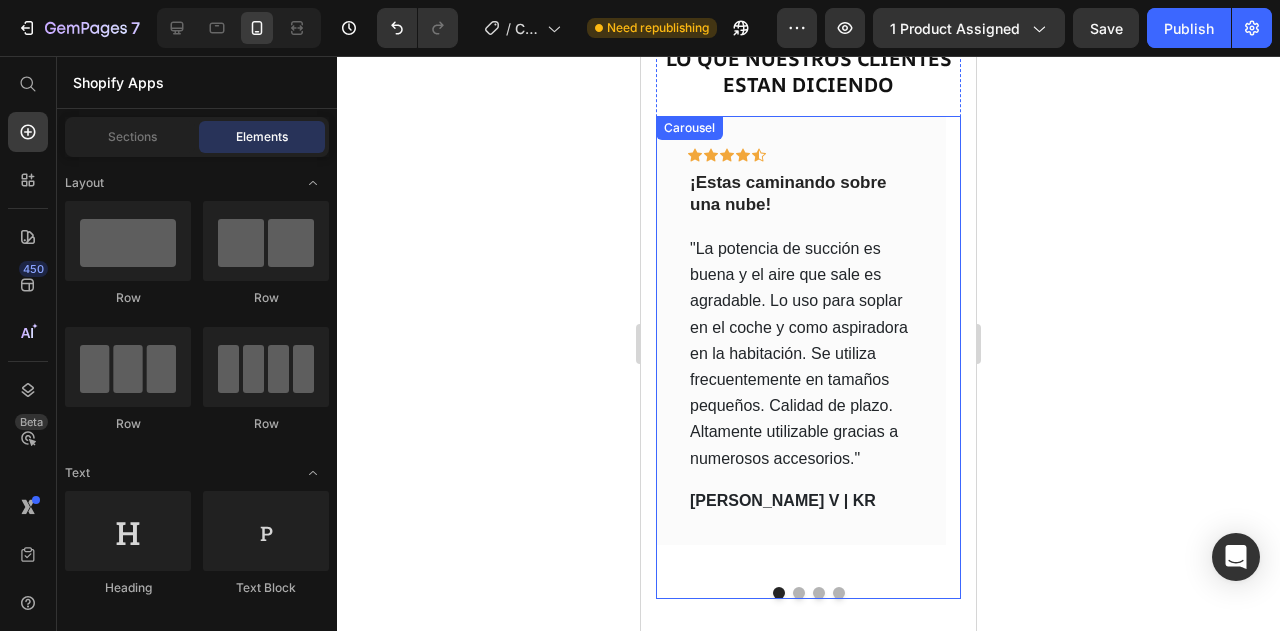 click at bounding box center (799, 593) 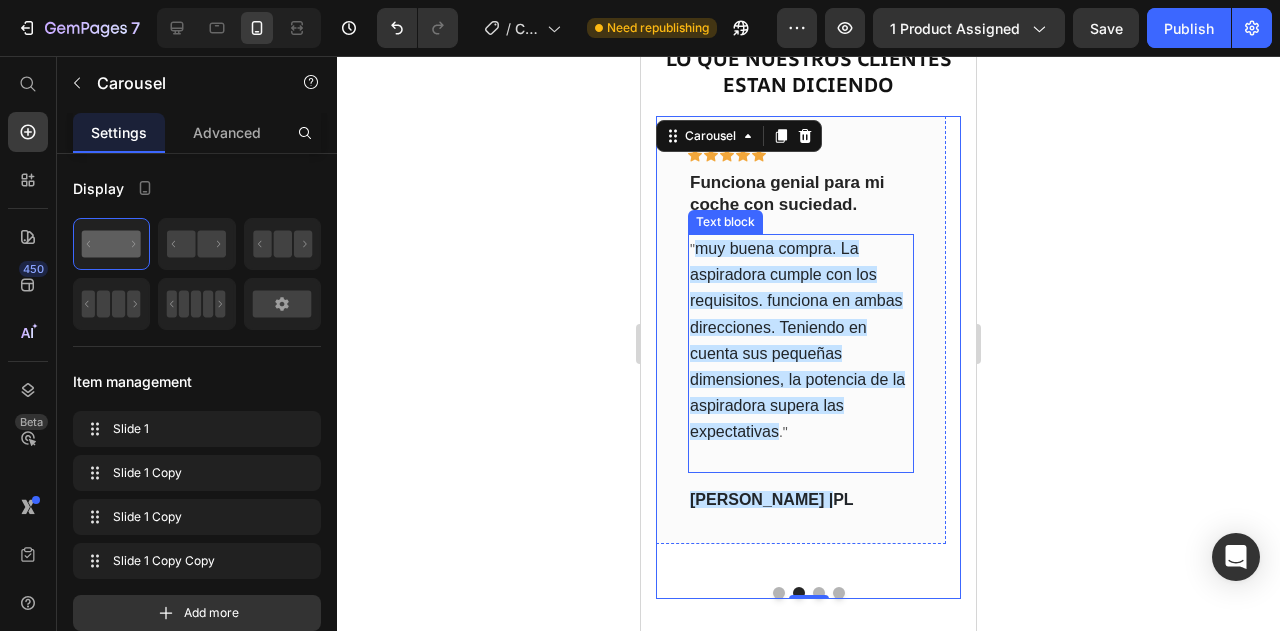 click on "" muy buena compra. La aspiradora cumple con los requisitos. funciona en ambas direcciones. Teniendo en cuenta sus pequeñas dimensiones, la potencia de la aspiradora supera las expectativas ."" at bounding box center (801, 341) 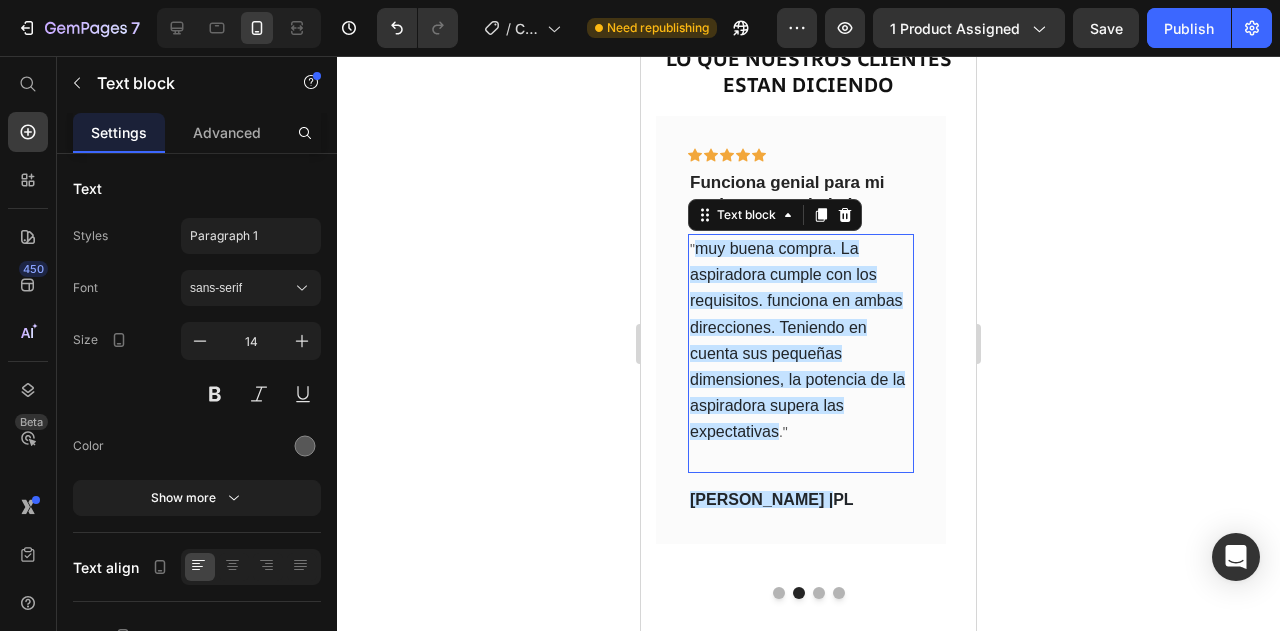 click on "" muy buena compra. La aspiradora cumple con los requisitos. funciona en ambas direcciones. Teniendo en cuenta sus pequeñas dimensiones, la potencia de la aspiradora supera las expectativas ."" at bounding box center (801, 341) 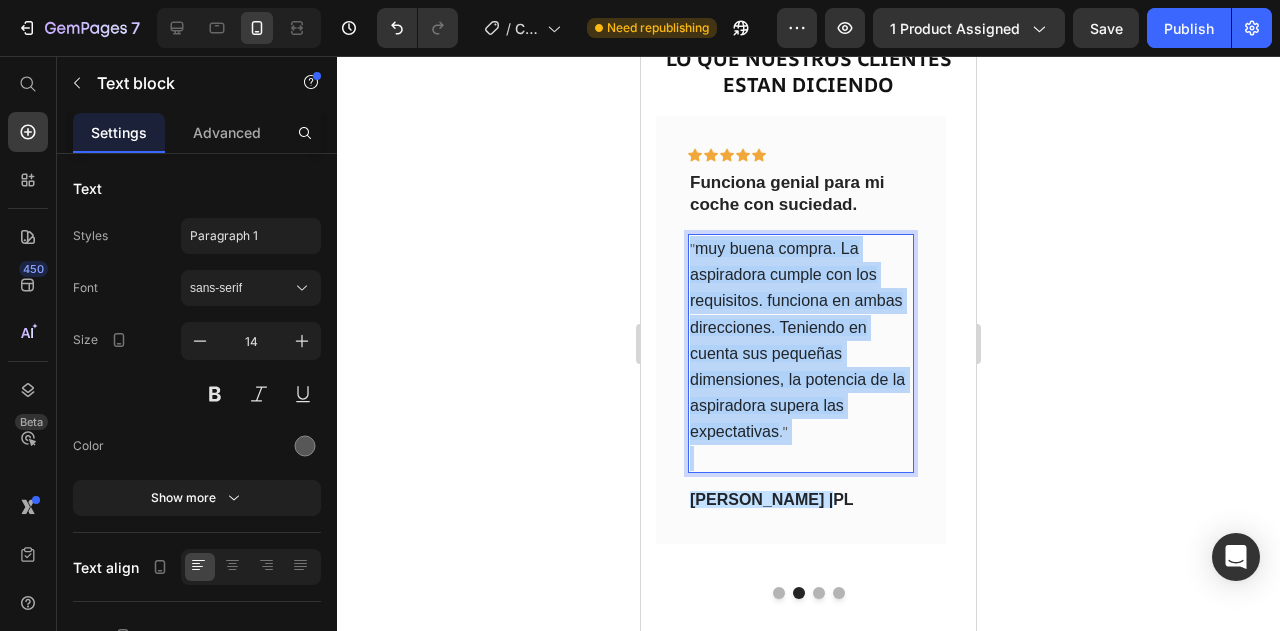 click on "" muy buena compra. La aspiradora cumple con los requisitos. funciona en ambas direcciones. Teniendo en cuenta sus pequeñas dimensiones, la potencia de la aspiradora supera las expectativas ."" at bounding box center (801, 341) 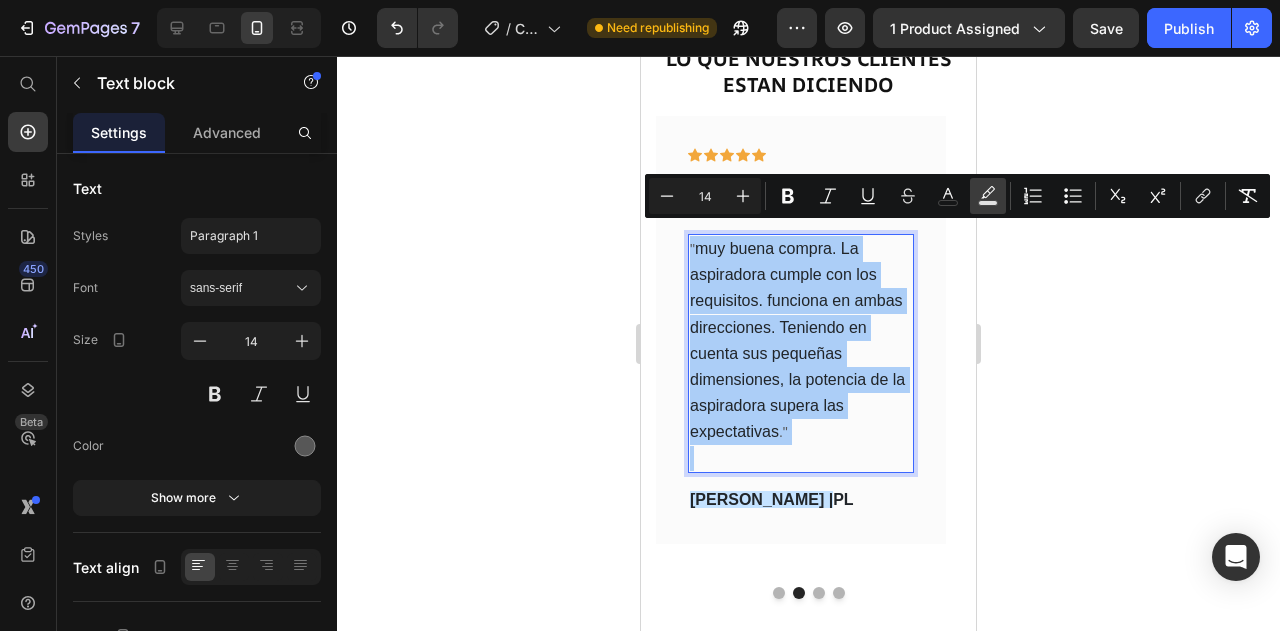 click 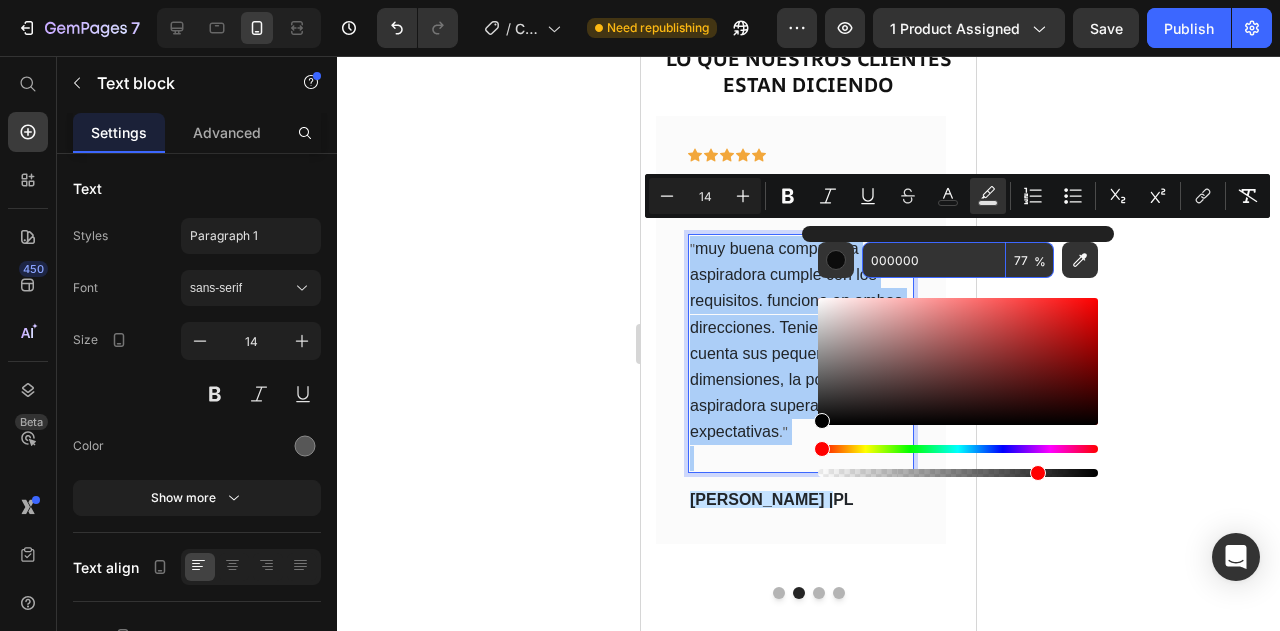 click on "77" at bounding box center [1030, 260] 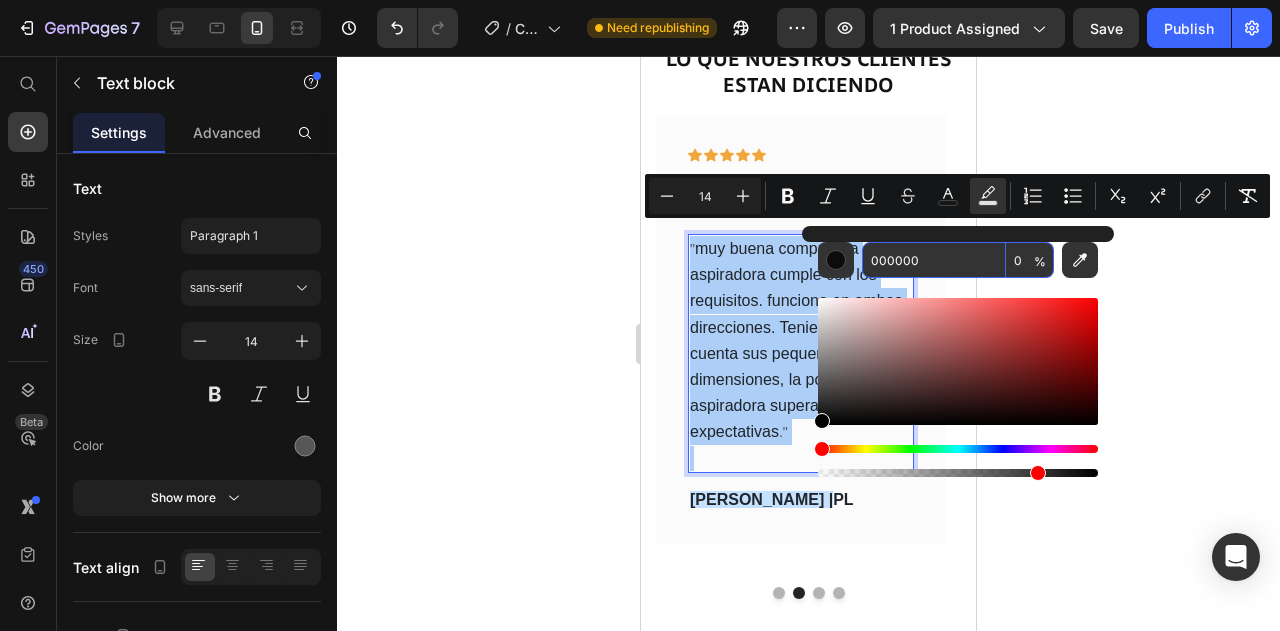 type on "0" 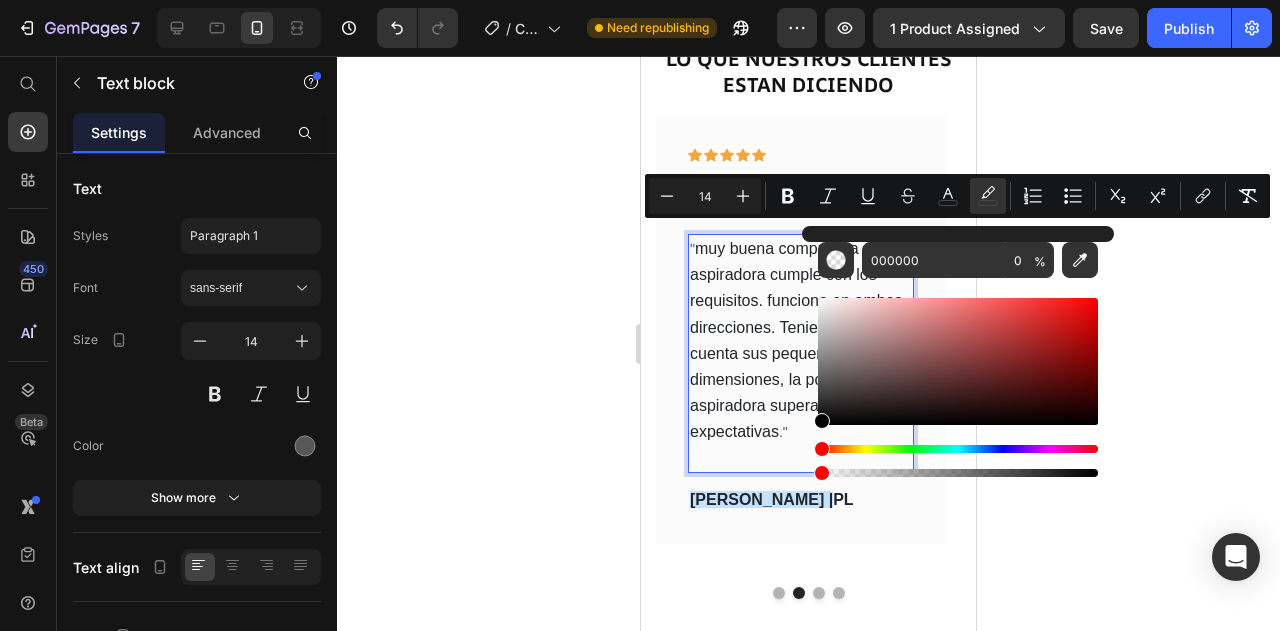 click 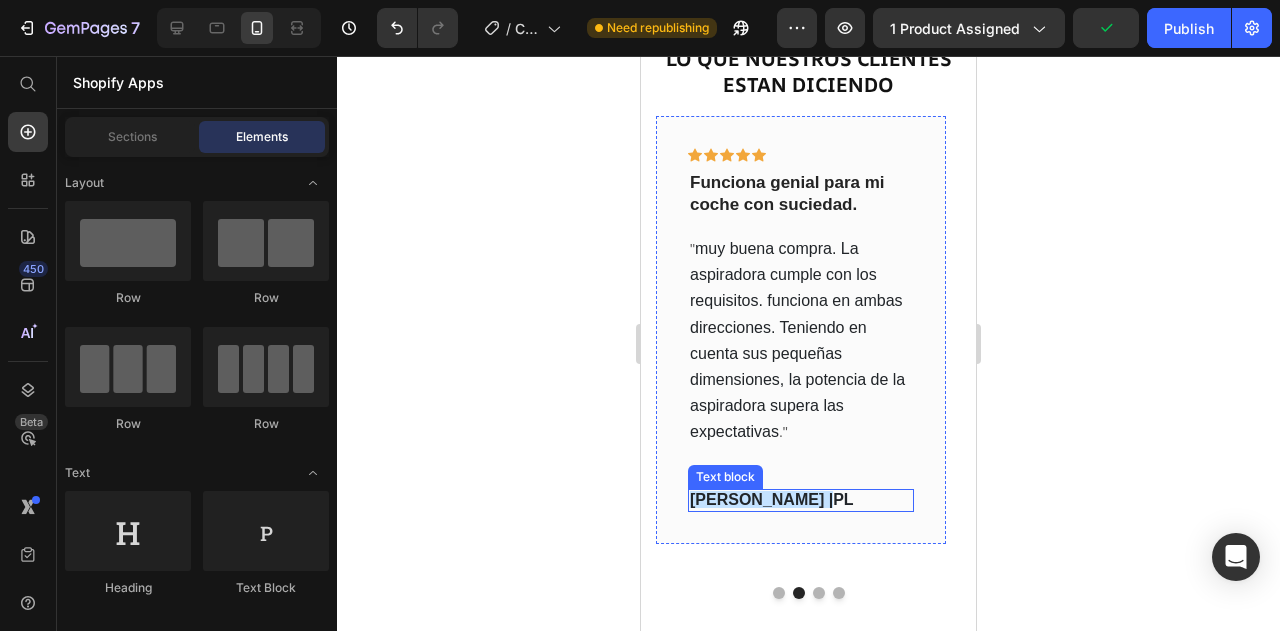 click on "[PERSON_NAME] |" at bounding box center [761, 499] 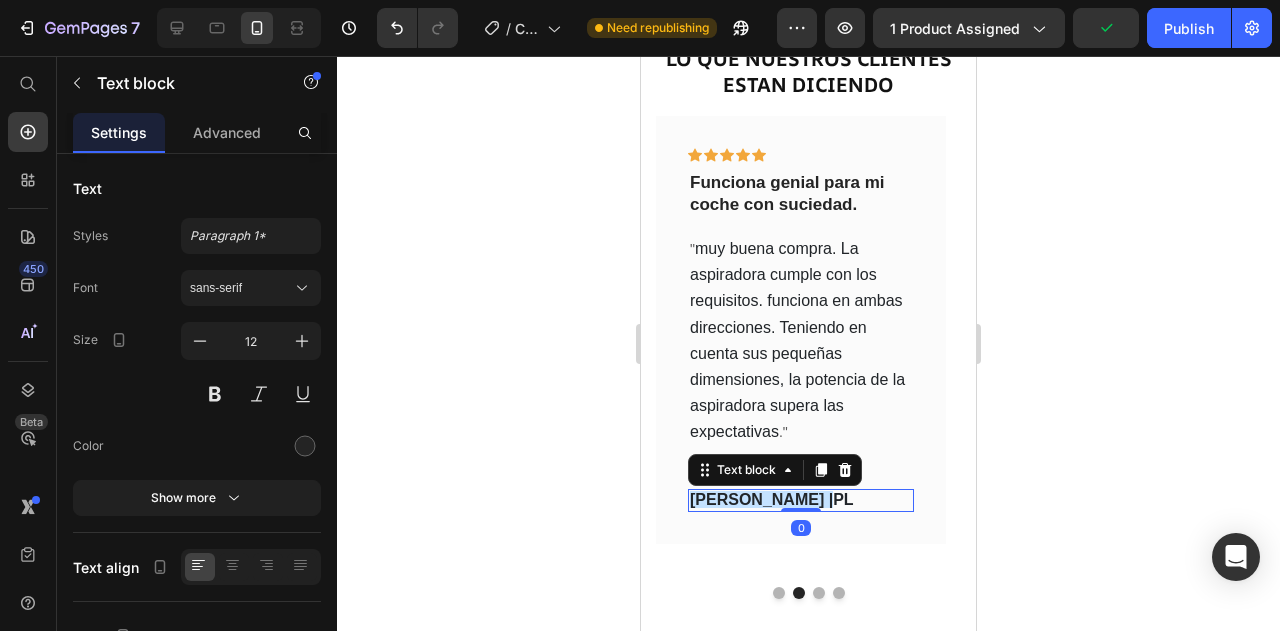 click on "[PERSON_NAME] |" at bounding box center (761, 499) 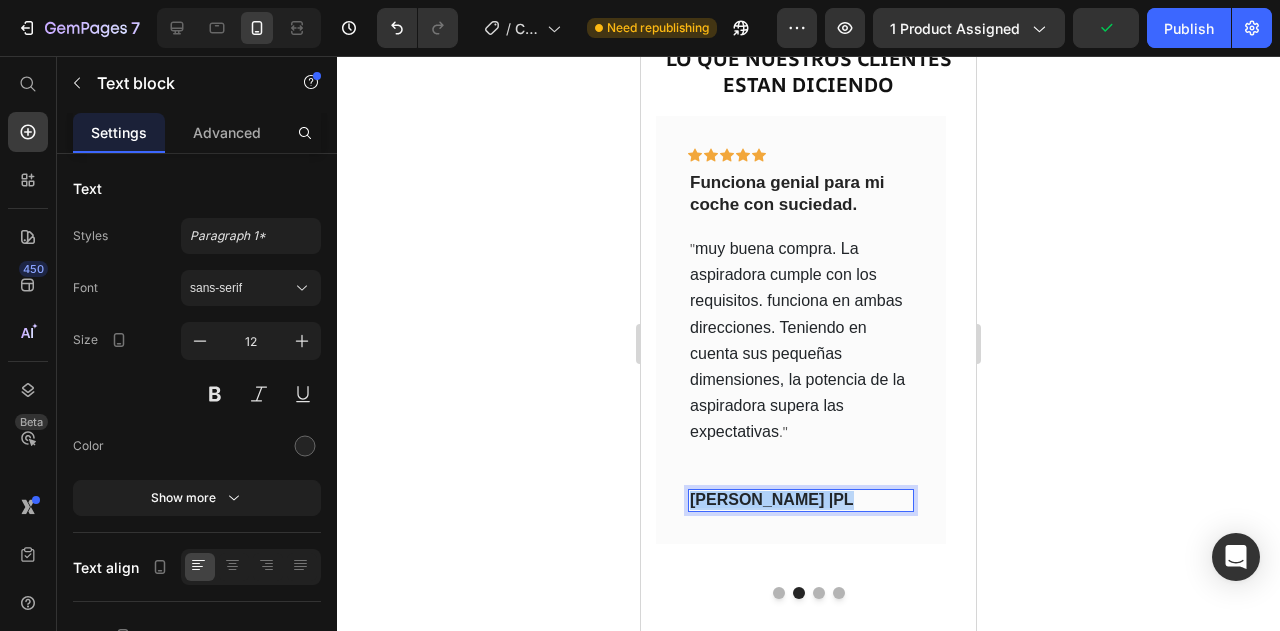 click on "[PERSON_NAME] |" at bounding box center (761, 499) 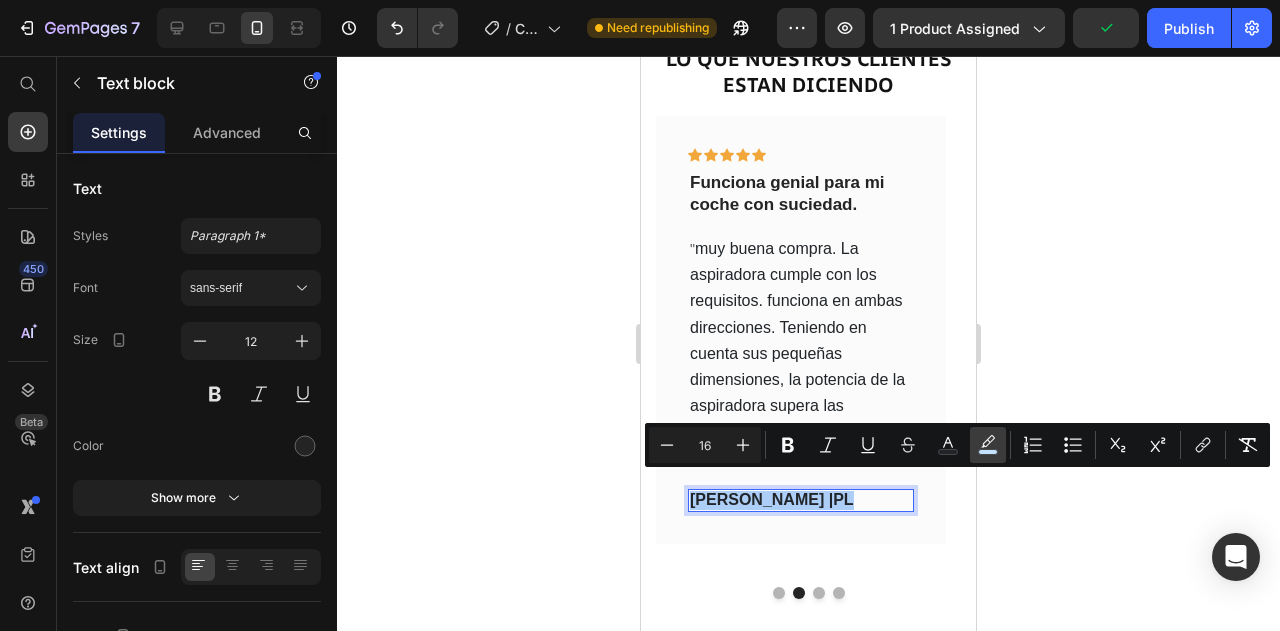 click on "color" at bounding box center [988, 445] 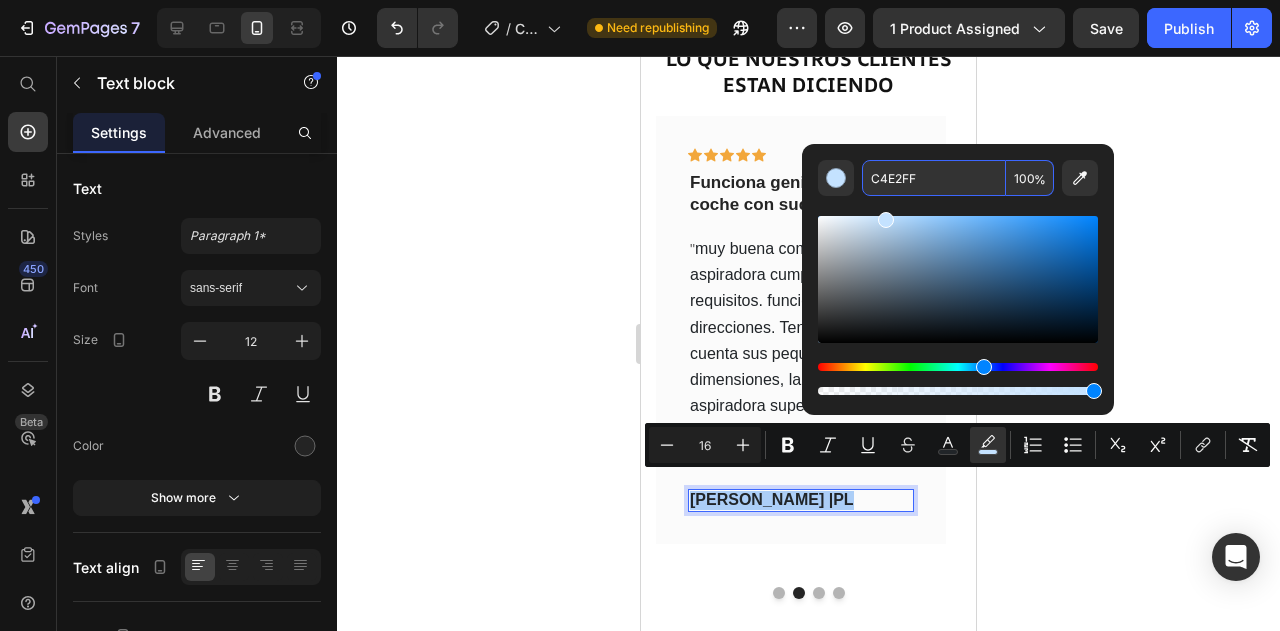 click on "100" at bounding box center (1030, 178) 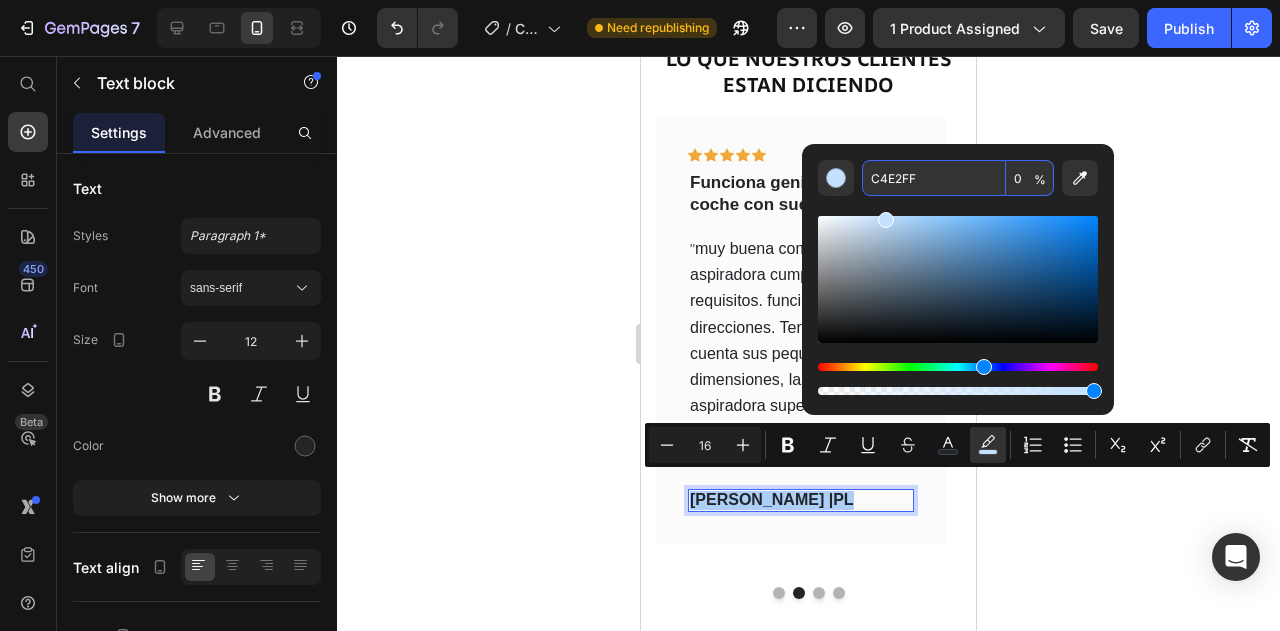 type on "0" 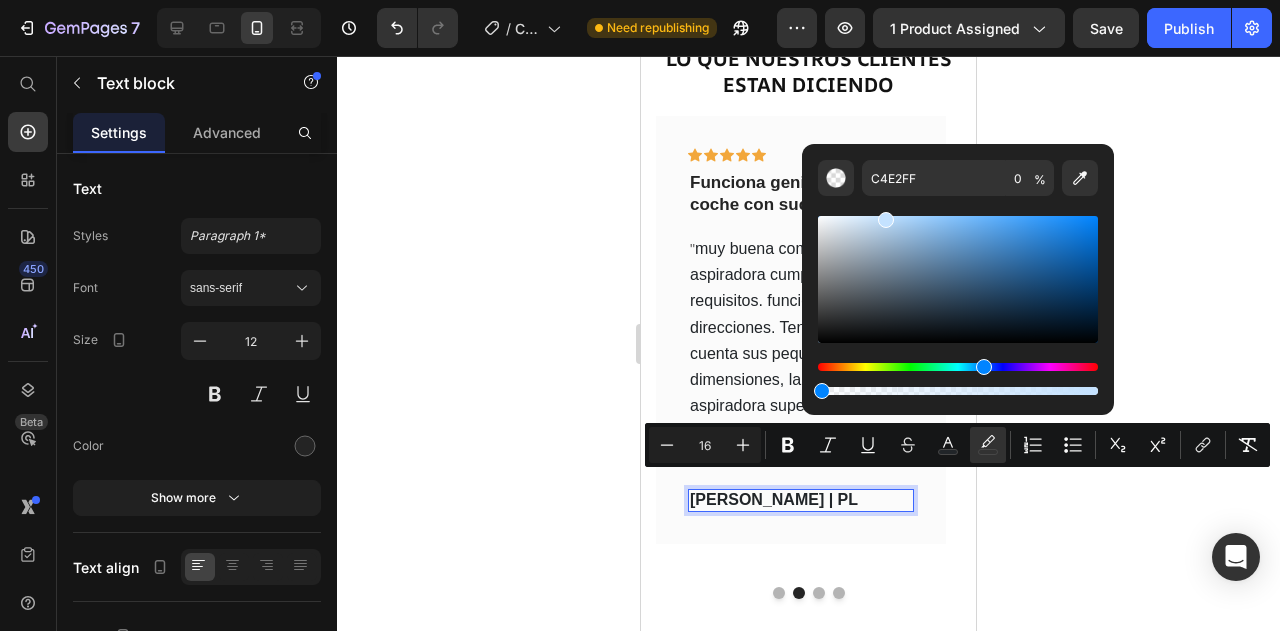 click 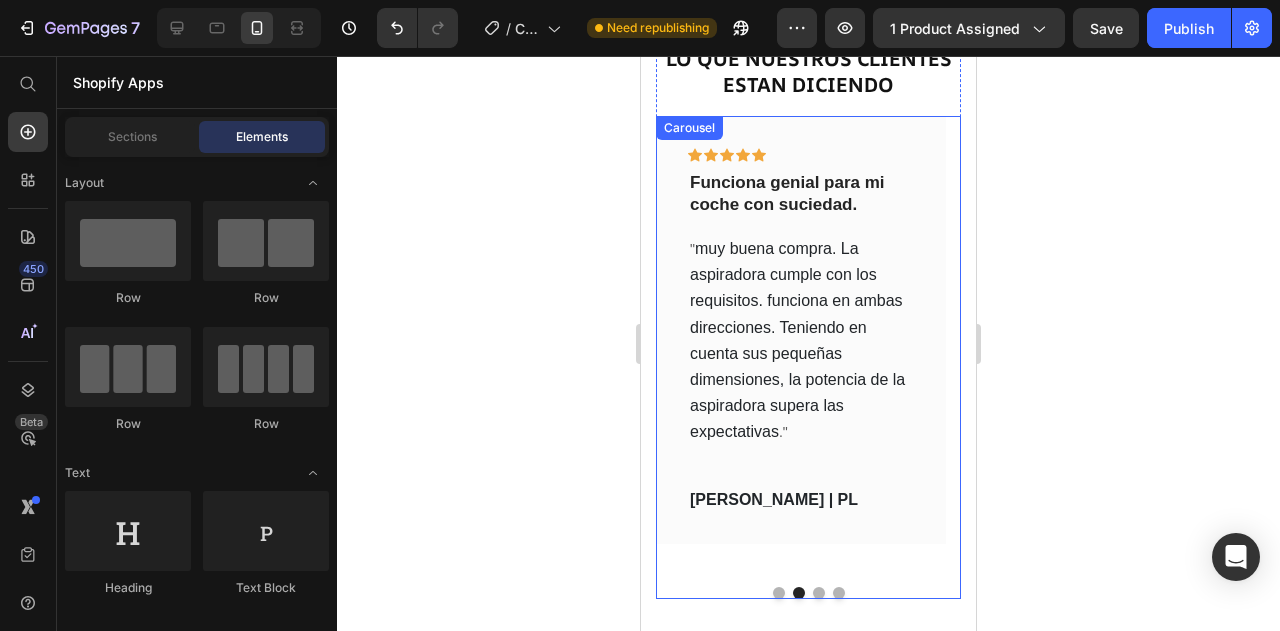 click at bounding box center (819, 593) 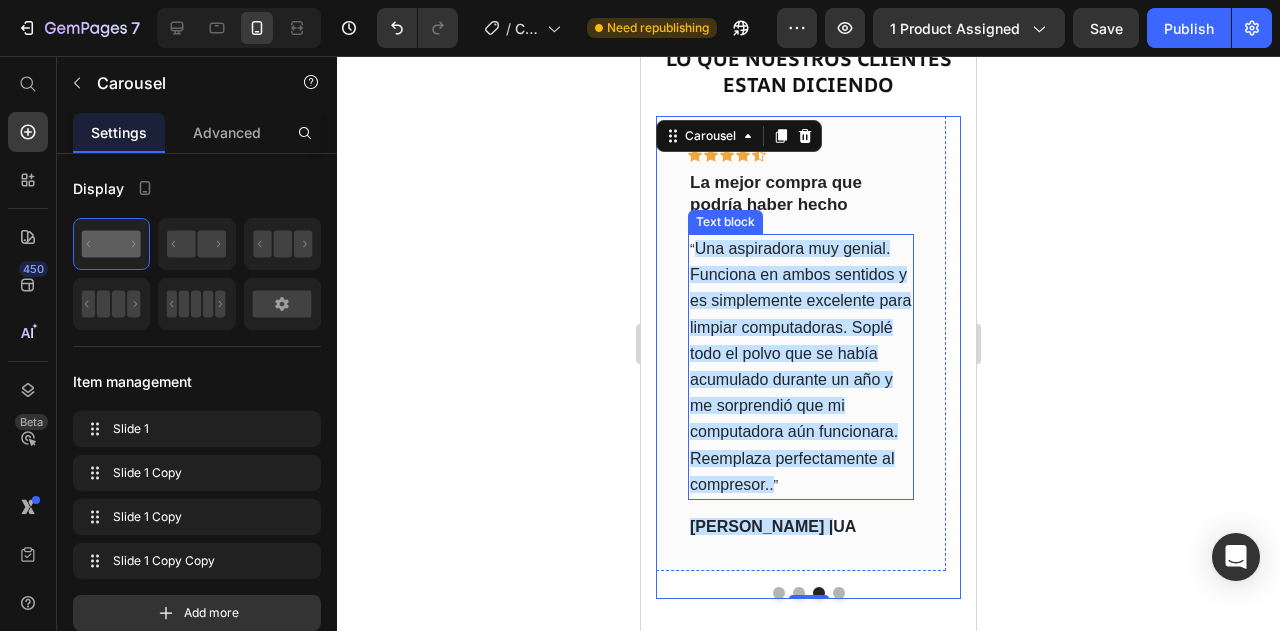 click on "Una aspiradora muy genial. Funciona en ambos sentidos y es simplemente excelente para limpiar computadoras. Soplé todo el polvo que se había acumulado durante un año y me sorprendió que mi computadora aún funcionara. Reemplaza perfectamente al compresor.." at bounding box center (800, 366) 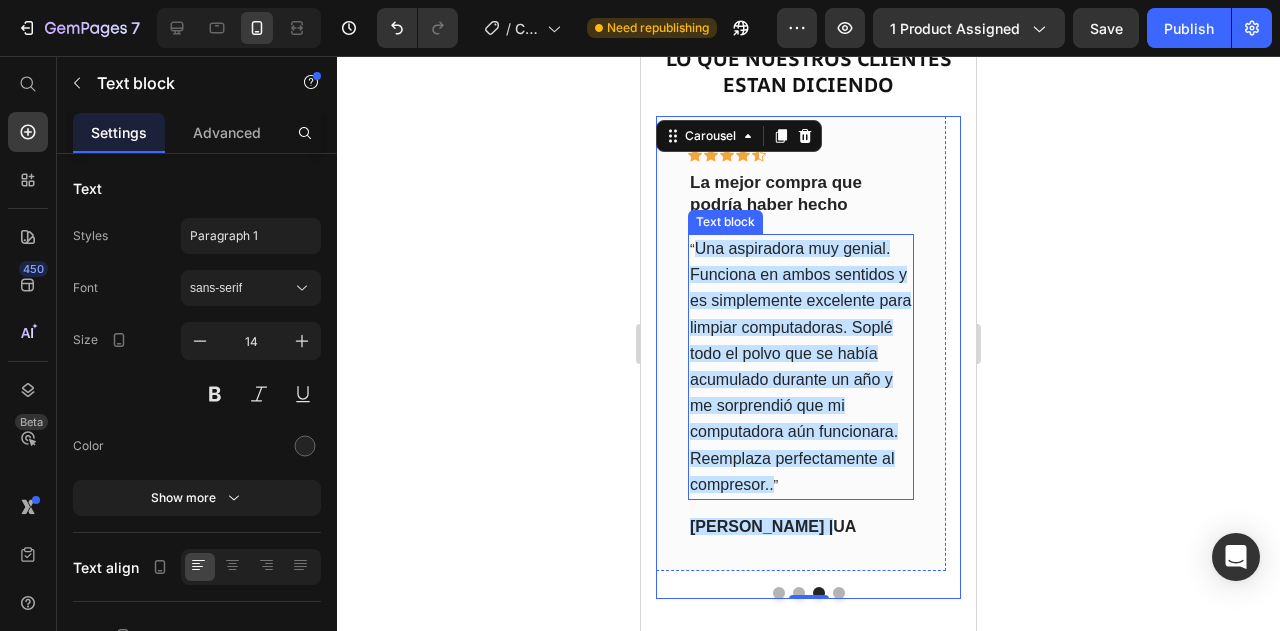 click on "Una aspiradora muy genial. Funciona en ambos sentidos y es simplemente excelente para limpiar computadoras. Soplé todo el polvo que se había acumulado durante un año y me sorprendió que mi computadora aún funcionara. Reemplaza perfectamente al compresor.." at bounding box center (800, 366) 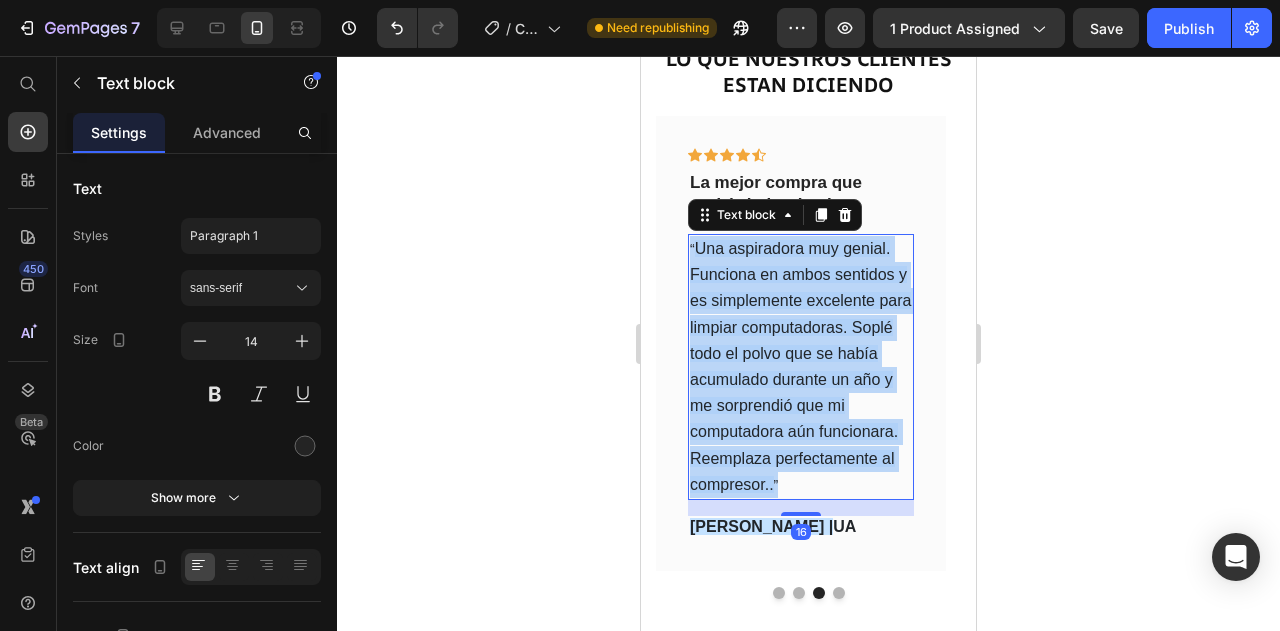 click on "Una aspiradora muy genial. Funciona en ambos sentidos y es simplemente excelente para limpiar computadoras. Soplé todo el polvo que se había acumulado durante un año y me sorprendió que mi computadora aún funcionara. Reemplaza perfectamente al compresor.." at bounding box center (800, 366) 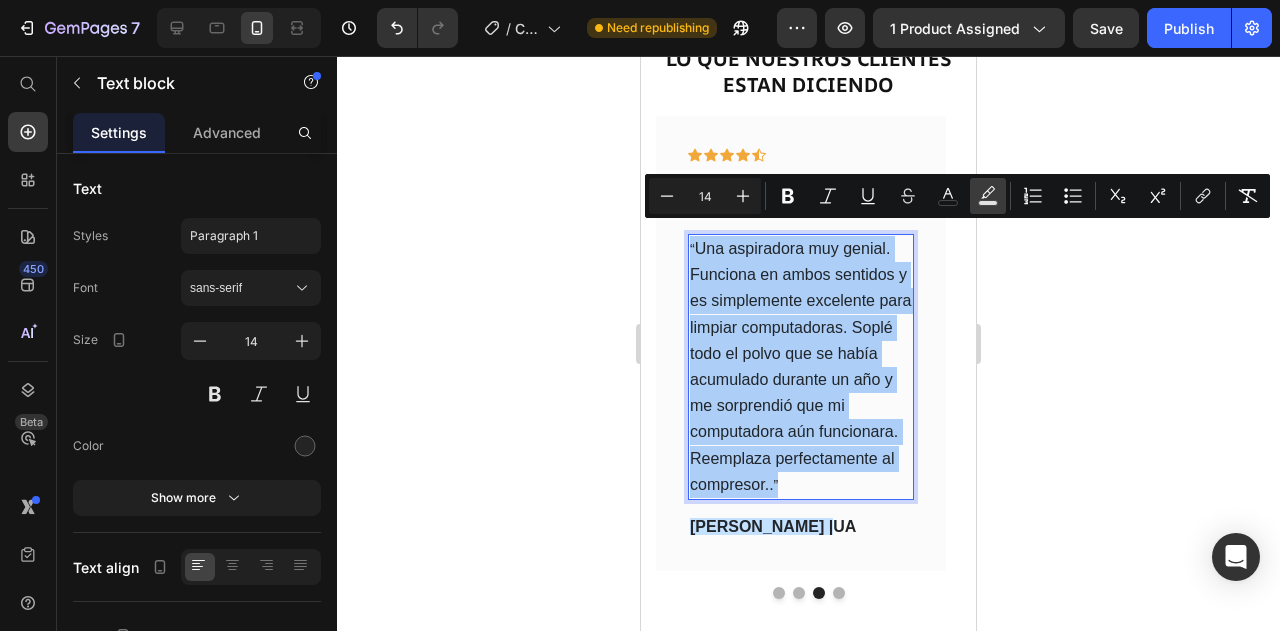 click 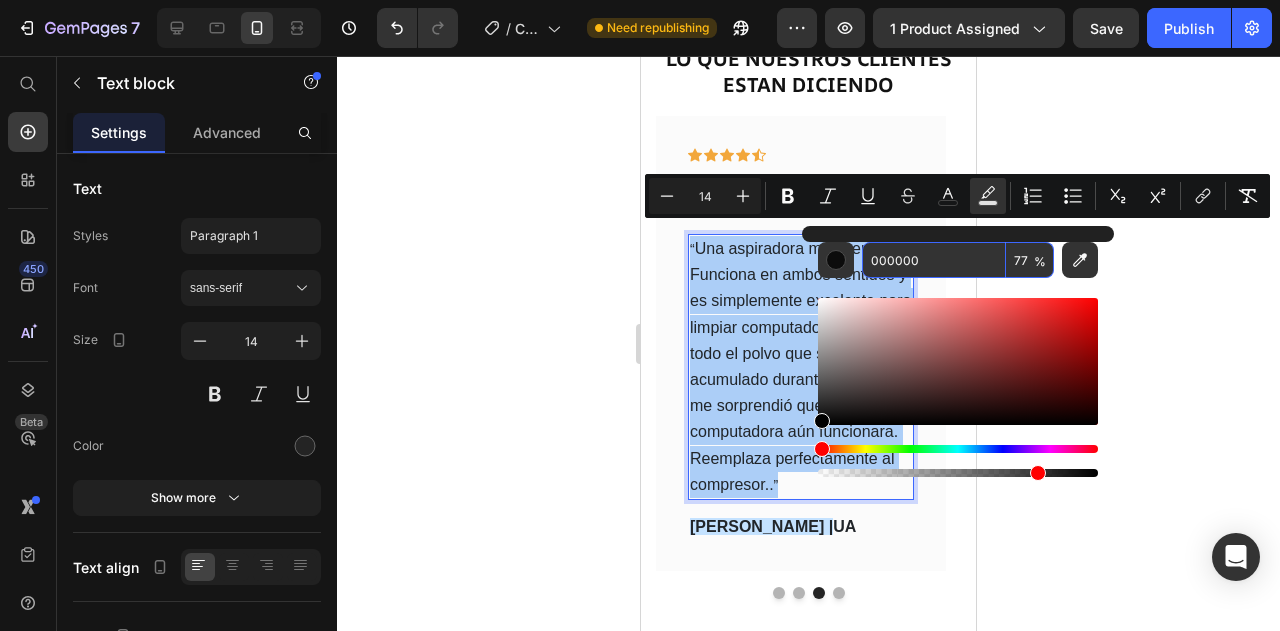 click on "77" at bounding box center [1030, 260] 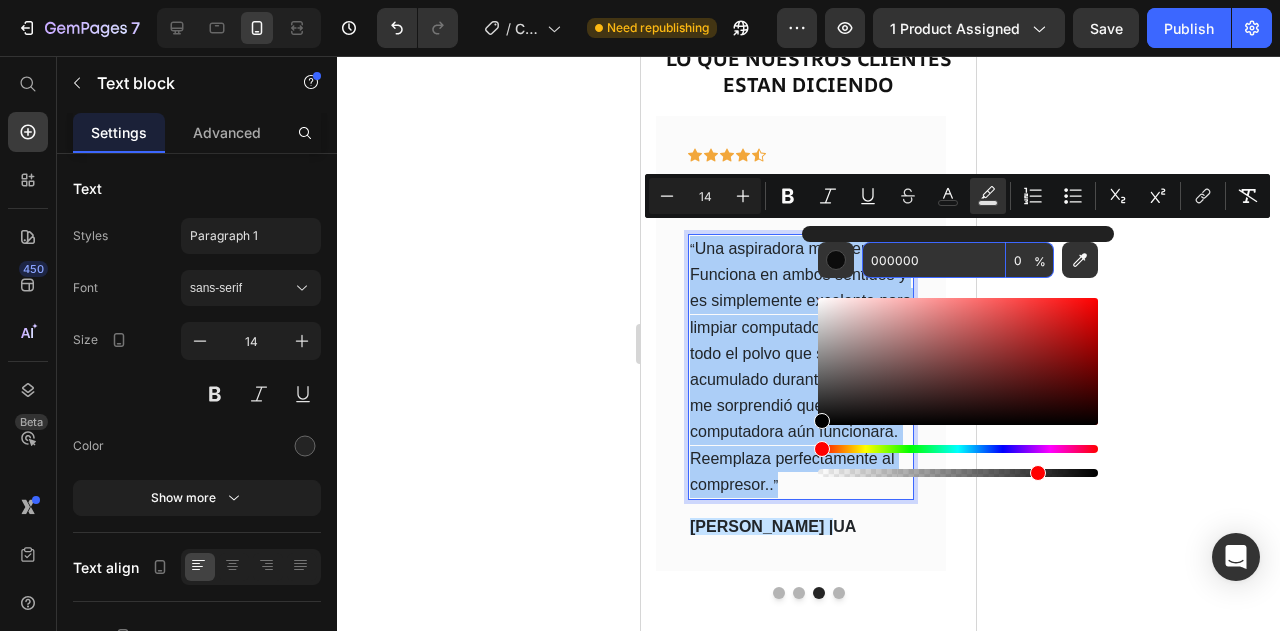 type on "0" 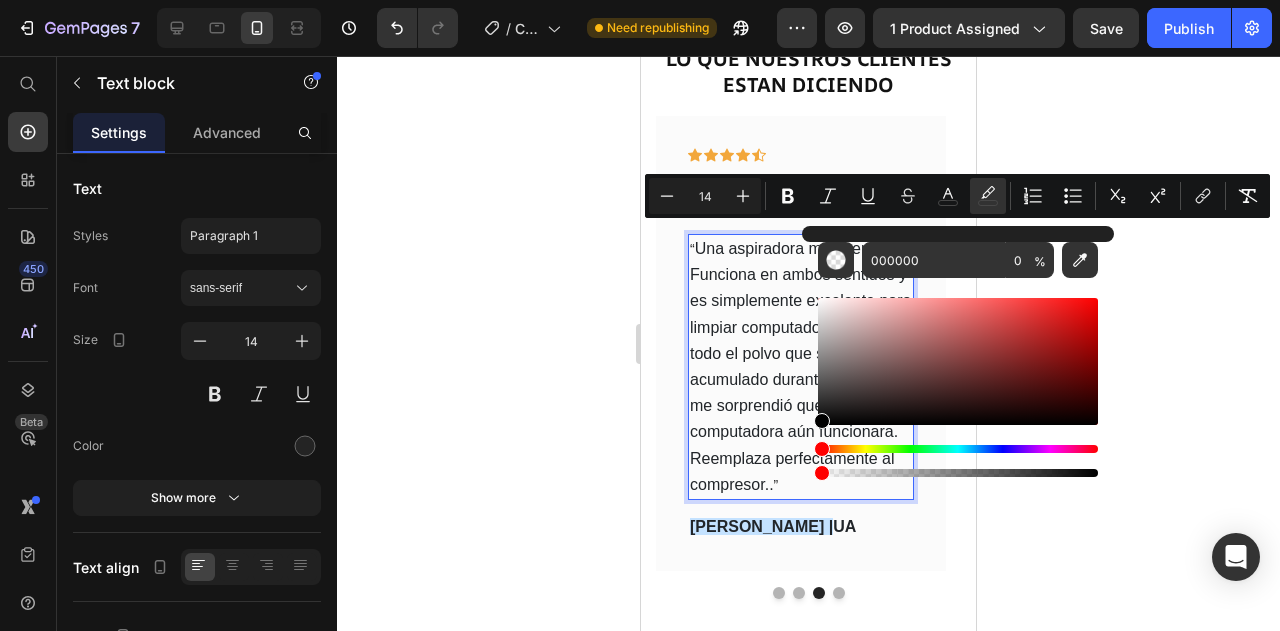 click 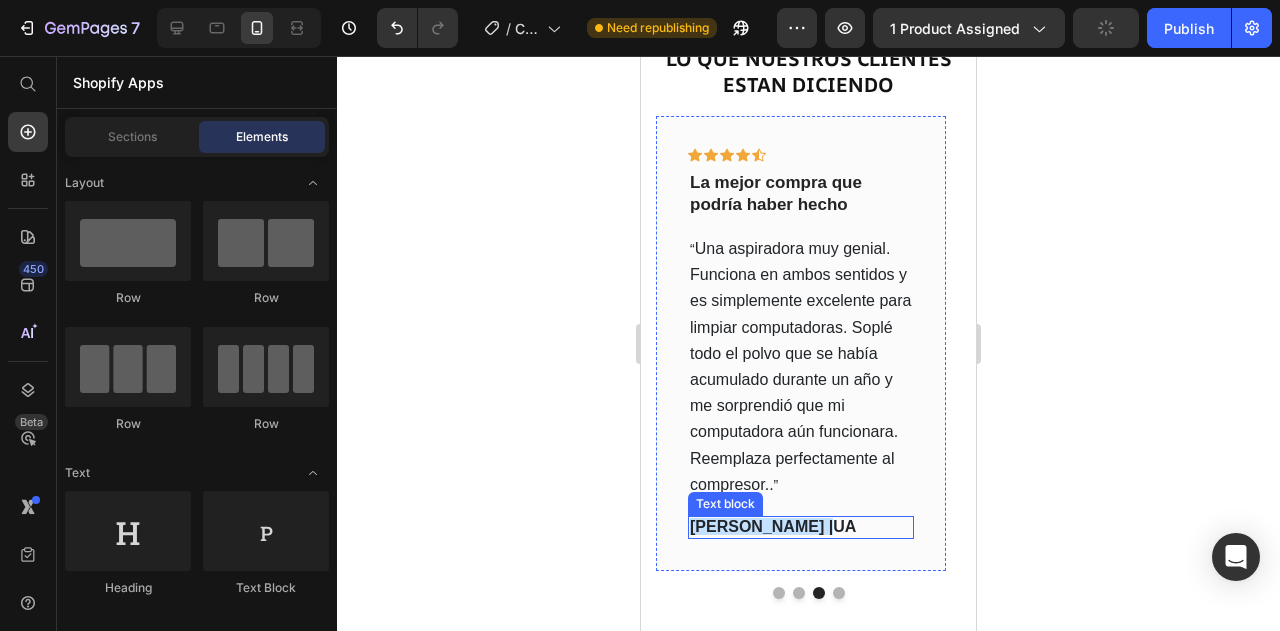 click on "[PERSON_NAME] |" at bounding box center (761, 526) 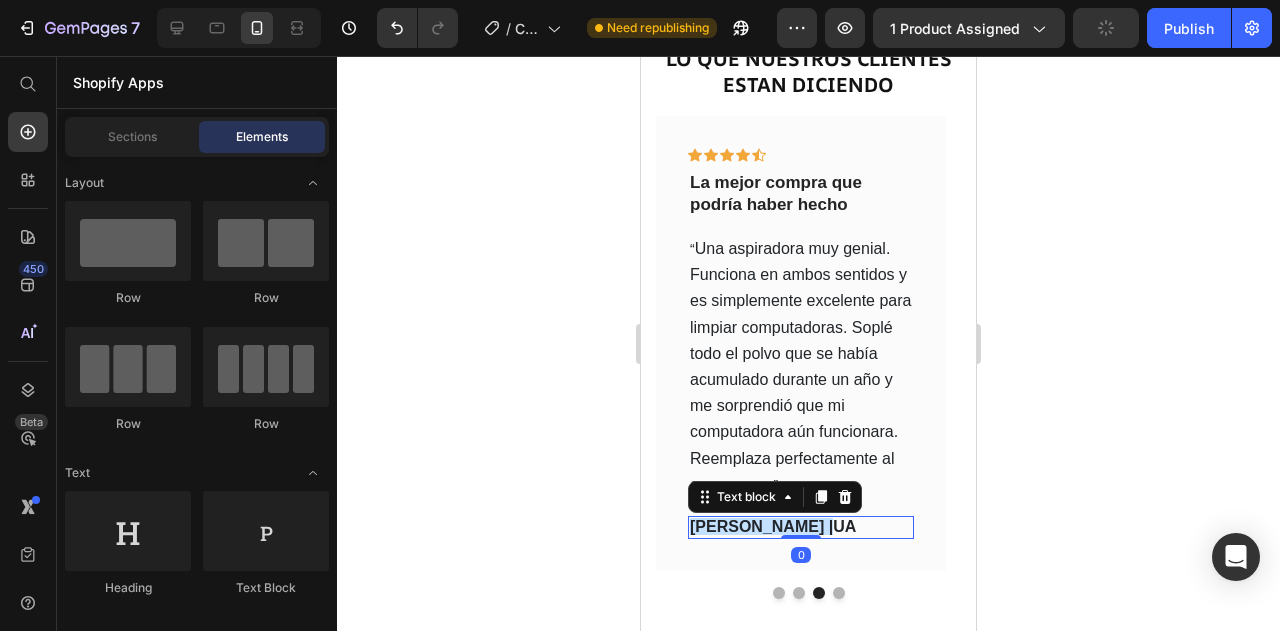 click on "[PERSON_NAME] |" at bounding box center [761, 526] 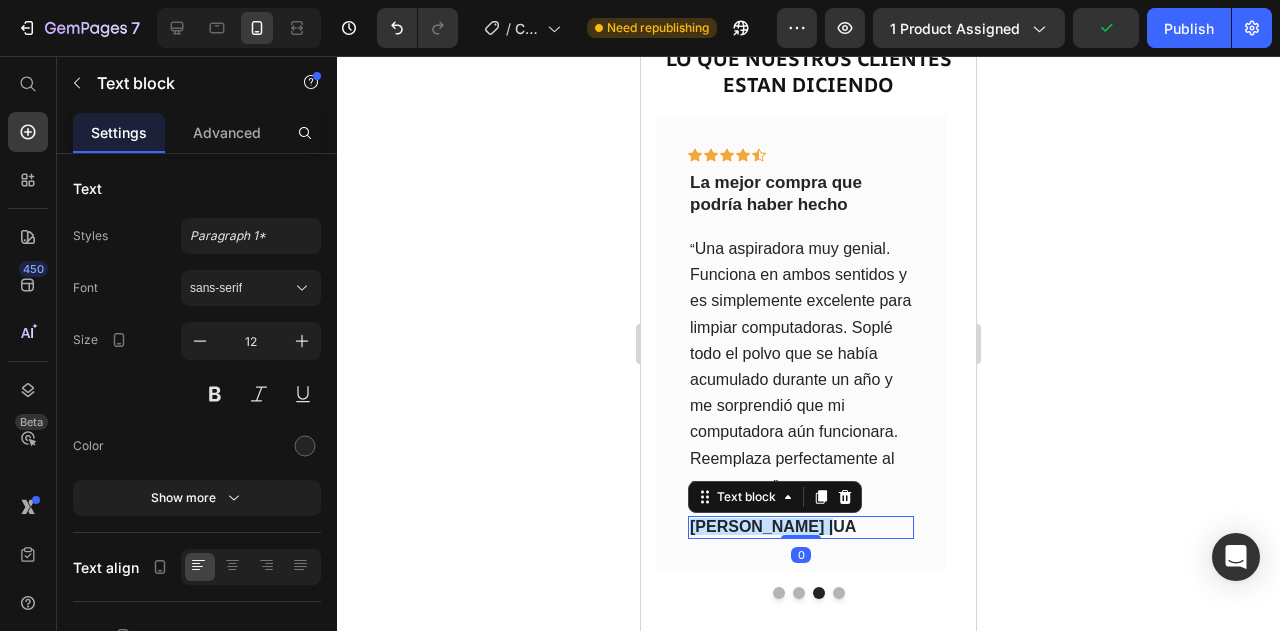 click on "[PERSON_NAME] |" at bounding box center [761, 526] 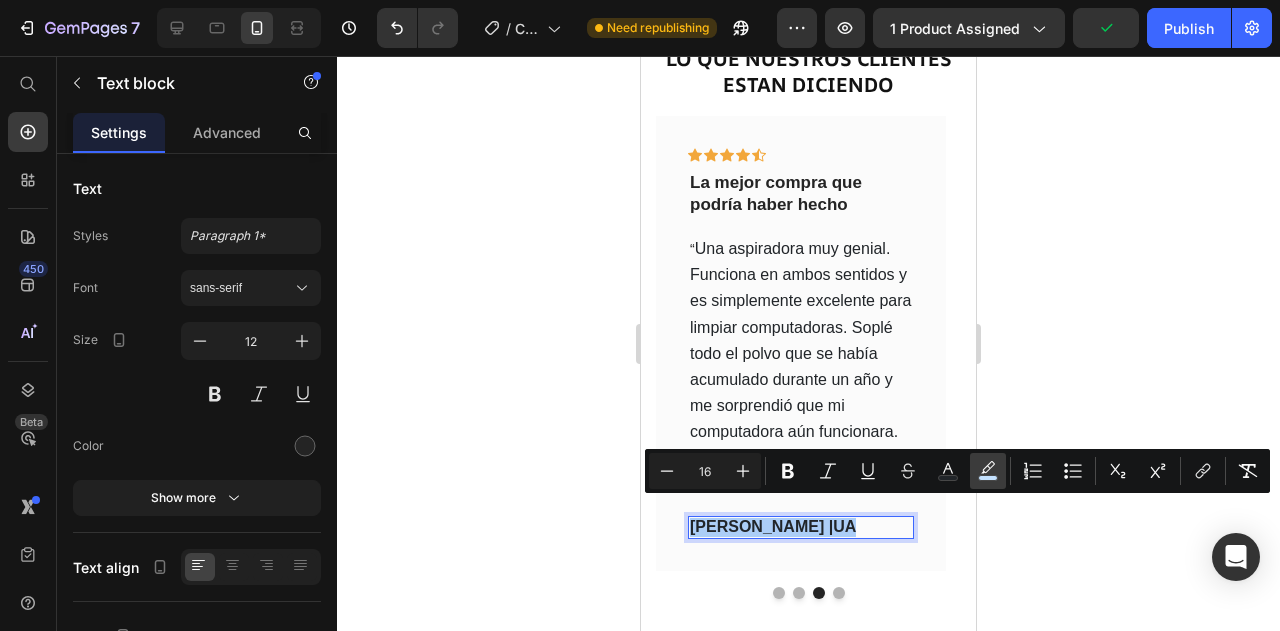 click 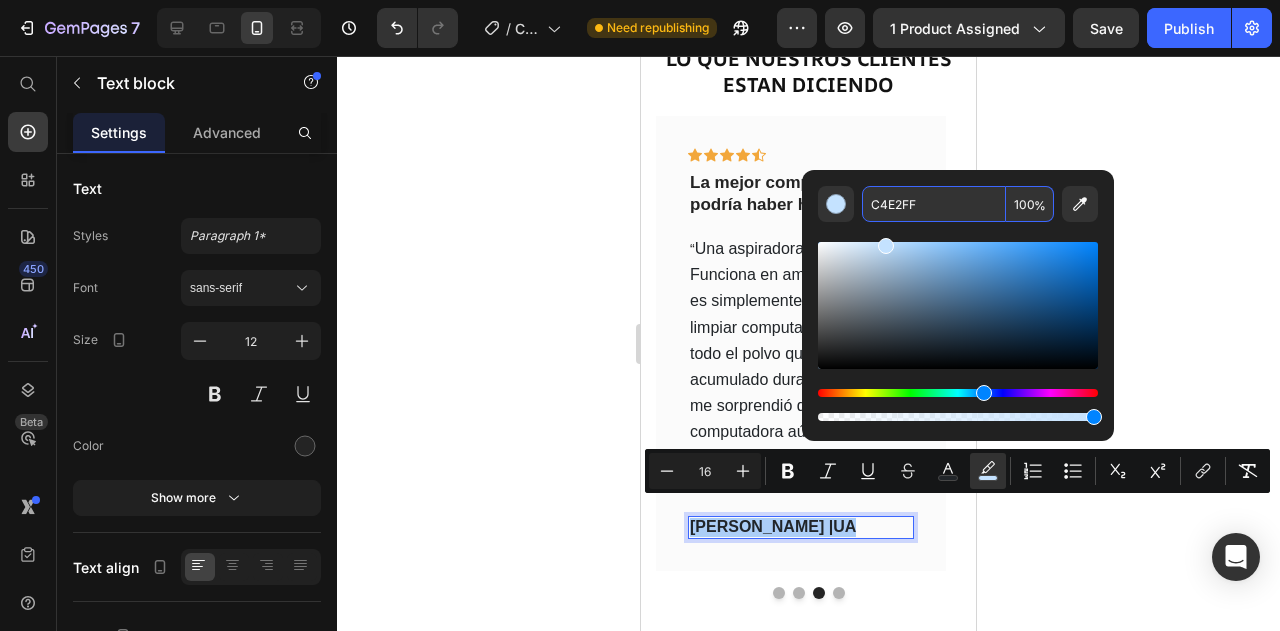 click on "100" at bounding box center [1030, 204] 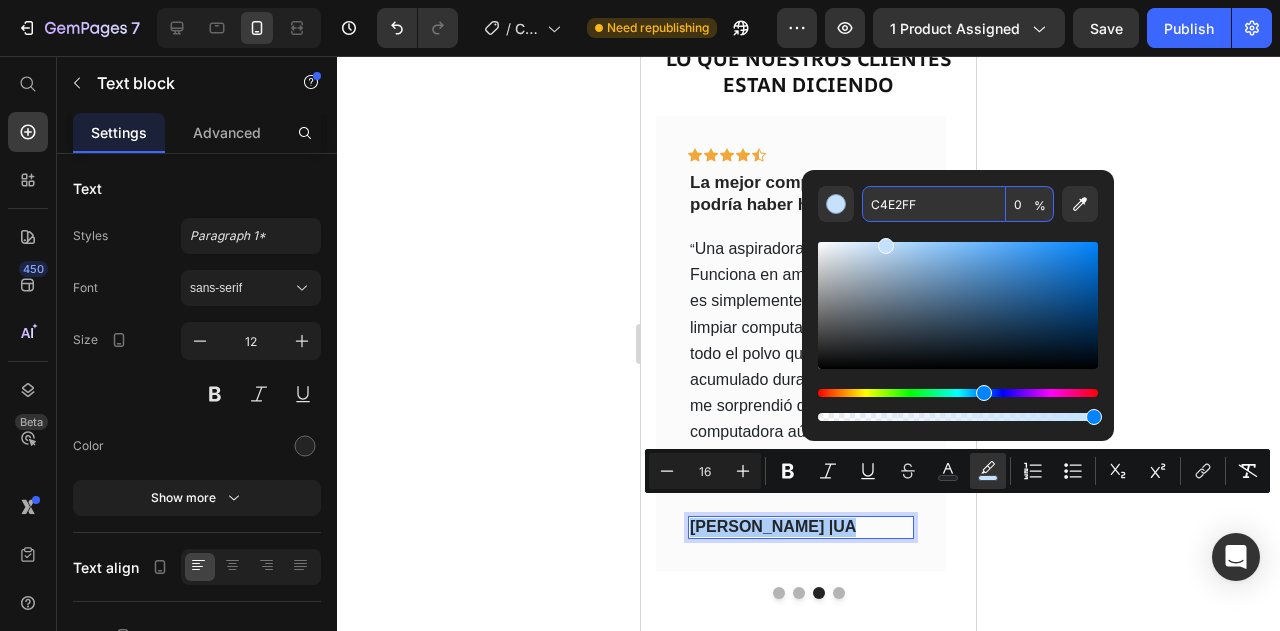 type on "0" 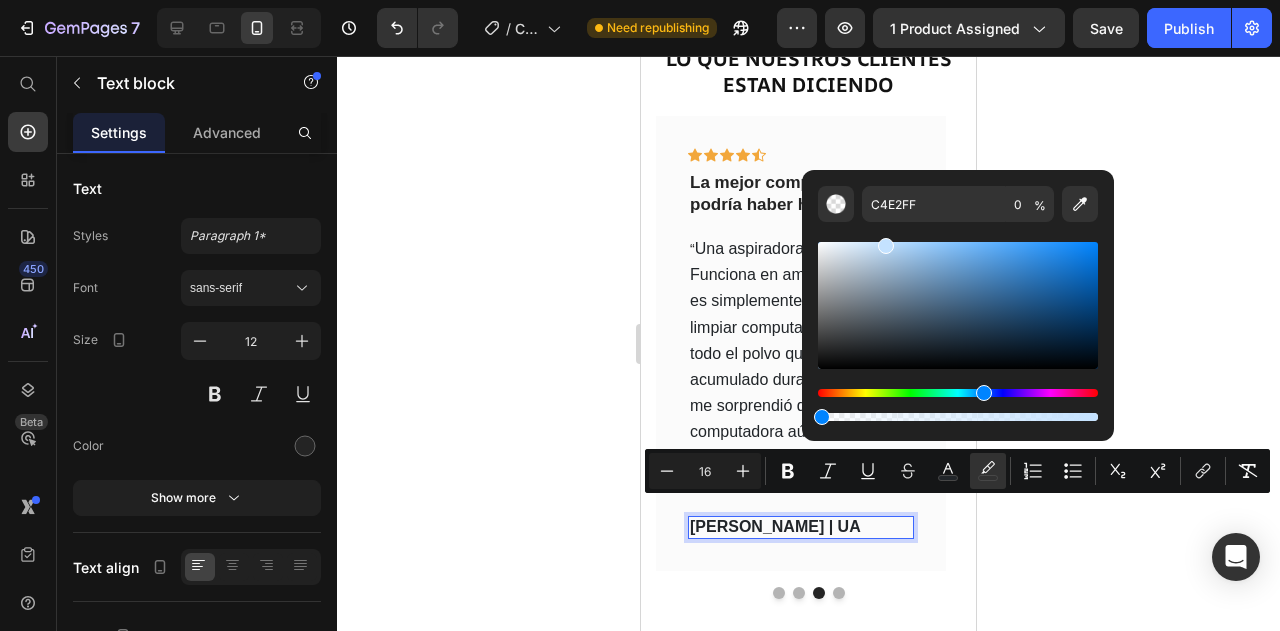 click 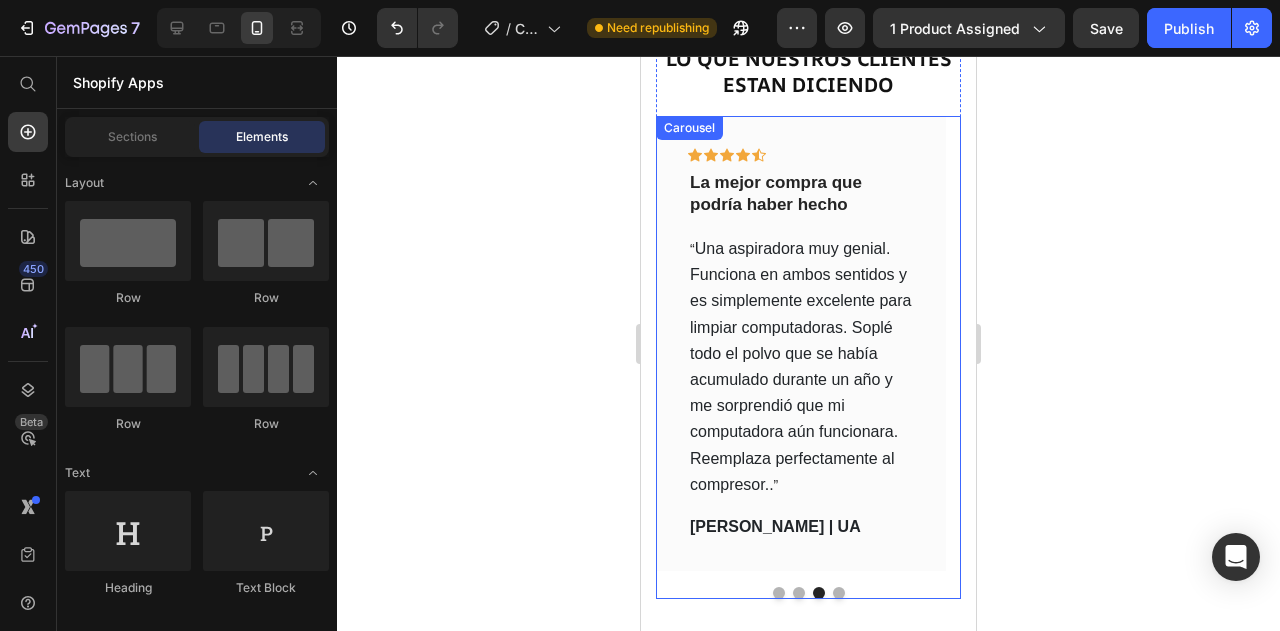 click at bounding box center (839, 593) 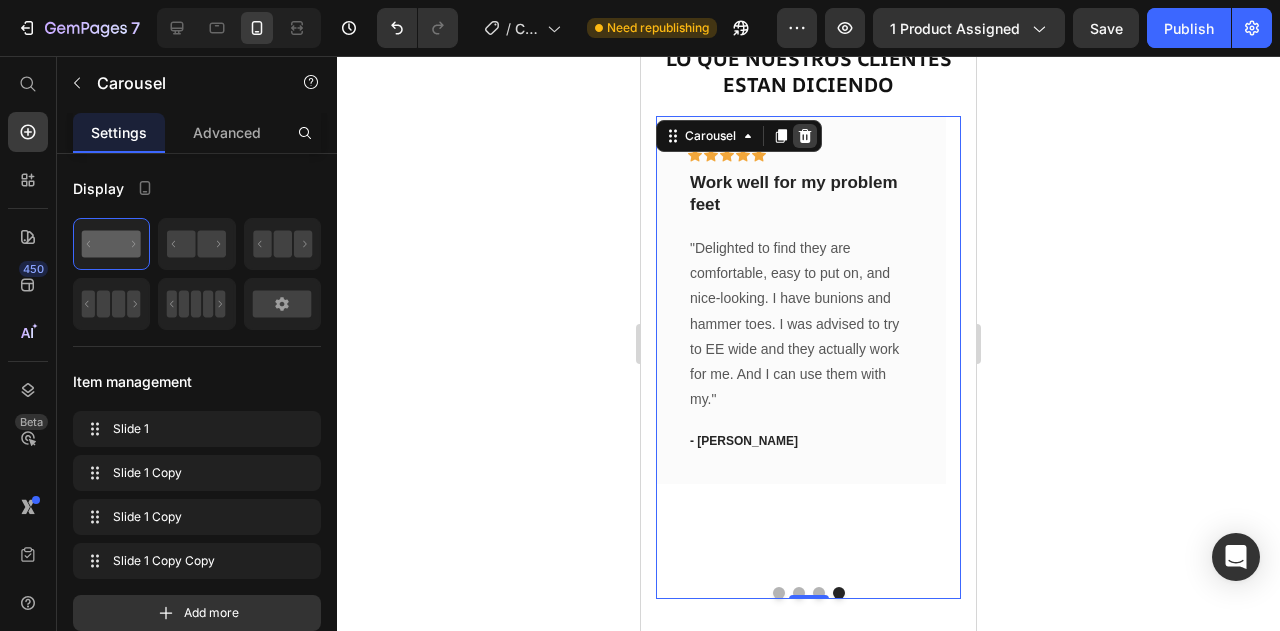 click 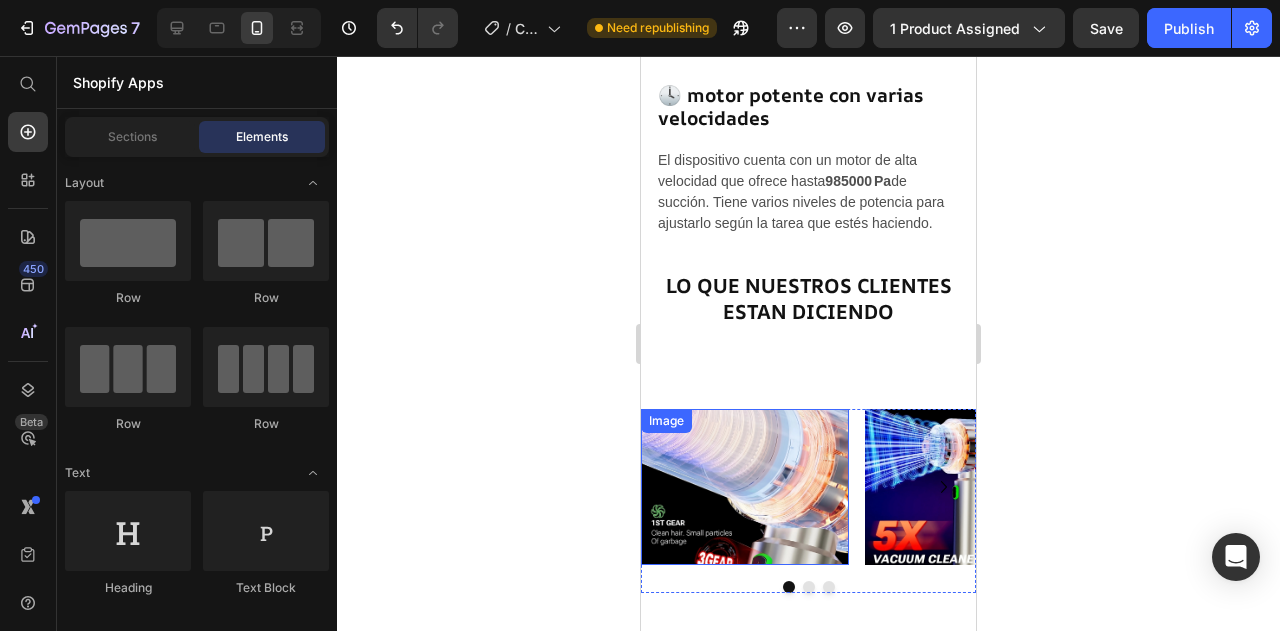 scroll, scrollTop: 2816, scrollLeft: 0, axis: vertical 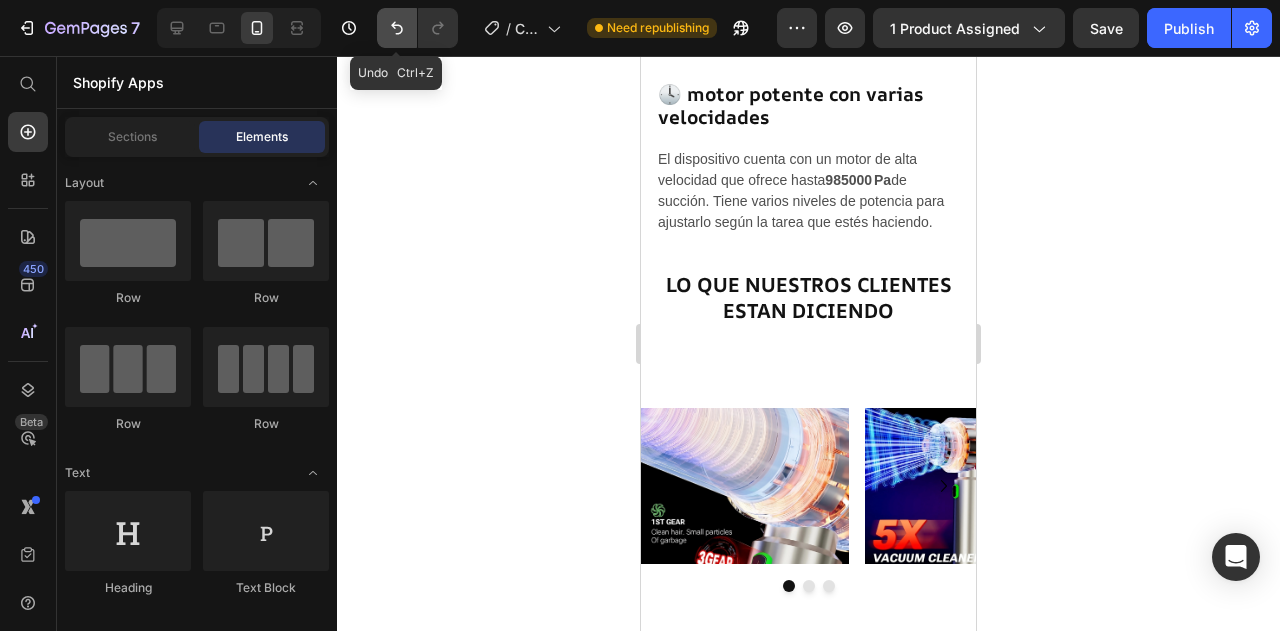 click 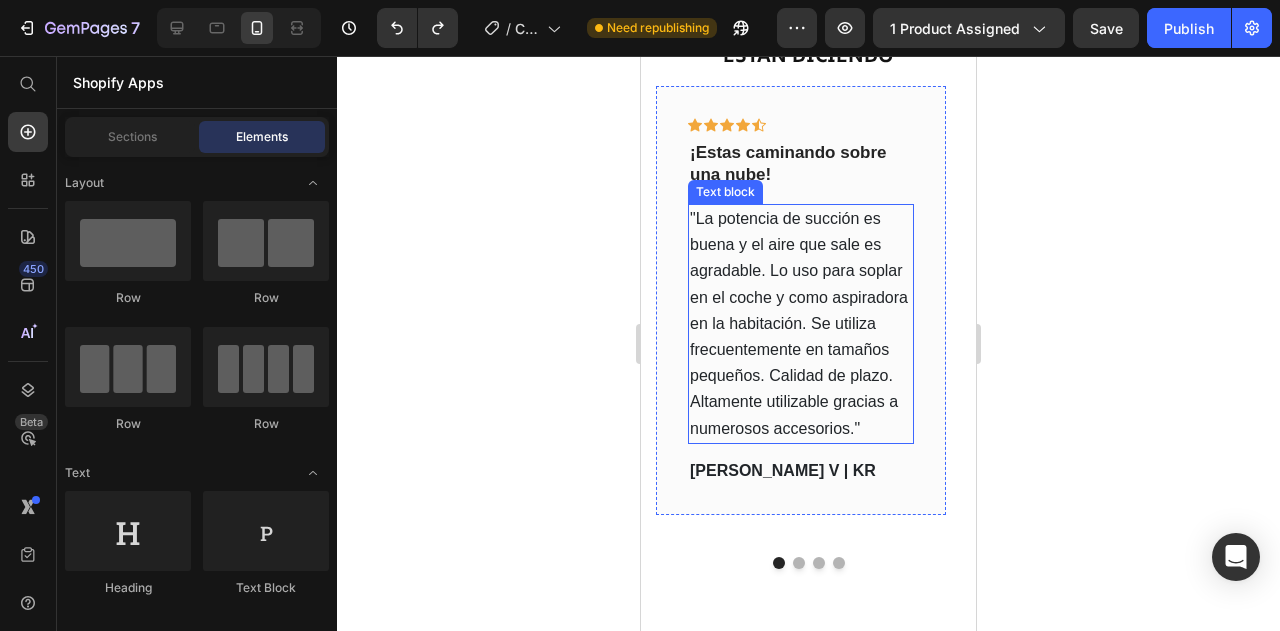 scroll, scrollTop: 3089, scrollLeft: 0, axis: vertical 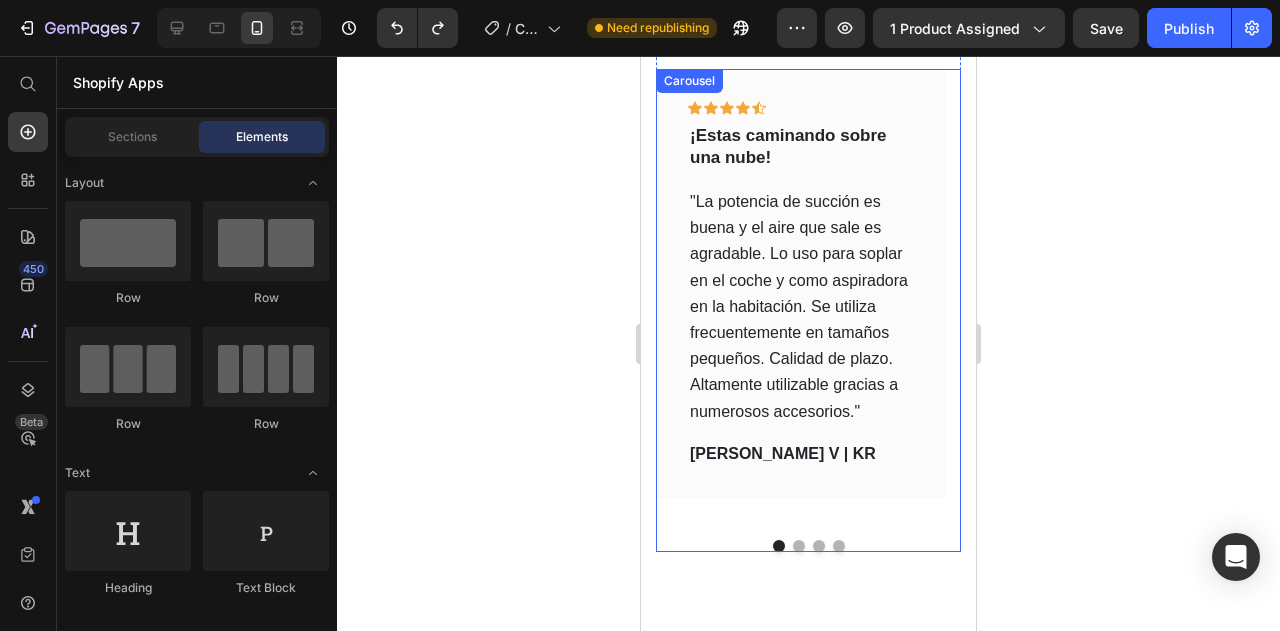 click at bounding box center (839, 546) 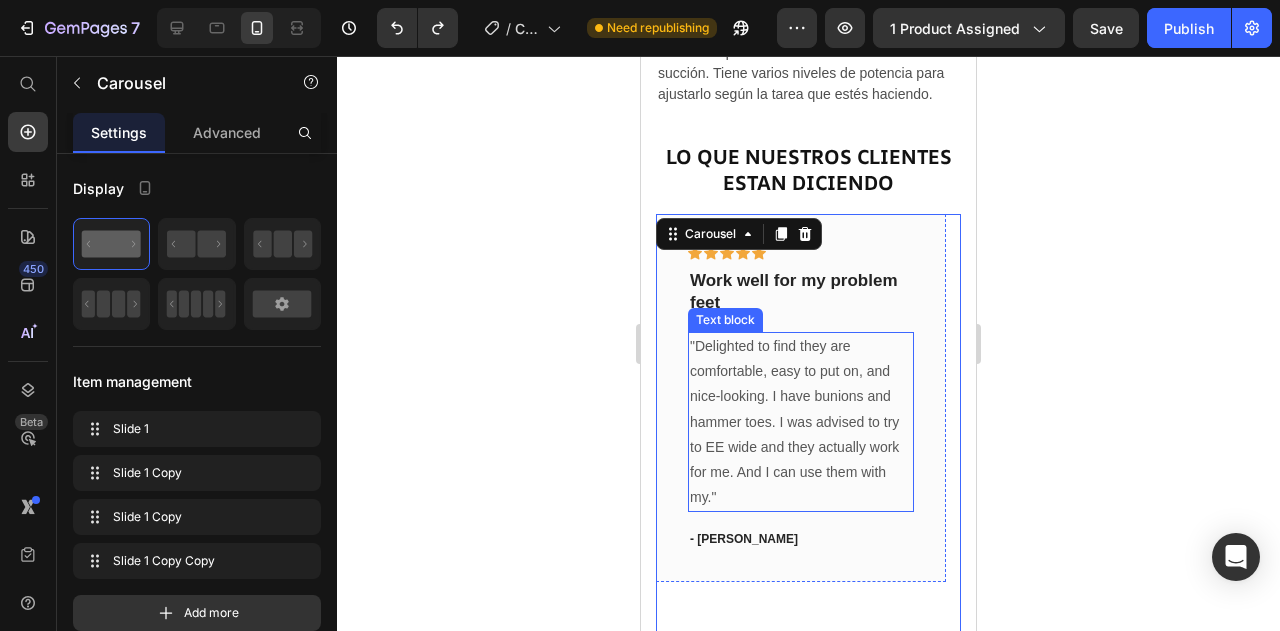 scroll, scrollTop: 2939, scrollLeft: 0, axis: vertical 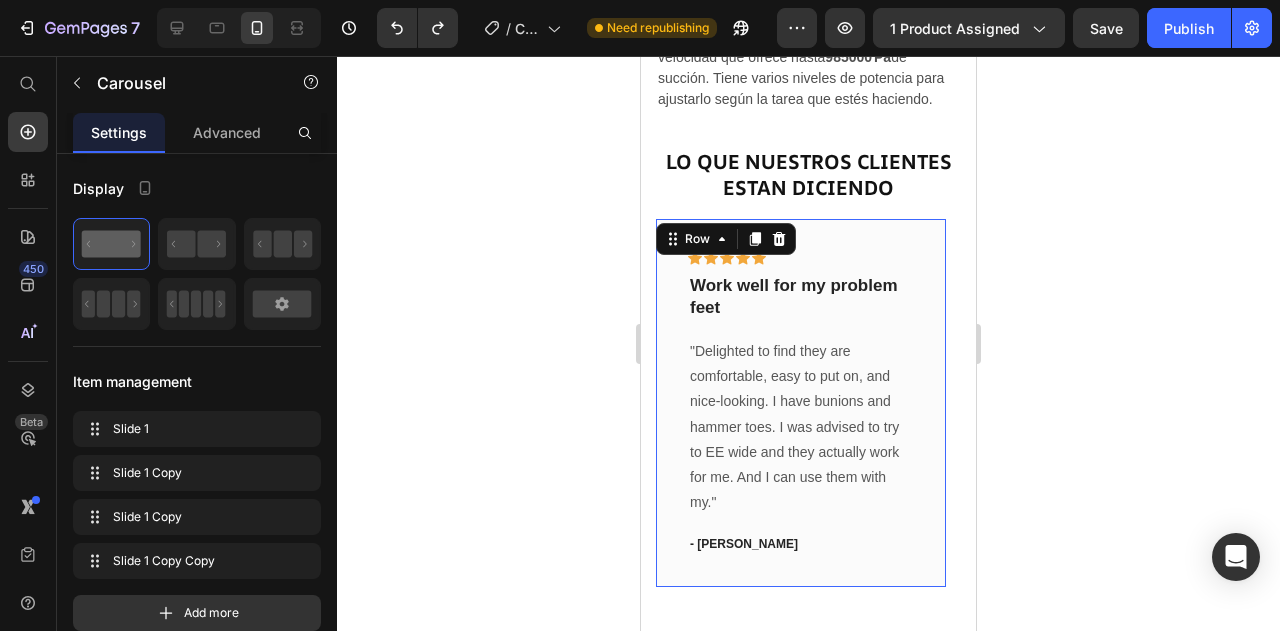 click on "Icon
Icon
Icon
Icon
Icon Row Work well for my problem feet Text block "Delighted to find they are comfortable, easy to put on, and nice-looking. I have bunions and hammer toes. I was advised to try to EE wide and they actually work for me. And I can use them with my." Text block - Travis J. Text block Row   0" at bounding box center (801, 403) 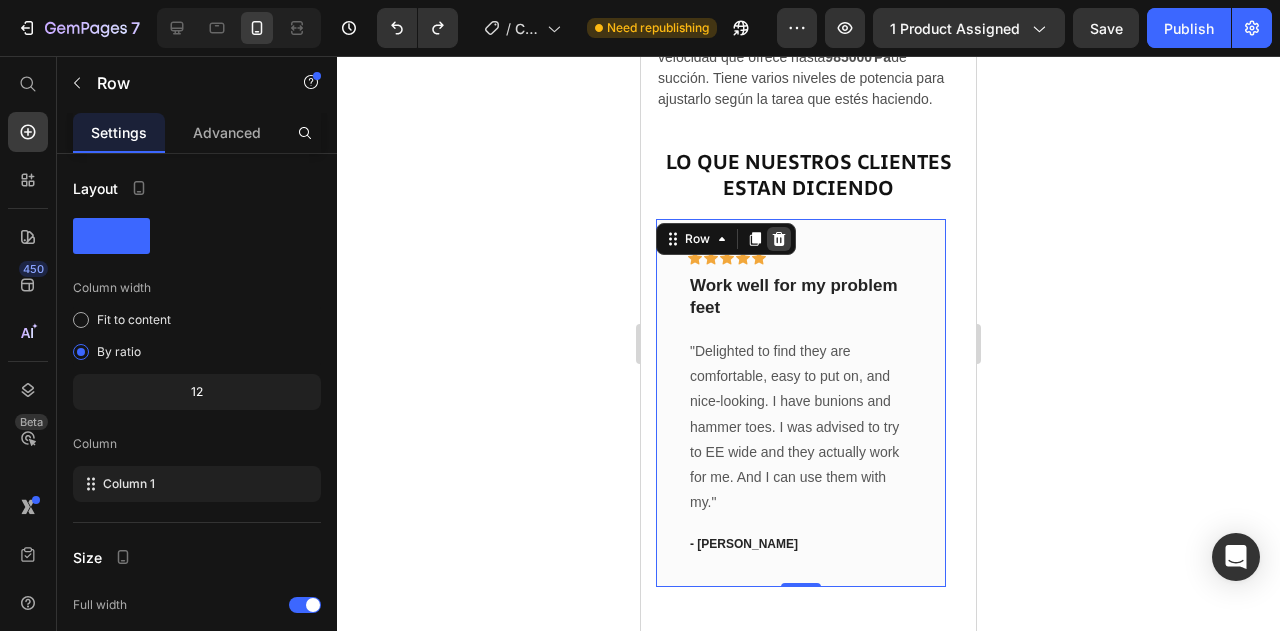 click 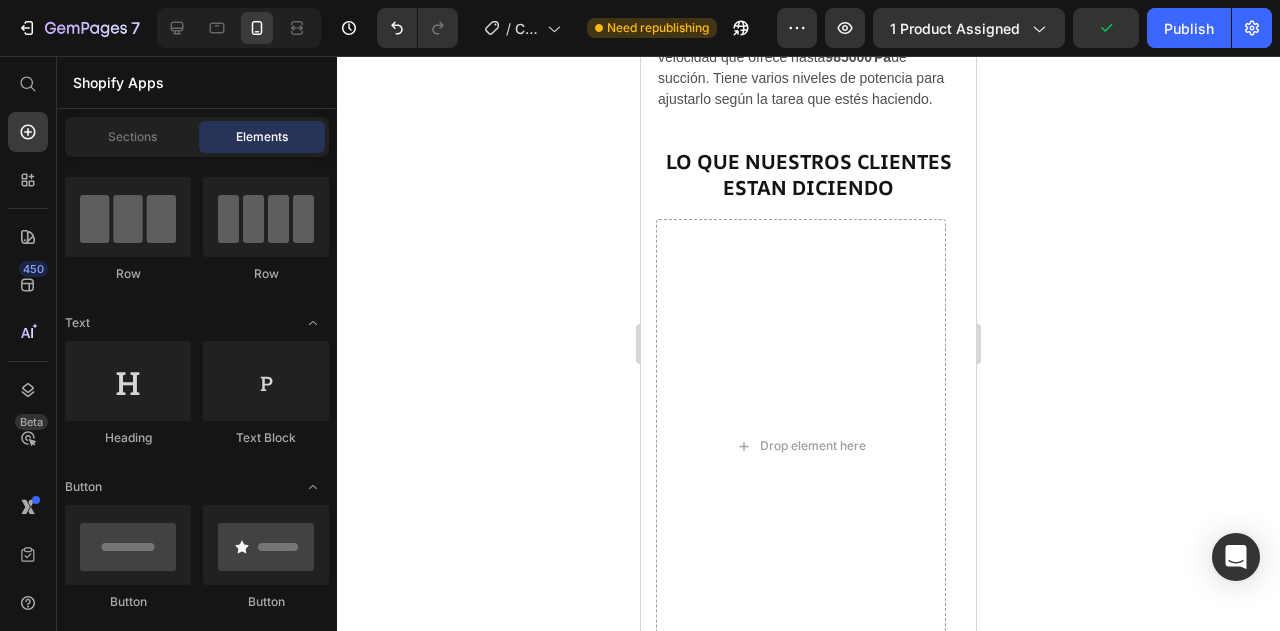 scroll, scrollTop: 0, scrollLeft: 0, axis: both 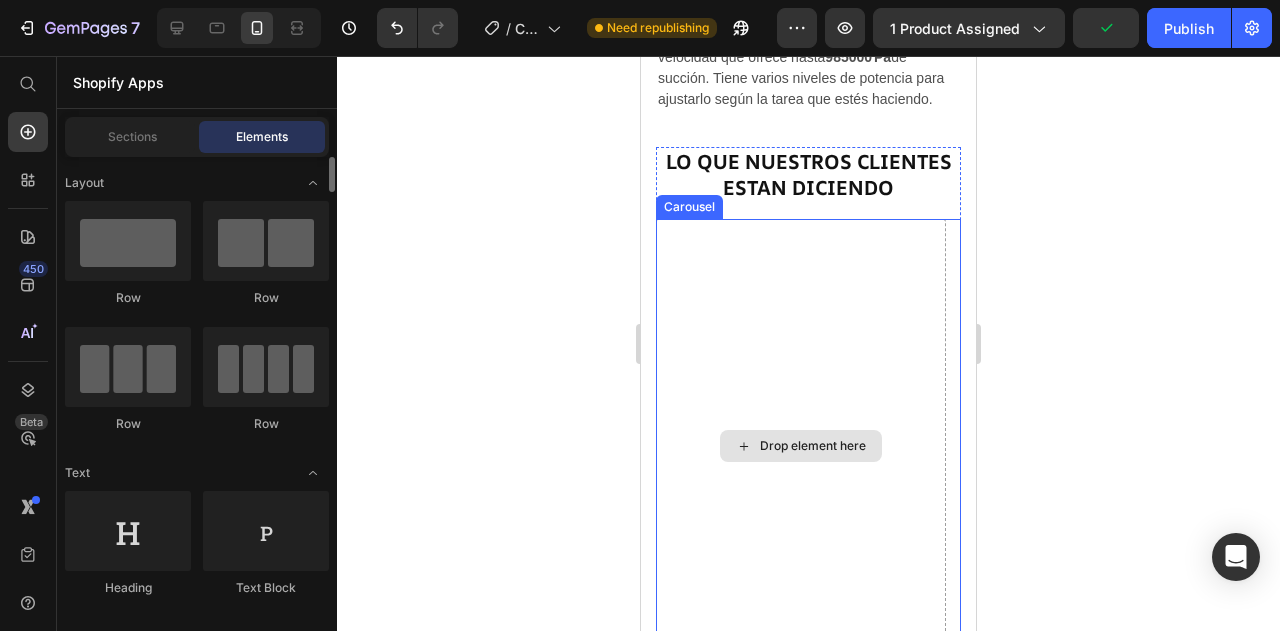 click on "Drop element here" at bounding box center (801, 446) 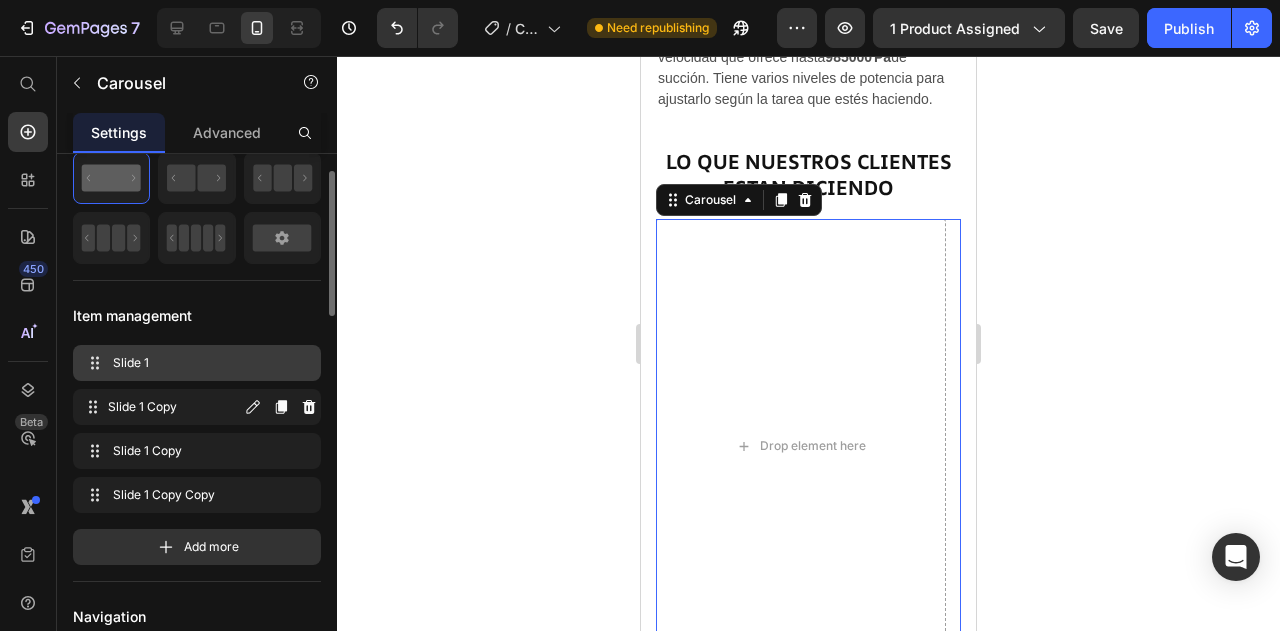 scroll, scrollTop: 130, scrollLeft: 0, axis: vertical 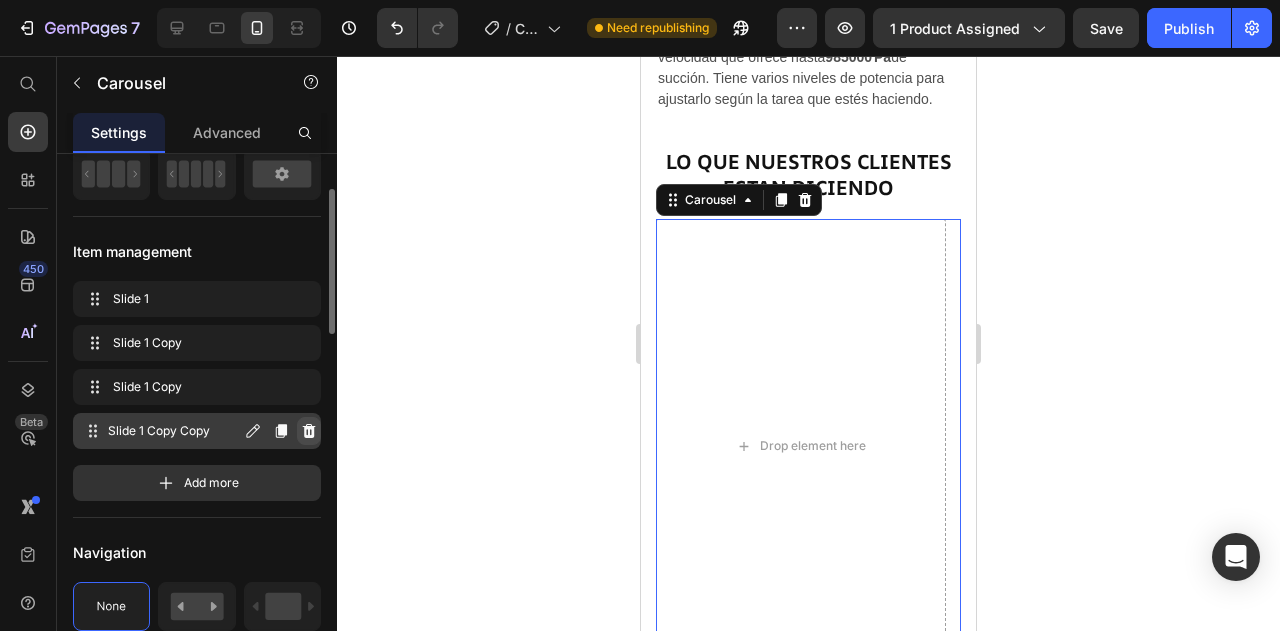 click 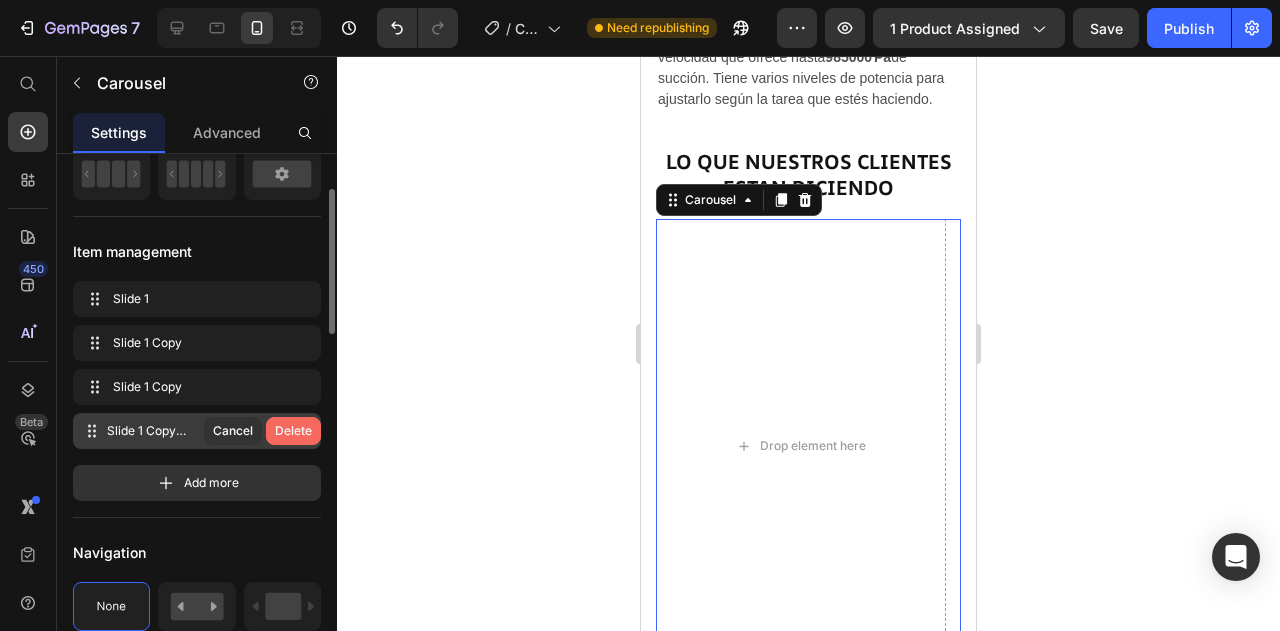 click on "Delete" at bounding box center (293, 431) 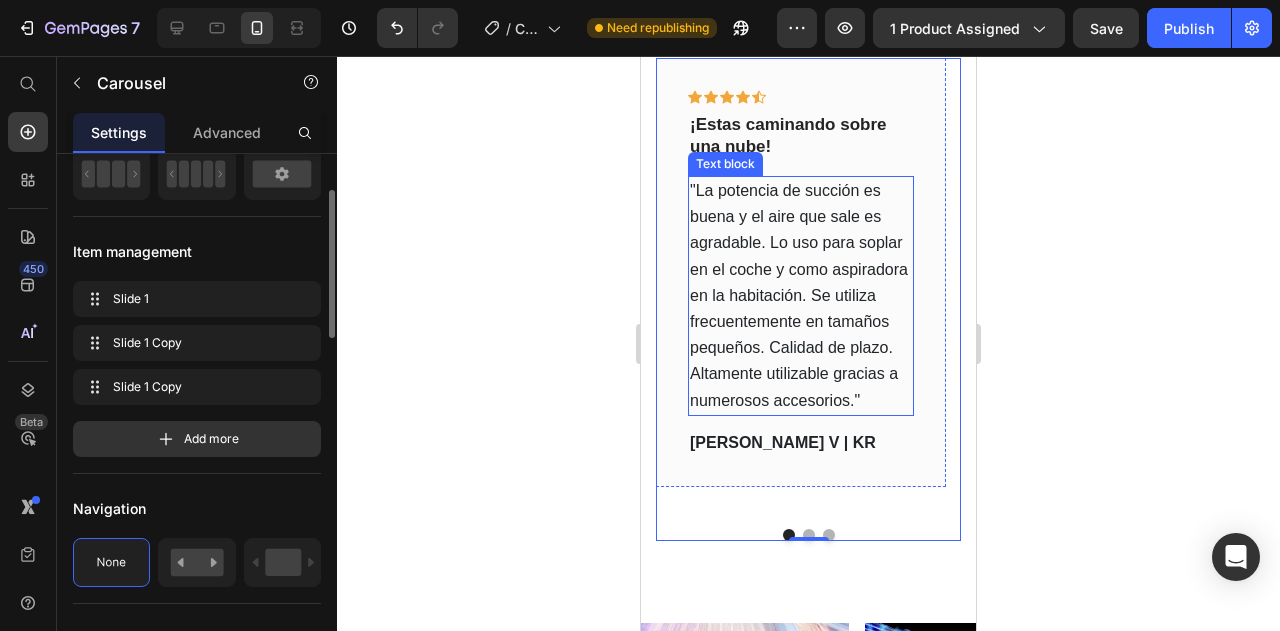 scroll, scrollTop: 3101, scrollLeft: 0, axis: vertical 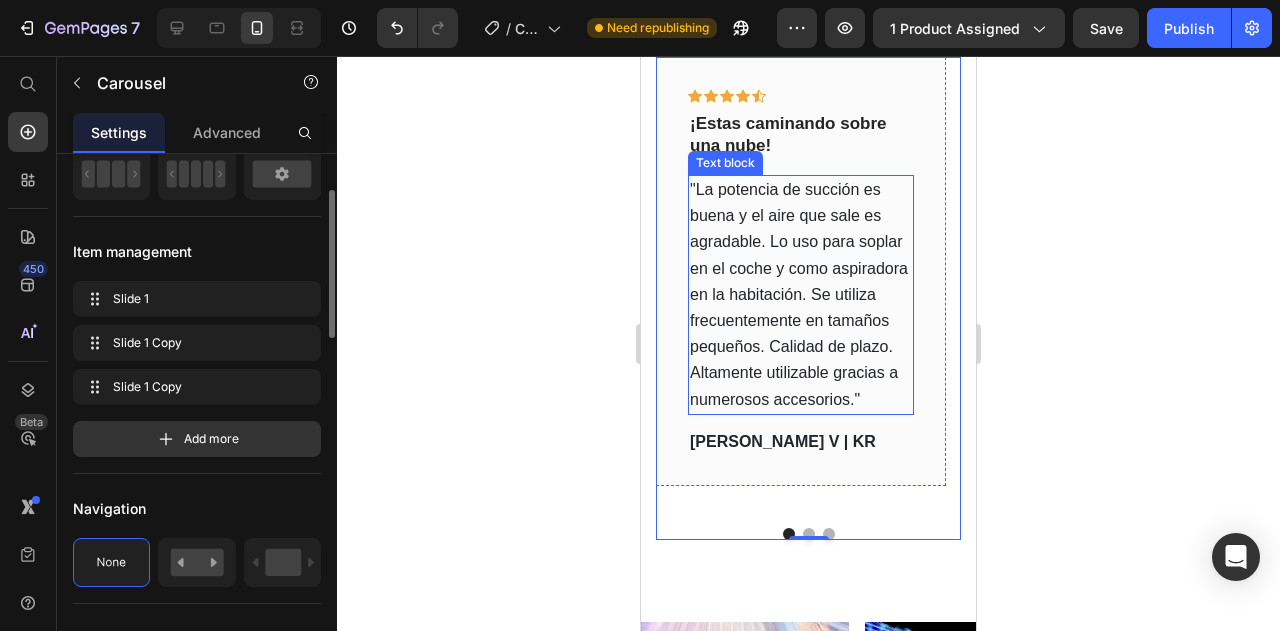 click on ""La potencia de succión es buena y el aire que sale es agradable. Lo uso para soplar en el coche y como aspiradora en la habitación. Se utiliza frecuentemente en tamaños pequeños. Calidad de plazo. Altamente utilizable gracias a numerosos accesorios."" at bounding box center [801, 295] 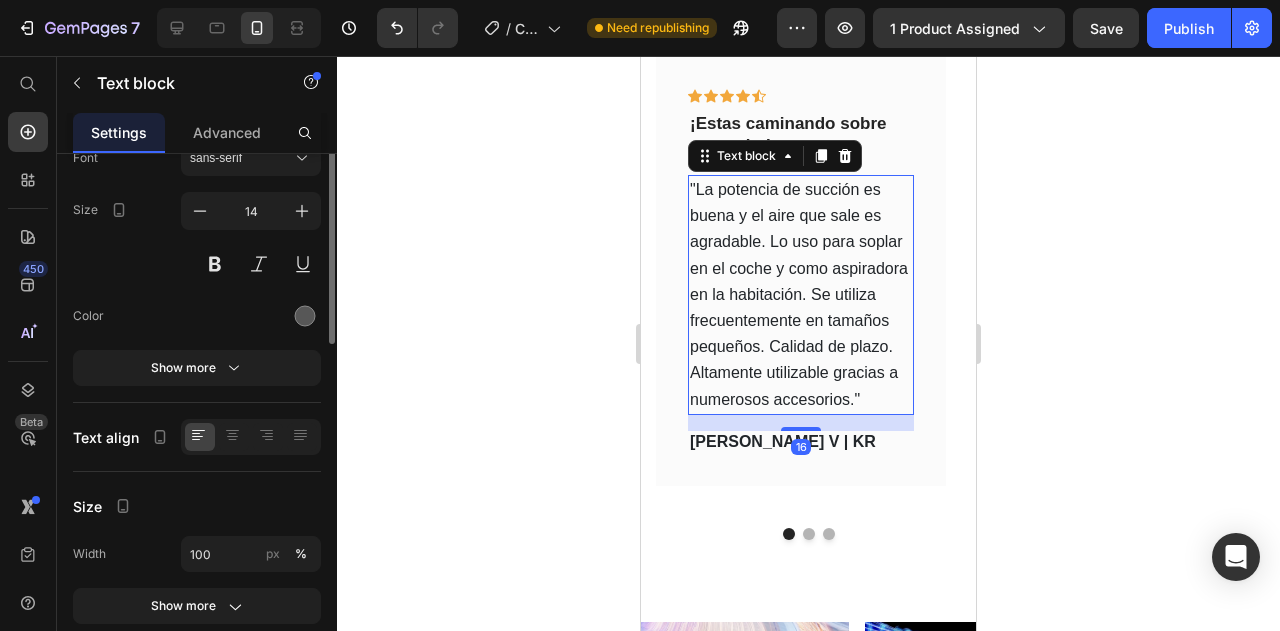 scroll, scrollTop: 0, scrollLeft: 0, axis: both 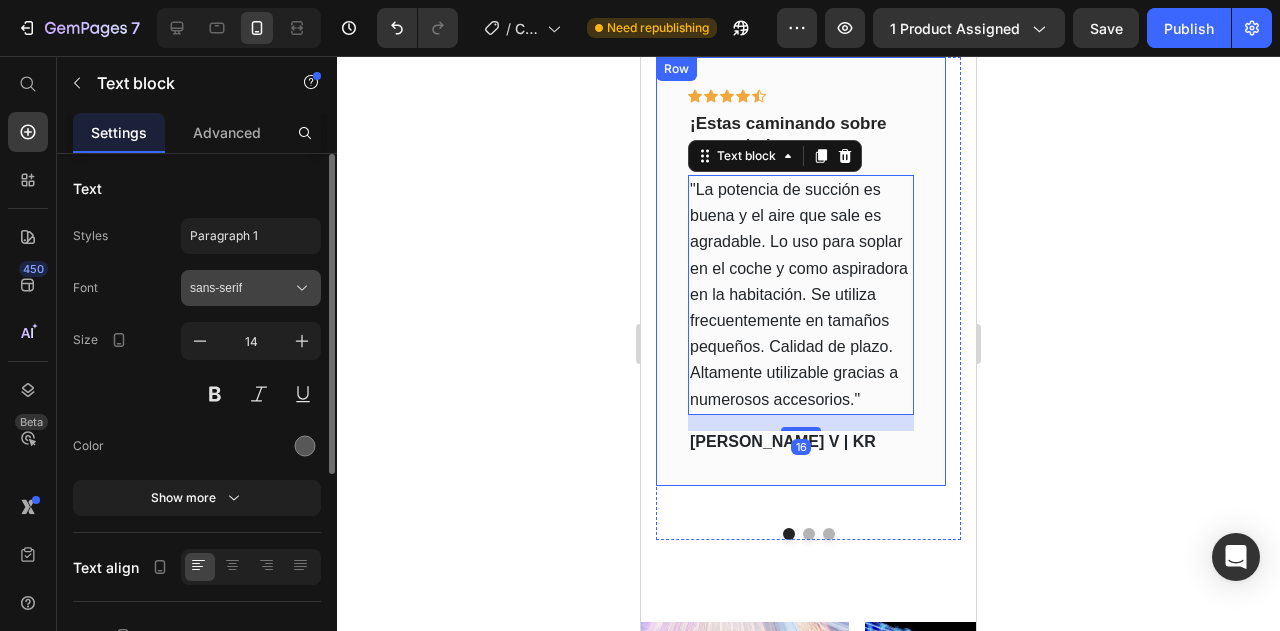 click on "sans-serif" at bounding box center [241, 288] 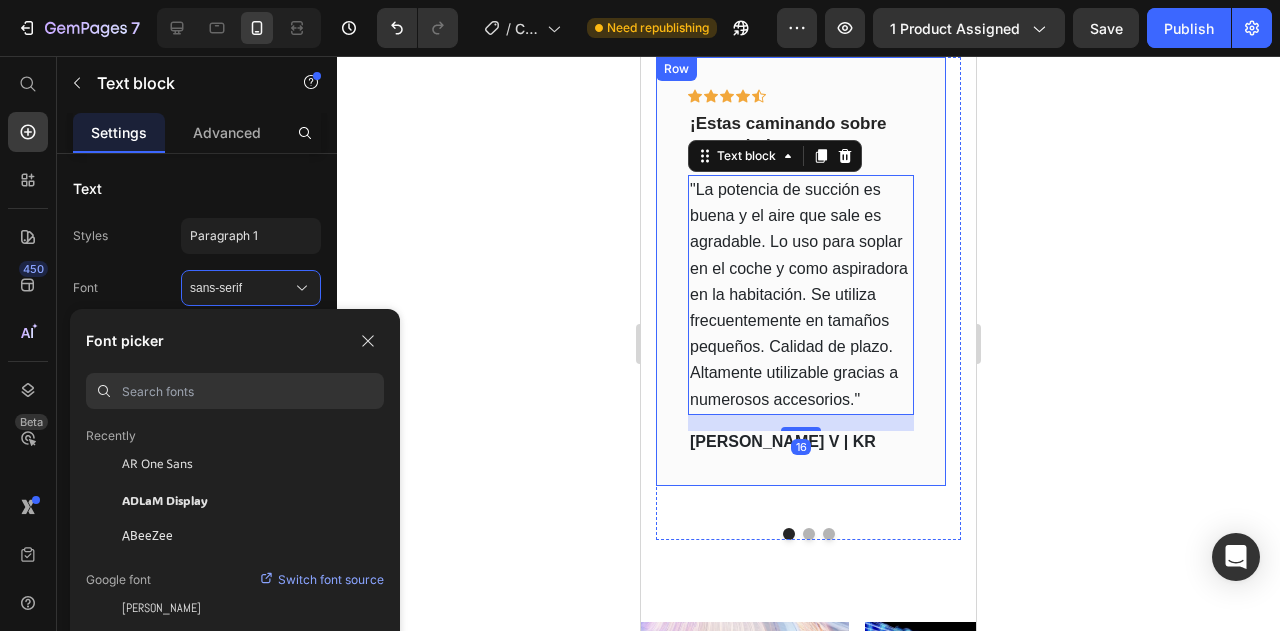 scroll, scrollTop: 68, scrollLeft: 0, axis: vertical 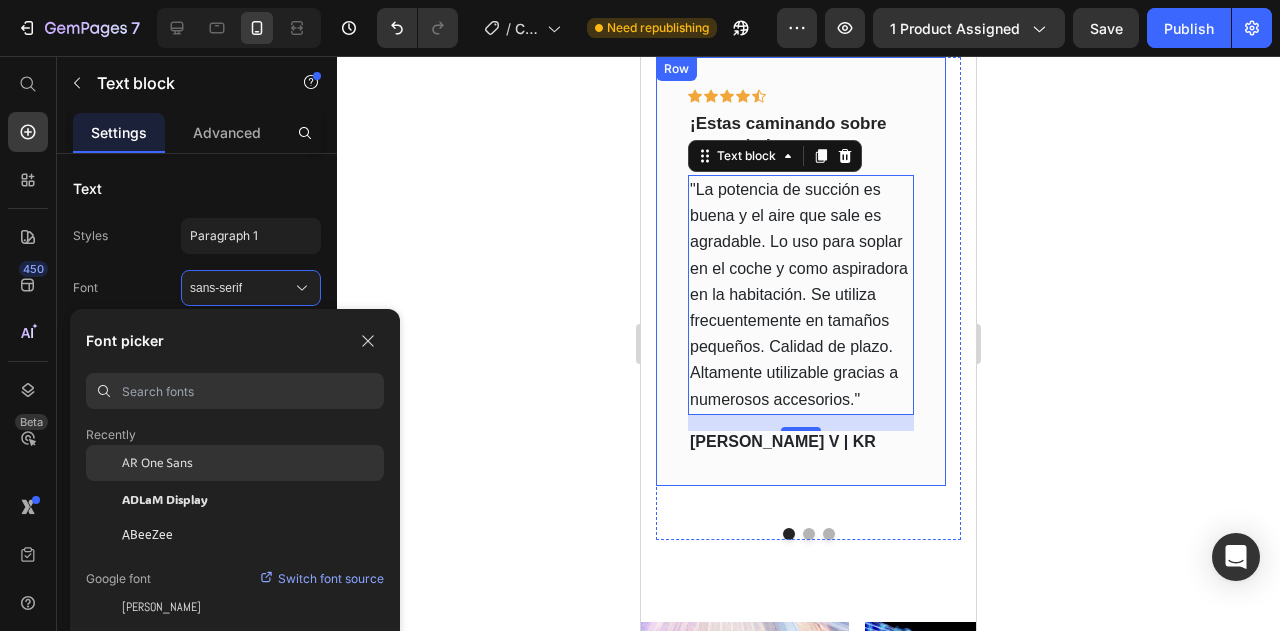 click on "AR One Sans" 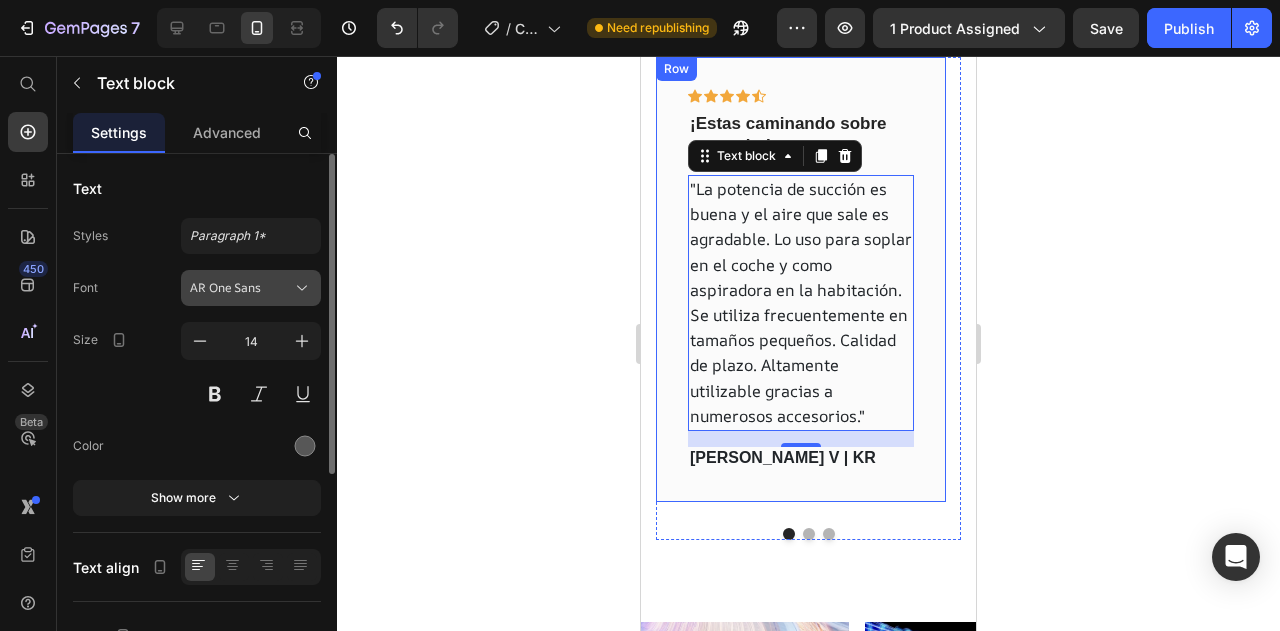 click on "AR One Sans" at bounding box center (241, 288) 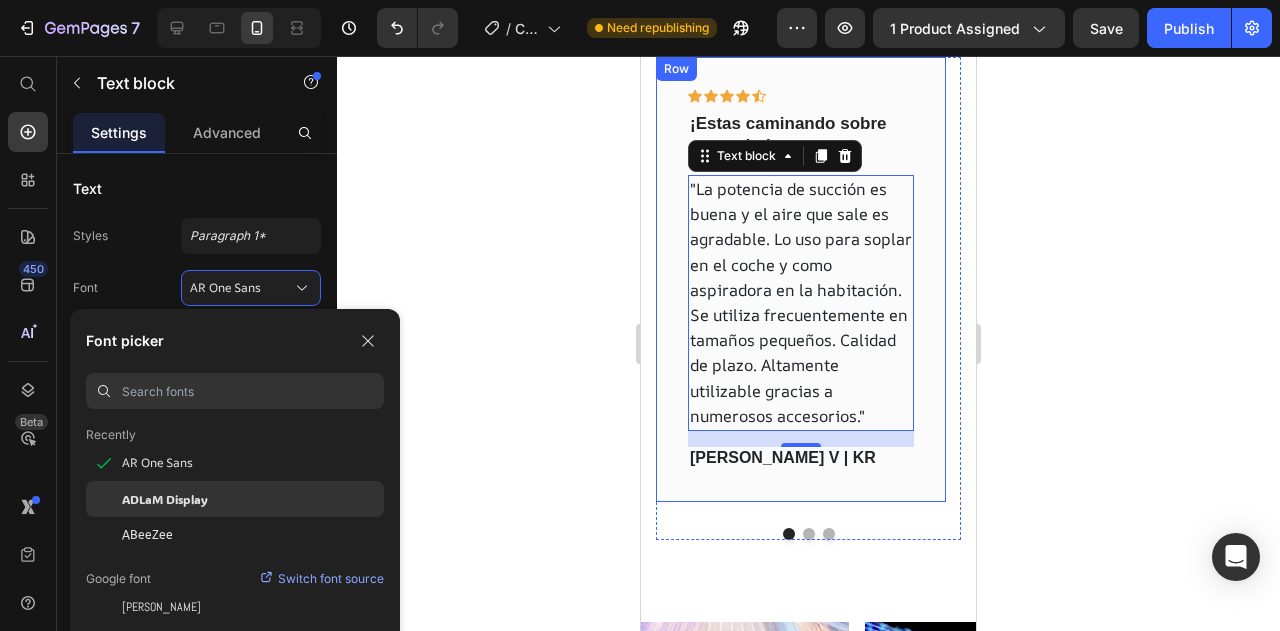 click on "ADLaM Display" 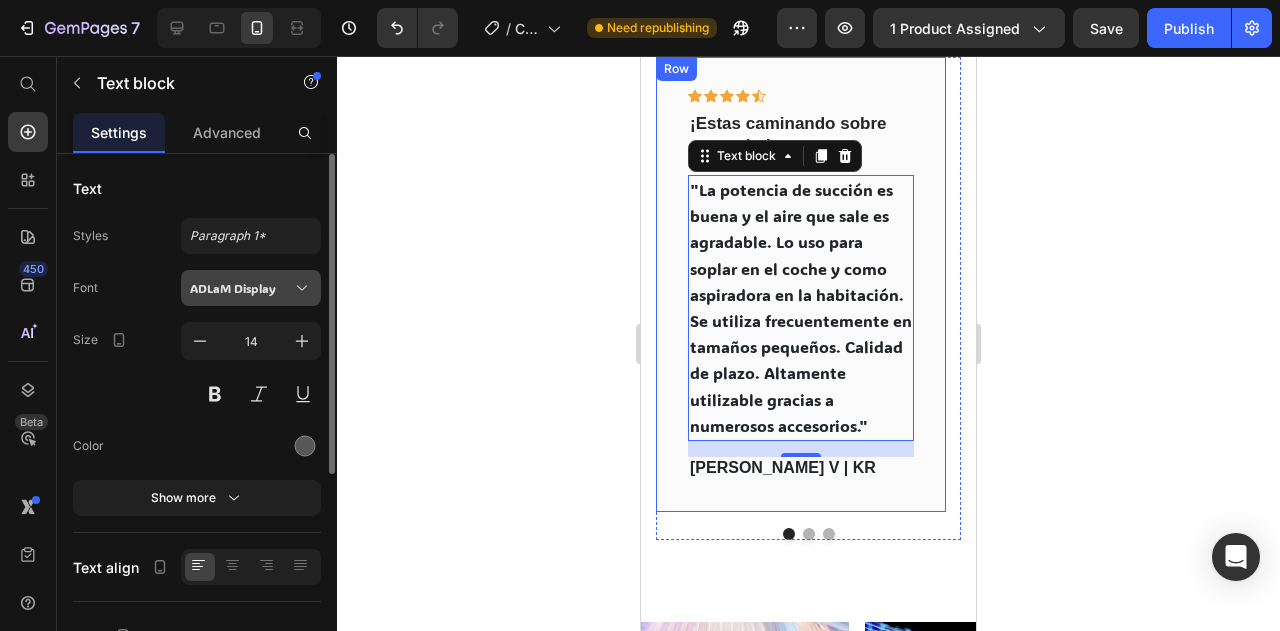 click on "ADLaM Display" at bounding box center (241, 288) 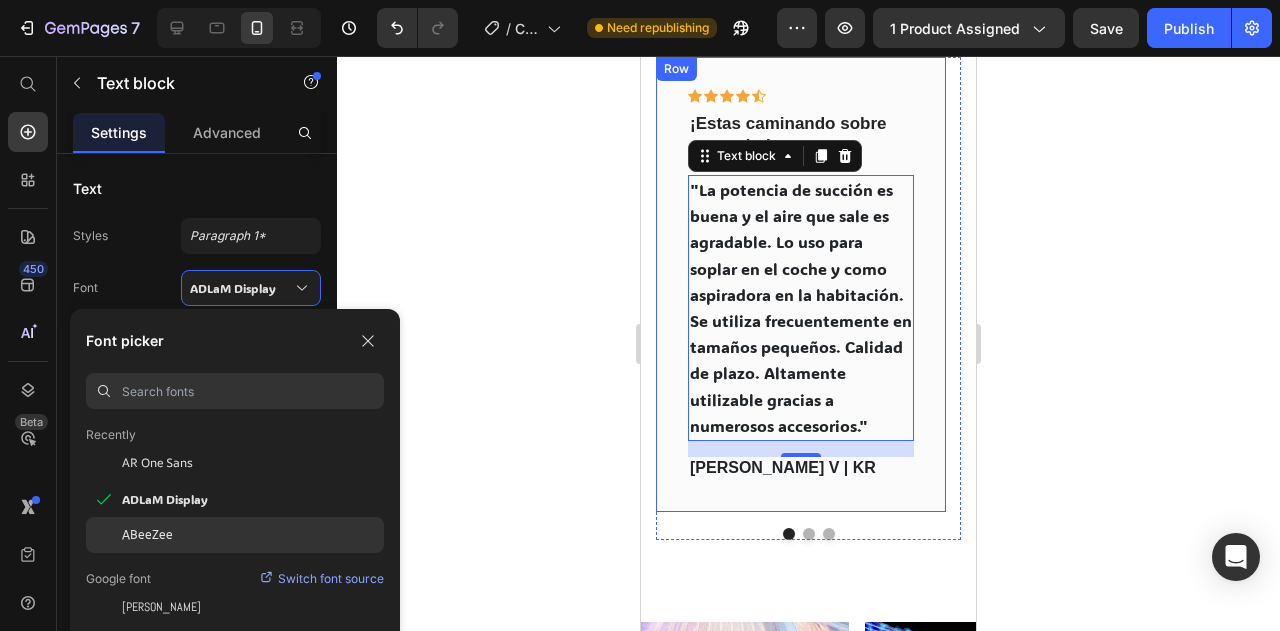 click on "ABeeZee" 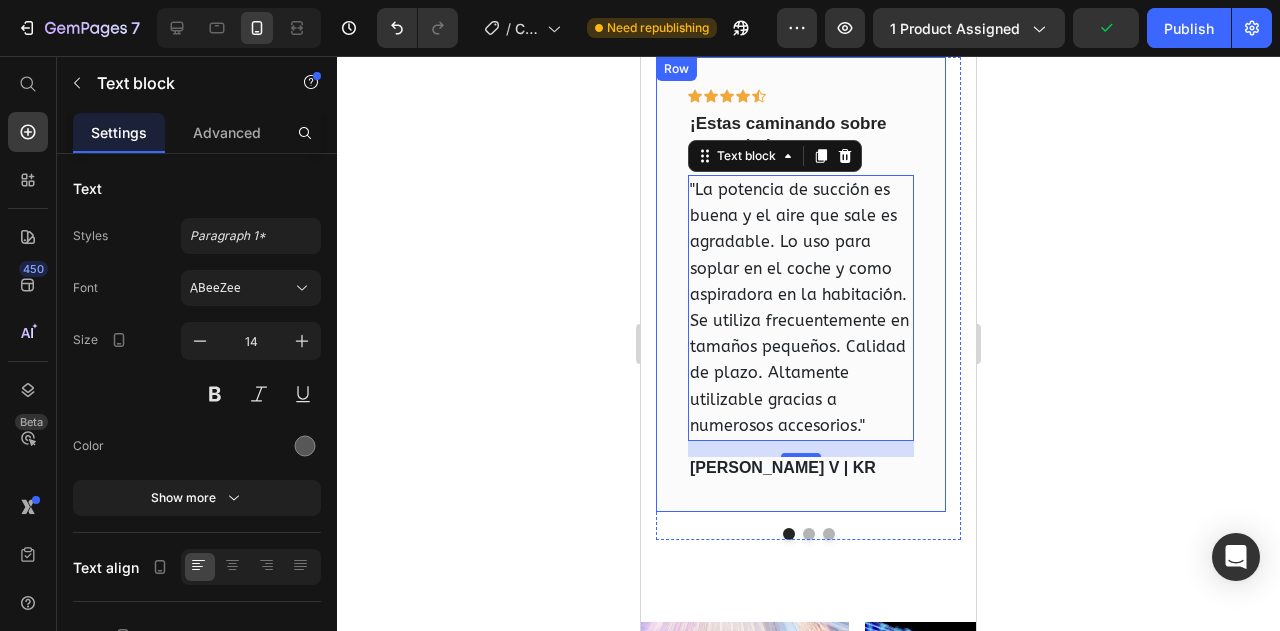 click 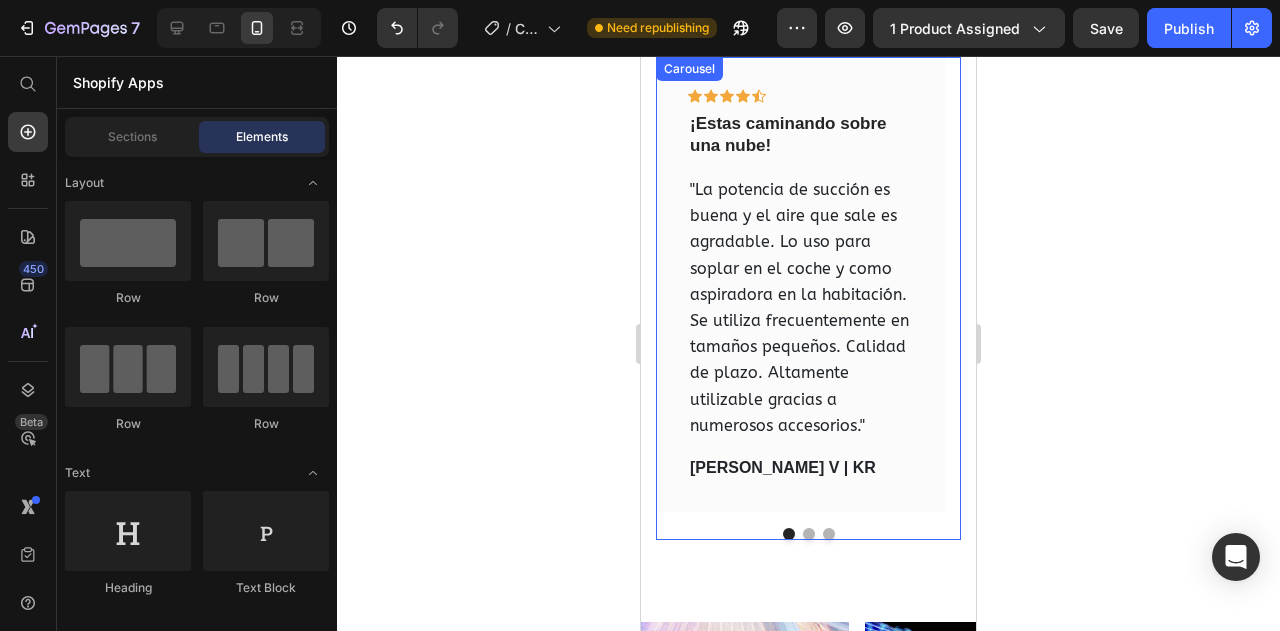 click at bounding box center [809, 534] 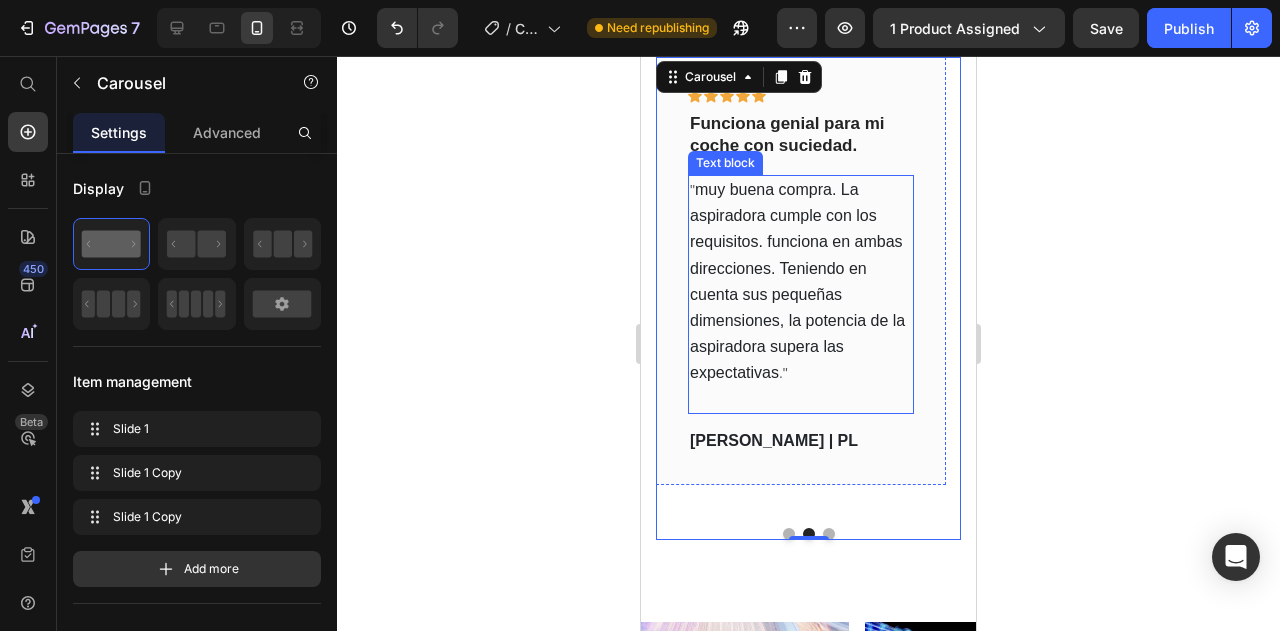 click on "muy buena compra. La aspiradora cumple con los requisitos. funciona en ambas direcciones. Teniendo en cuenta sus pequeñas dimensiones, la potencia de la aspiradora supera las expectativas" at bounding box center [797, 281] 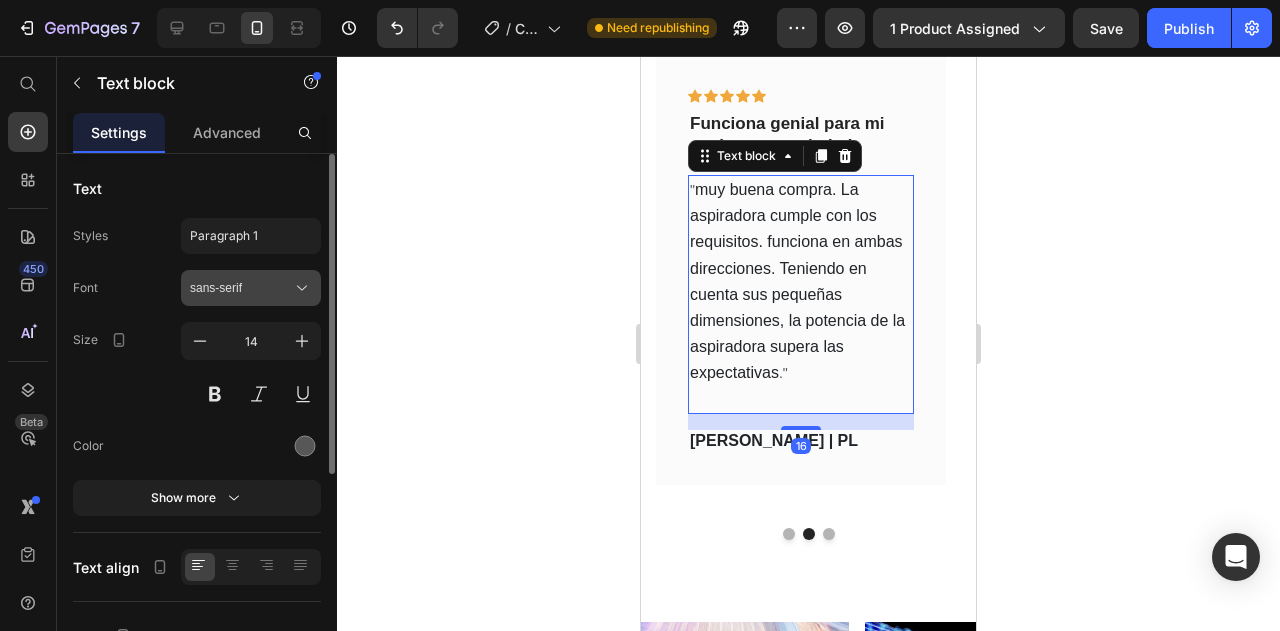 click on "sans-serif" at bounding box center [251, 288] 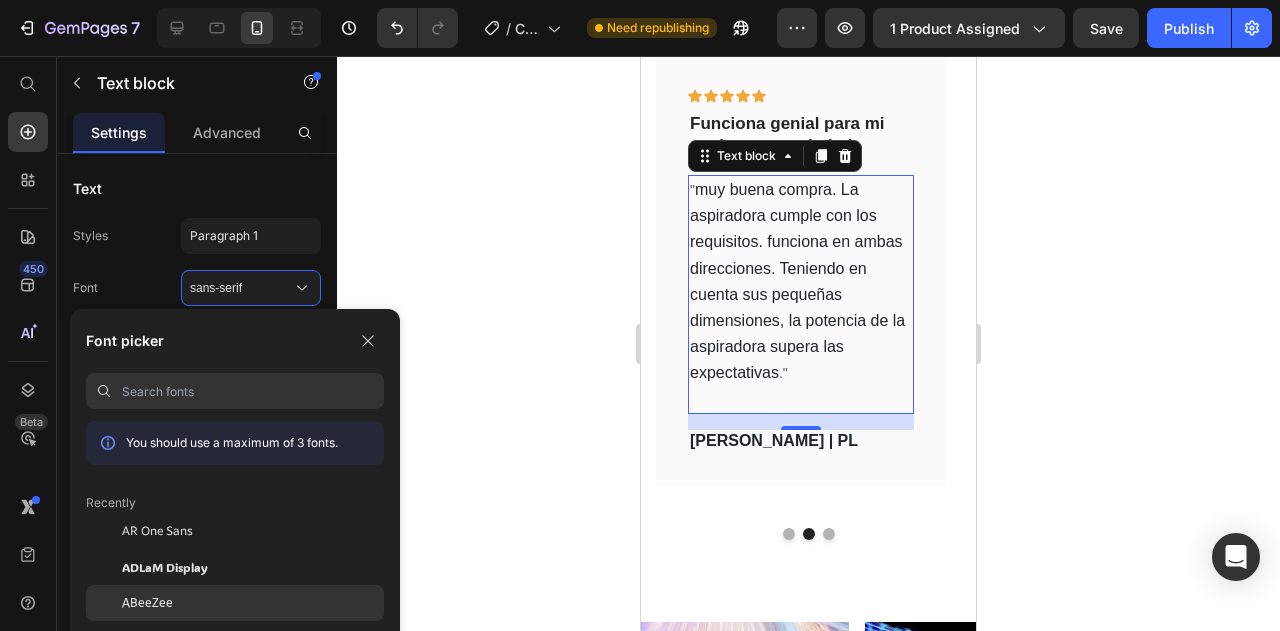 click on "ABeeZee" 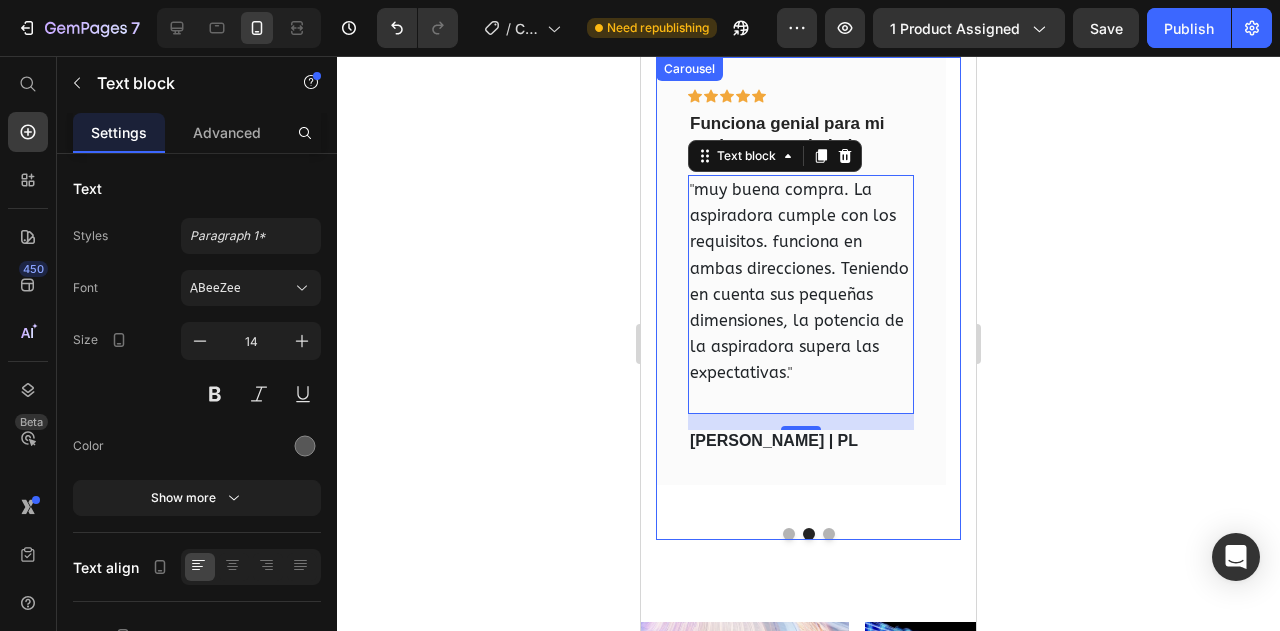 click at bounding box center (829, 534) 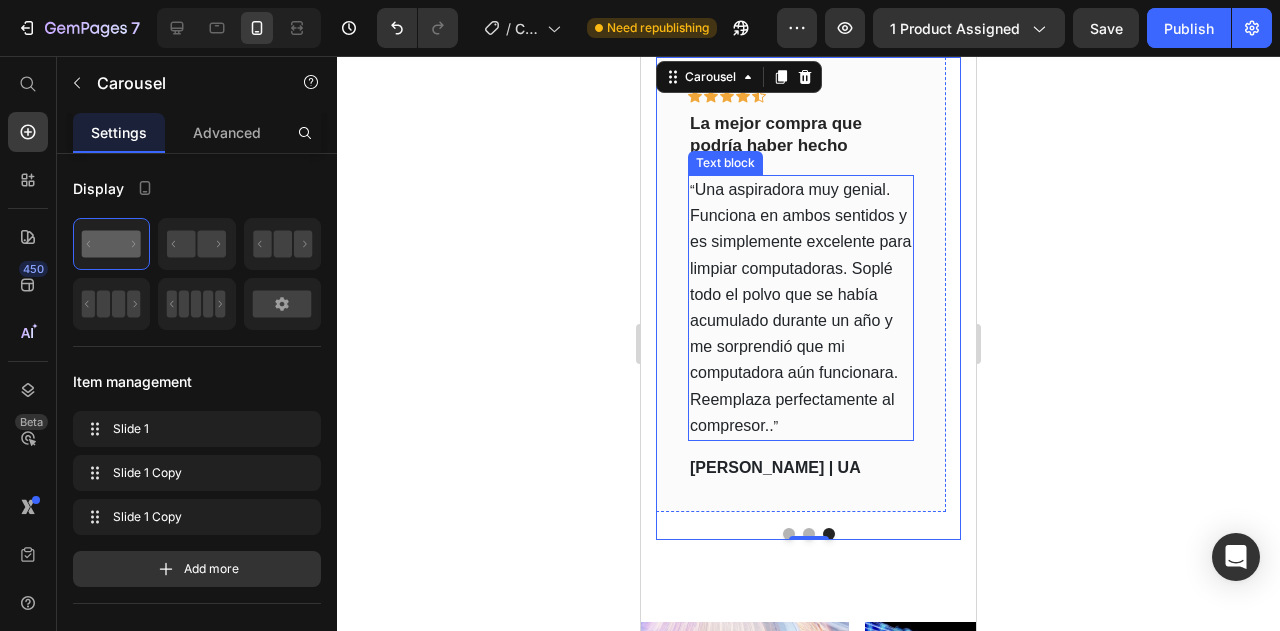 click on "Una aspiradora muy genial. Funciona en ambos sentidos y es simplemente excelente para limpiar computadoras. Soplé todo el polvo que se había acumulado durante un año y me sorprendió que mi computadora aún funcionara. Reemplaza perfectamente al compresor.." at bounding box center (800, 307) 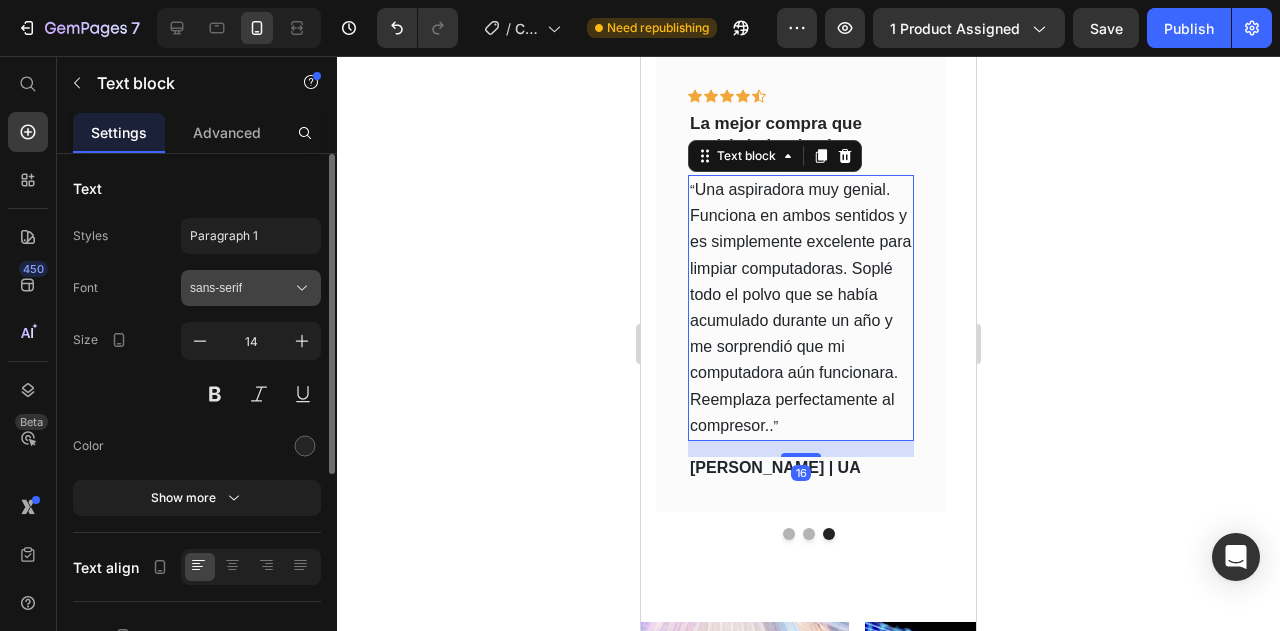 click on "sans-serif" at bounding box center [241, 288] 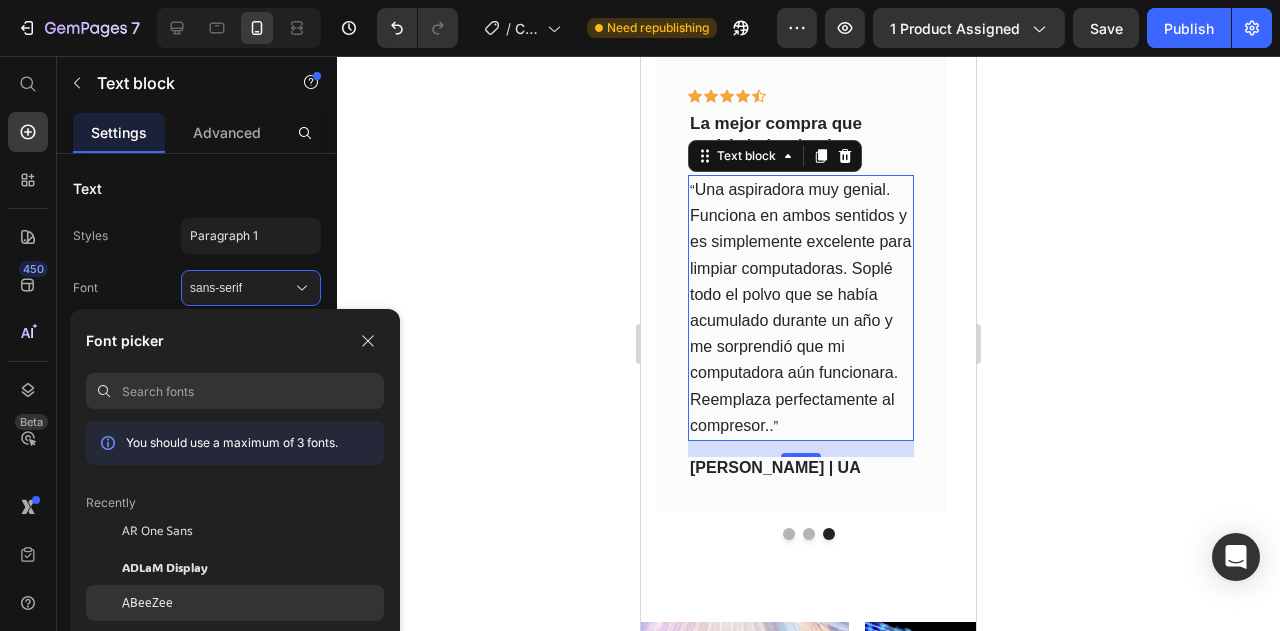 click on "ABeeZee" 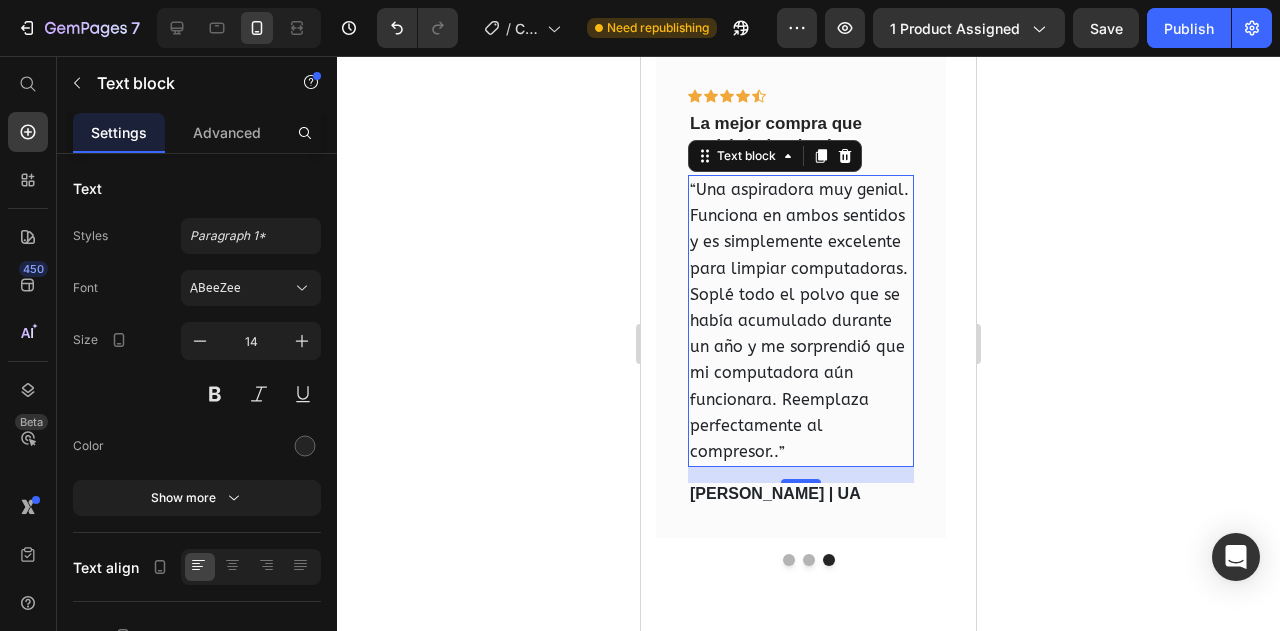 click 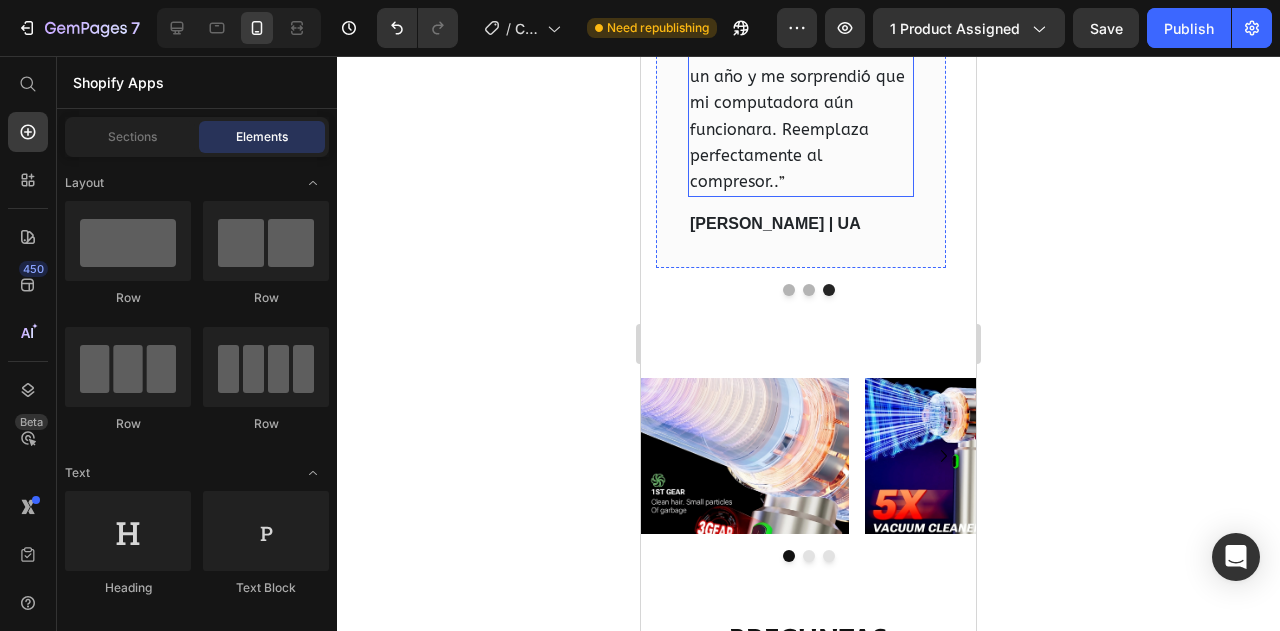 scroll, scrollTop: 3491, scrollLeft: 0, axis: vertical 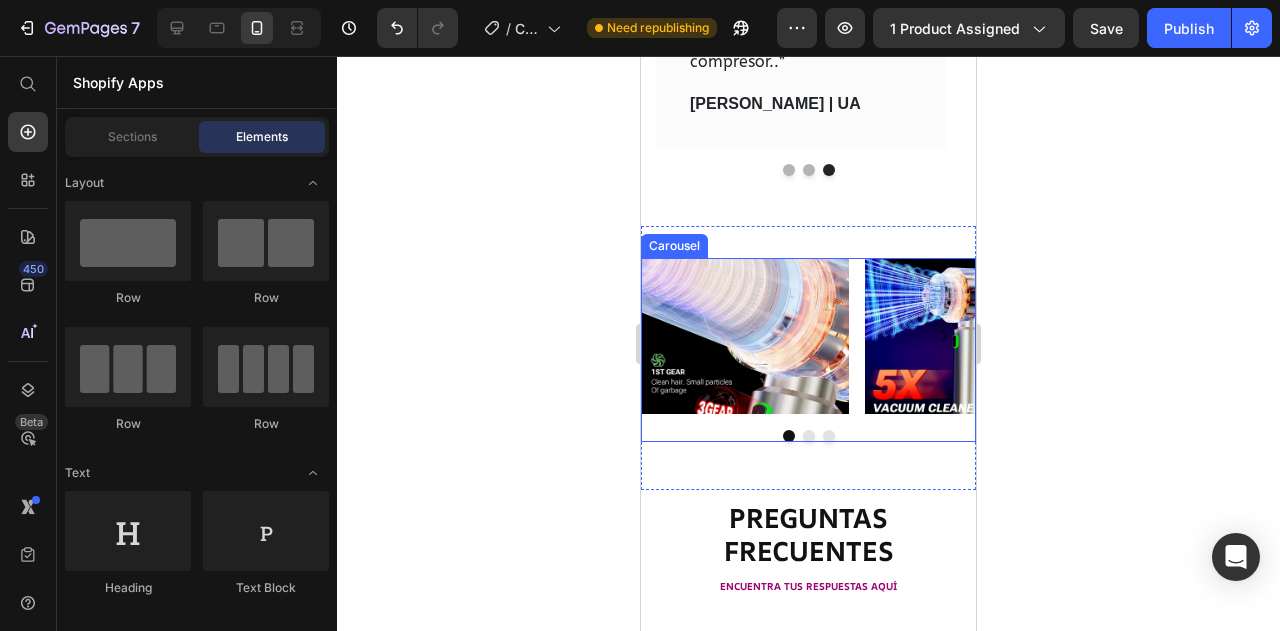 click on "Image Image Image Image" at bounding box center (808, 350) 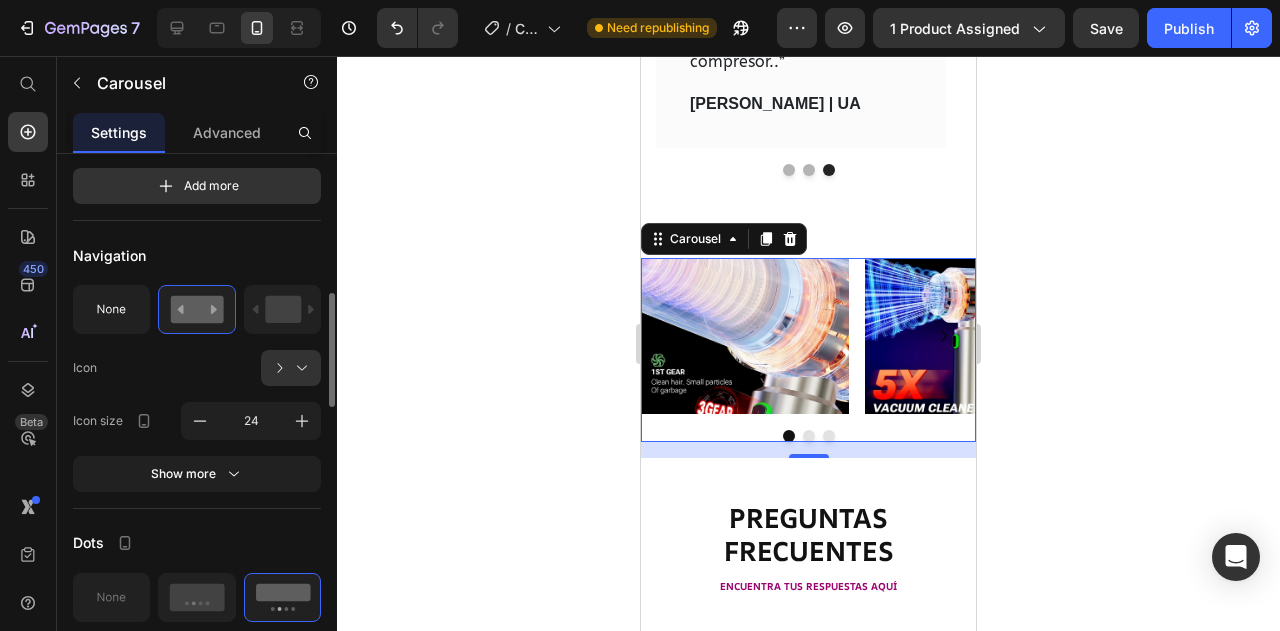 scroll, scrollTop: 743, scrollLeft: 0, axis: vertical 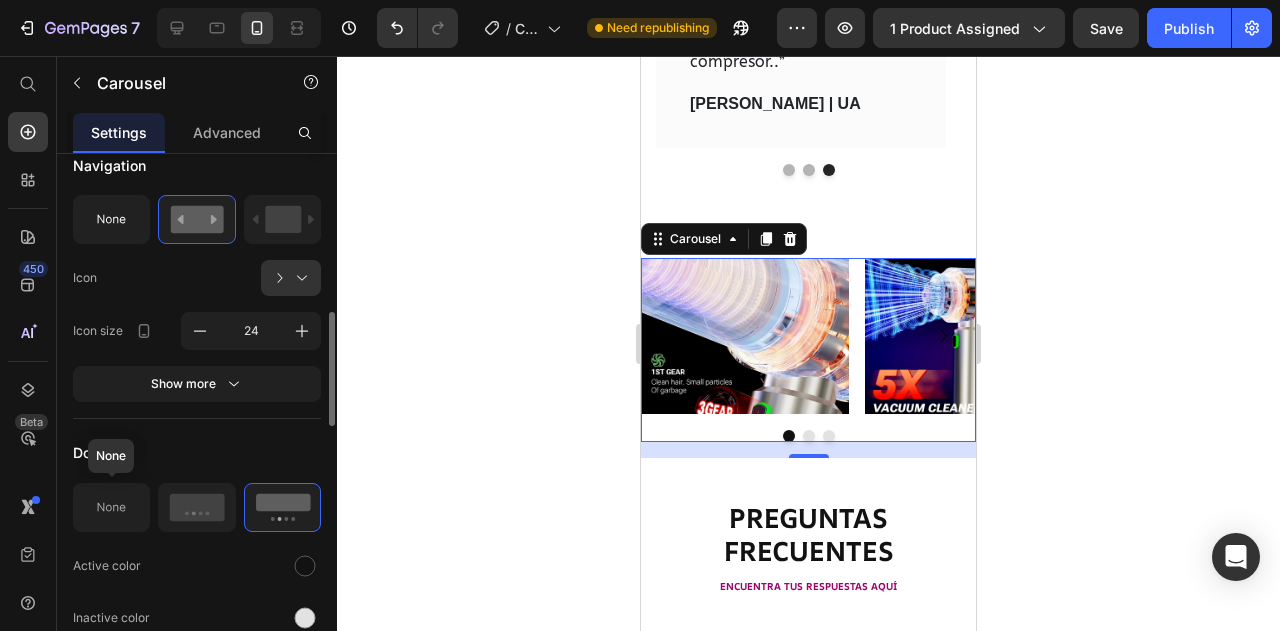 click 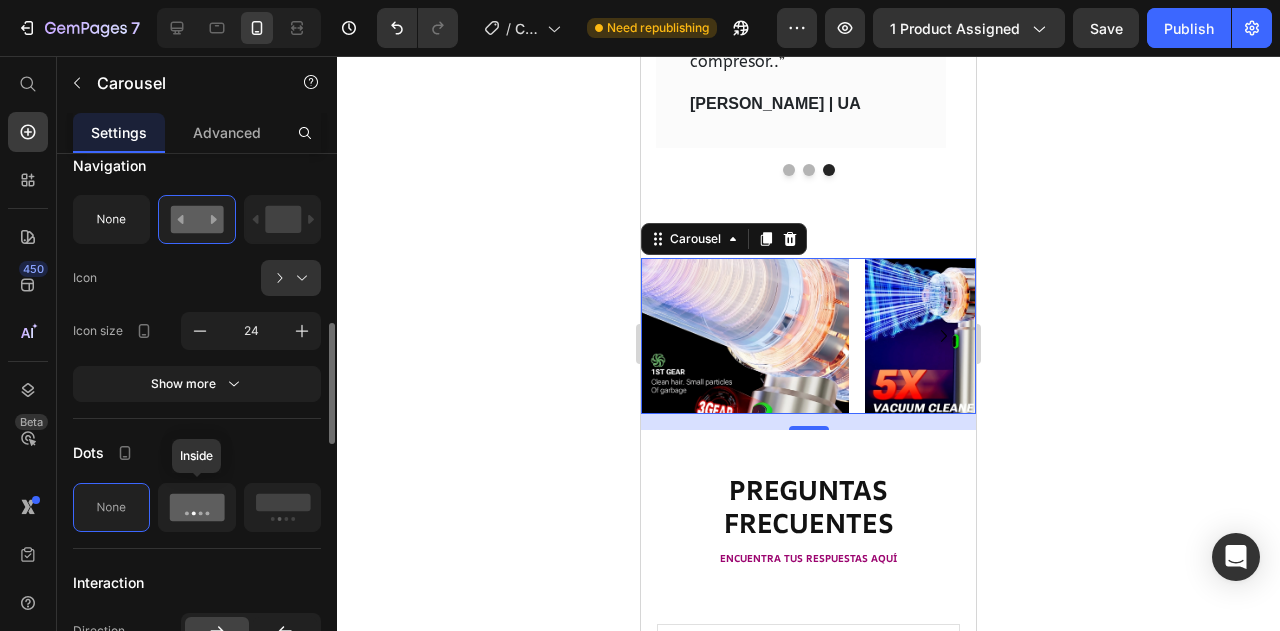 click 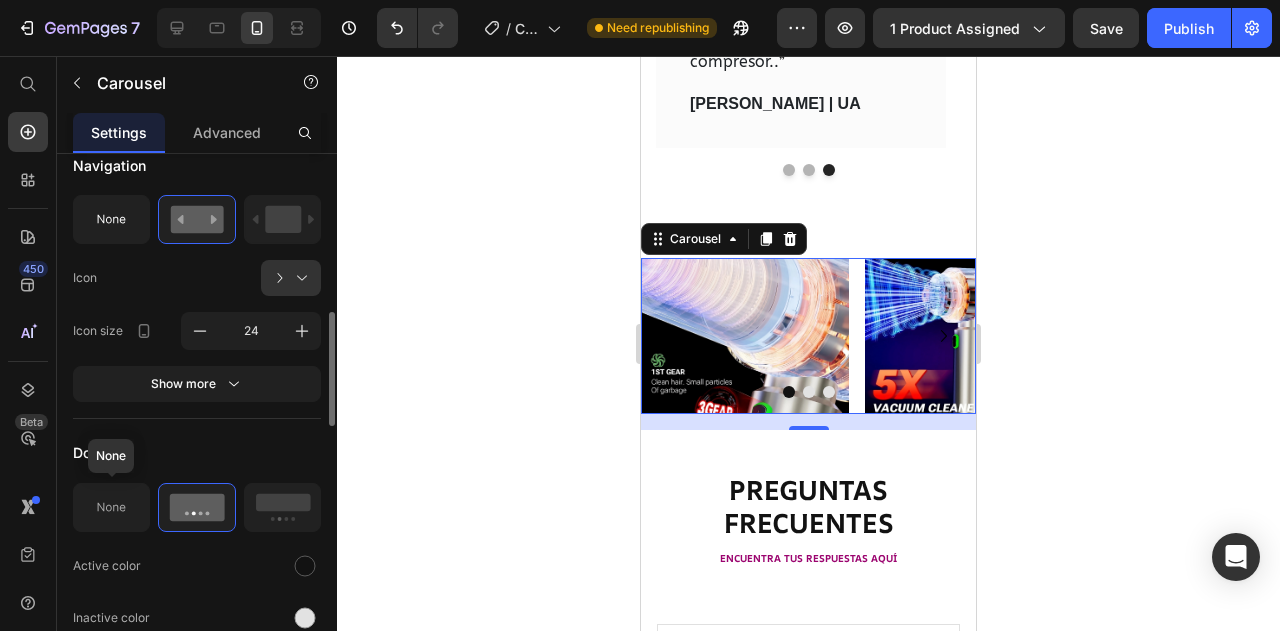 click 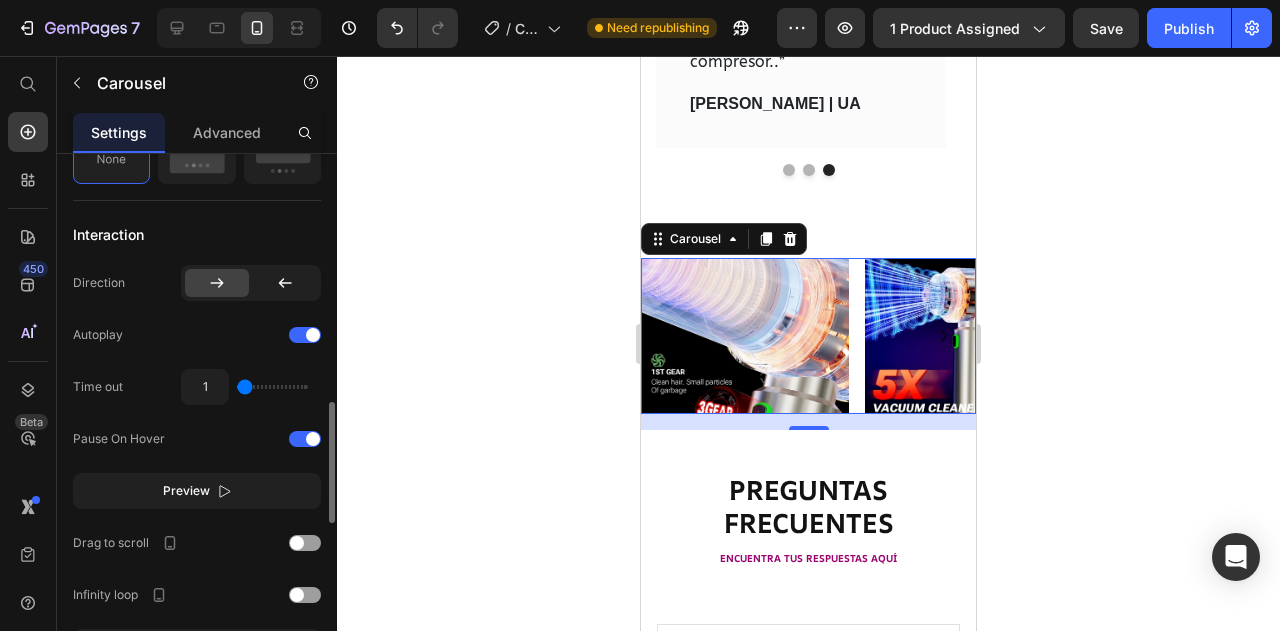 scroll, scrollTop: 1092, scrollLeft: 0, axis: vertical 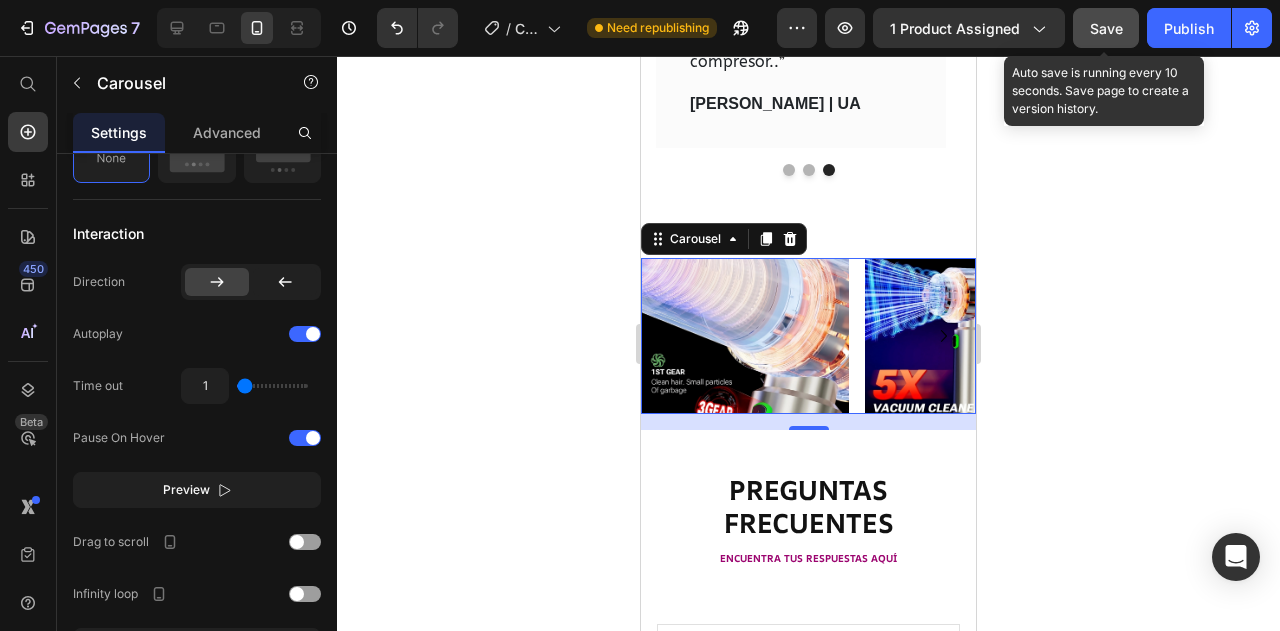 click on "Save" 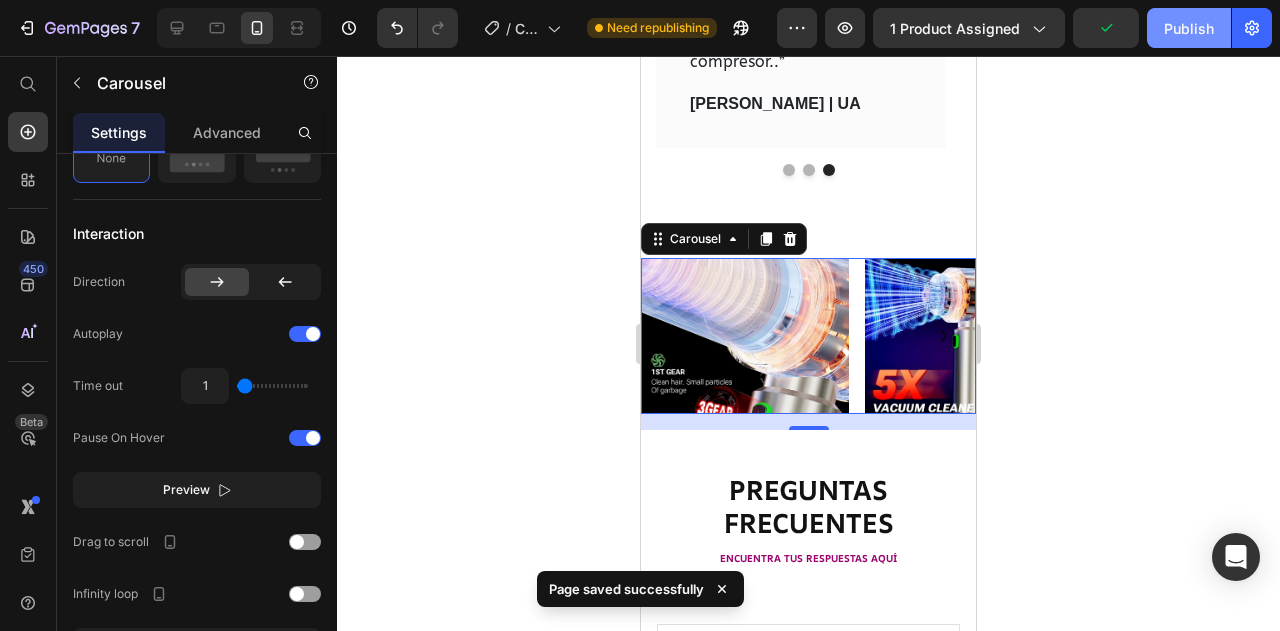 click on "Publish" at bounding box center (1189, 28) 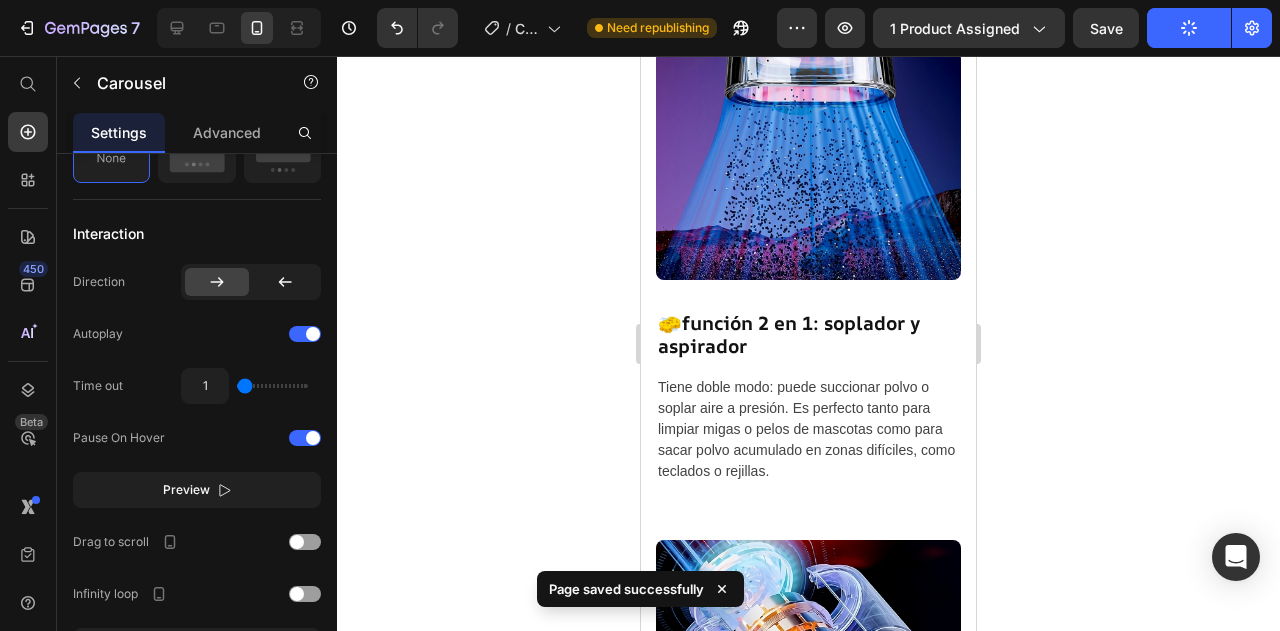 scroll, scrollTop: 2046, scrollLeft: 0, axis: vertical 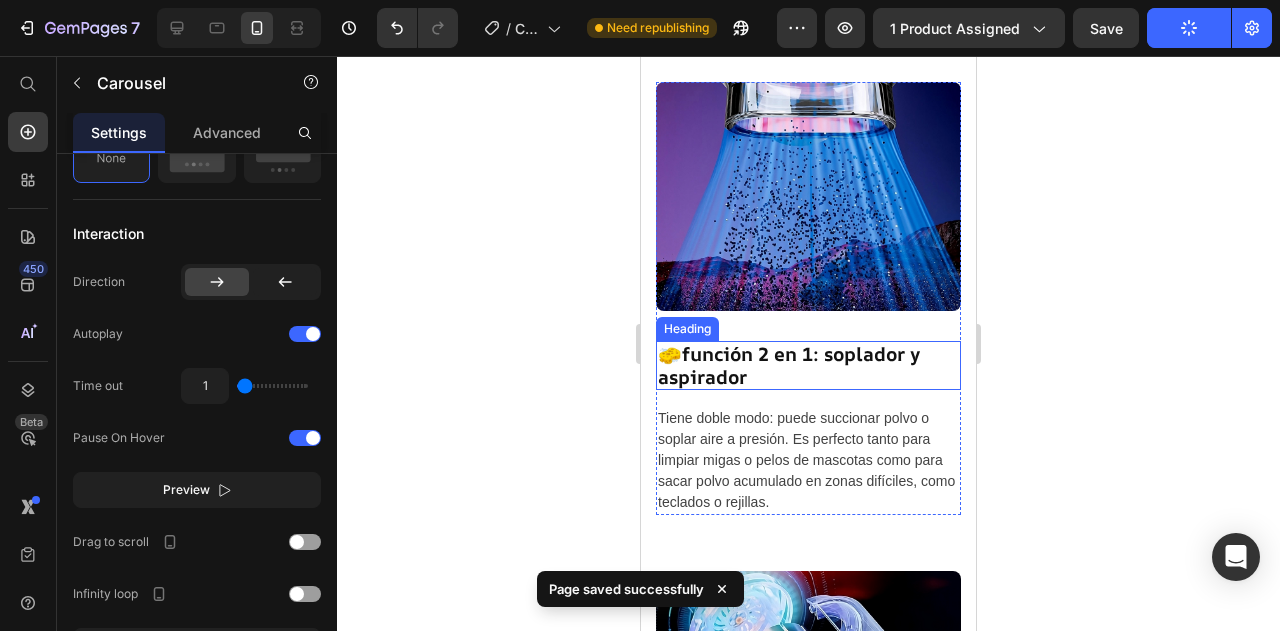 click on "función 2 en 1: soplador y aspirador" at bounding box center [789, 365] 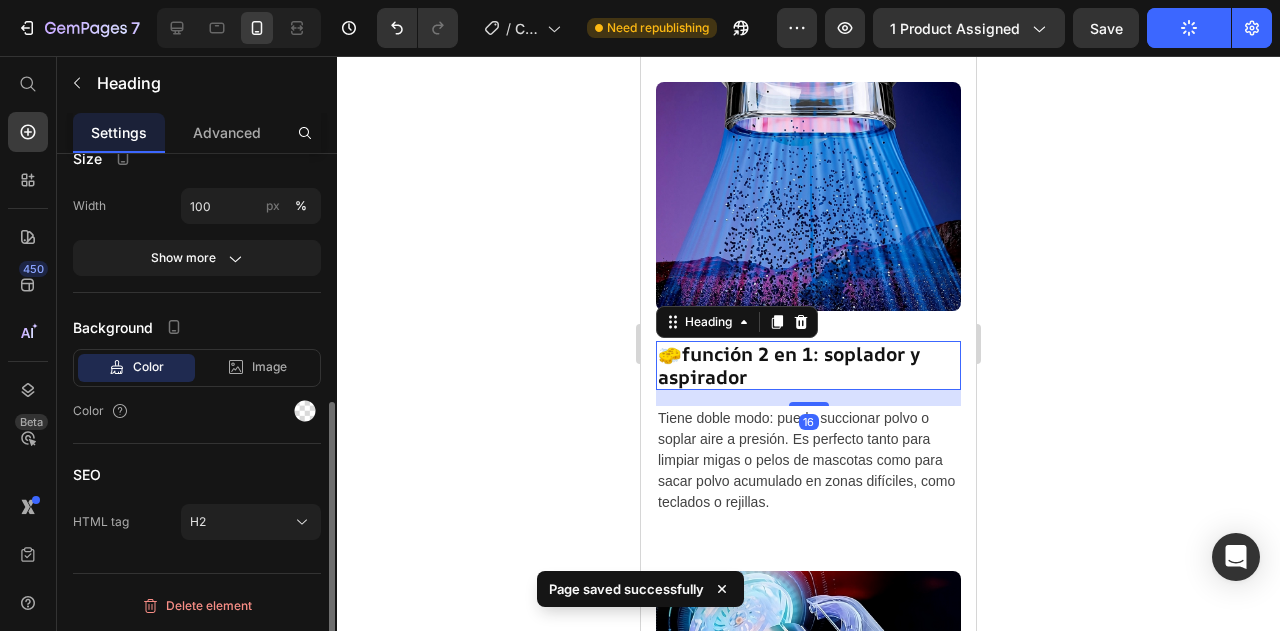 scroll, scrollTop: 0, scrollLeft: 0, axis: both 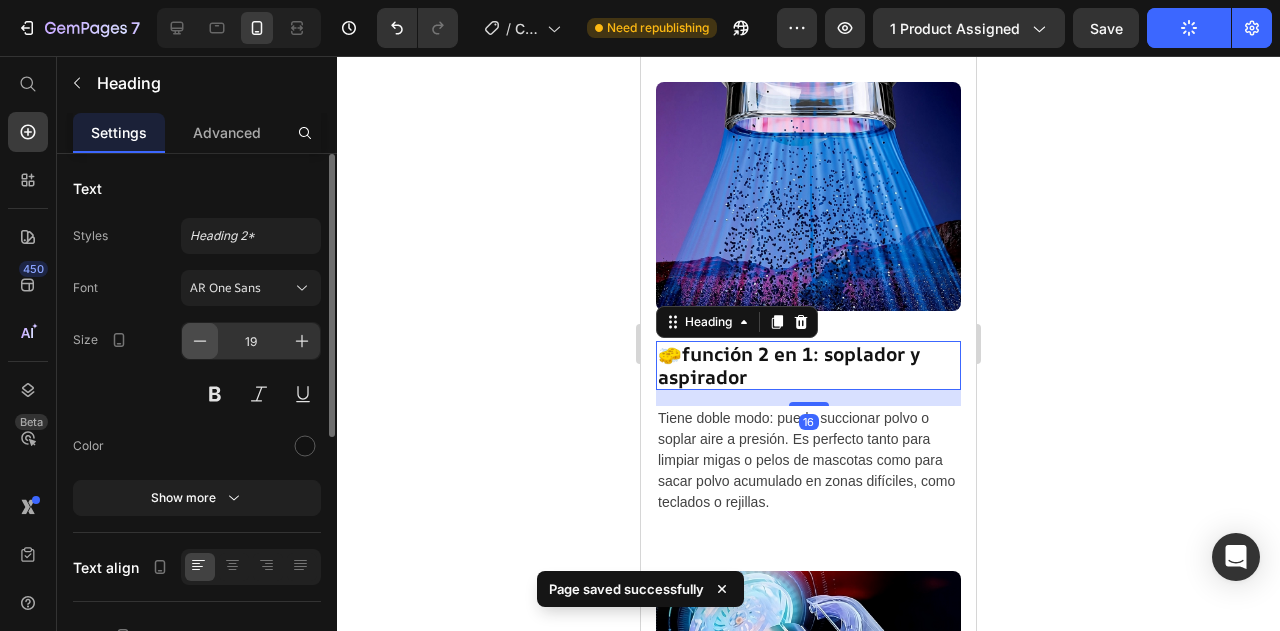 click at bounding box center [200, 341] 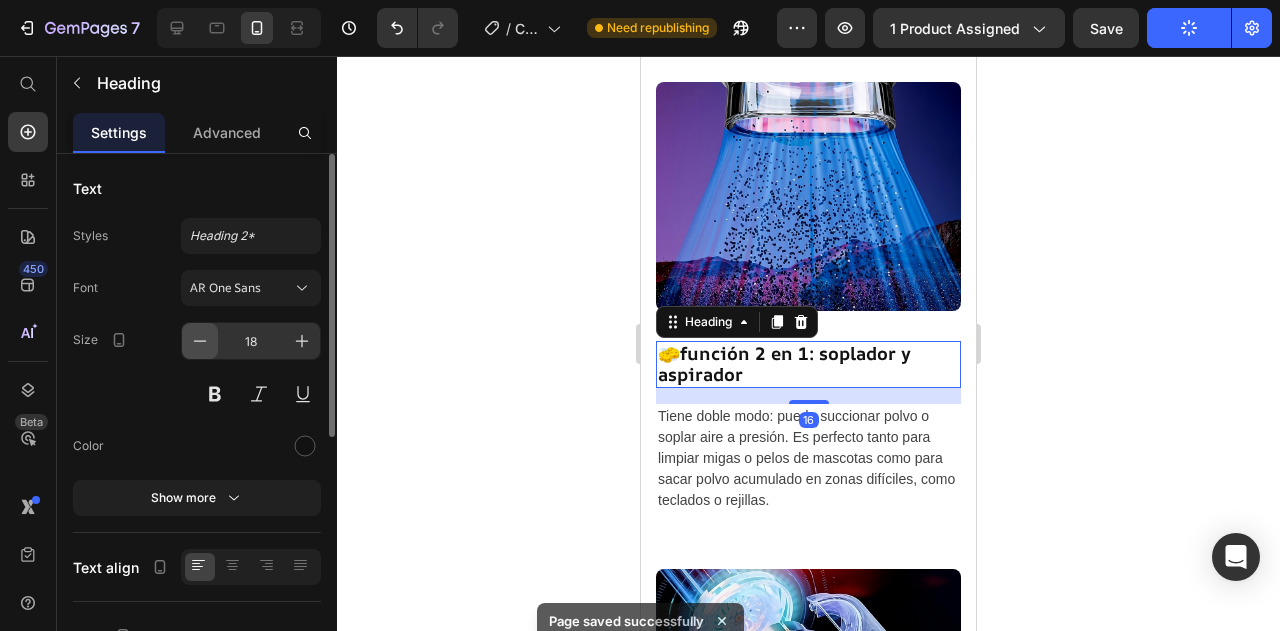 click at bounding box center (200, 341) 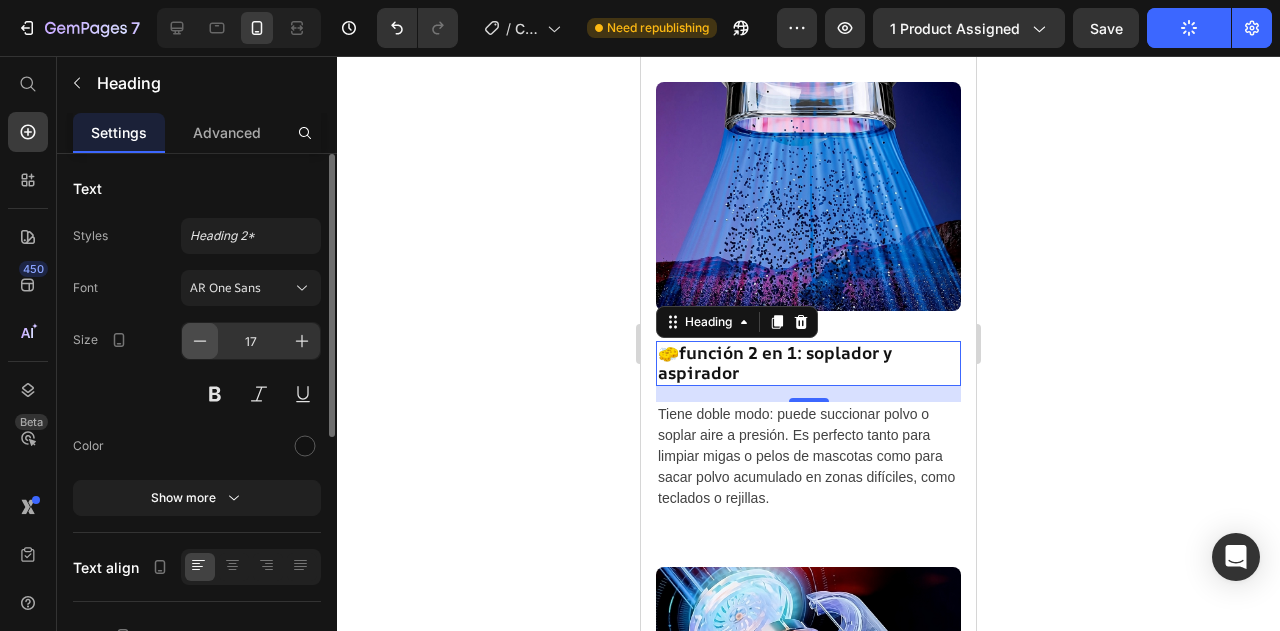 click at bounding box center (200, 341) 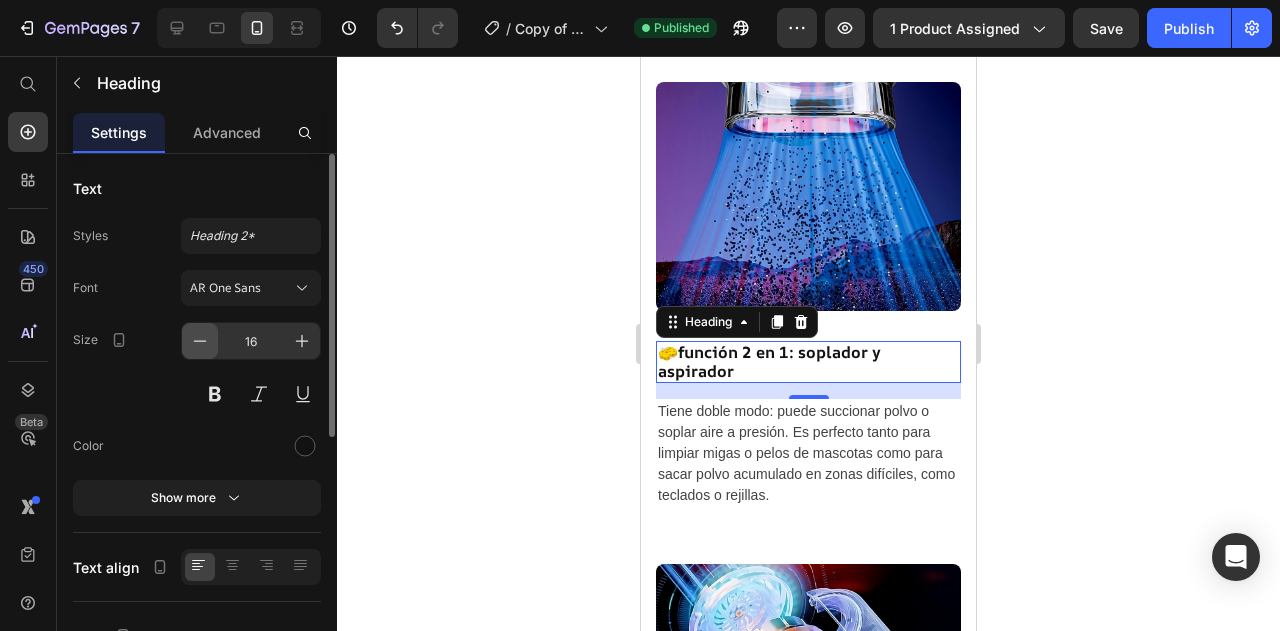 click at bounding box center (200, 341) 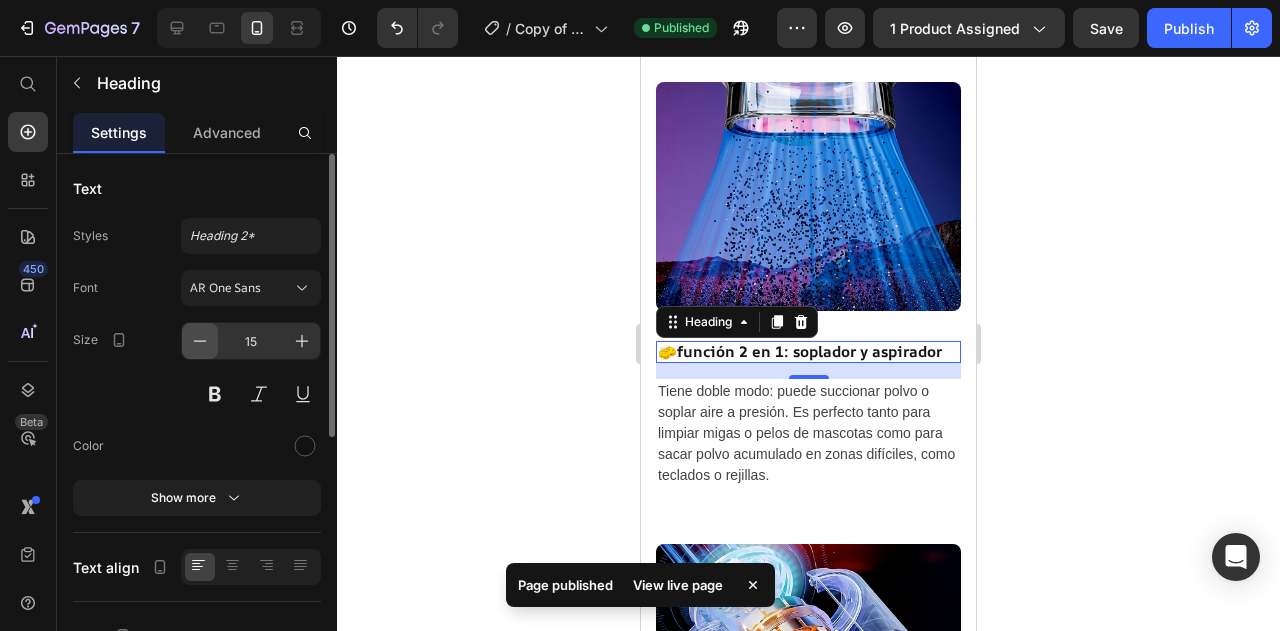 click at bounding box center [200, 341] 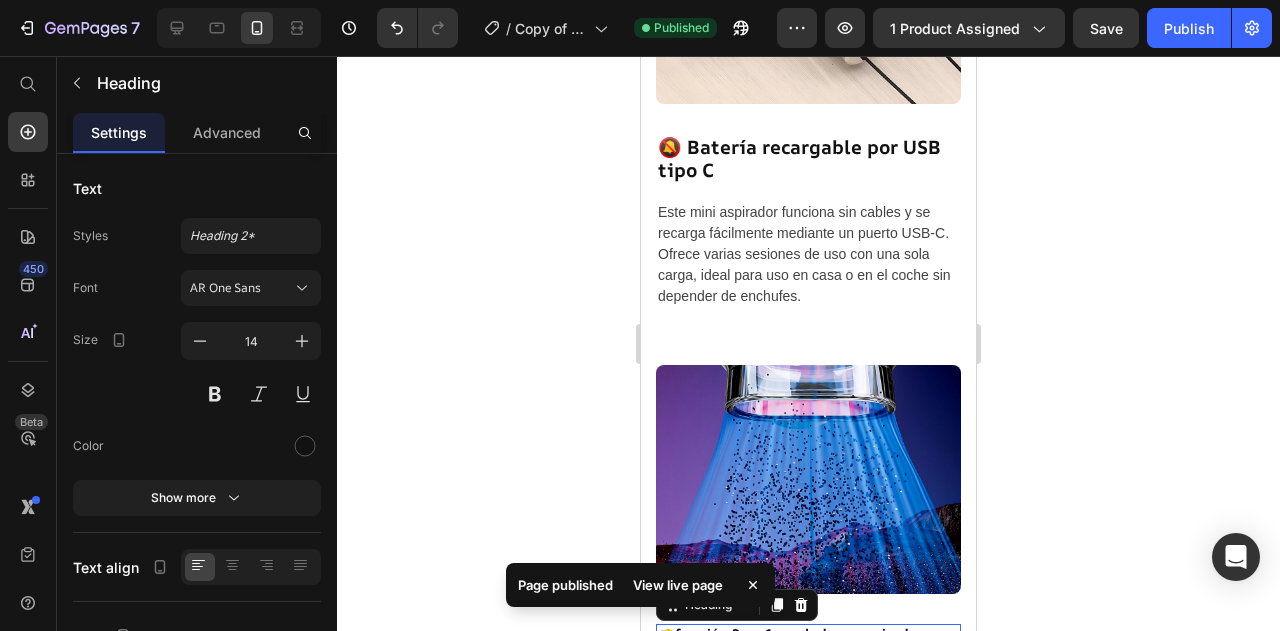 scroll, scrollTop: 1736, scrollLeft: 0, axis: vertical 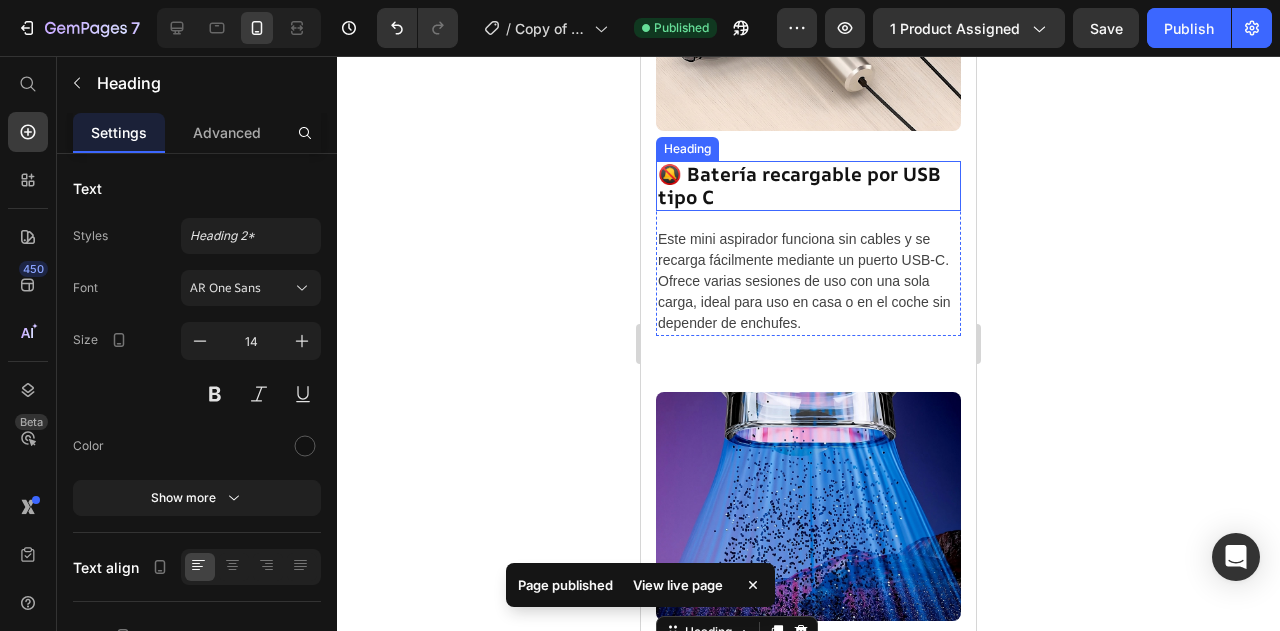 click on "atería recargable por USB tipo C" at bounding box center [799, 185] 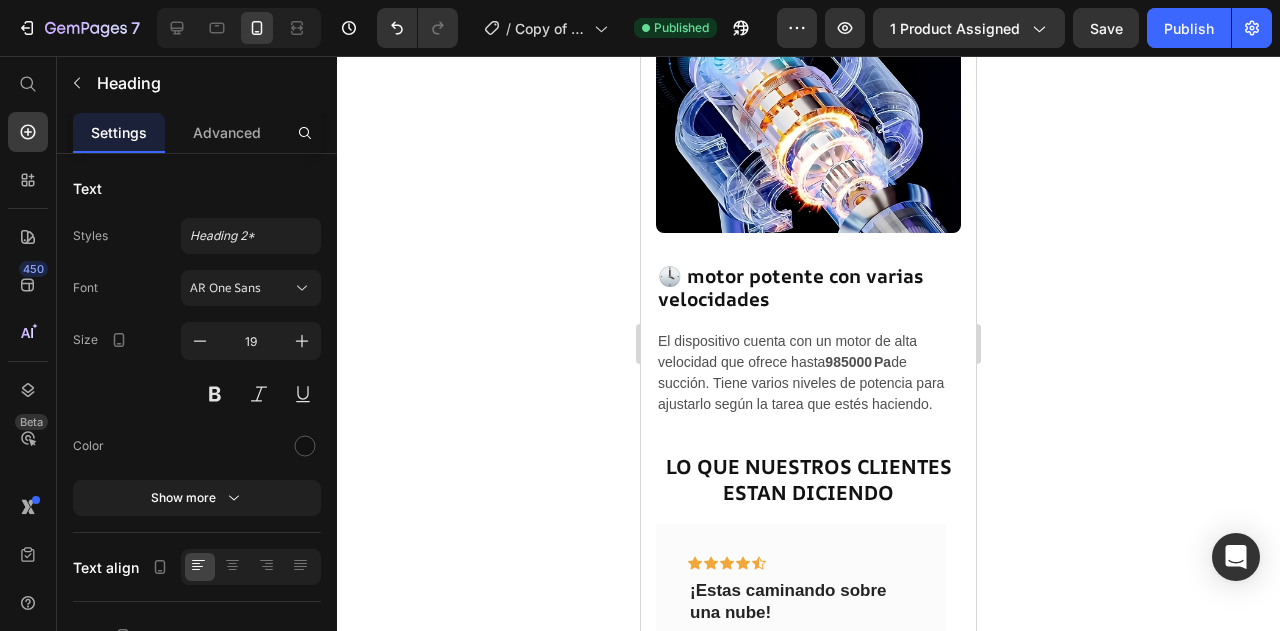 scroll, scrollTop: 2468, scrollLeft: 0, axis: vertical 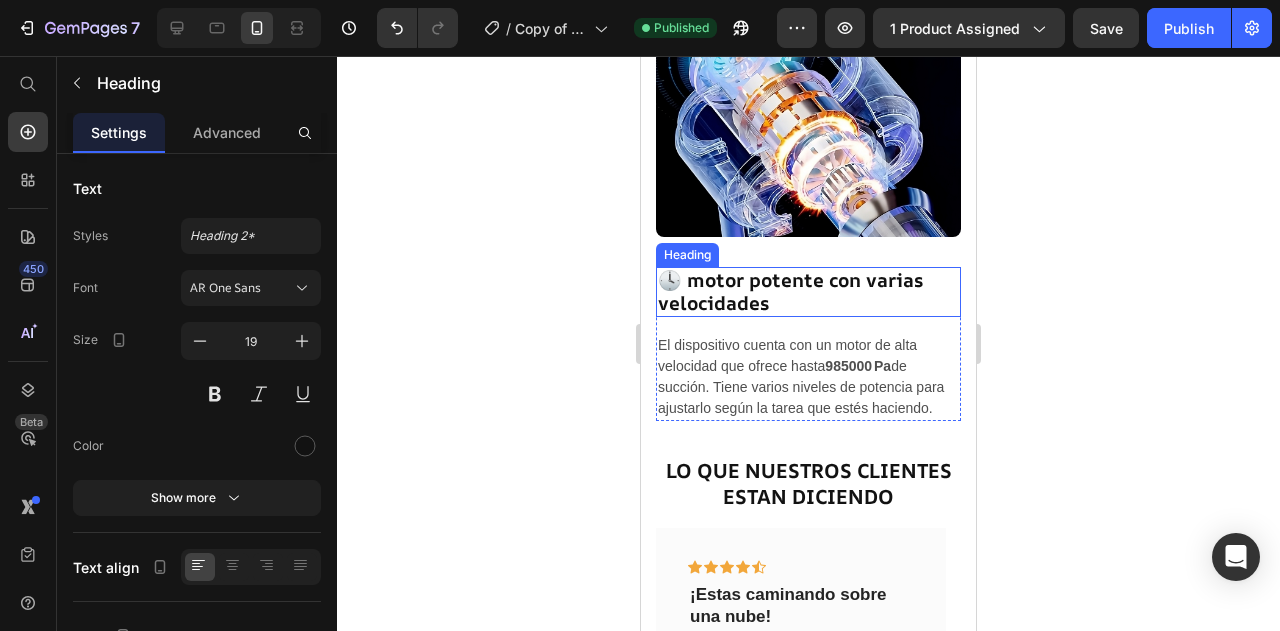 click on "🕓 motor potente con varias velocidades" at bounding box center [808, 292] 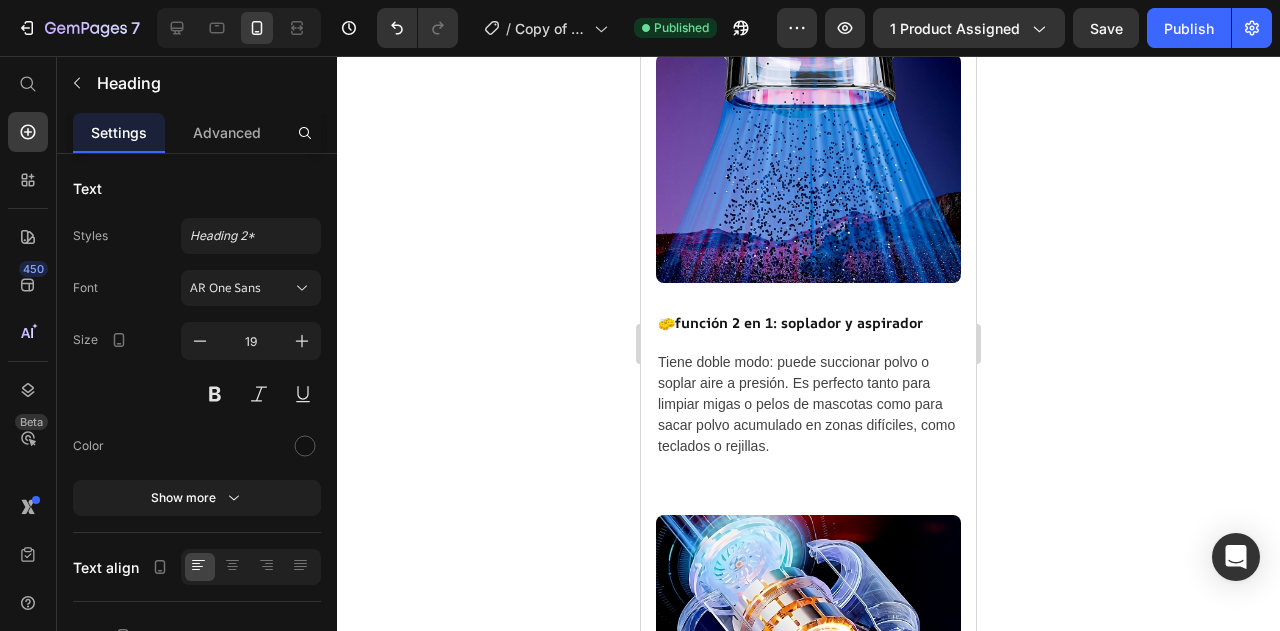 scroll, scrollTop: 1960, scrollLeft: 0, axis: vertical 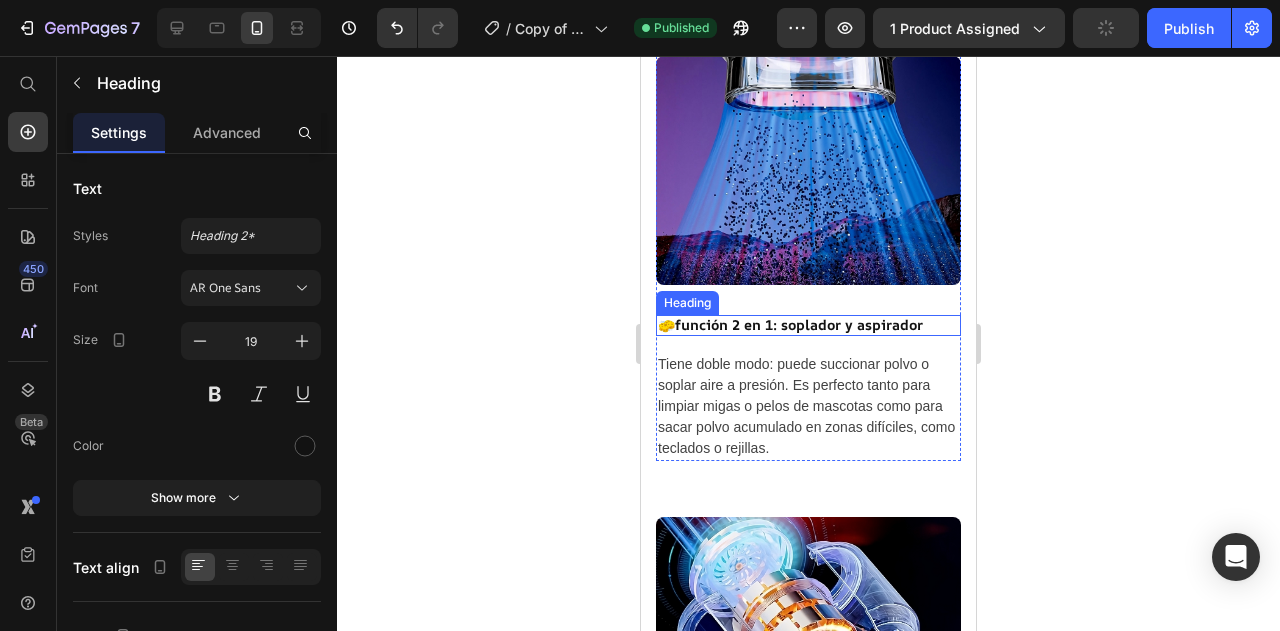click on "función 2 en 1: soplador y aspirador" at bounding box center [799, 324] 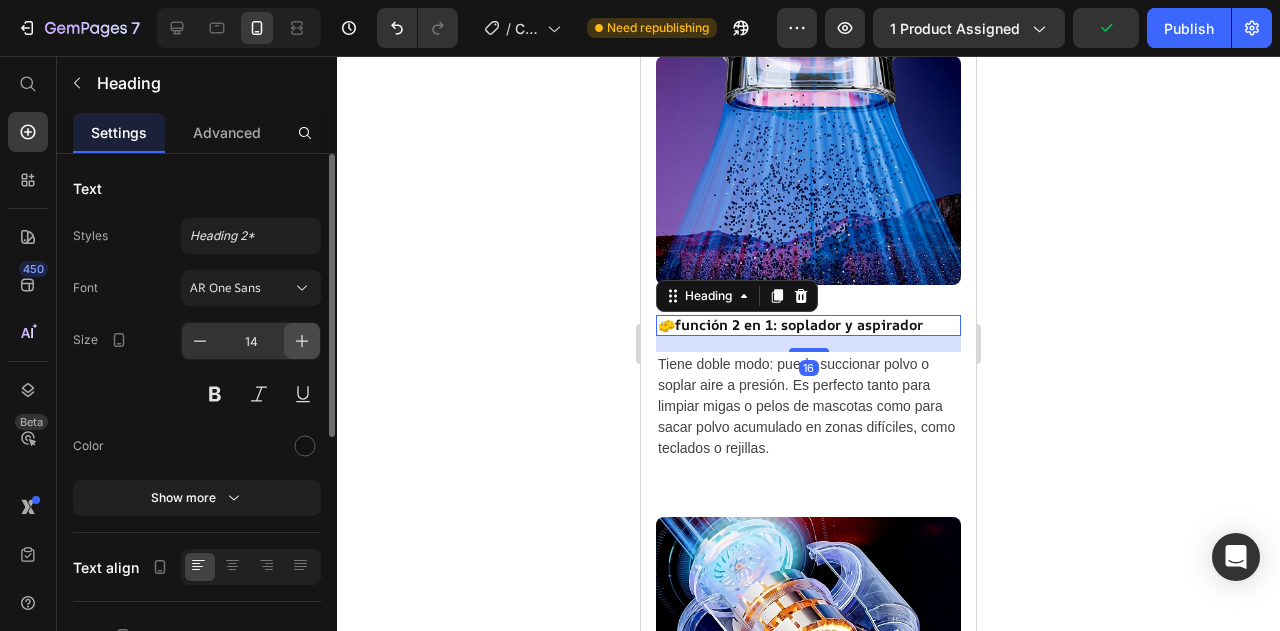 click at bounding box center (302, 341) 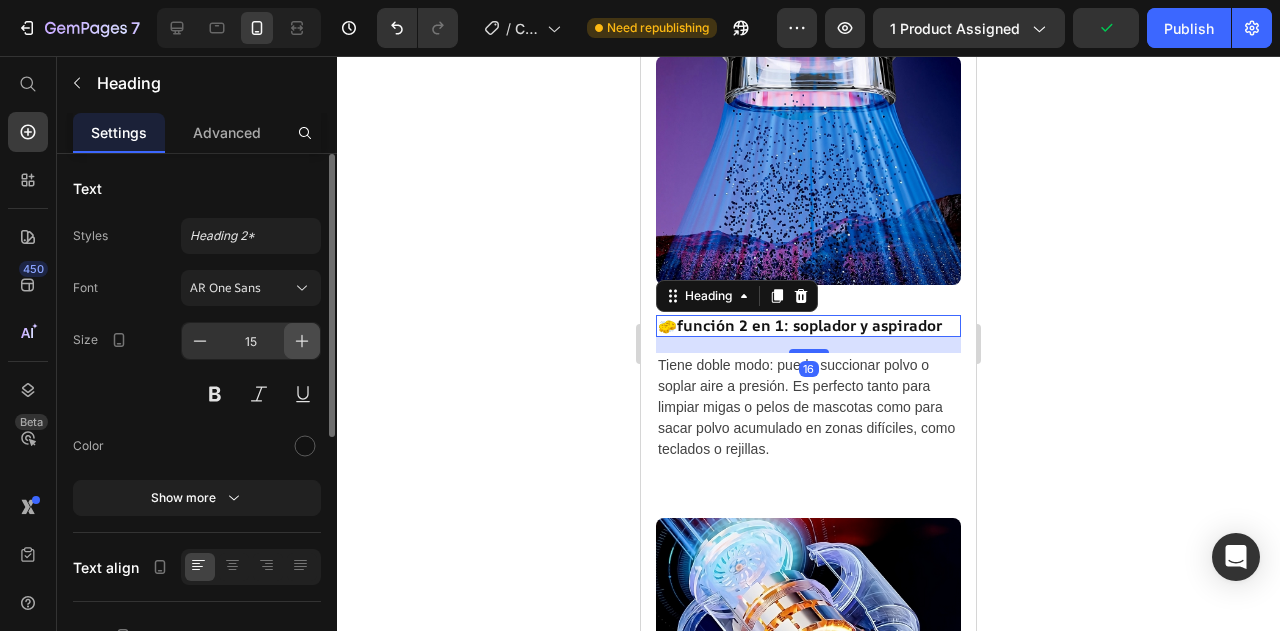 click at bounding box center [302, 341] 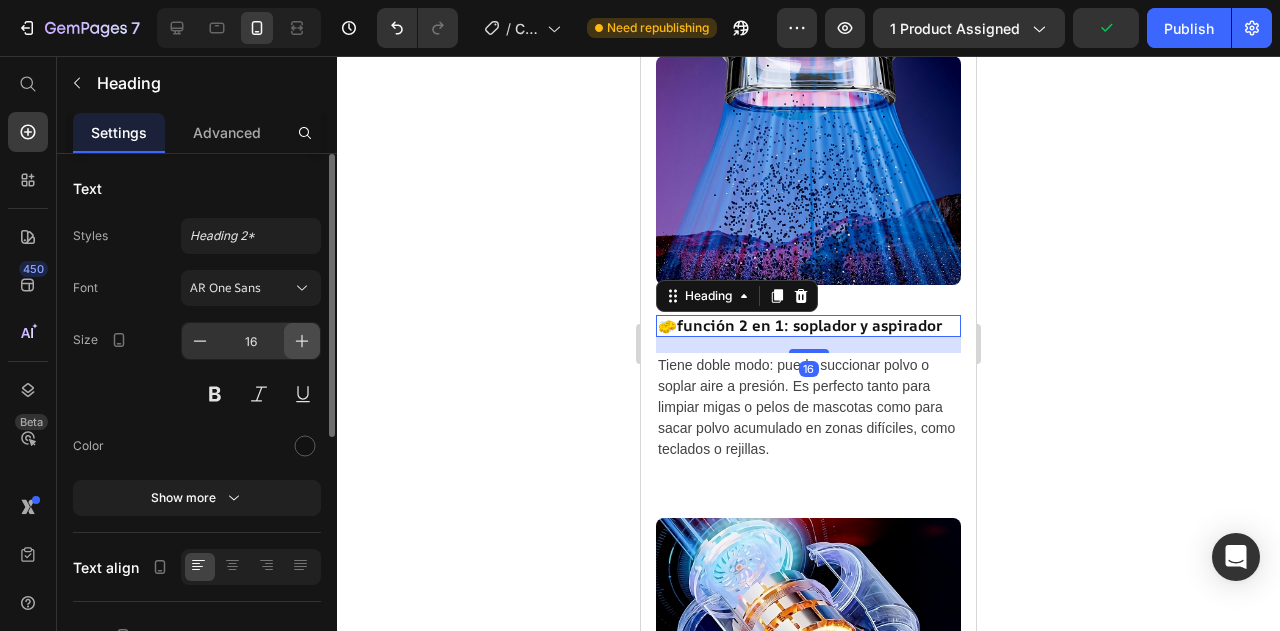 click at bounding box center (302, 341) 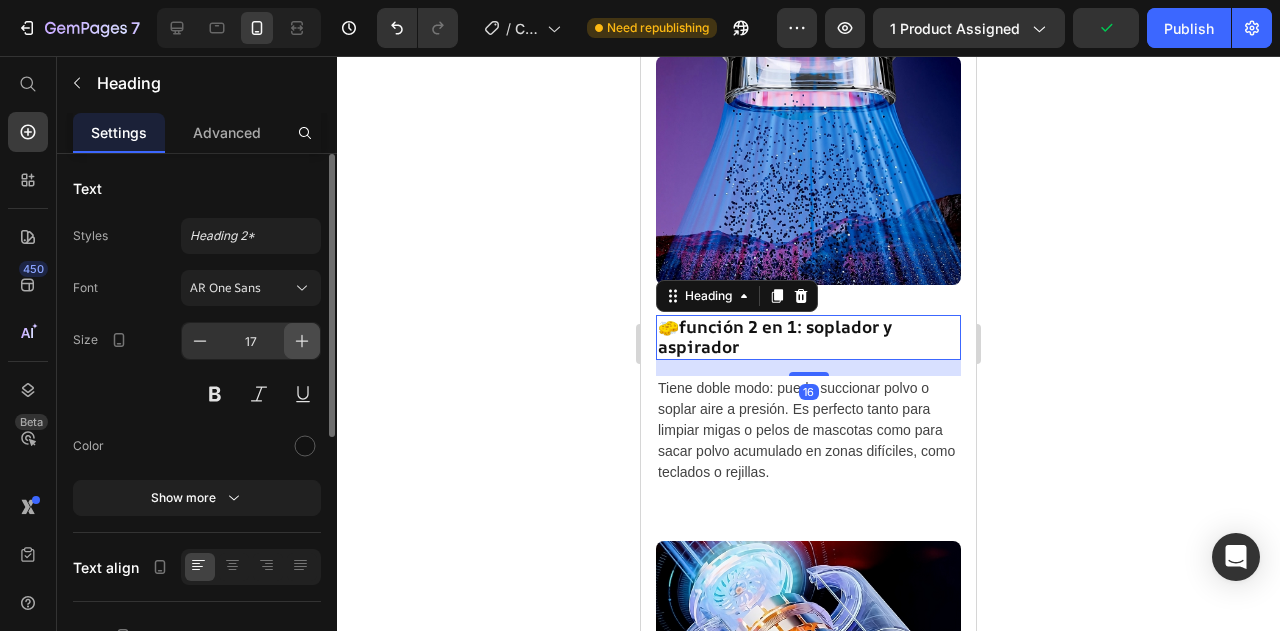 click at bounding box center (302, 341) 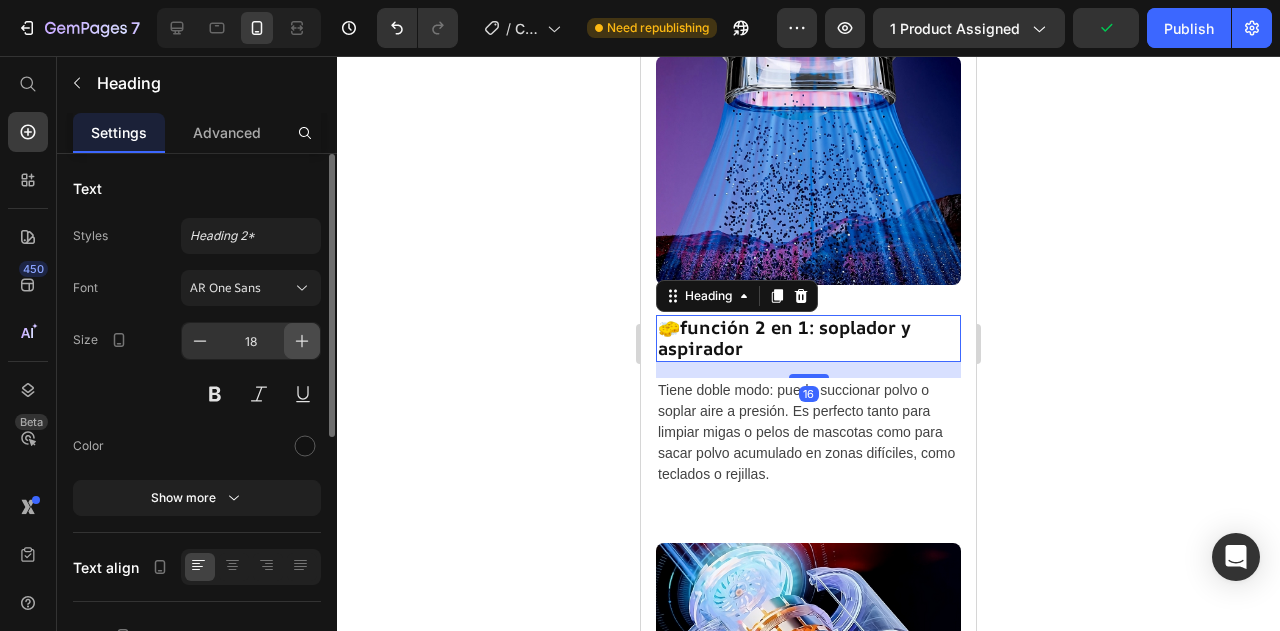 click at bounding box center (302, 341) 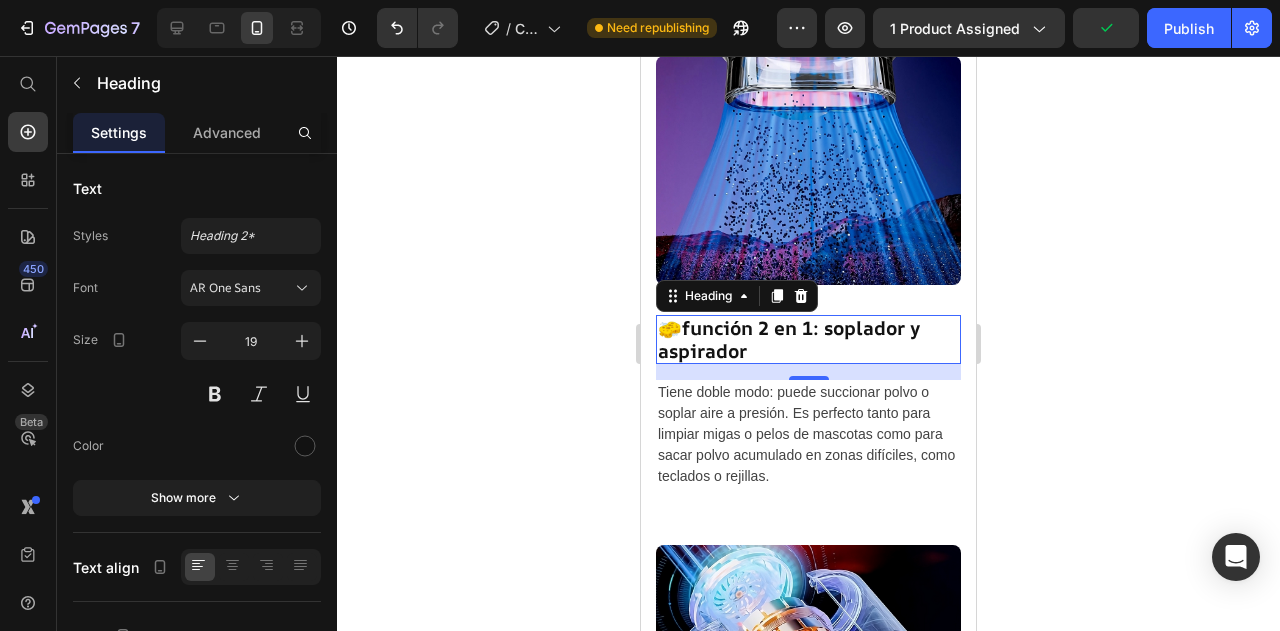 click 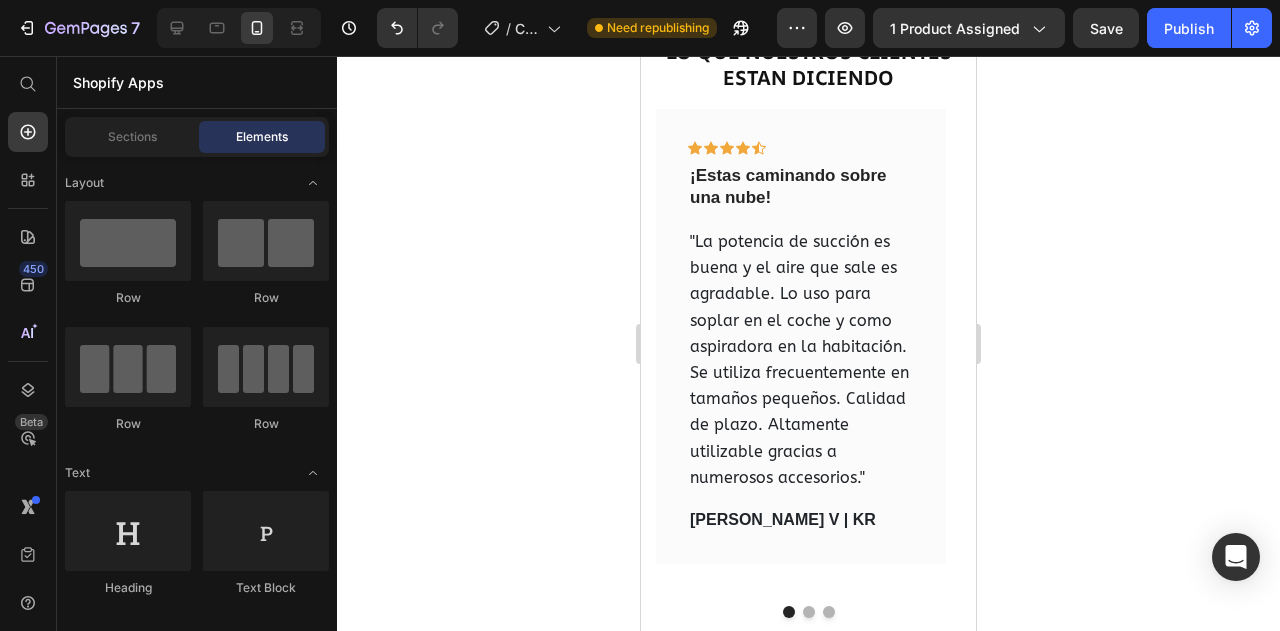 scroll, scrollTop: 2914, scrollLeft: 0, axis: vertical 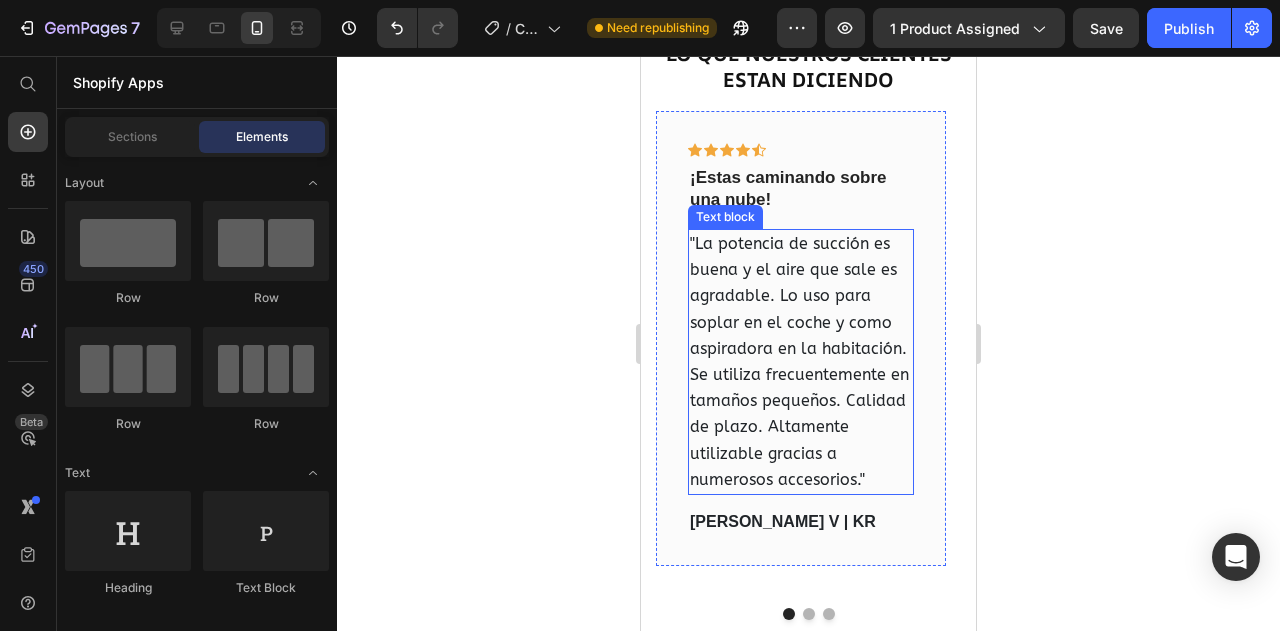 click on ""La potencia de succión es buena y el aire que sale es agradable. Lo uso para soplar en el coche y como aspiradora en la habitación. Se utiliza frecuentemente en tamaños pequeños. Calidad de plazo. Altamente utilizable gracias a numerosos accesorios."" at bounding box center (801, 362) 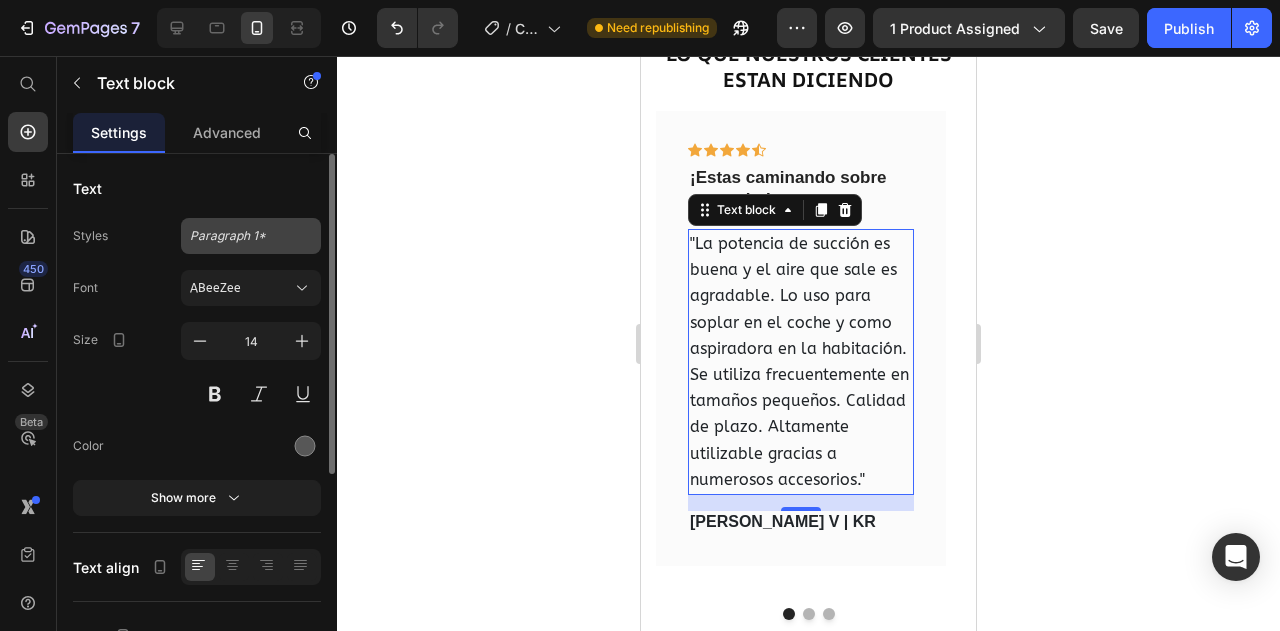 click on "Paragraph 1*" at bounding box center (239, 236) 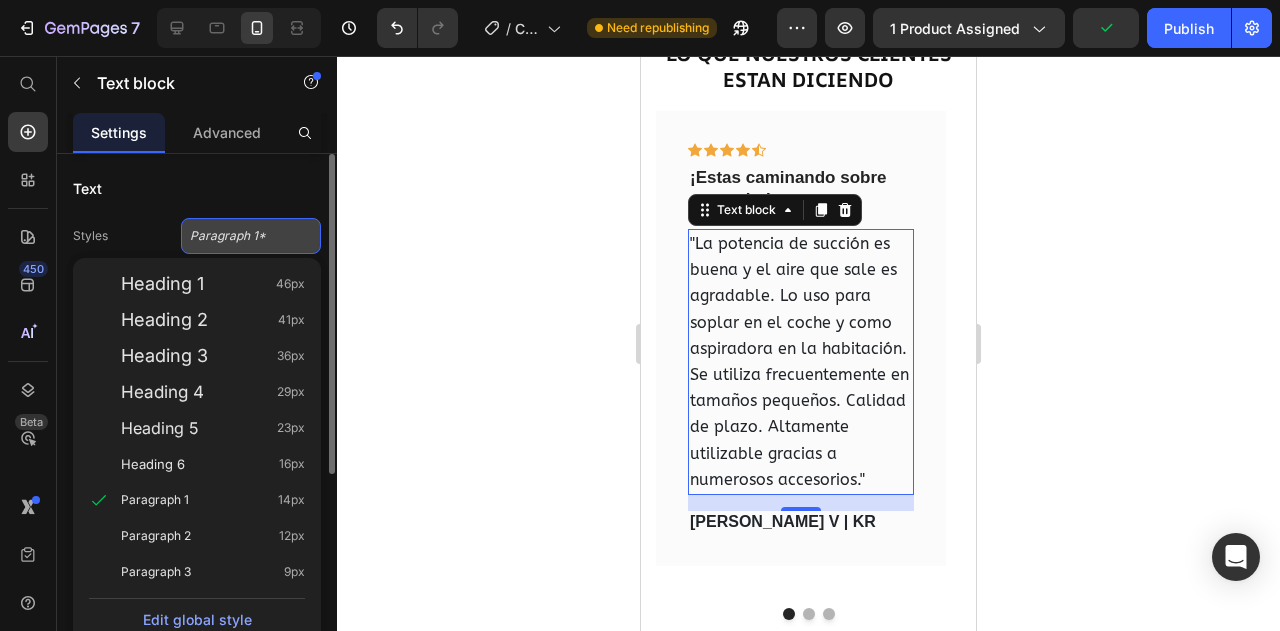 click on "Paragraph 1*" at bounding box center [239, 236] 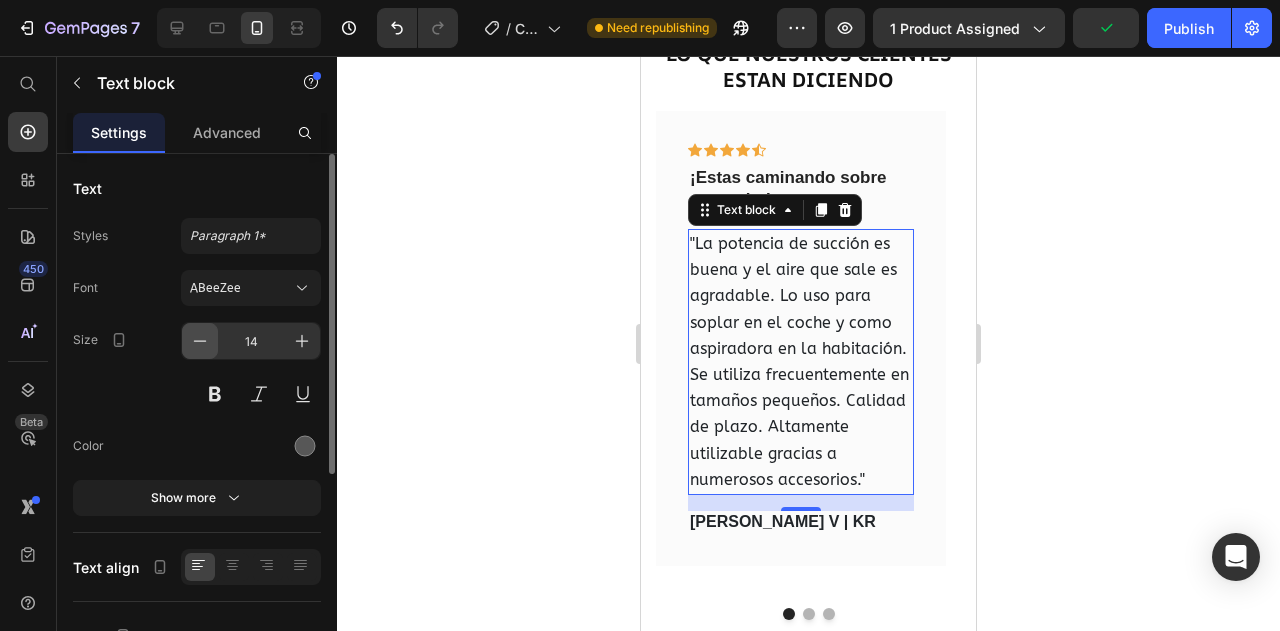 click 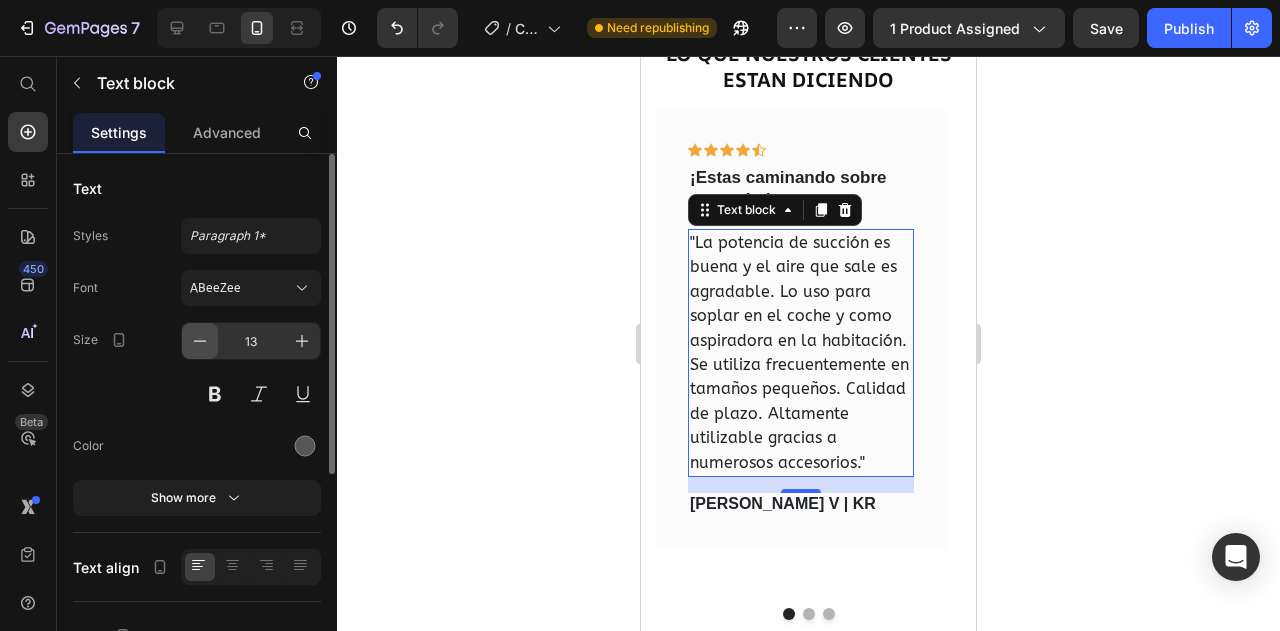 click 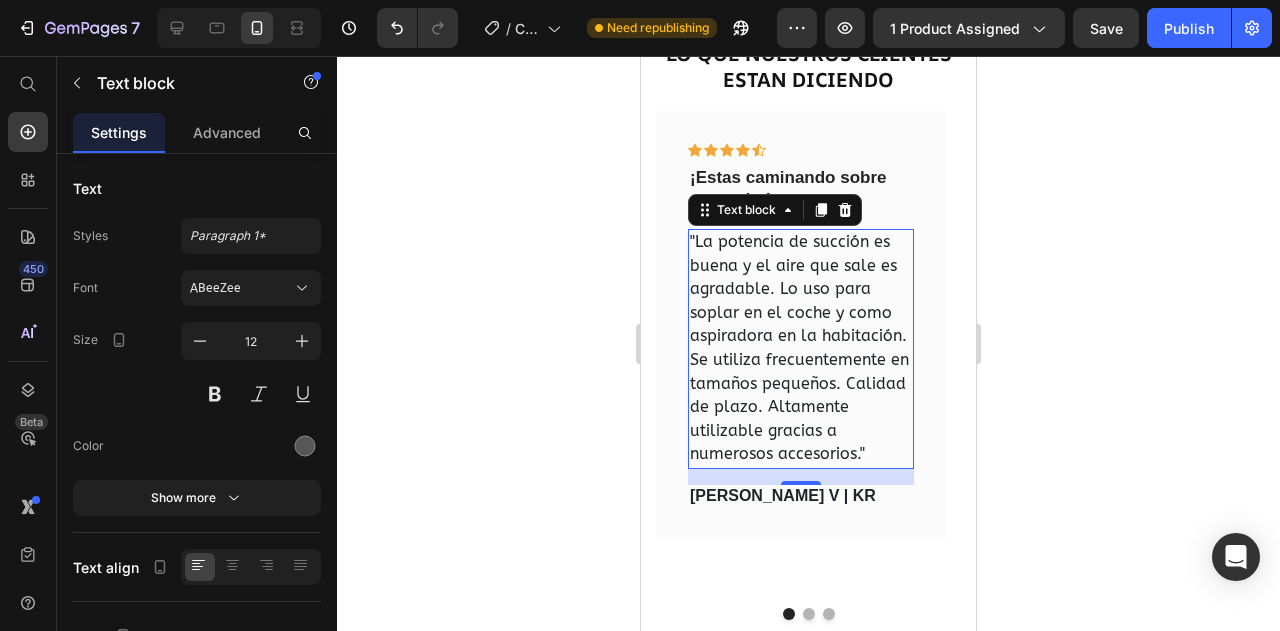 click 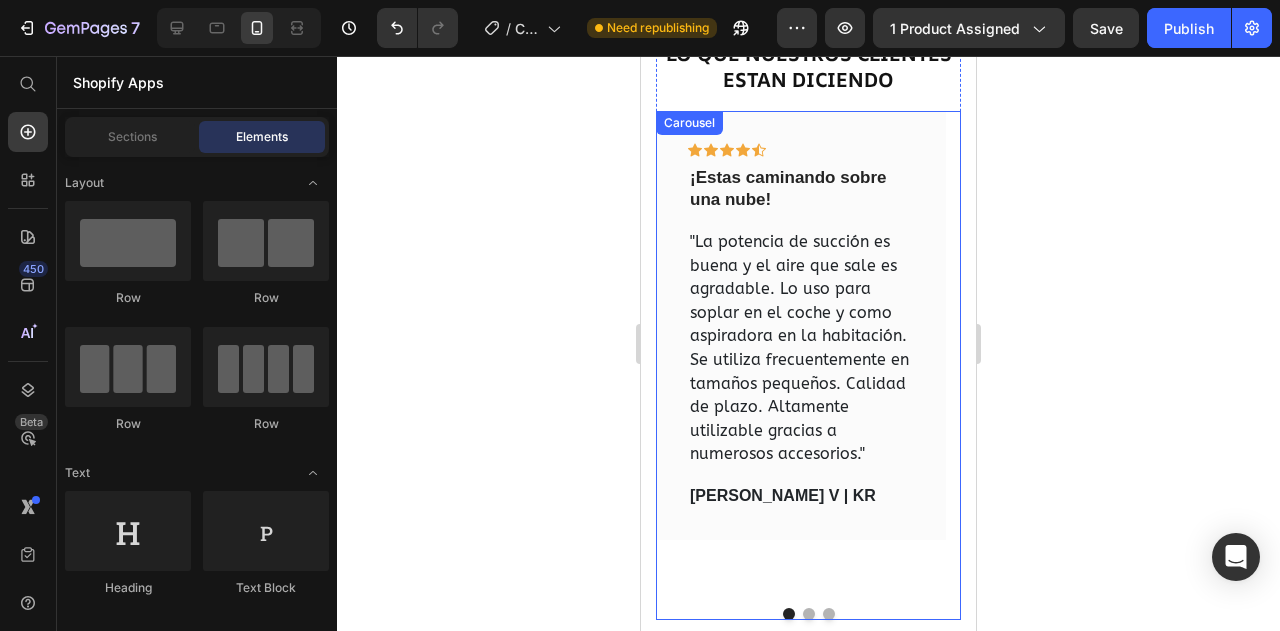 click at bounding box center [809, 614] 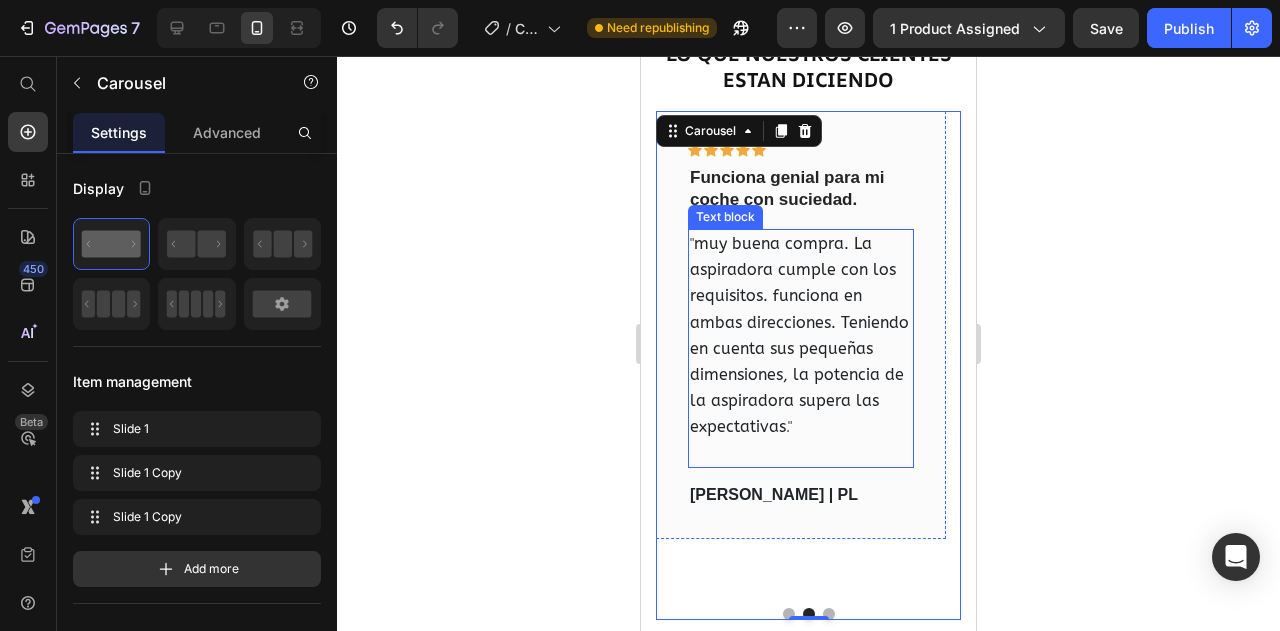 click on "" muy buena compra. La aspiradora cumple con los requisitos. funciona en ambas direcciones. Teniendo en cuenta sus pequeñas dimensiones, la potencia de la aspiradora supera las expectativas ."" at bounding box center (801, 336) 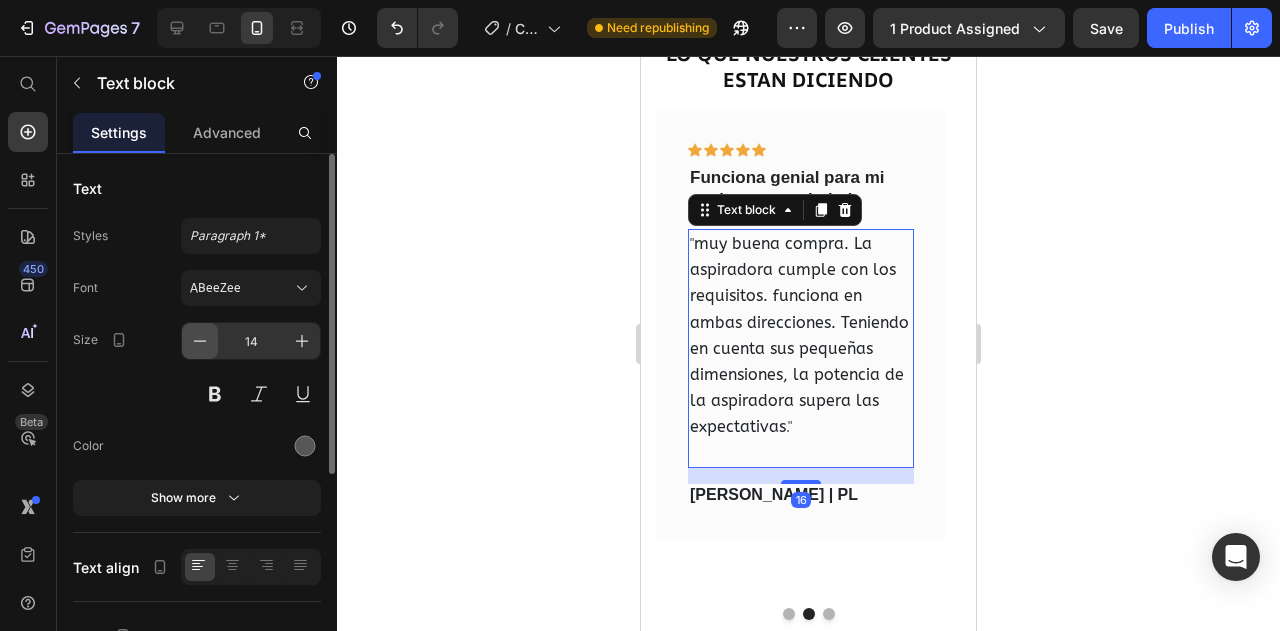 click 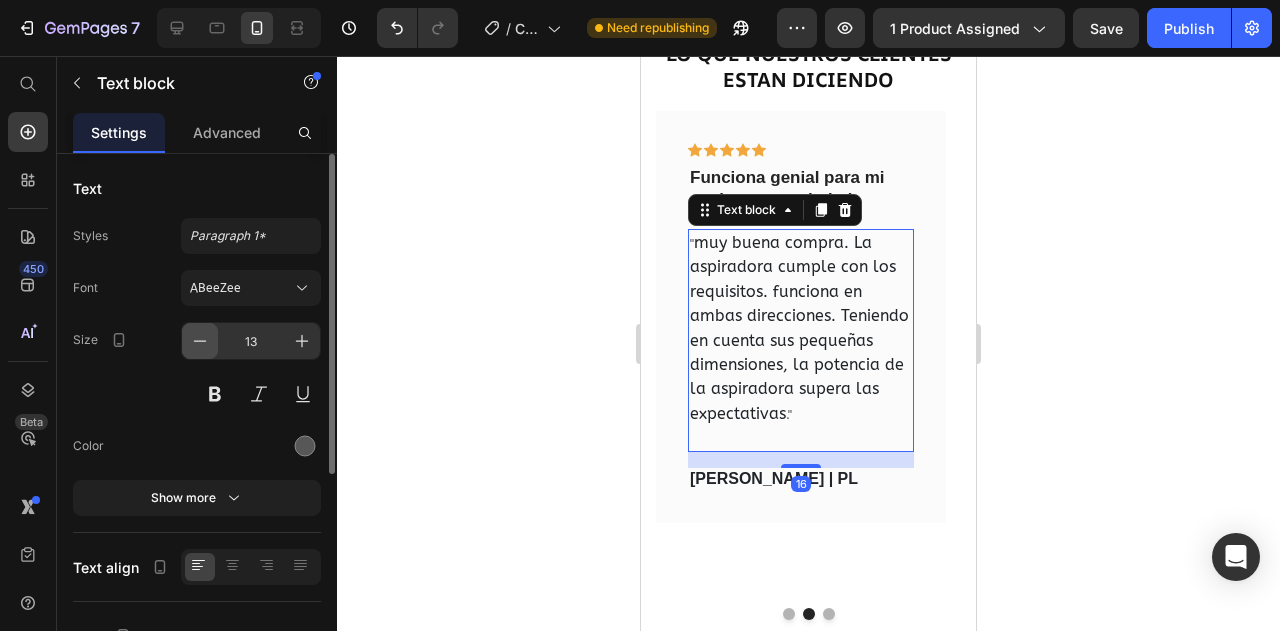 click 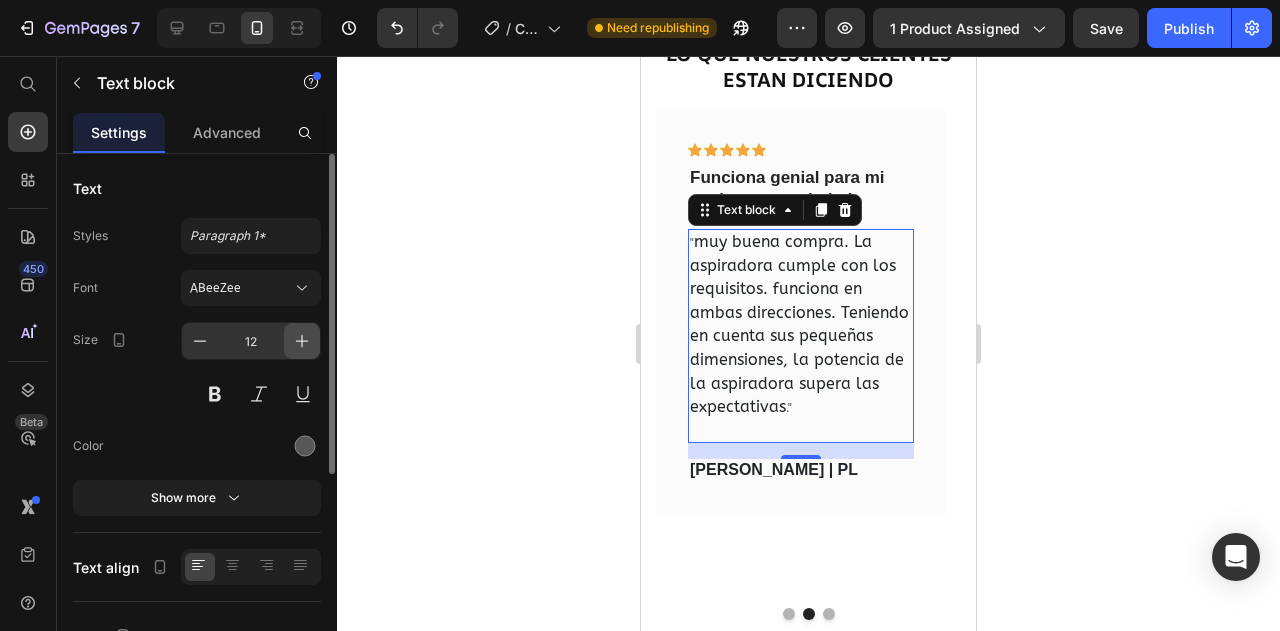 click at bounding box center [302, 341] 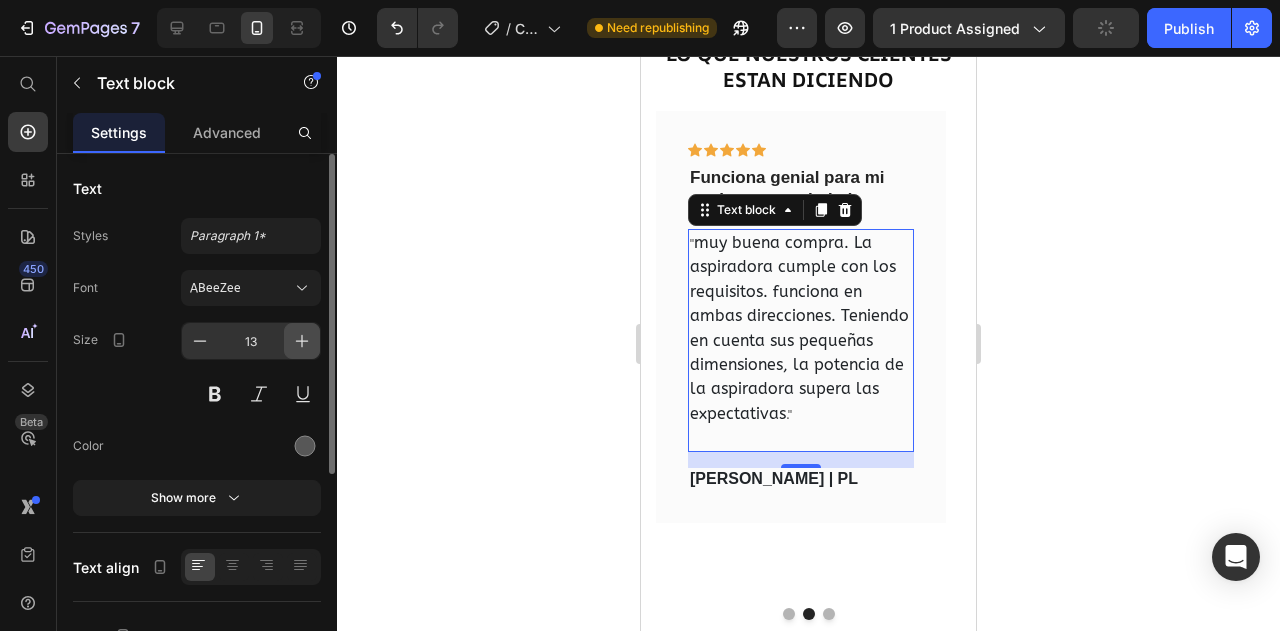 click at bounding box center [302, 341] 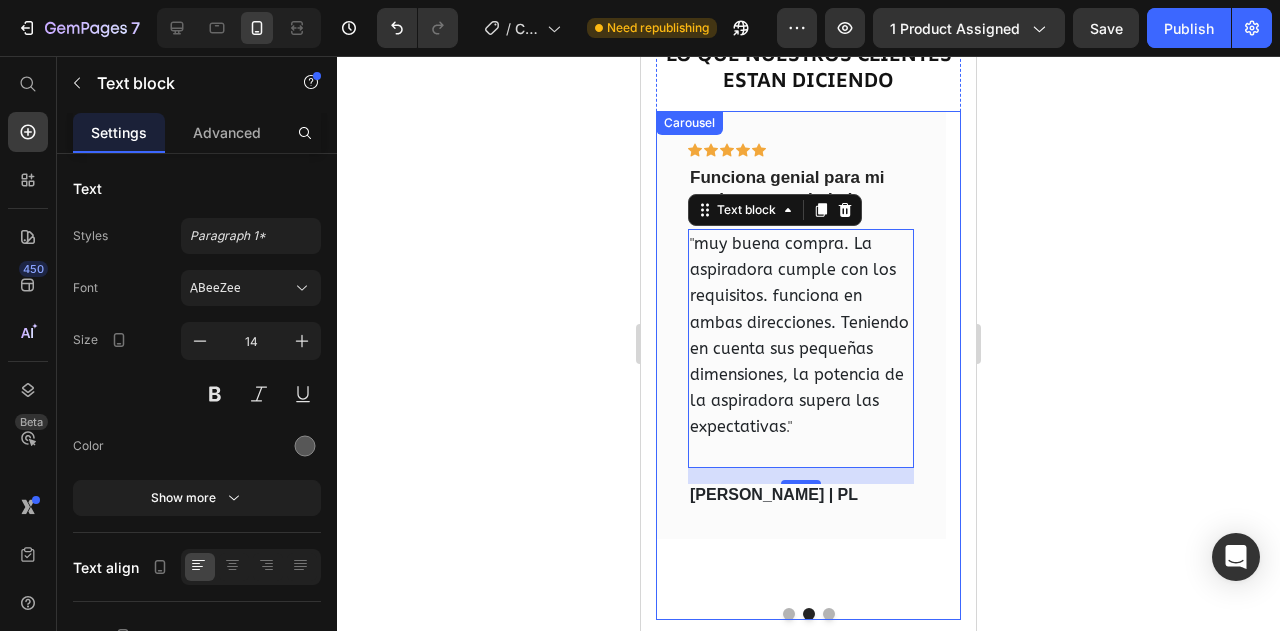 click at bounding box center (789, 614) 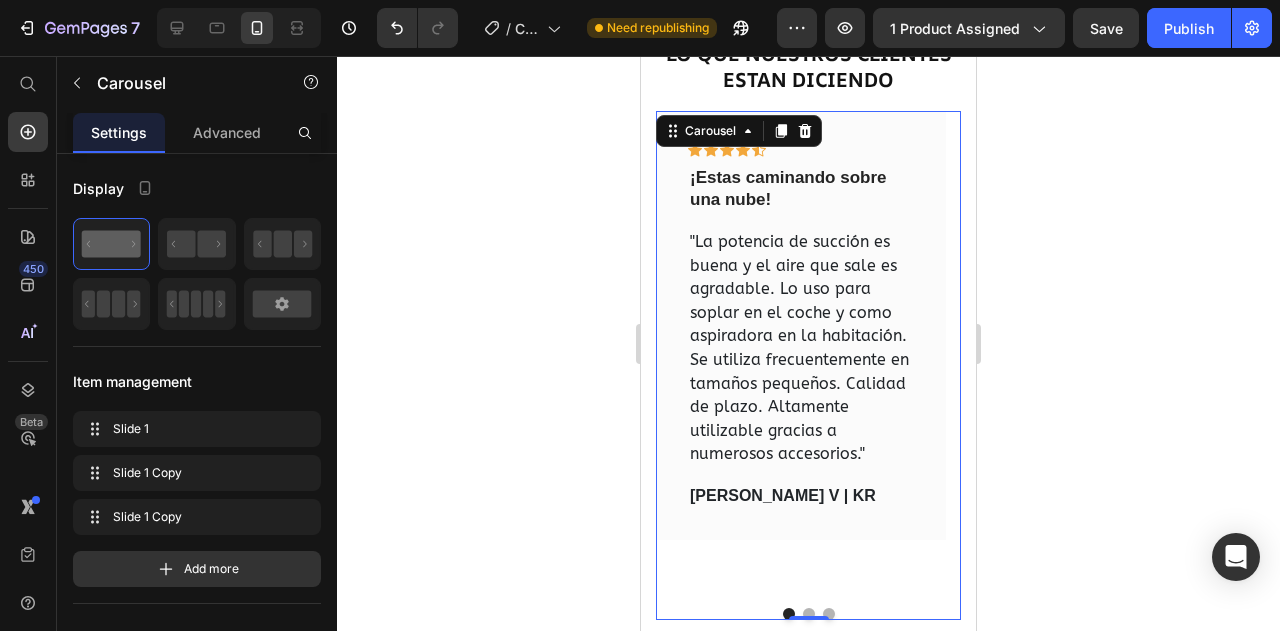 click on ""La potencia de succión es buena y el aire que sale es agradable. Lo uso para soplar en el coche y como aspiradora en la habitación. Se utiliza frecuentemente en tamaños pequeños. Calidad de plazo. Altamente utilizable gracias a numerosos accesorios."" at bounding box center (799, 347) 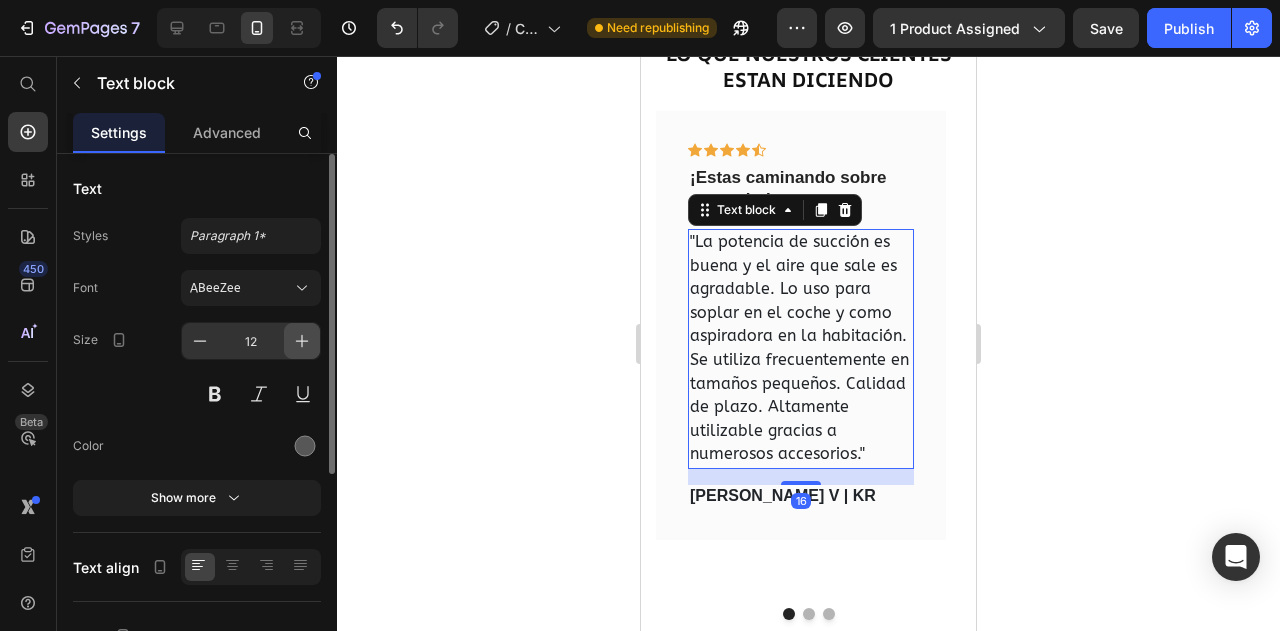 click at bounding box center (302, 341) 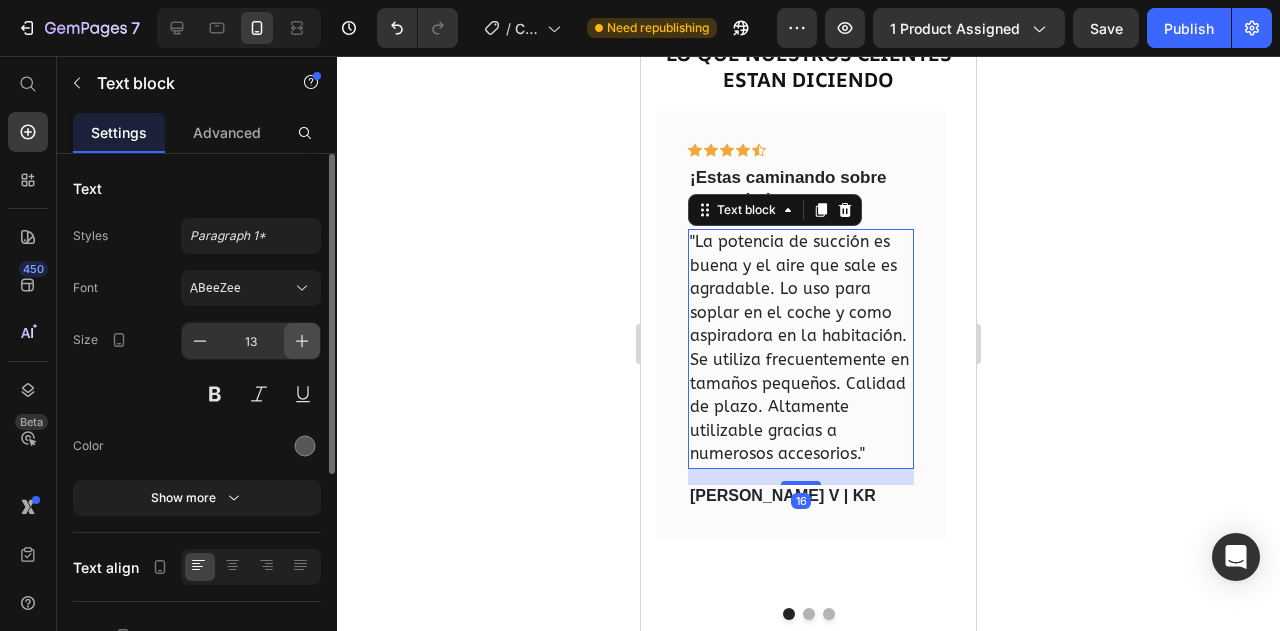click at bounding box center (302, 341) 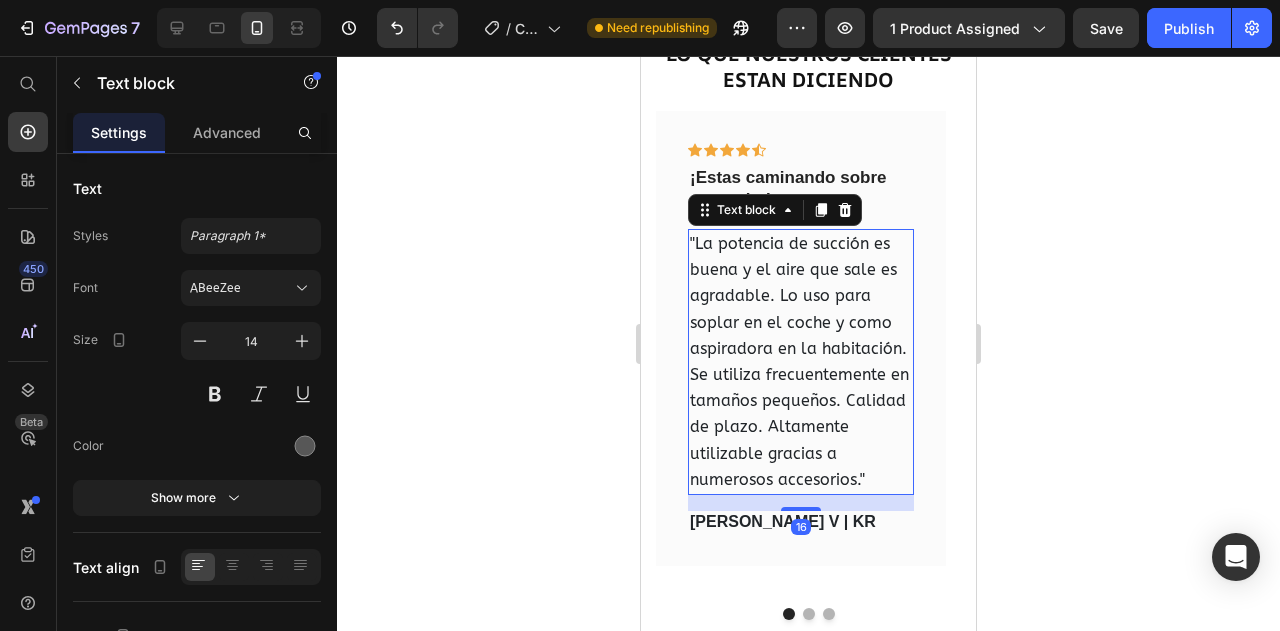 click 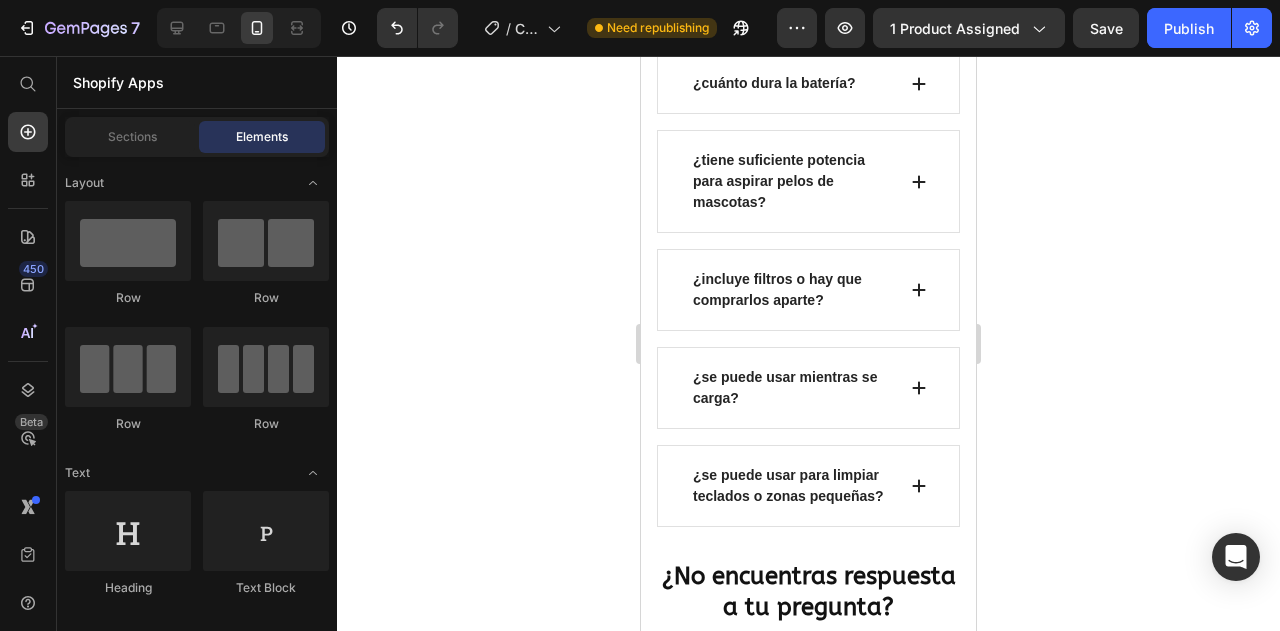 scroll, scrollTop: 3364, scrollLeft: 0, axis: vertical 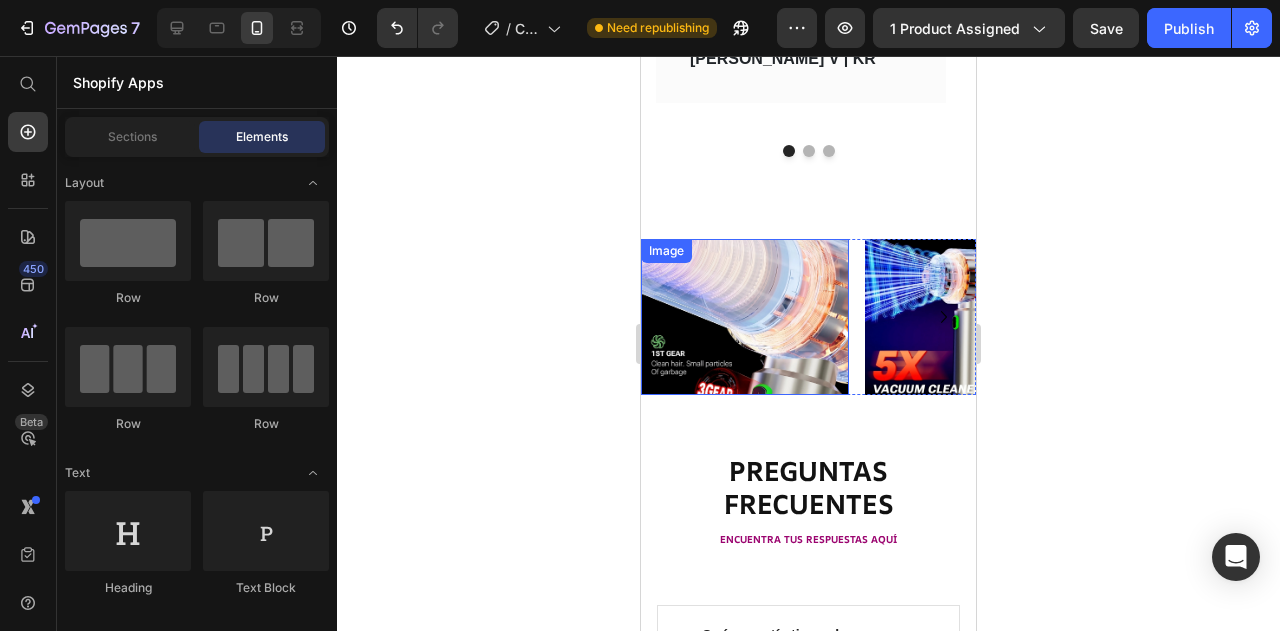 click at bounding box center [745, 317] 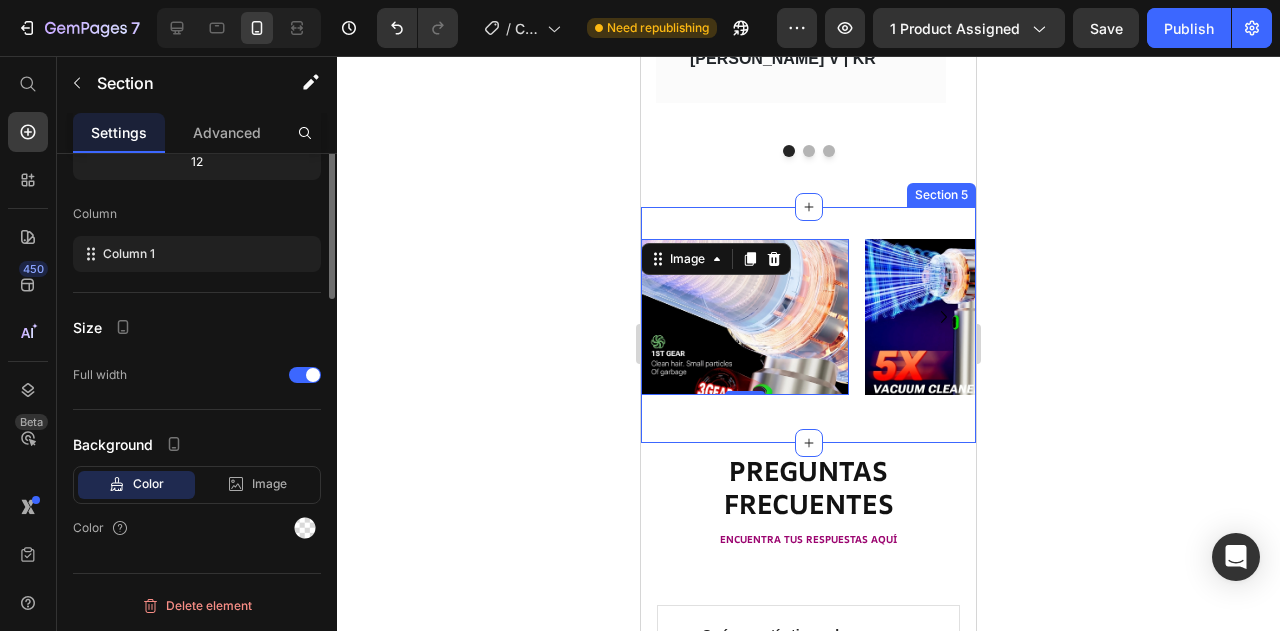 scroll, scrollTop: 0, scrollLeft: 0, axis: both 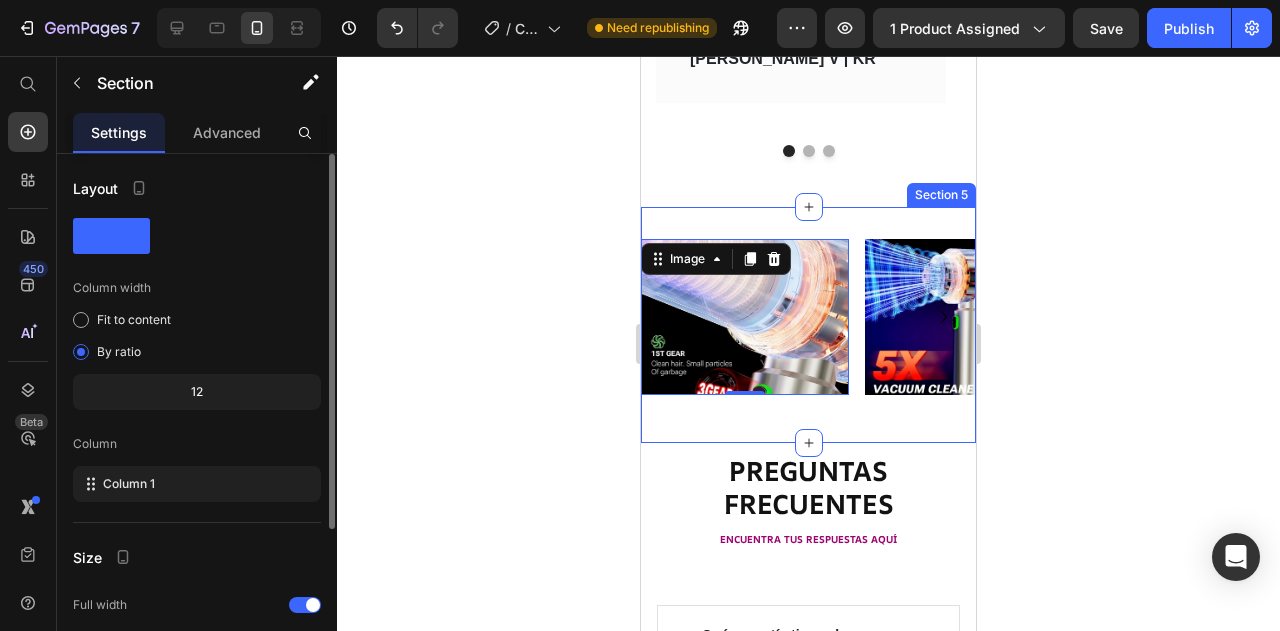 click on "Image   0 Image Image Image
Carousel Section 5" at bounding box center [808, 325] 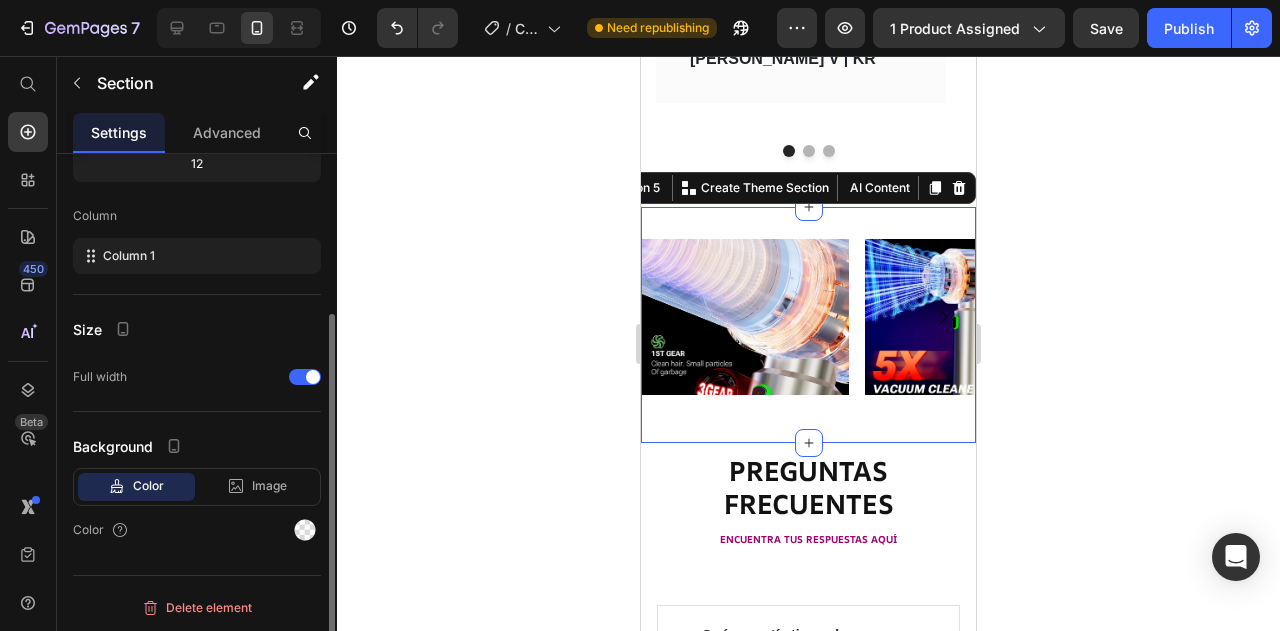 scroll, scrollTop: 0, scrollLeft: 0, axis: both 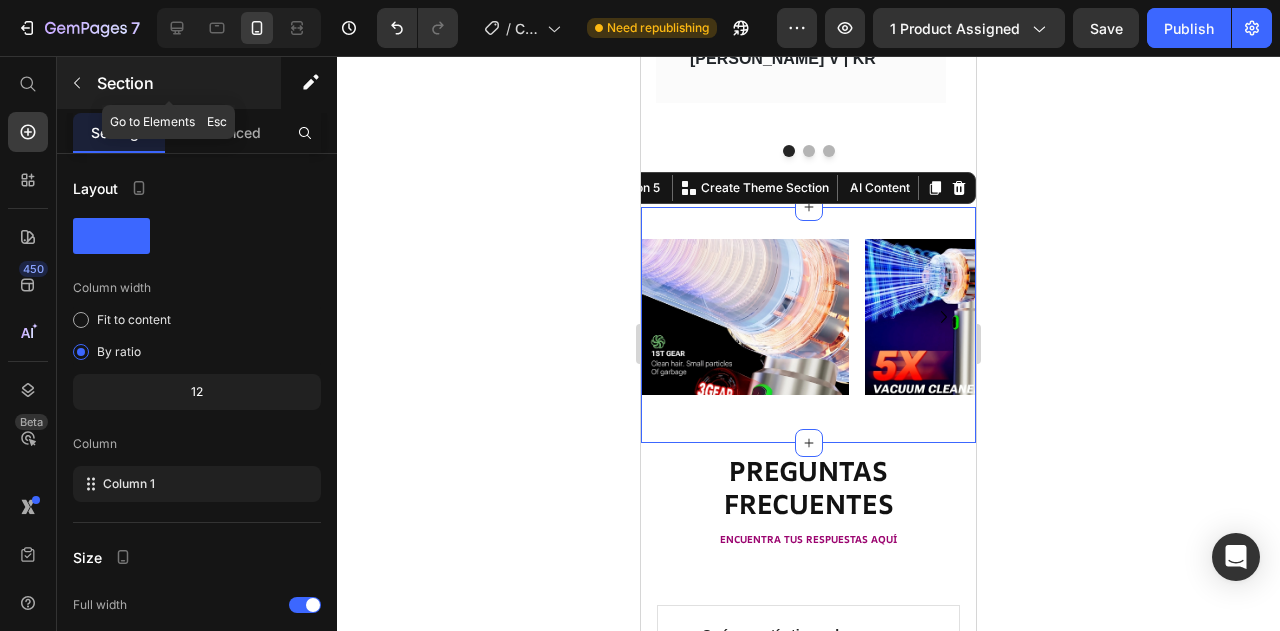 click on "Section" at bounding box center (169, 83) 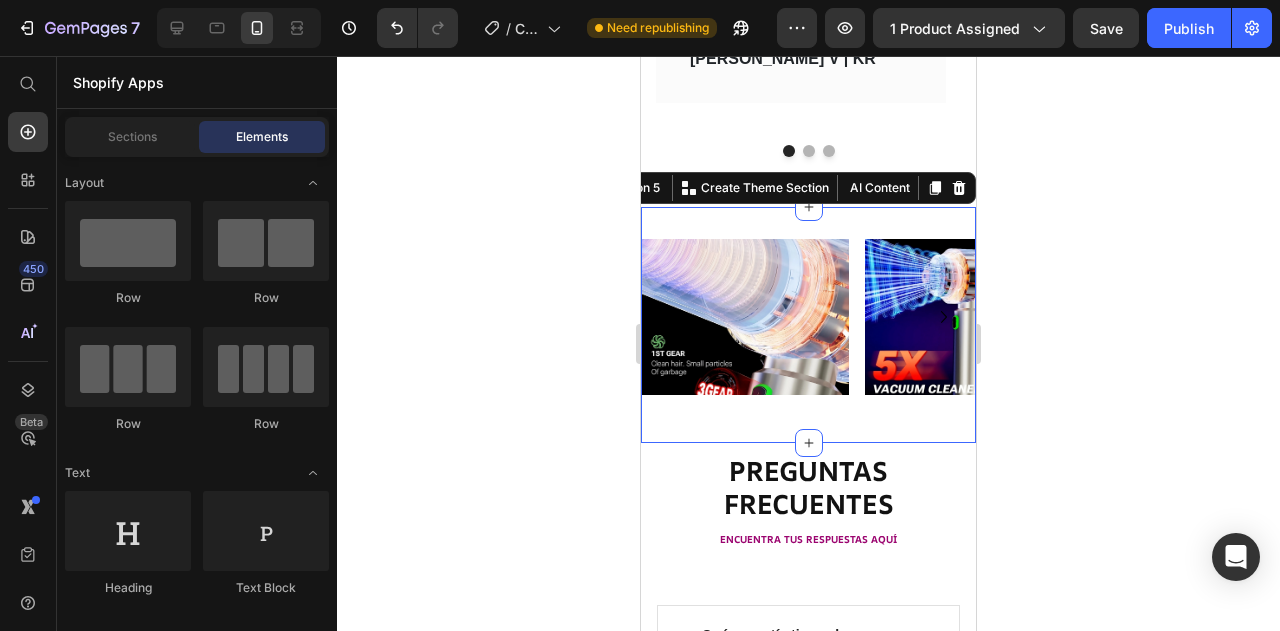click on "Image Image Image Image
Carousel Section 5   You can create reusable sections Create Theme Section AI Content Write with GemAI What would you like to describe here? Tone and Voice Persuasive Product Show more Generate" at bounding box center [808, 325] 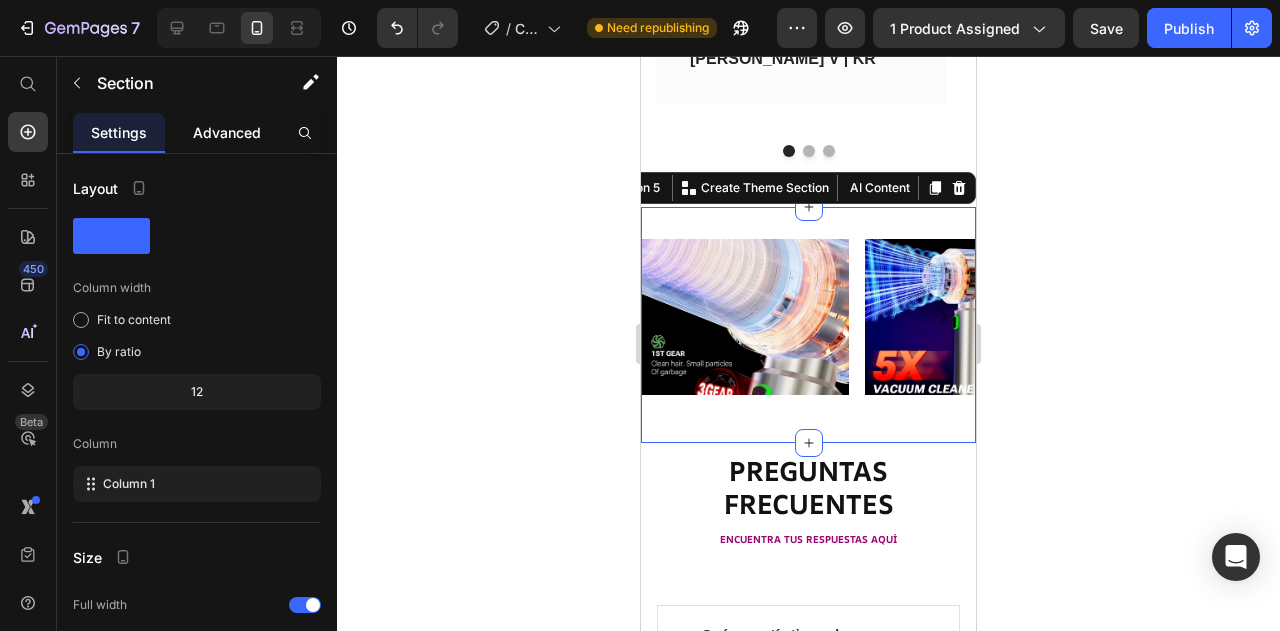 click on "Advanced" at bounding box center (227, 132) 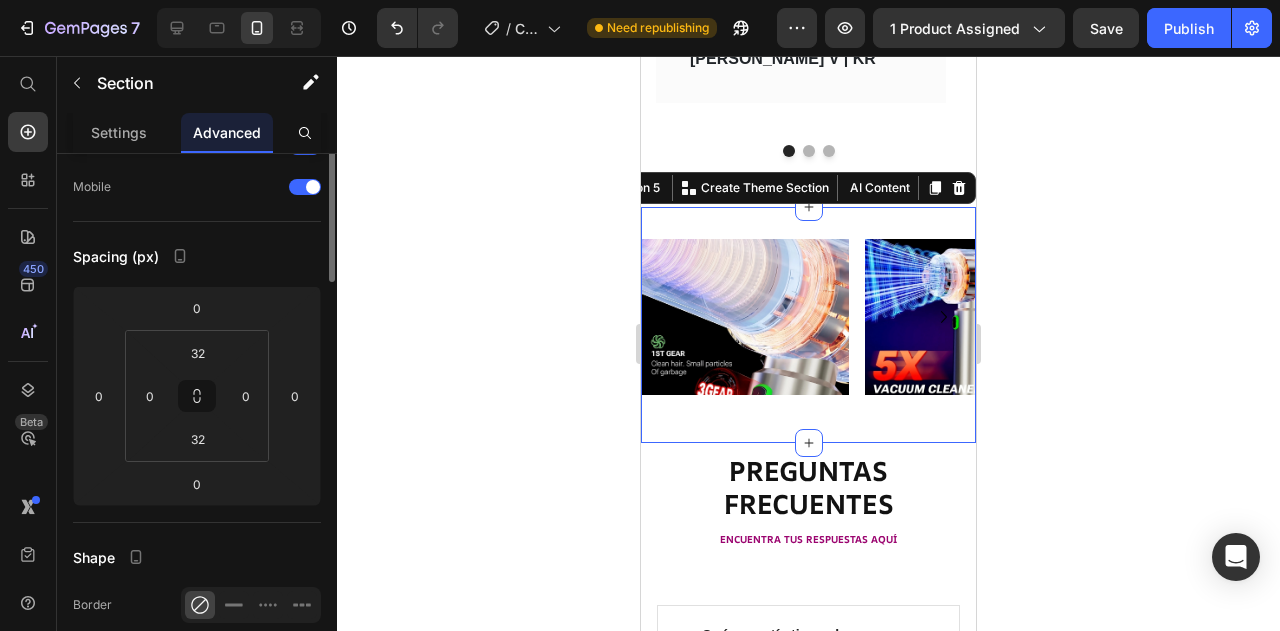 scroll, scrollTop: 0, scrollLeft: 0, axis: both 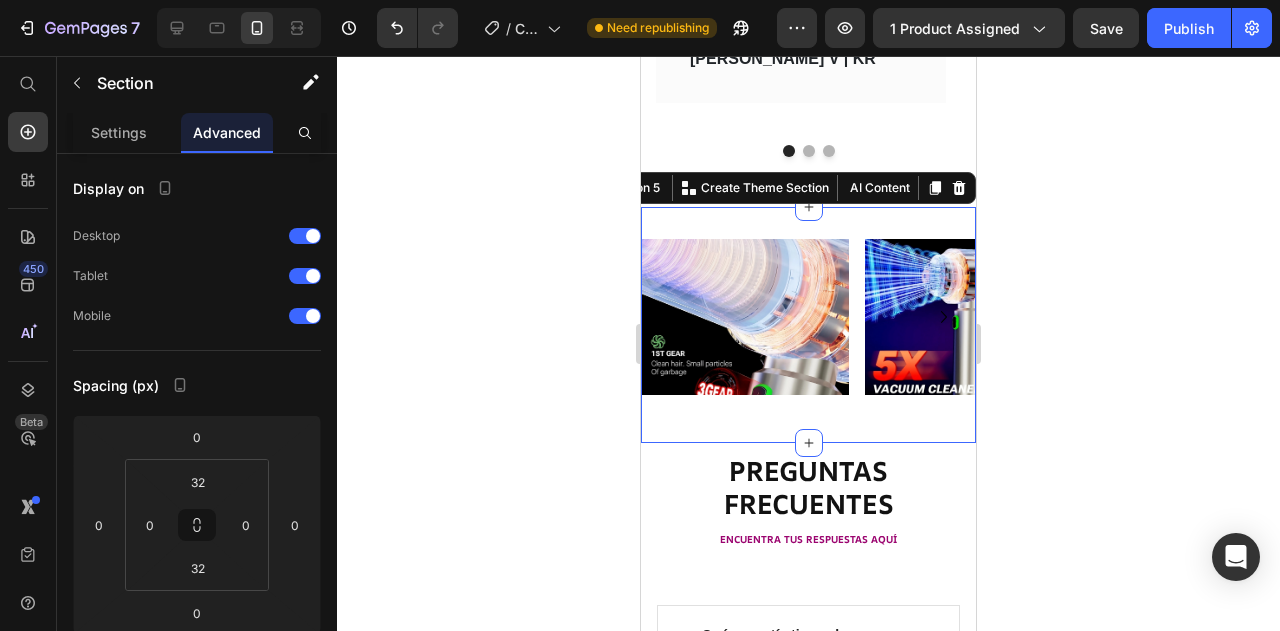 click on "Image Image Image Image
Carousel Section 5   You can create reusable sections Create Theme Section AI Content Write with GemAI What would you like to describe here? Tone and Voice Persuasive Product Aspiradora Inalámbrica y Portátil para Coche y Hogar Show more Generate" at bounding box center (808, 325) 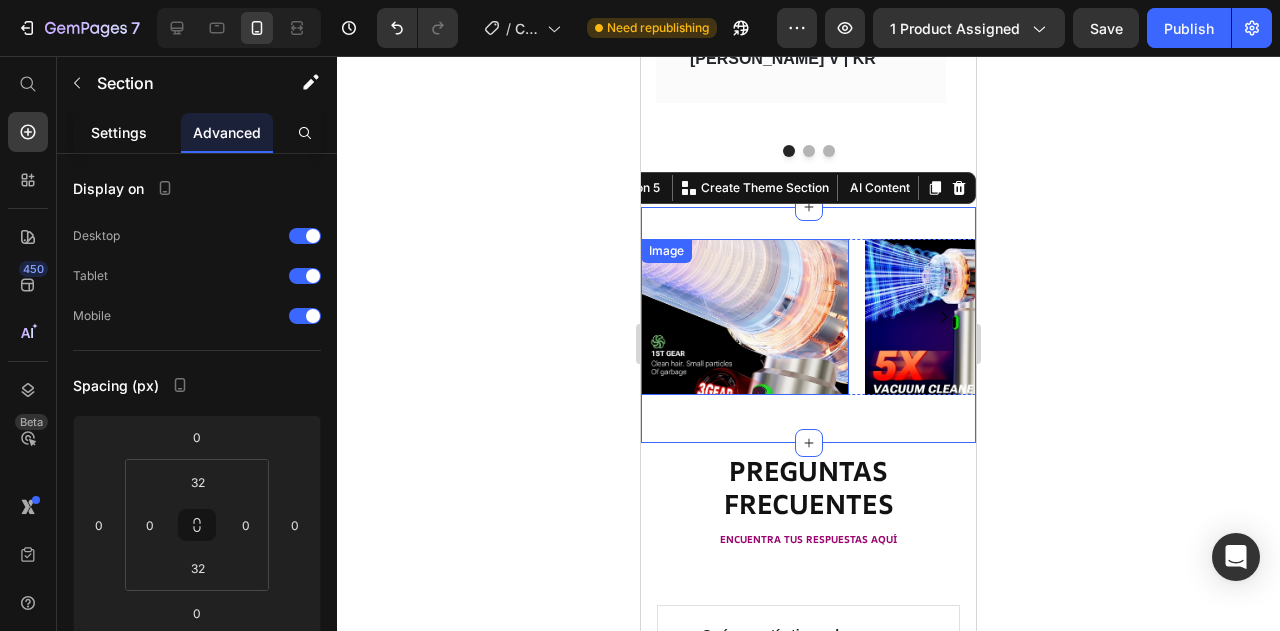 click on "Settings" 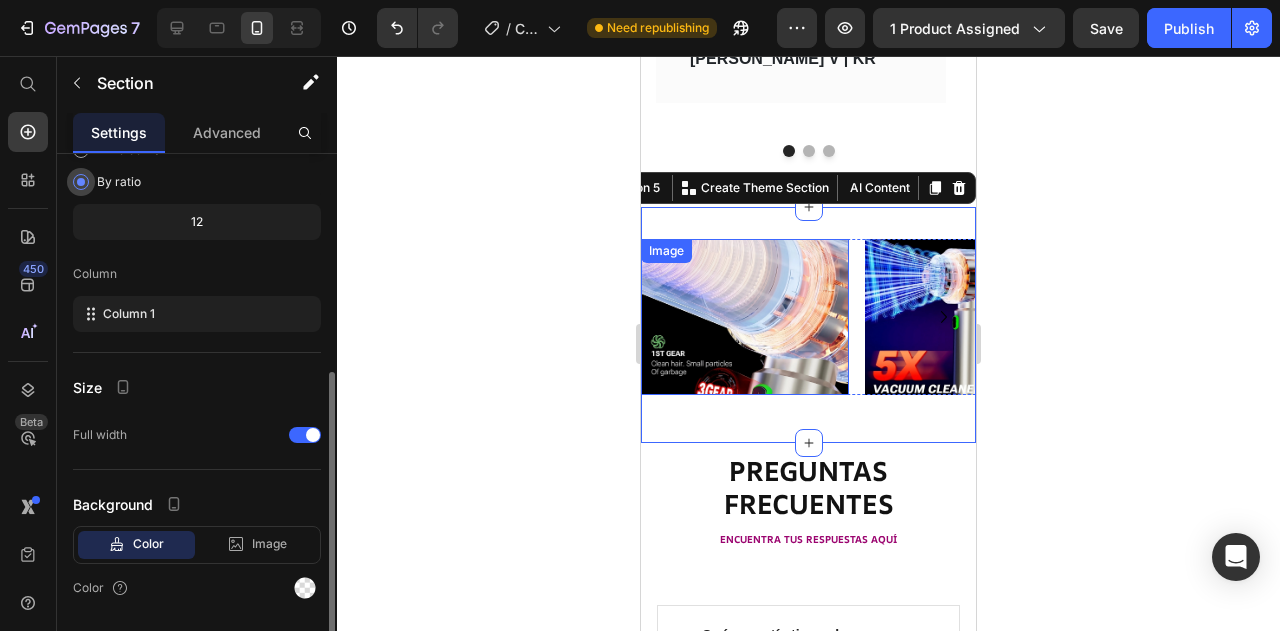 scroll, scrollTop: 228, scrollLeft: 0, axis: vertical 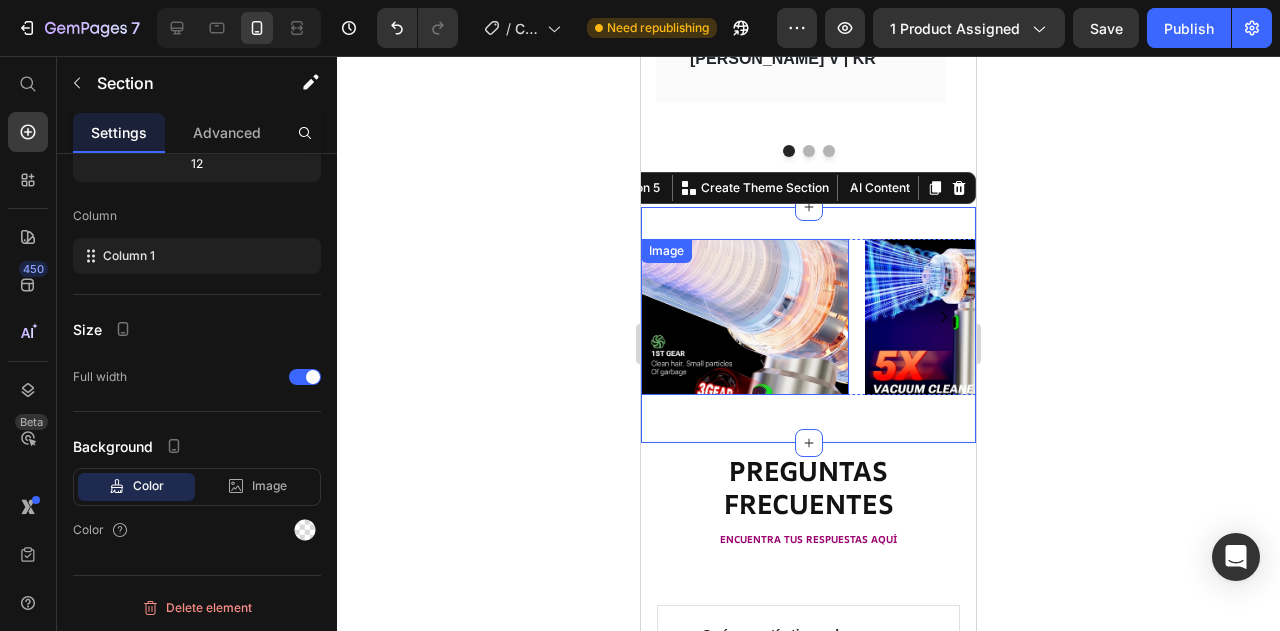click at bounding box center (745, 317) 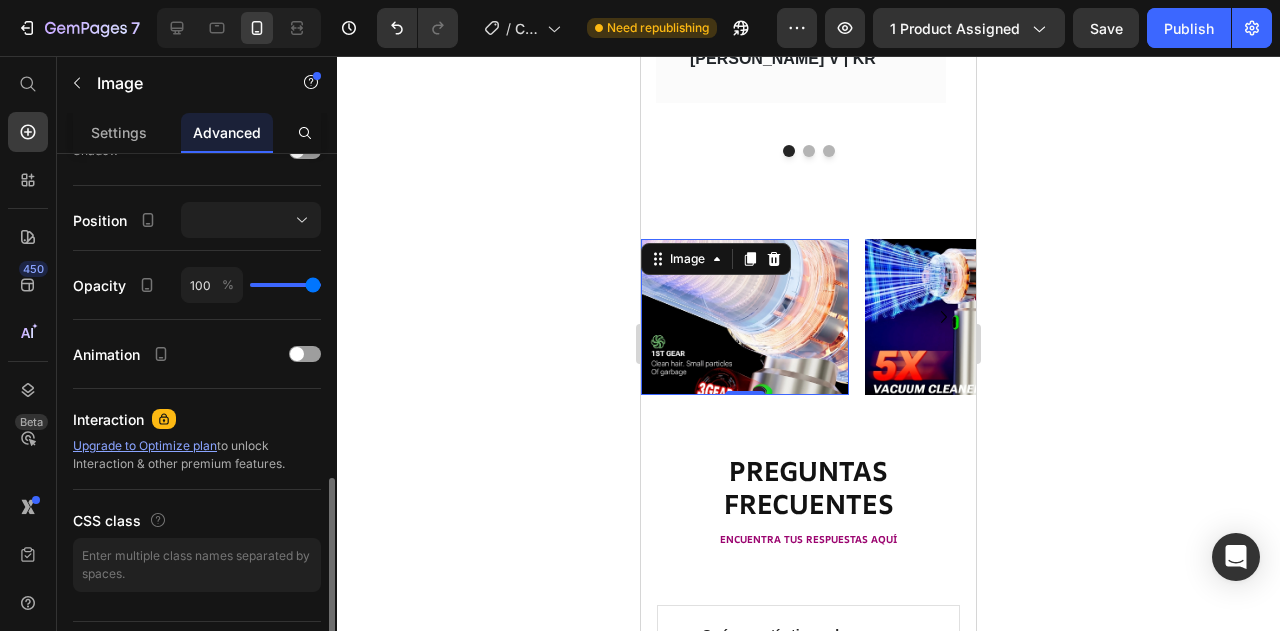 scroll, scrollTop: 731, scrollLeft: 0, axis: vertical 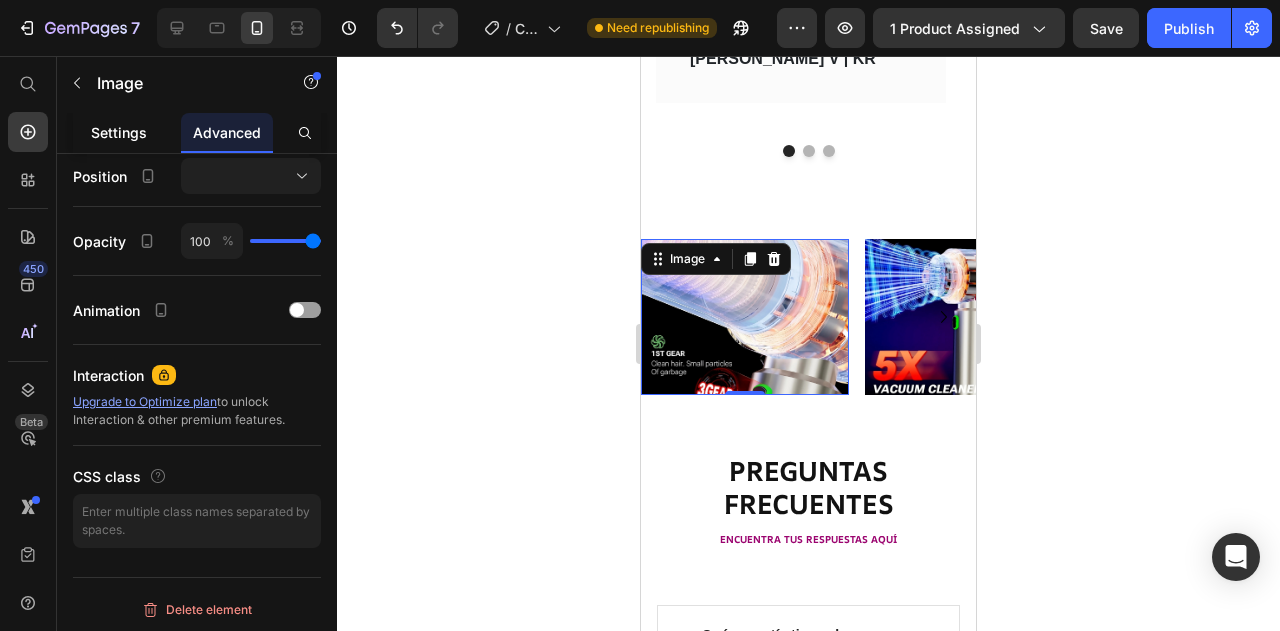 click on "Settings" at bounding box center (119, 132) 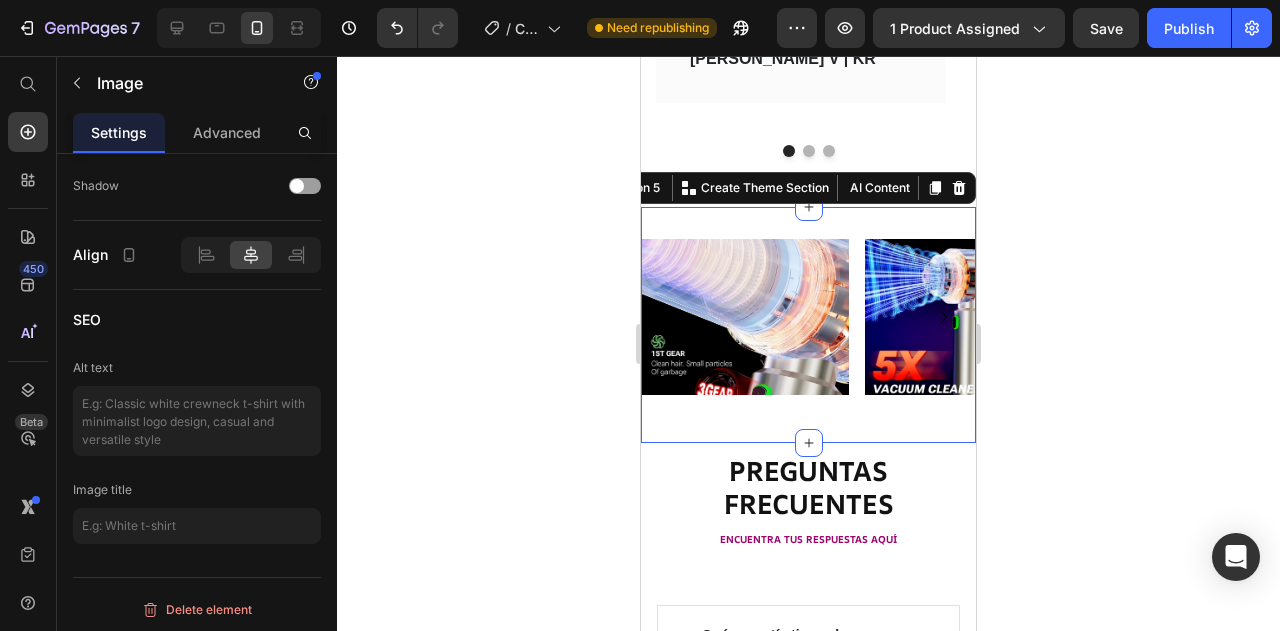 scroll, scrollTop: 0, scrollLeft: 0, axis: both 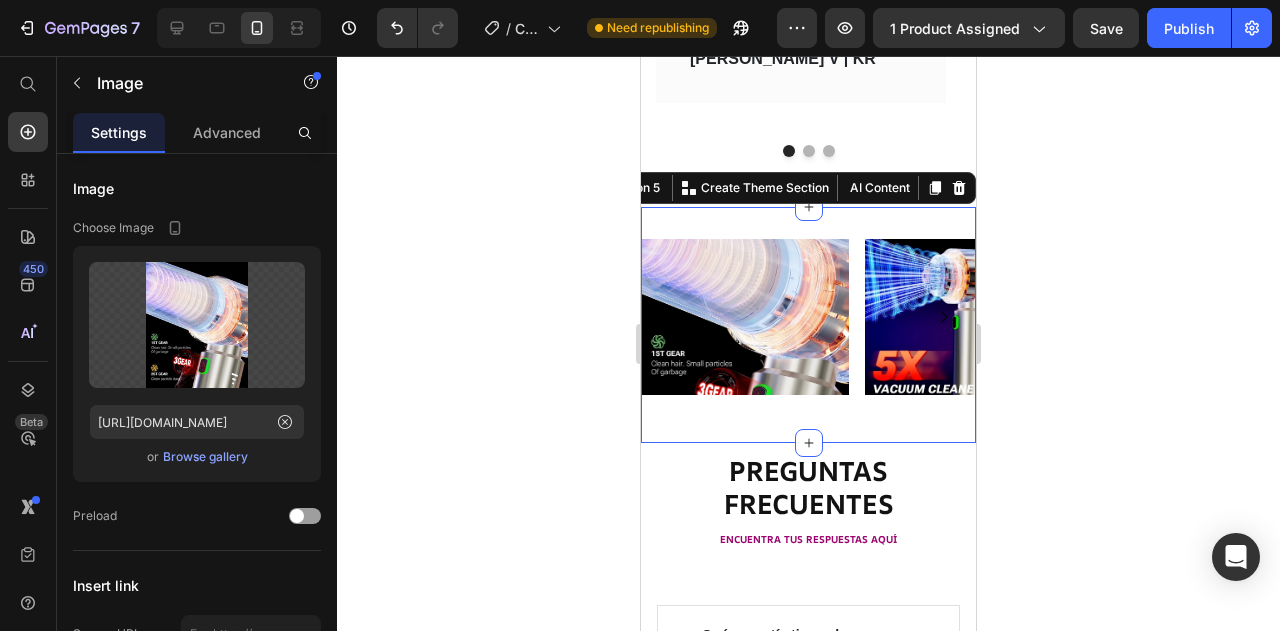 click on "Image Image Image Image
Carousel Section 5   You can create reusable sections Create Theme Section AI Content Write with GemAI What would you like to describe here? Tone and Voice Persuasive Product Show more Generate" at bounding box center [808, 325] 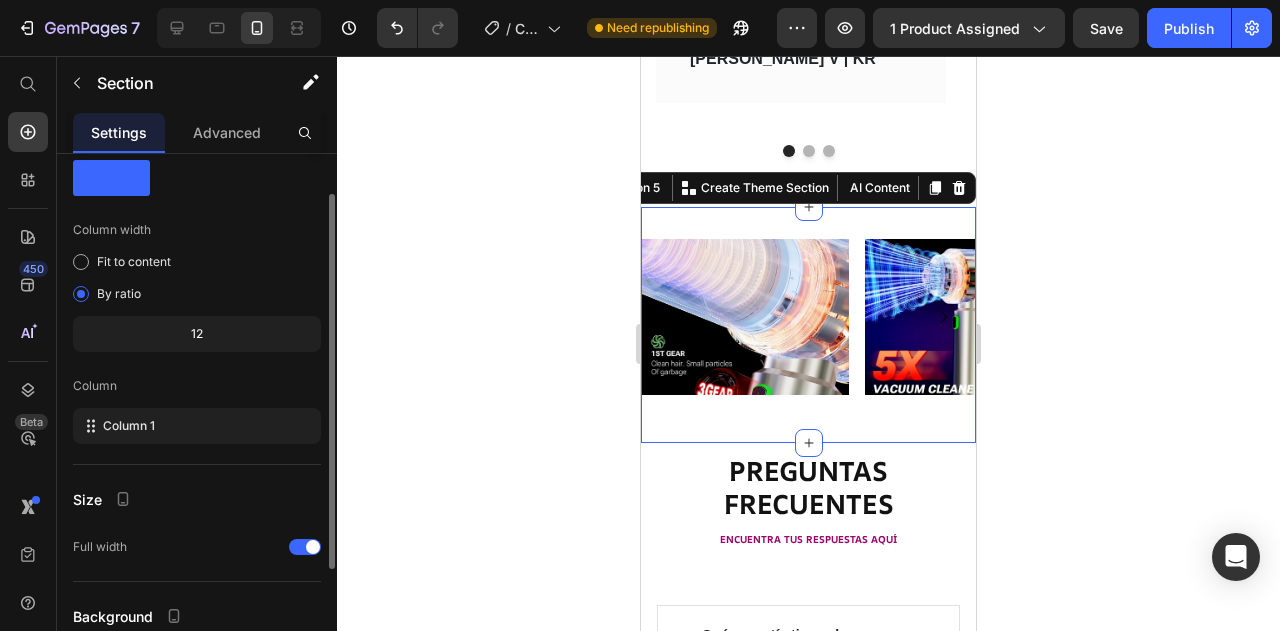 scroll, scrollTop: 0, scrollLeft: 0, axis: both 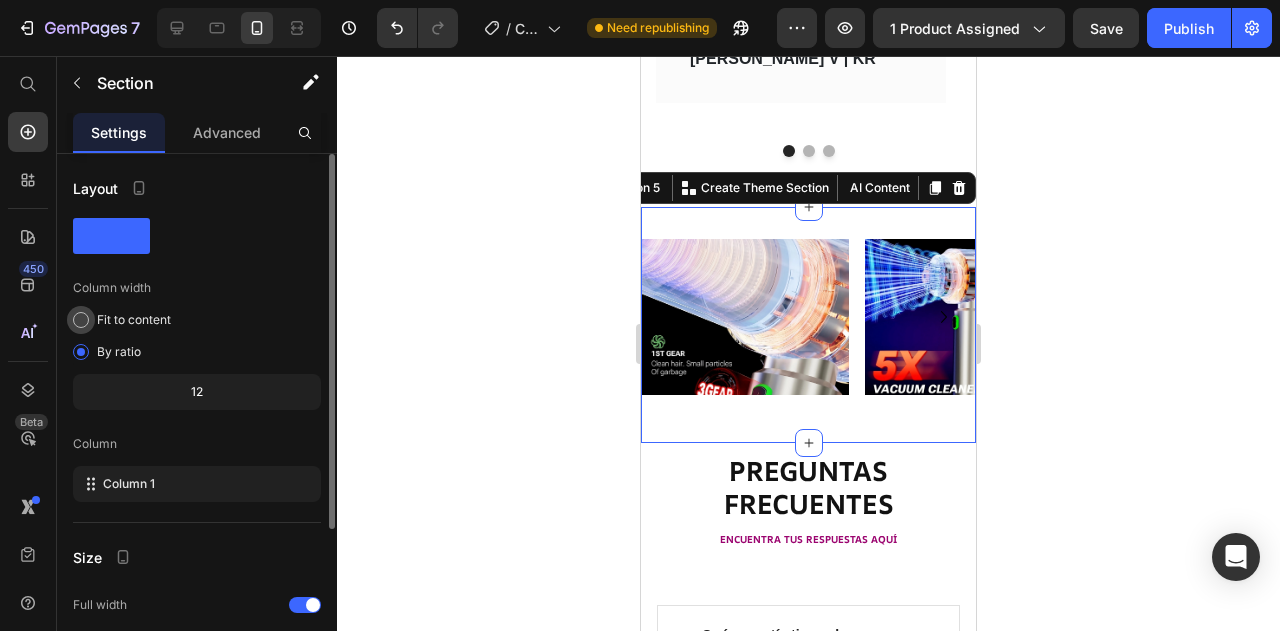 click on "Fit to content" at bounding box center (134, 320) 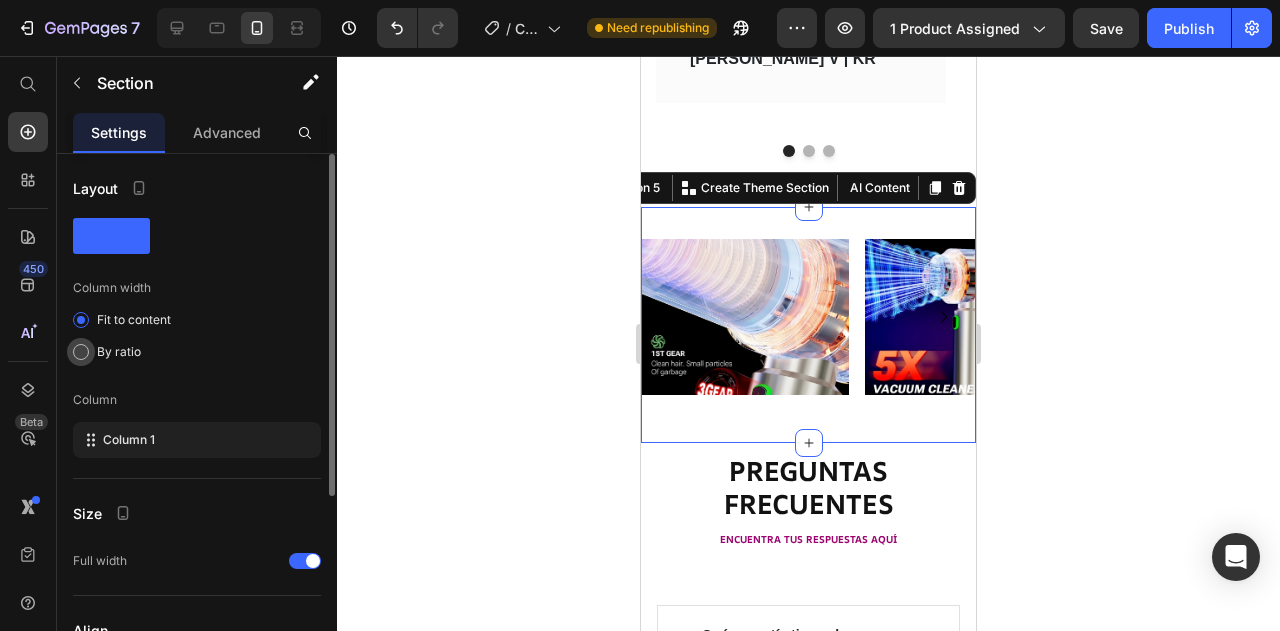 click on "By ratio" at bounding box center [119, 352] 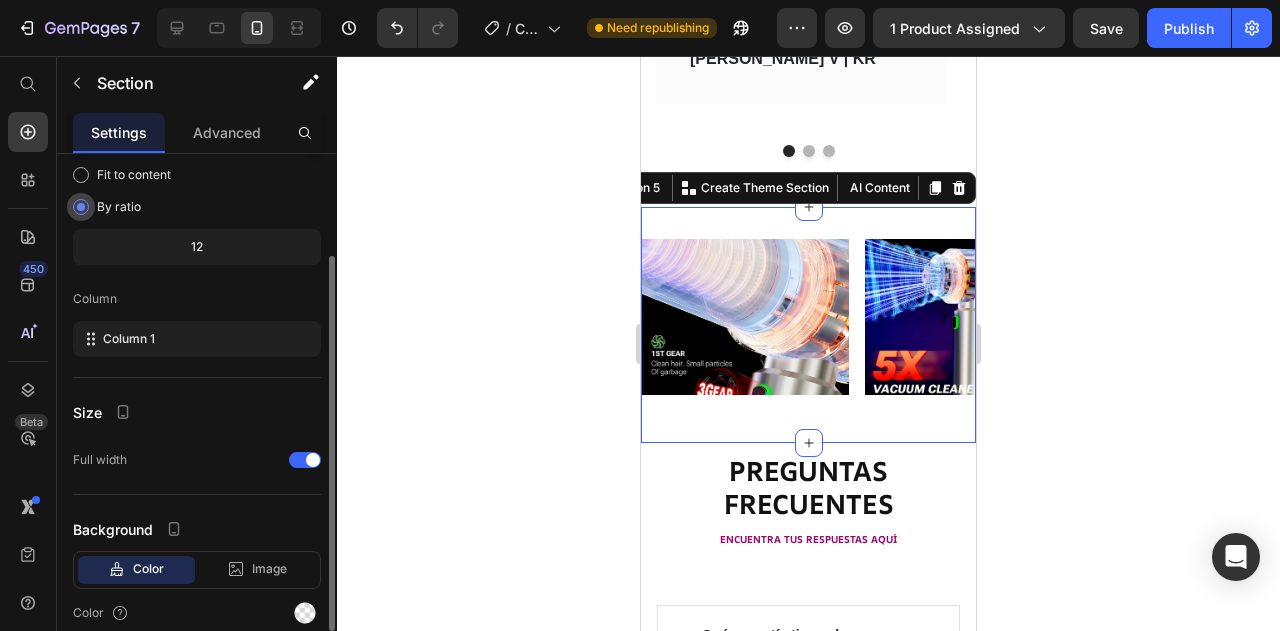 scroll, scrollTop: 228, scrollLeft: 0, axis: vertical 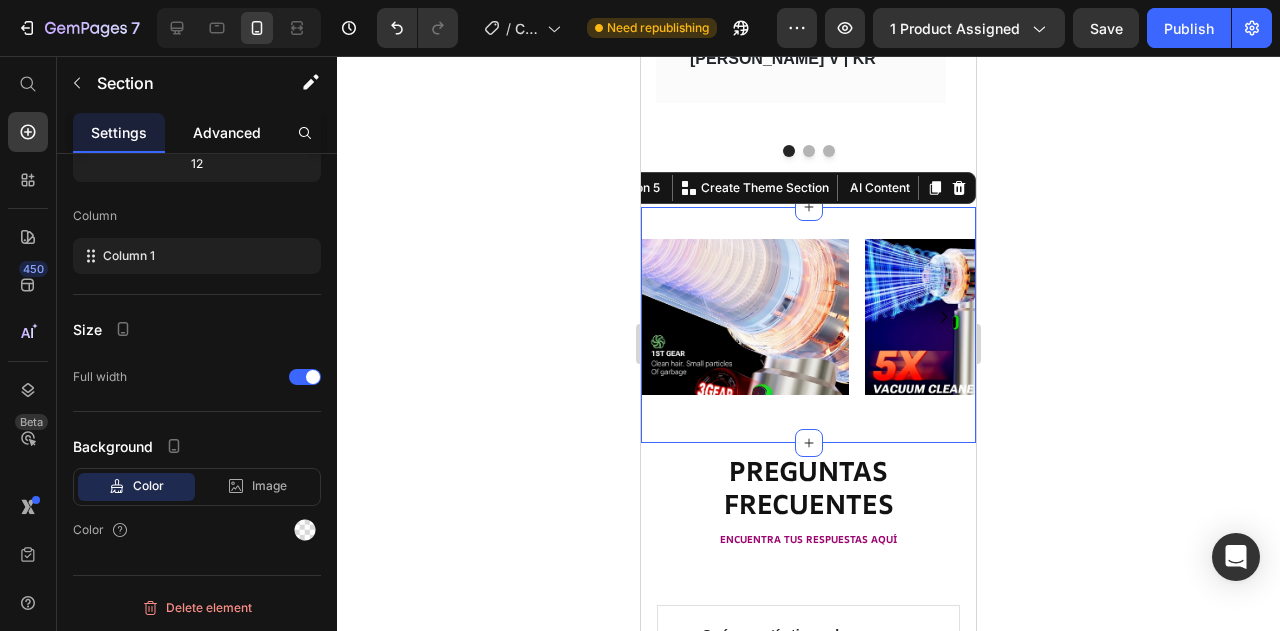 click on "Advanced" 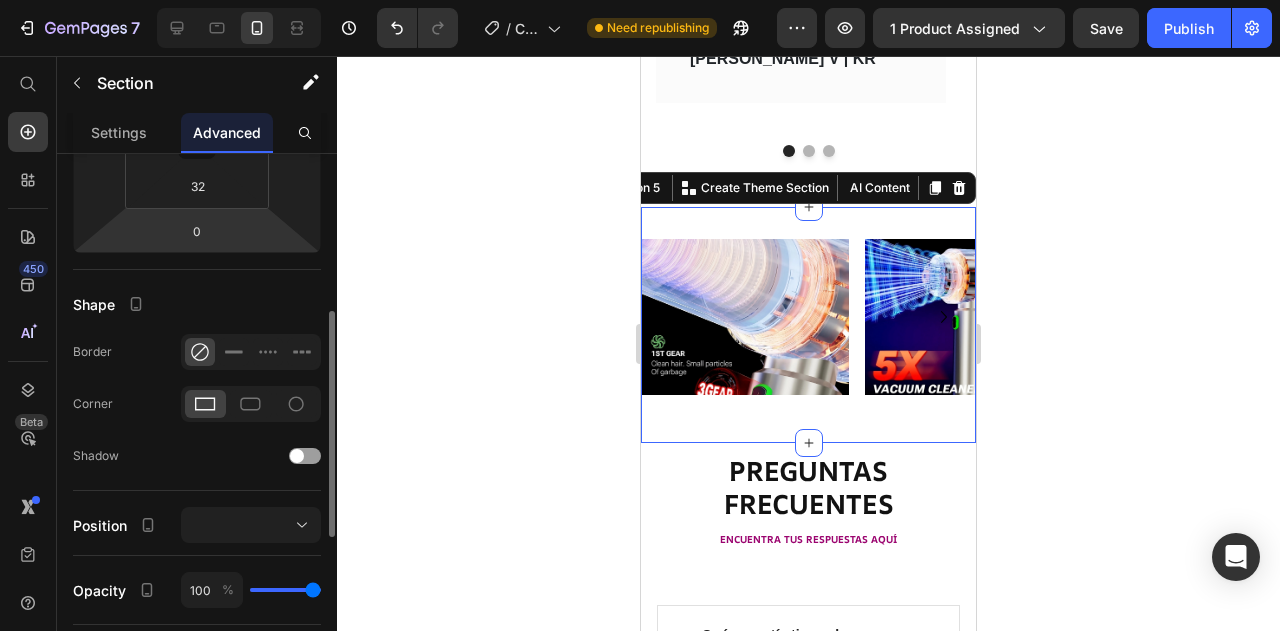 scroll, scrollTop: 366, scrollLeft: 0, axis: vertical 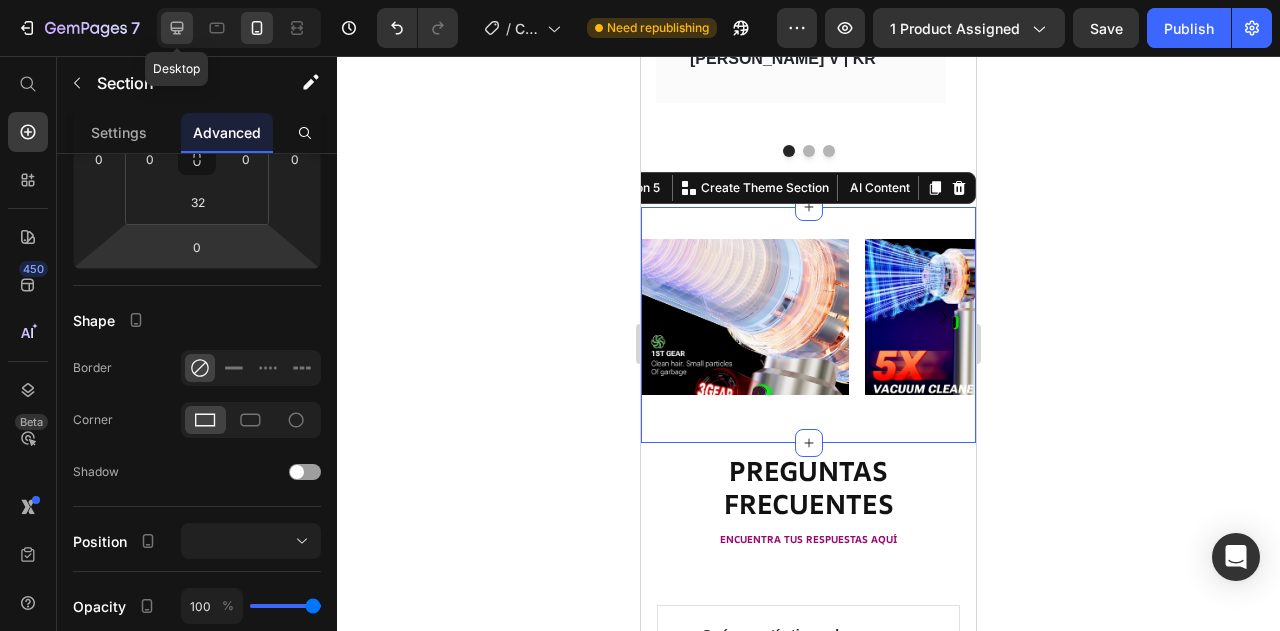 click 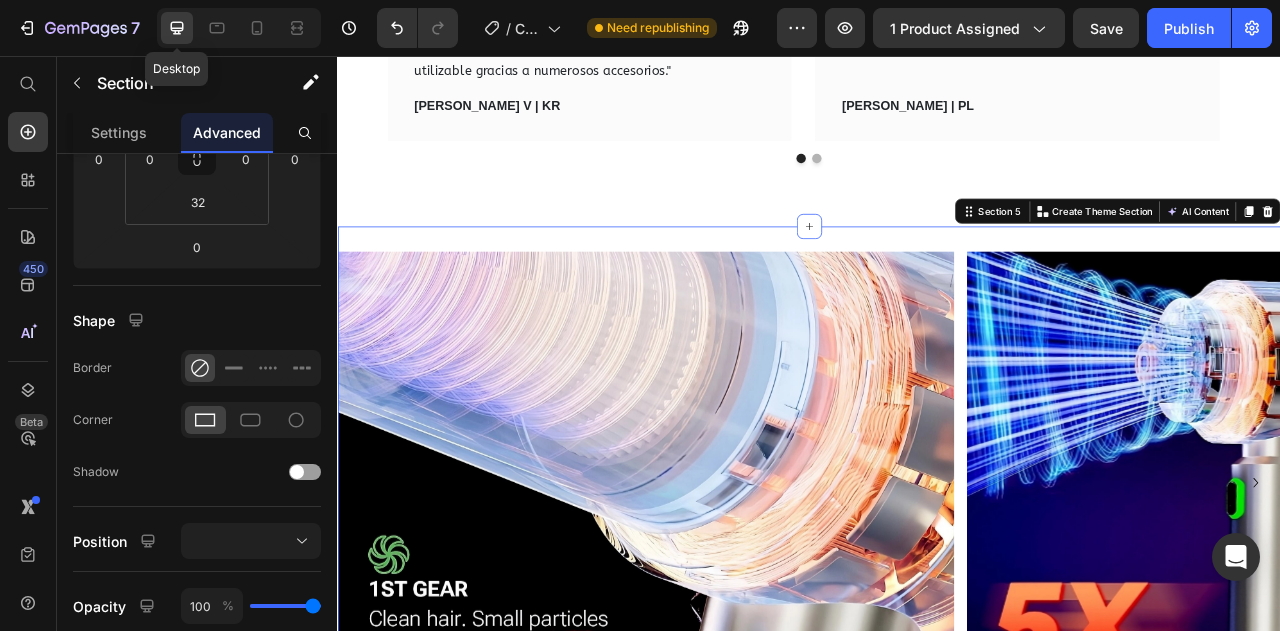 scroll, scrollTop: 3547, scrollLeft: 0, axis: vertical 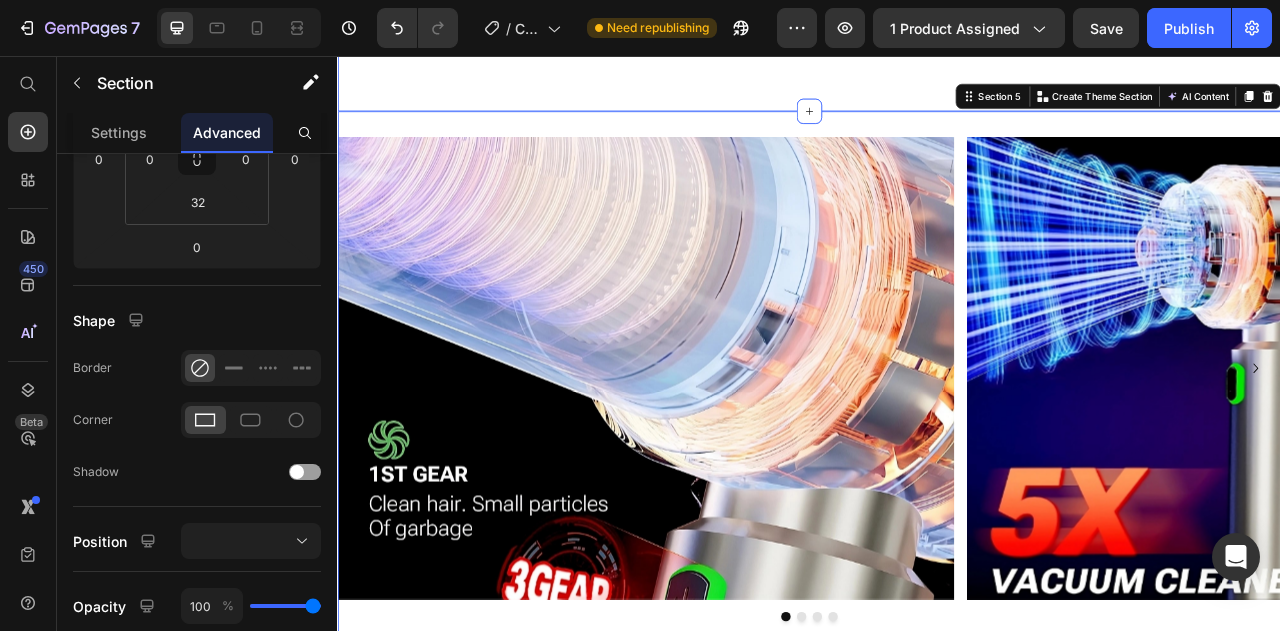 click on "LO QUE NUESTROS CLIENTES ESTAN DICIENDO Heading
Icon
Icon
Icon
Icon
Icon Row ¡Estas caminando sobre una nube! Text block "La potencia de succión es buena y el aire que sale es agradable. Lo uso para soplar en el coche y como aspiradora en la habitación. Se utiliza frecuentemente en tamaños pequeños. Calidad de plazo. Altamente utilizable gracias a numerosos accesorios." Text block Jenna Cronin V | KR Text block Row
Icon
Icon
Icon
Icon
Icon Row Funciona genial para mi coche con suciedad. Text block " muy buena compra. La aspiradora cumple con los requisitos. funciona en ambas direcciones. Teniendo en cuenta sus pequeñas dimensiones, la potencia de la aspiradora supera las expectativas ."   Text block Sherri Larson Sr. | PL Text block Row
Icon
Icon
Icon
Icon Icon Row" at bounding box center [937, -162] 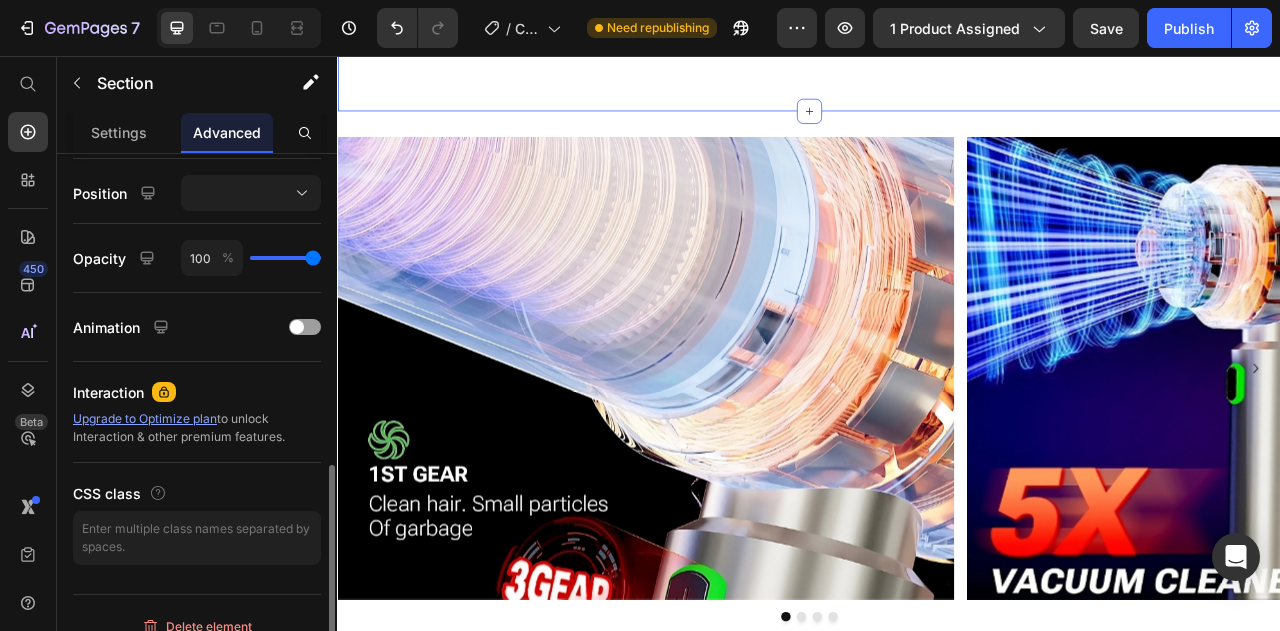 scroll, scrollTop: 835, scrollLeft: 0, axis: vertical 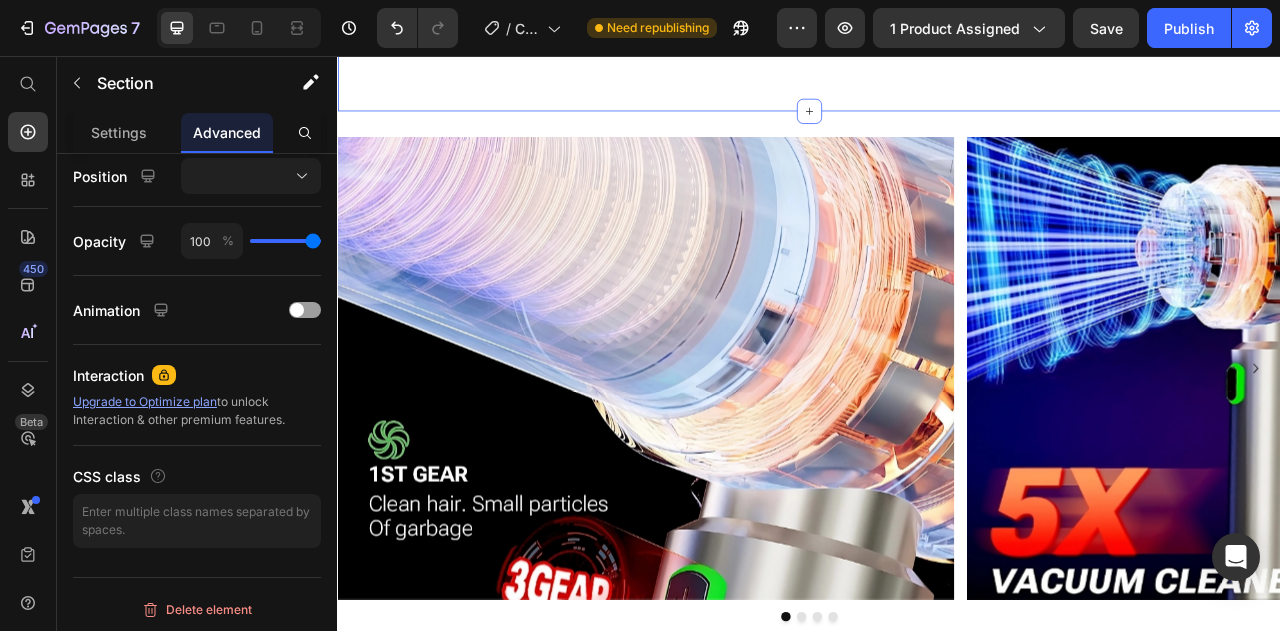 click on "Image Image Image Image
Carousel Section 5" at bounding box center [937, 474] 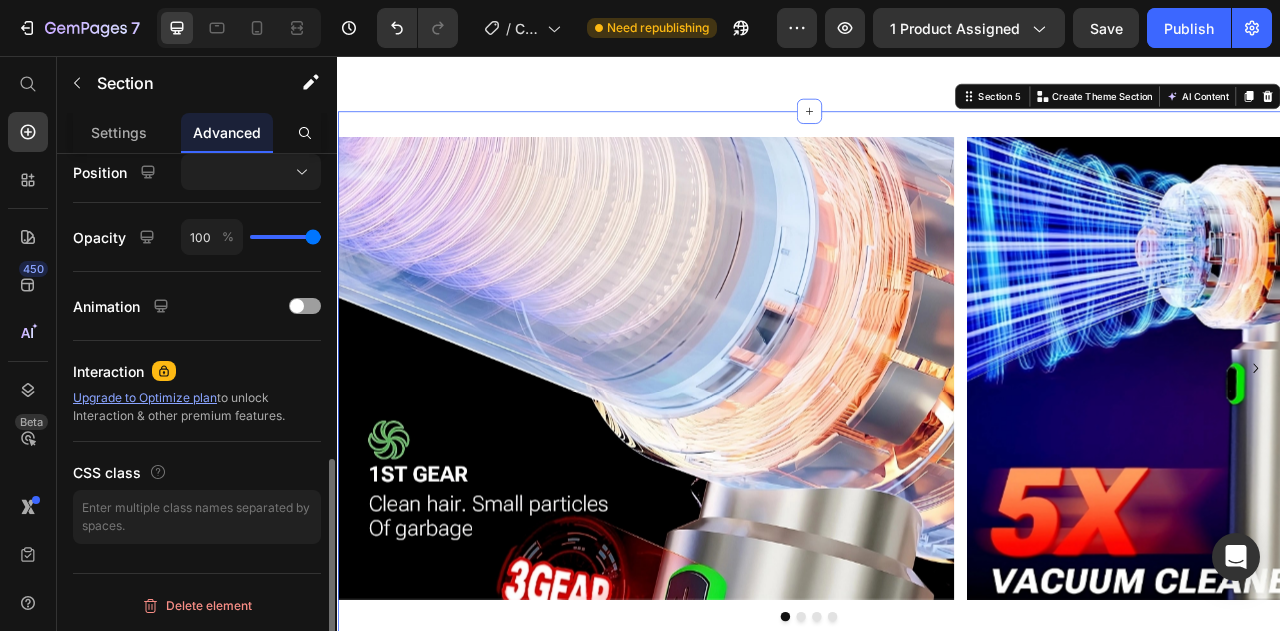 scroll, scrollTop: 731, scrollLeft: 0, axis: vertical 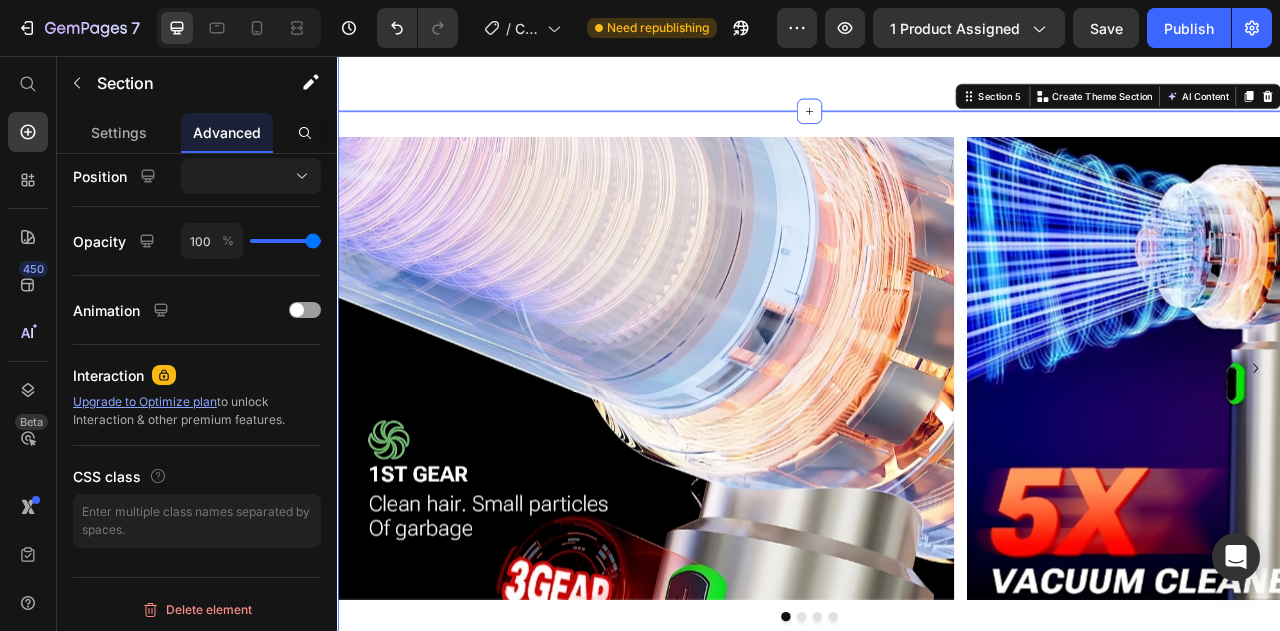 click on "LO QUE NUESTROS CLIENTES ESTAN DICIENDO Heading
Icon
Icon
Icon
Icon
Icon Row ¡Estas caminando sobre una nube! Text block "La potencia de succión es buena y el aire que sale es agradable. Lo uso para soplar en el coche y como aspiradora en la habitación. Se utiliza frecuentemente en tamaños pequeños. Calidad de plazo. Altamente utilizable gracias a numerosos accesorios." Text block Jenna Cronin V | KR Text block Row
Icon
Icon
Icon
Icon
Icon Row Funciona genial para mi coche con suciedad. Text block " muy buena compra. La aspiradora cumple con los requisitos. funciona en ambas direcciones. Teniendo en cuenta sus pequeñas dimensiones, la potencia de la aspiradora supera las expectativas ."   Text block Sherri Larson Sr. | PL Text block Row
Icon
Icon
Icon
Icon Icon Row" at bounding box center [937, -162] 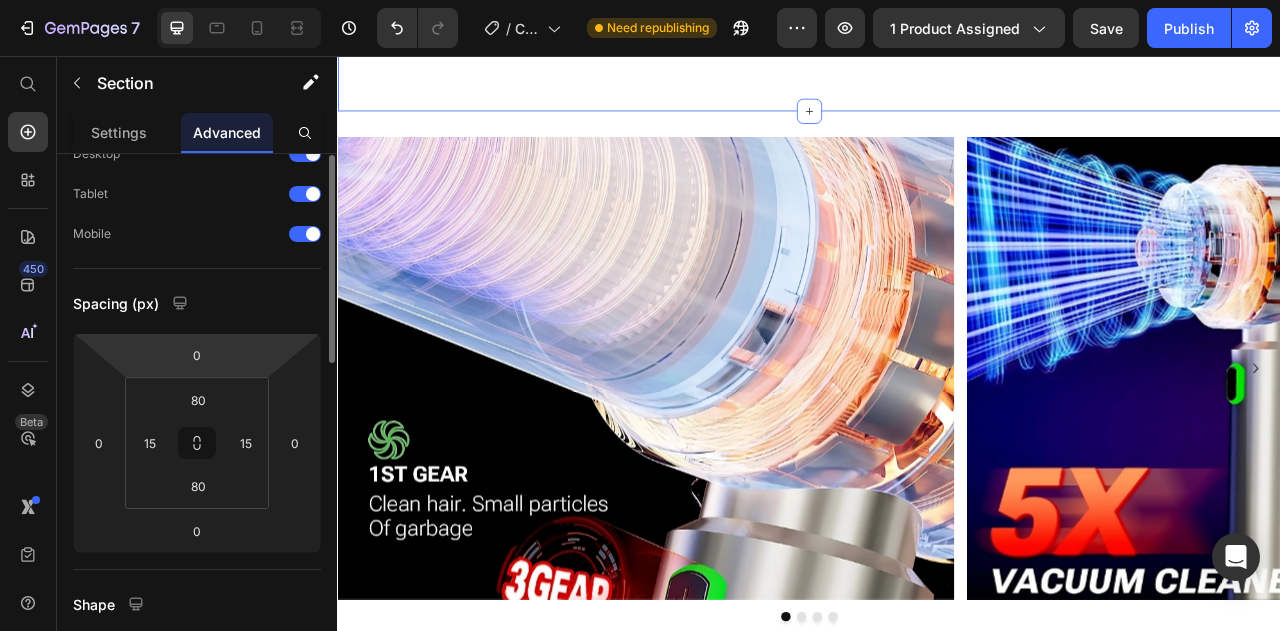 scroll, scrollTop: 0, scrollLeft: 0, axis: both 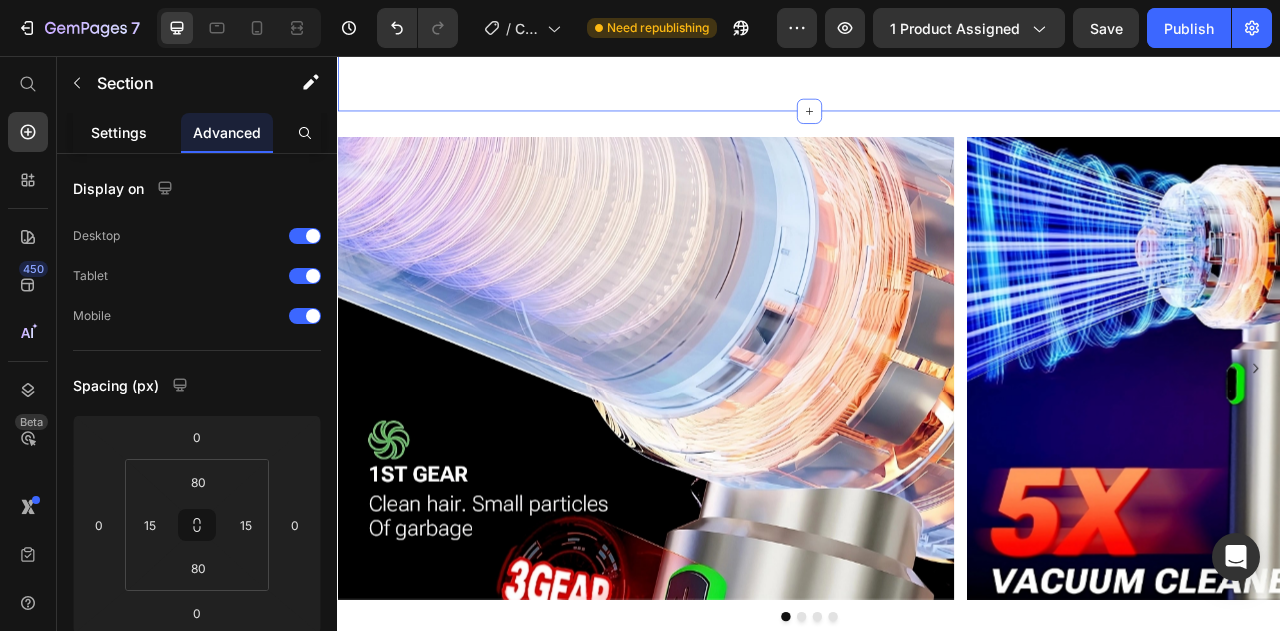click on "Settings" 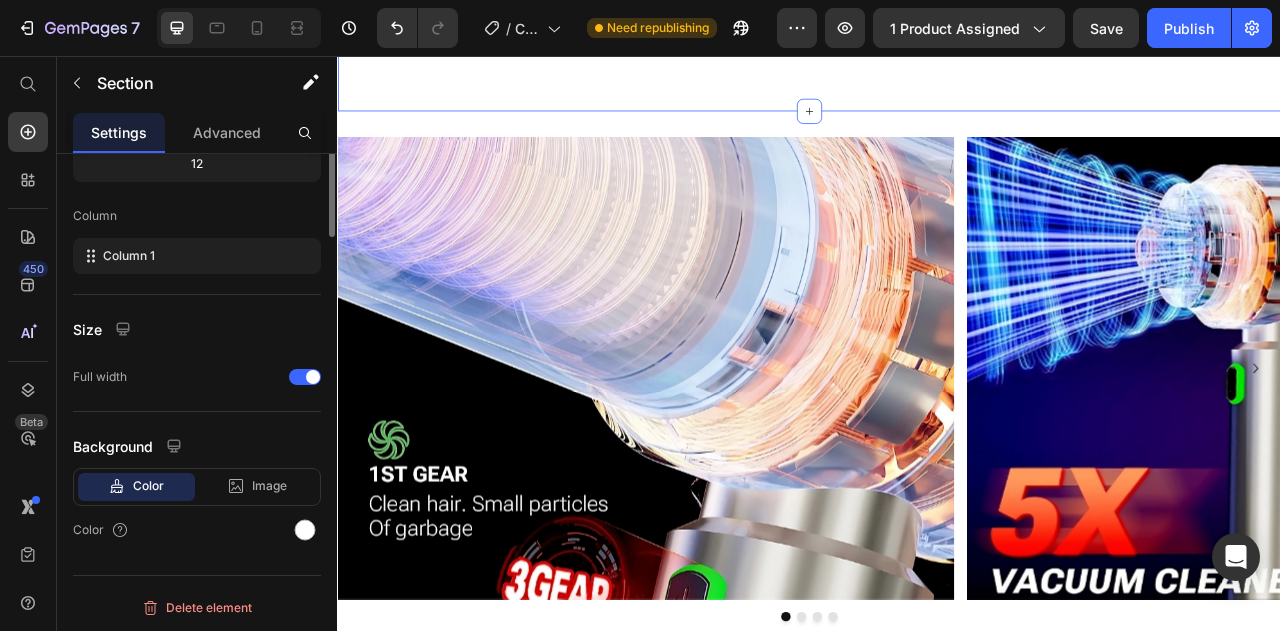 scroll, scrollTop: 0, scrollLeft: 0, axis: both 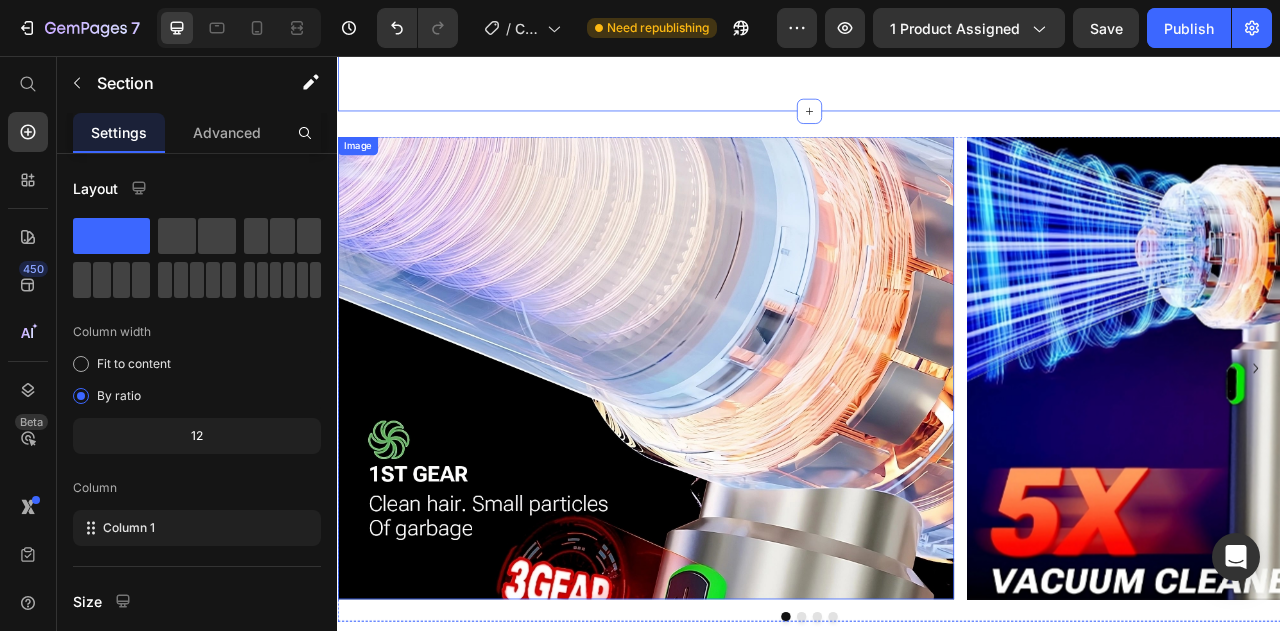 click at bounding box center [729, 452] 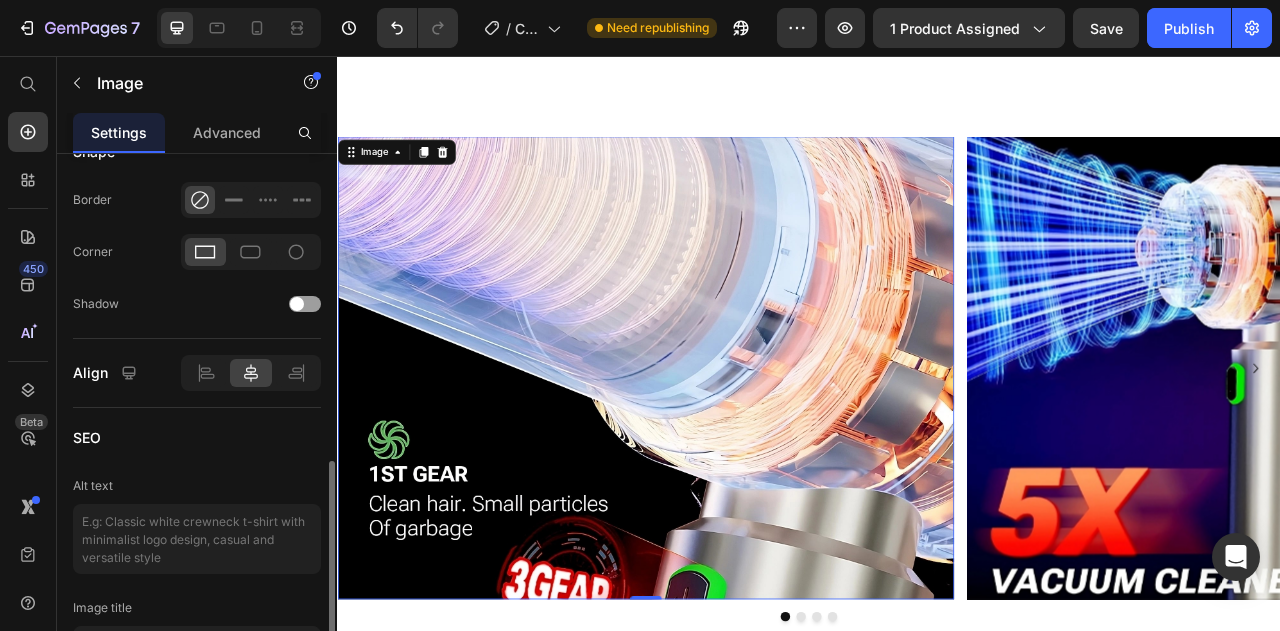 scroll, scrollTop: 998, scrollLeft: 0, axis: vertical 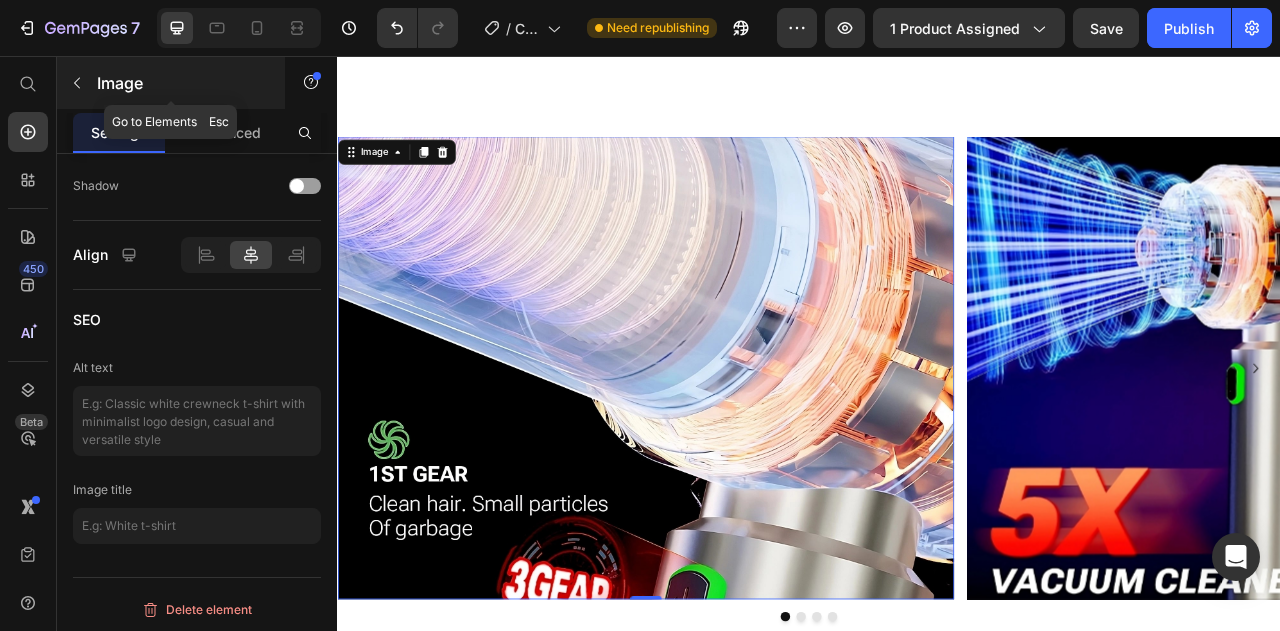 click on "Image" at bounding box center (171, 83) 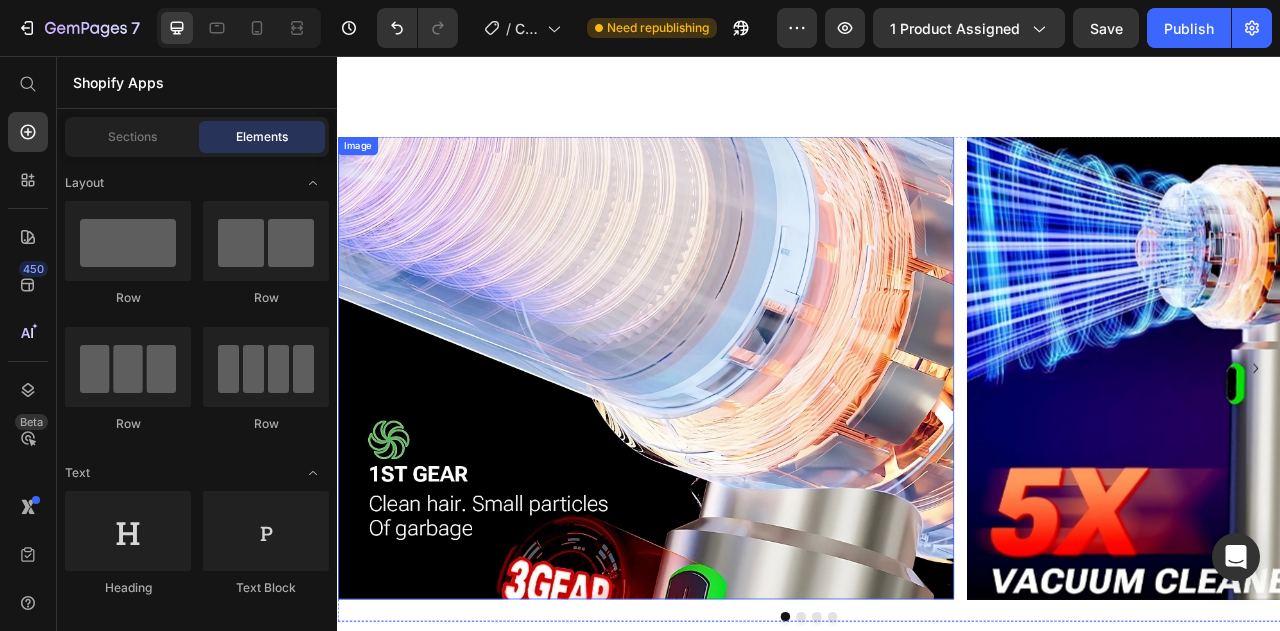 click at bounding box center (729, 452) 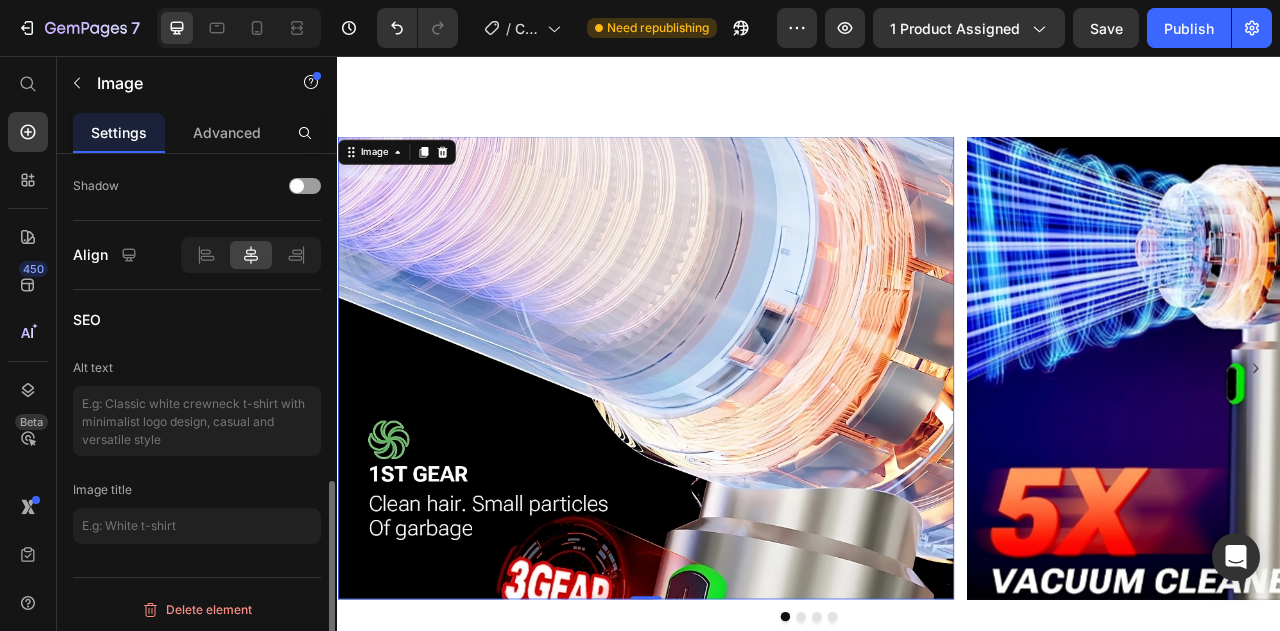 scroll, scrollTop: 982, scrollLeft: 0, axis: vertical 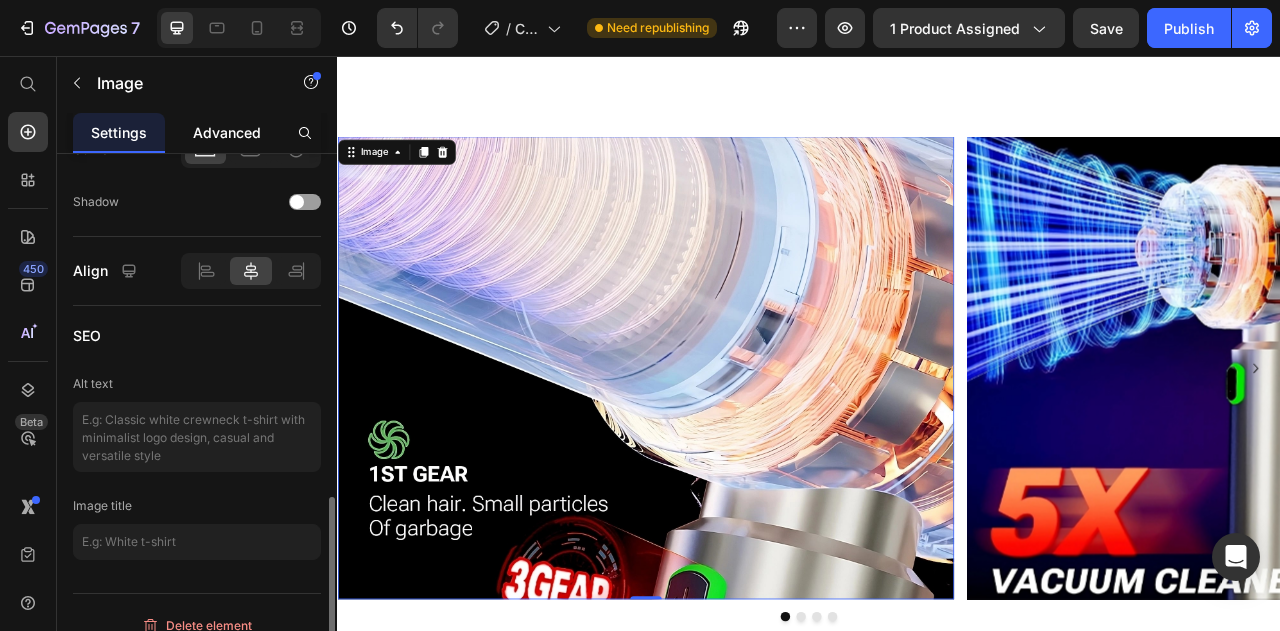 click on "Advanced" at bounding box center [227, 132] 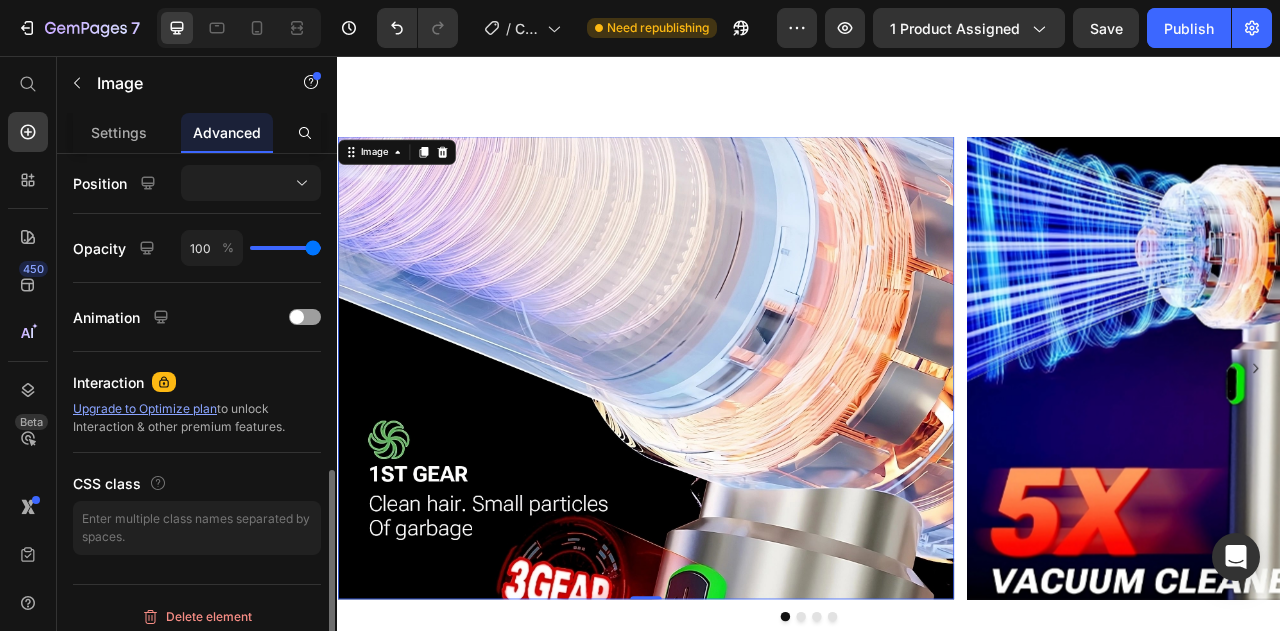 scroll, scrollTop: 731, scrollLeft: 0, axis: vertical 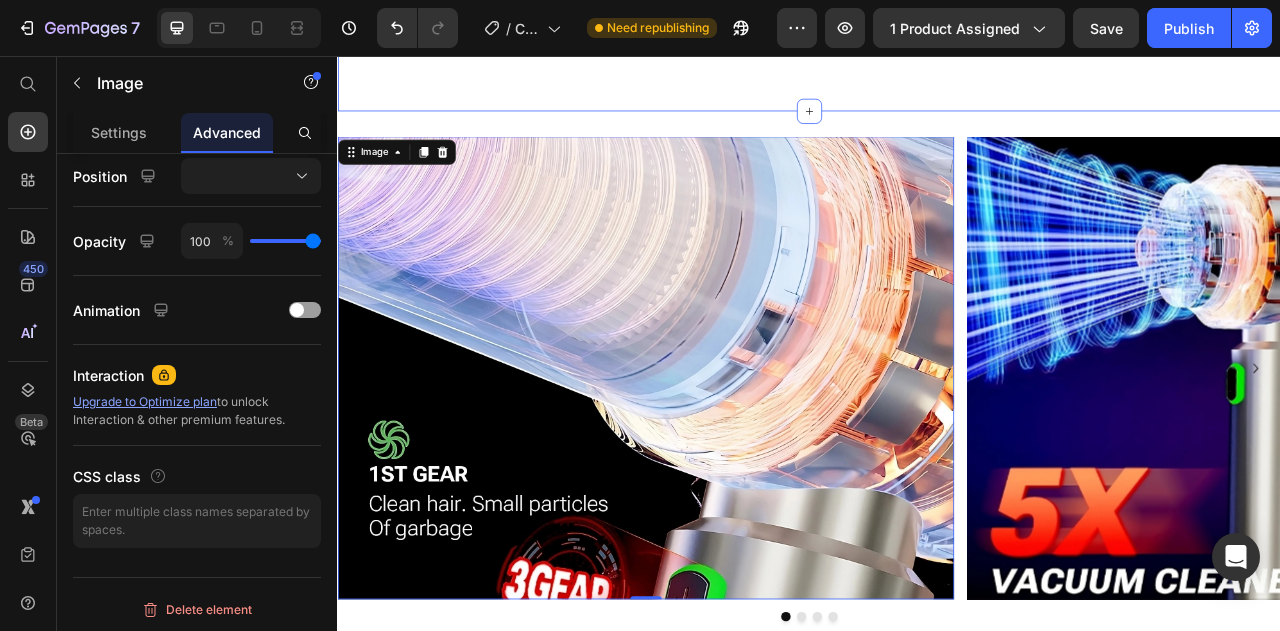 click on "Image   0 Image Image Image
Carousel Section 5" at bounding box center (937, 474) 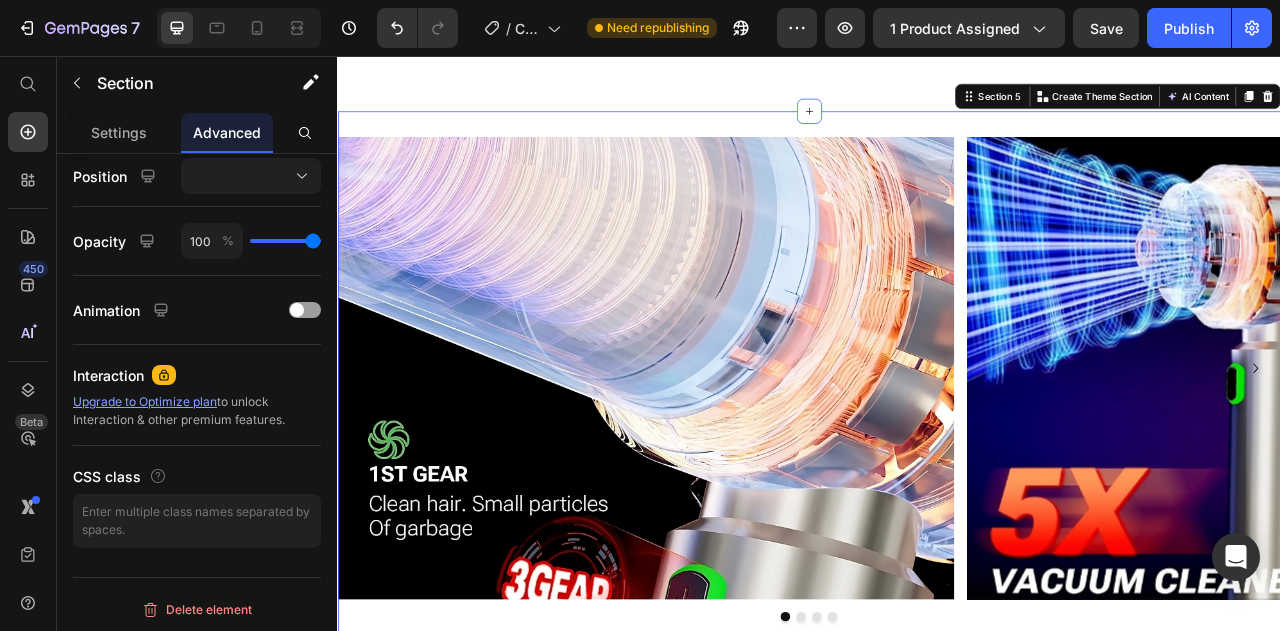 scroll, scrollTop: 0, scrollLeft: 0, axis: both 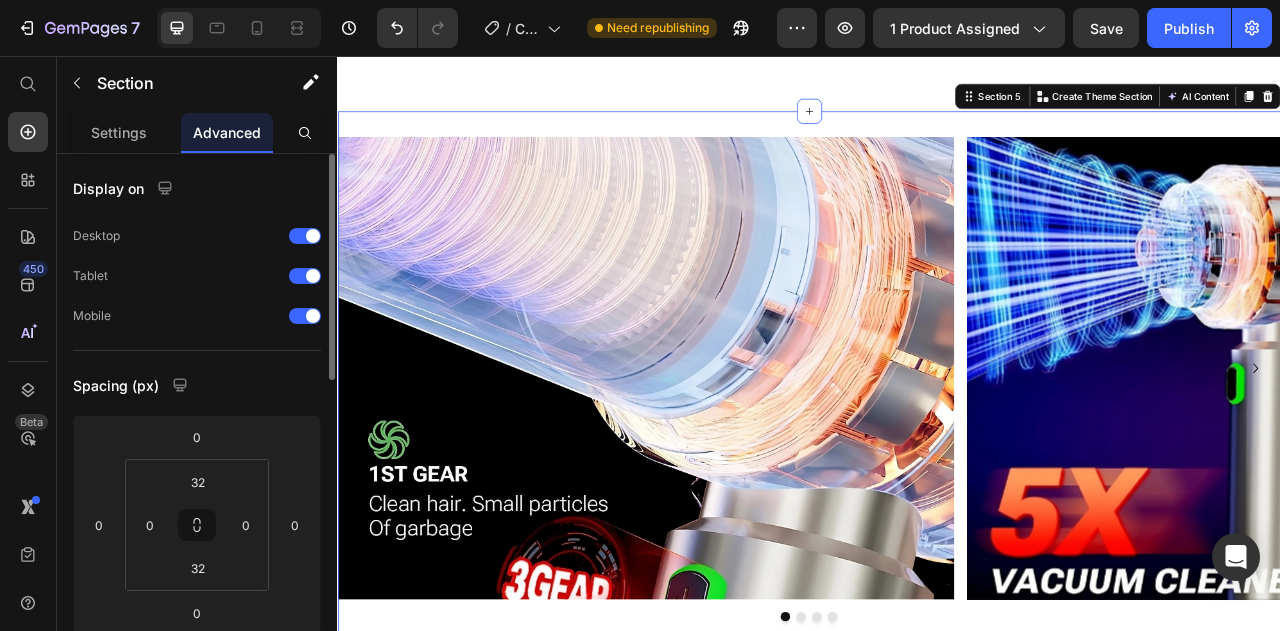 click on "Image Image Image Image
Carousel Section 5   You can create reusable sections Create Theme Section AI Content Write with GemAI What would you like to describe here? Tone and Voice Persuasive Product Aspiradora Inalámbrica y Portátil para Coche y Hogar Show more Generate" at bounding box center [937, 474] 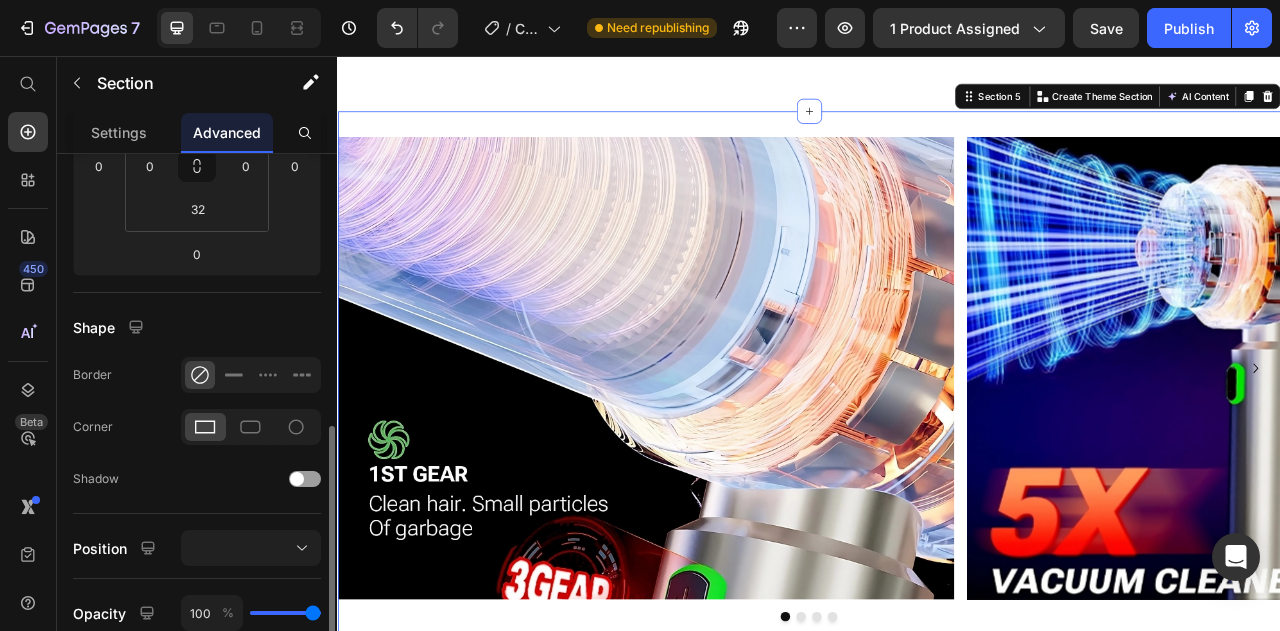scroll, scrollTop: 731, scrollLeft: 0, axis: vertical 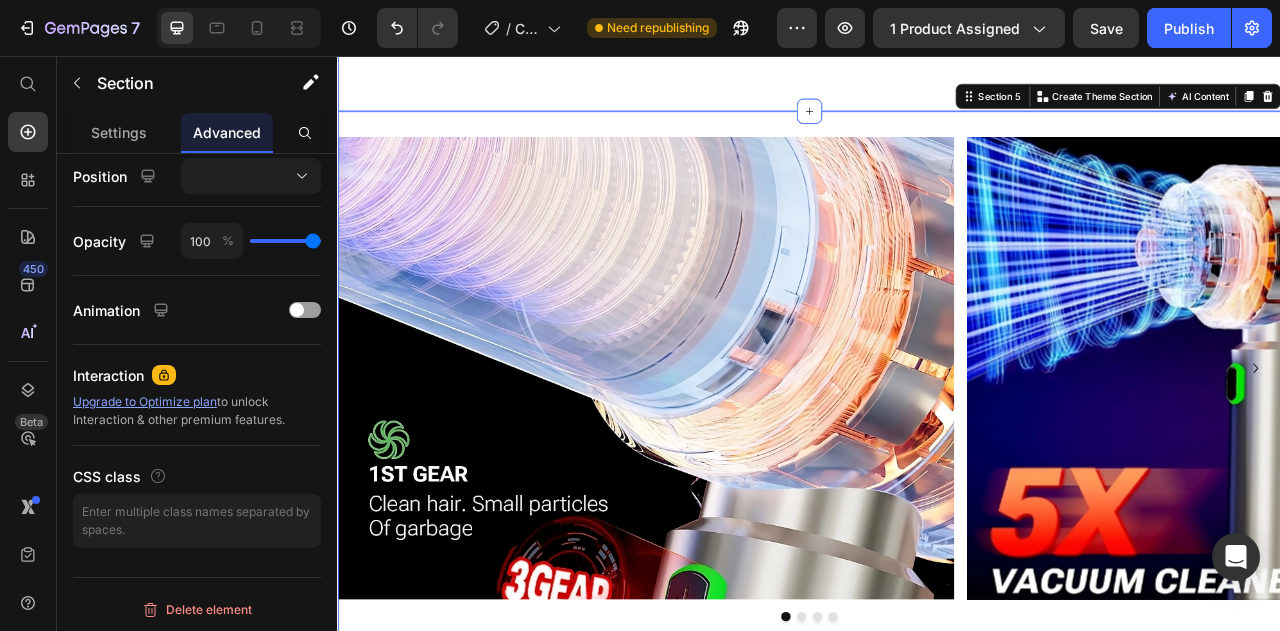 click on "LO QUE NUESTROS CLIENTES ESTAN DICIENDO Heading
Icon
Icon
Icon
Icon
Icon Row ¡Estas caminando sobre una nube! Text block "La potencia de succión es buena y el aire que sale es agradable. Lo uso para soplar en el coche y como aspiradora en la habitación. Se utiliza frecuentemente en tamaños pequeños. Calidad de plazo. Altamente utilizable gracias a numerosos accesorios." Text block Jenna Cronin V | KR Text block Row
Icon
Icon
Icon
Icon
Icon Row Funciona genial para mi coche con suciedad. Text block " muy buena compra. La aspiradora cumple con los requisitos. funciona en ambas direcciones. Teniendo en cuenta sus pequeñas dimensiones, la potencia de la aspiradora supera las expectativas ."   Text block Sherri Larson Sr. | PL Text block Row
Icon
Icon
Icon
Icon Icon Row" at bounding box center [937, -162] 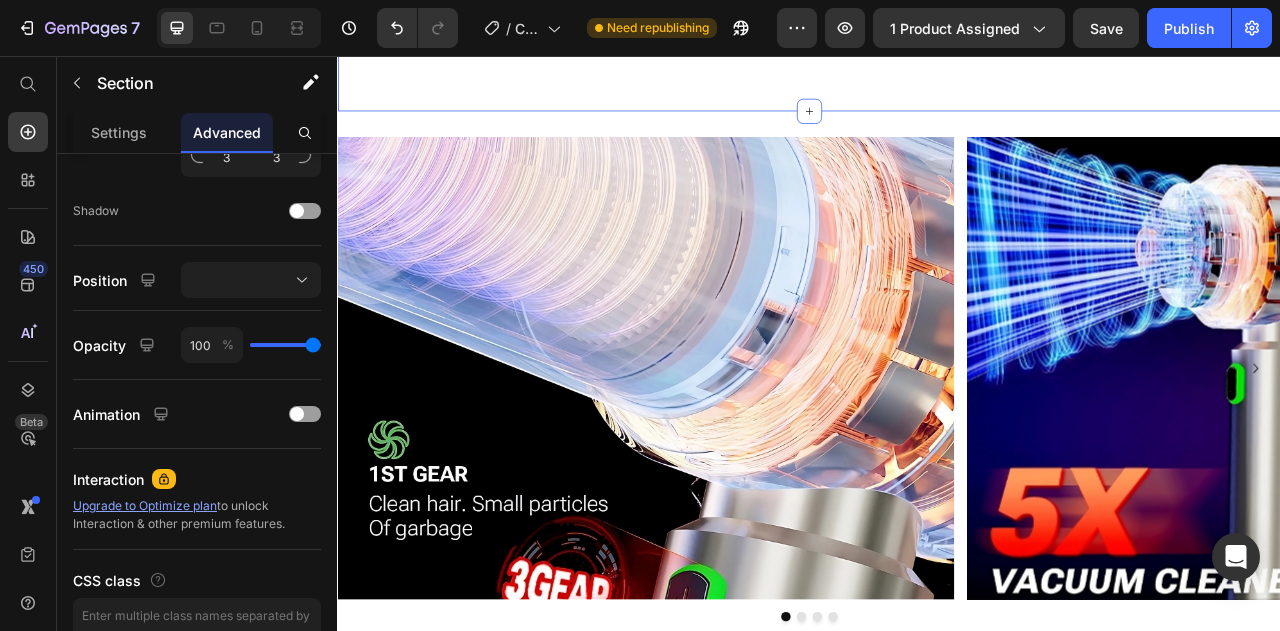 click on "LO QUE NUESTROS CLIENTES ESTAN DICIENDO Heading
Icon
Icon
Icon
Icon
Icon Row ¡Estas caminando sobre una nube! Text block "La potencia de succión es buena y el aire que sale es agradable. Lo uso para soplar en el coche y como aspiradora en la habitación. Se utiliza frecuentemente en tamaños pequeños. Calidad de plazo. Altamente utilizable gracias a numerosos accesorios." Text block Jenna Cronin V | KR Text block Row
Icon
Icon
Icon
Icon
Icon Row Funciona genial para mi coche con suciedad. Text block " muy buena compra. La aspiradora cumple con los requisitos. funciona en ambas direcciones. Teniendo en cuenta sus pequeñas dimensiones, la potencia de la aspiradora supera las expectativas ."   Text block Sherri Larson Sr. | PL Text block Row
Icon
Icon
Icon
Icon Icon Row" at bounding box center (937, -162) 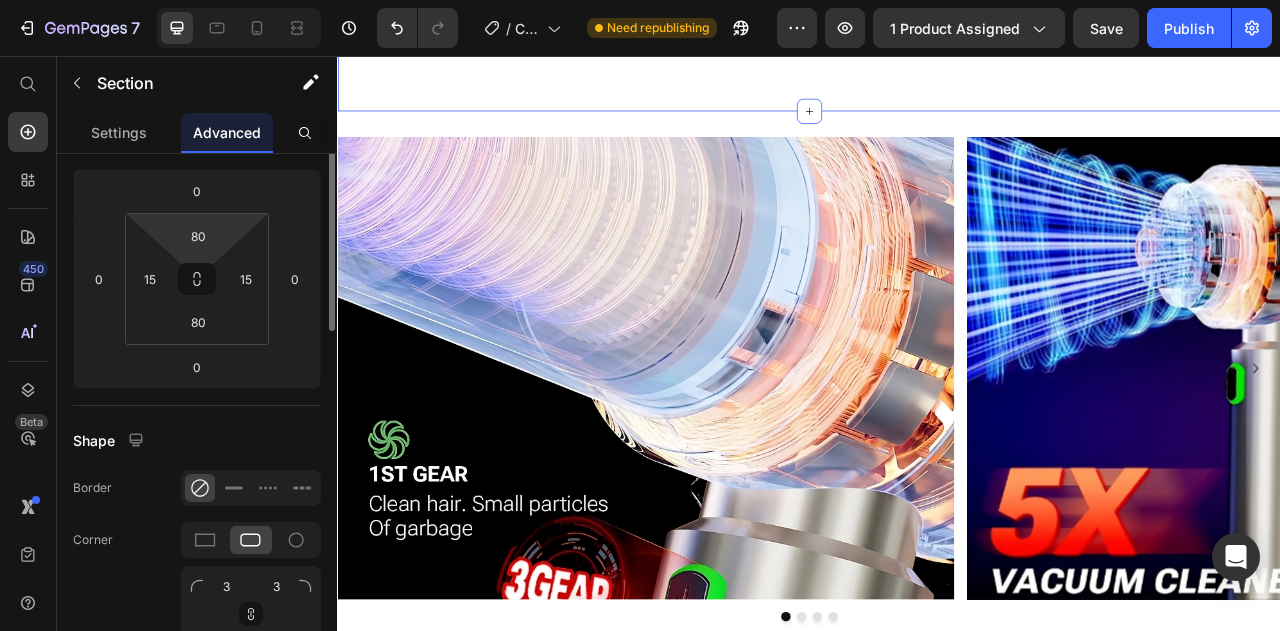 scroll, scrollTop: 142, scrollLeft: 0, axis: vertical 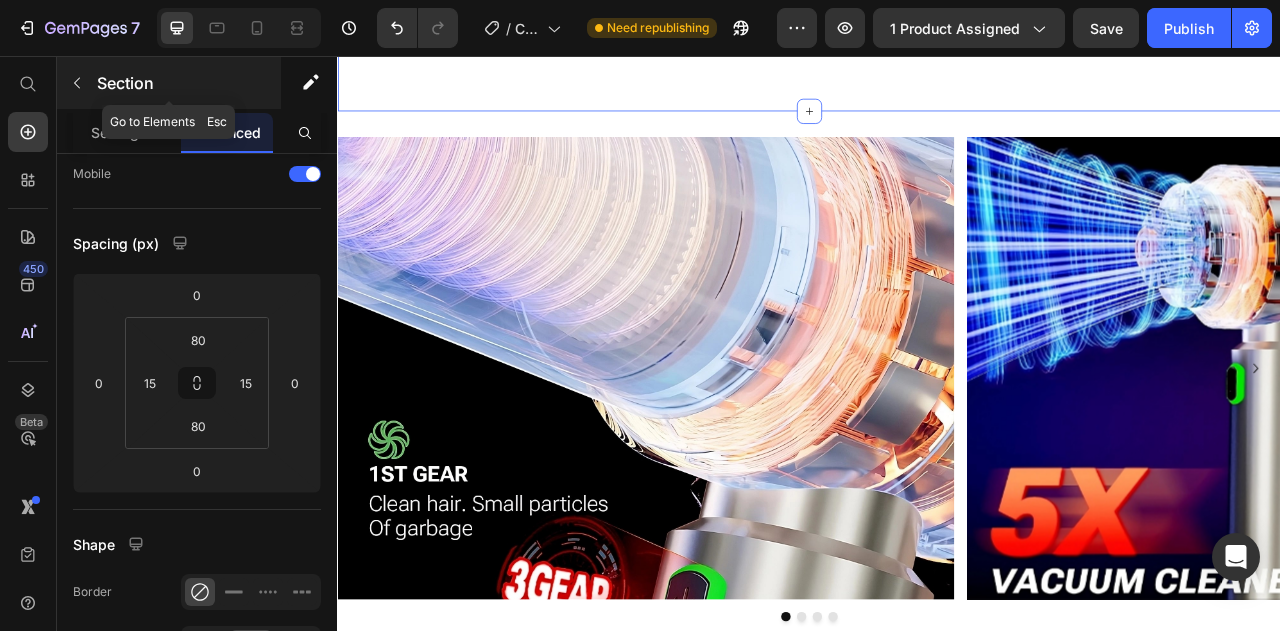click at bounding box center (77, 83) 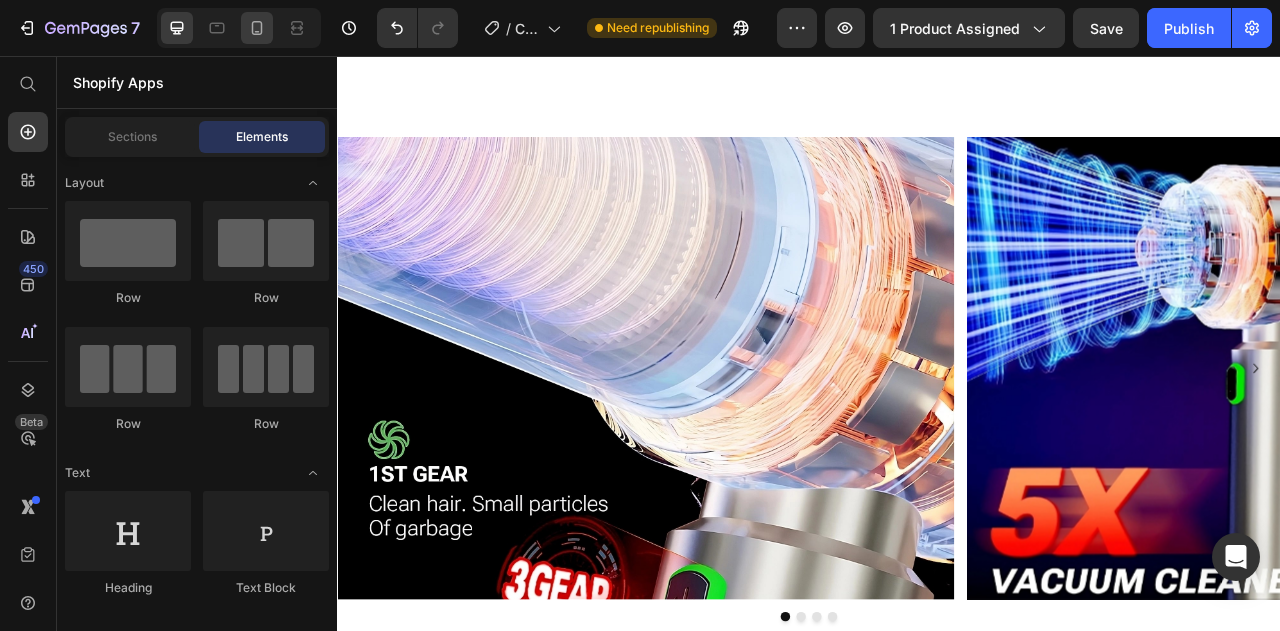 click 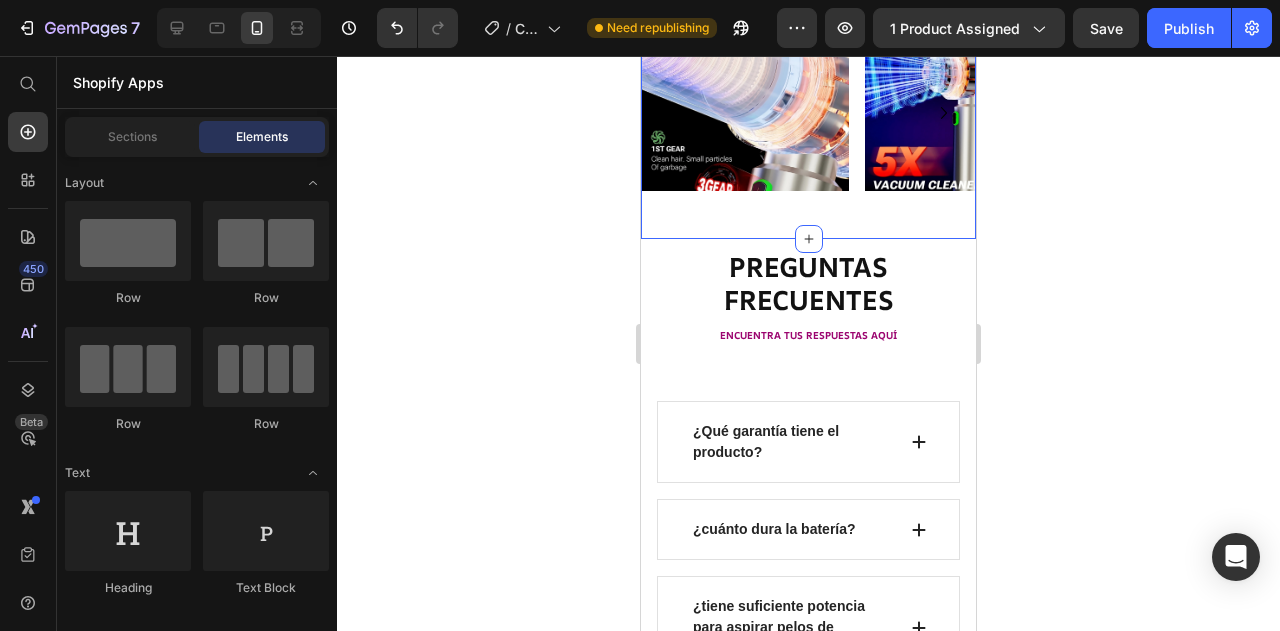 scroll, scrollTop: 3340, scrollLeft: 0, axis: vertical 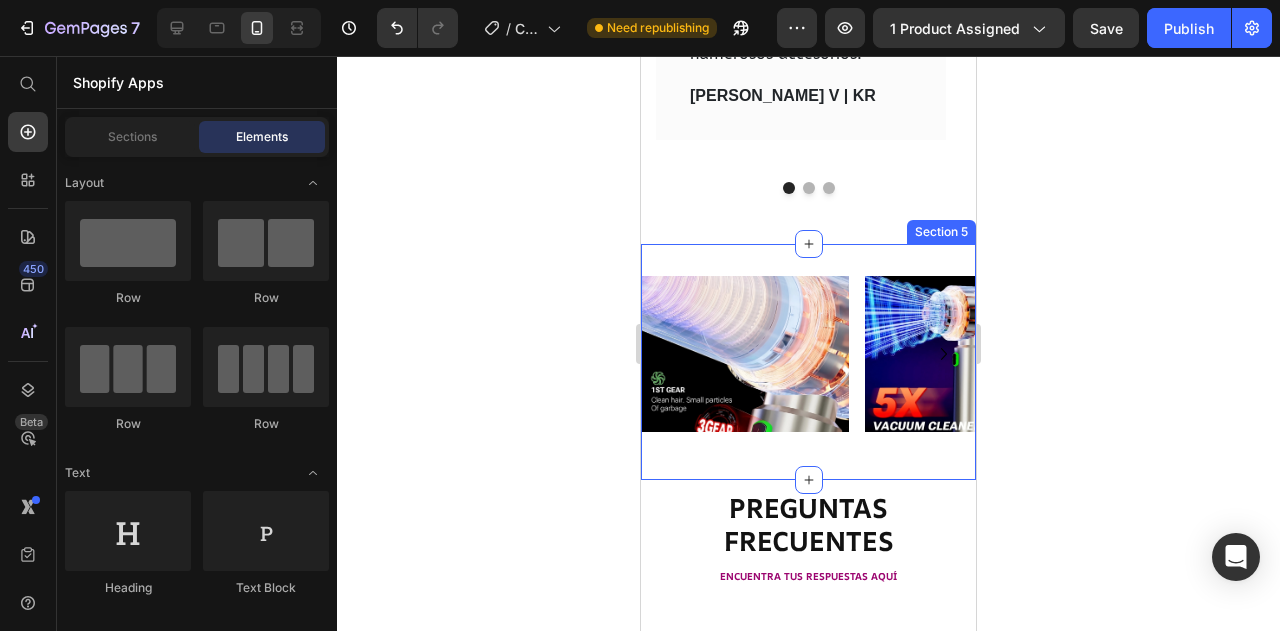click on "Image Image Image Image
Carousel Section 5" at bounding box center [808, 362] 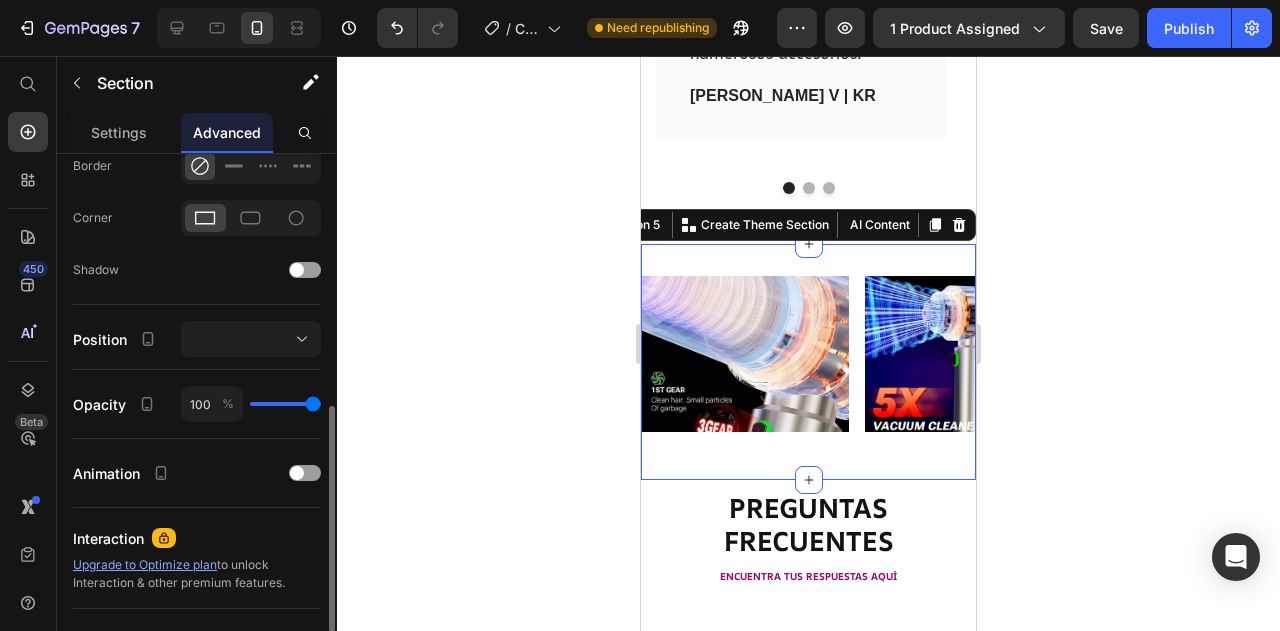 scroll, scrollTop: 562, scrollLeft: 0, axis: vertical 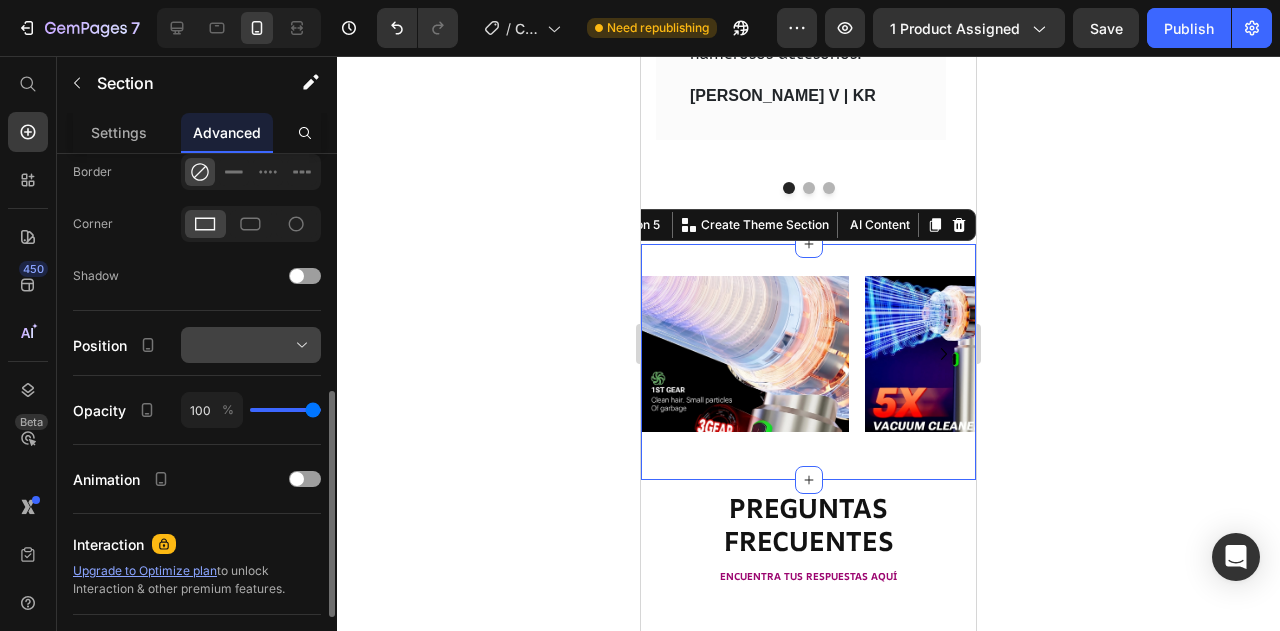 click at bounding box center [251, 345] 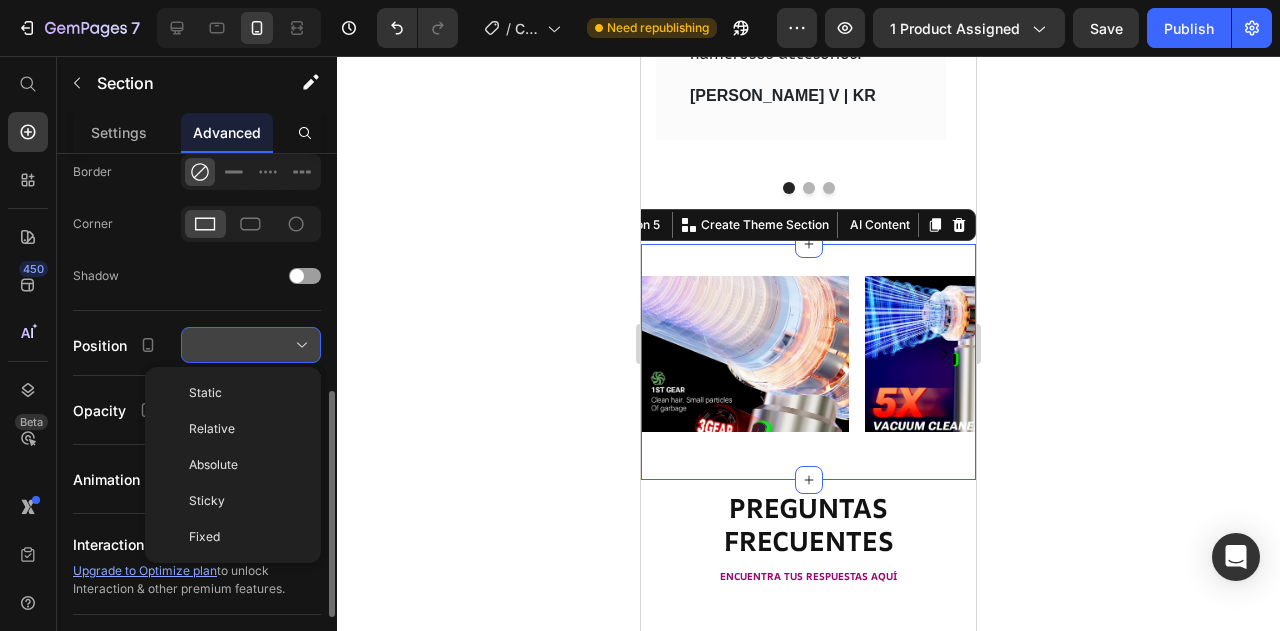 click at bounding box center (251, 345) 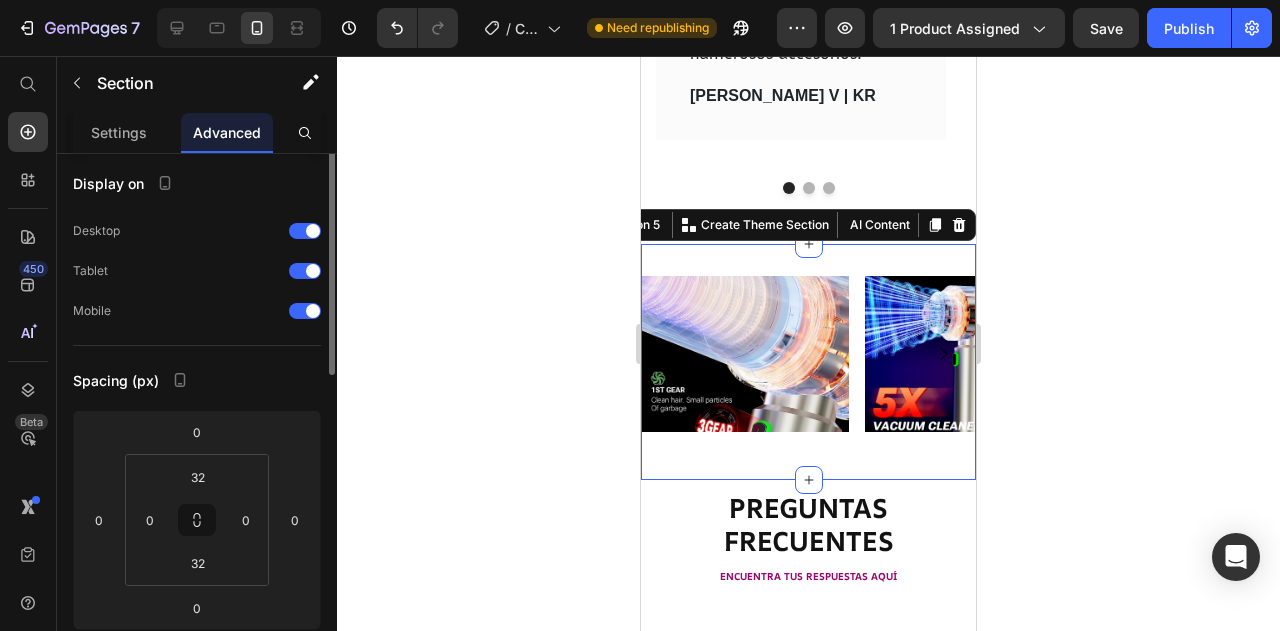 scroll, scrollTop: 0, scrollLeft: 0, axis: both 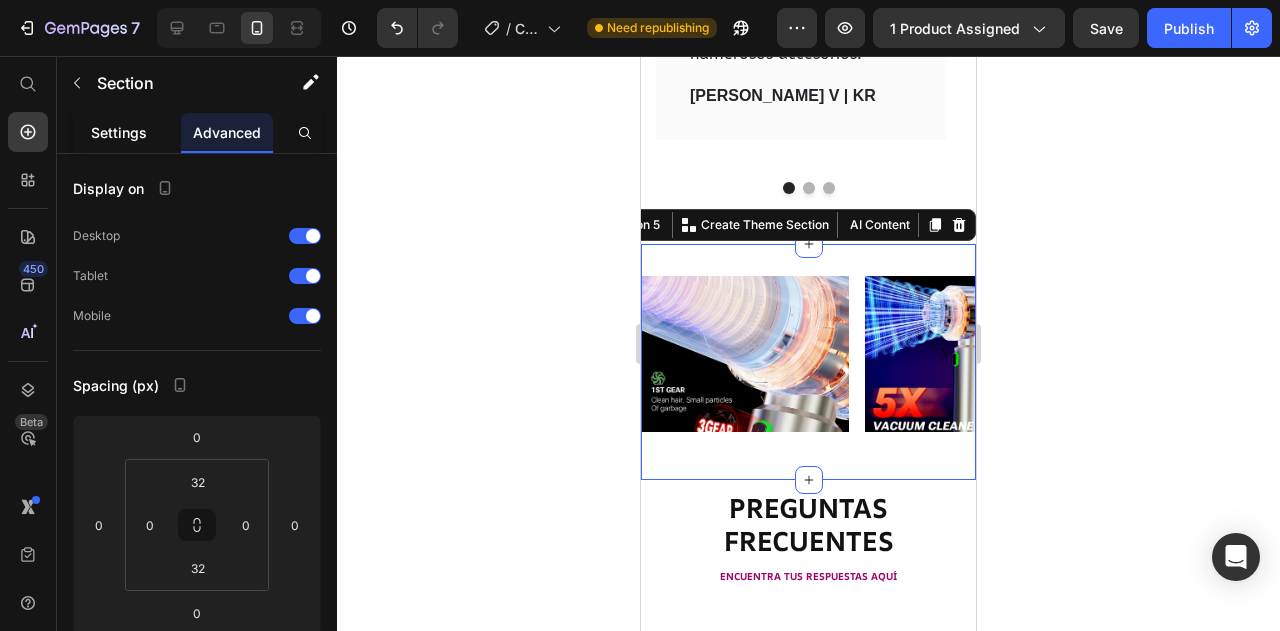 click on "Settings" 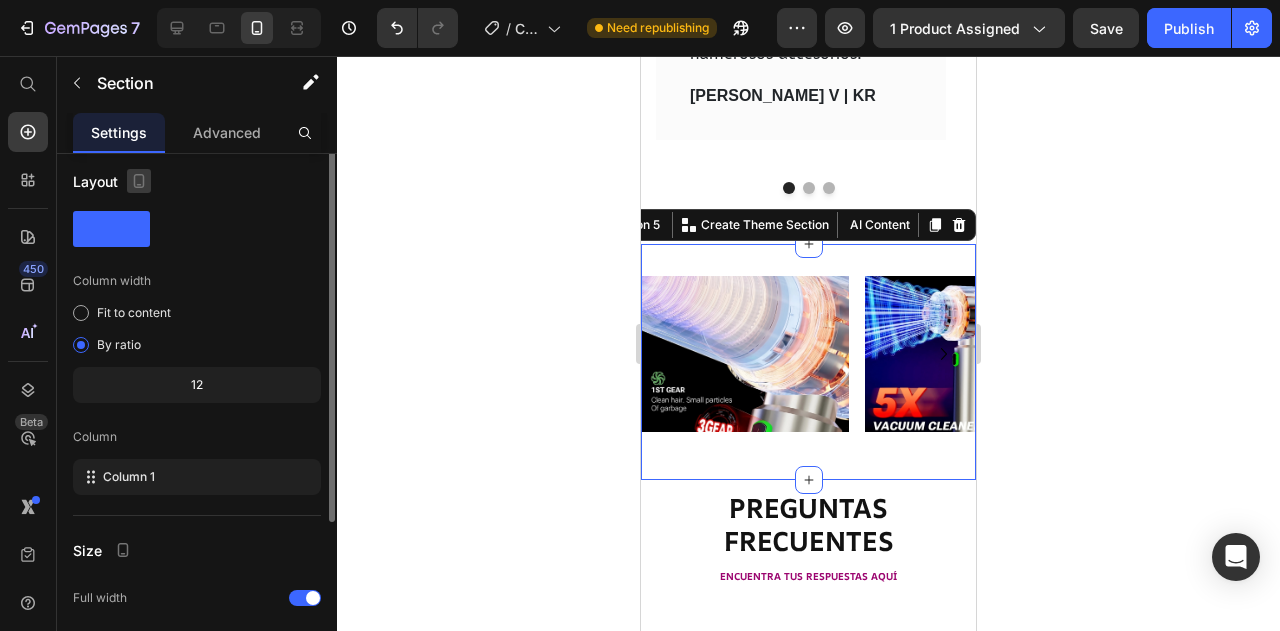 scroll, scrollTop: 0, scrollLeft: 0, axis: both 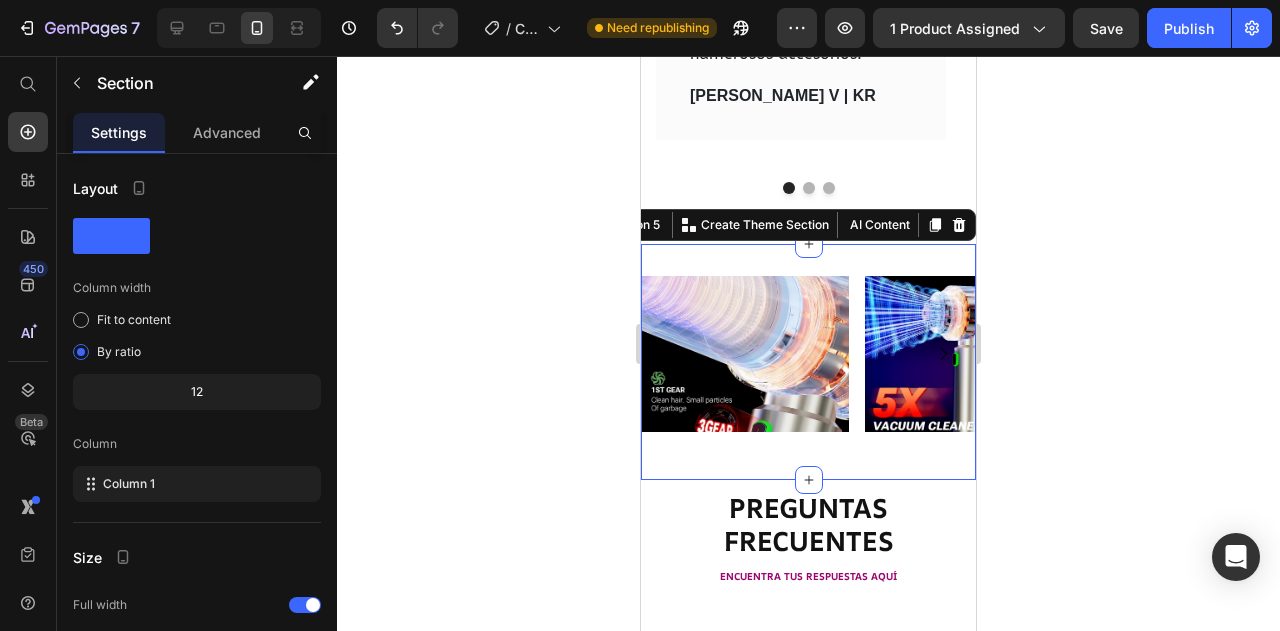 click on "Image Image Image Image
Carousel Section 5   You can create reusable sections Create Theme Section AI Content Write with GemAI What would you like to describe here? Tone and Voice Persuasive Product Aspiradora Inalámbrica y Portátil para Coche y Hogar Show more Generate" at bounding box center [808, 362] 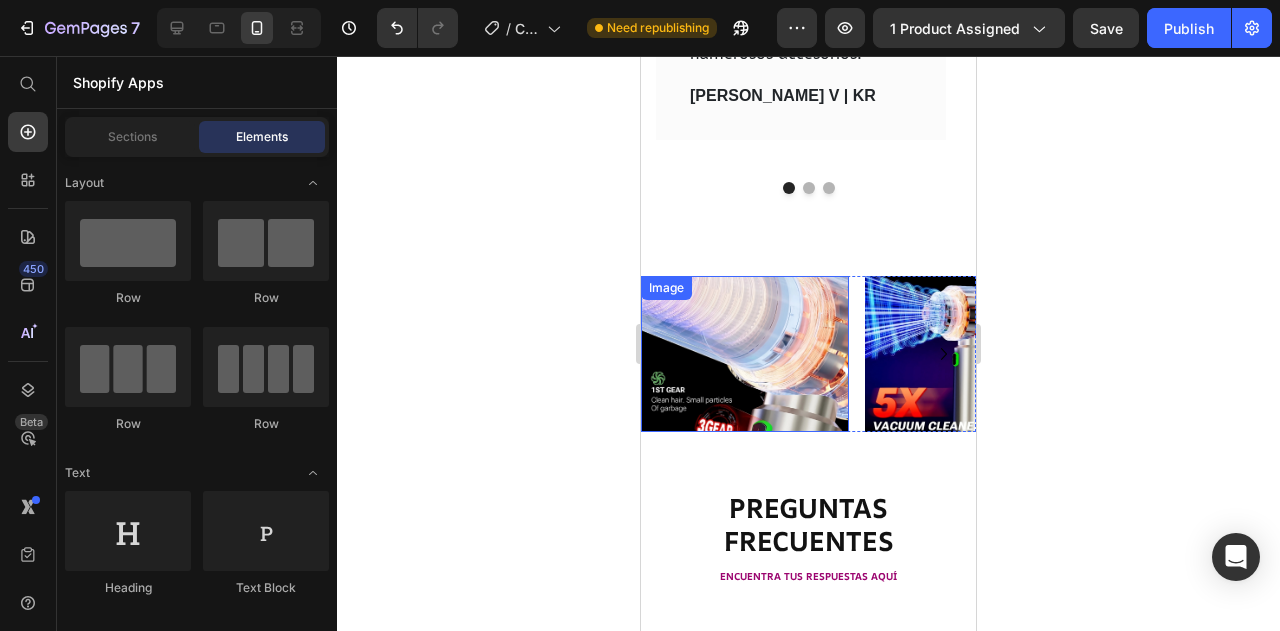 click on "Image" at bounding box center (745, 354) 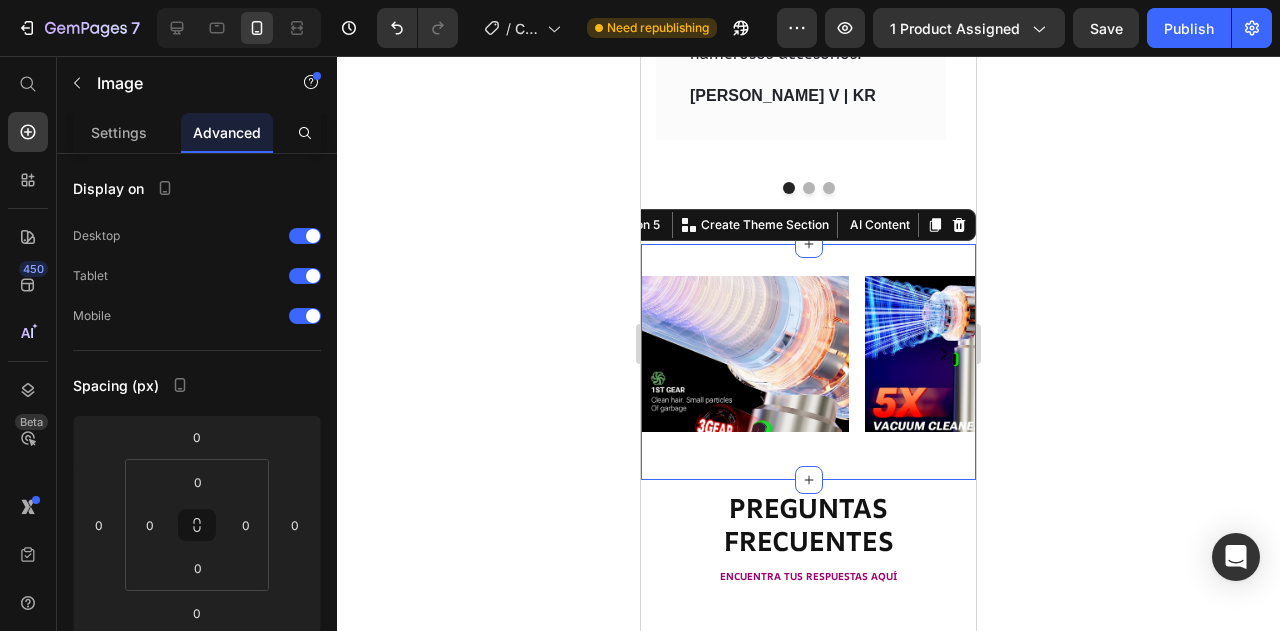 click on "Image Image Image Image
Carousel Section 5   You can create reusable sections Create Theme Section AI Content Write with GemAI What would you like to describe here? Tone and Voice Persuasive Product Show more Generate" at bounding box center (808, 362) 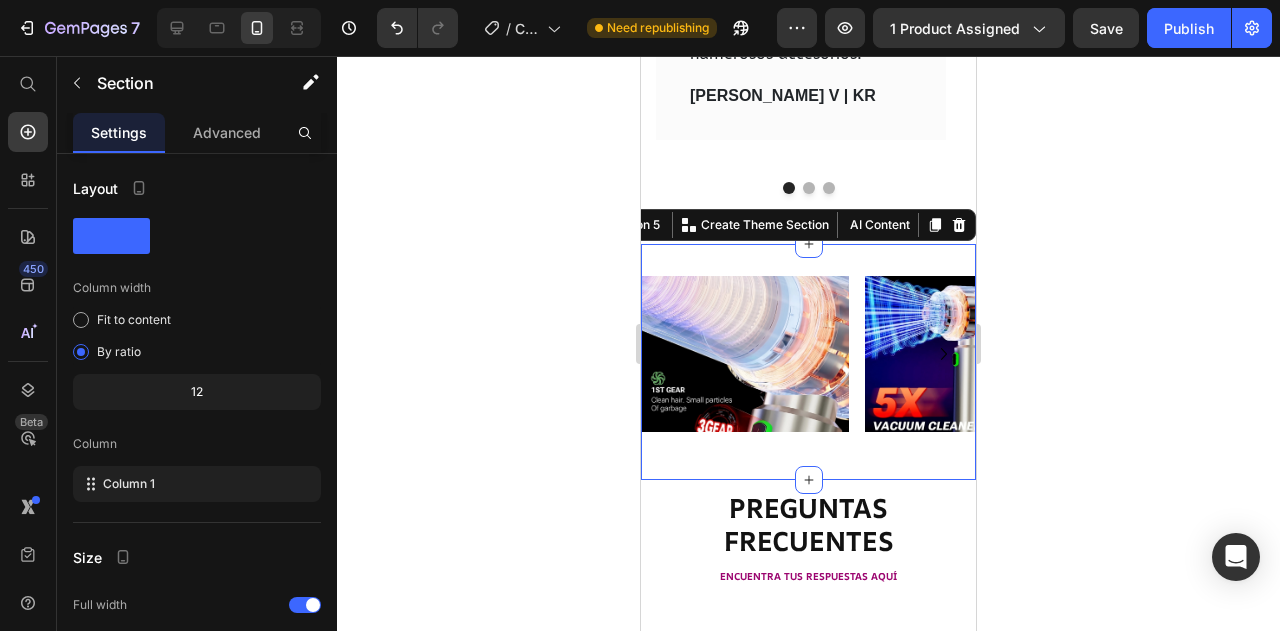 click 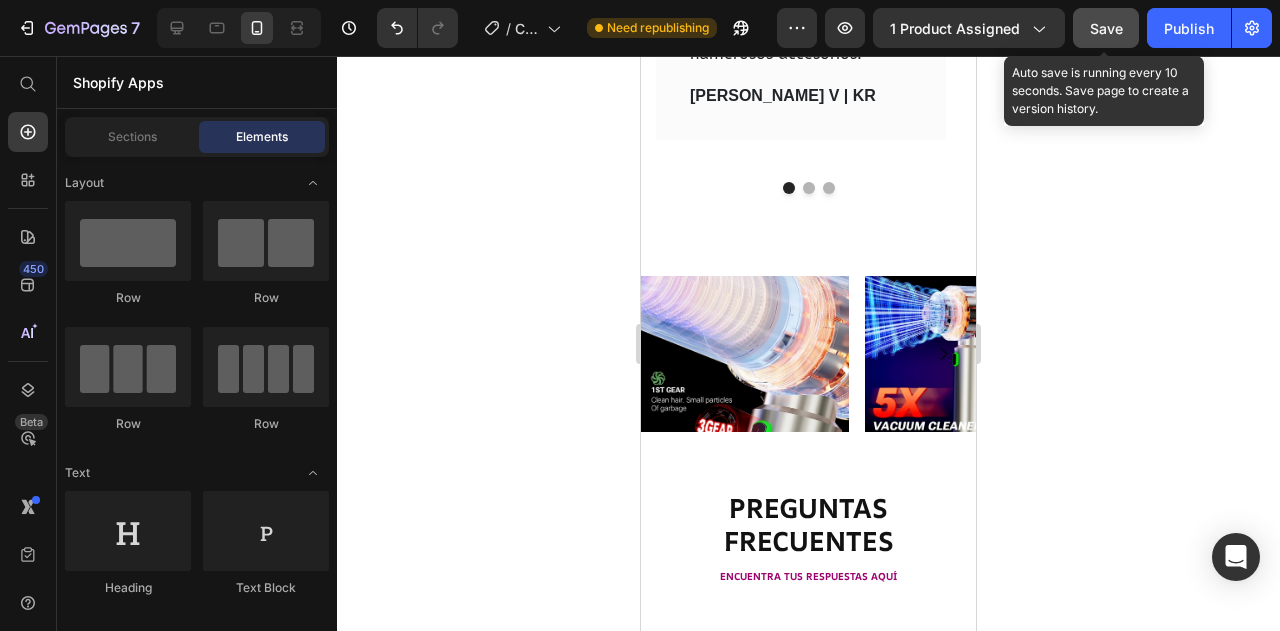 click on "Save" 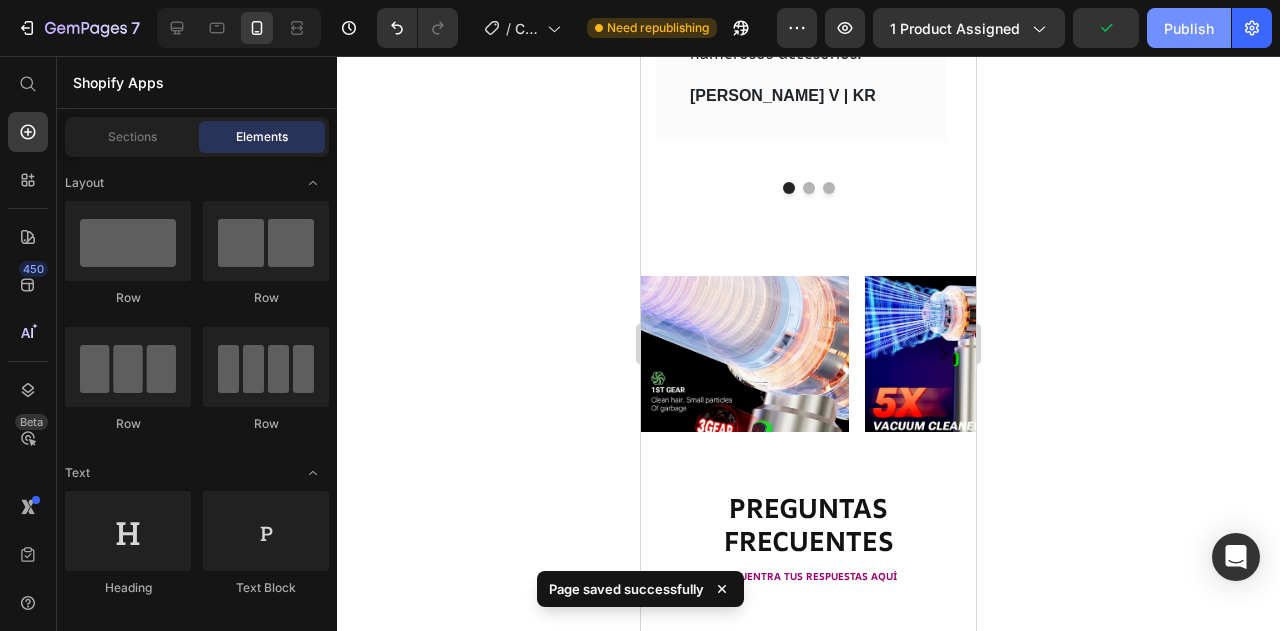 click on "Publish" at bounding box center [1189, 28] 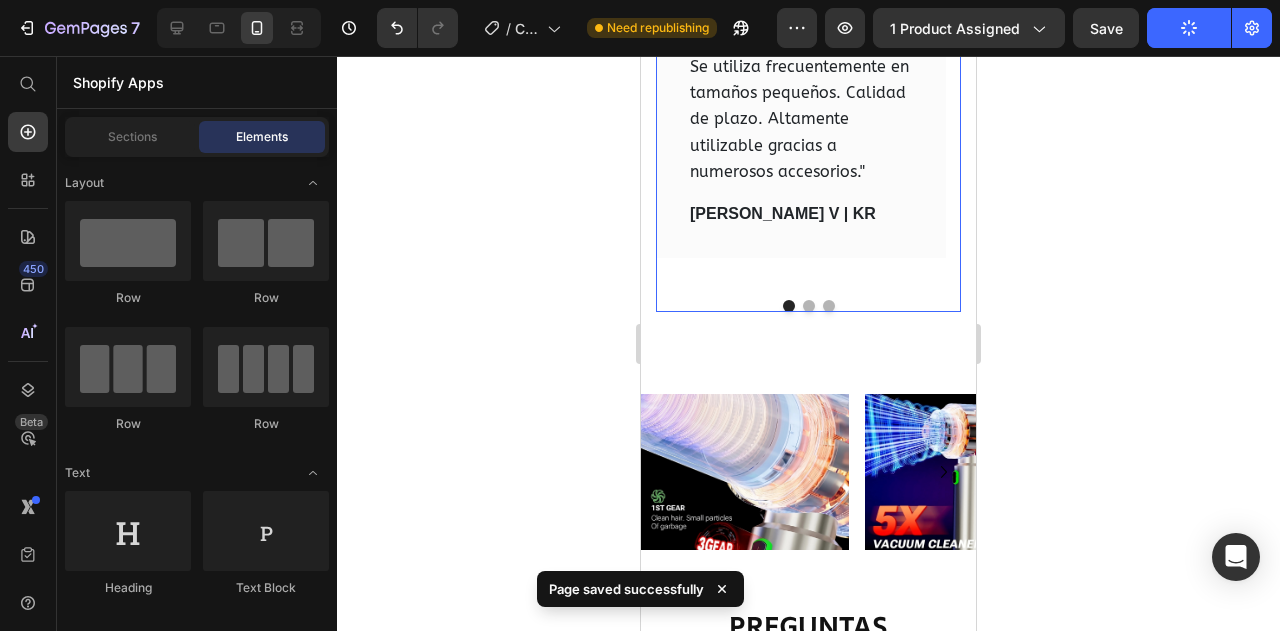 scroll, scrollTop: 3200, scrollLeft: 0, axis: vertical 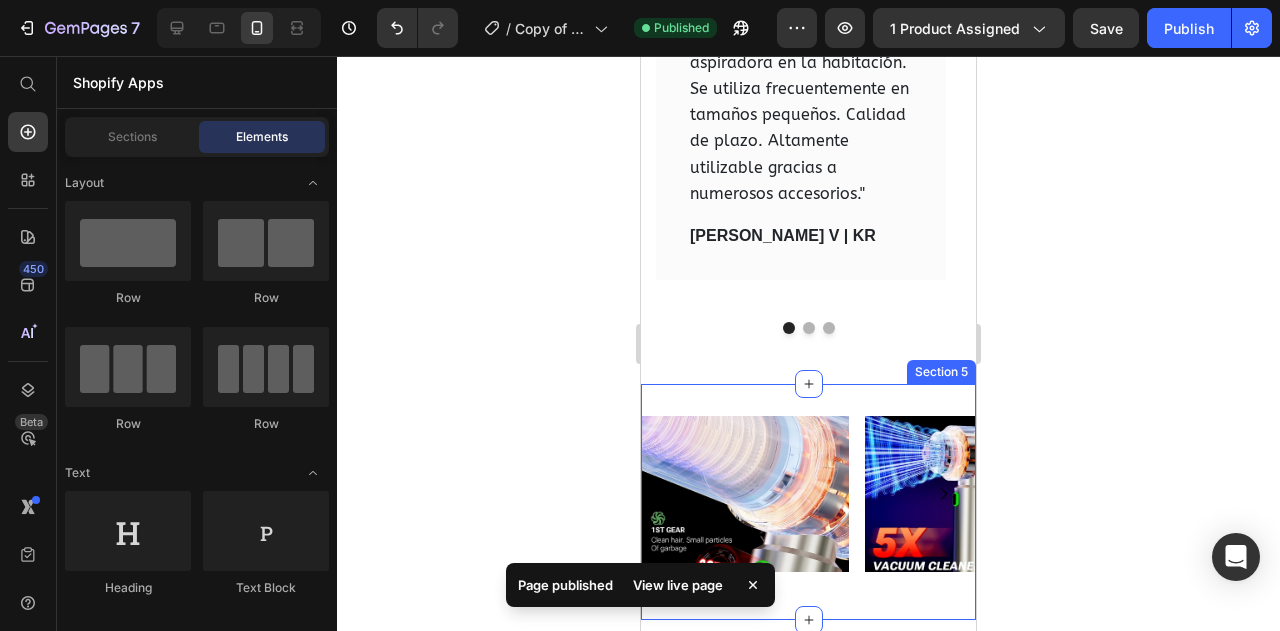 click on "Image Image Image Image
Carousel Section 5" at bounding box center (808, 502) 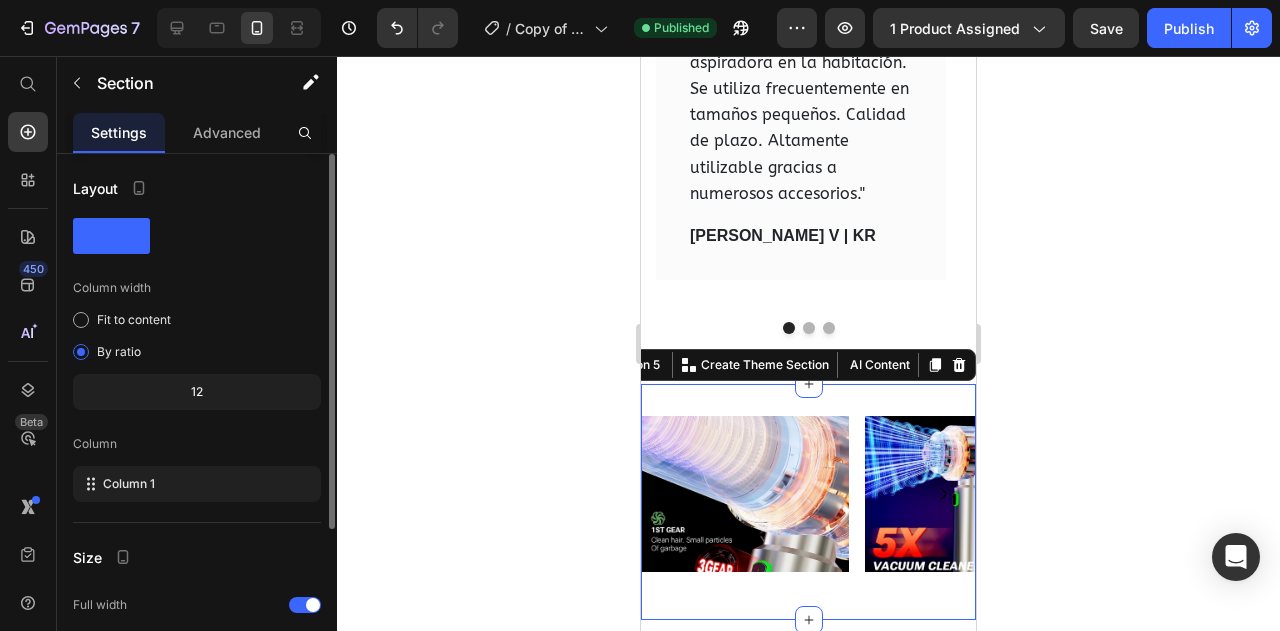 click 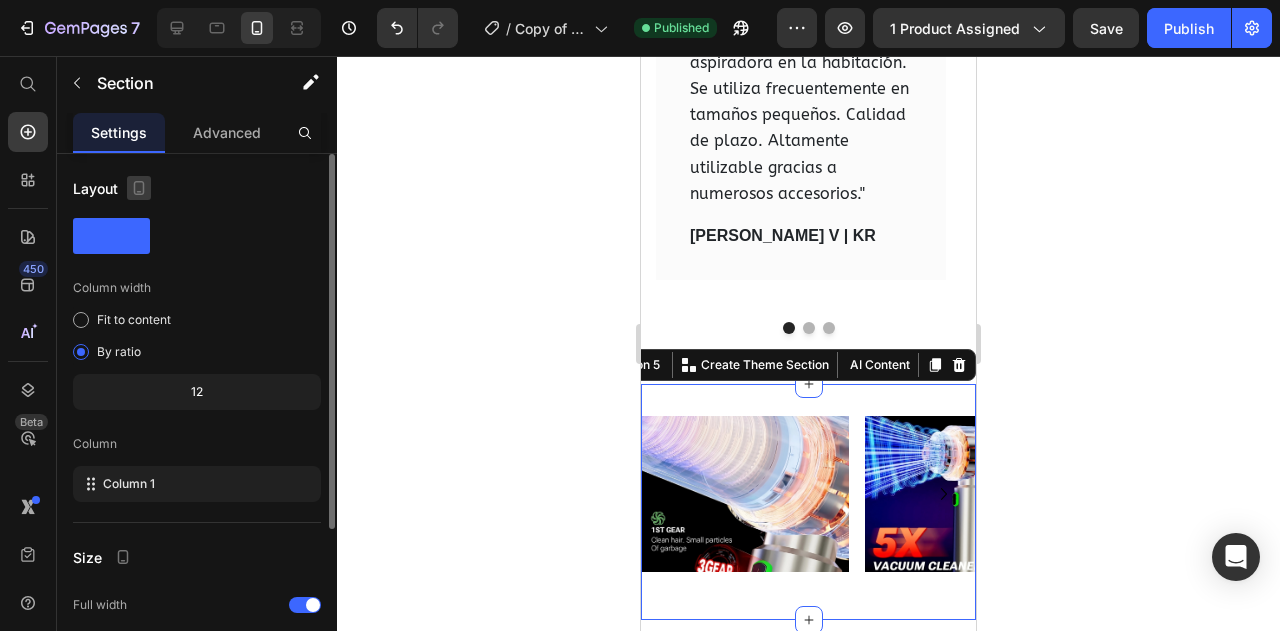 click 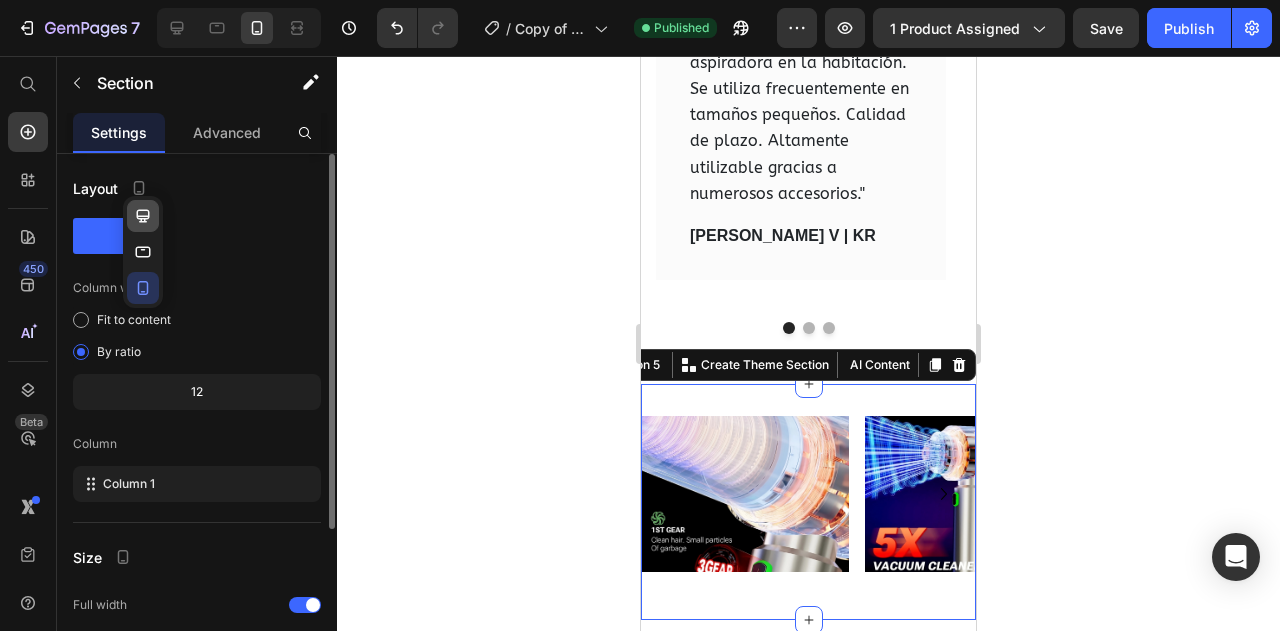 click 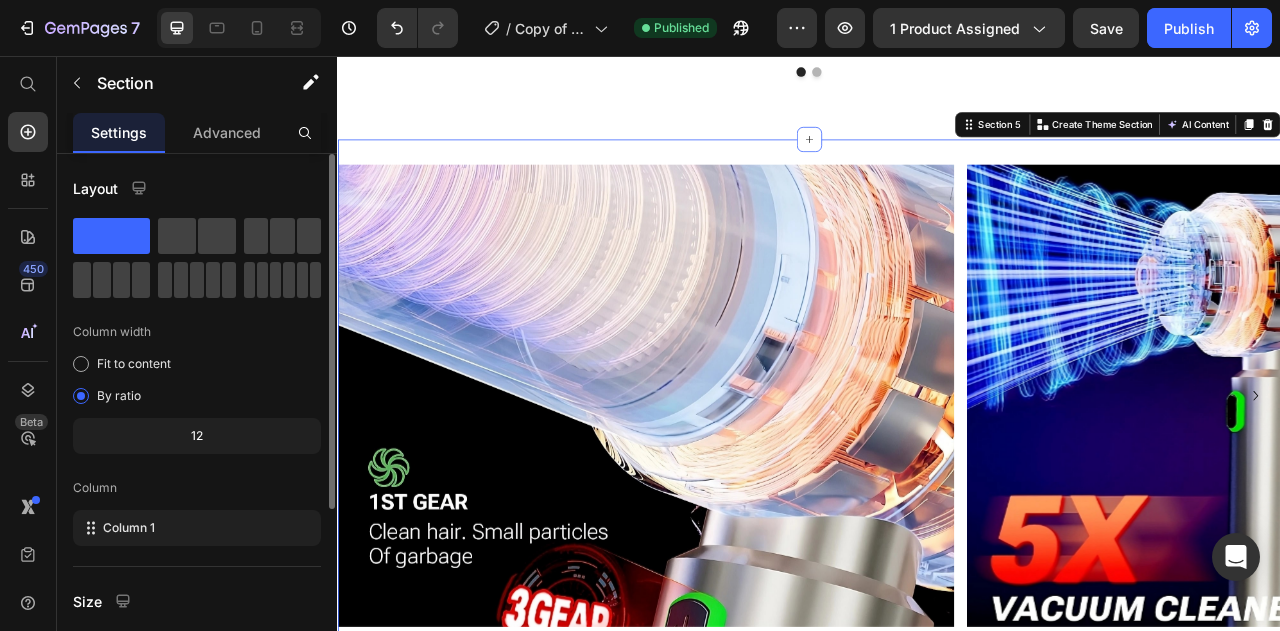 scroll, scrollTop: 3547, scrollLeft: 0, axis: vertical 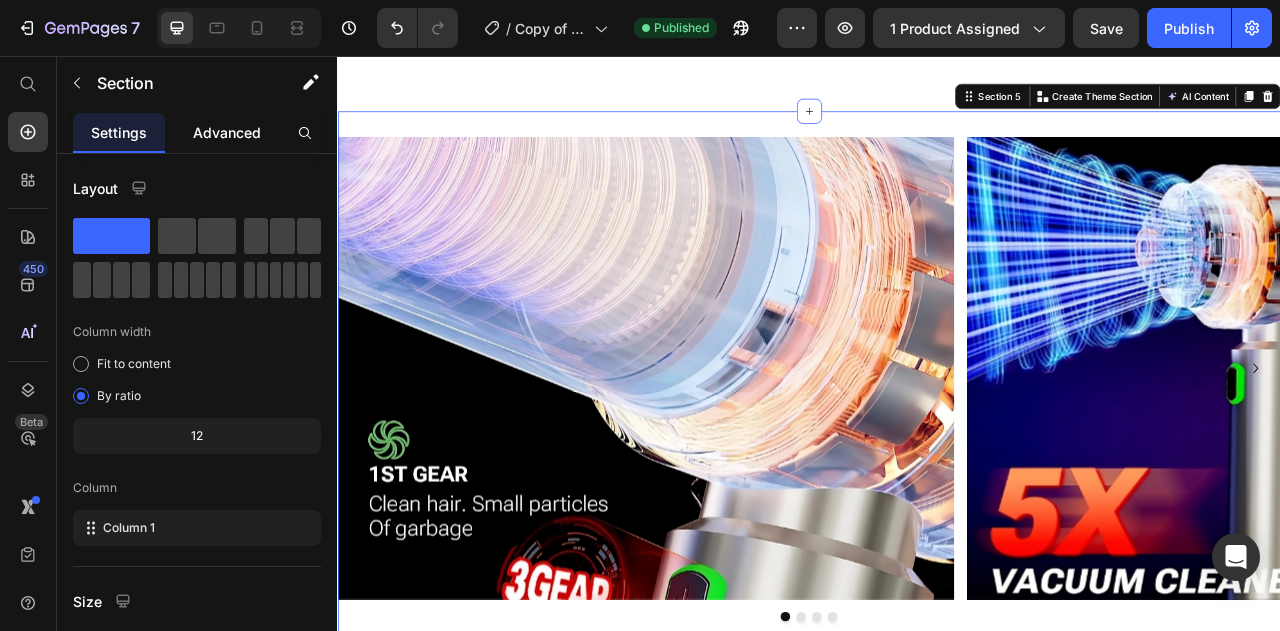click on "Advanced" at bounding box center [227, 132] 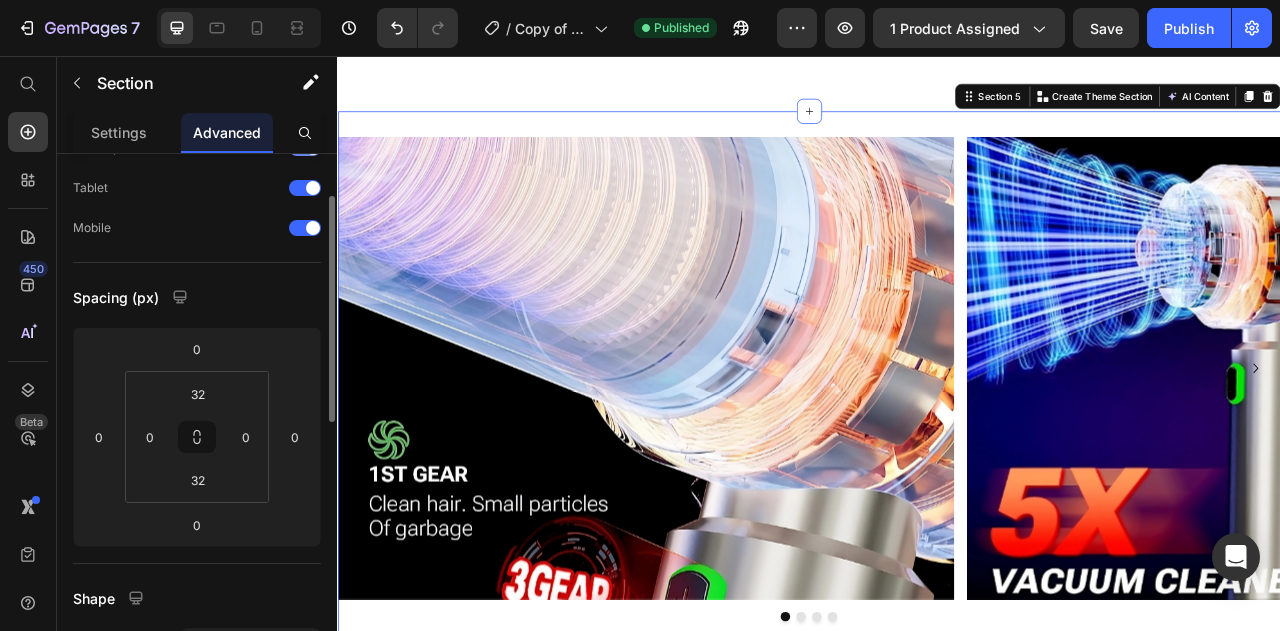 scroll, scrollTop: 0, scrollLeft: 0, axis: both 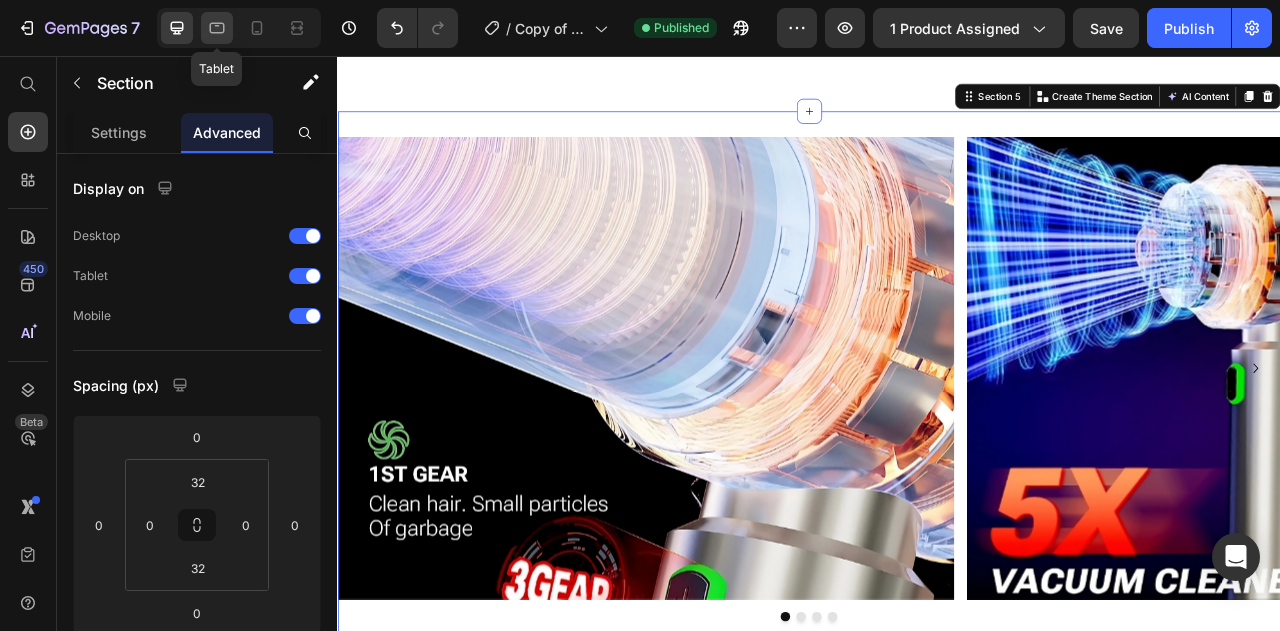click 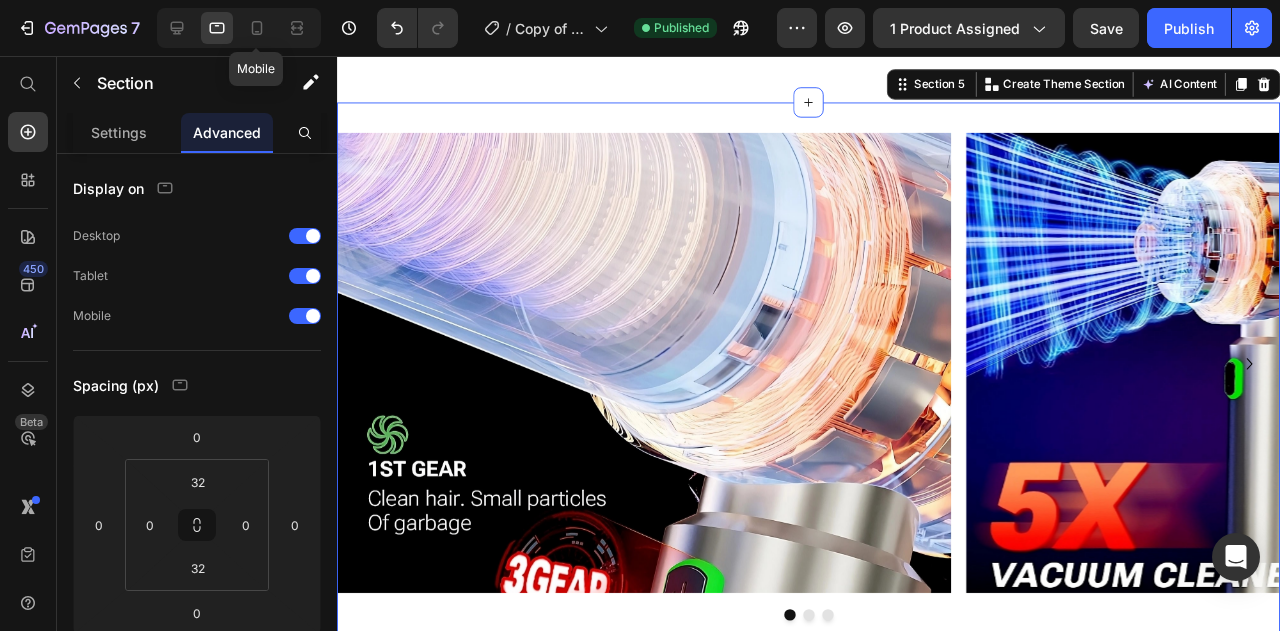 scroll, scrollTop: 3614, scrollLeft: 0, axis: vertical 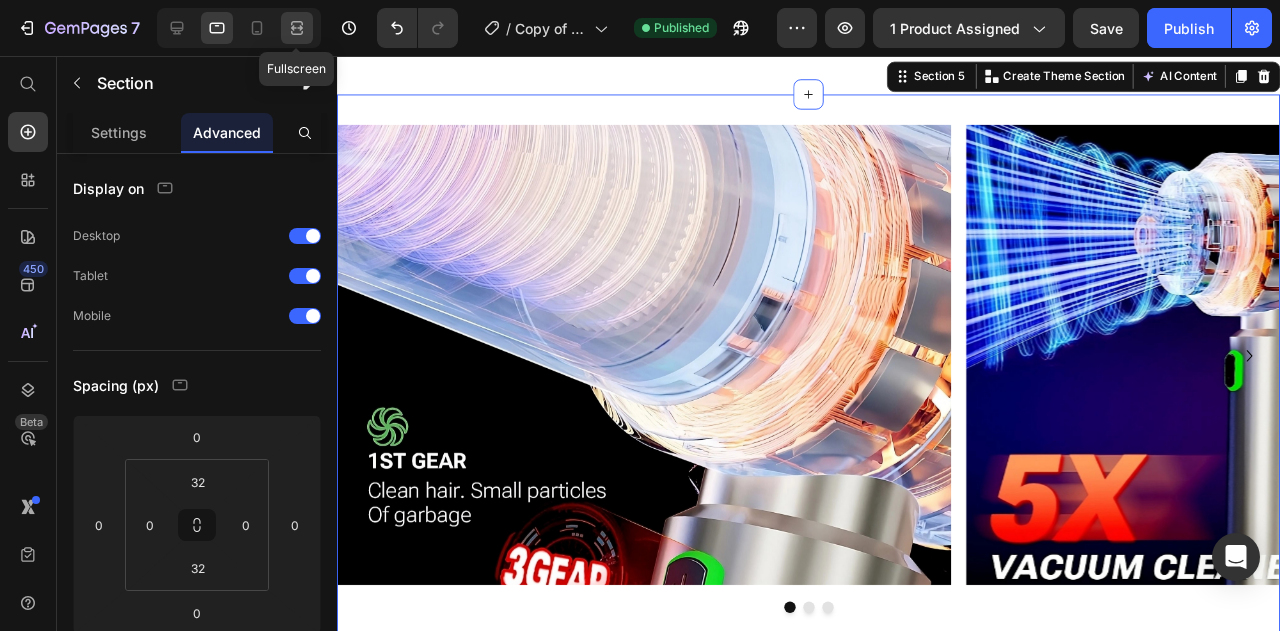 click 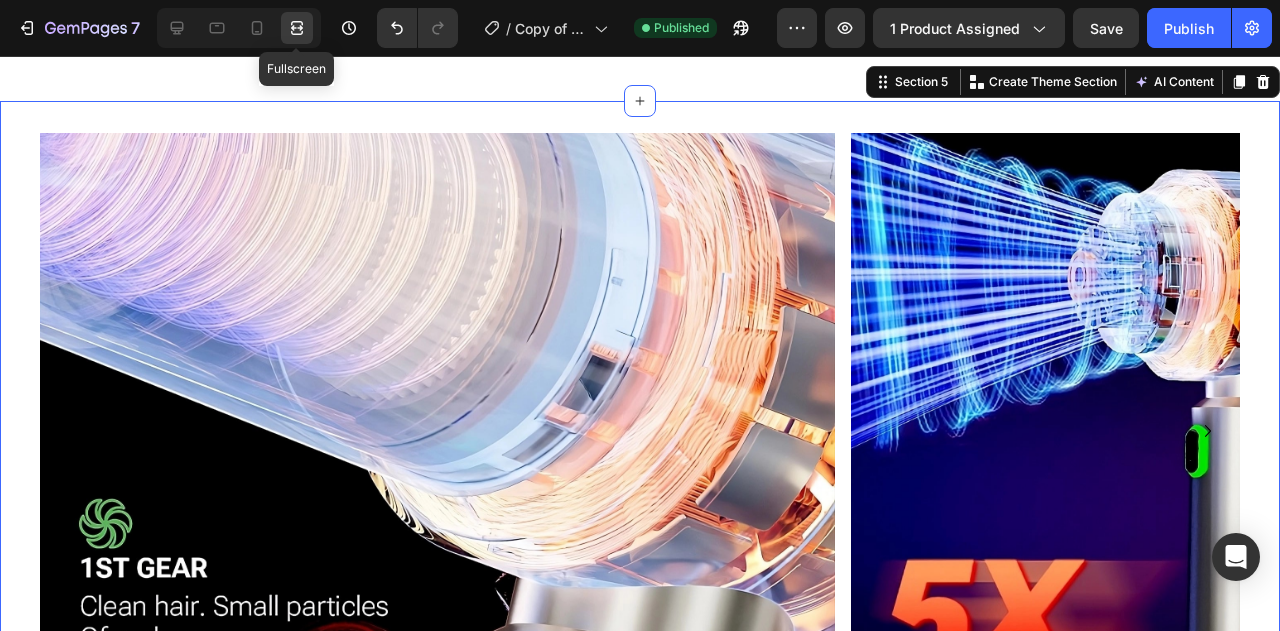 scroll, scrollTop: 3547, scrollLeft: 0, axis: vertical 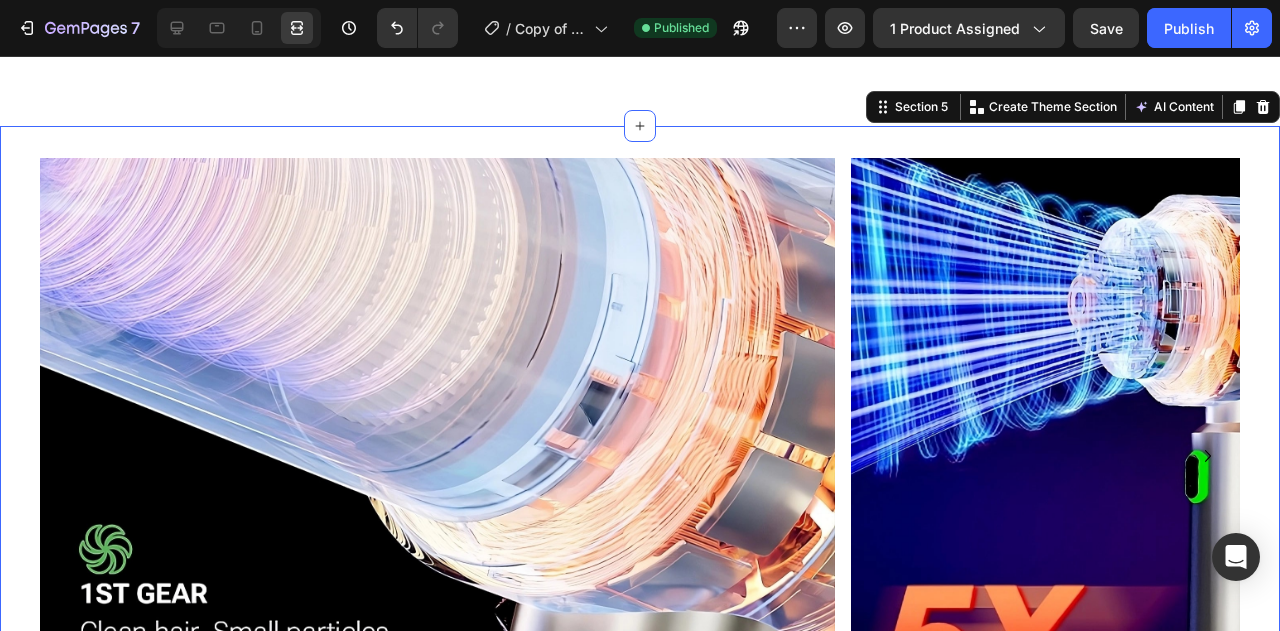 click at bounding box center (239, 28) 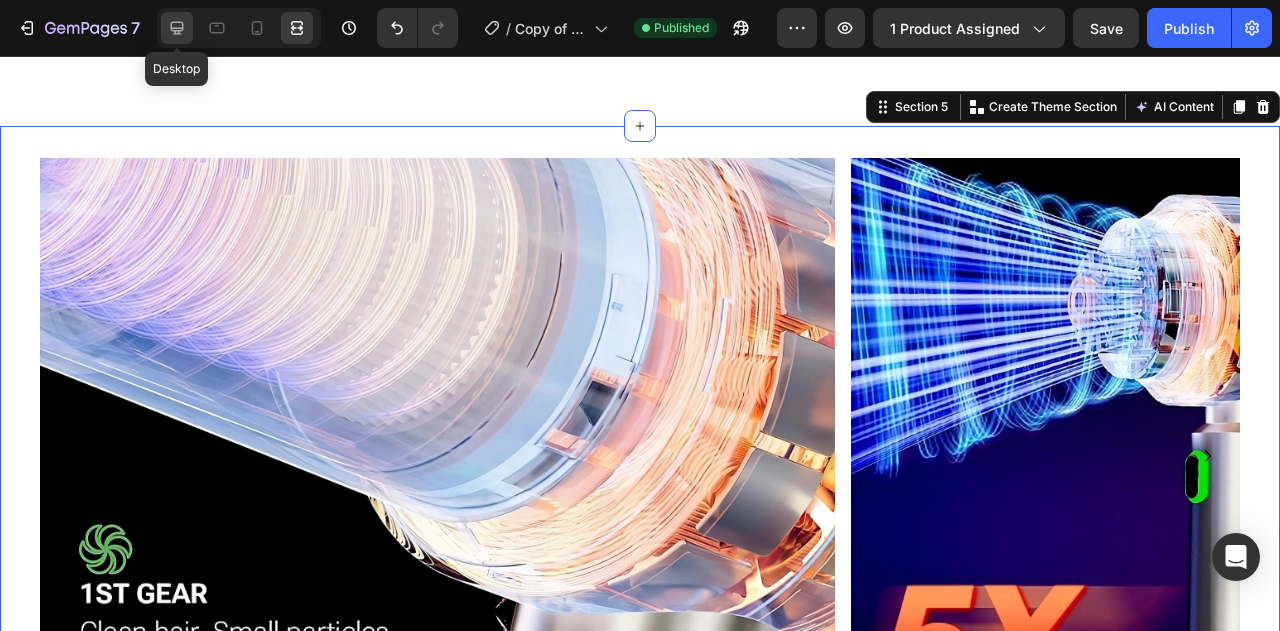click 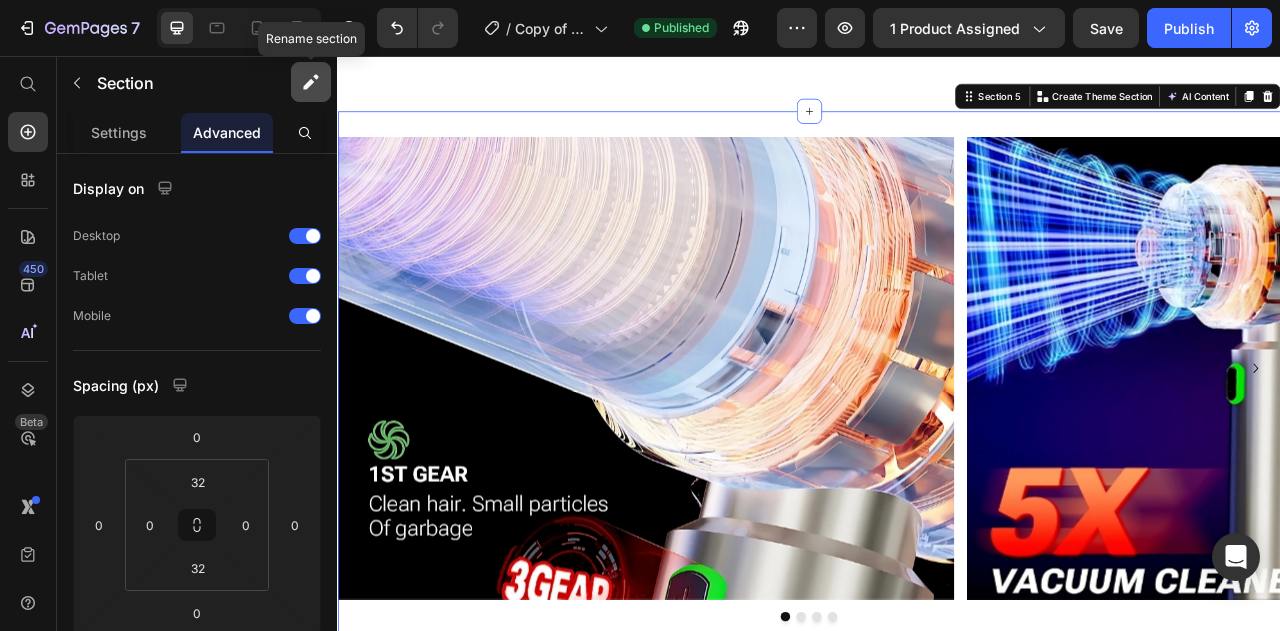 click 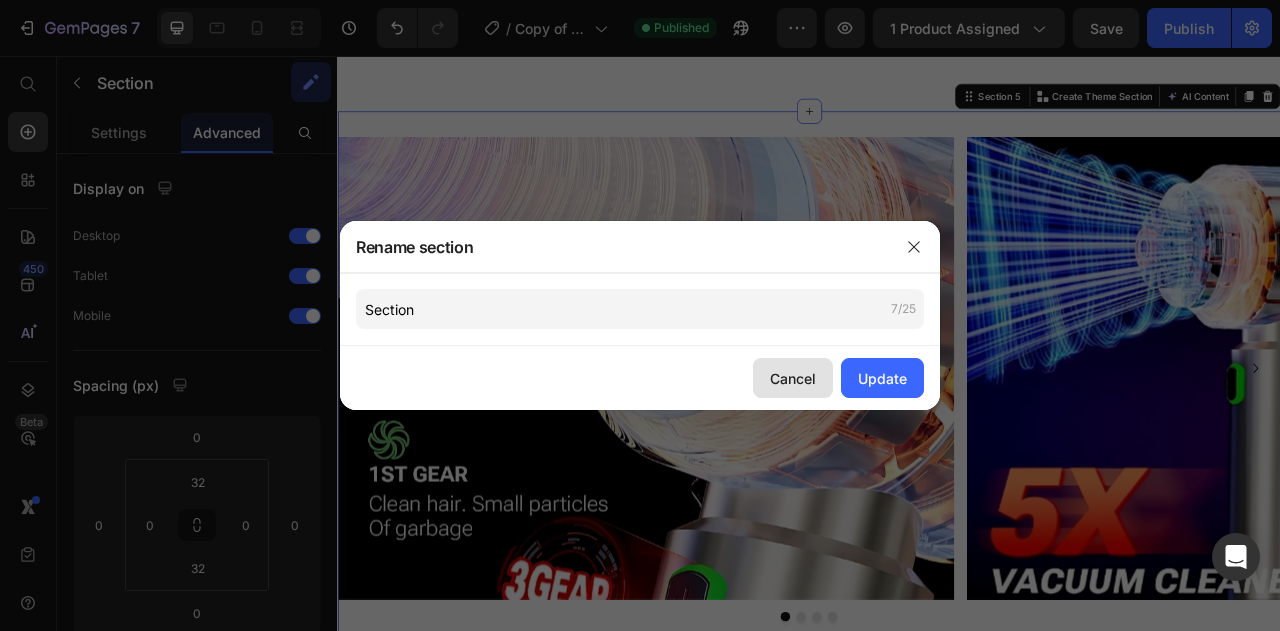 click on "Cancel" at bounding box center [793, 378] 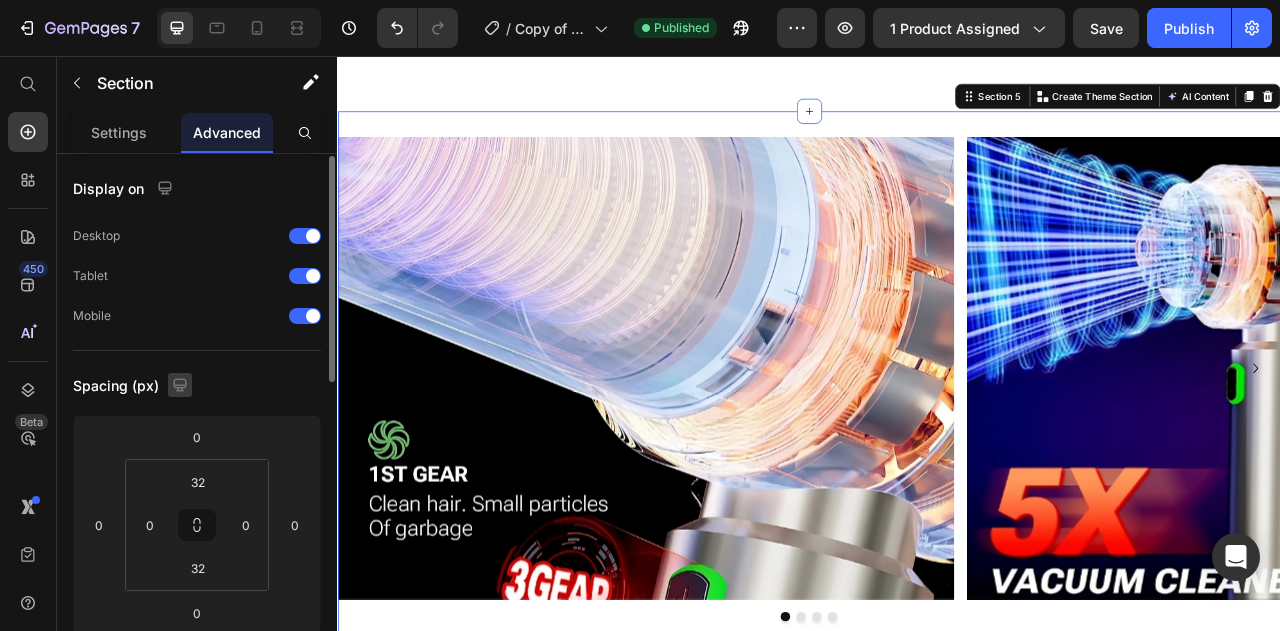 scroll, scrollTop: 731, scrollLeft: 0, axis: vertical 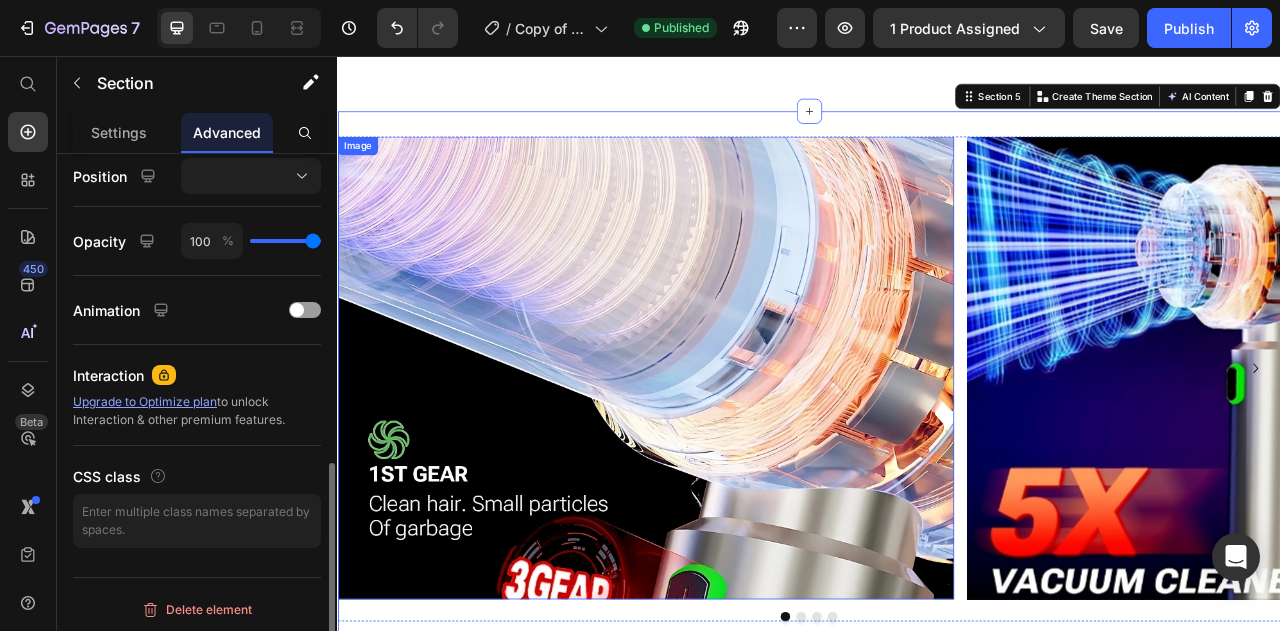 click at bounding box center (729, 452) 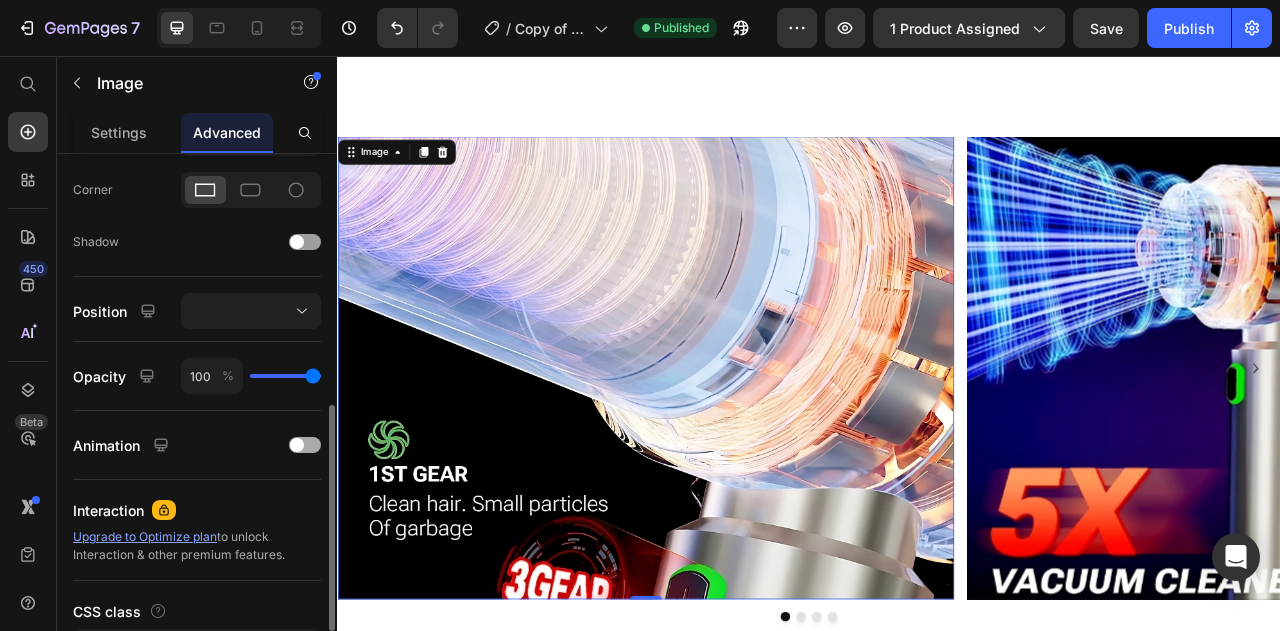 scroll, scrollTop: 596, scrollLeft: 0, axis: vertical 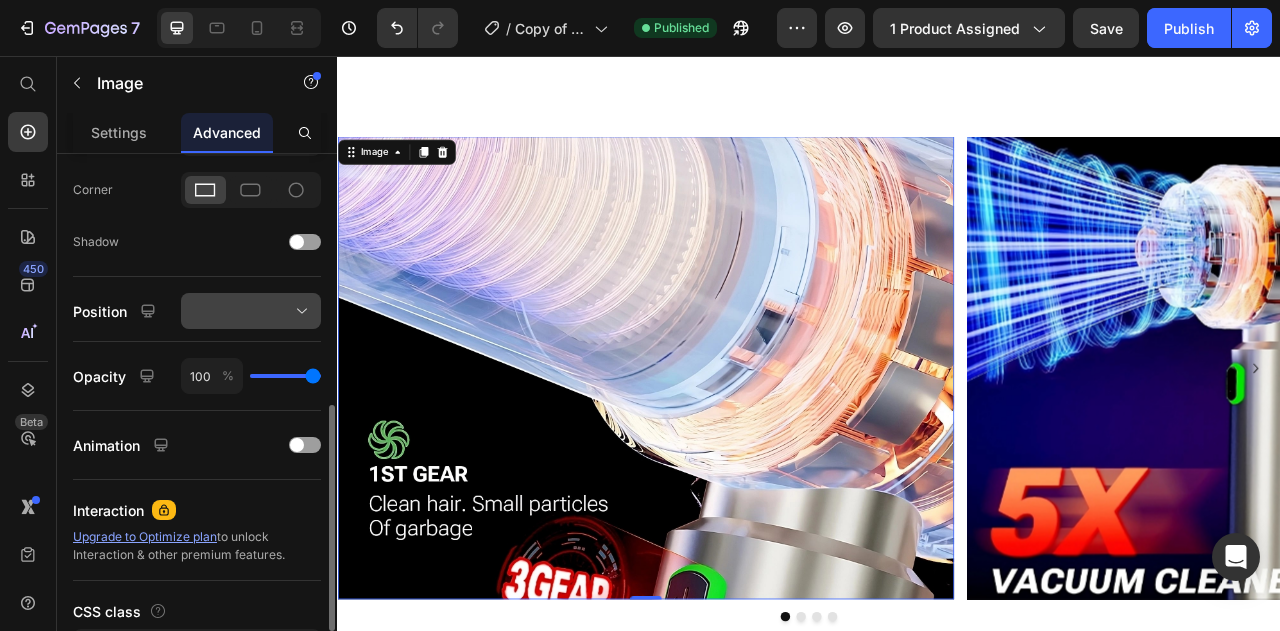 click at bounding box center [251, 311] 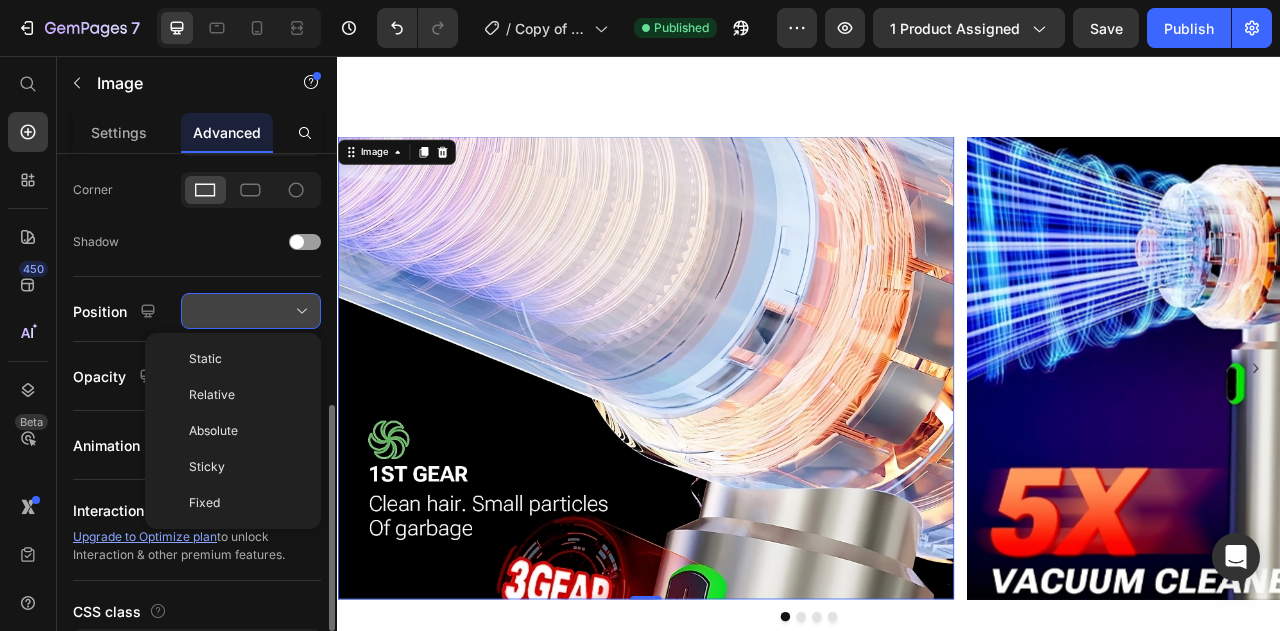 click at bounding box center [251, 311] 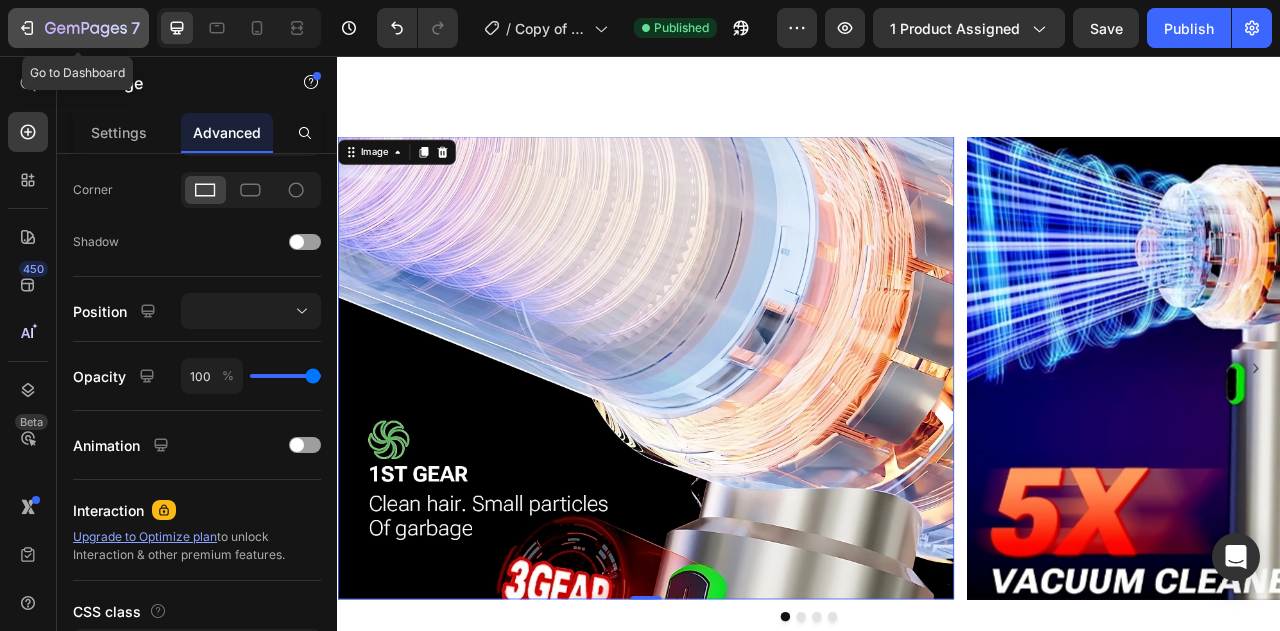 click 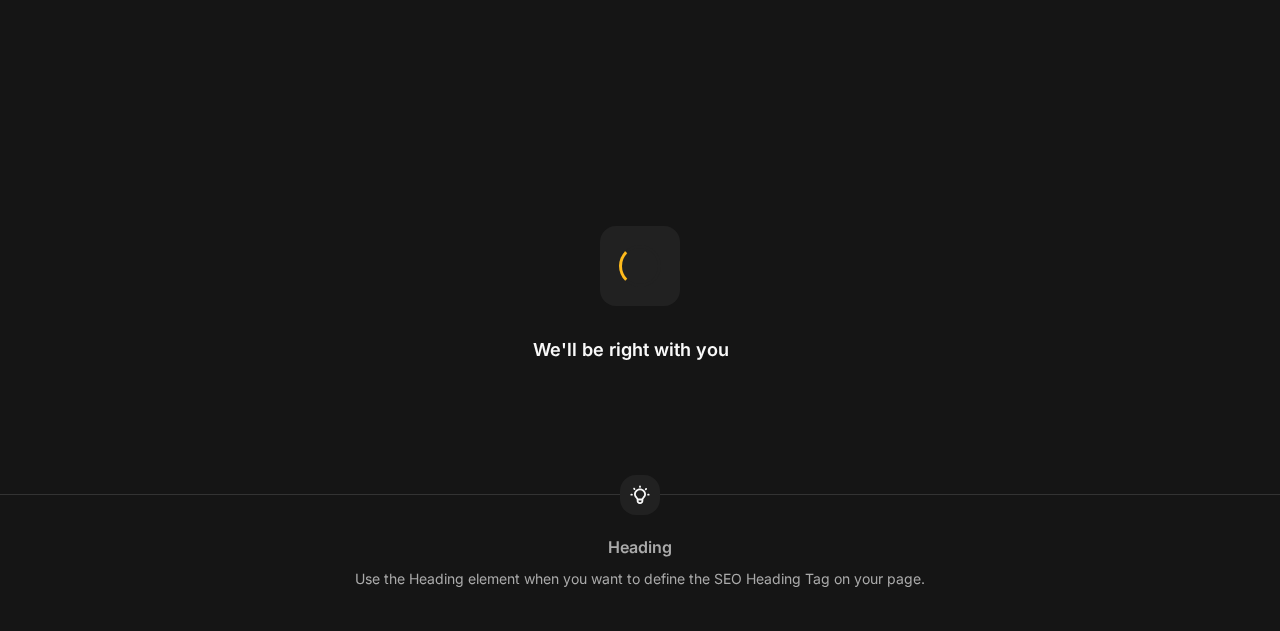 scroll, scrollTop: 0, scrollLeft: 0, axis: both 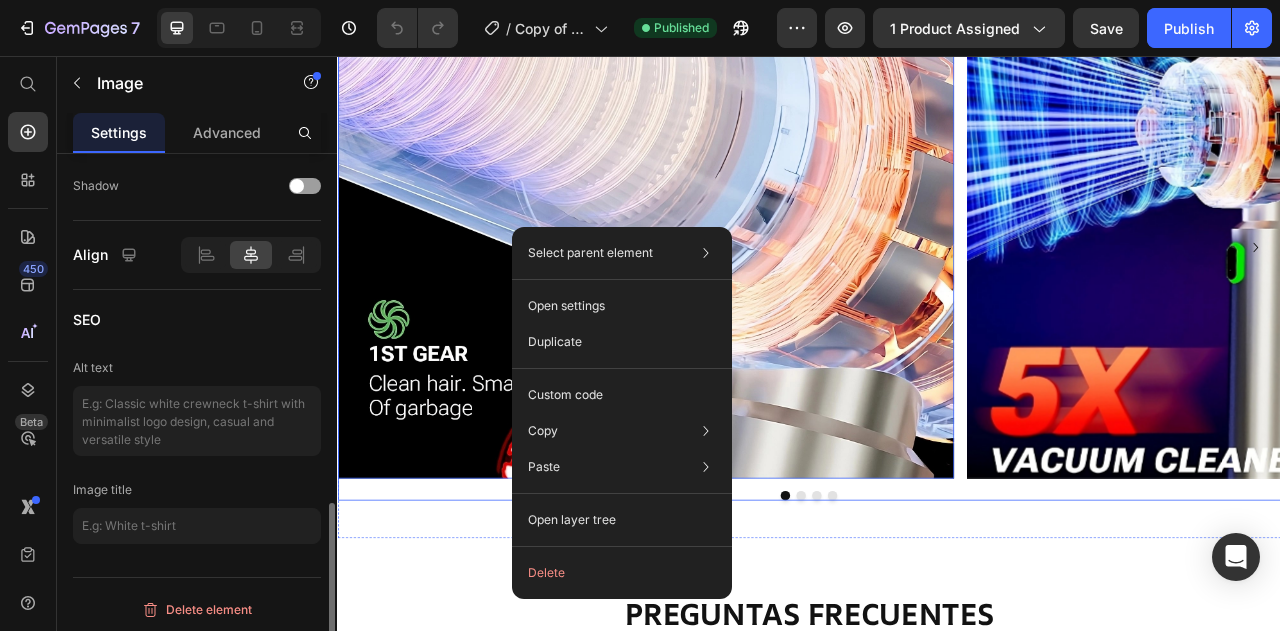 click on "Image   0 Image Image Image" at bounding box center (937, 313) 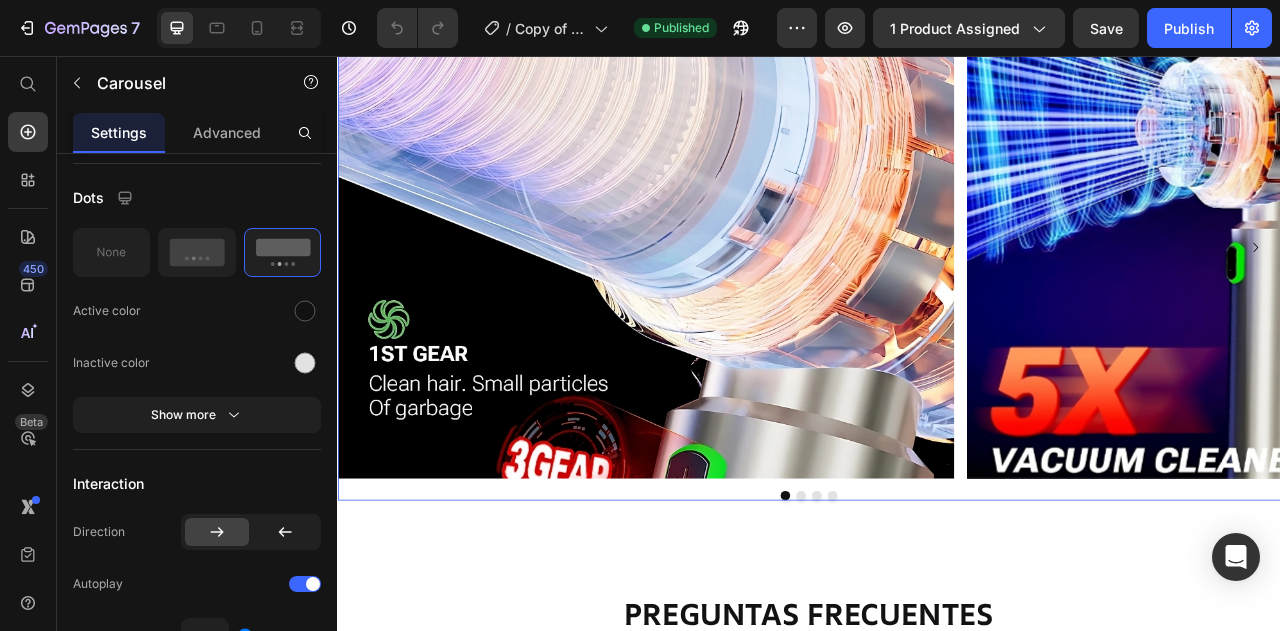 scroll, scrollTop: 0, scrollLeft: 0, axis: both 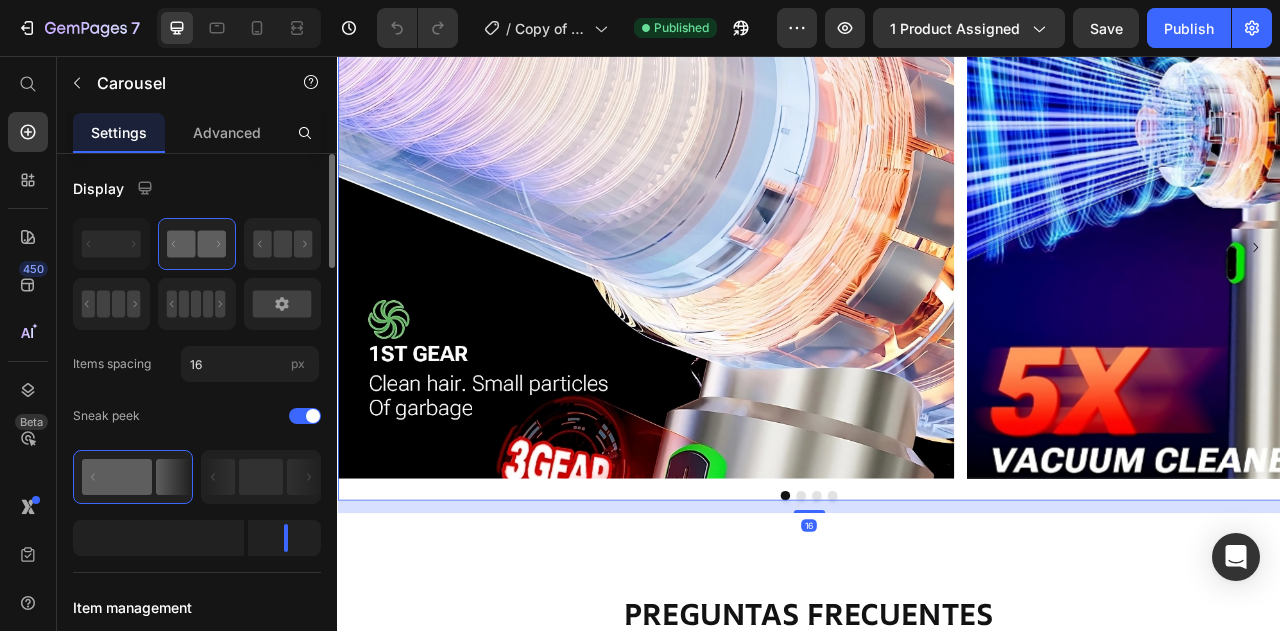 click on "Image Image Image Image" at bounding box center (937, 313) 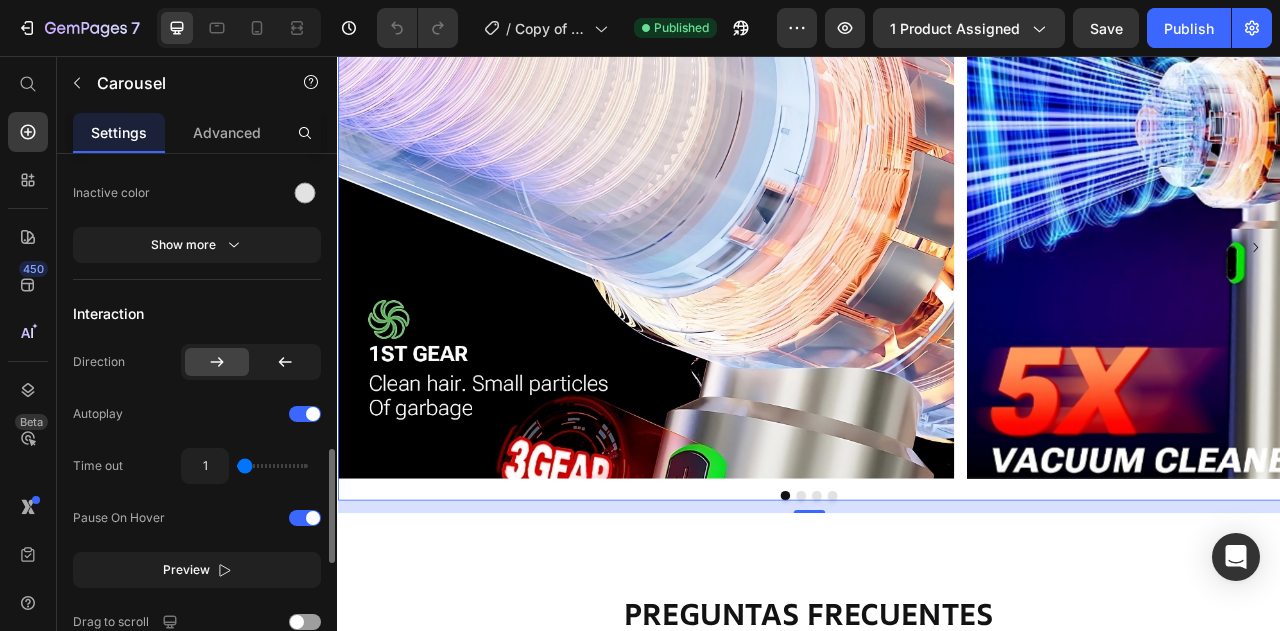 scroll, scrollTop: 1370, scrollLeft: 0, axis: vertical 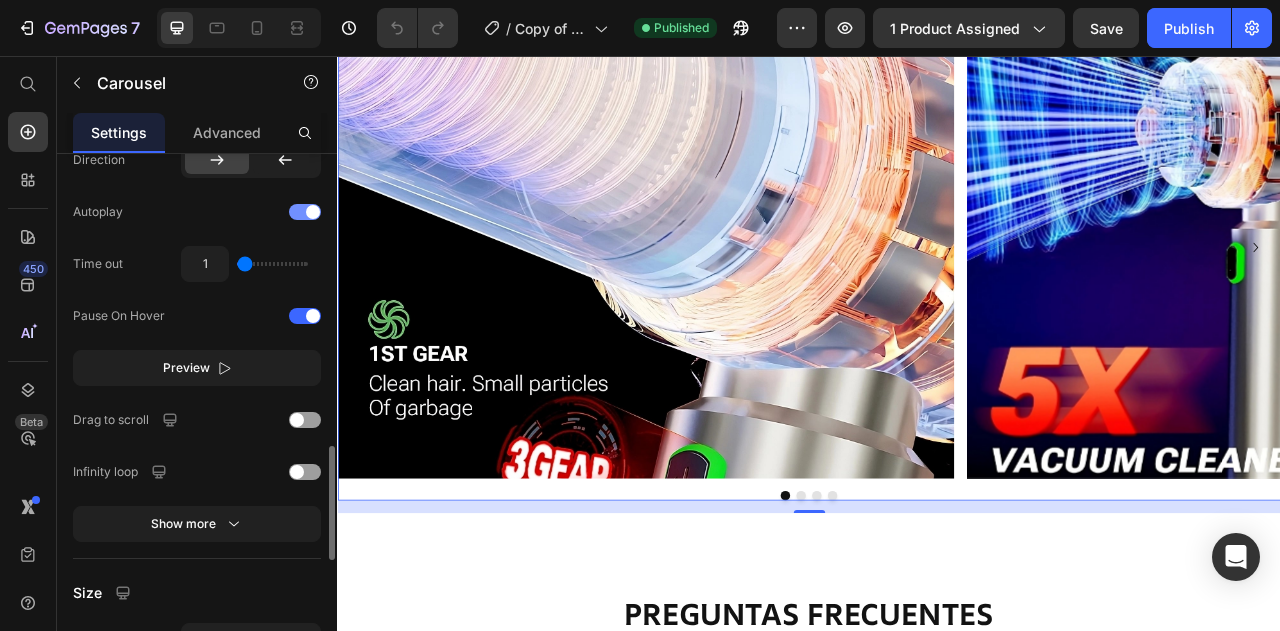 click at bounding box center [305, 212] 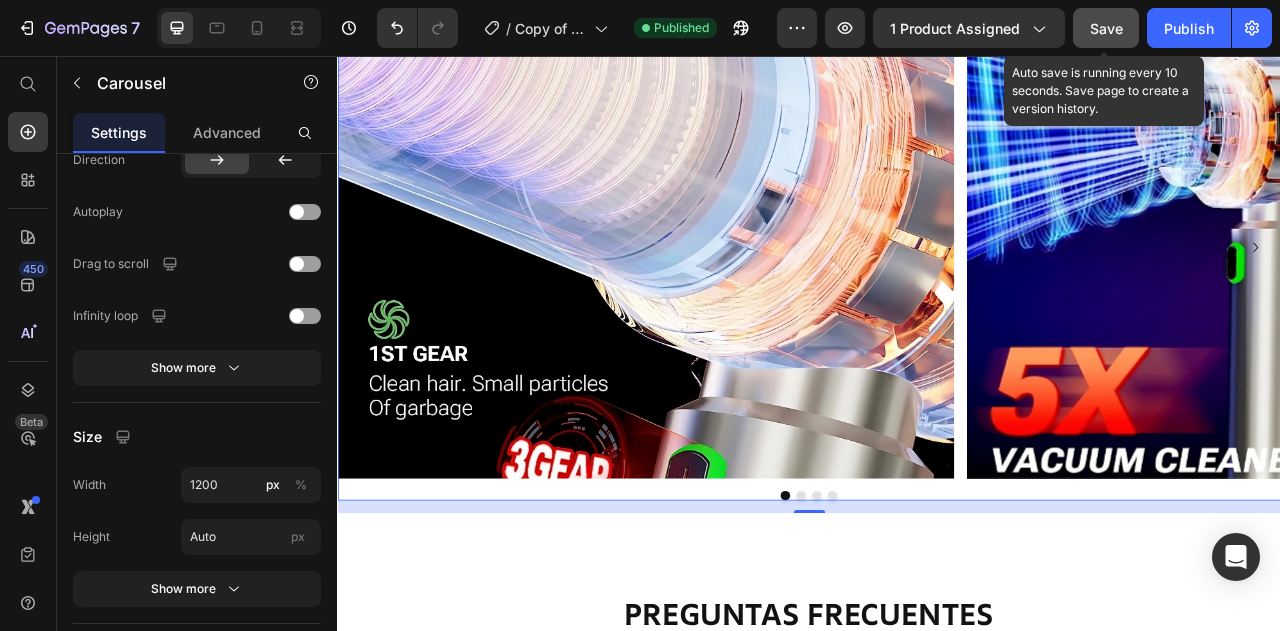 click on "Save" 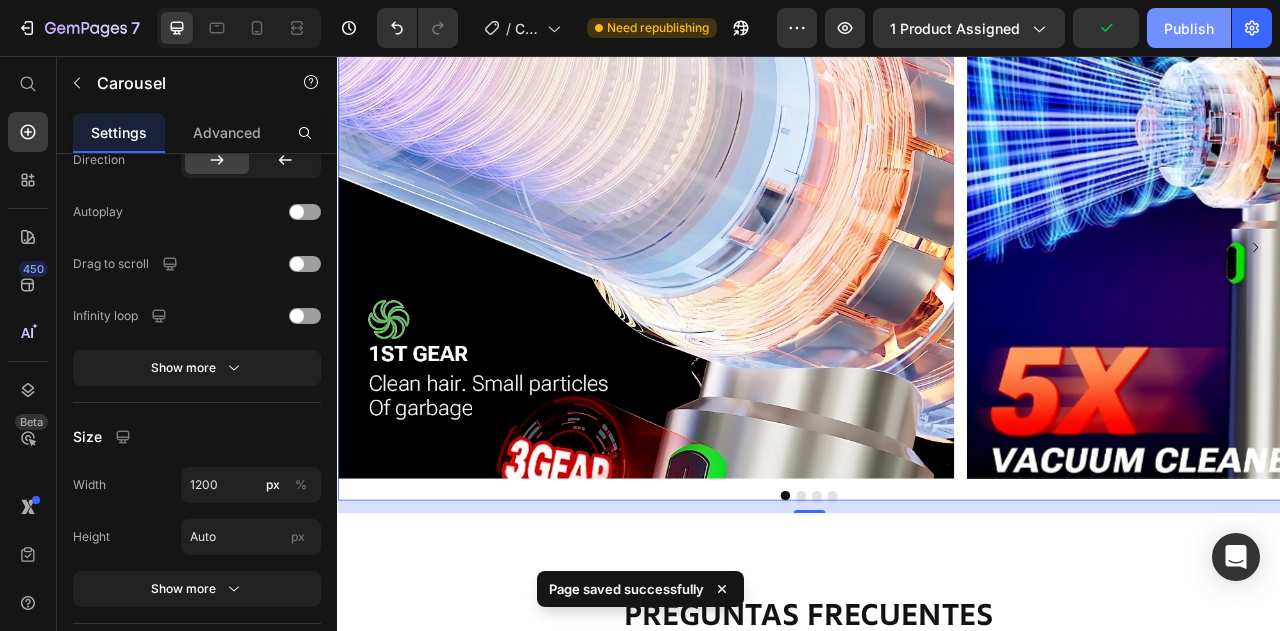 click on "Publish" at bounding box center [1189, 28] 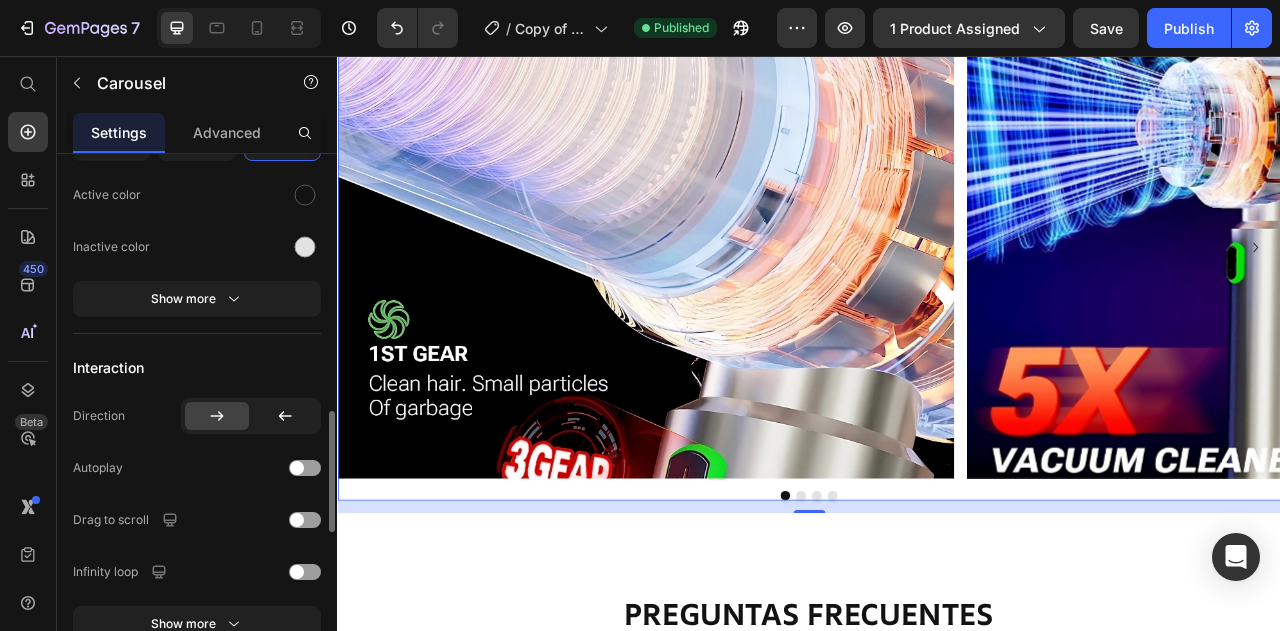 scroll, scrollTop: 1114, scrollLeft: 0, axis: vertical 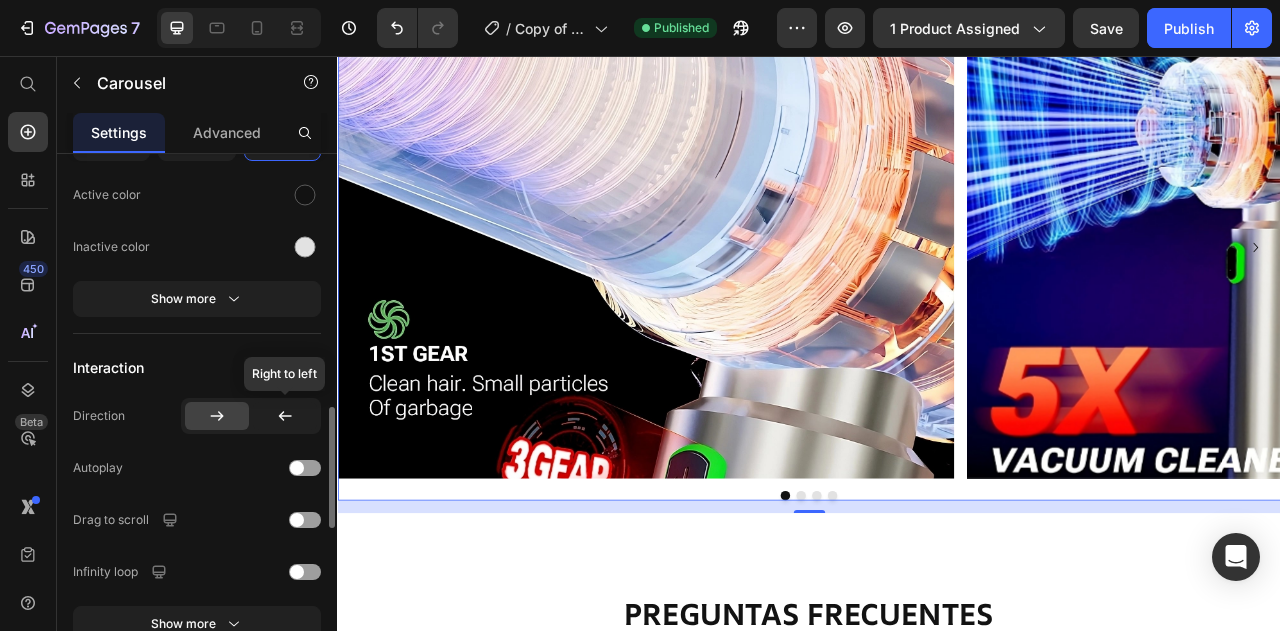 click 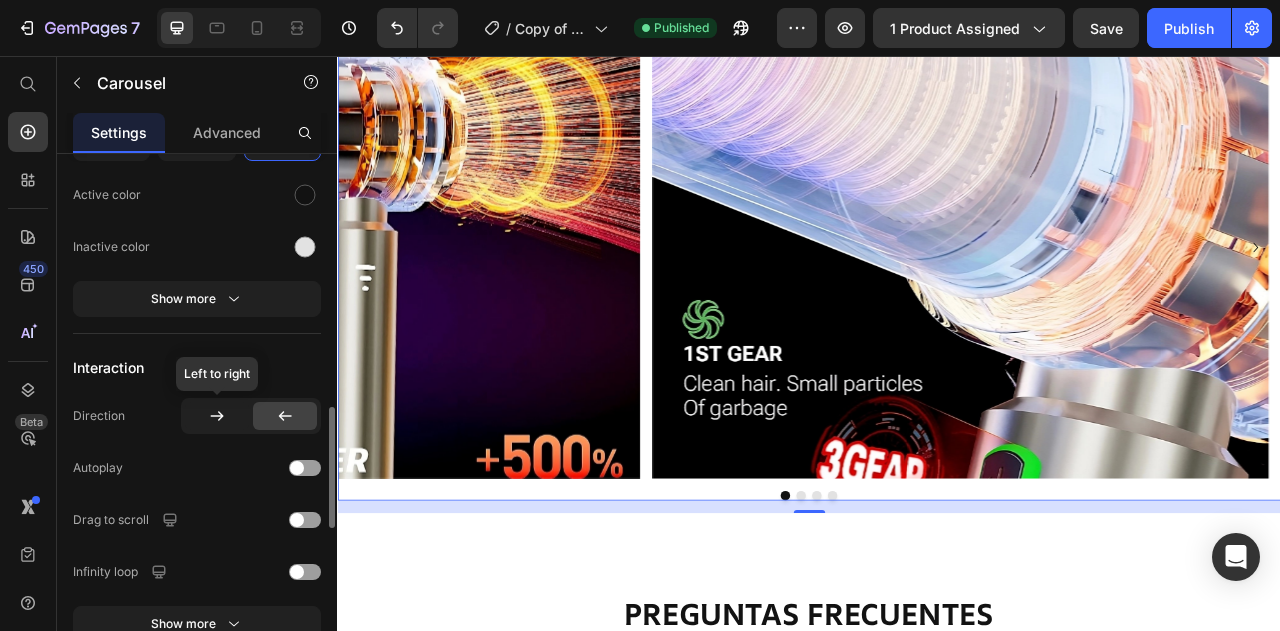 click 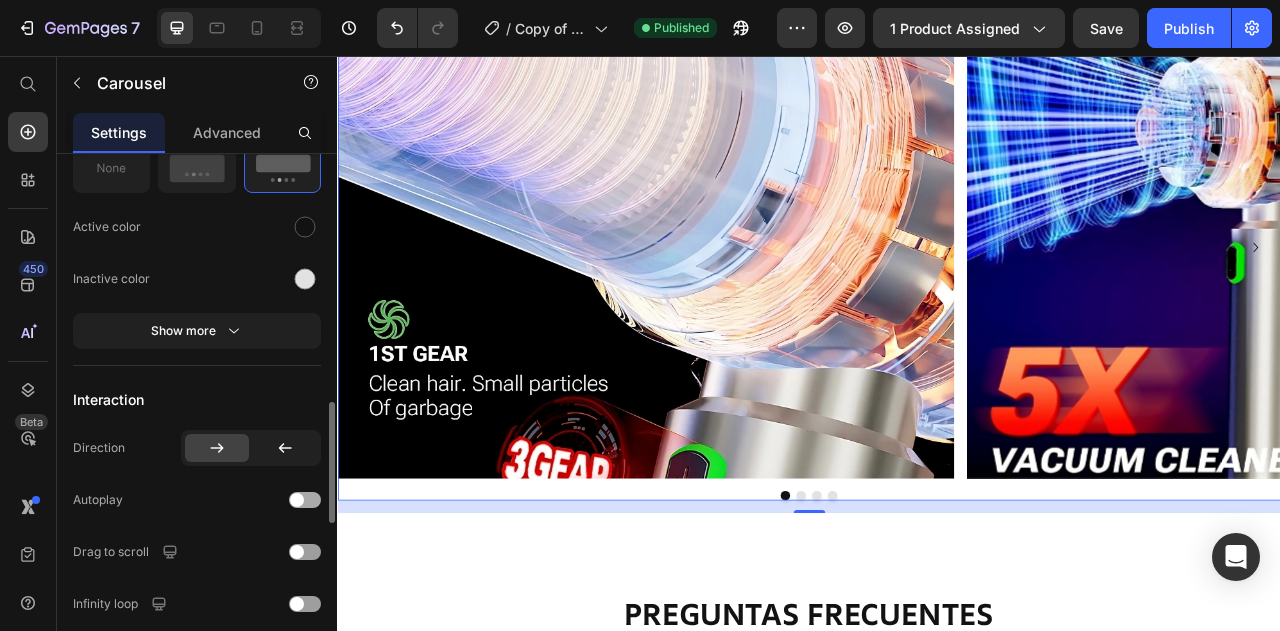 scroll, scrollTop: 1172, scrollLeft: 0, axis: vertical 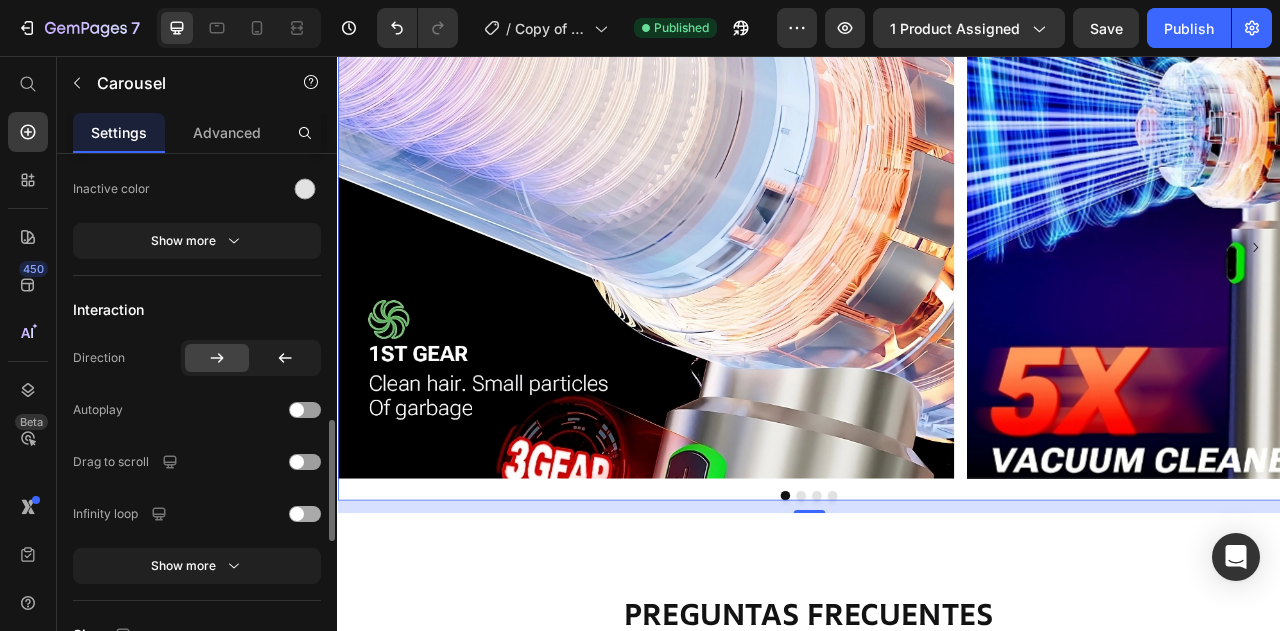 click at bounding box center (305, 514) 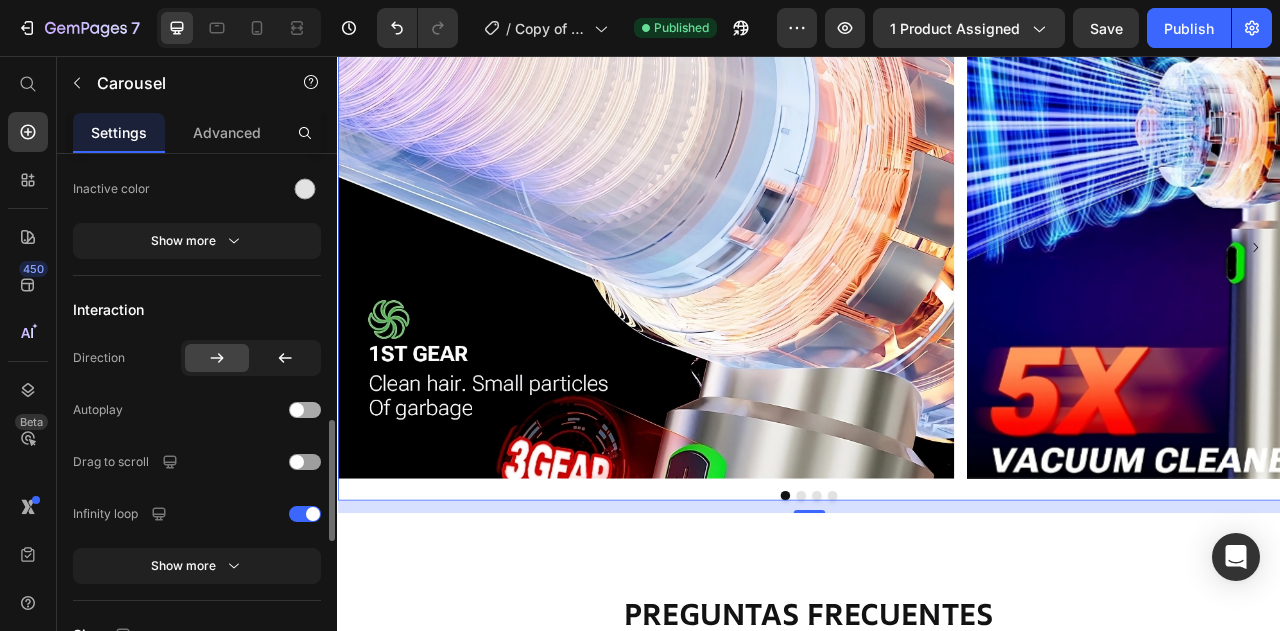 click at bounding box center [305, 410] 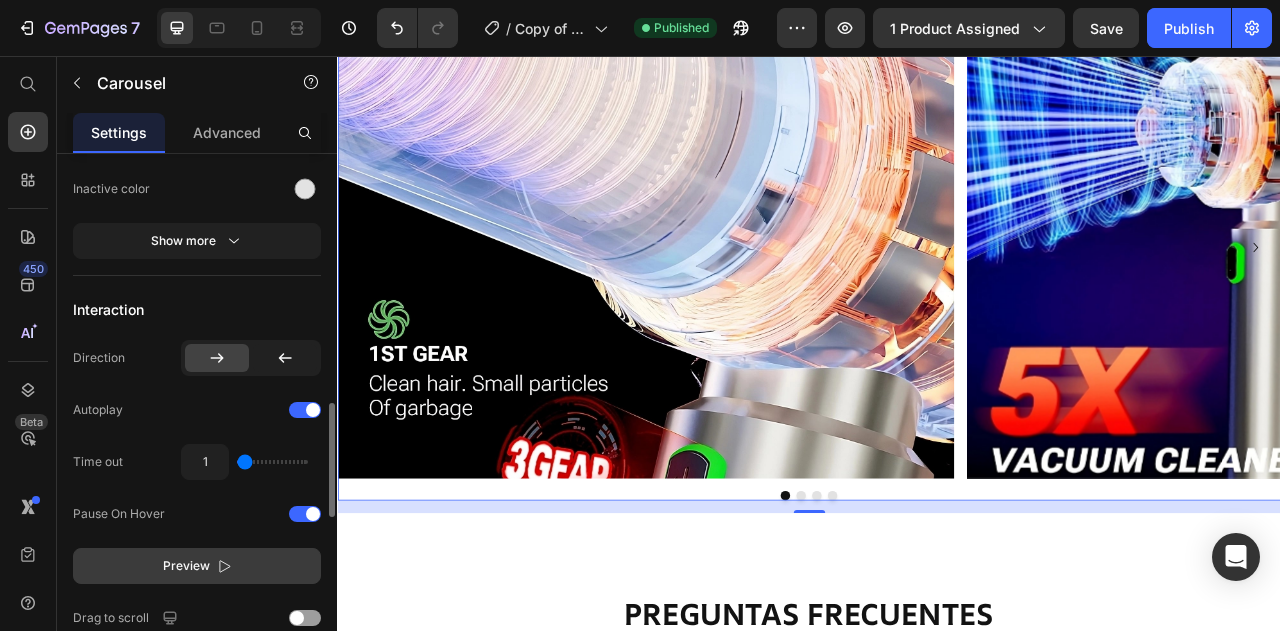 click on "Preview" at bounding box center [186, 566] 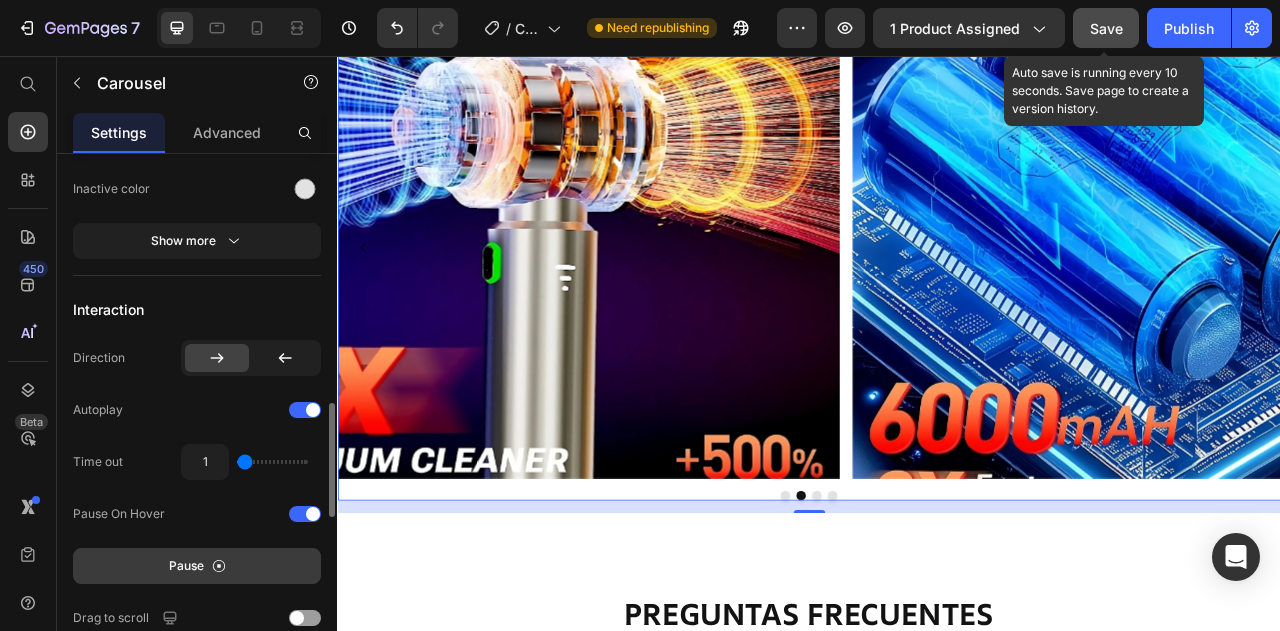 drag, startPoint x: 1099, startPoint y: 29, endPoint x: 1134, endPoint y: 21, distance: 35.902645 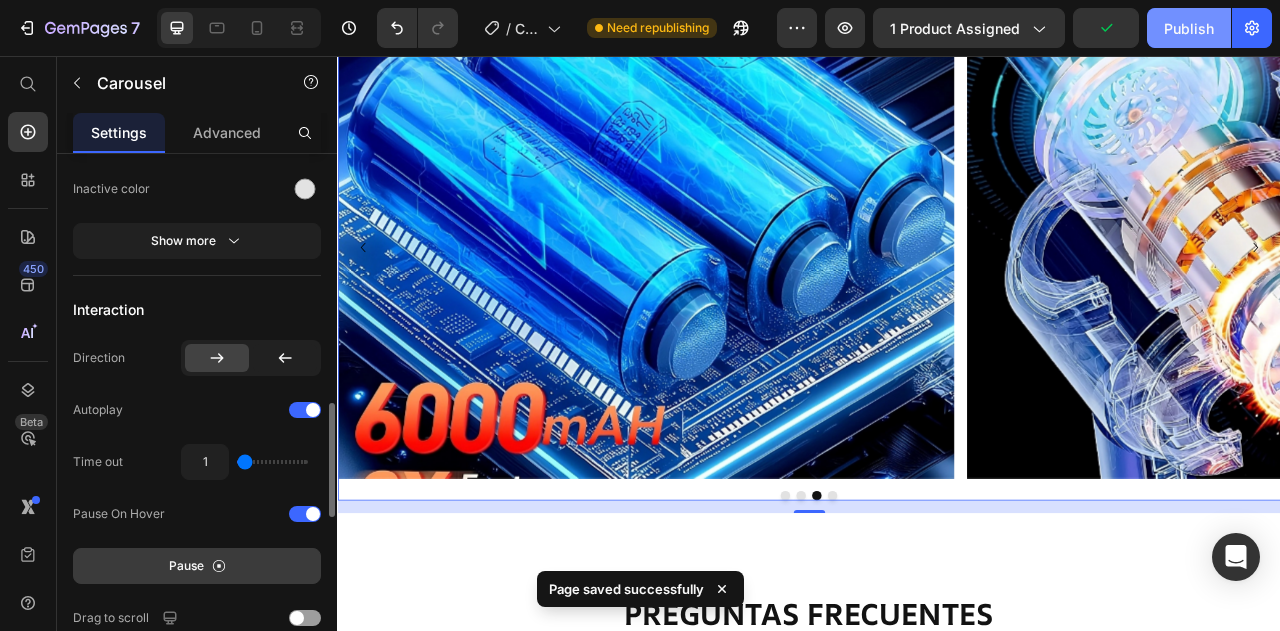 click on "Publish" at bounding box center [1189, 28] 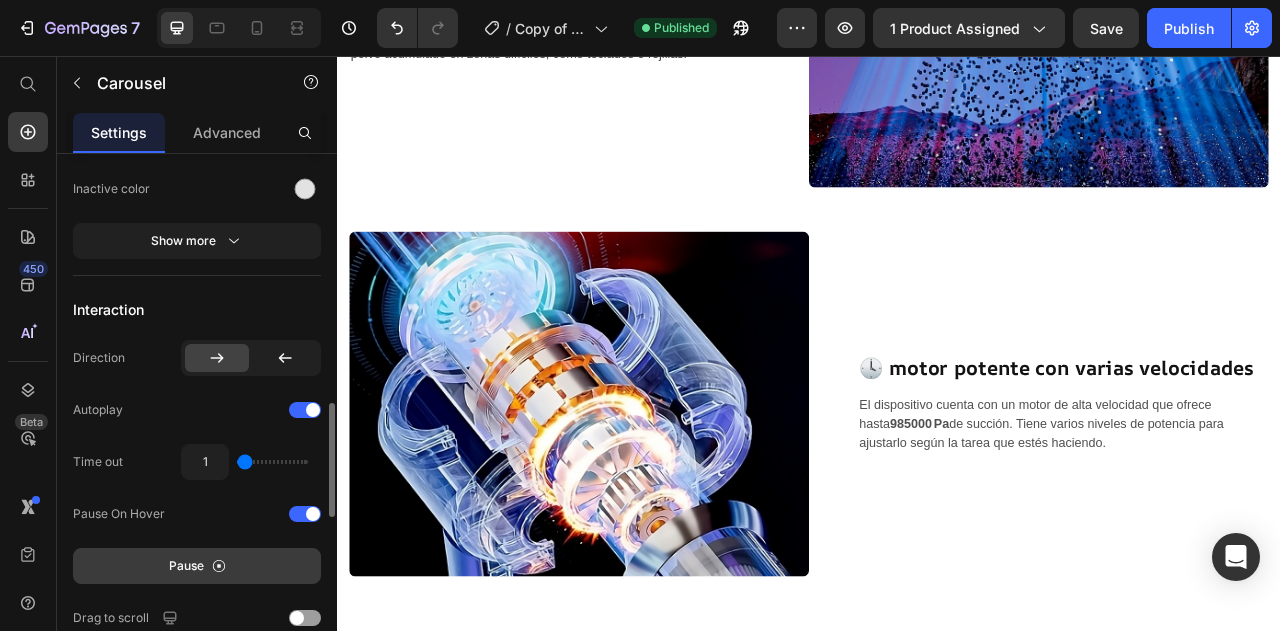 scroll, scrollTop: 2215, scrollLeft: 0, axis: vertical 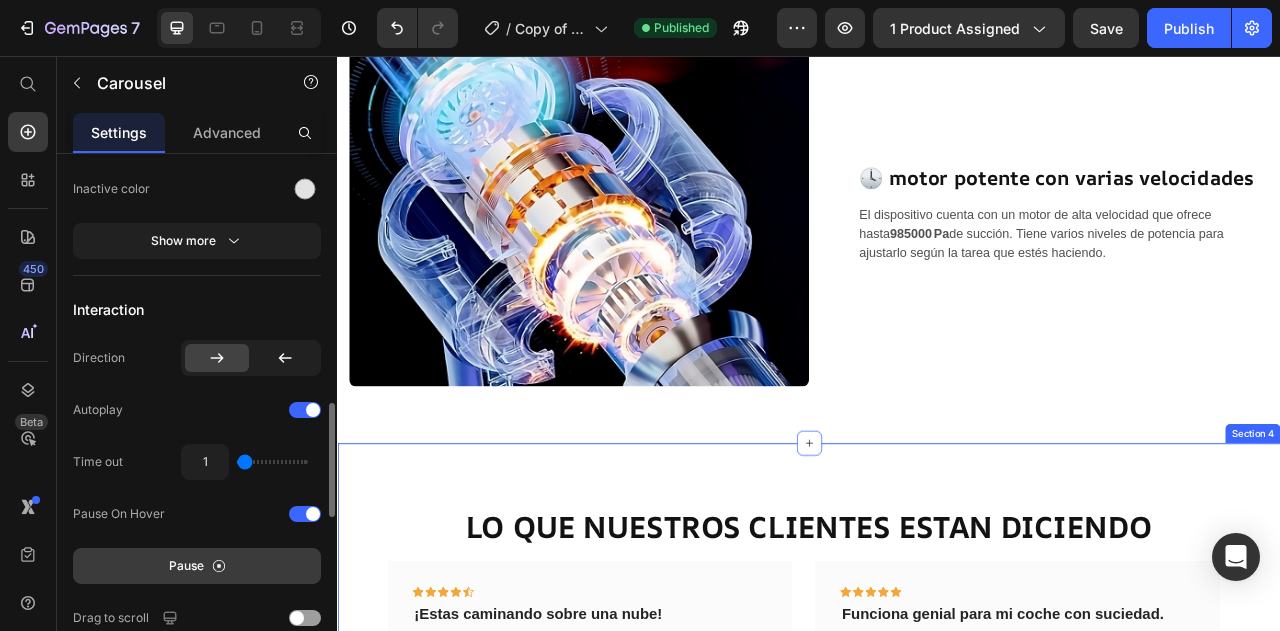 click on "LO QUE NUESTROS CLIENTES ESTAN DICIENDO Heading
Icon
Icon
Icon
Icon
Icon Row ¡Estas caminando sobre una nube! Text block "La potencia de succión es buena y el aire que sale es agradable. Lo uso para soplar en el coche y como aspiradora en la habitación. Se utiliza frecuentemente en tamaños pequeños. Calidad de plazo. Altamente utilizable gracias a numerosos accesorios." Text block Jenna Cronin V | KR Text block Row
Icon
Icon
Icon
Icon
Icon Row Funciona genial para mi coche con suciedad. Text block " muy buena compra. La aspiradora cumple con los requisitos. funciona en ambas direcciones. Teniendo en cuenta sus pequeñas dimensiones, la potencia de la aspiradora supera las expectativas ."   Text block Sherri Larson Sr. | PL Text block Row
Icon
Icon
Icon
Icon Icon Row" at bounding box center [937, 836] 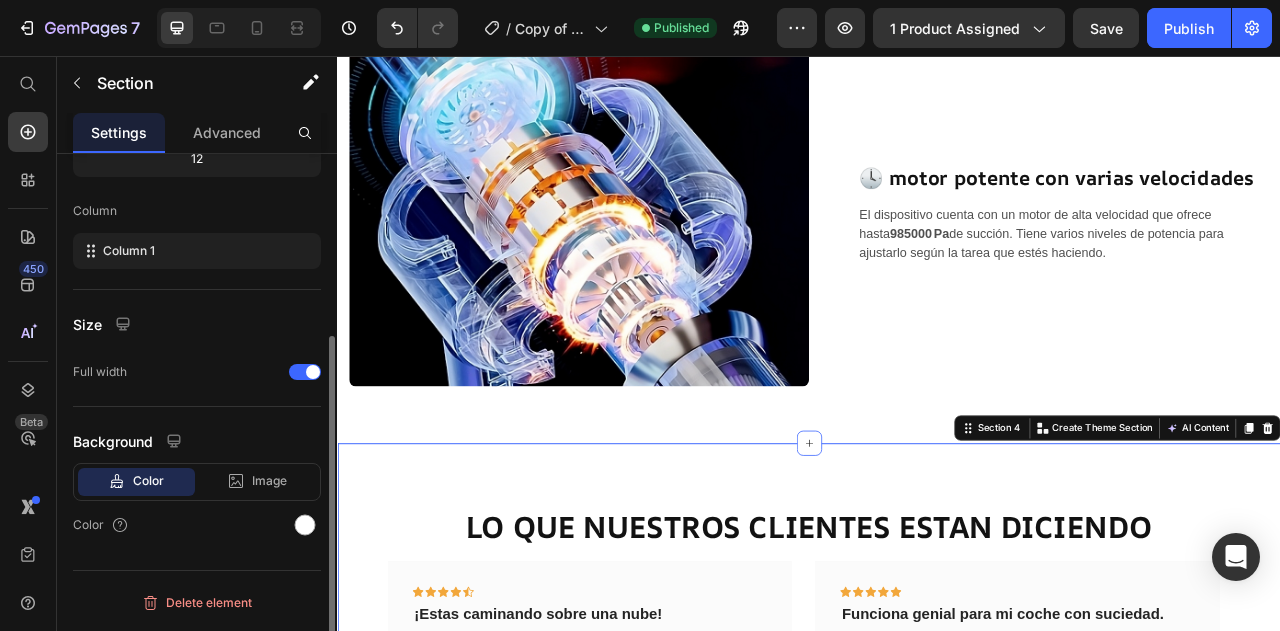 scroll, scrollTop: 0, scrollLeft: 0, axis: both 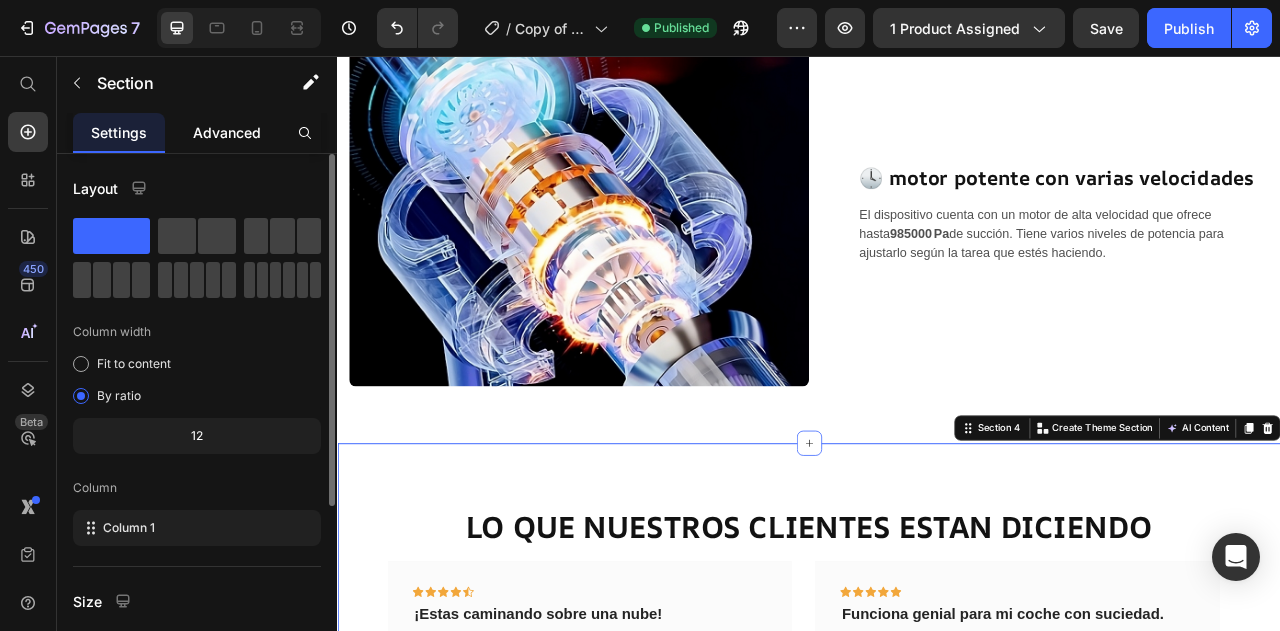 click on "Advanced" 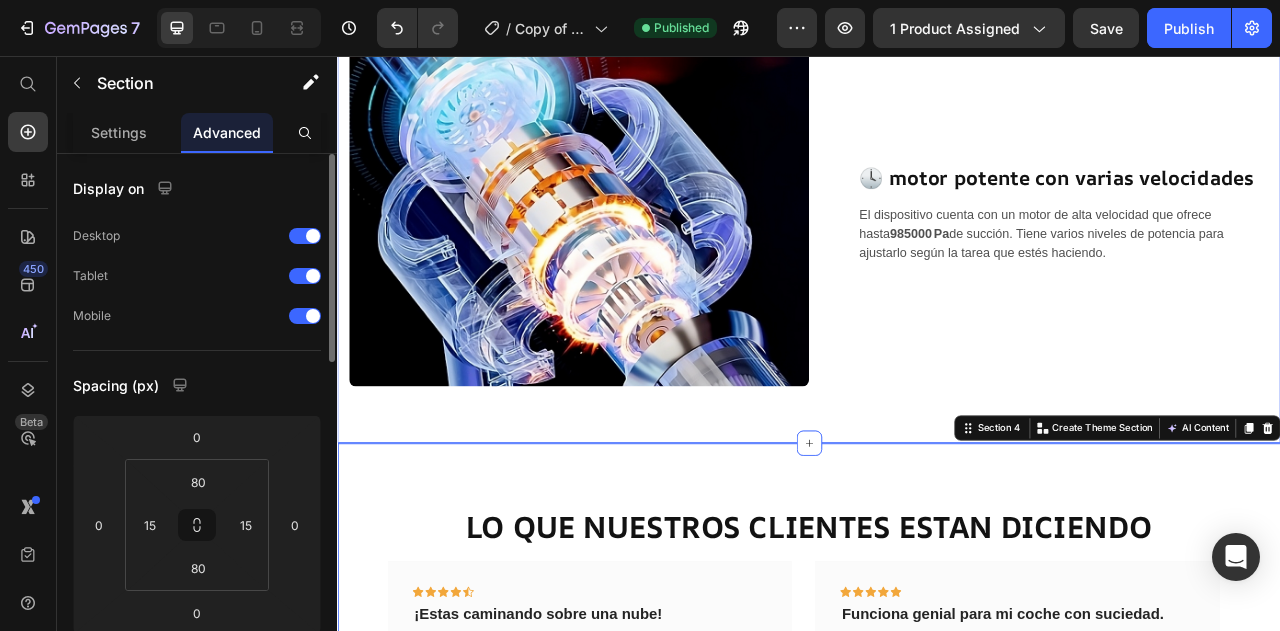 click on "Image 🔕 B atería recargable por USB tipo C Heading Este mini aspirador funciona sin cables y se recarga fácilmente mediante un puerto USB-C. Ofrece varias sesiones de uso con una sola carga, ideal para uso en casa o en el coche sin depender de enchufes. Text block Row Row 🧽   función 2 en 1: soplador y aspirador Heading Tiene doble modo: puede succionar polvo o soplar aire a presión. Es perfecto tanto para limpiar migas o pelos de mascotas como para sacar polvo acumulado en zonas difíciles, como teclados o rejillas. Text block Row Image Row Image 🕓 motor potente con varias velocidades Heading El dispositivo cuenta con un motor de alta velocidad que ofrece hasta  985000 Pa  de succión. Tiene varios niveles de potencia para ajustarlo según la tarea que estés haciendo. Text block Row Row Section 3" at bounding box center [937, -238] 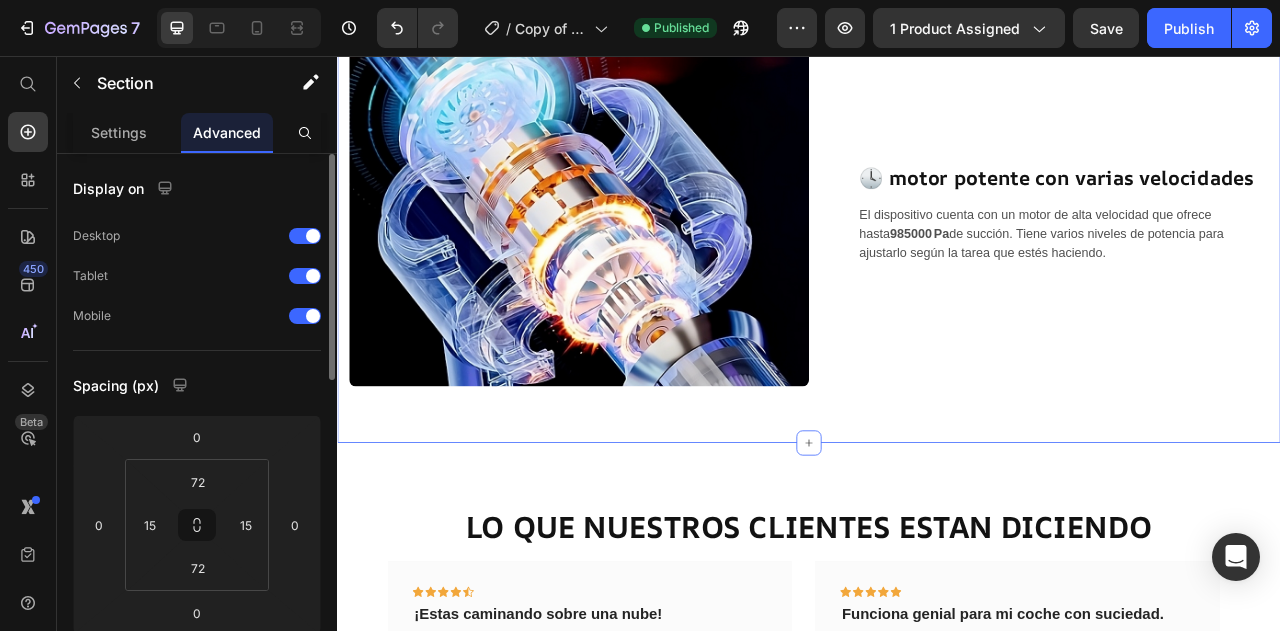 click on "Image 🔕 B atería recargable por USB tipo C Heading Este mini aspirador funciona sin cables y se recarga fácilmente mediante un puerto USB-C. Ofrece varias sesiones de uso con una sola carga, ideal para uso en casa o en el coche sin depender de enchufes. Text block Row Row 🧽   función 2 en 1: soplador y aspirador Heading Tiene doble modo: puede succionar polvo o soplar aire a presión. Es perfecto tanto para limpiar migas o pelos de mascotas como para sacar polvo acumulado en zonas difíciles, como teclados o rejillas. Text block Row Image Row Image 🕓 motor potente con varias velocidades Heading El dispositivo cuenta con un motor de alta velocidad que ofrece hasta  985000 Pa  de succión. Tiene varios niveles de potencia para ajustarlo según la tarea que estés haciendo. Text block Row Row Section 3   You can create reusable sections Create Theme Section AI Content Write with GemAI What would you like to describe here? Tone and Voice Persuasive Product Show more Generate" at bounding box center [937, -238] 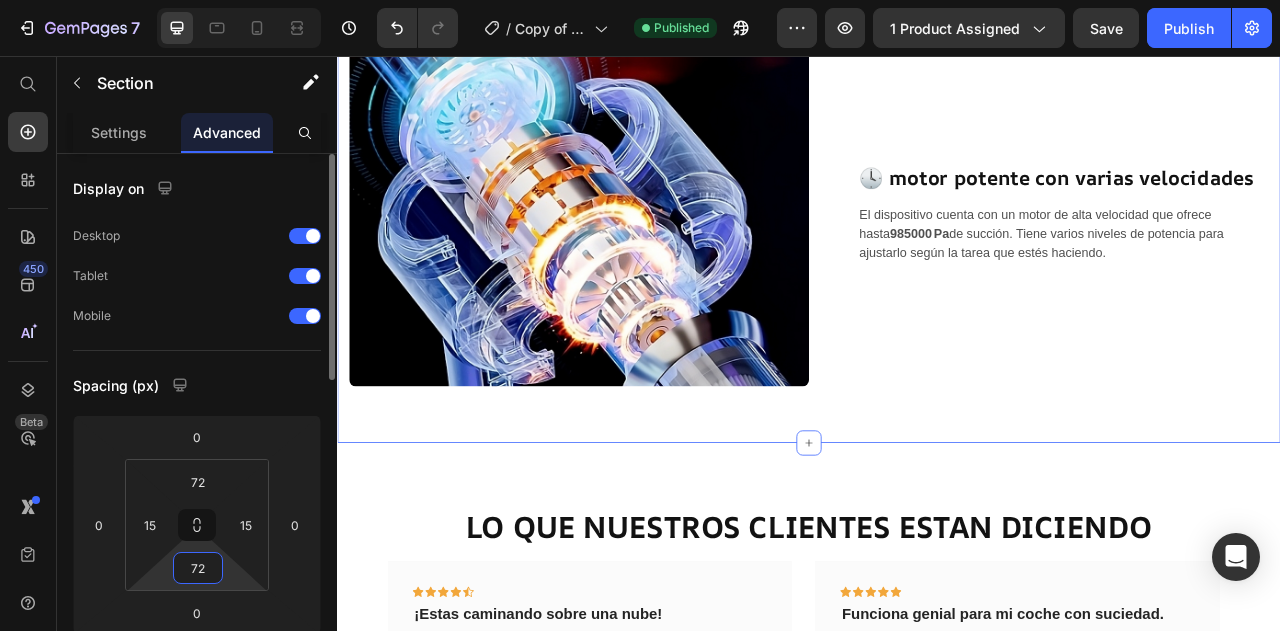 click on "72" at bounding box center (198, 568) 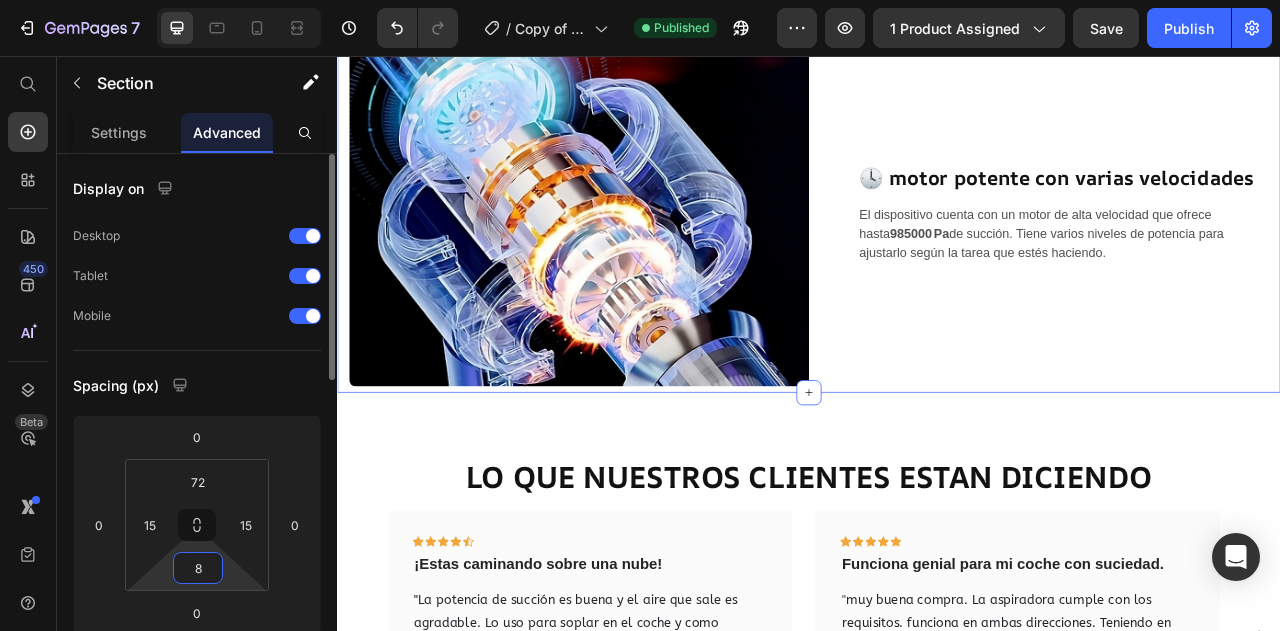 type on "89" 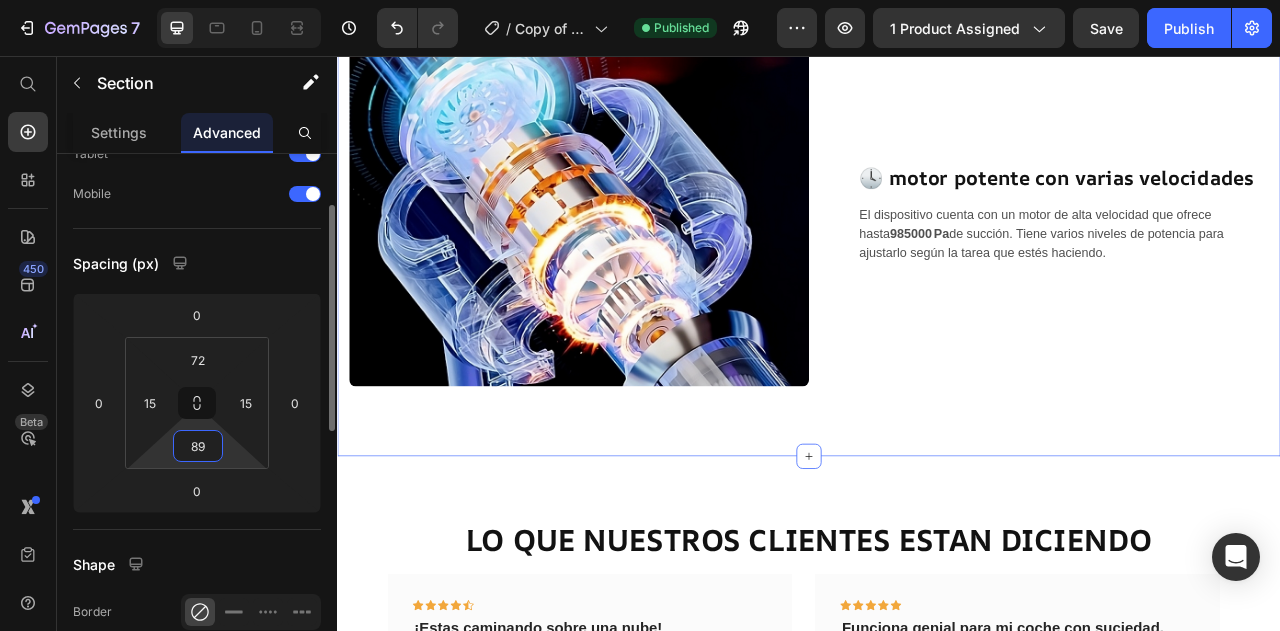 scroll, scrollTop: 123, scrollLeft: 0, axis: vertical 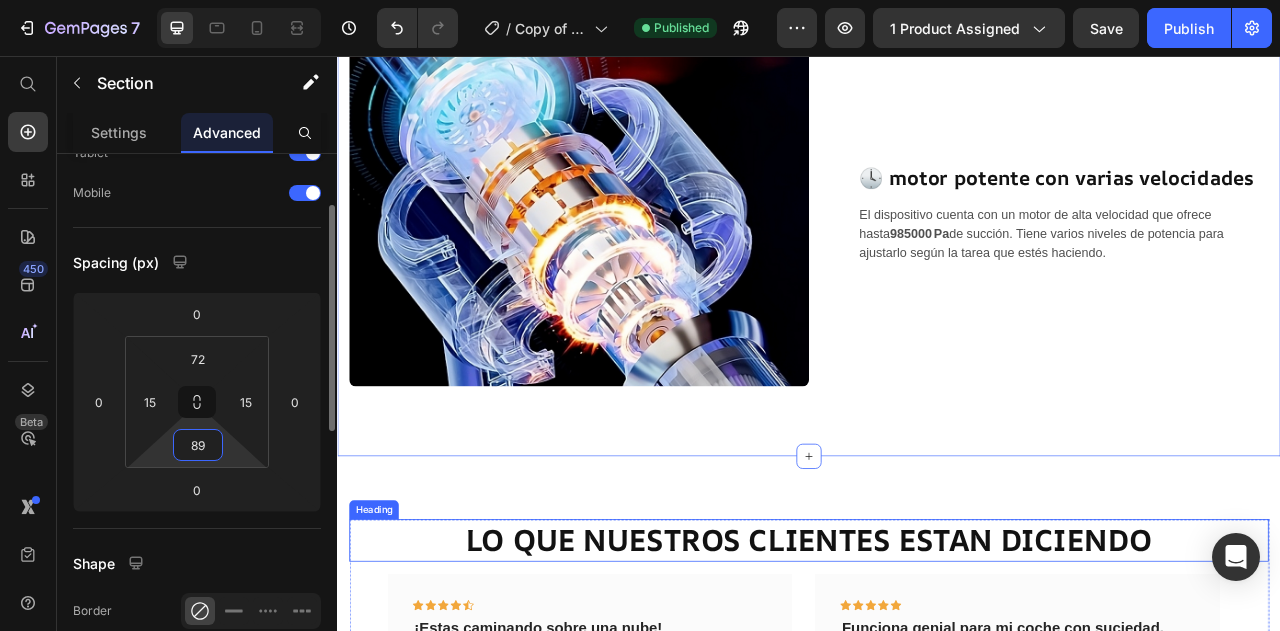 click on "LO QUE NUESTROS CLIENTES ESTAN DICIENDO" at bounding box center [937, 671] 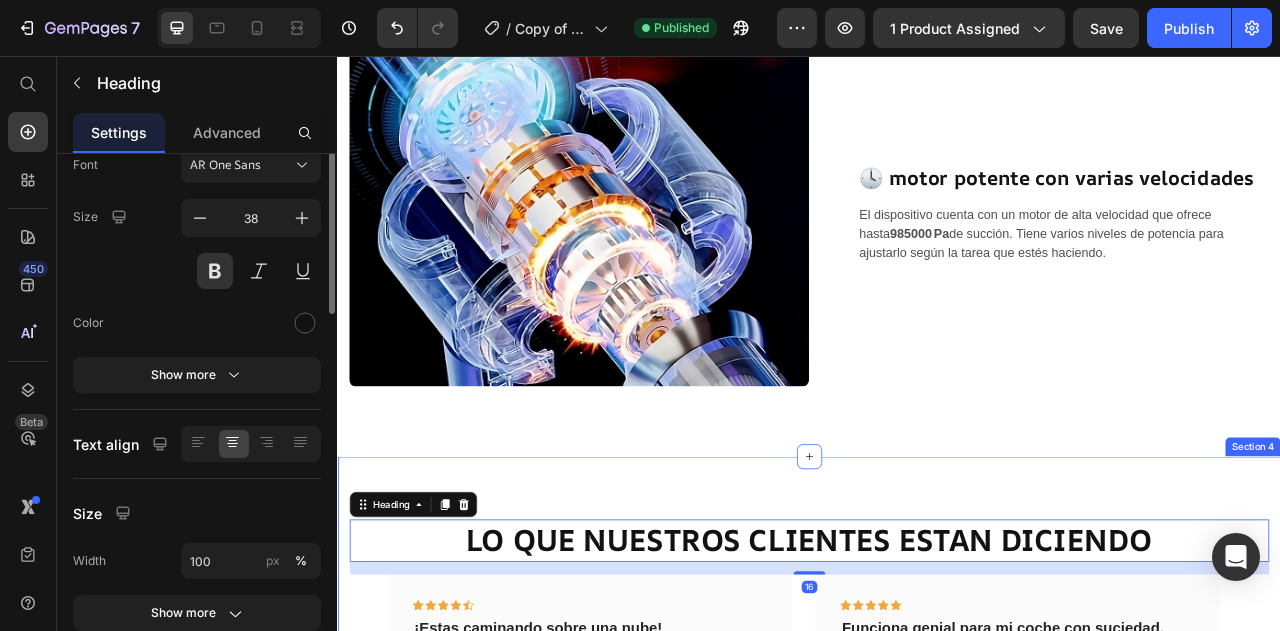 scroll, scrollTop: 0, scrollLeft: 0, axis: both 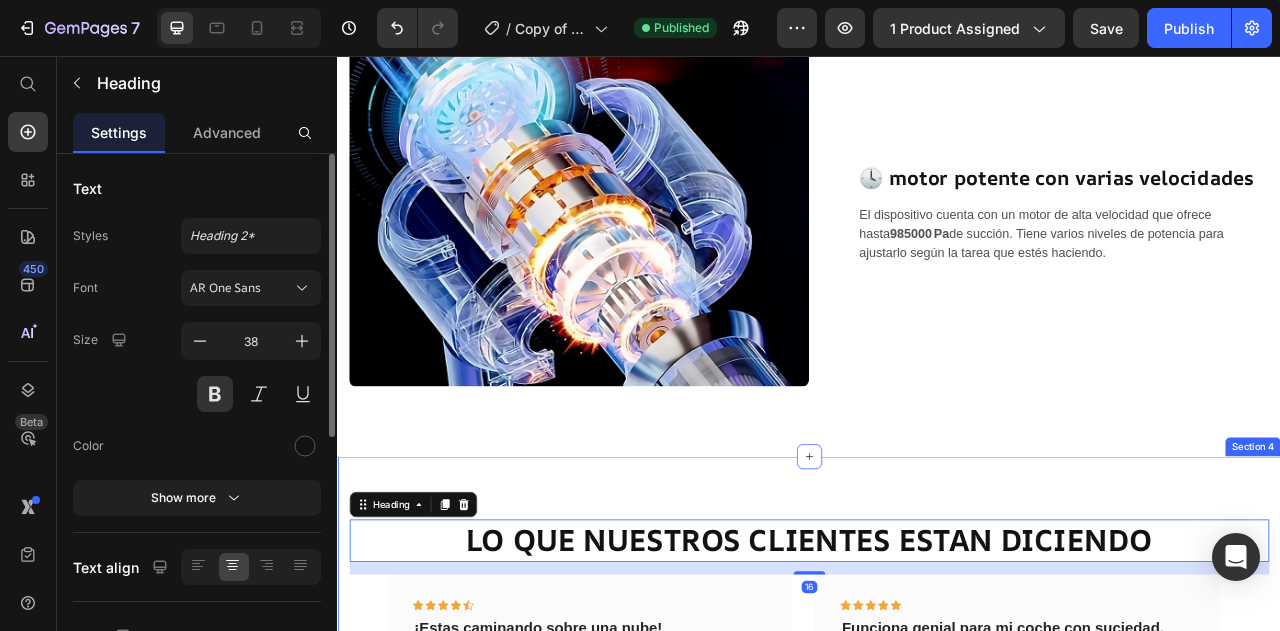 click on "LO QUE NUESTROS CLIENTES ESTAN DICIENDO Heading   16
Icon
Icon
Icon
Icon
Icon Row ¡Estas caminando sobre una nube! Text block "La potencia de succión es buena y el aire que sale es agradable. Lo uso para soplar en el coche y como aspiradora en la habitación. Se utiliza frecuentemente en tamaños pequeños. Calidad de plazo. Altamente utilizable gracias a numerosos accesorios." Text block Jenna Cronin V | KR Text block Row
Icon
Icon
Icon
Icon
Icon Row Funciona genial para mi coche con suciedad. Text block " muy buena compra. La aspiradora cumple con los requisitos. funciona en ambas direcciones. Teniendo en cuenta sus pequeñas dimensiones, la potencia de la aspiradora supera las expectativas ."   Text block Sherri Larson Sr. | PL Text block Row
Icon
Icon
Icon
Icon Icon" at bounding box center (937, 853) 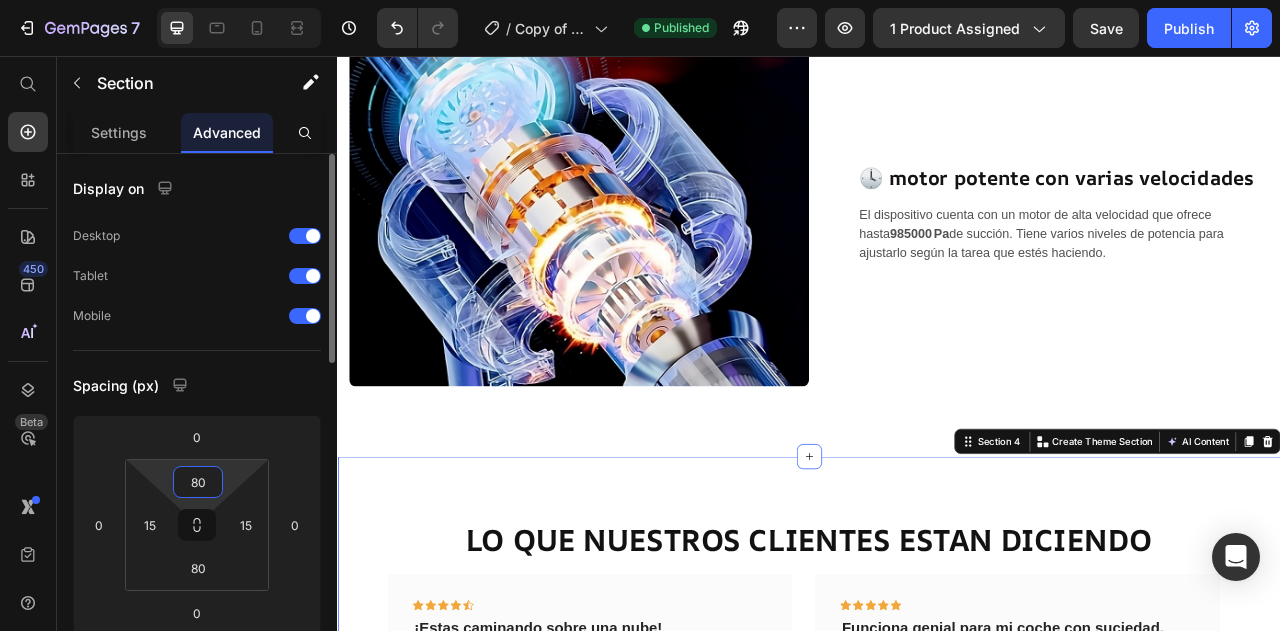 click on "80" at bounding box center (198, 482) 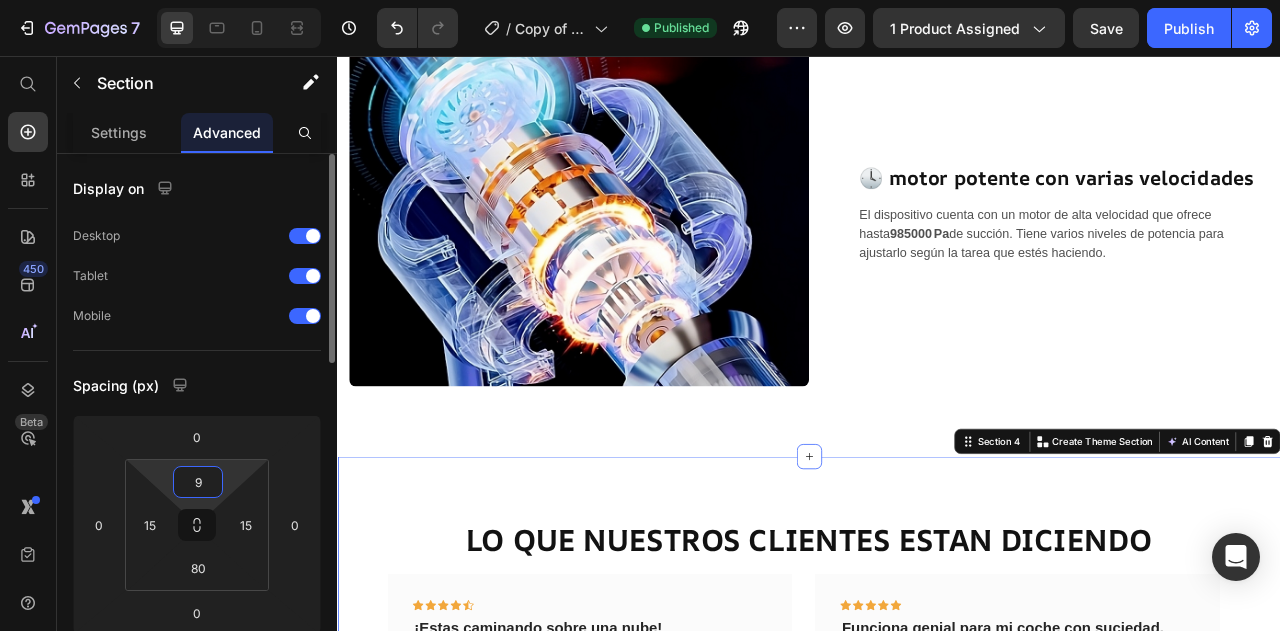 type on "90" 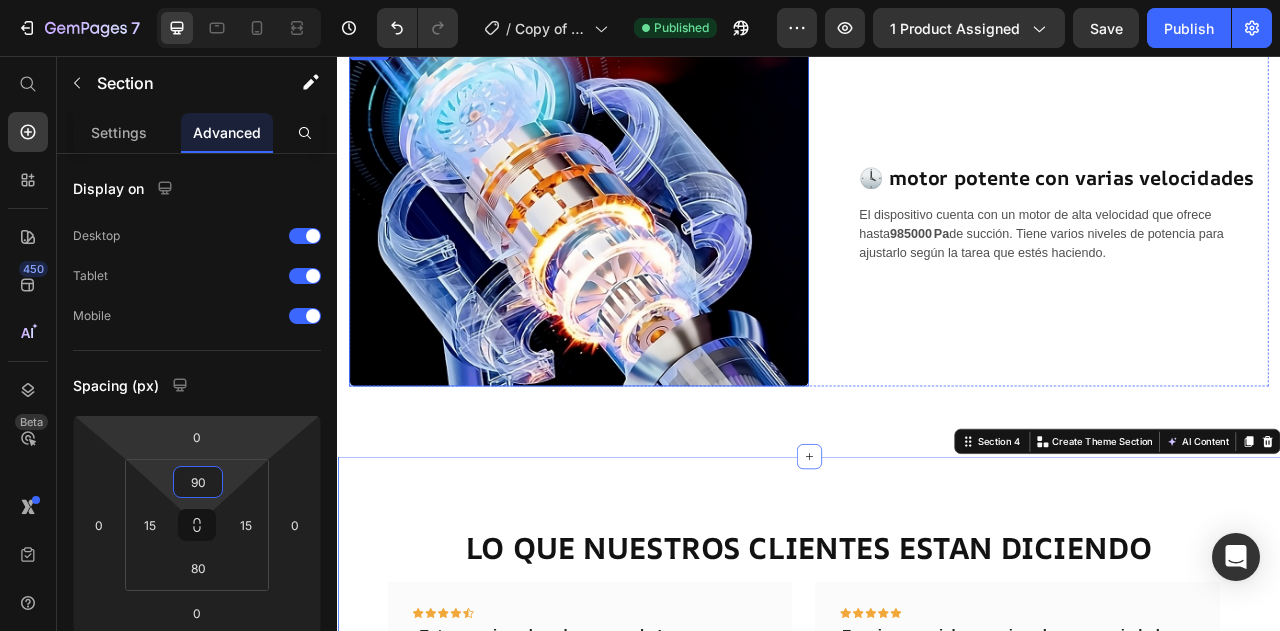 click at bounding box center (644, 256) 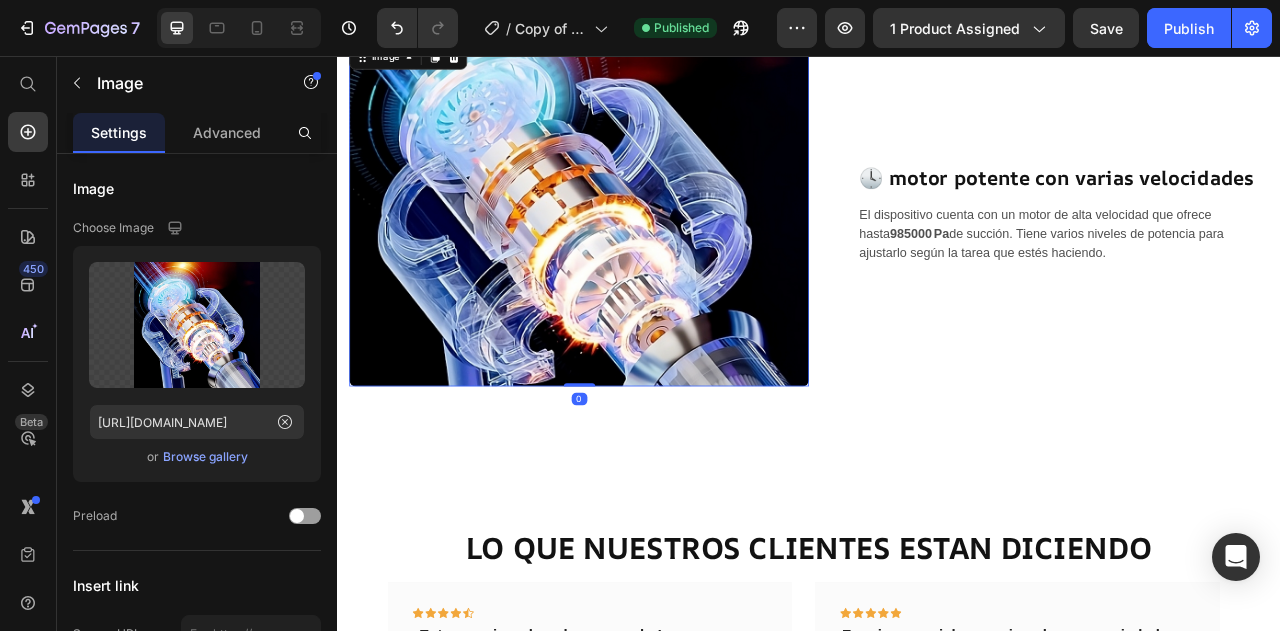 click on "7  Version history  /  Copy of Duplicate from Landing Page - Jun 19, 20:02:33 Published Preview 1 product assigned  Save   Publish" 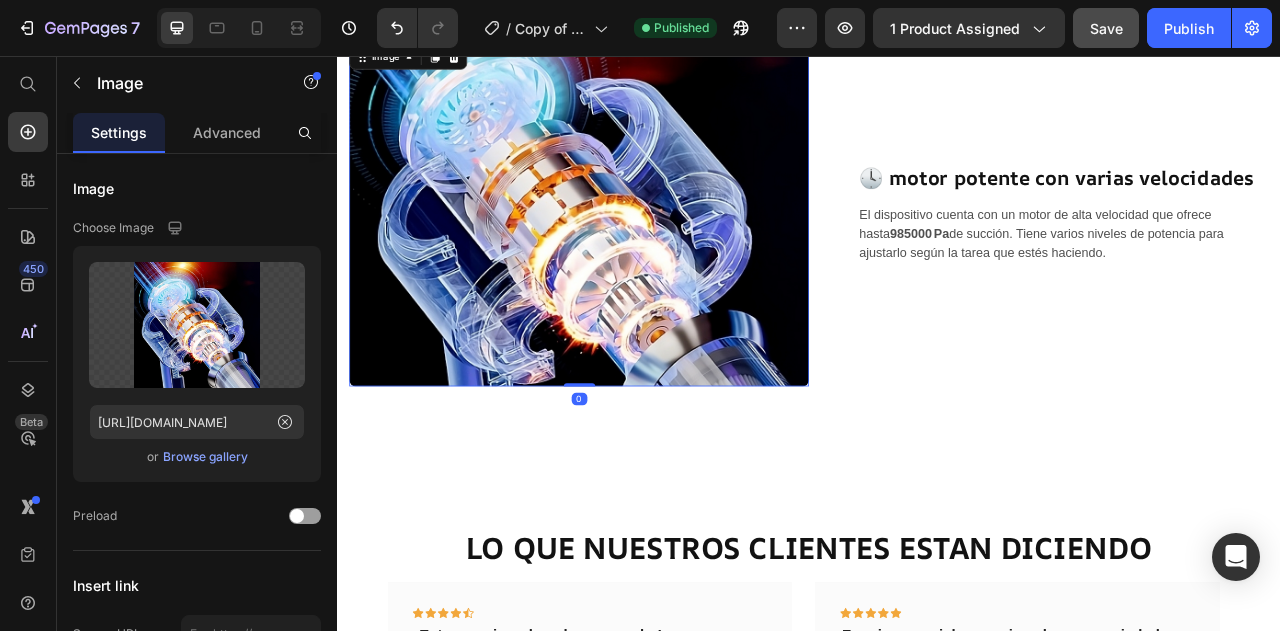 click on "Save" at bounding box center (1106, 28) 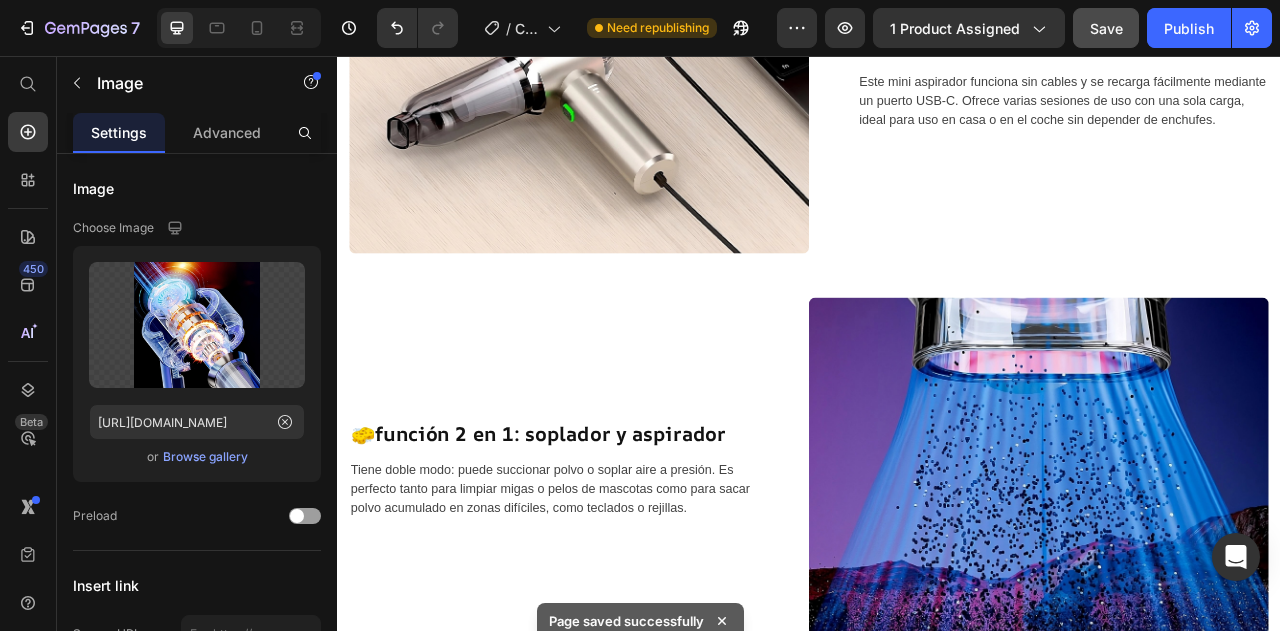 scroll, scrollTop: 0, scrollLeft: 0, axis: both 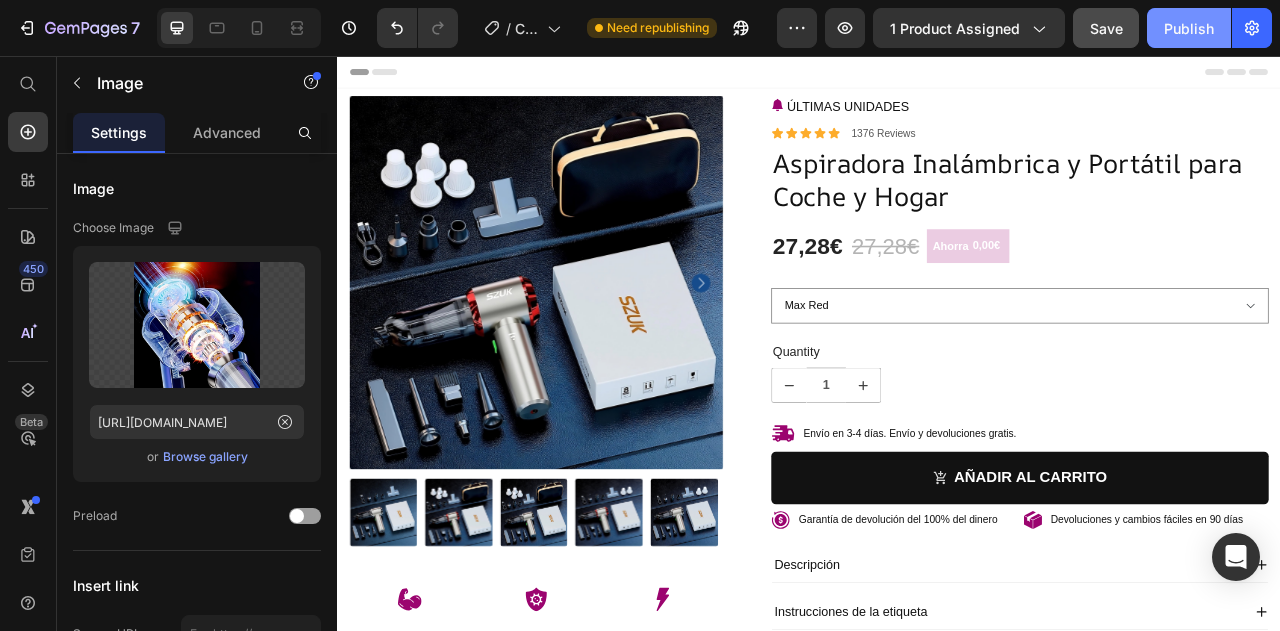 click on "Publish" at bounding box center (1189, 28) 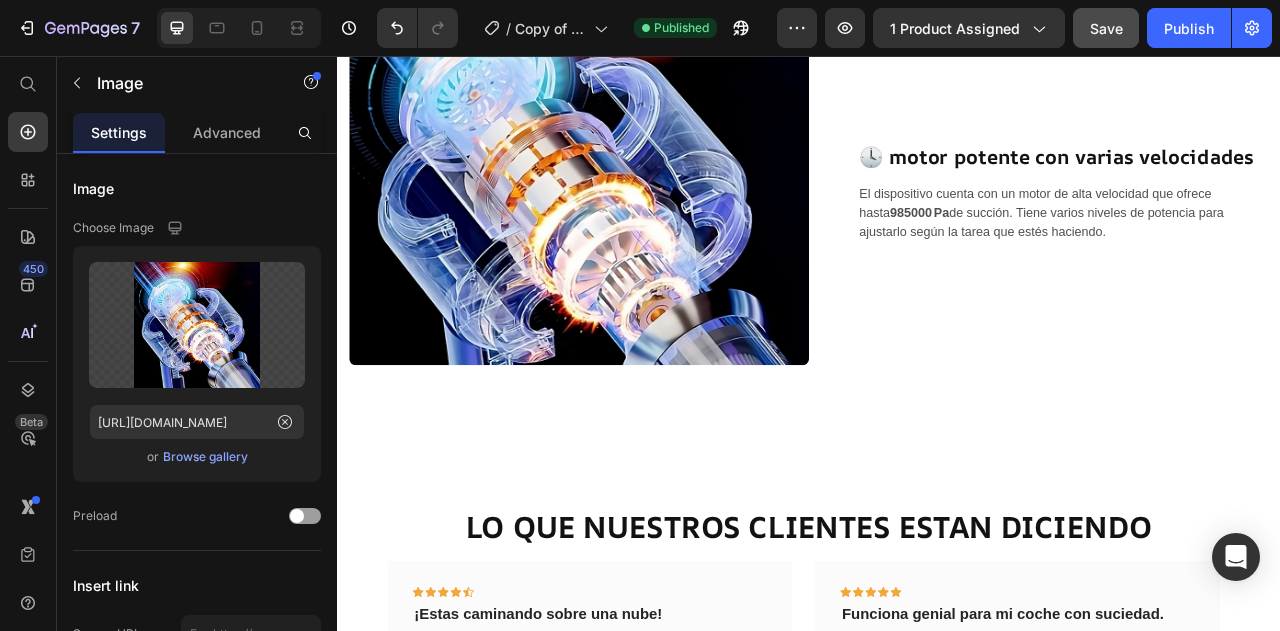 scroll, scrollTop: 2244, scrollLeft: 0, axis: vertical 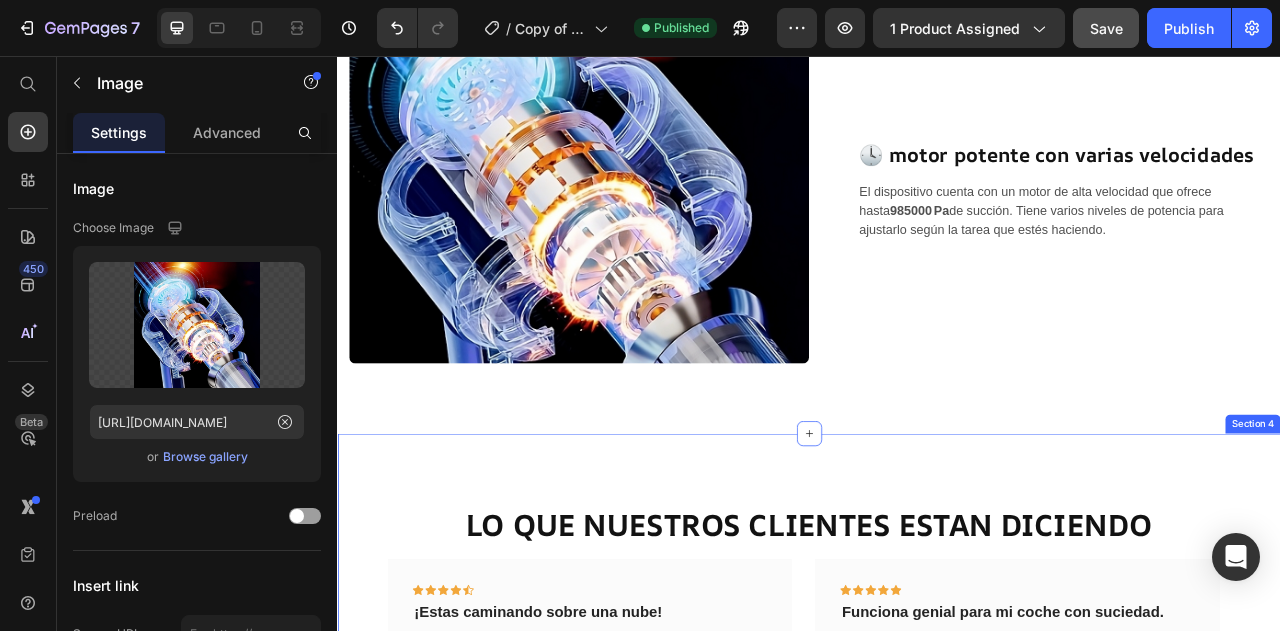click on "LO QUE NUESTROS CLIENTES ESTAN DICIENDO Heading
Icon
Icon
Icon
Icon
Icon Row ¡Estas caminando sobre una nube! Text block "La potencia de succión es buena y el aire que sale es agradable. Lo uso para soplar en el coche y como aspiradora en la habitación. Se utiliza frecuentemente en tamaños pequeños. Calidad de plazo. Altamente utilizable gracias a numerosos accesorios." Text block Jenna Cronin V | KR Text block Row
Icon
Icon
Icon
Icon
Icon Row Funciona genial para mi coche con suciedad. Text block " muy buena compra. La aspiradora cumple con los requisitos. funciona en ambas direcciones. Teniendo en cuenta sus pequeñas dimensiones, la potencia de la aspiradora supera las expectativas ."   Text block Sherri Larson Sr. | PL Text block Row
Icon
Icon
Icon
Icon Icon Row" at bounding box center [937, 829] 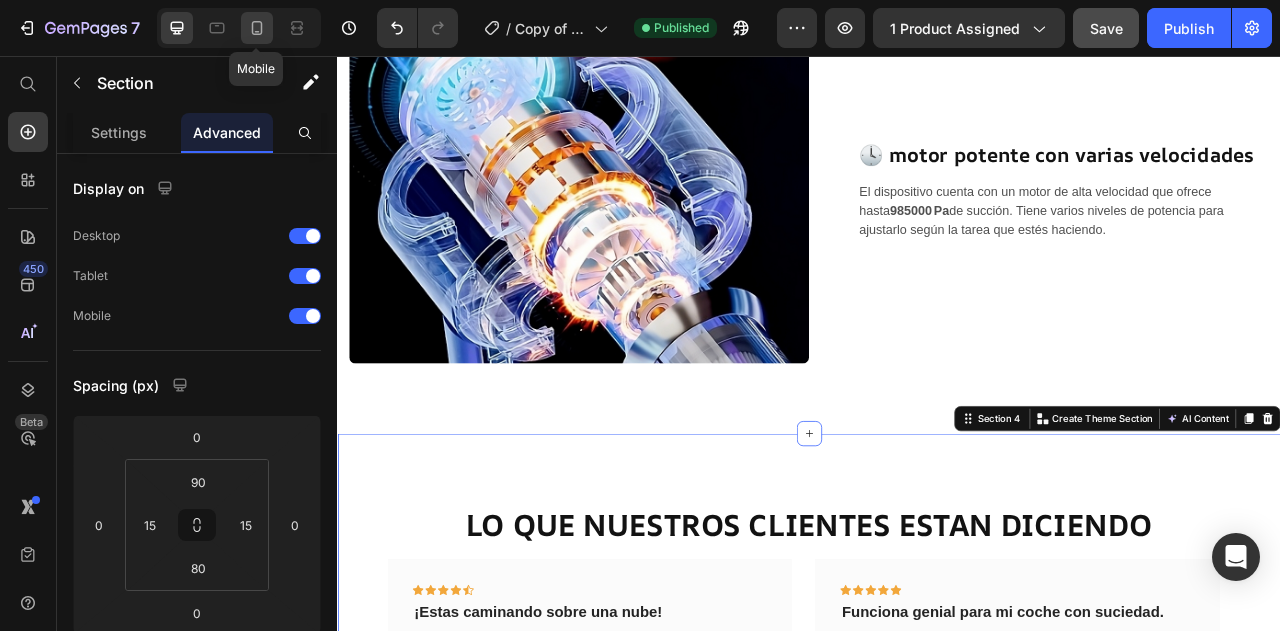 click 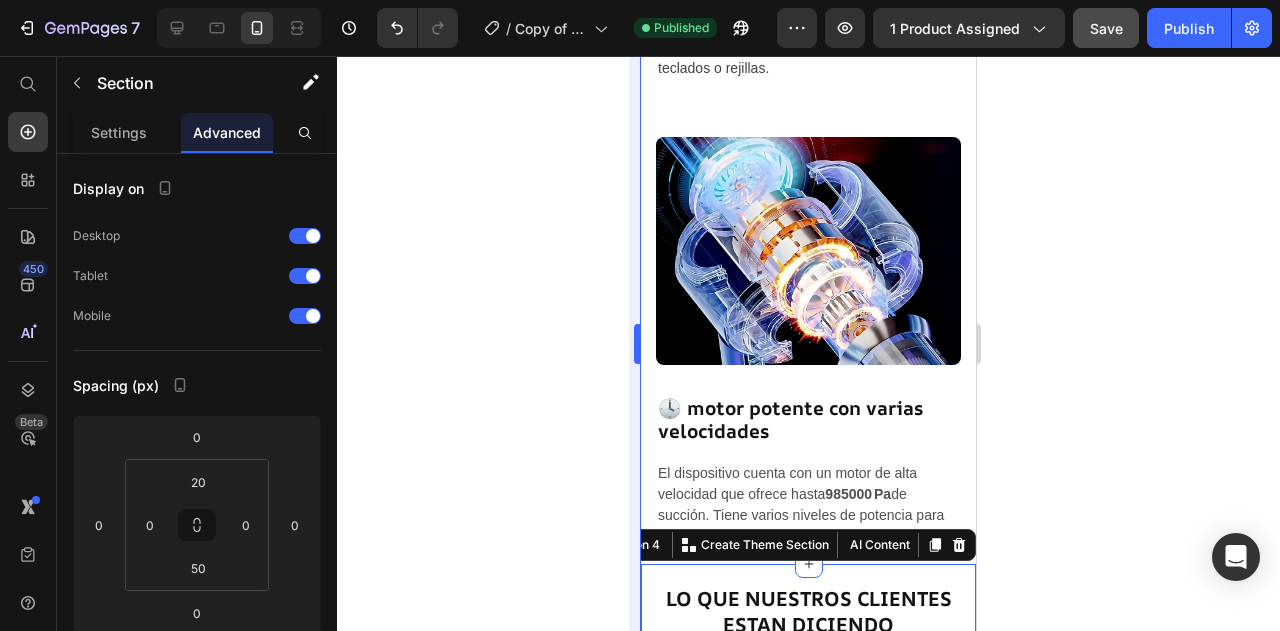 scroll, scrollTop: 2442, scrollLeft: 0, axis: vertical 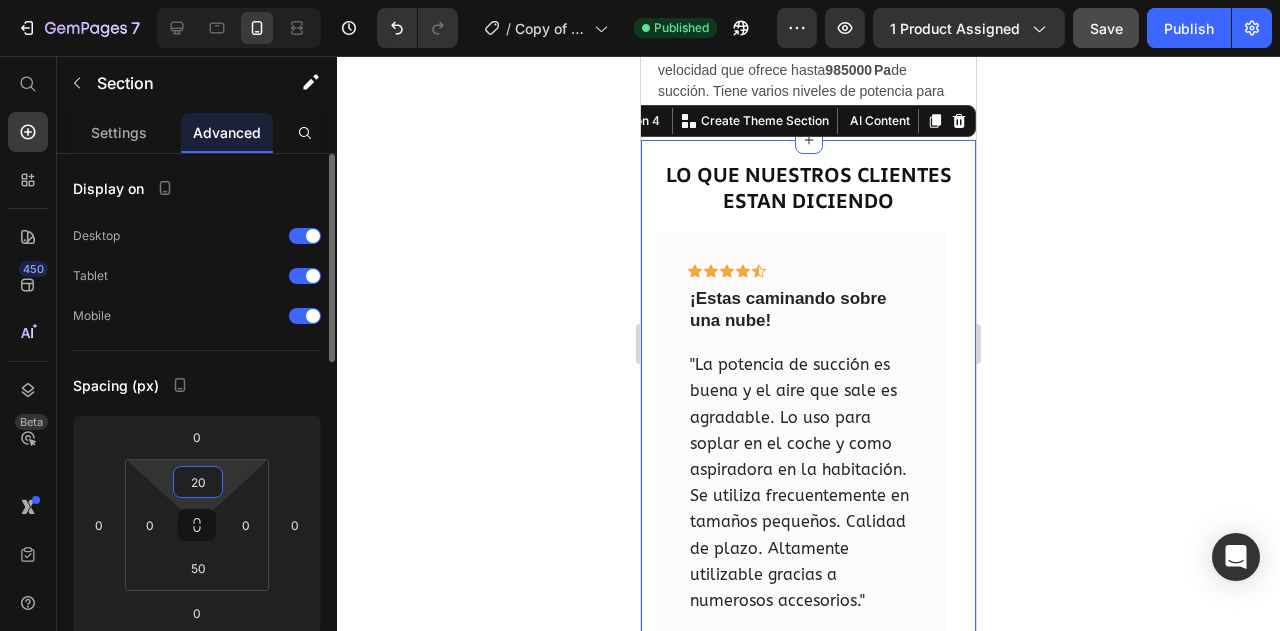 click on "20" at bounding box center [198, 482] 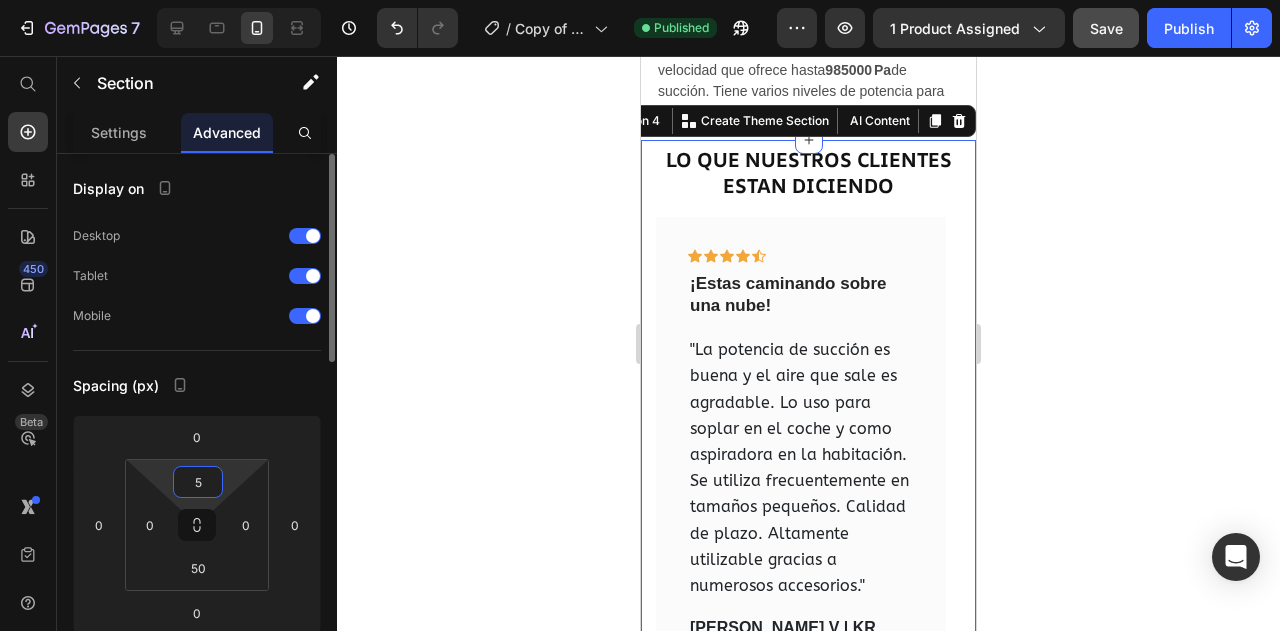 type on "50" 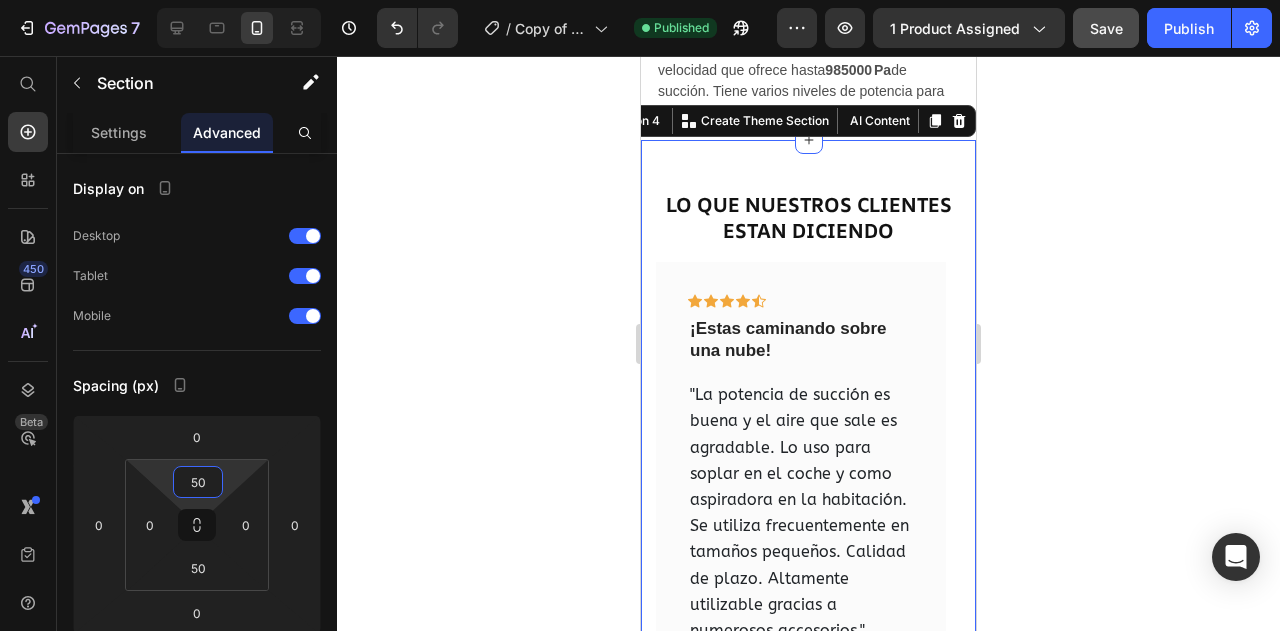 click 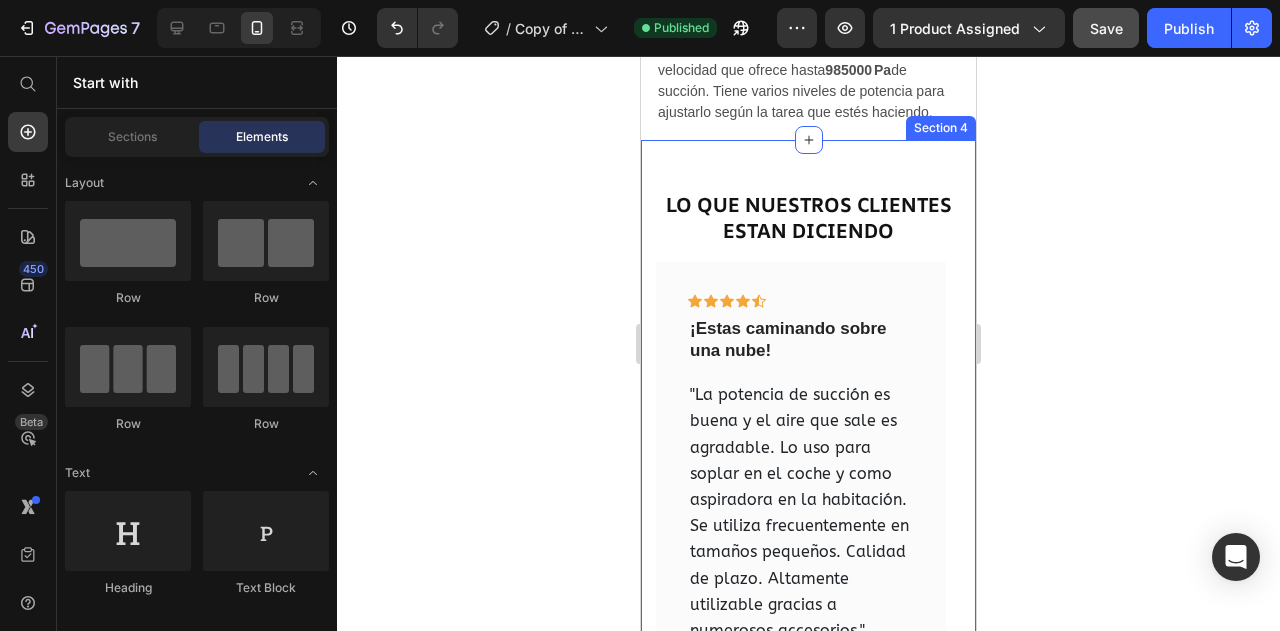 click on "LO QUE NUESTROS CLIENTES ESTAN DICIENDO Heading
Icon
Icon
Icon
Icon
Icon Row ¡Estas caminando sobre una nube! Text block "La potencia de succión es buena y el aire que sale es agradable. Lo uso para soplar en el coche y como aspiradora en la habitación. Se utiliza frecuentemente en tamaños pequeños. Calidad de plazo. Altamente utilizable gracias a numerosos accesorios." Text block Jenna Cronin V | KR Text block Row
Icon
Icon
Icon
Icon
Icon Row Funciona genial para mi coche con suciedad. Text block " muy buena compra. La aspiradora cumple con los requisitos. funciona en ambas direcciones. Teniendo en cuenta sus pequeñas dimensiones, la potencia de la aspiradora supera las expectativas ."   Text block Sherri Larson Sr. | PL Text block Row
Icon
Icon
Icon
Icon
Icon Row" at bounding box center (808, 480) 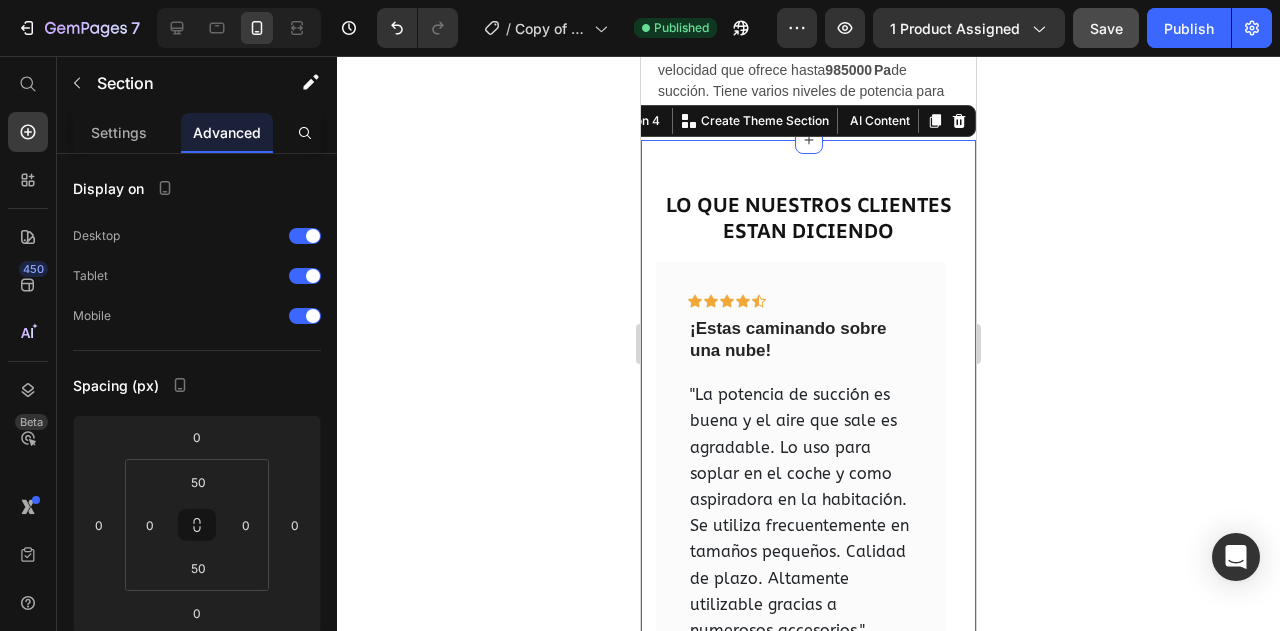 click 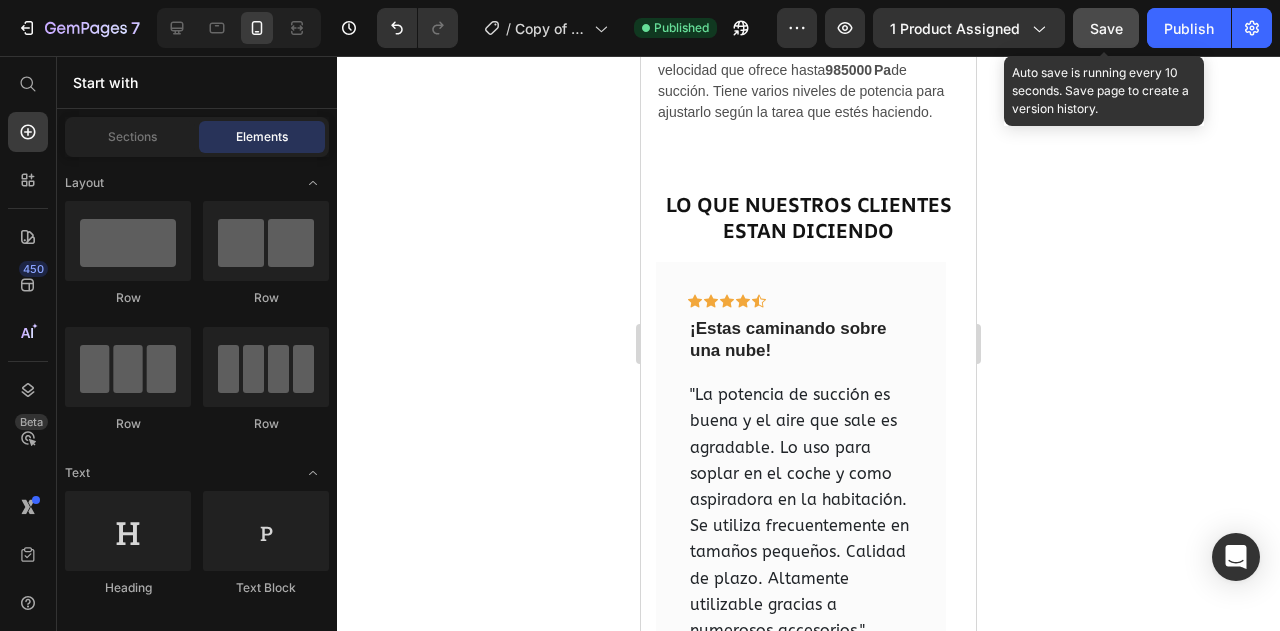 click on "Save" at bounding box center (1106, 28) 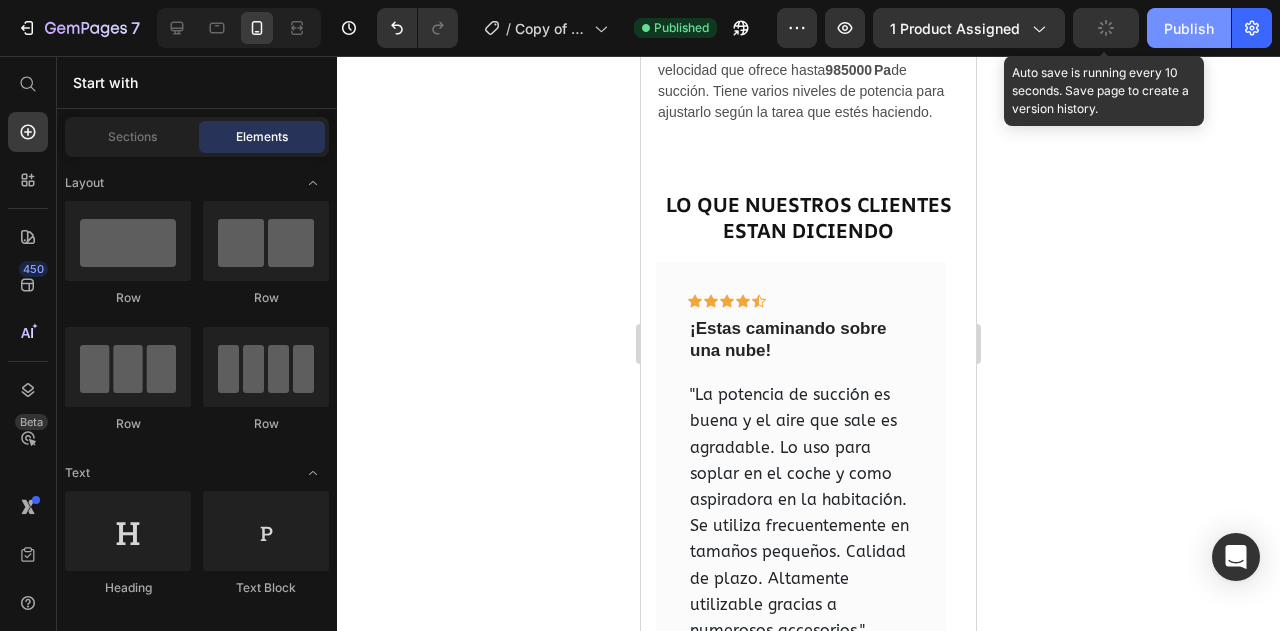 click on "Publish" 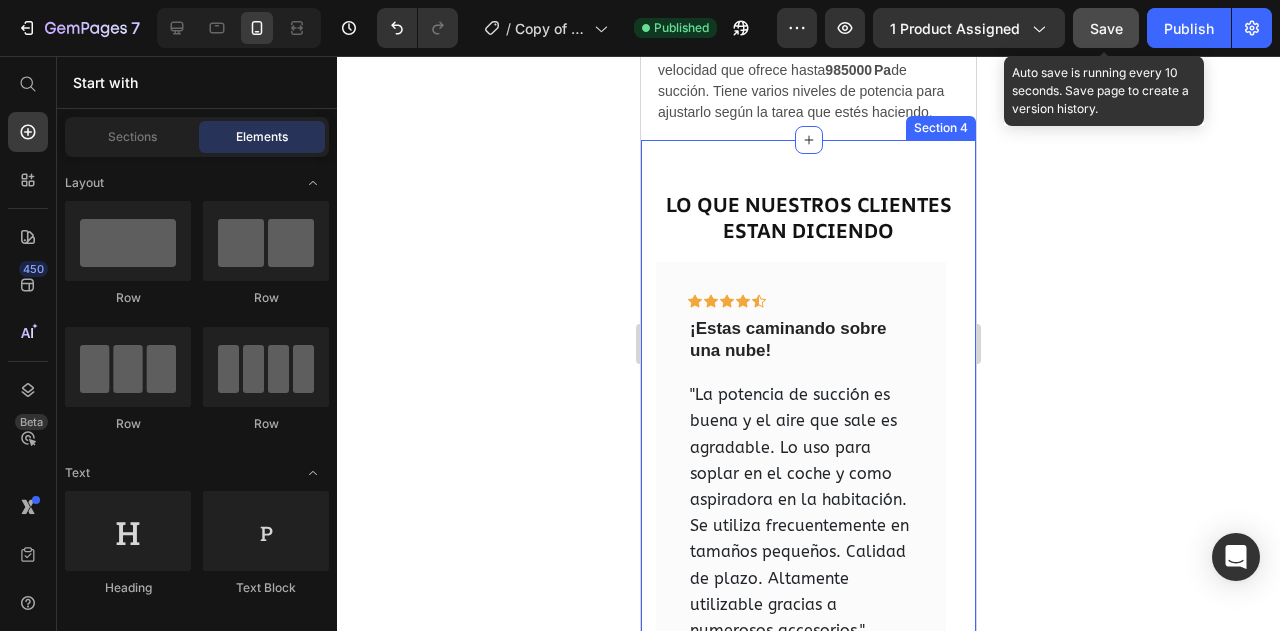 click on "LO QUE NUESTROS CLIENTES ESTAN DICIENDO Heading
Icon
Icon
Icon
Icon
Icon Row ¡Estas caminando sobre una nube! Text block "La potencia de succión es buena y el aire que sale es agradable. Lo uso para soplar en el coche y como aspiradora en la habitación. Se utiliza frecuentemente en tamaños pequeños. Calidad de plazo. Altamente utilizable gracias a numerosos accesorios." Text block Jenna Cronin V | KR Text block Row
Icon
Icon
Icon
Icon
Icon Row Funciona genial para mi coche con suciedad. Text block " muy buena compra. La aspiradora cumple con los requisitos. funciona en ambas direcciones. Teniendo en cuenta sus pequeñas dimensiones, la potencia de la aspiradora supera las expectativas ."   Text block Sherri Larson Sr. | PL Text block Row
Icon
Icon
Icon
Icon
Icon Row" at bounding box center [808, 480] 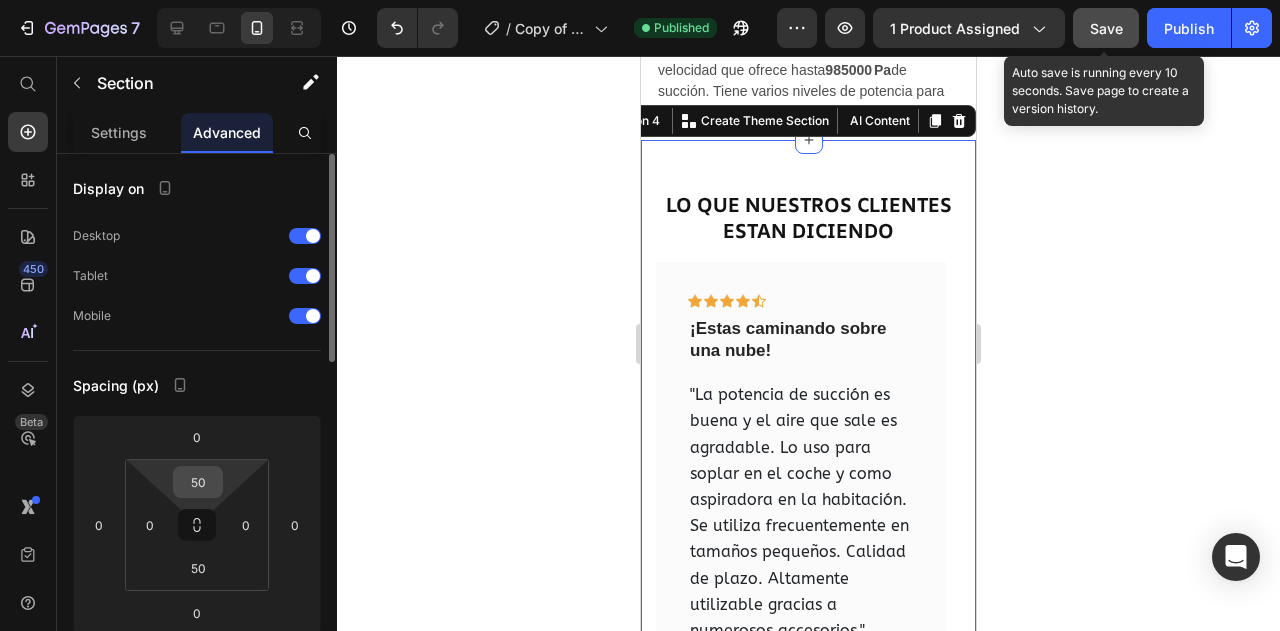 click on "50" at bounding box center (198, 482) 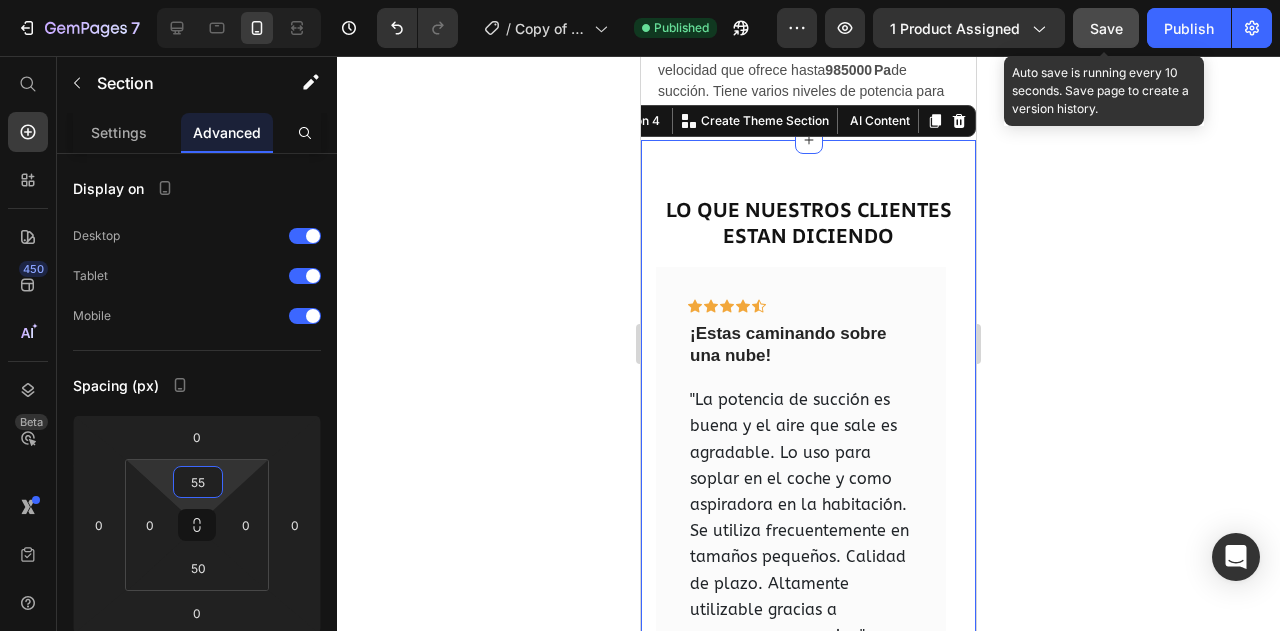 type on "55" 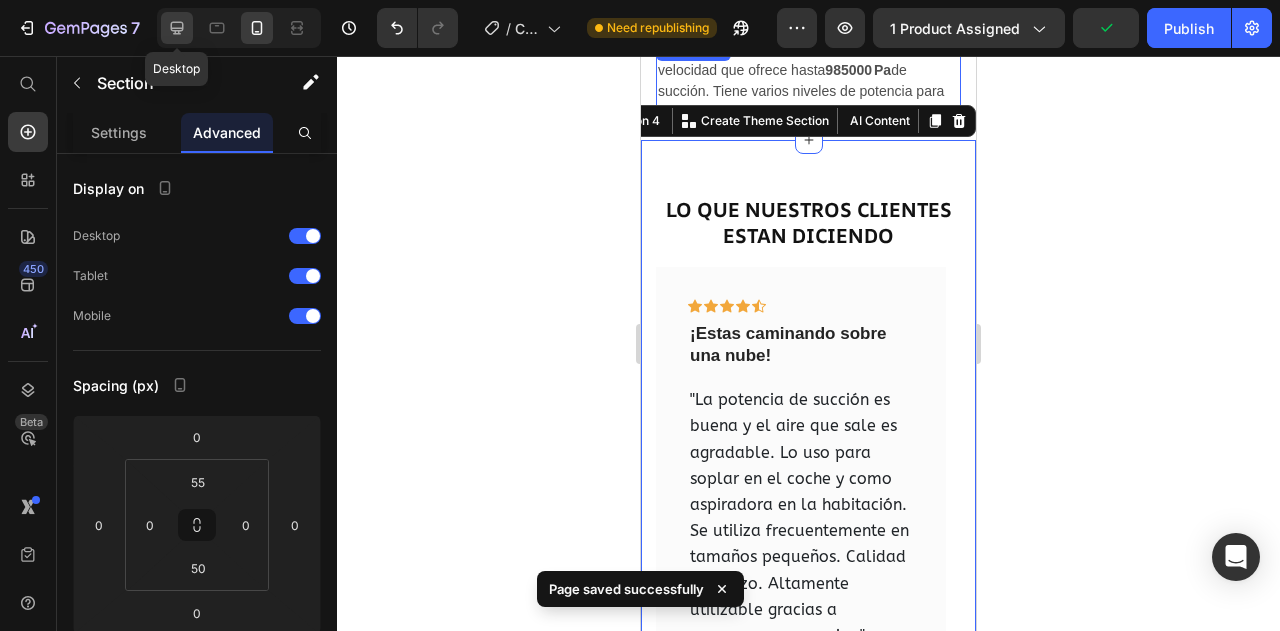 click 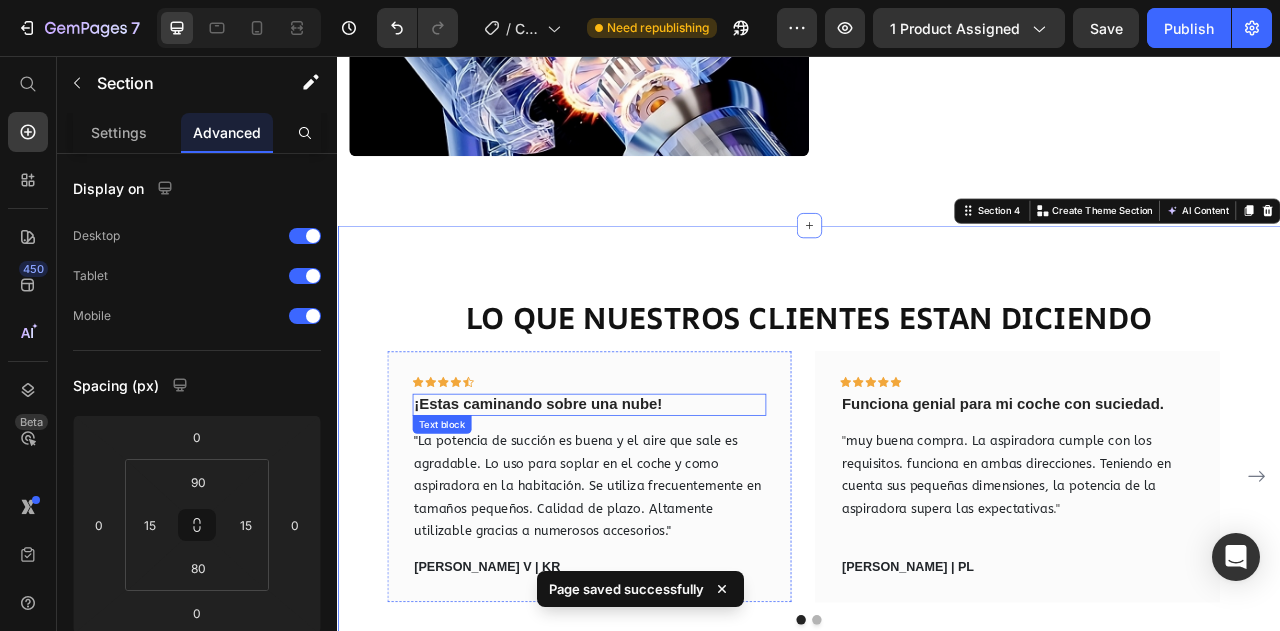 scroll, scrollTop: 2506, scrollLeft: 0, axis: vertical 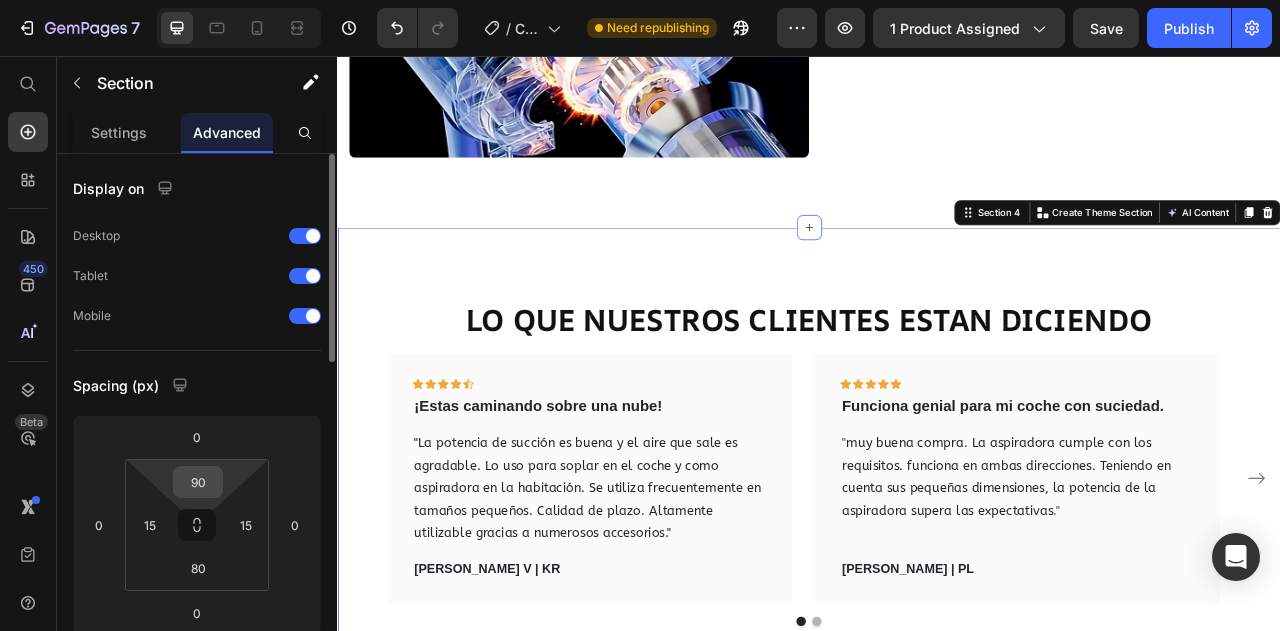 click on "90" at bounding box center (198, 482) 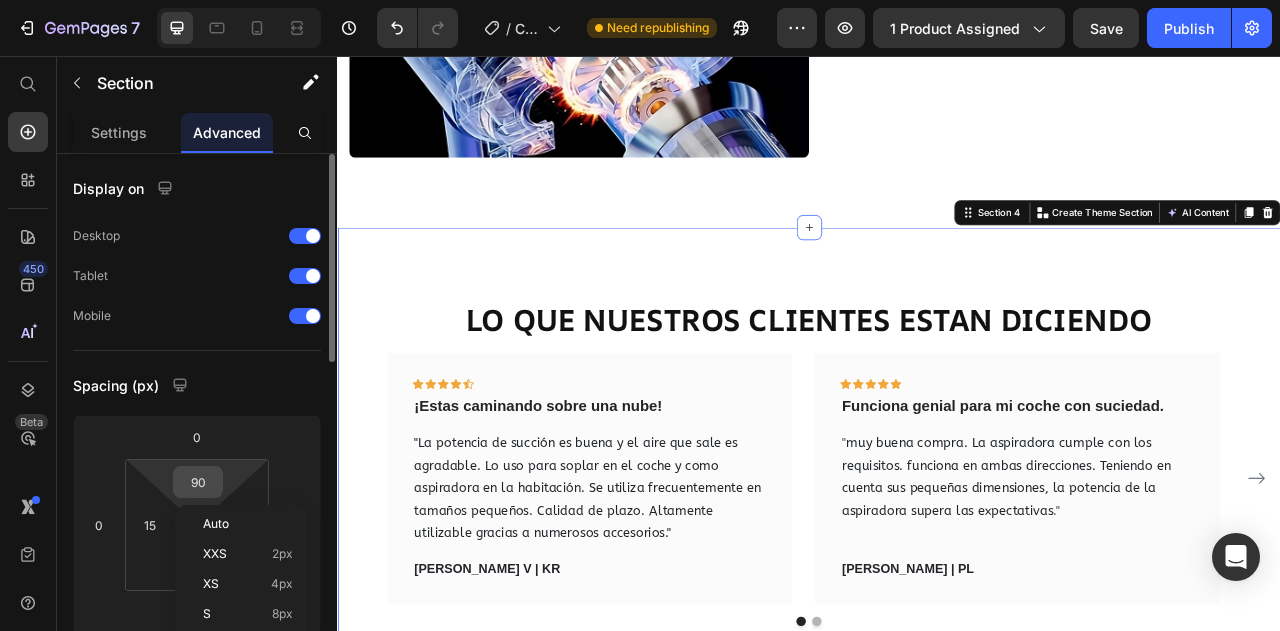 click on "90" at bounding box center (198, 482) 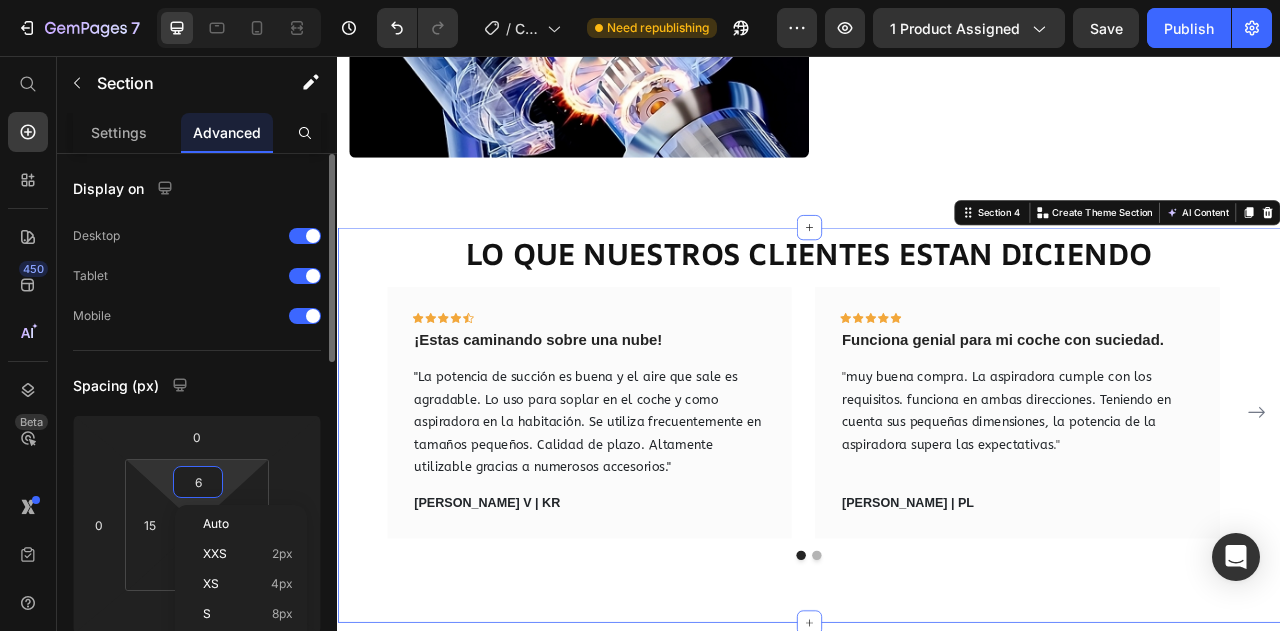 type on "60" 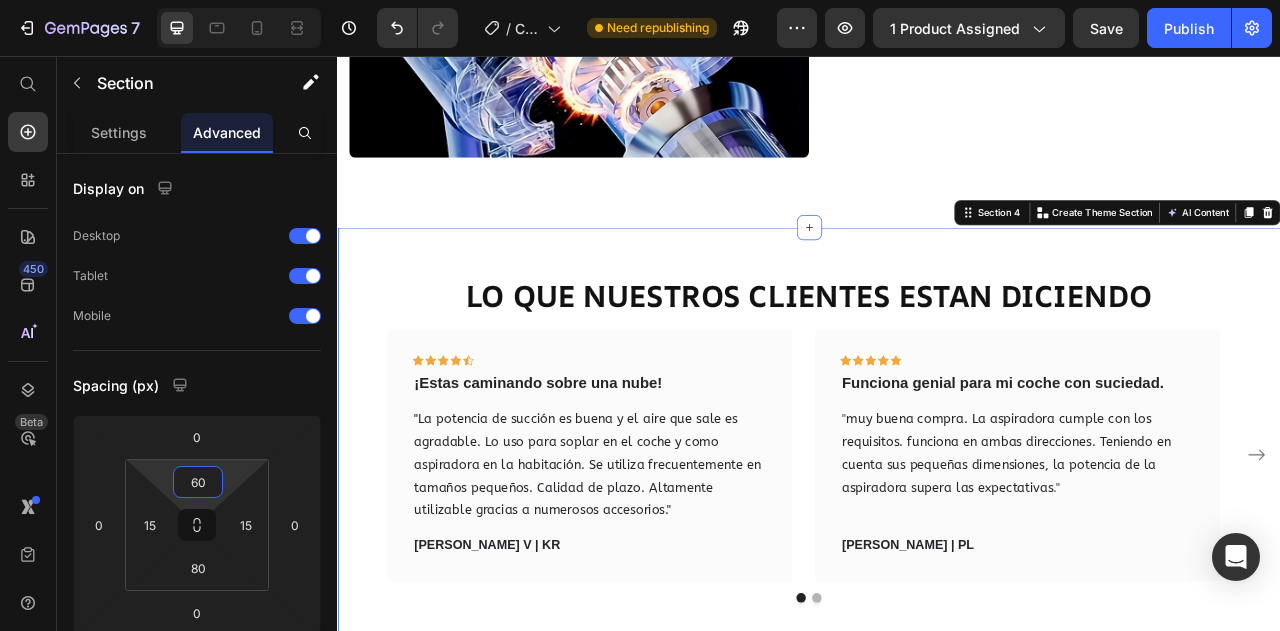 click on "Image 🔕 B atería recargable por USB tipo C Heading Este mini aspirador funciona sin cables y se recarga fácilmente mediante un puerto USB-C. Ofrece varias sesiones de uso con una sola carga, ideal para uso en casa o en el coche sin depender de enchufes. Text block Row Row 🧽   función 2 en 1: soplador y aspirador Heading Tiene doble modo: puede succionar polvo o soplar aire a presión. Es perfecto tanto para limpiar migas o pelos de mascotas como para sacar polvo acumulado en zonas difíciles, como teclados o rejillas. Text block Row Image Row Image 🕓 motor potente con varias velocidades Heading El dispositivo cuenta con un motor de alta velocidad que ofrece hasta  985000 Pa  de succión. Tiene varios niveles de potencia para ajustarlo según la tarea que estés haciendo. Text block Row Row Section 3" at bounding box center (937, -521) 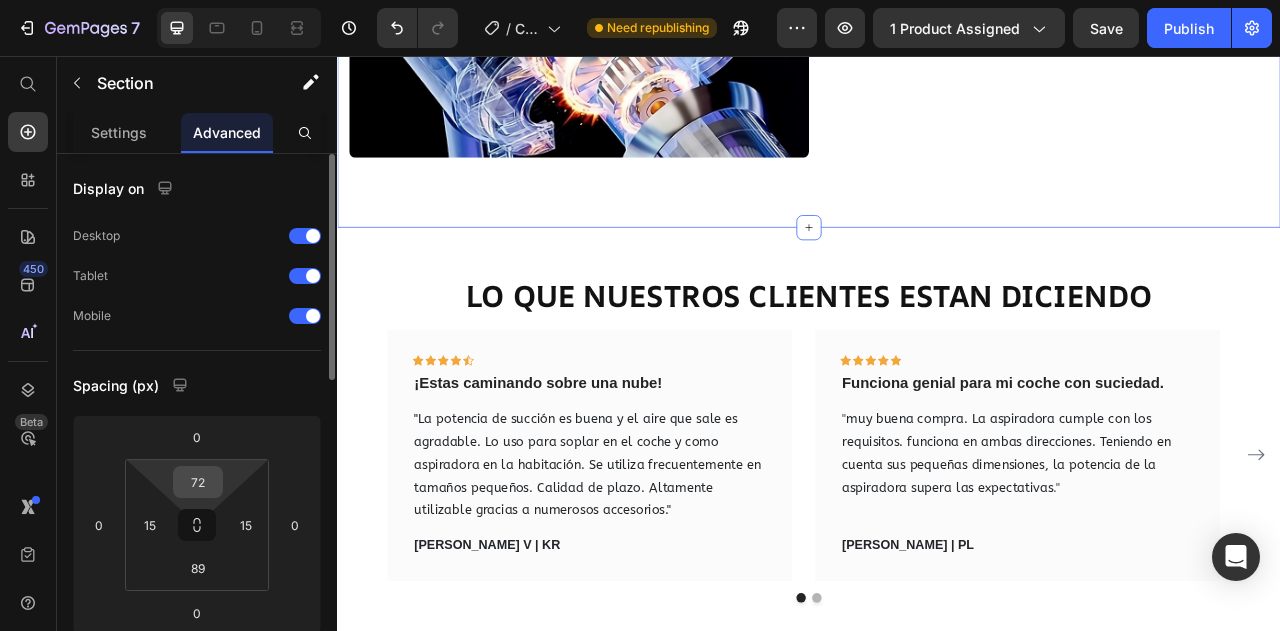 click on "72" at bounding box center (198, 482) 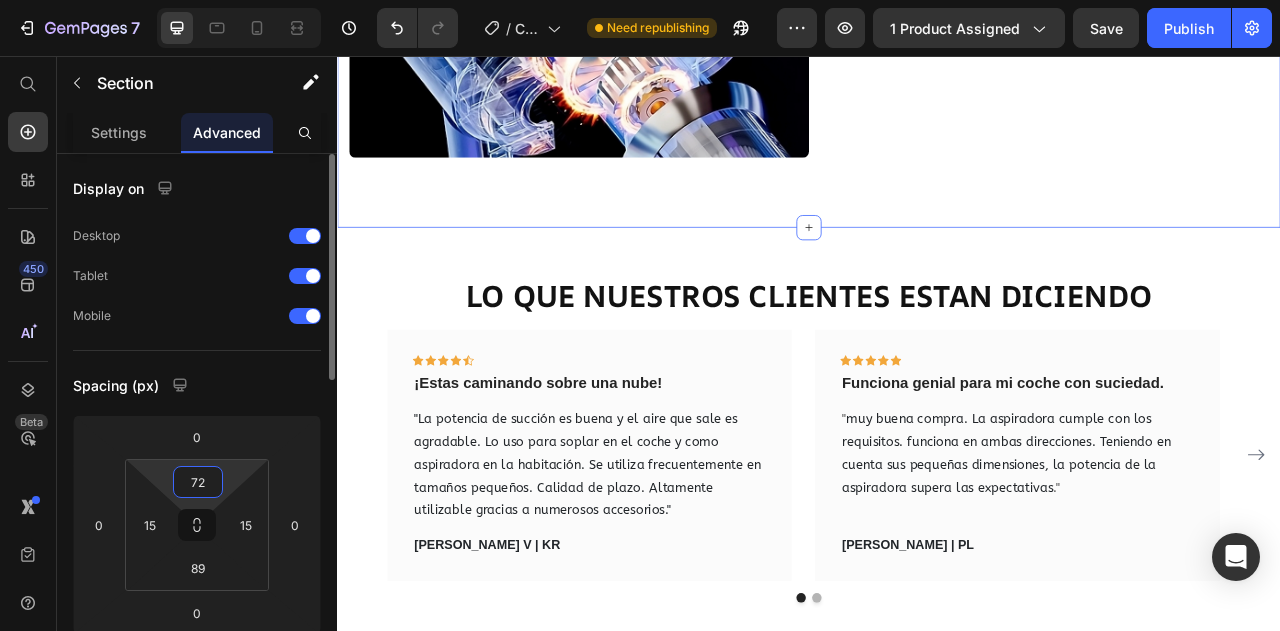click on "72" at bounding box center [198, 482] 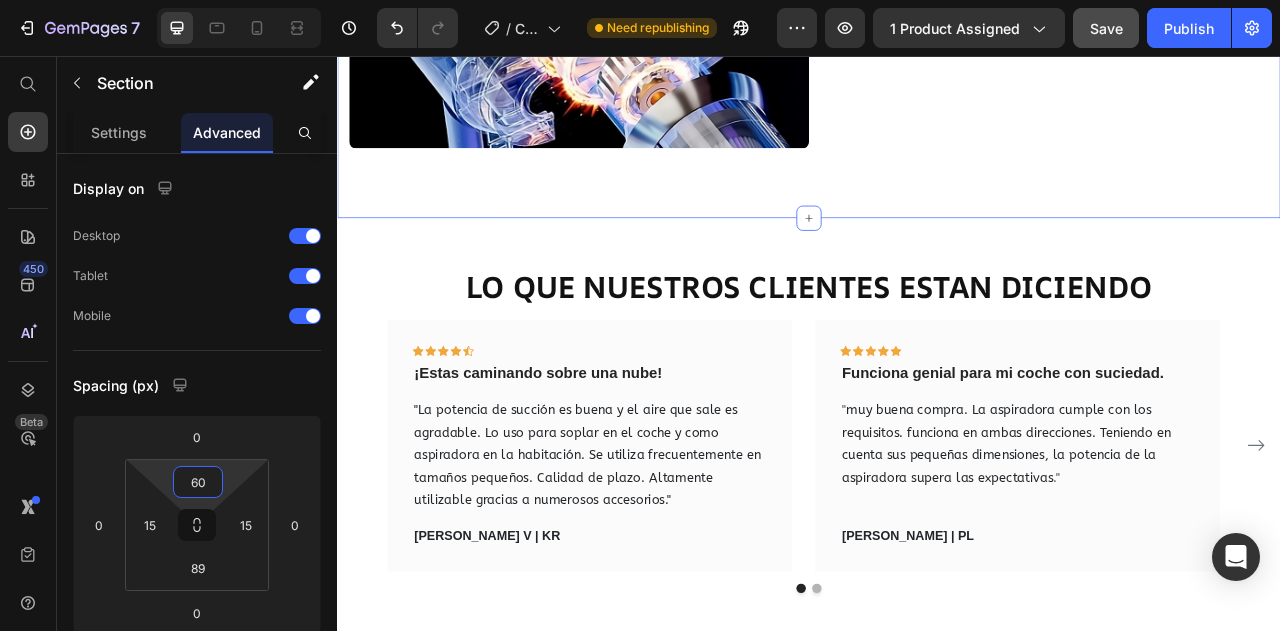 type on "60" 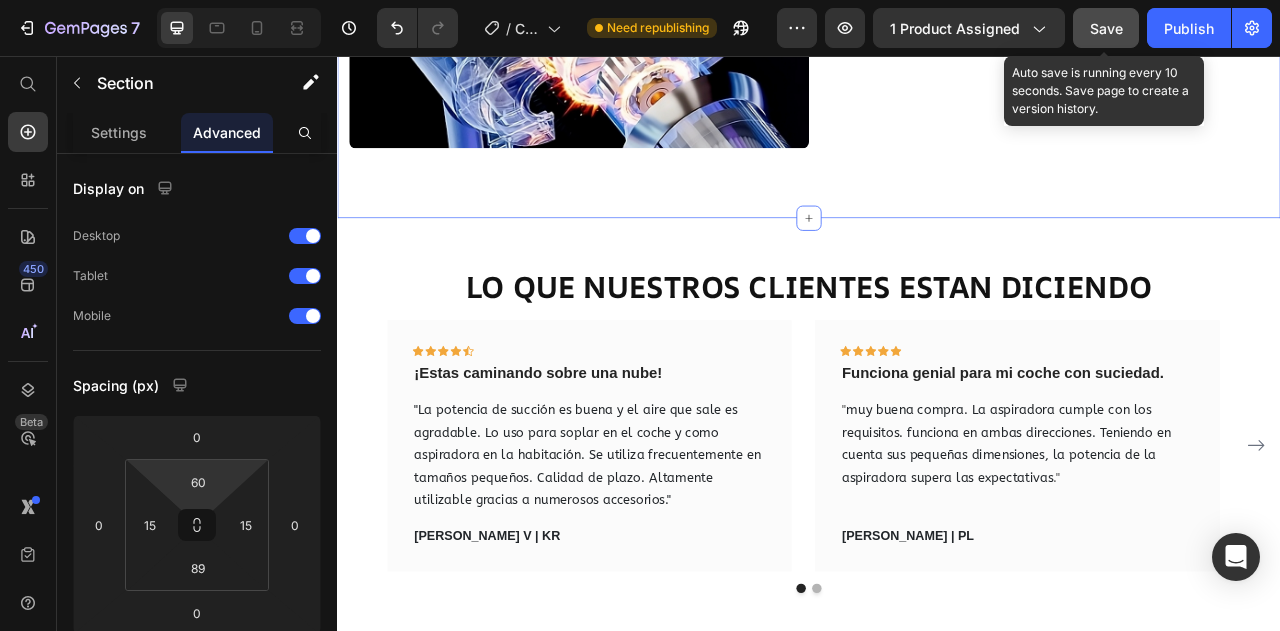 click on "Save" 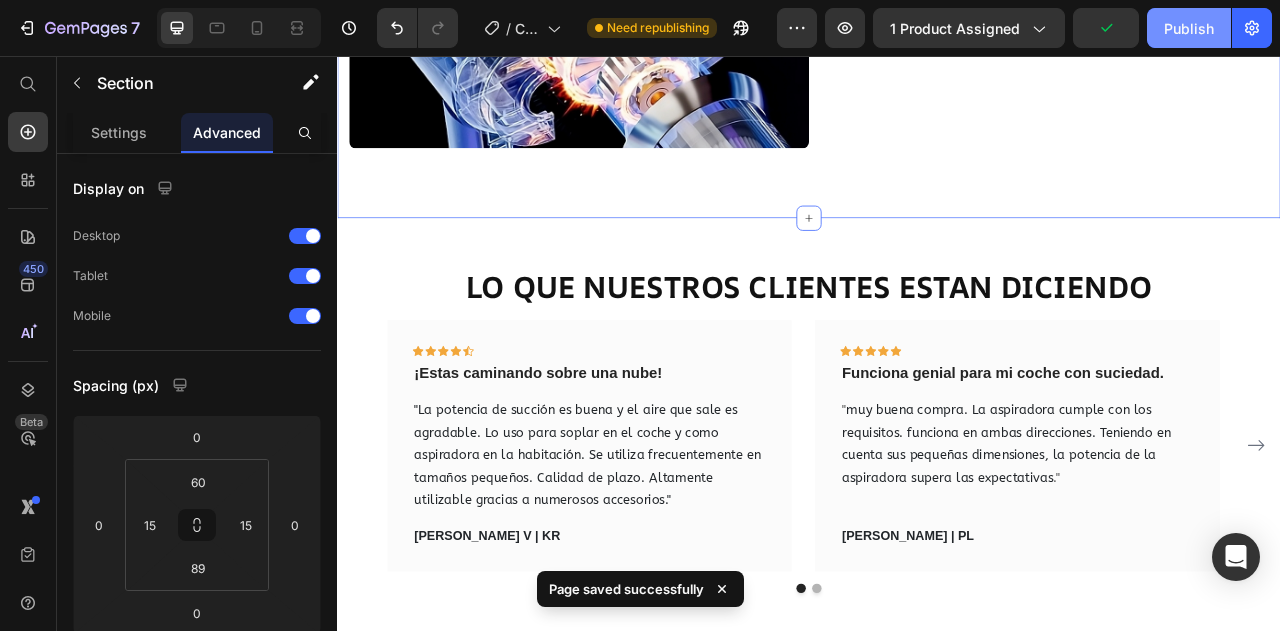 click on "Publish" at bounding box center (1189, 28) 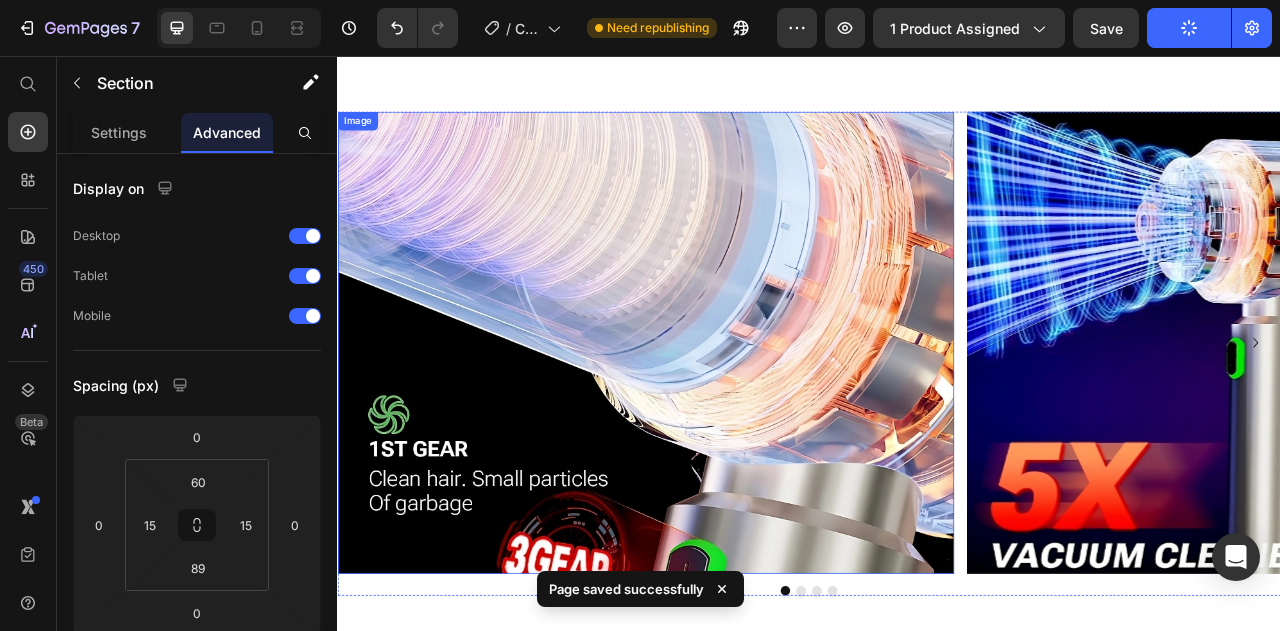 scroll, scrollTop: 3212, scrollLeft: 0, axis: vertical 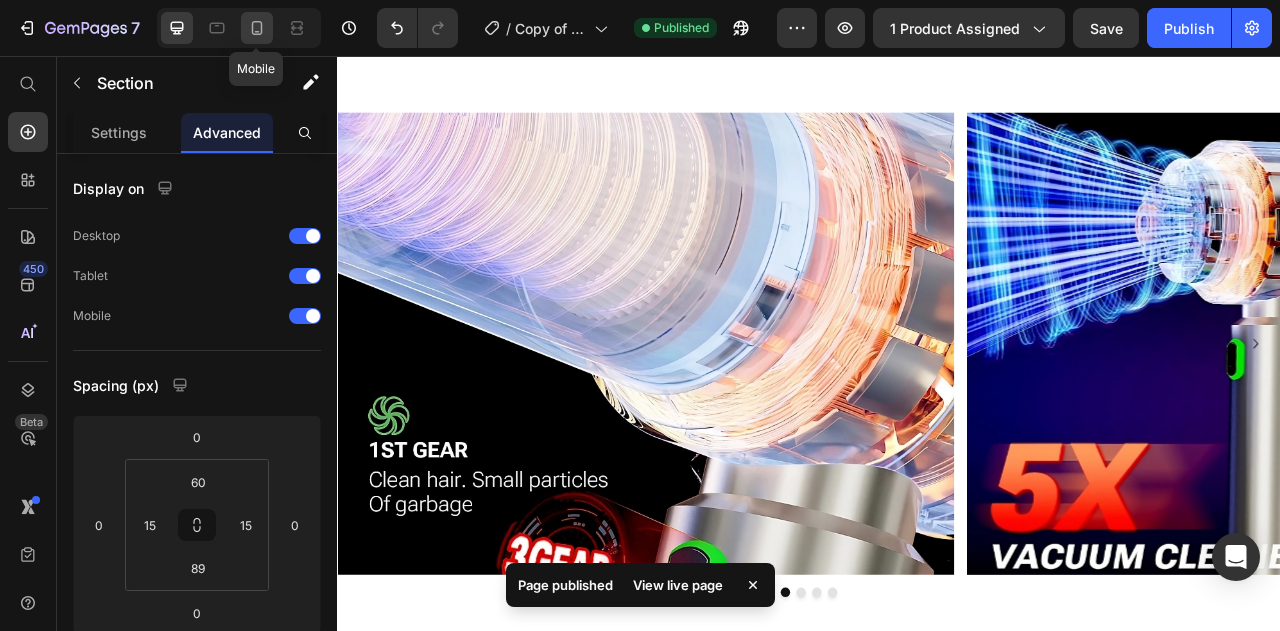 click 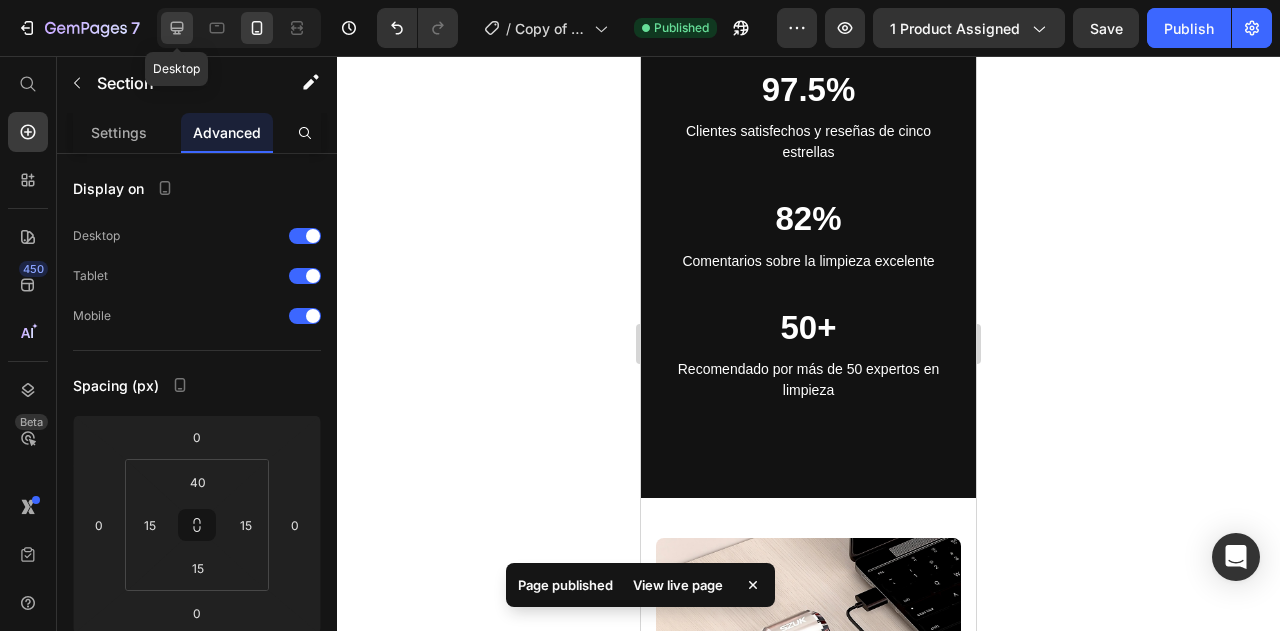 click 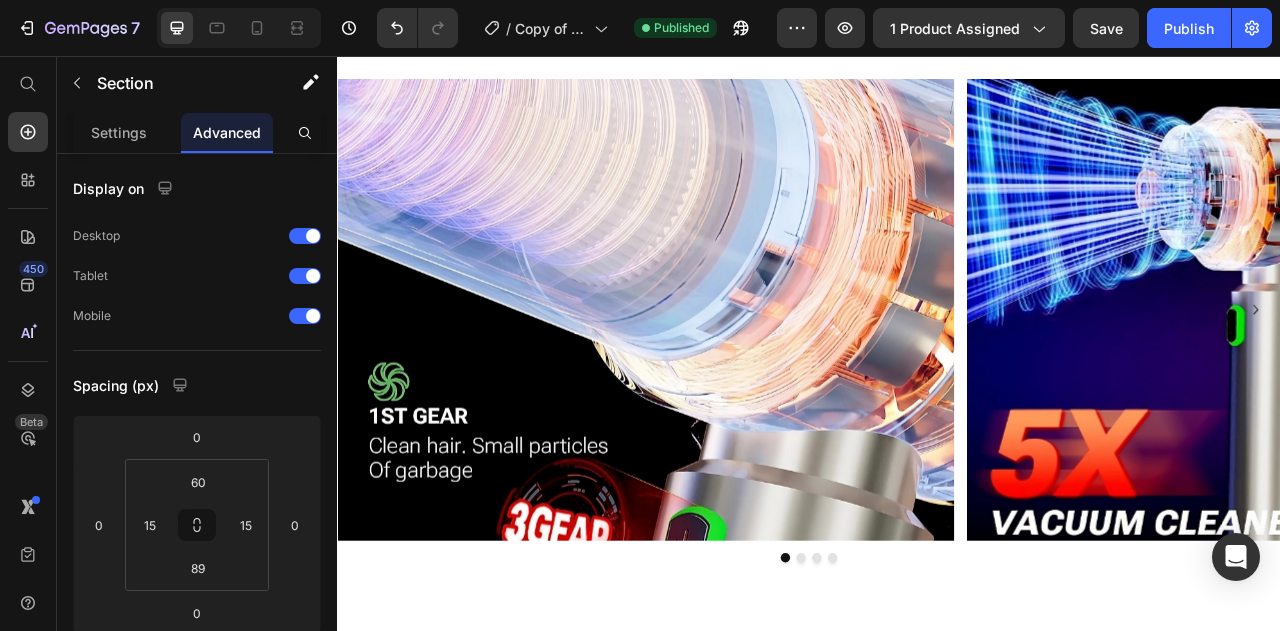 scroll, scrollTop: 3254, scrollLeft: 0, axis: vertical 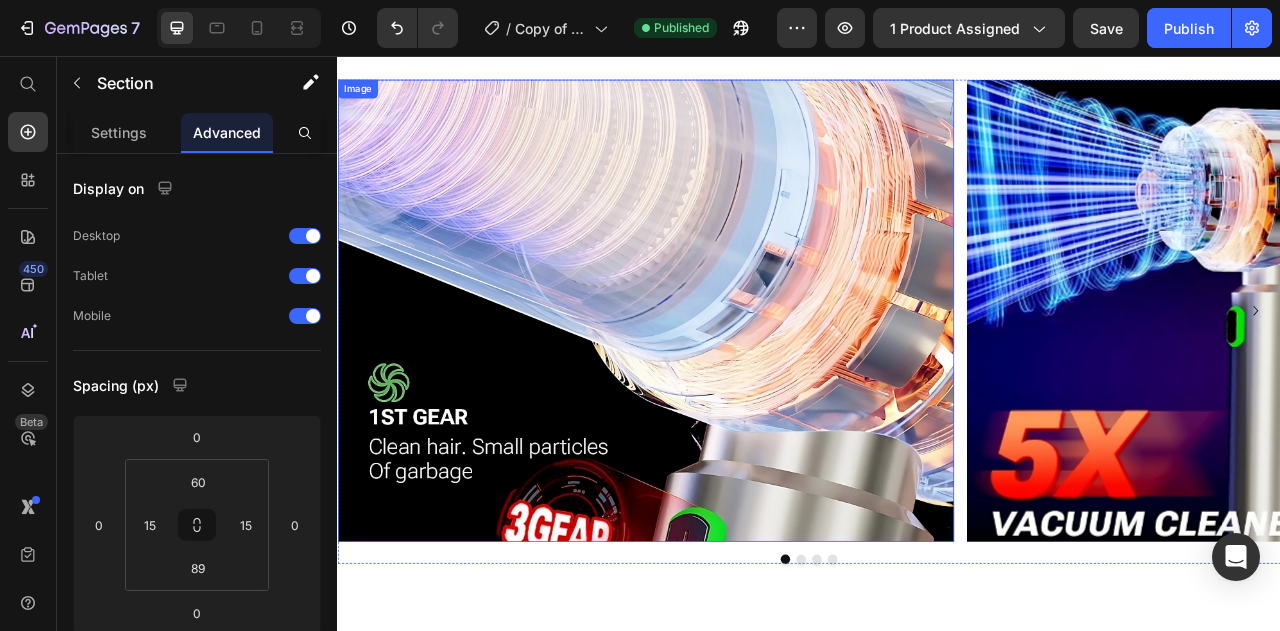 click at bounding box center (729, 380) 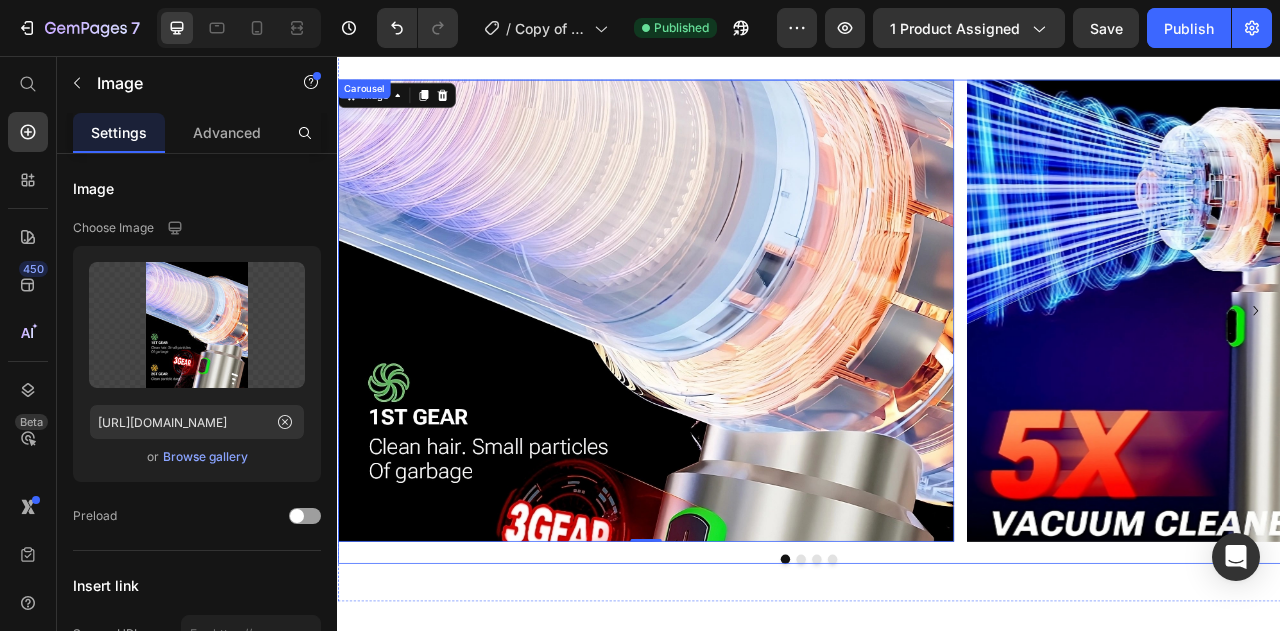 click at bounding box center (937, 696) 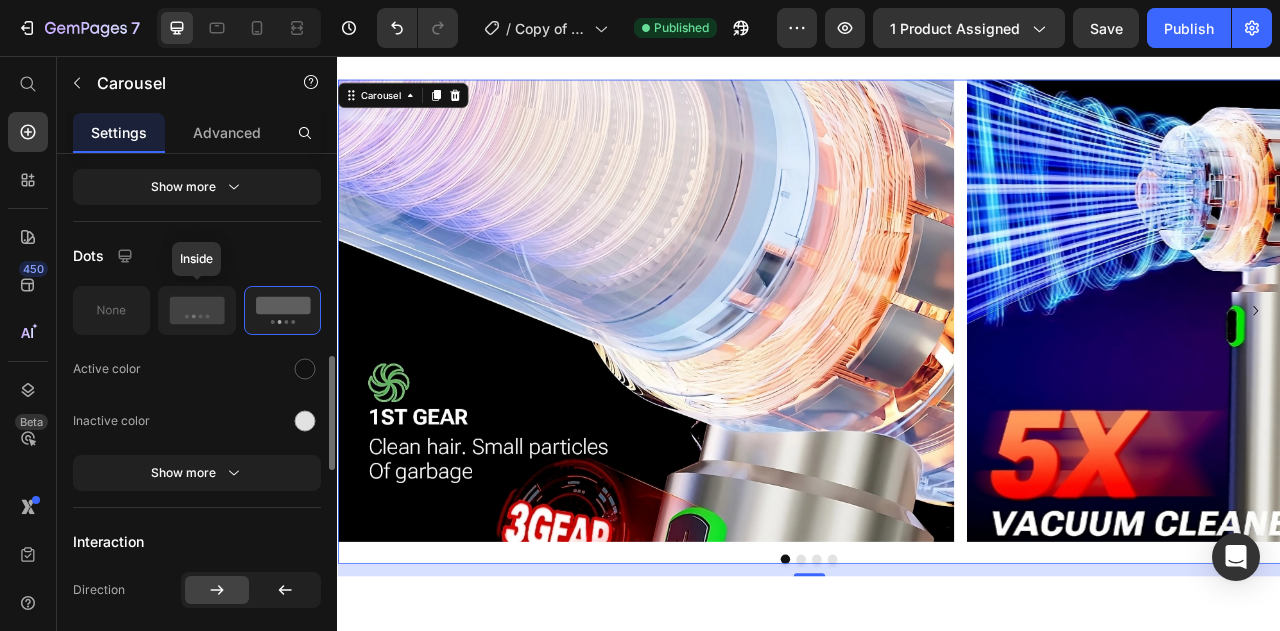 scroll, scrollTop: 937, scrollLeft: 0, axis: vertical 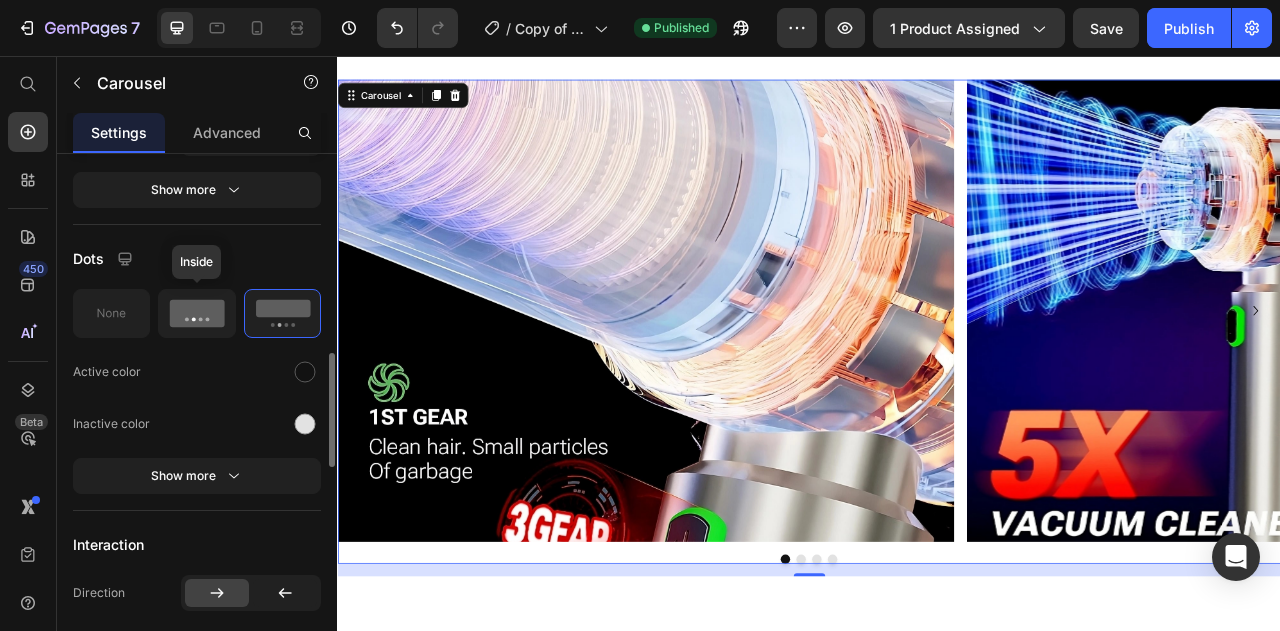 click 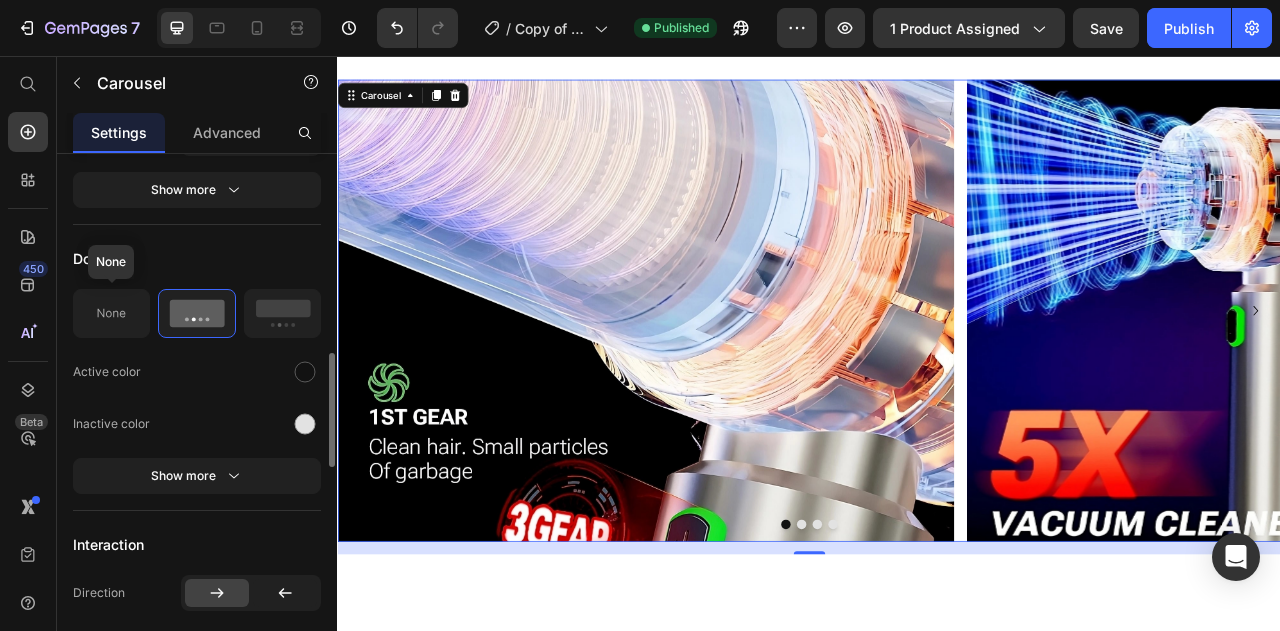 click 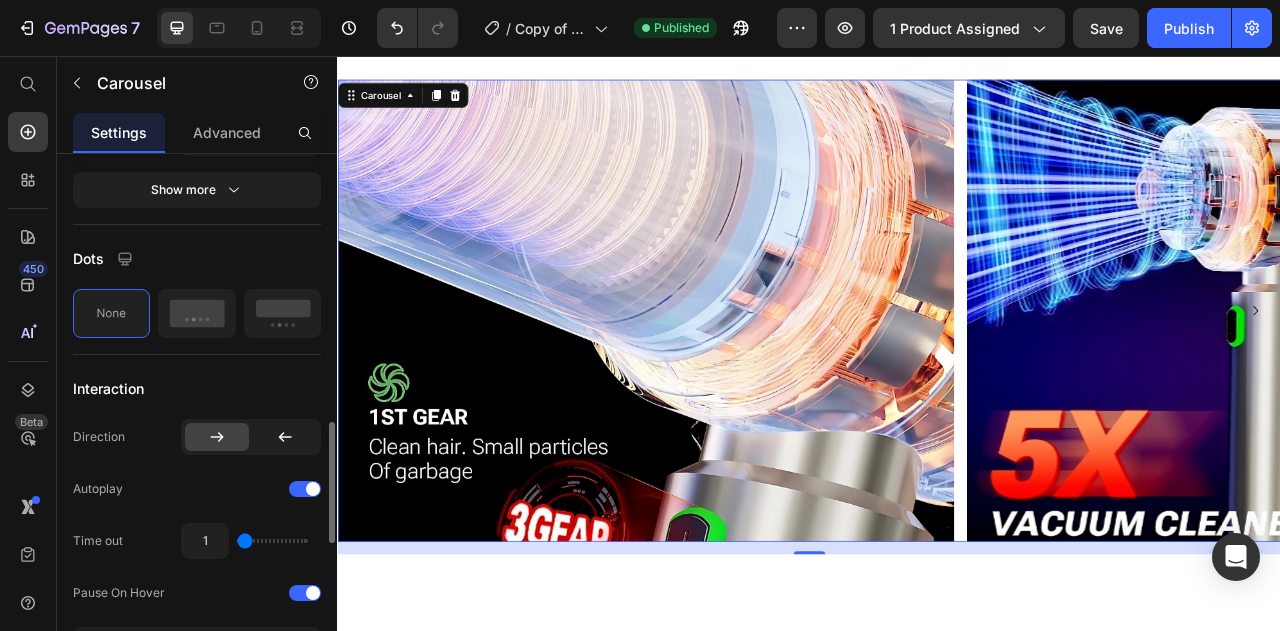 scroll, scrollTop: 1043, scrollLeft: 0, axis: vertical 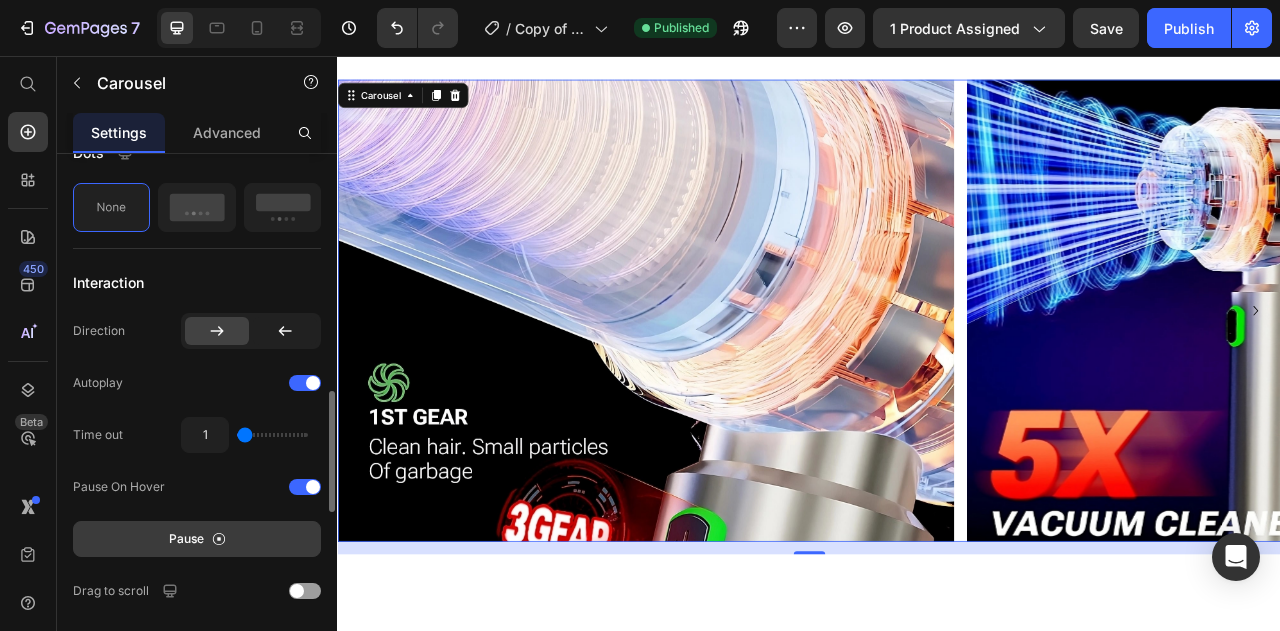 click on "Pause" 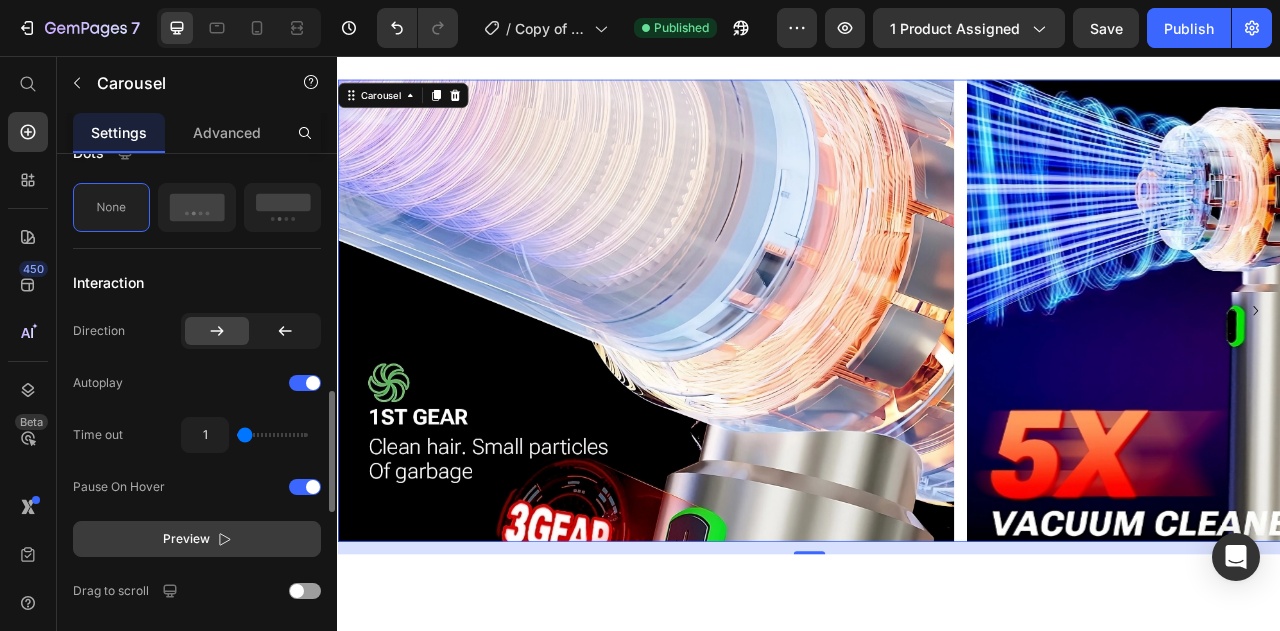 click on "Preview" 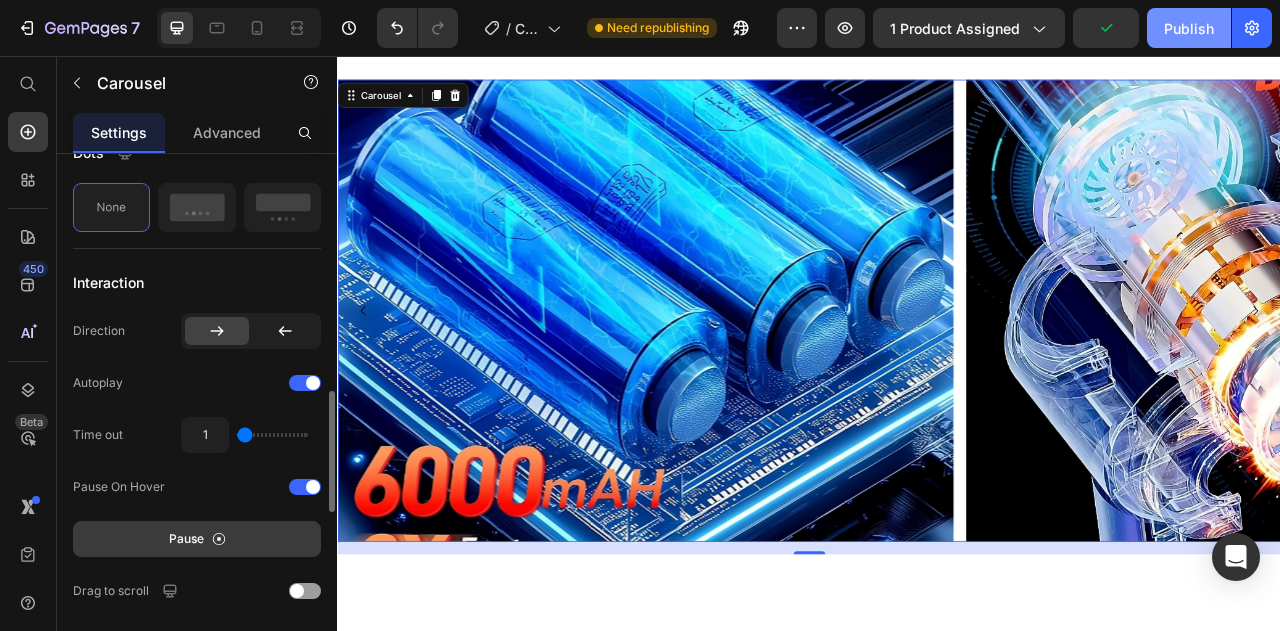 click on "Publish" at bounding box center (1189, 28) 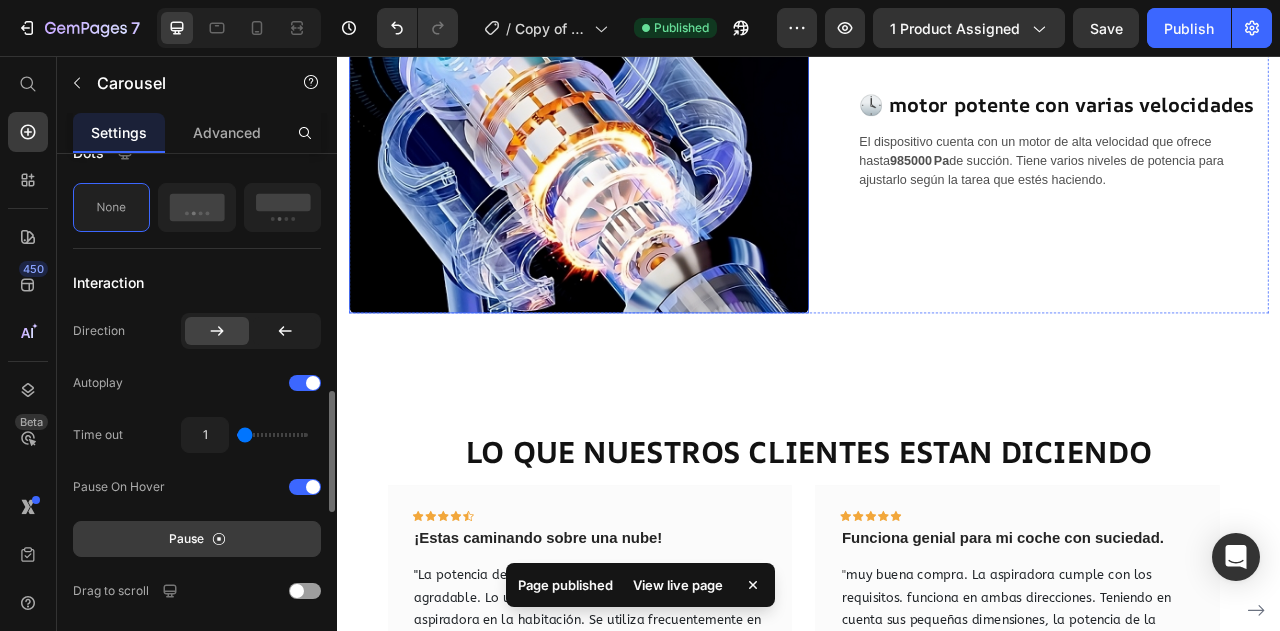 scroll, scrollTop: 2294, scrollLeft: 0, axis: vertical 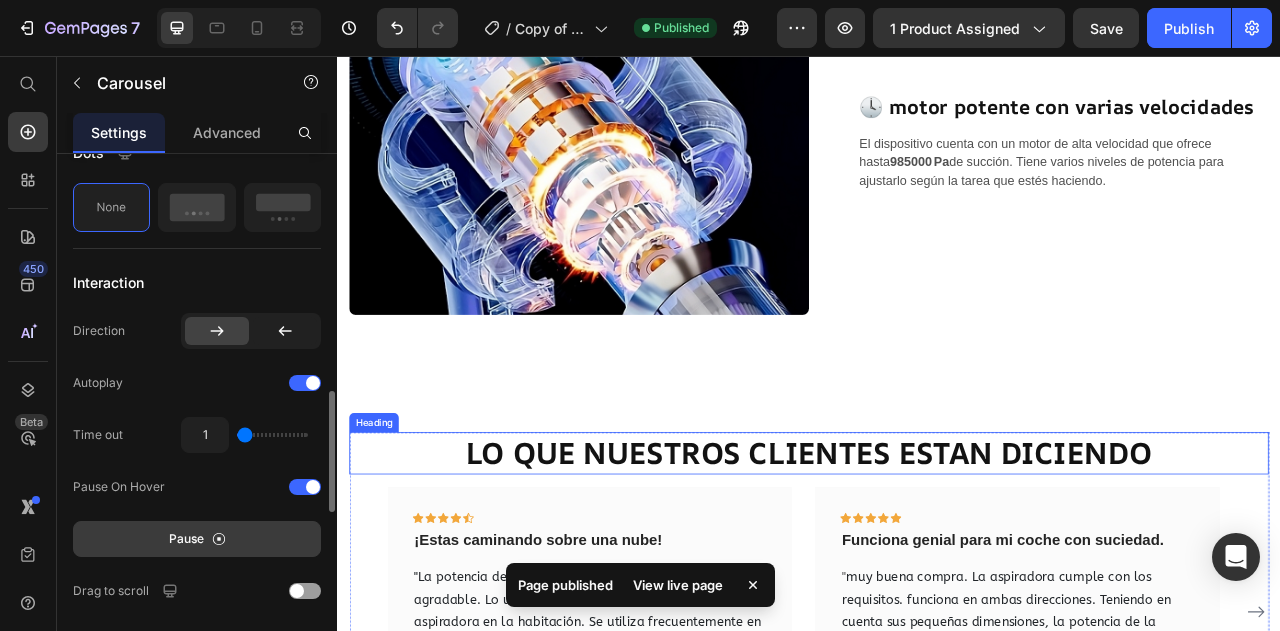 click on "LO QUE NUESTROS CLIENTES ESTAN DICIENDO" at bounding box center [937, 560] 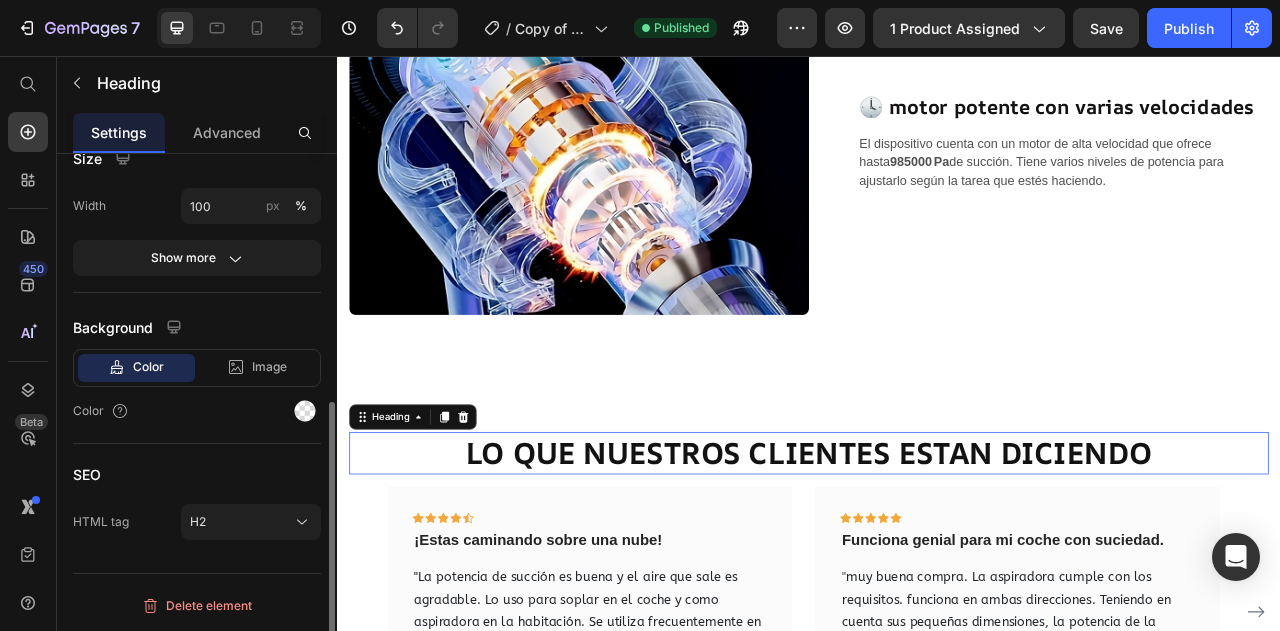 scroll, scrollTop: 0, scrollLeft: 0, axis: both 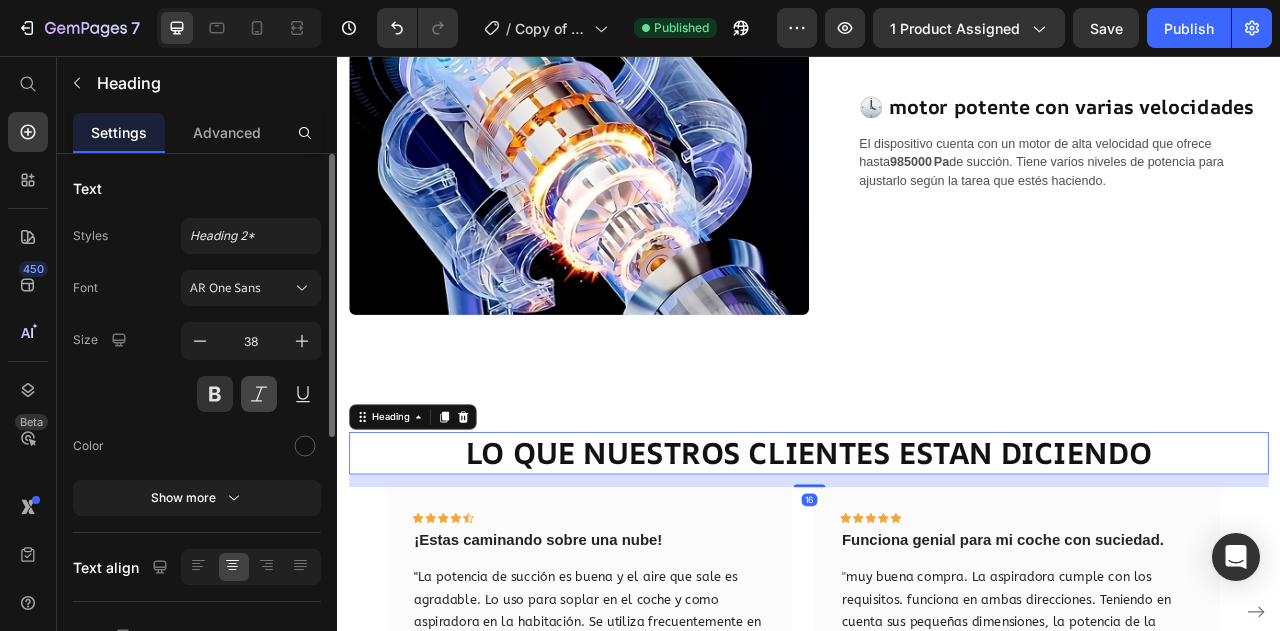 click at bounding box center [259, 394] 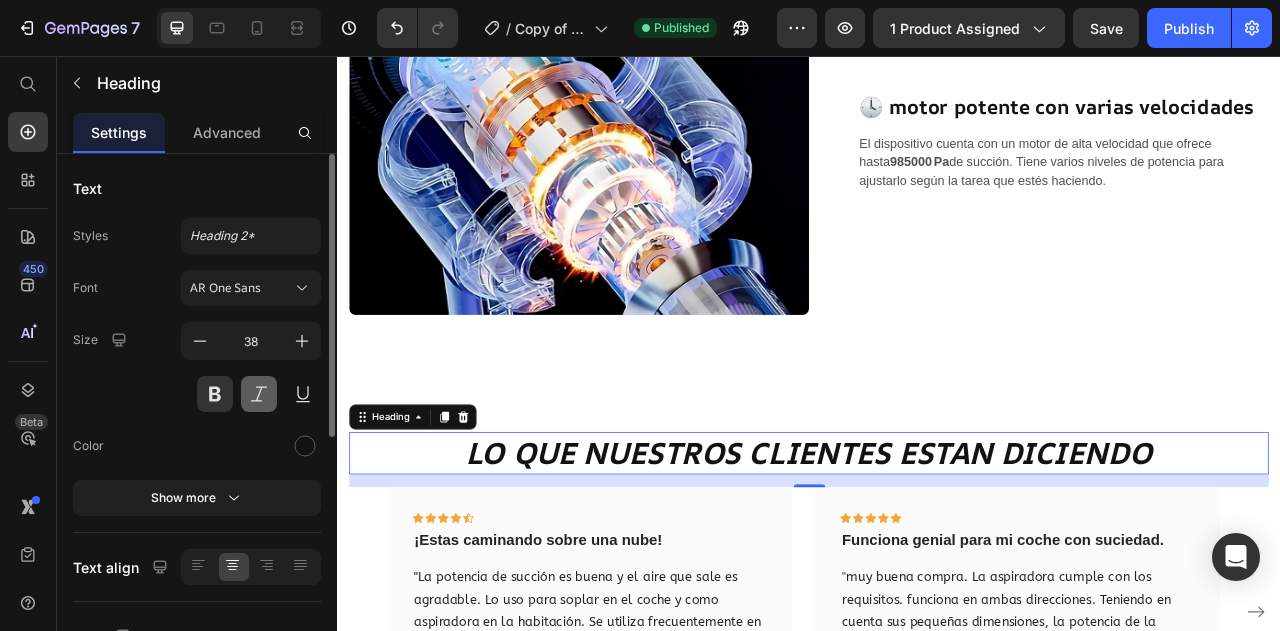 click at bounding box center (259, 394) 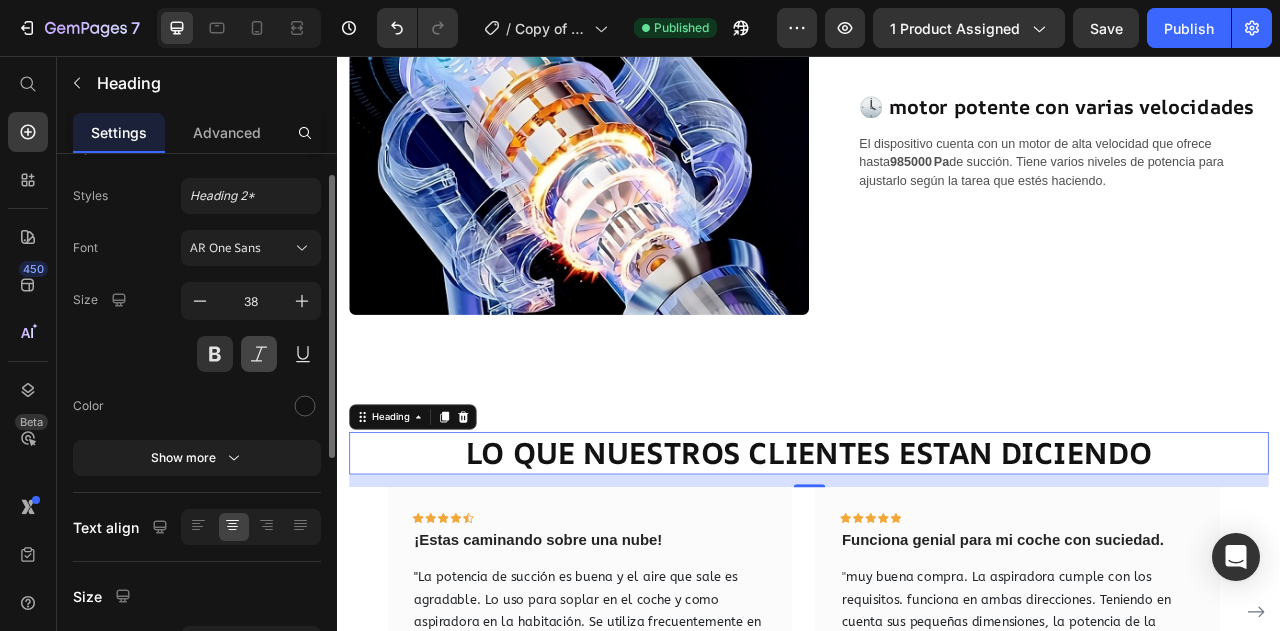 scroll, scrollTop: 41, scrollLeft: 0, axis: vertical 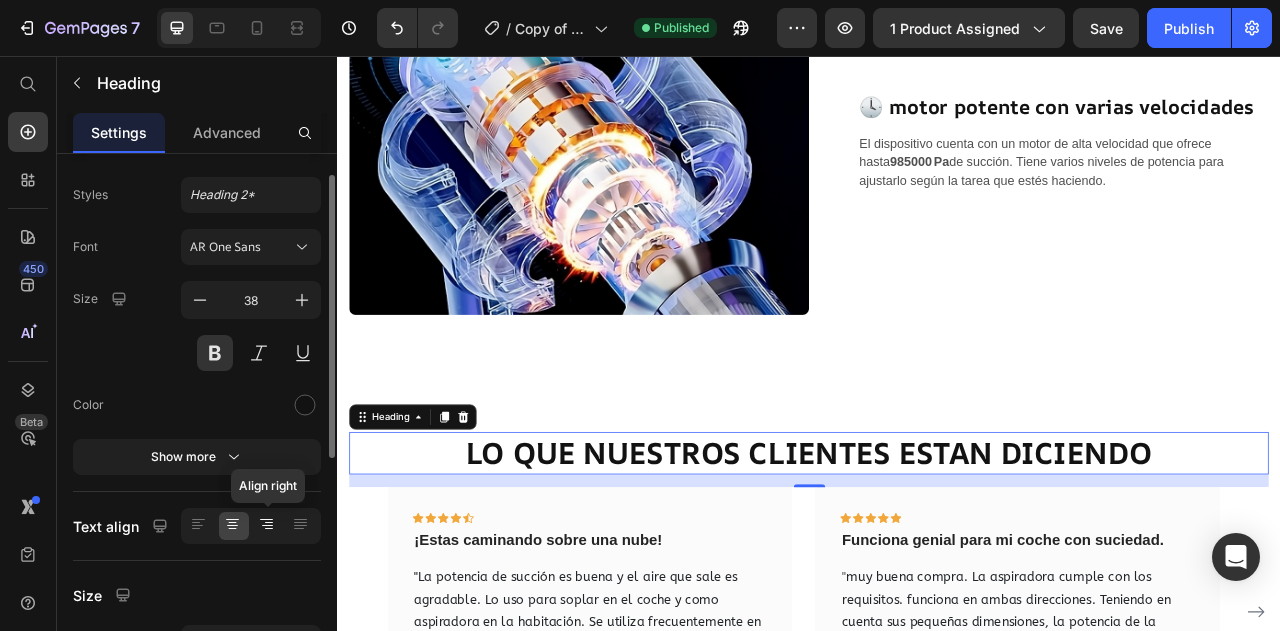 click 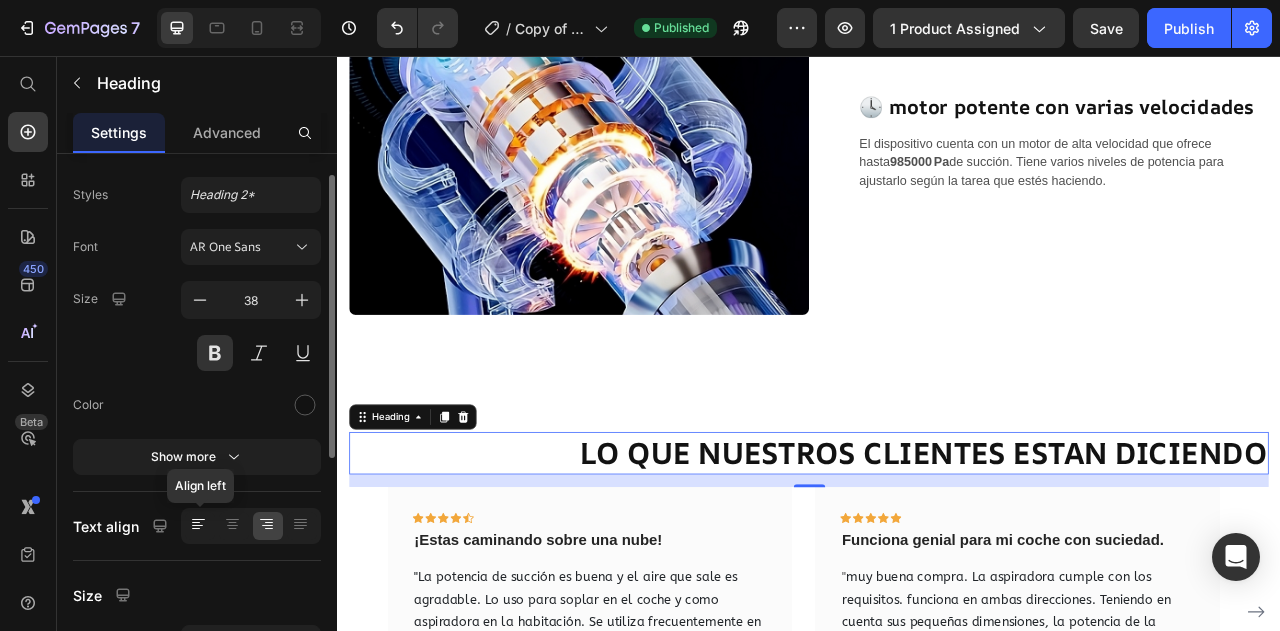 click 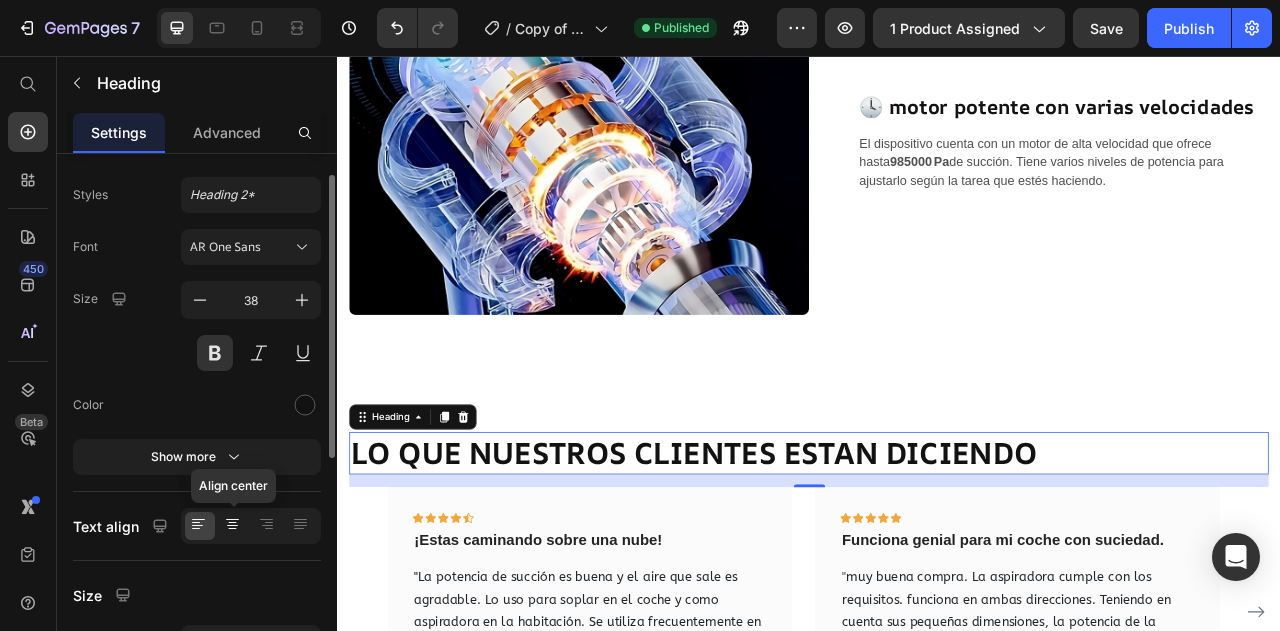 click 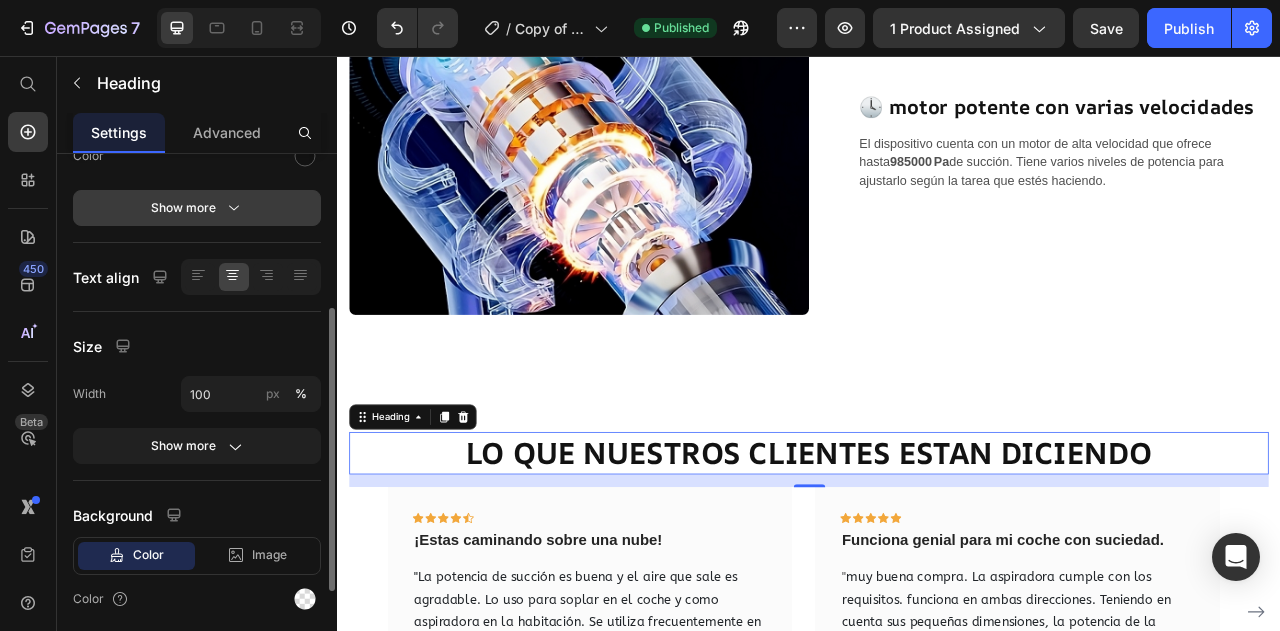 scroll, scrollTop: 292, scrollLeft: 0, axis: vertical 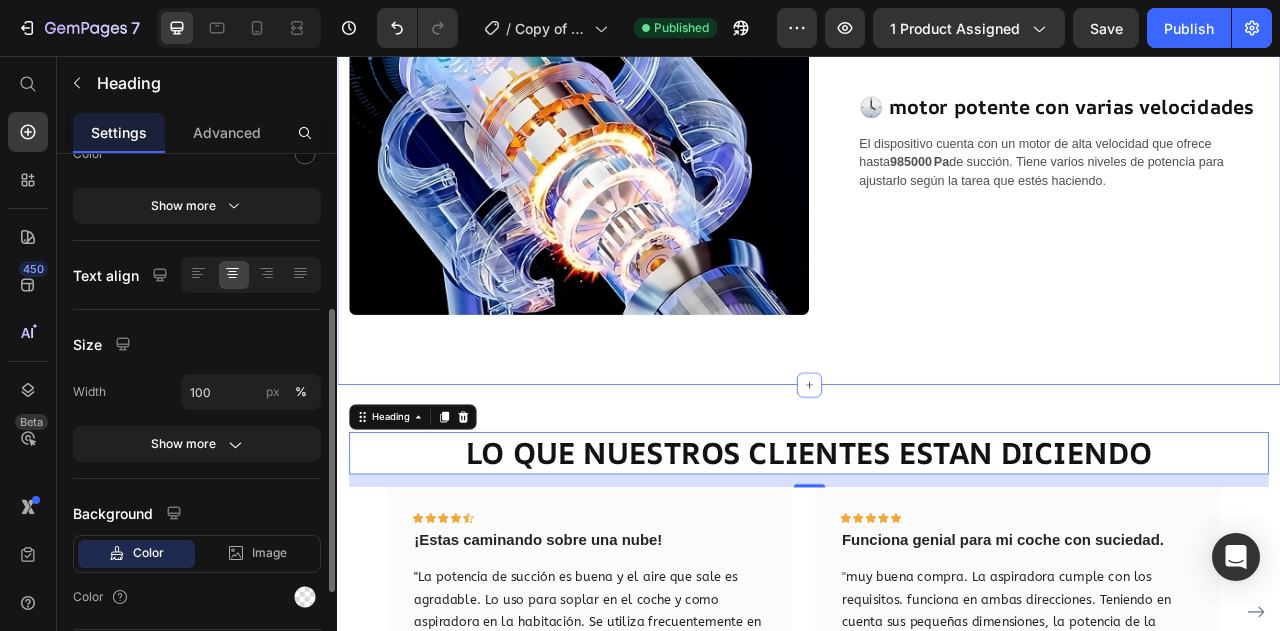 click on "Image 🔕 B atería recargable por USB tipo C Heading Este mini aspirador funciona sin cables y se recarga fácilmente mediante un puerto USB-C. Ofrece varias sesiones de uso con una sola carga, ideal para uso en casa o en el coche sin depender de enchufes. Text block Row Row 🧽   función 2 en 1: soplador y aspirador Heading Tiene doble modo: puede succionar polvo o soplar aire a presión. Es perfecto tanto para limpiar migas o pelos de mascotas como para sacar polvo acumulado en zonas difíciles, como teclados o rejillas. Text block Row Image Row Image 🕓 motor potente con varias velocidades Heading El dispositivo cuenta con un motor de alta velocidad que ofrece hasta  985000 Pa  de succión. Tiene varios niveles de potencia para ajustarlo según la tarea que estés haciendo. Text block Row Row Section 3" at bounding box center (937, -315) 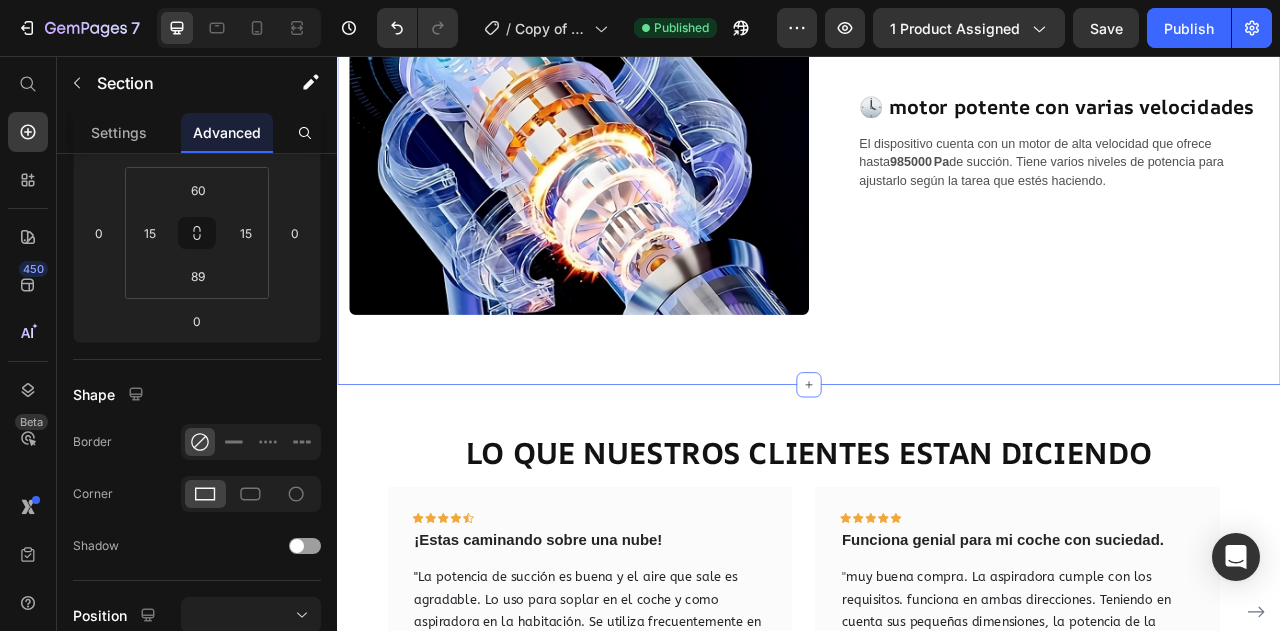 scroll, scrollTop: 0, scrollLeft: 0, axis: both 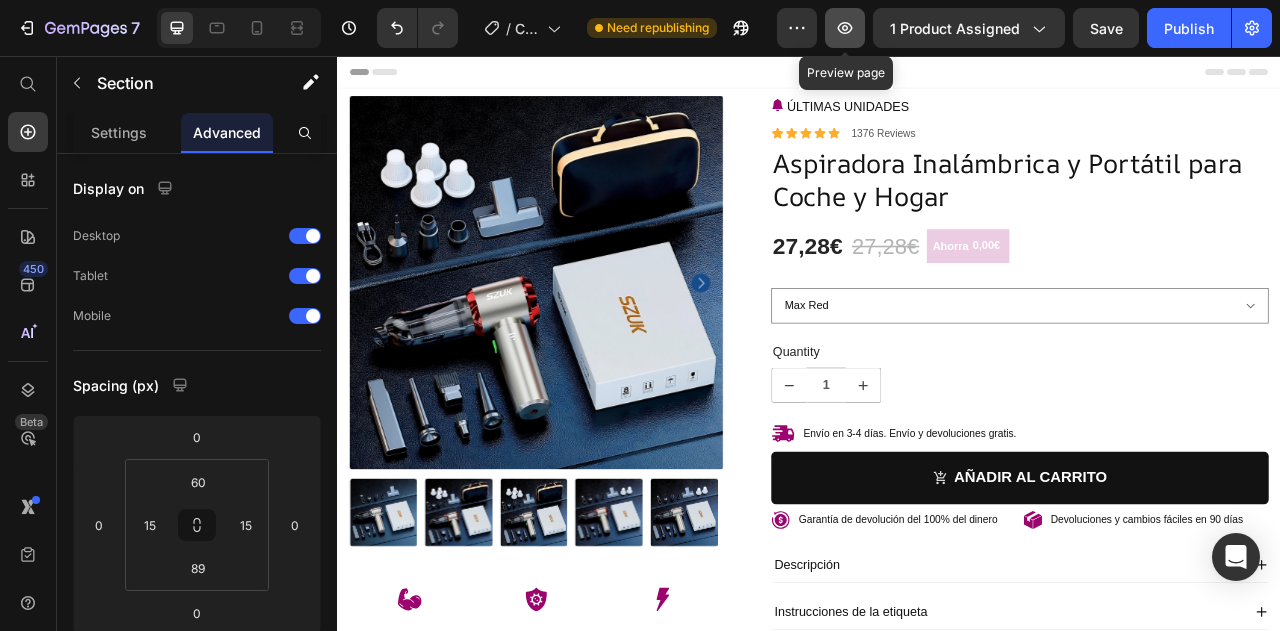 click 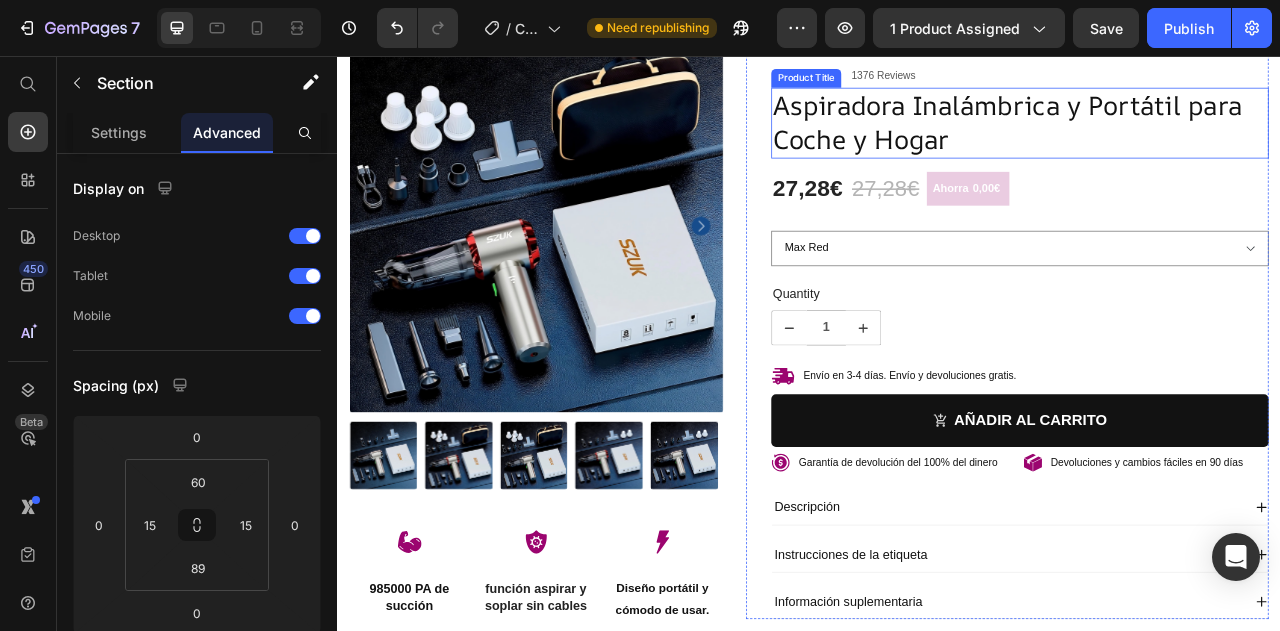 scroll, scrollTop: 91, scrollLeft: 0, axis: vertical 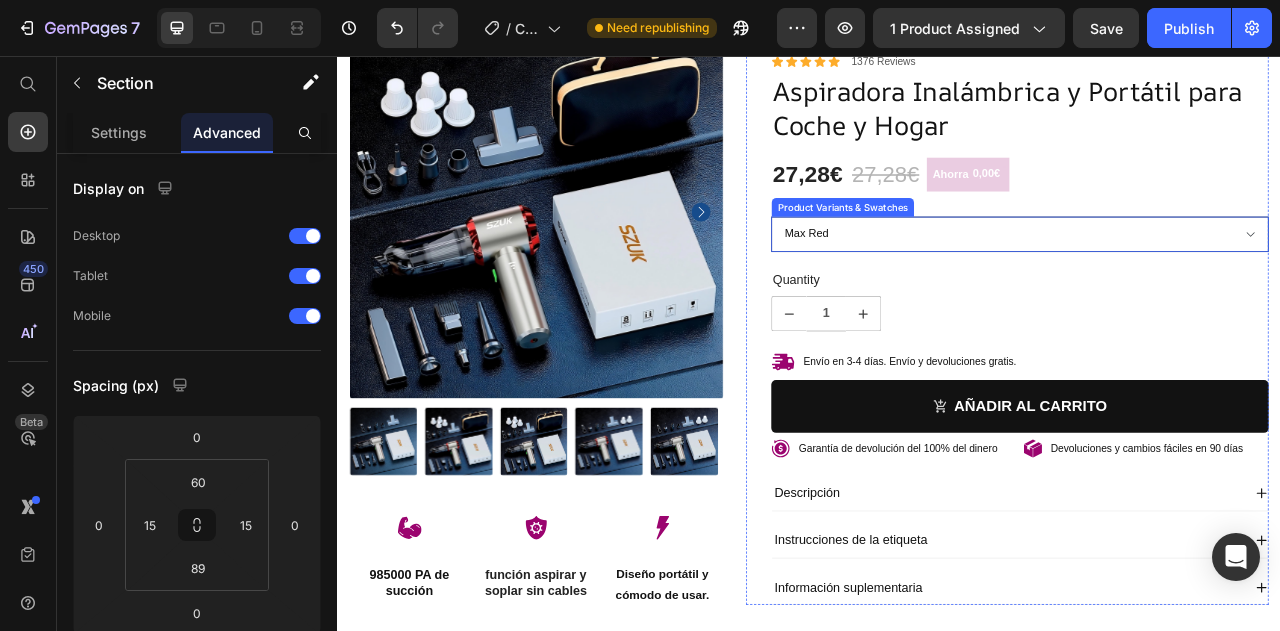 click on "Max Red Max Silver Max Red 2hapa Max Silver 2hapa Max Red 4hapa bag Max Silver 4hapa bag" at bounding box center (1205, 282) 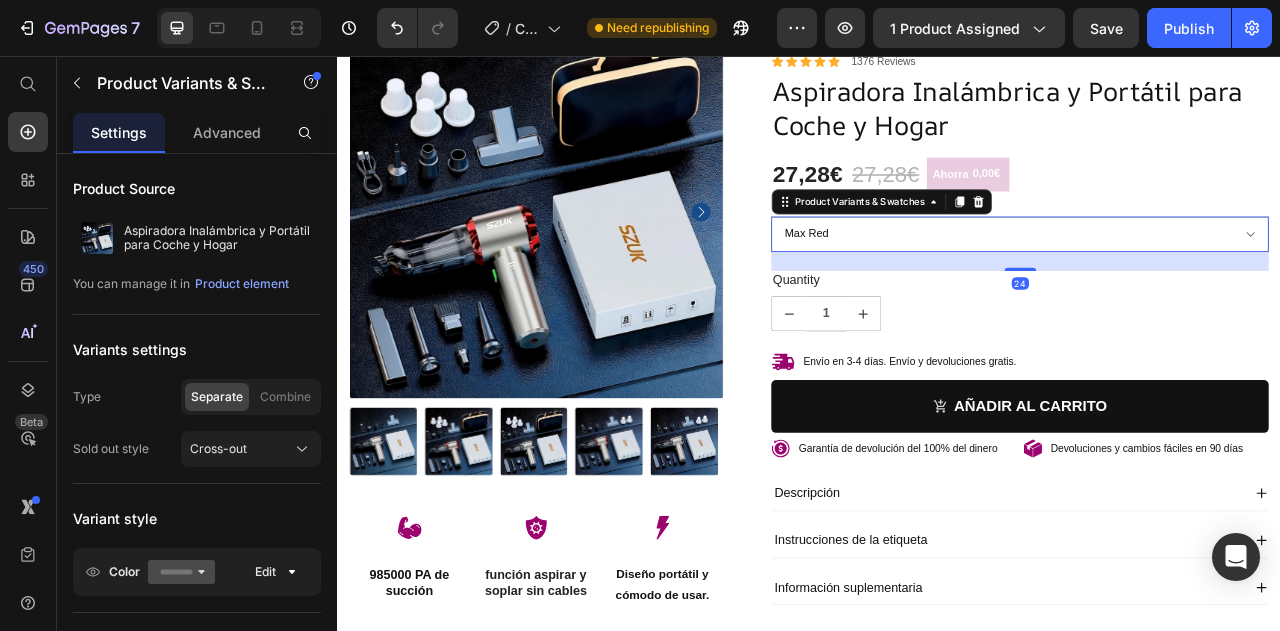 click on "Max Red Max Silver Max Red 2hapa Max Silver 2hapa Max Red 4hapa bag Max Silver 4hapa bag" at bounding box center [1205, 282] 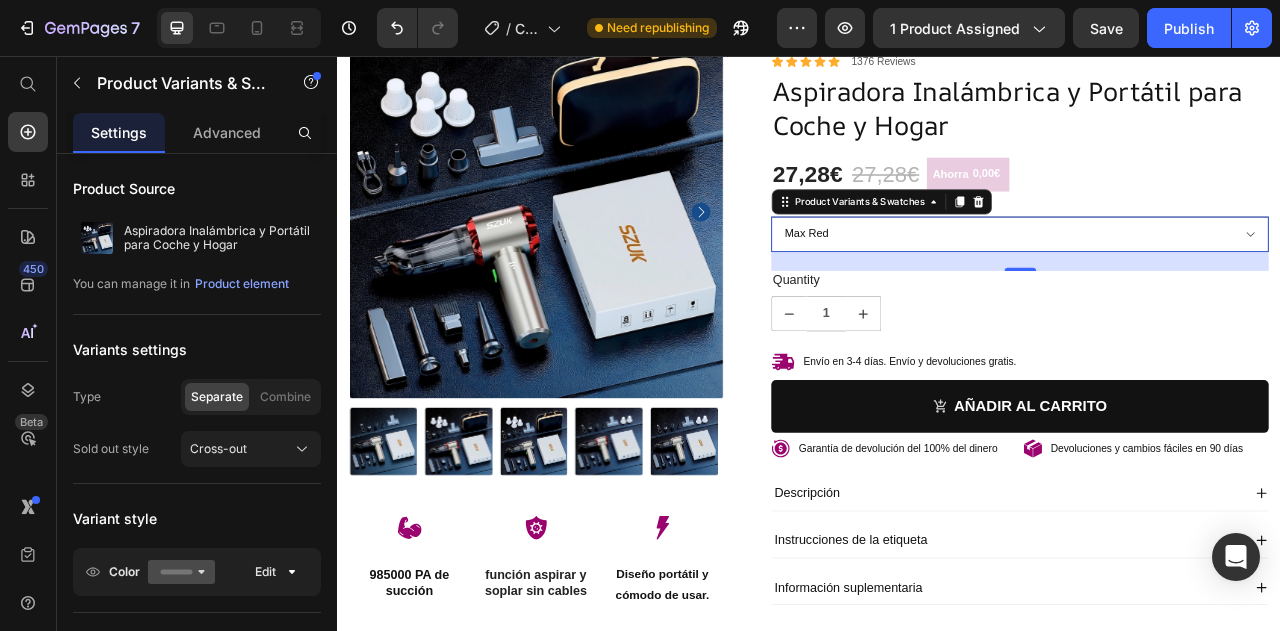 click on "Max Red Max Silver Max Red 2hapa Max Silver 2hapa Max Red 4hapa bag Max Silver 4hapa bag" at bounding box center [1205, 282] 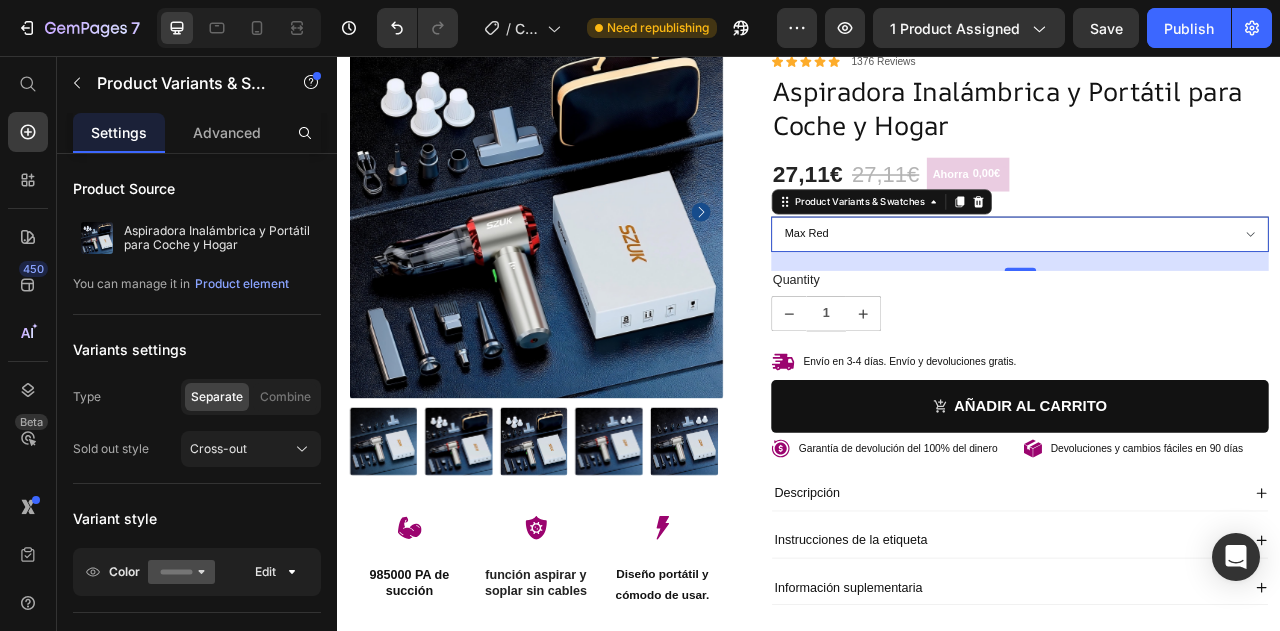 click on "Max Red Max Silver Max Red 2hapa Max Silver 2hapa Max Red 4hapa bag Max Silver 4hapa bag" at bounding box center [1205, 282] 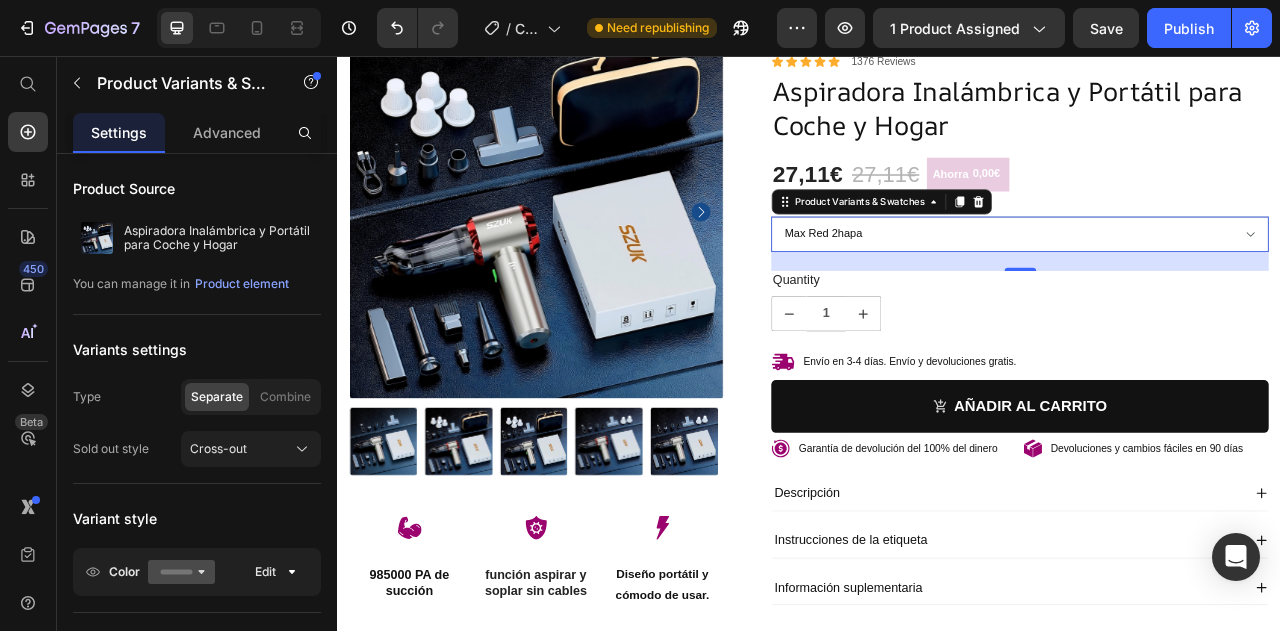 click on "Max Red Max Silver Max Red 2hapa Max Silver 2hapa Max Red 4hapa bag Max Silver 4hapa bag" at bounding box center [1205, 282] 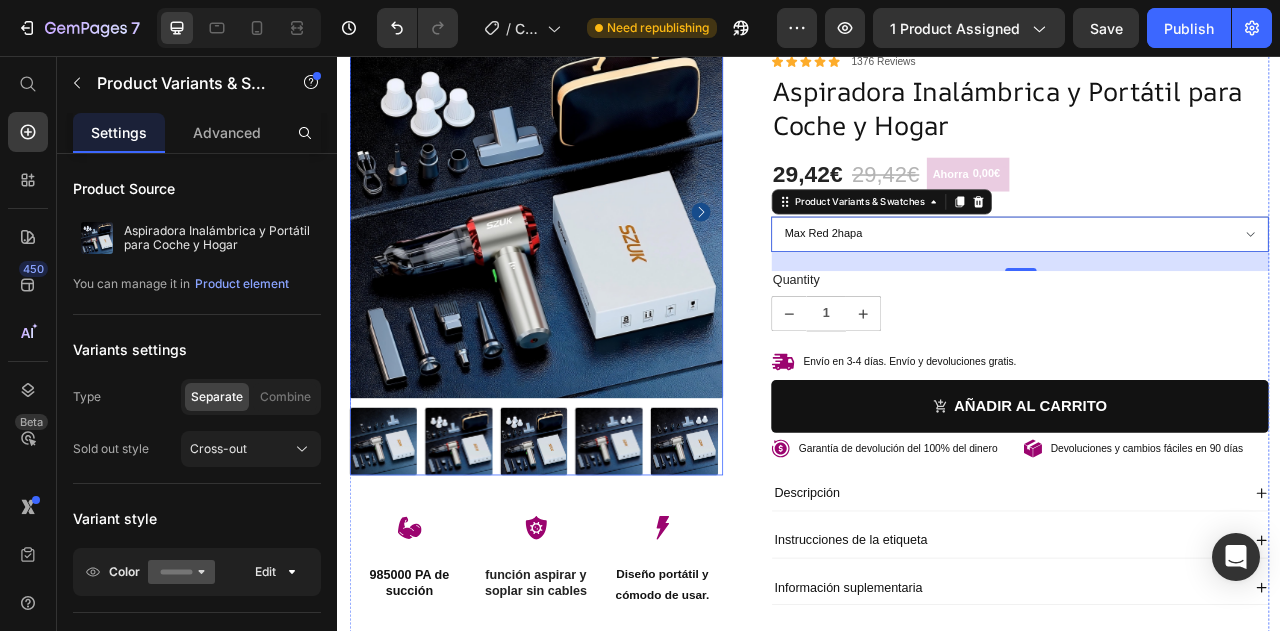click at bounding box center [395, 546] 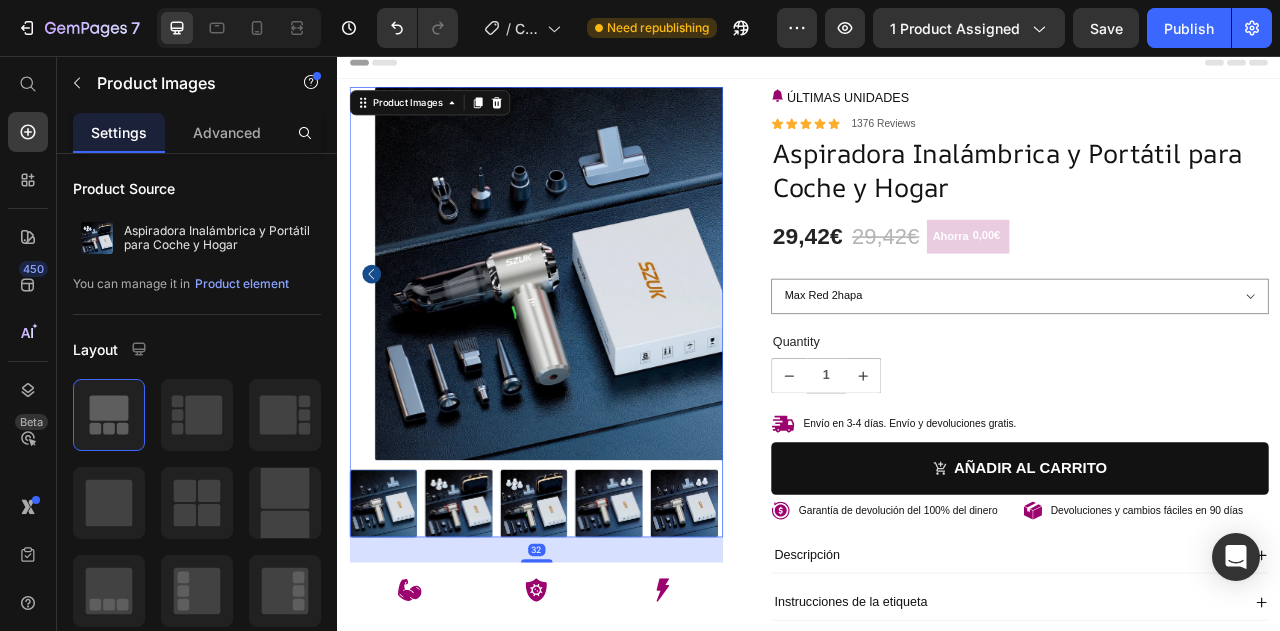 scroll, scrollTop: 11, scrollLeft: 0, axis: vertical 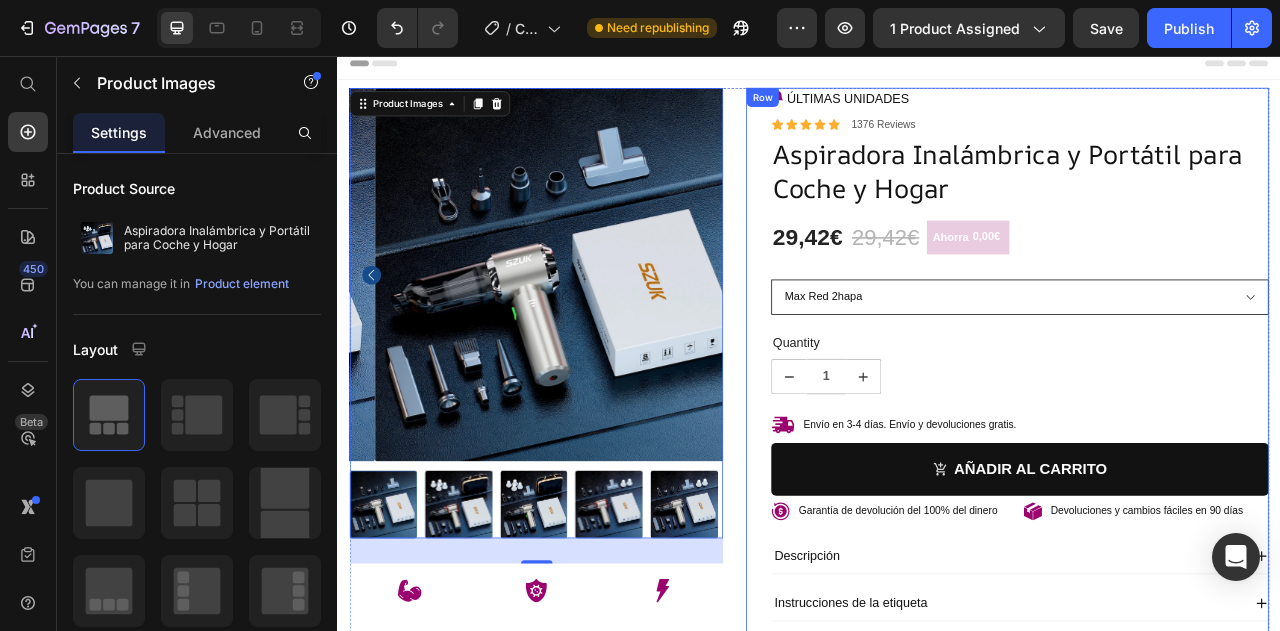 click on "Max Red Max Silver Max Red 2hapa Max Silver 2hapa Max Red 4hapa bag Max Silver 4hapa bag" at bounding box center (1205, 362) 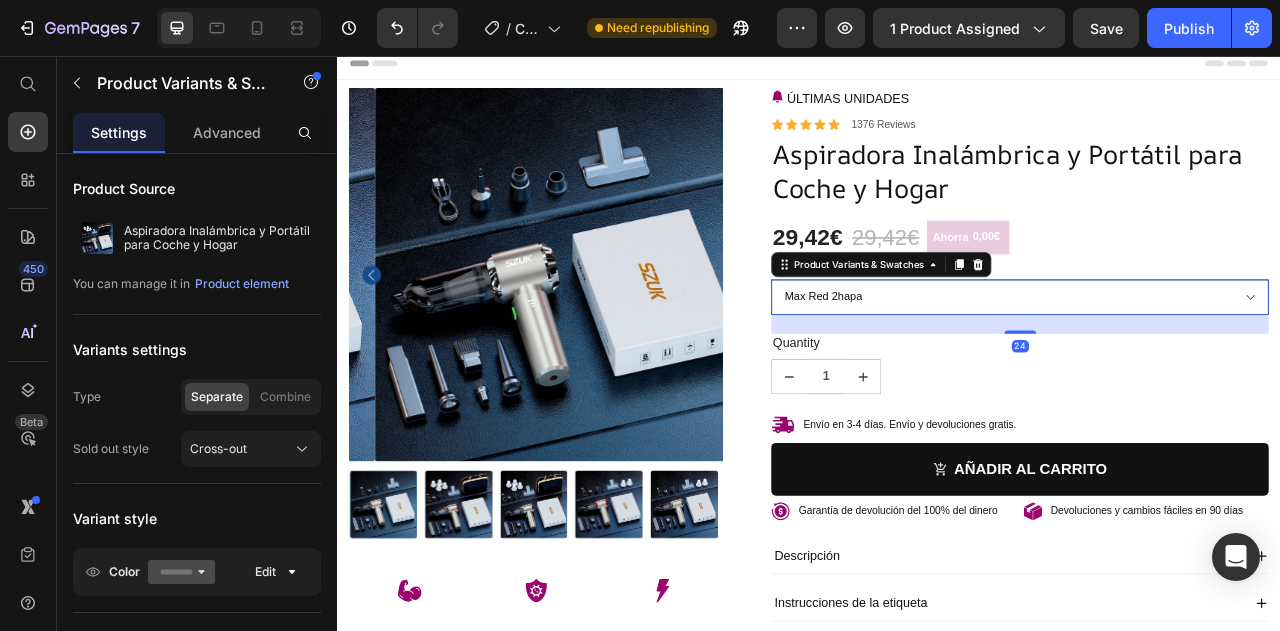 click on "Max Red Max Silver Max Red 2hapa Max Silver 2hapa Max Red 4hapa bag Max Silver 4hapa bag" at bounding box center (1205, 362) 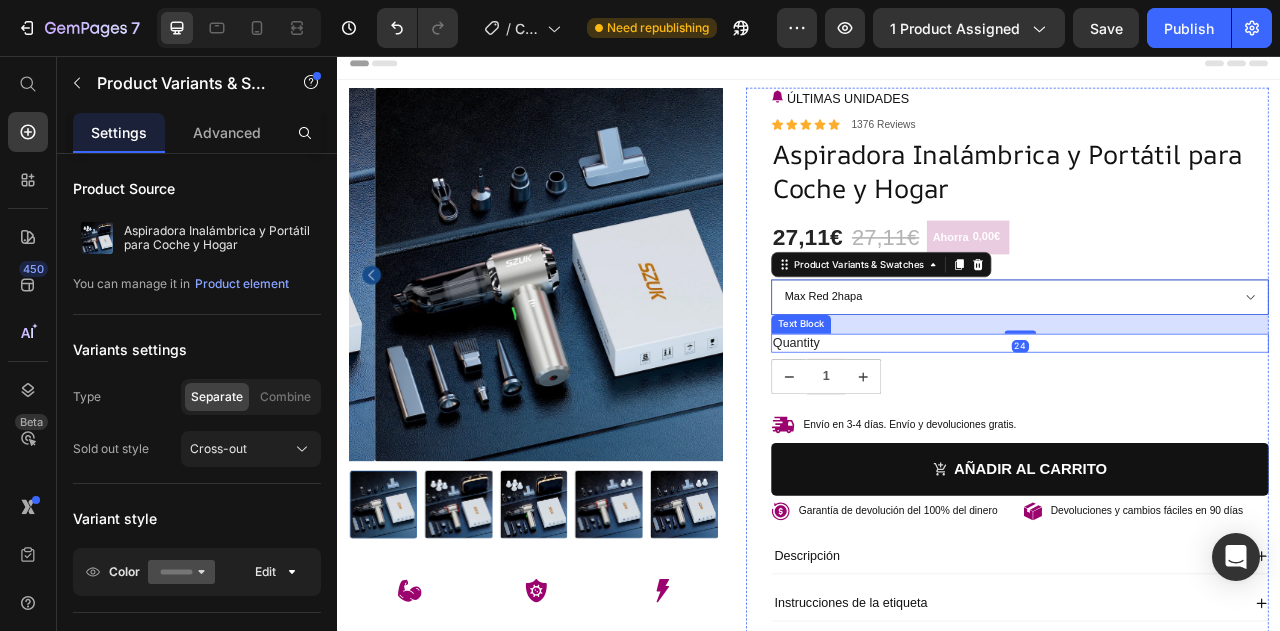 select on "[PERSON_NAME]" 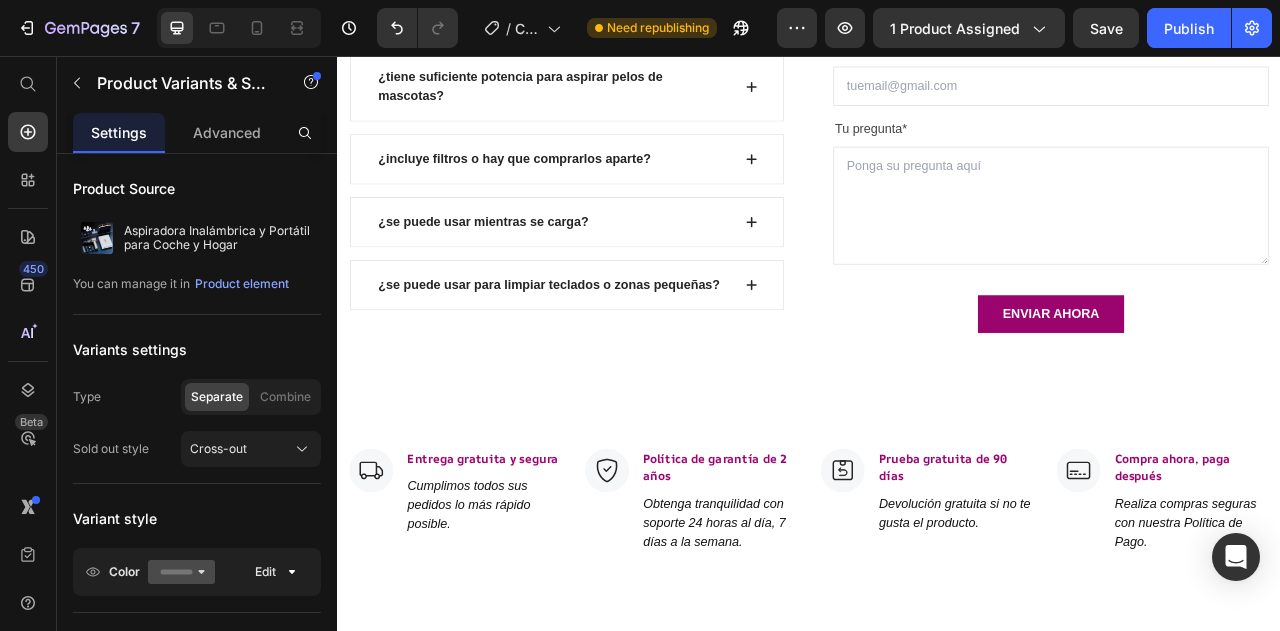 scroll, scrollTop: 4303, scrollLeft: 0, axis: vertical 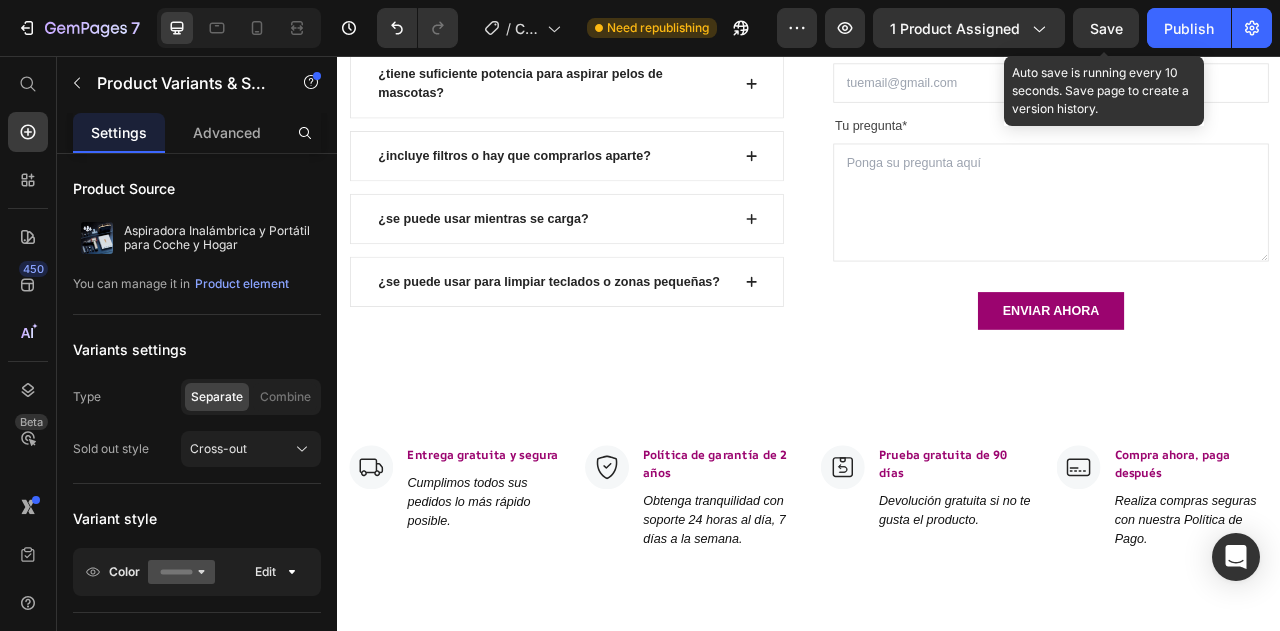click on "Save" at bounding box center [1106, 28] 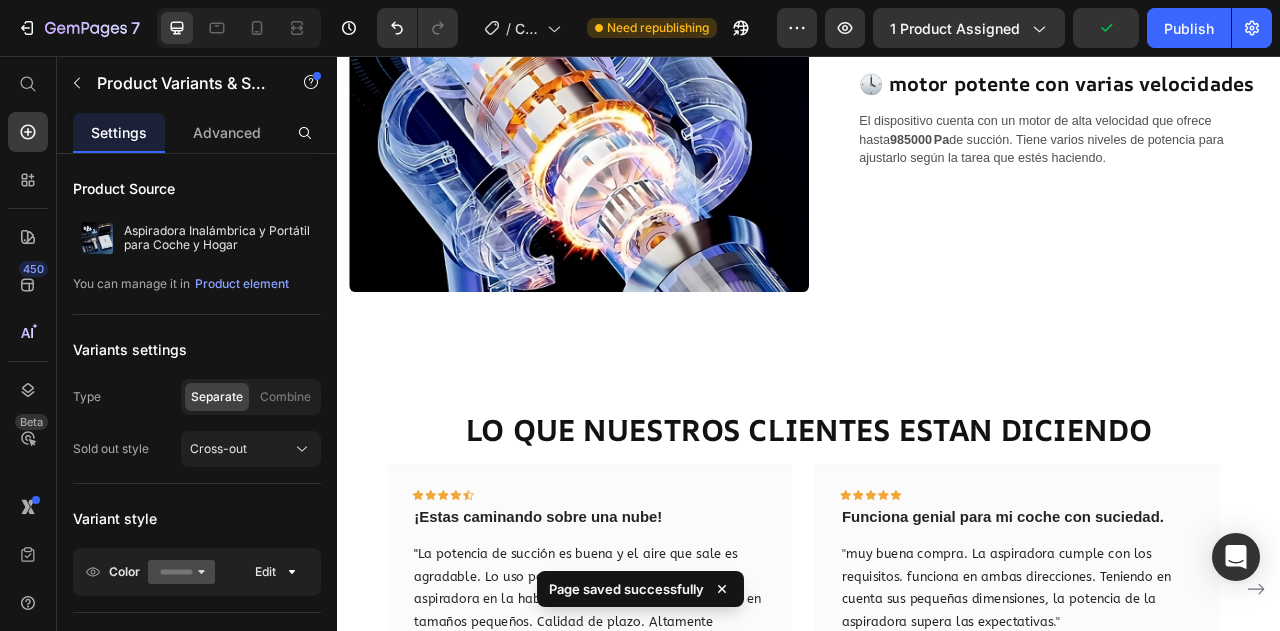 scroll, scrollTop: 1334, scrollLeft: 0, axis: vertical 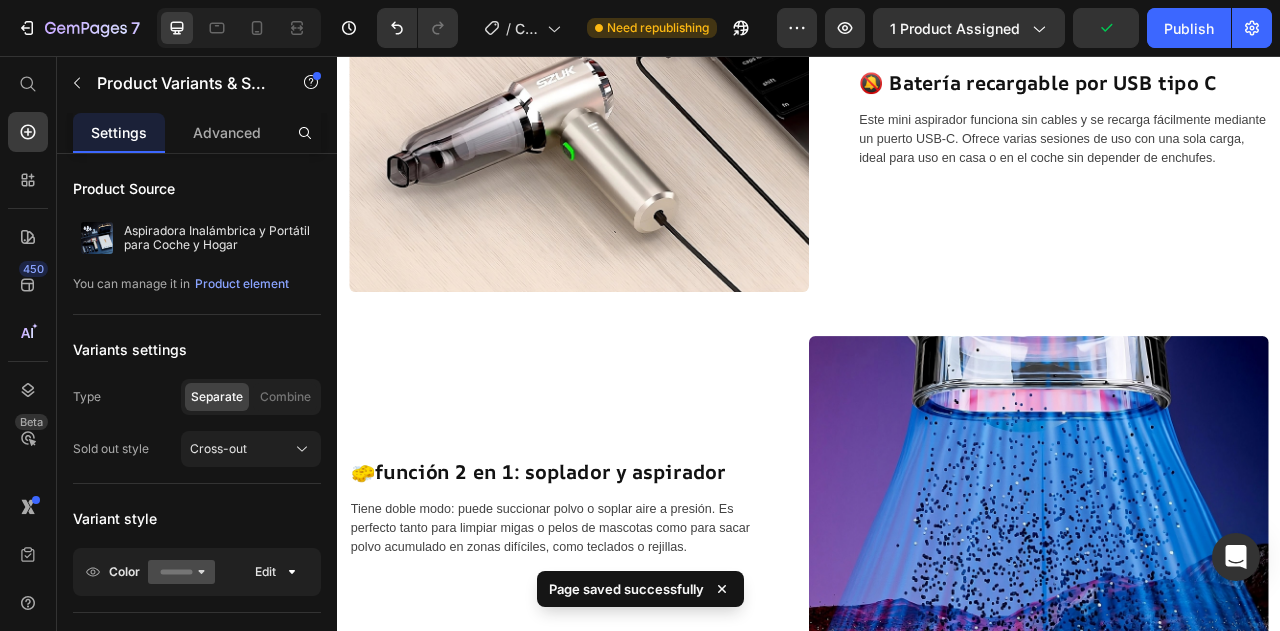 select on "[PERSON_NAME]" 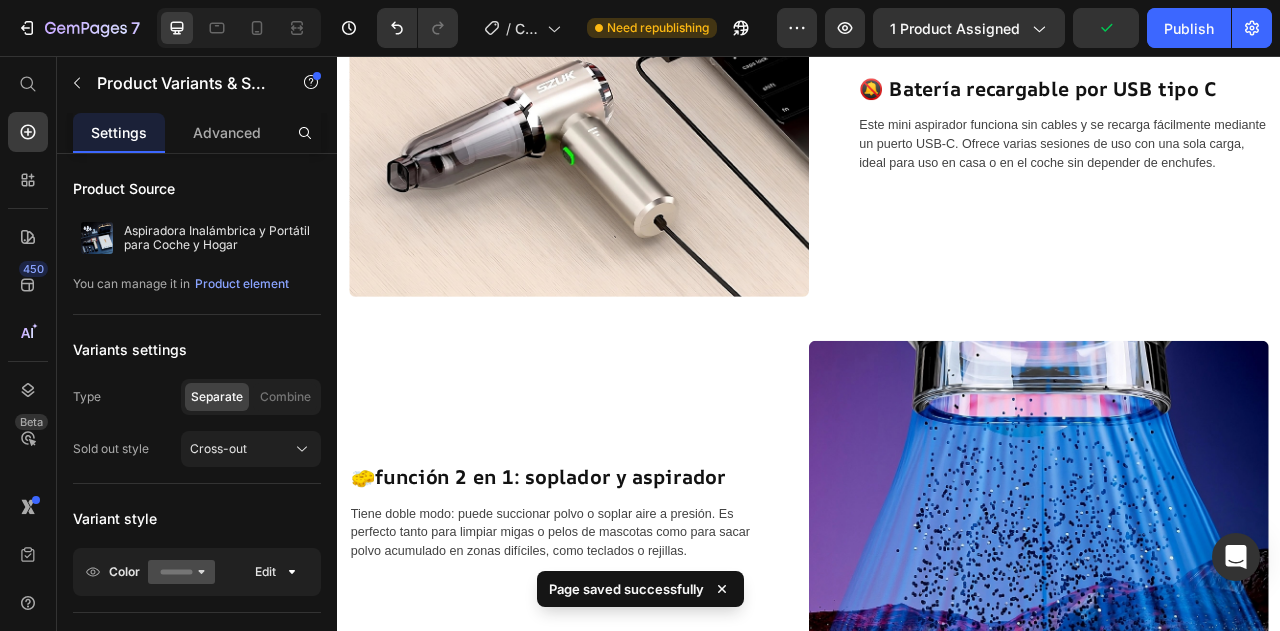 scroll, scrollTop: 0, scrollLeft: 0, axis: both 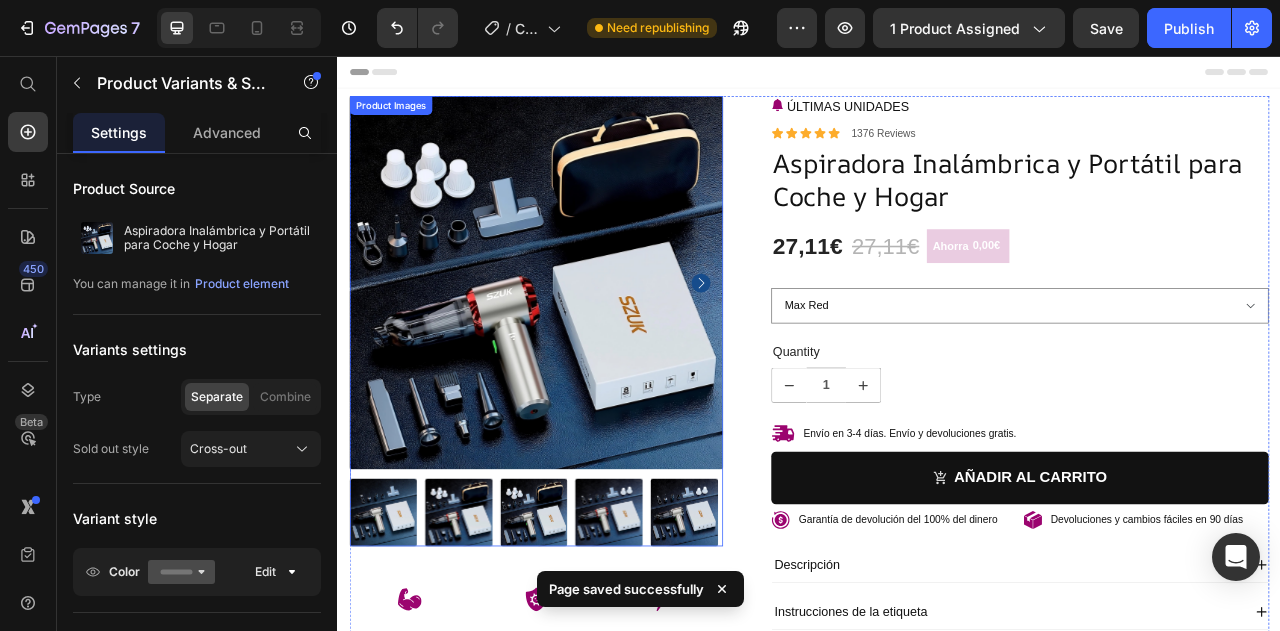 click at bounding box center (589, 344) 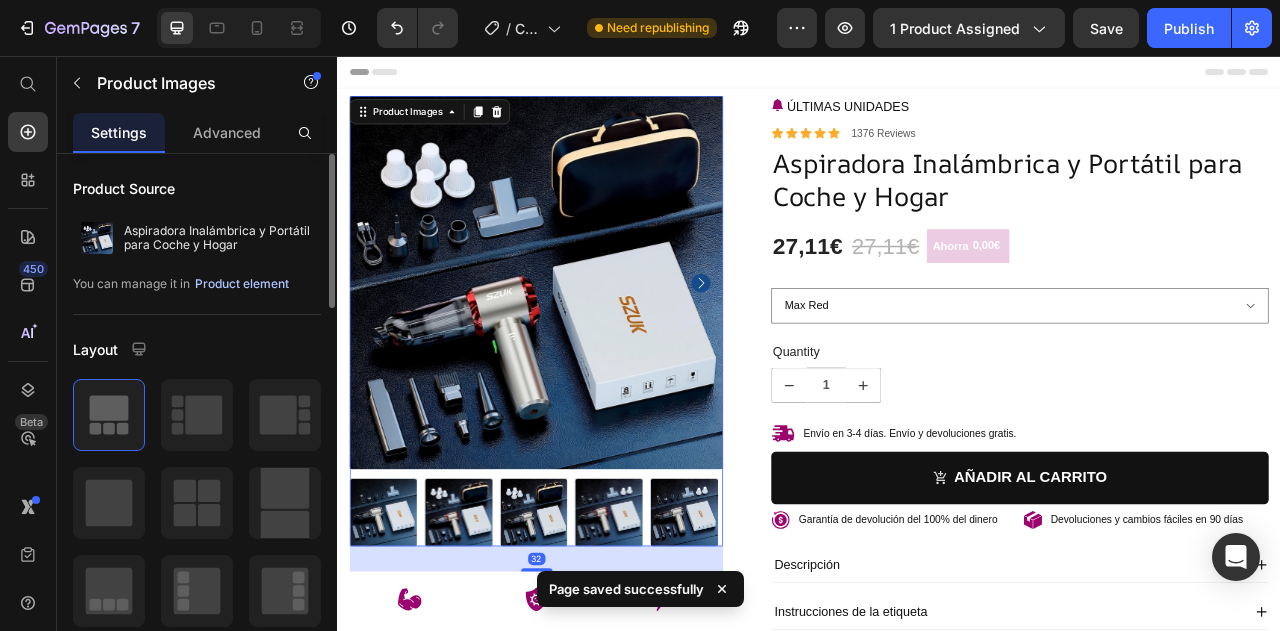 click on "Product element" at bounding box center (242, 284) 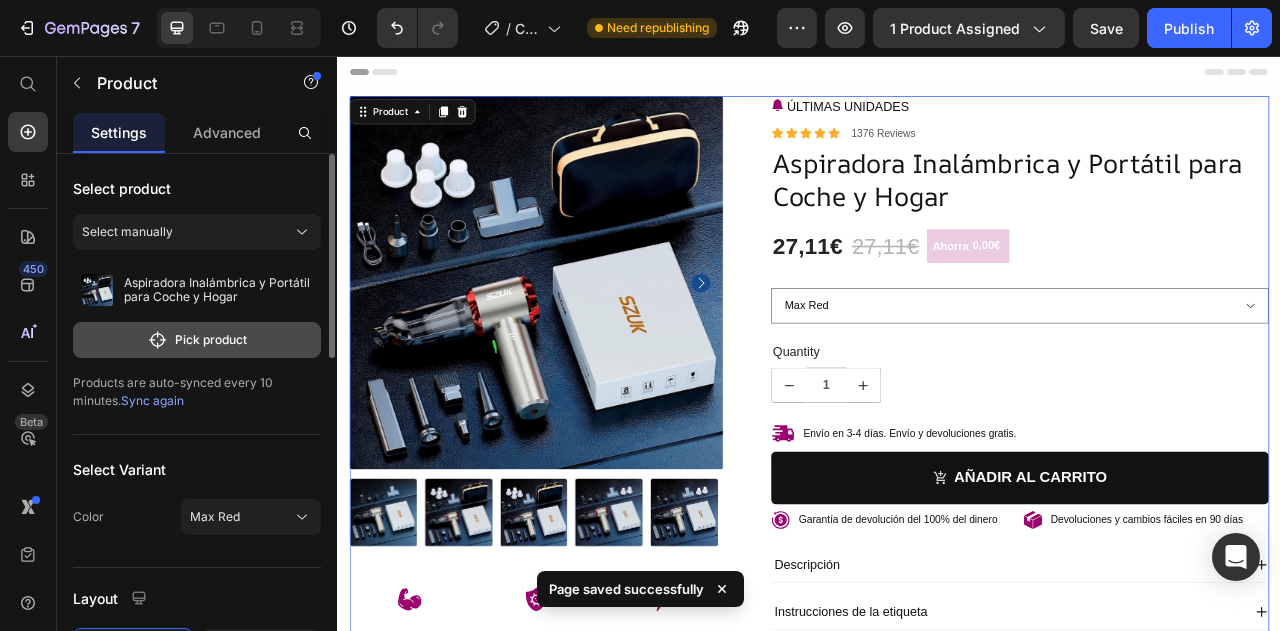 click on "Pick product" at bounding box center (197, 340) 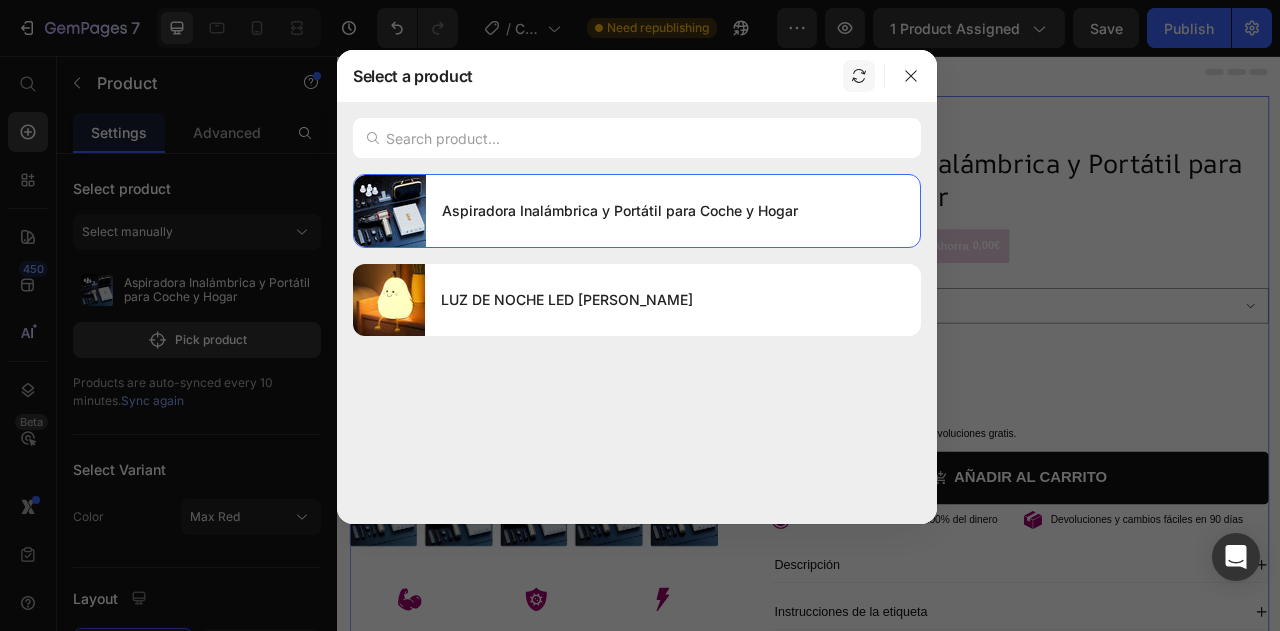 click 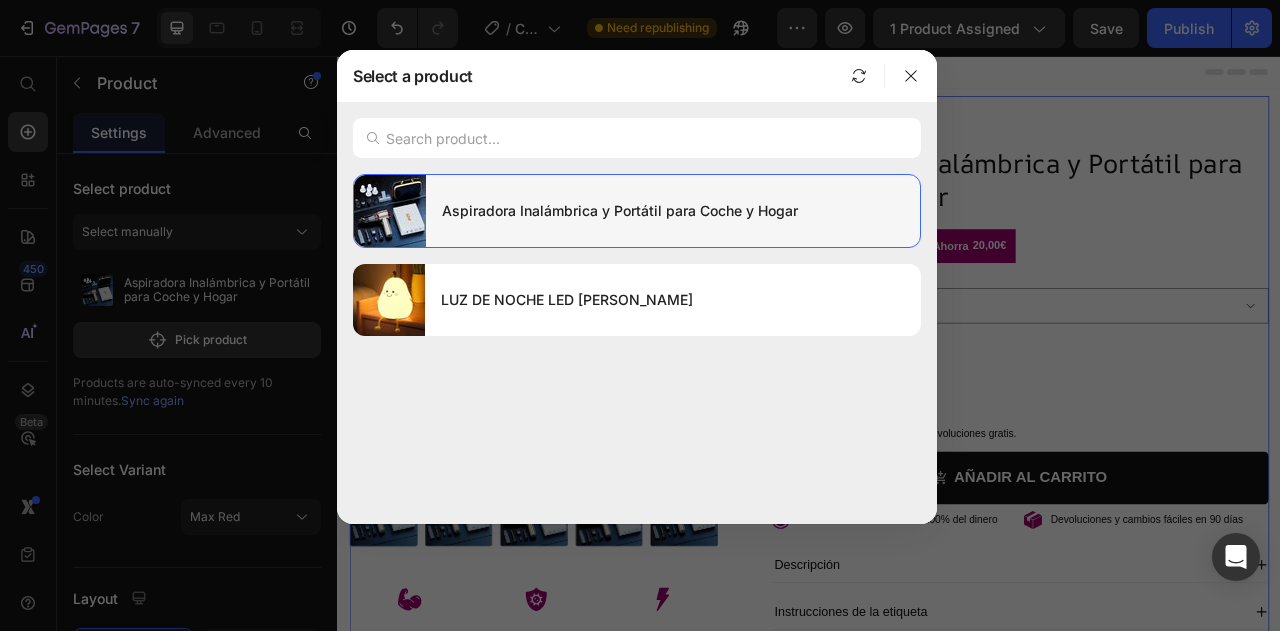 click on "Aspiradora Inalámbrica y Portátil para Coche y Hogar" at bounding box center (673, 211) 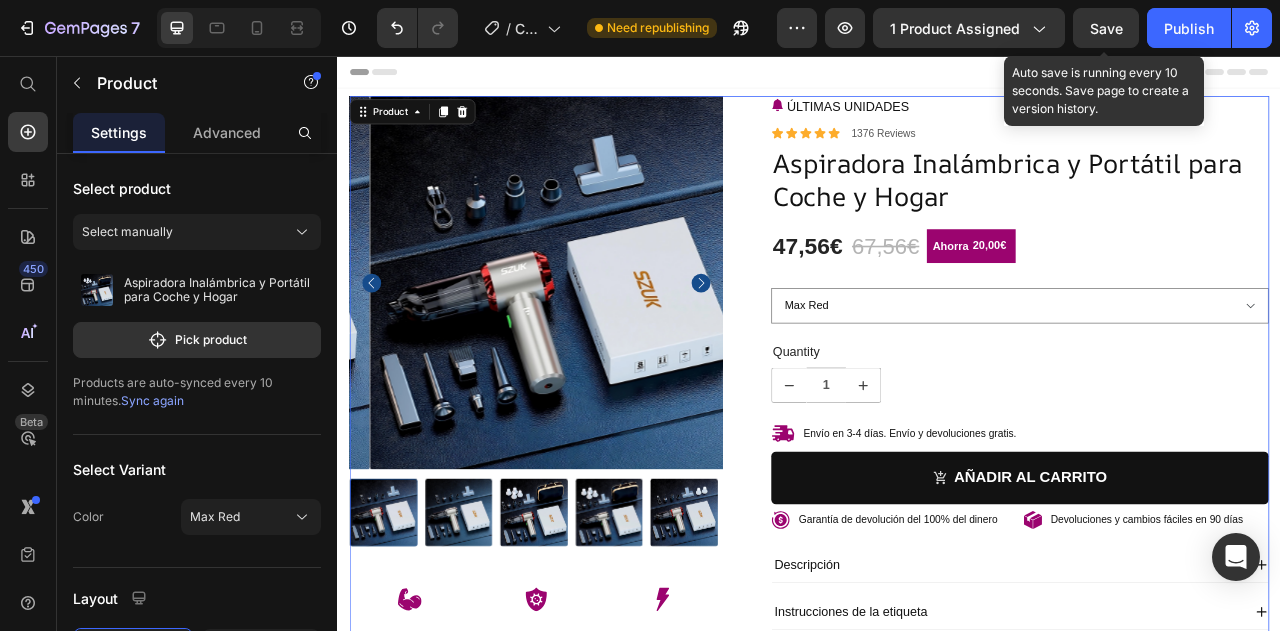 click on "Save" at bounding box center [1106, 28] 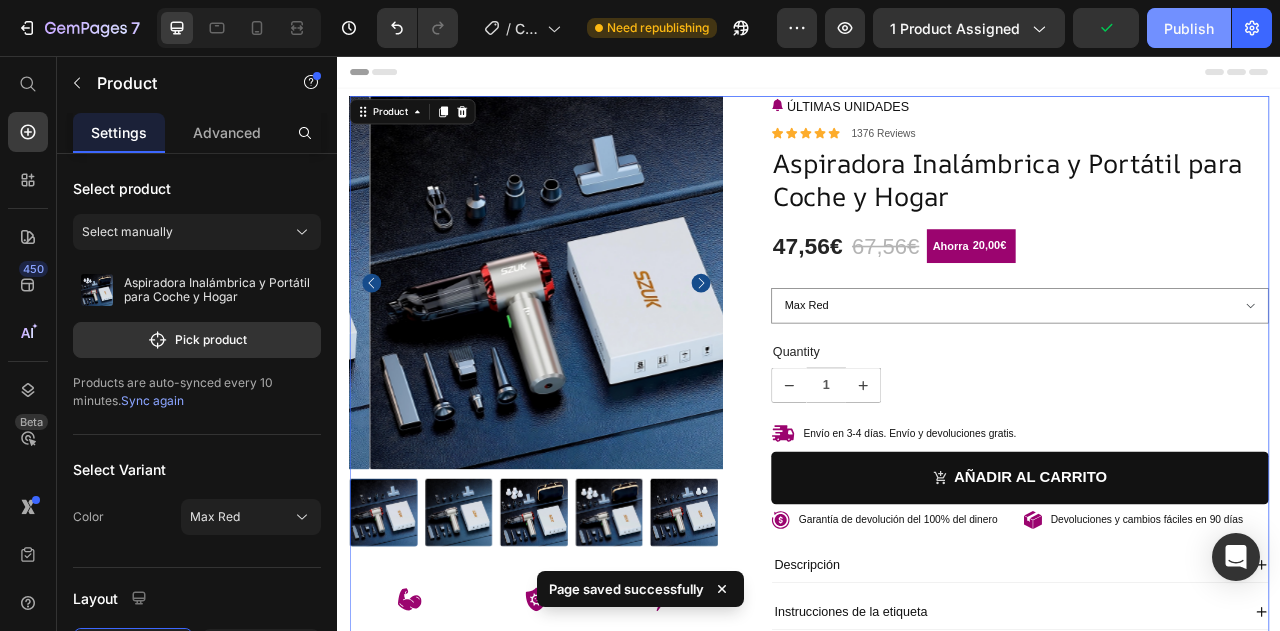 click on "Publish" at bounding box center (1189, 28) 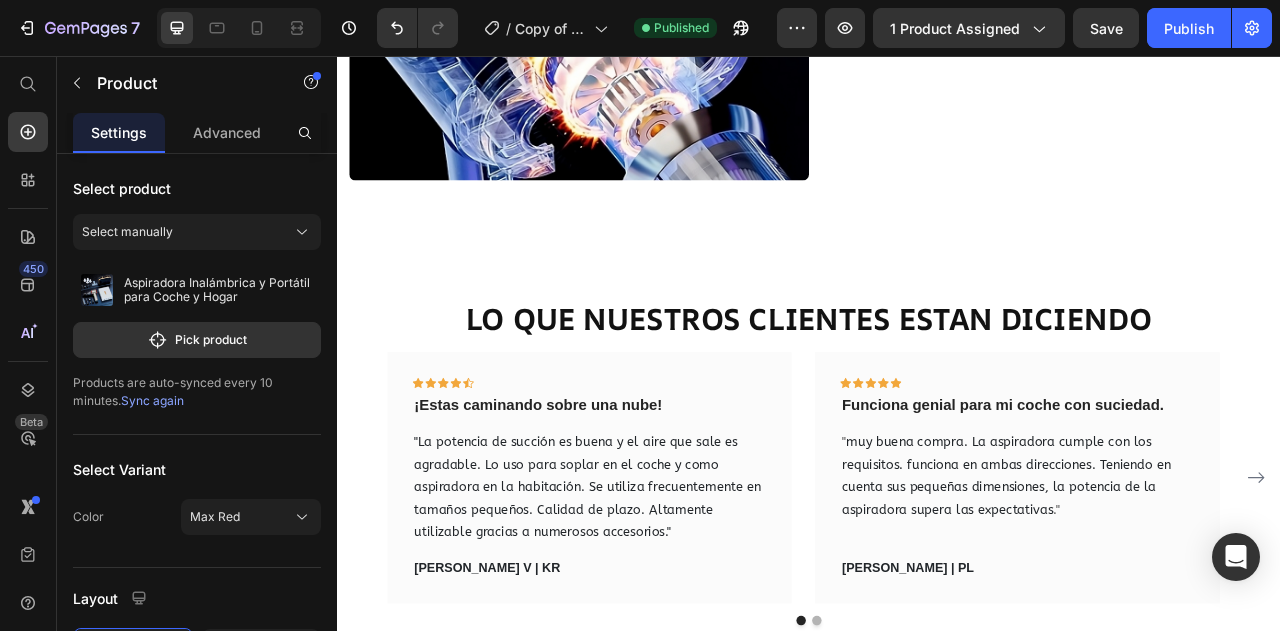 scroll, scrollTop: 2464, scrollLeft: 0, axis: vertical 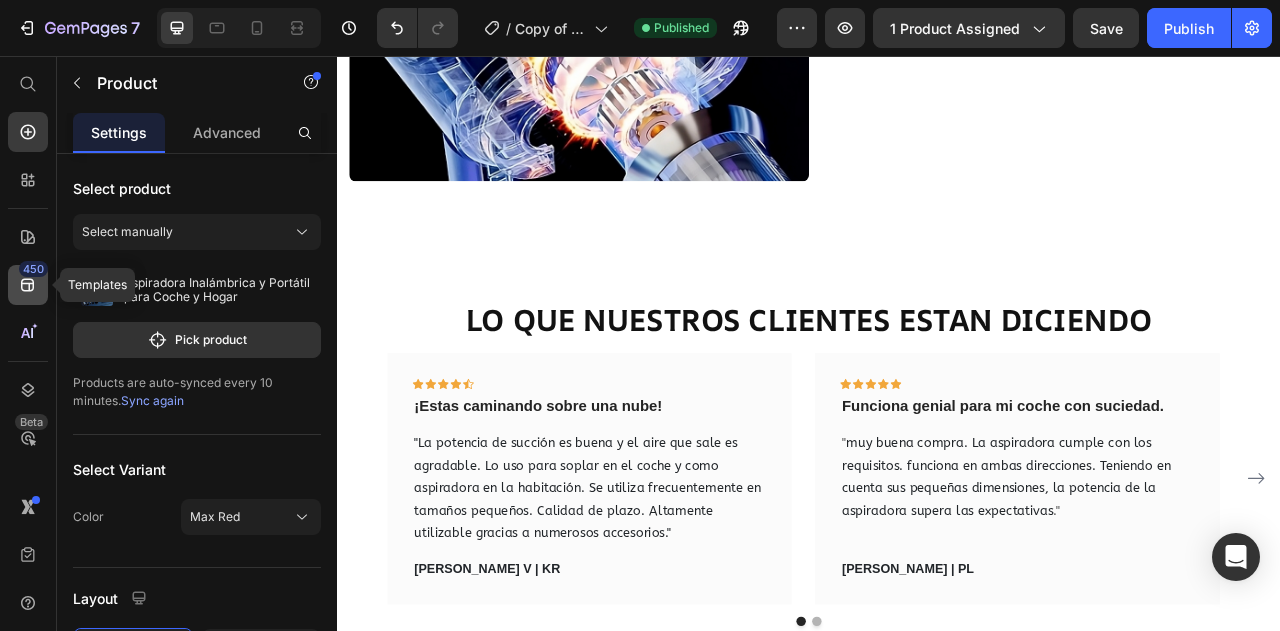 click 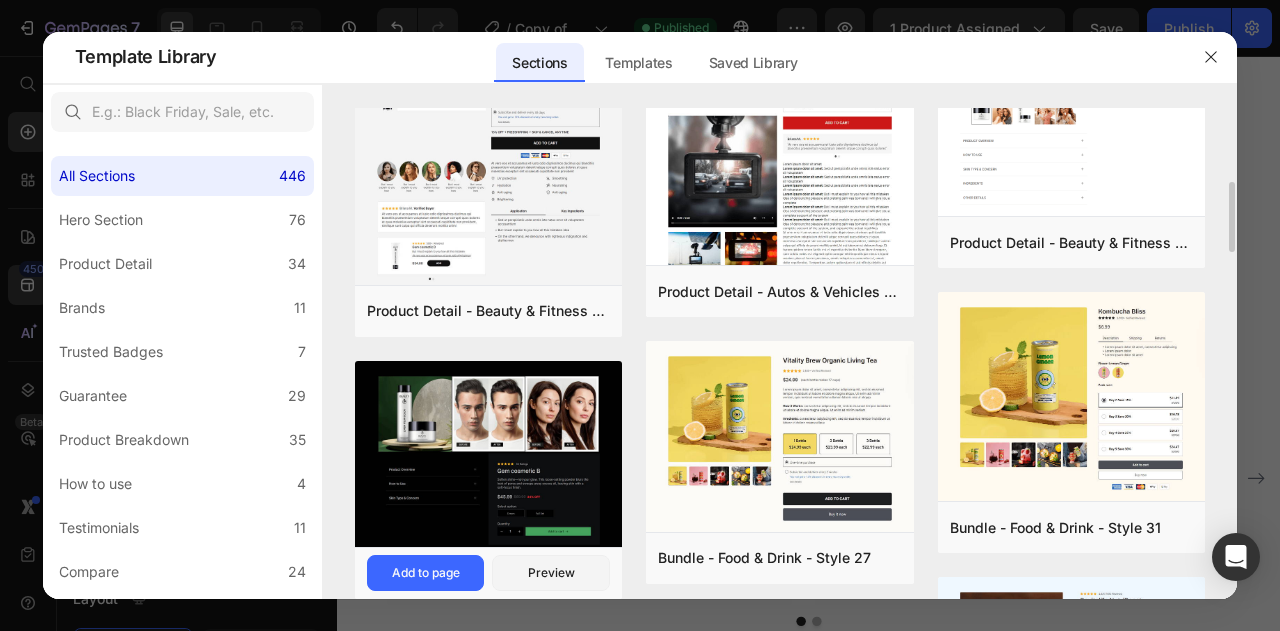 scroll, scrollTop: 518, scrollLeft: 0, axis: vertical 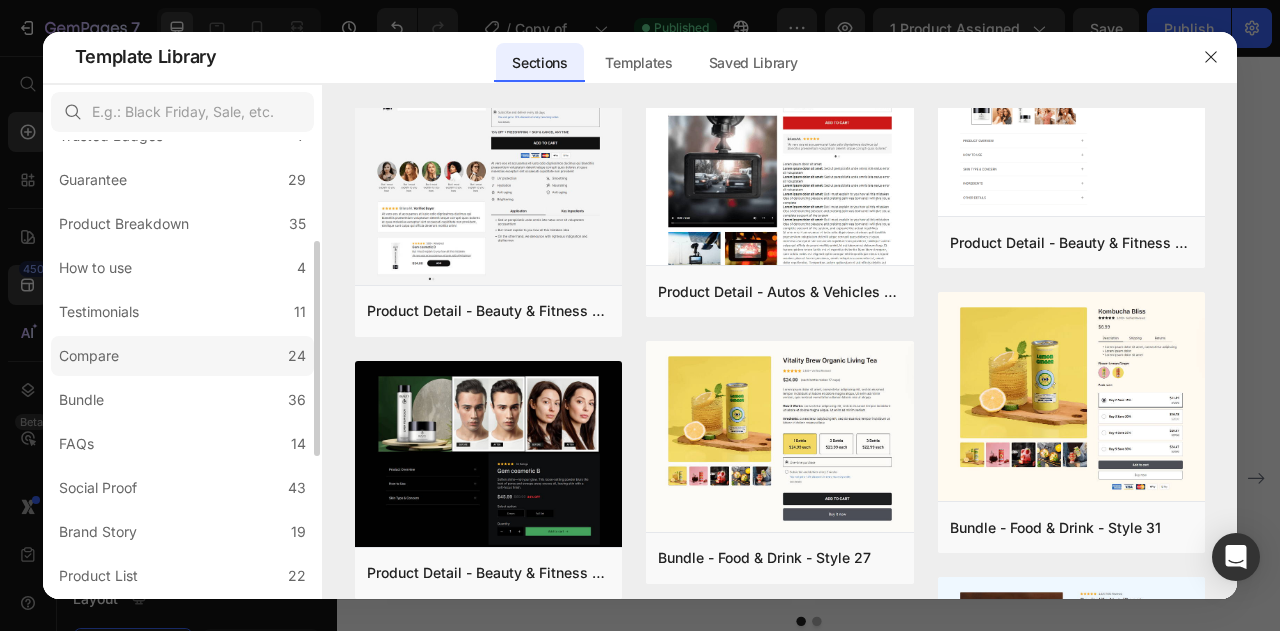 click on "Compare 24" 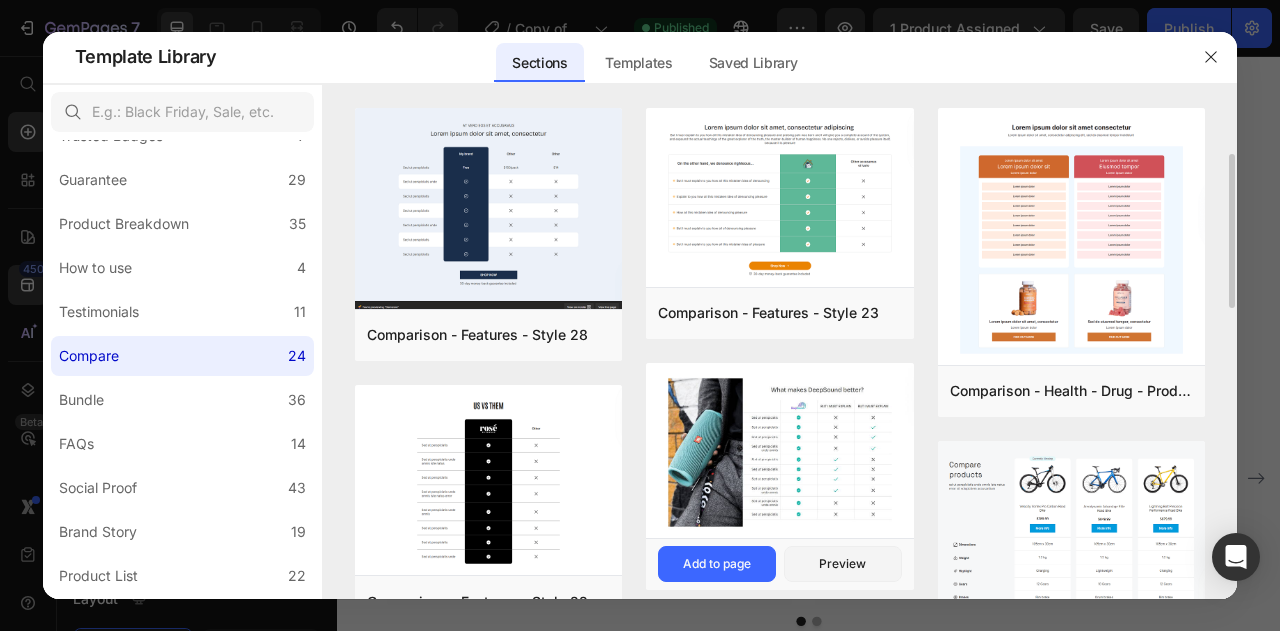 scroll, scrollTop: 73, scrollLeft: 0, axis: vertical 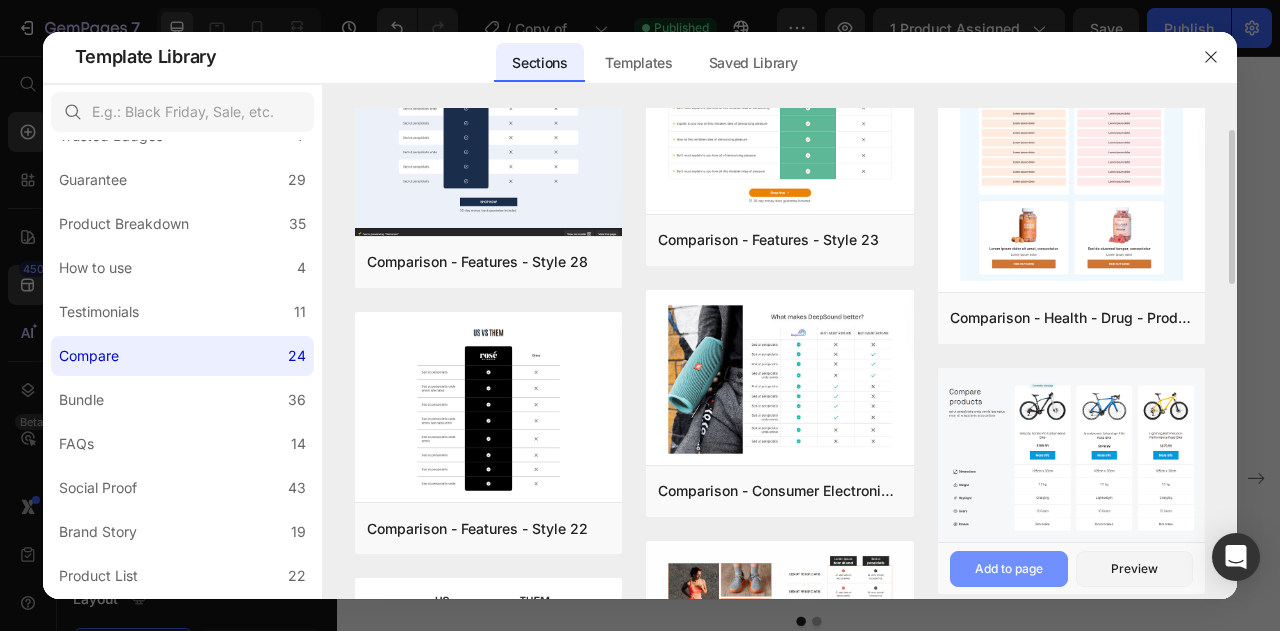 click on "Add to page" at bounding box center (1009, 569) 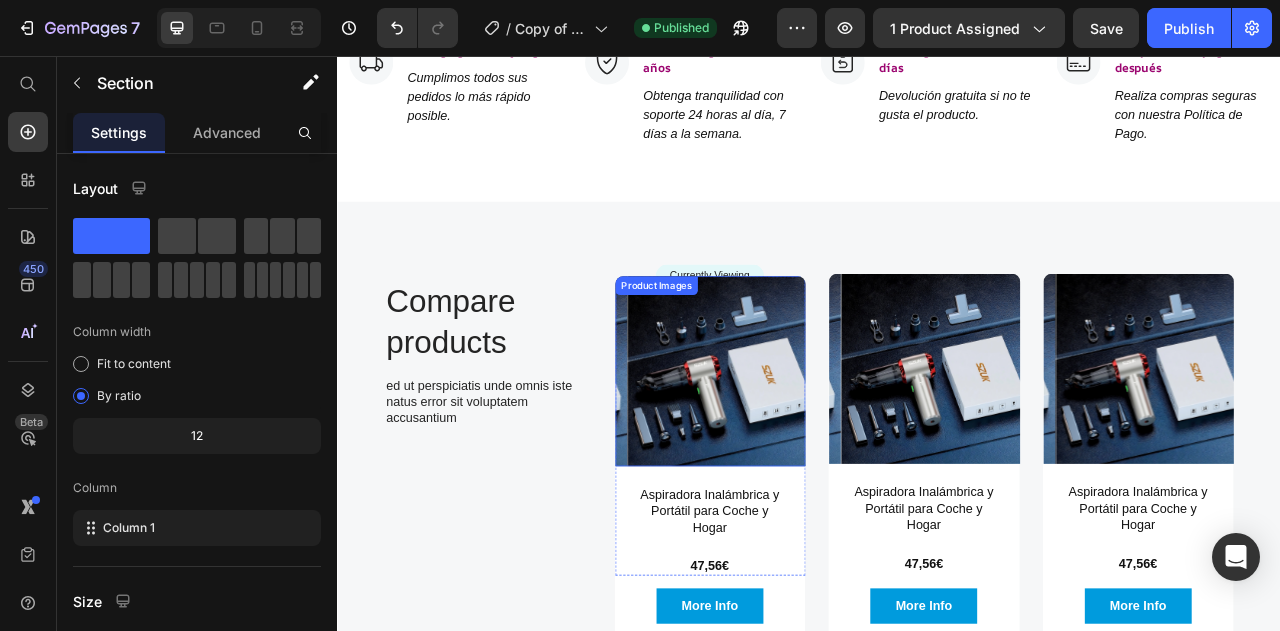 scroll, scrollTop: 4817, scrollLeft: 0, axis: vertical 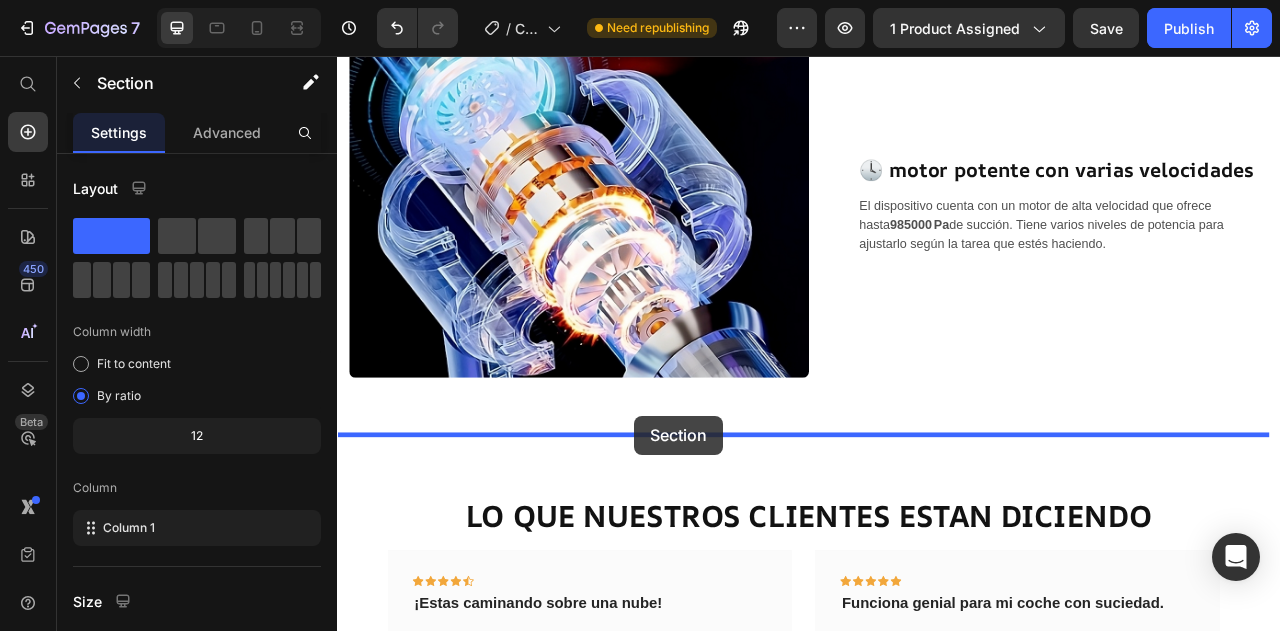 drag, startPoint x: 700, startPoint y: 282, endPoint x: 709, endPoint y: 556, distance: 274.14777 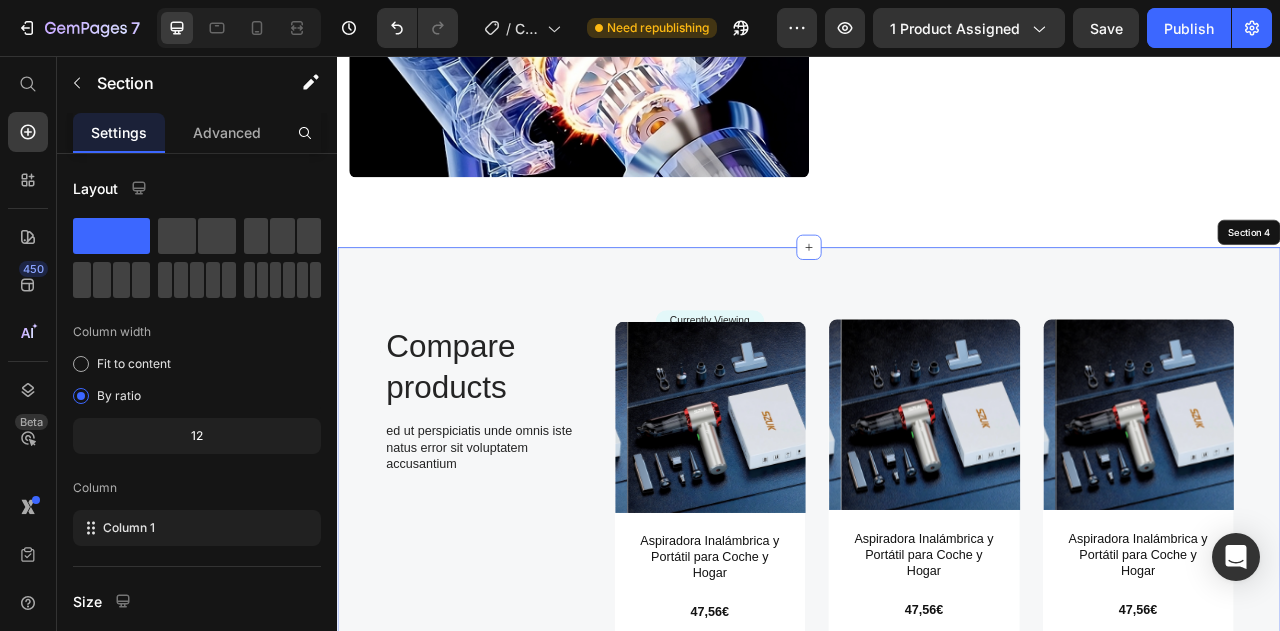 scroll, scrollTop: 2546, scrollLeft: 0, axis: vertical 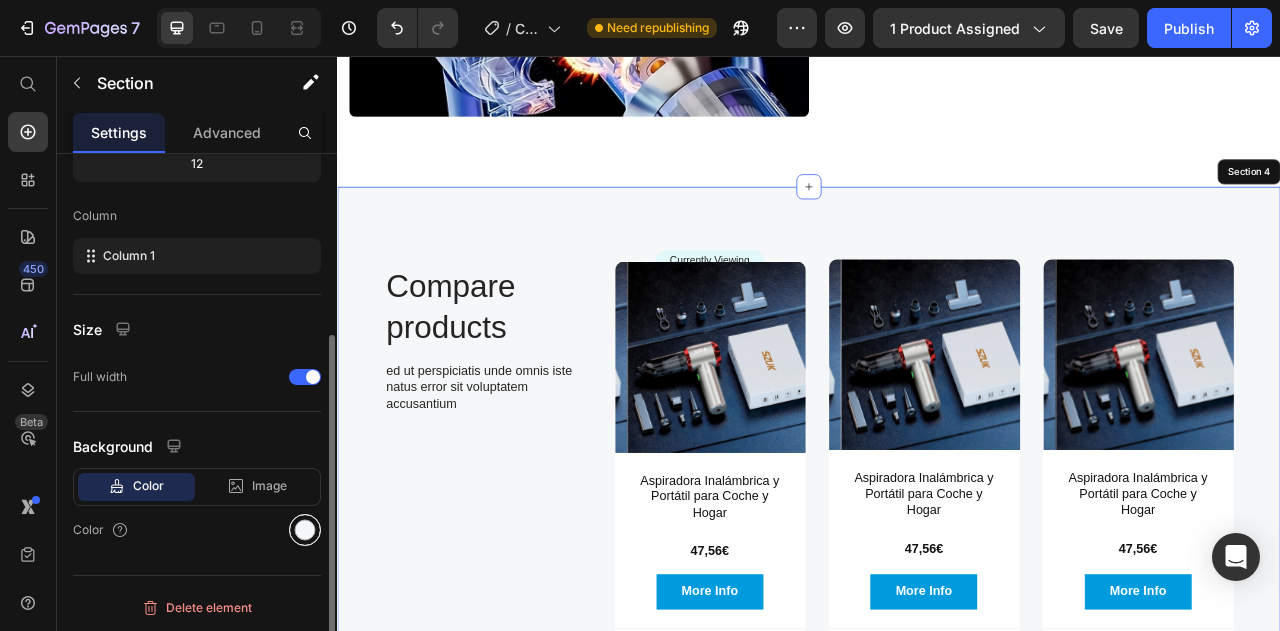 click at bounding box center (305, 530) 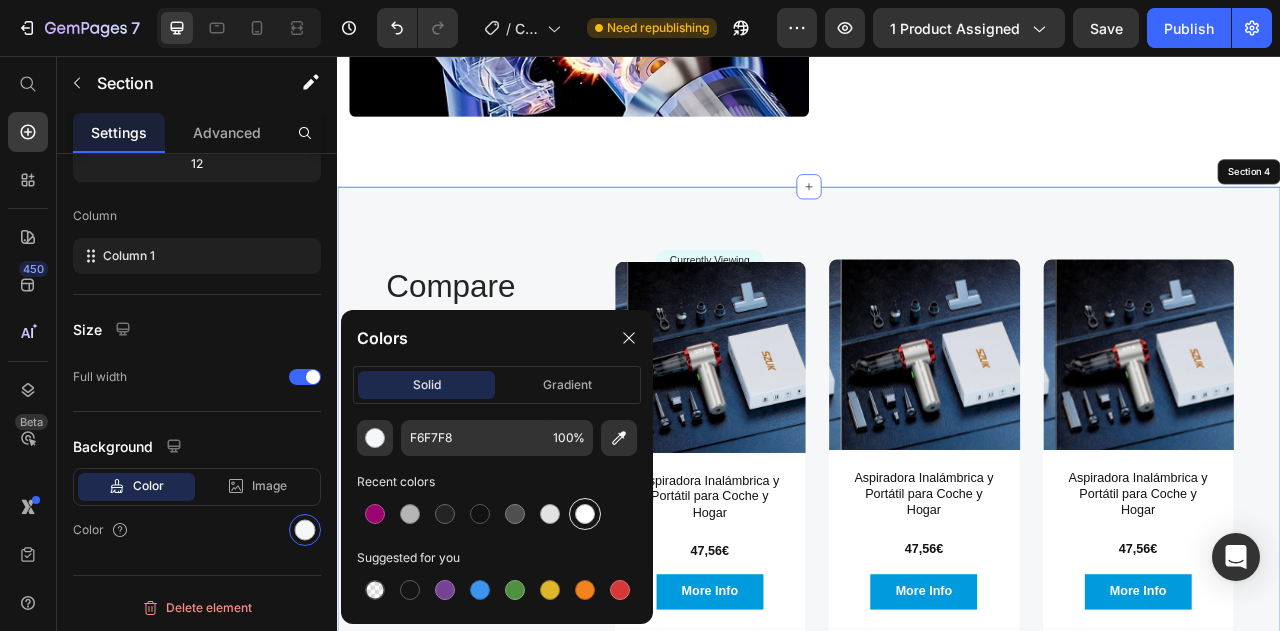 click at bounding box center [585, 514] 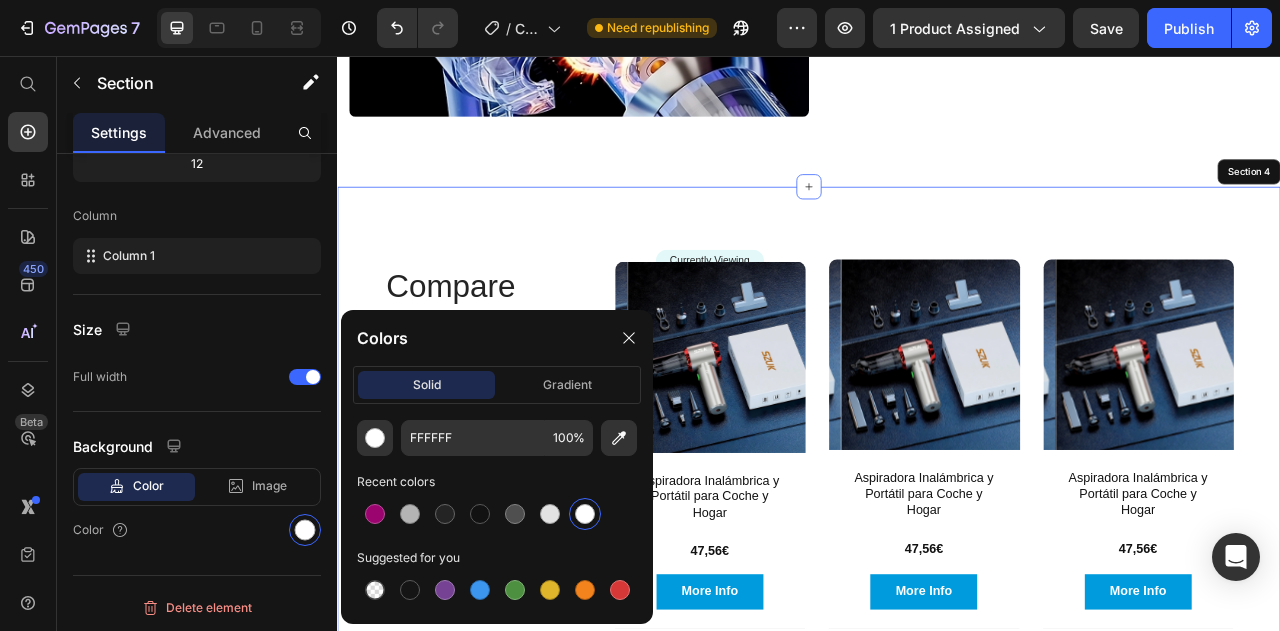 scroll, scrollTop: 272, scrollLeft: 0, axis: vertical 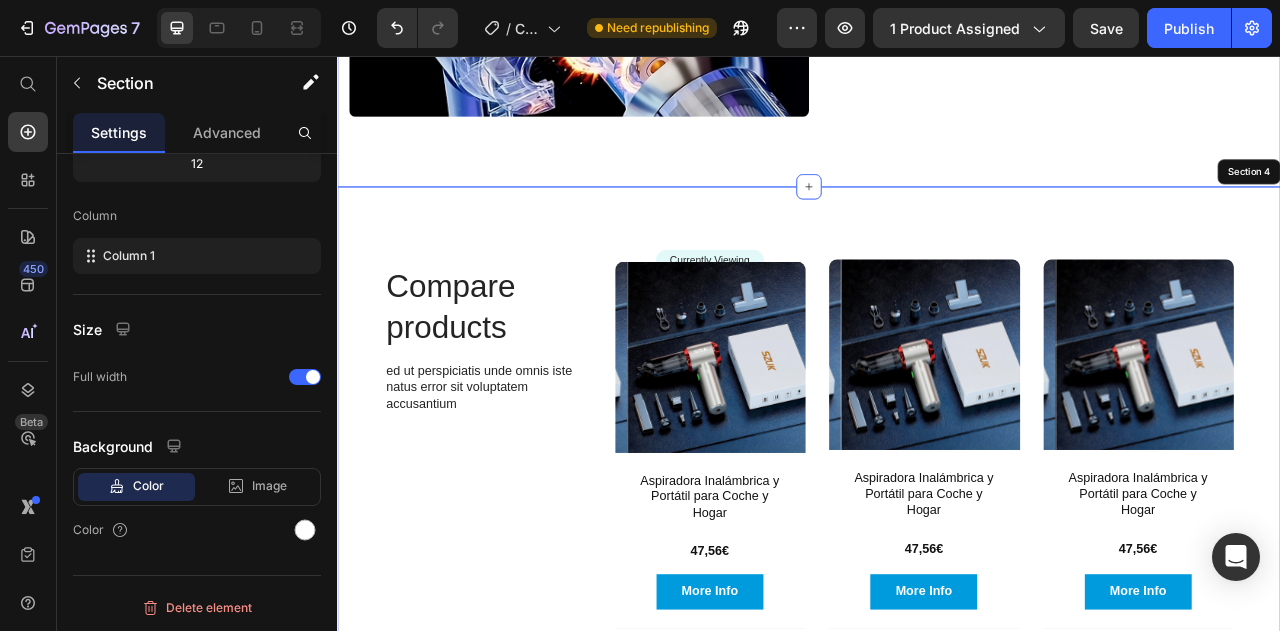 click on "Image 🔕 B atería recargable por USB tipo C Heading Este mini aspirador funciona sin cables y se recarga fácilmente mediante un puerto USB-C. Ofrece varias sesiones de uso con una sola carga, ideal para uso en casa o en el coche sin depender de enchufes. Text block Row Row 🧽   función 2 en 1: soplador y aspirador Heading Tiene doble modo: puede succionar polvo o soplar aire a presión. Es perfecto tanto para limpiar migas o pelos de mascotas como para sacar polvo acumulado en zonas difíciles, como teclados o rejillas. Text block Row Image Row Image 🕓 motor potente con varias velocidades Heading El dispositivo cuenta con un motor de alta velocidad que ofrece hasta  985000 Pa  de succión. Tiene varios niveles de potencia para ajustarlo según la tarea que estés haciendo. Text block Row Row Section 3" at bounding box center [937, -567] 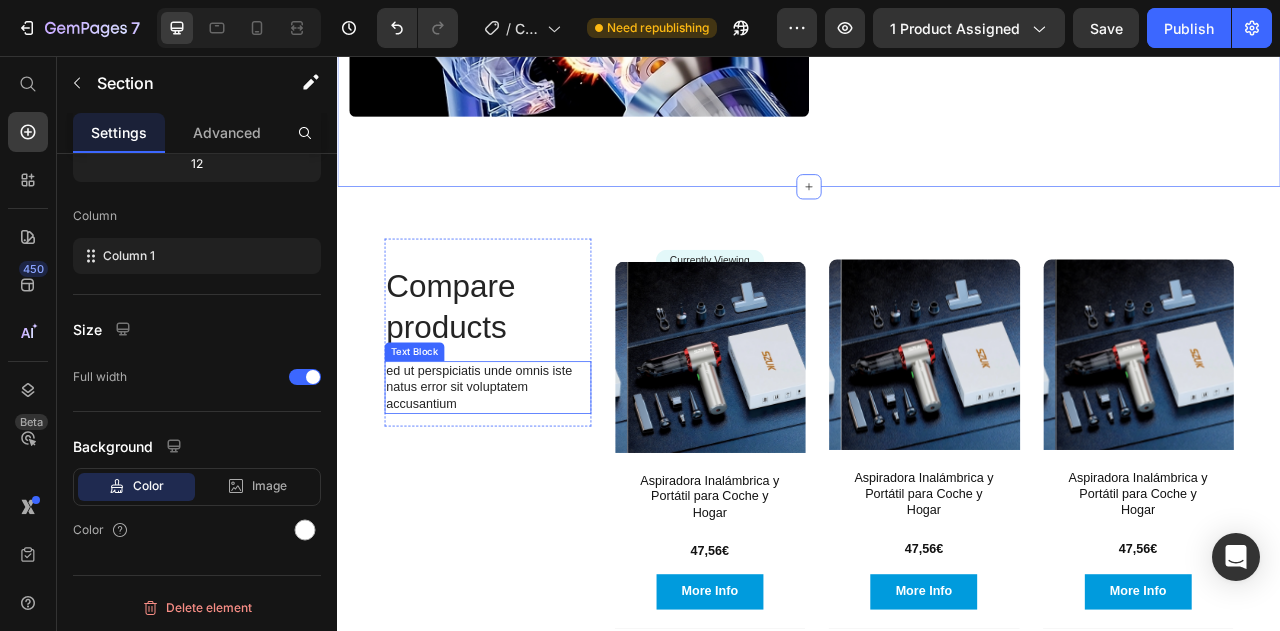 click on "ed ut perspiciatis unde omnis iste natus error sit voluptatem accusantium" at bounding box center (528, 477) 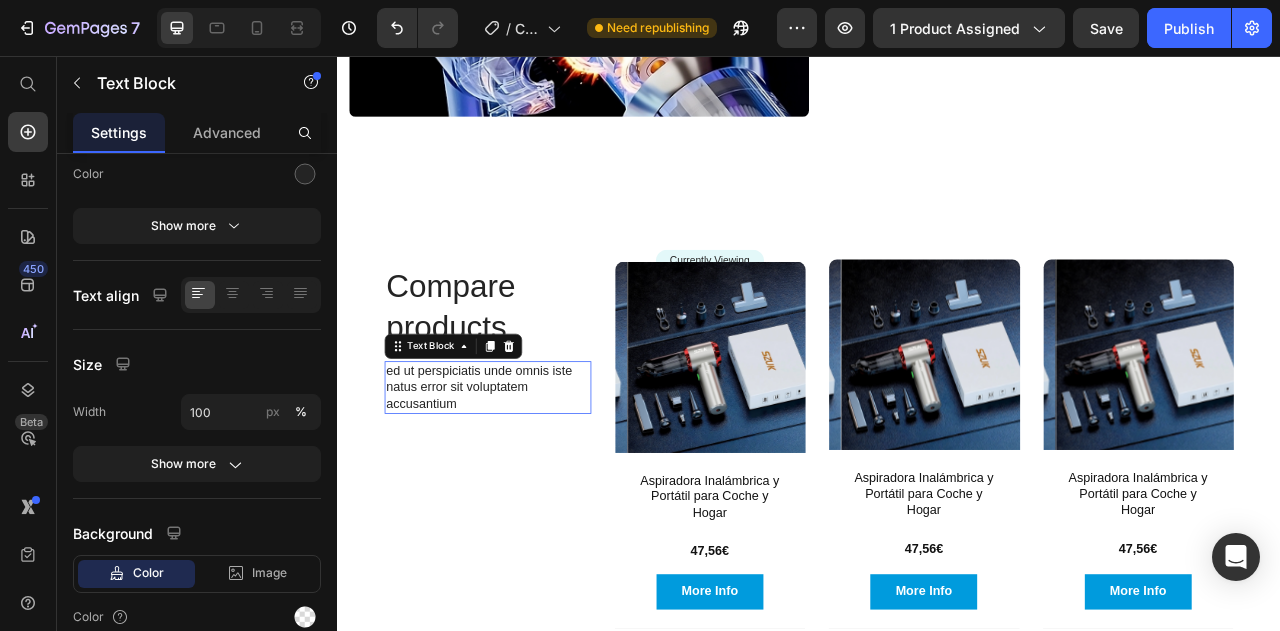 scroll, scrollTop: 0, scrollLeft: 0, axis: both 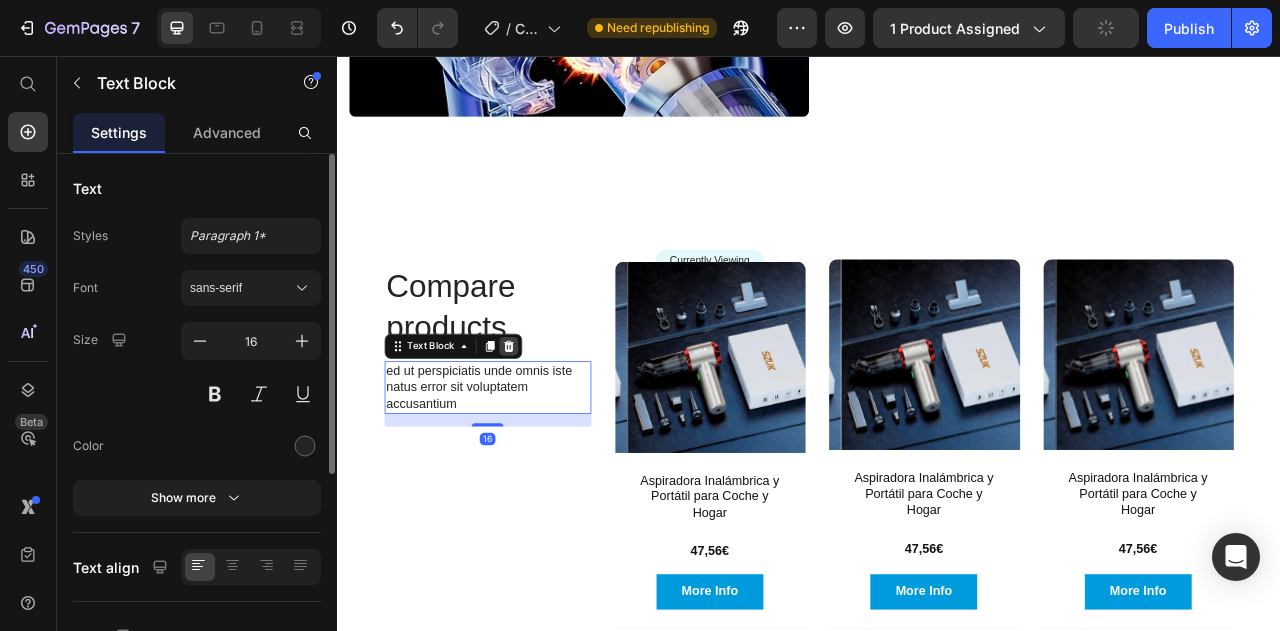 click at bounding box center [555, 425] 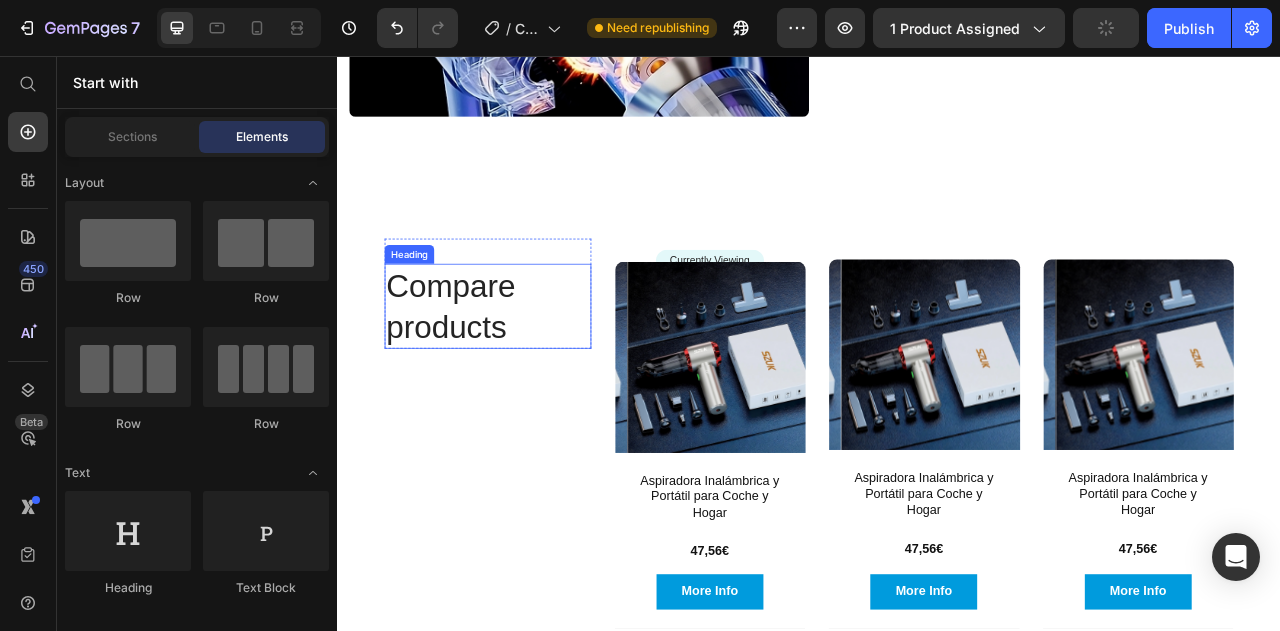 click on "Compare products" at bounding box center [528, 374] 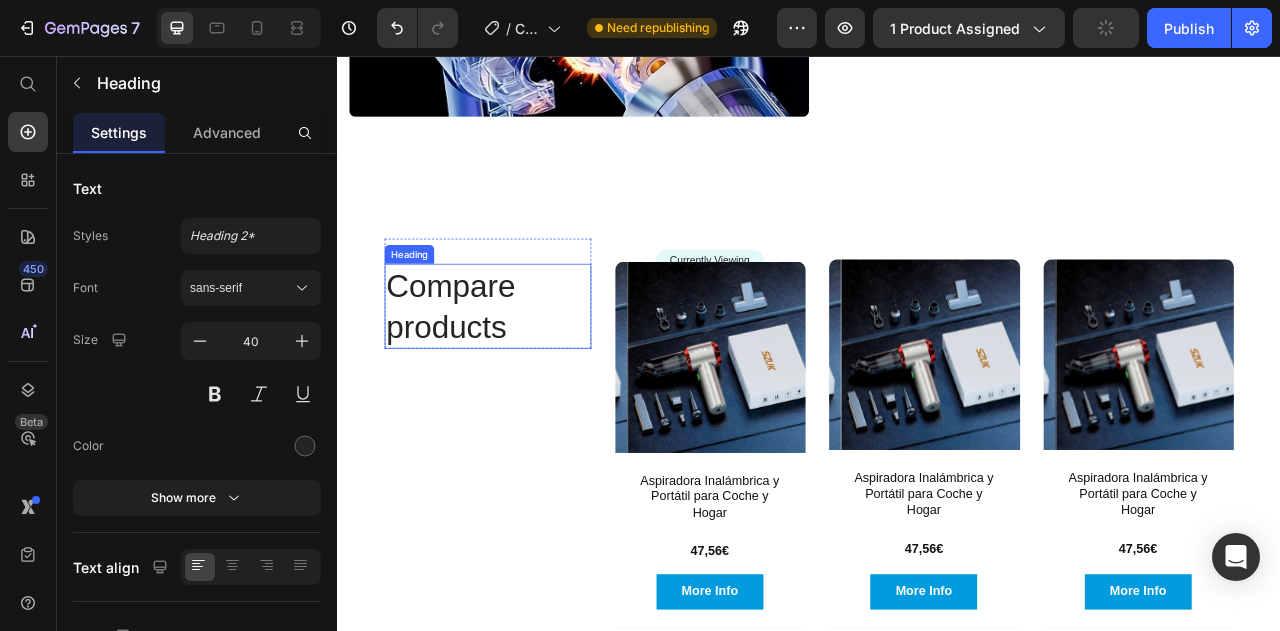 click on "Compare products" at bounding box center [528, 374] 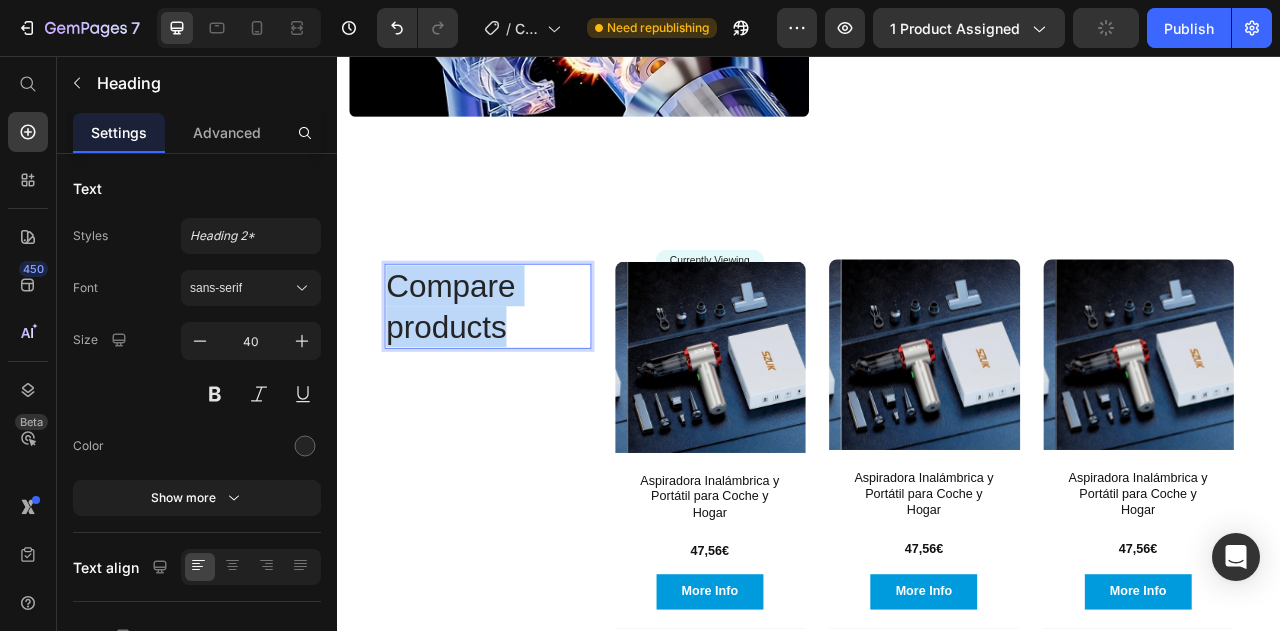 click on "Compare products" at bounding box center [528, 374] 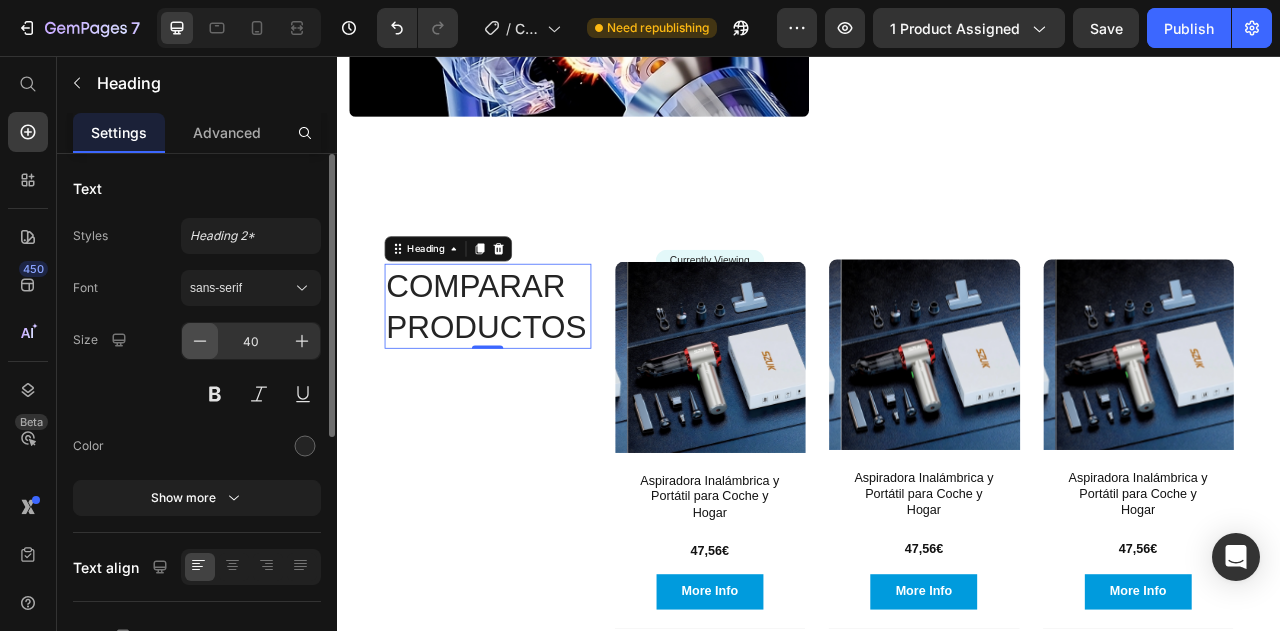 click 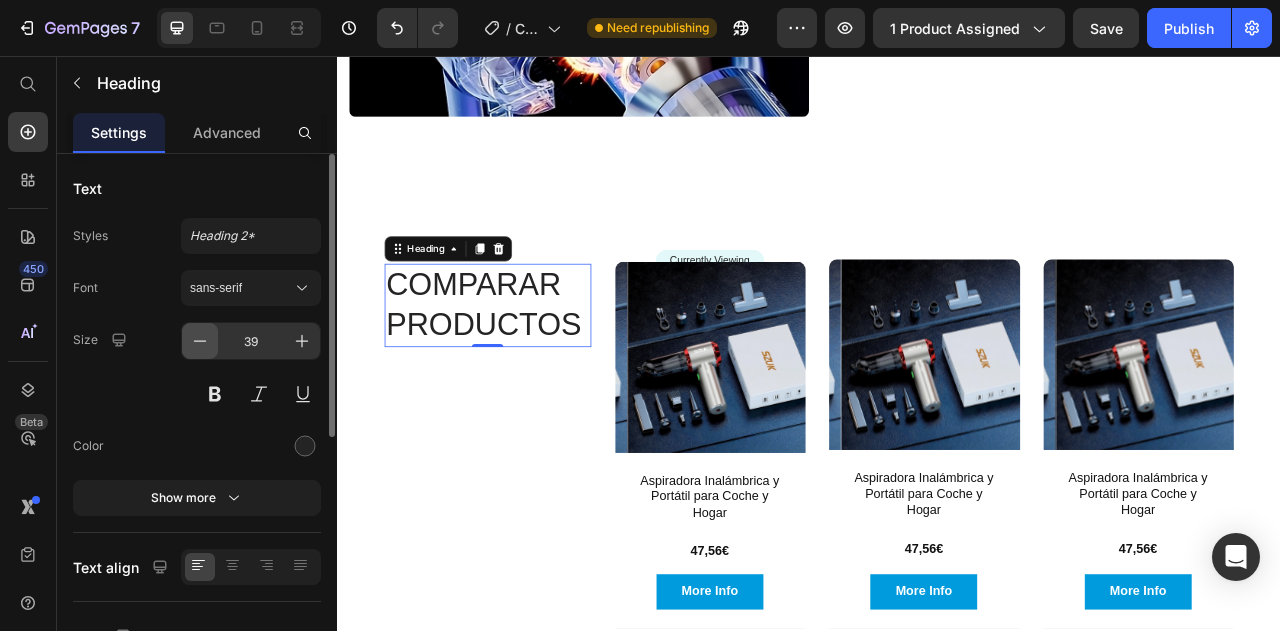 click 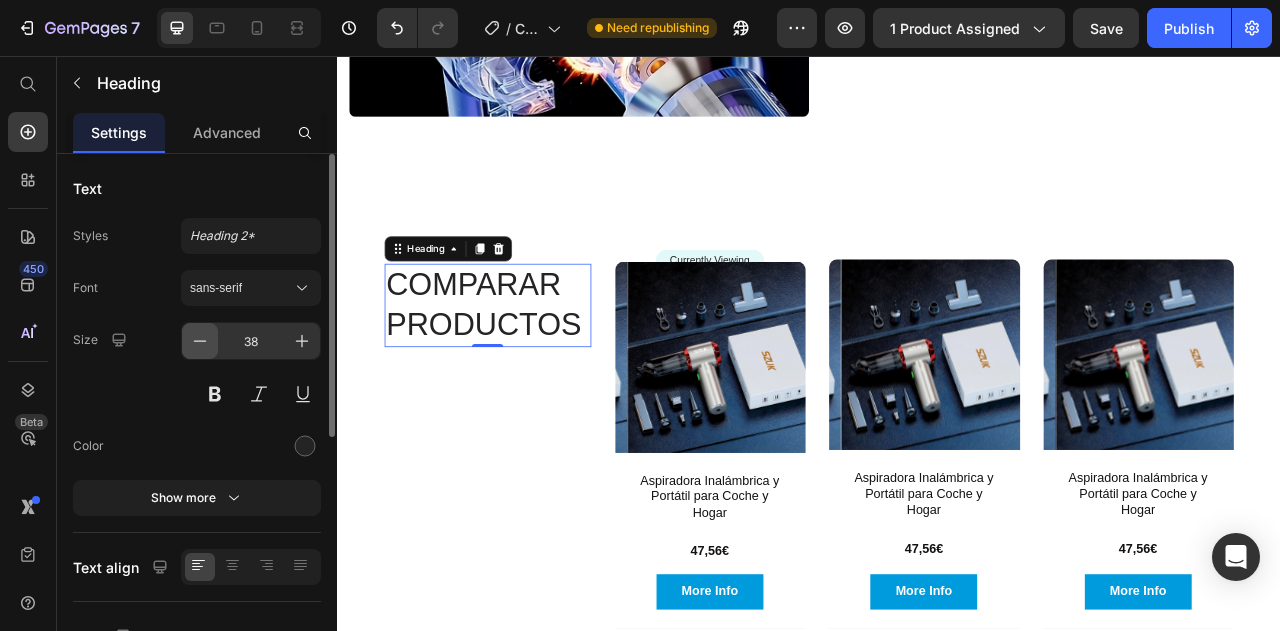 click 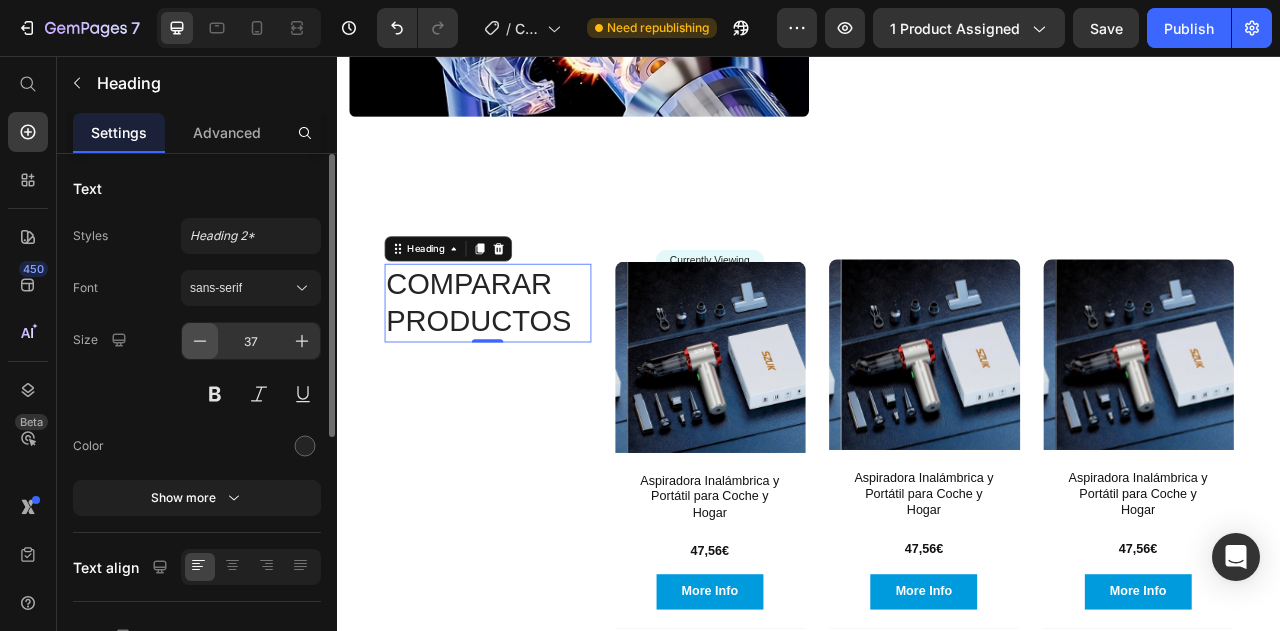 click 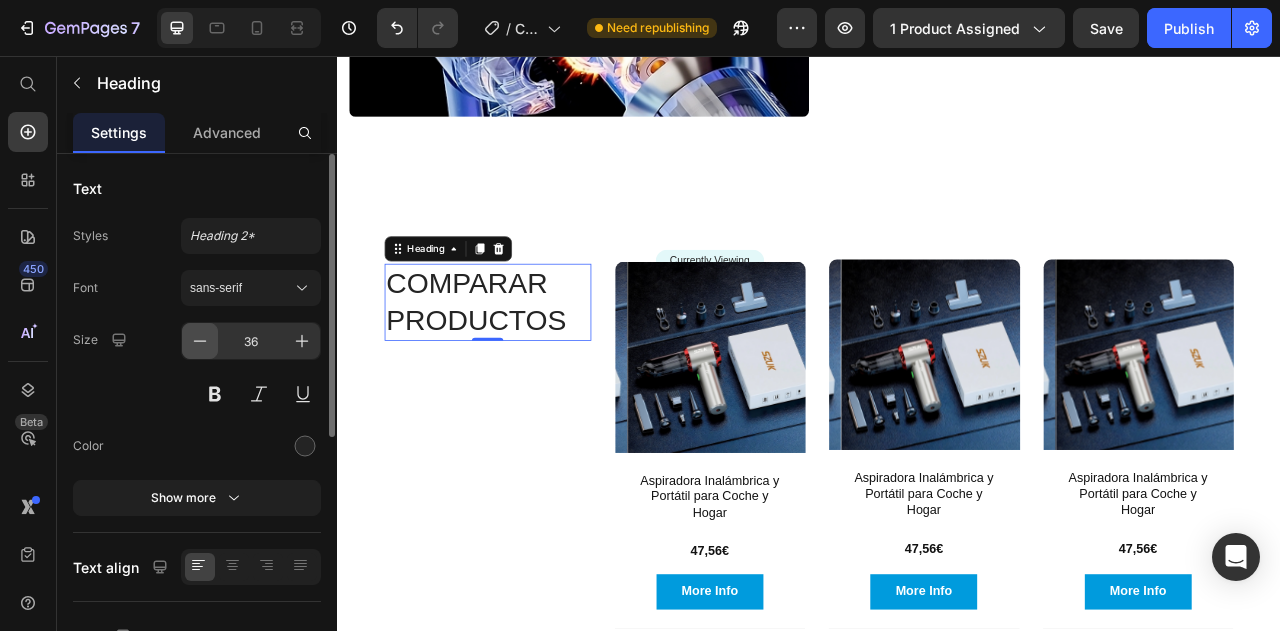 click 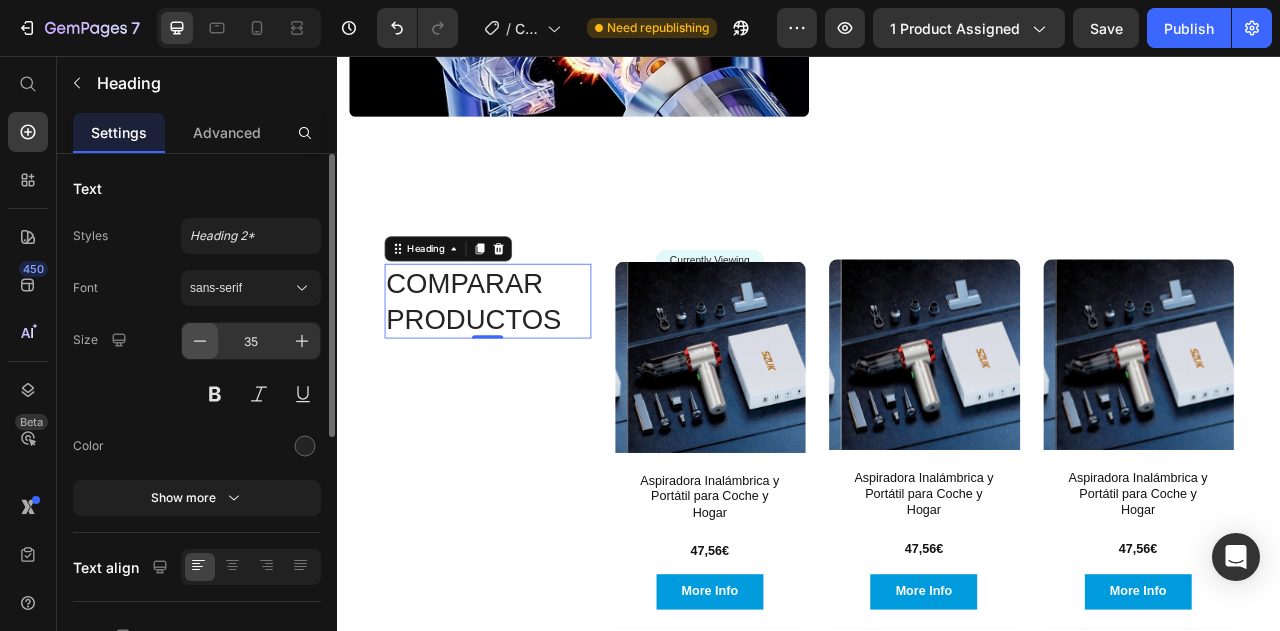 click 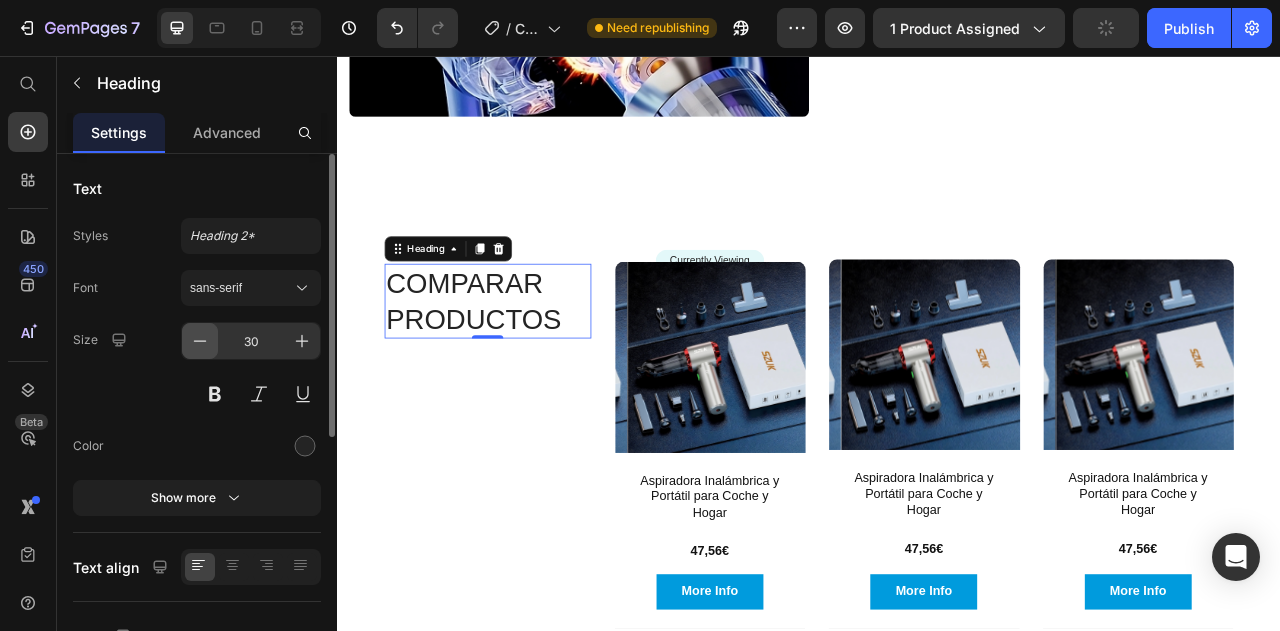 click 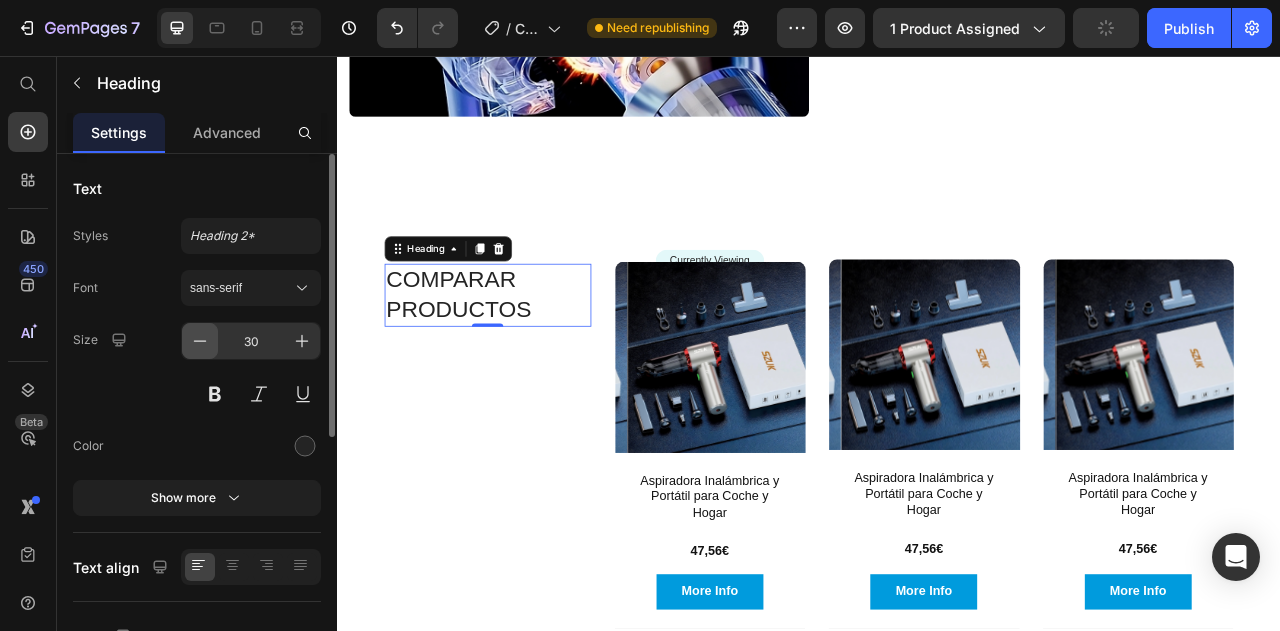 click 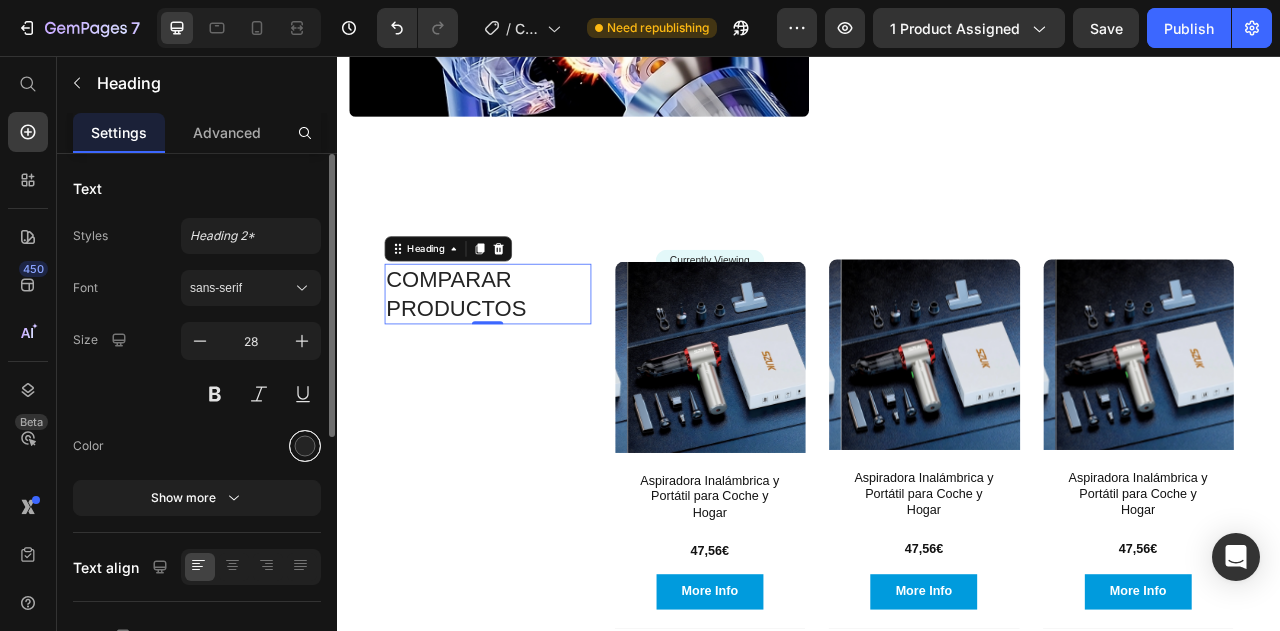 click at bounding box center (305, 446) 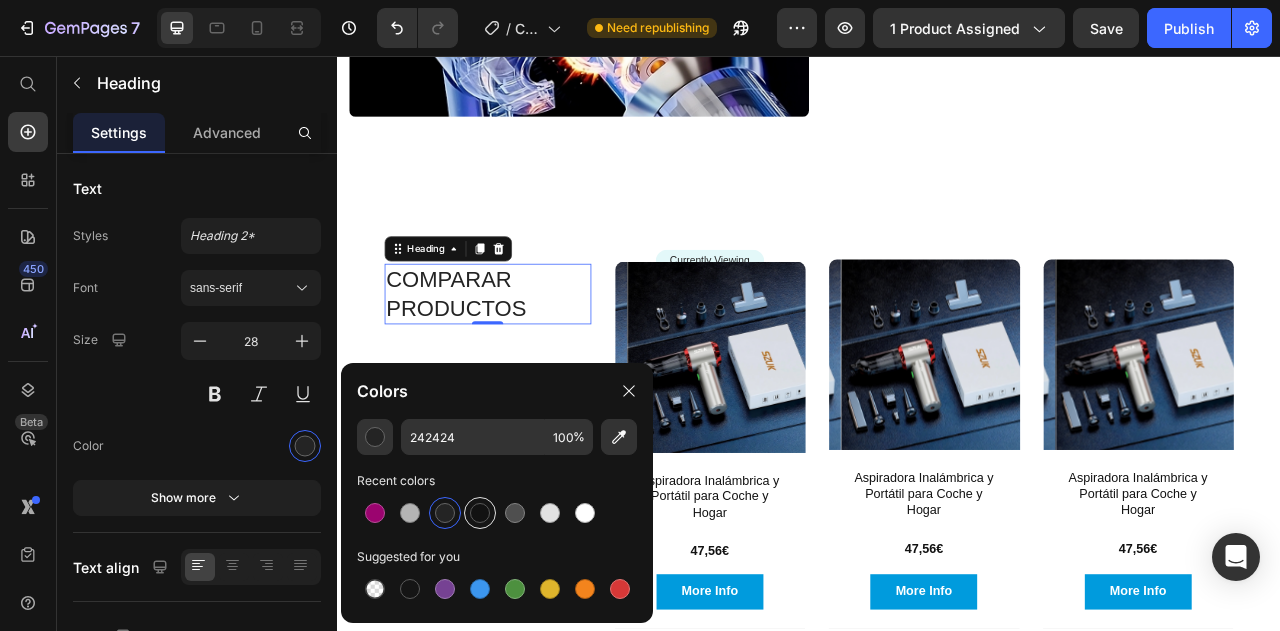 click at bounding box center [480, 513] 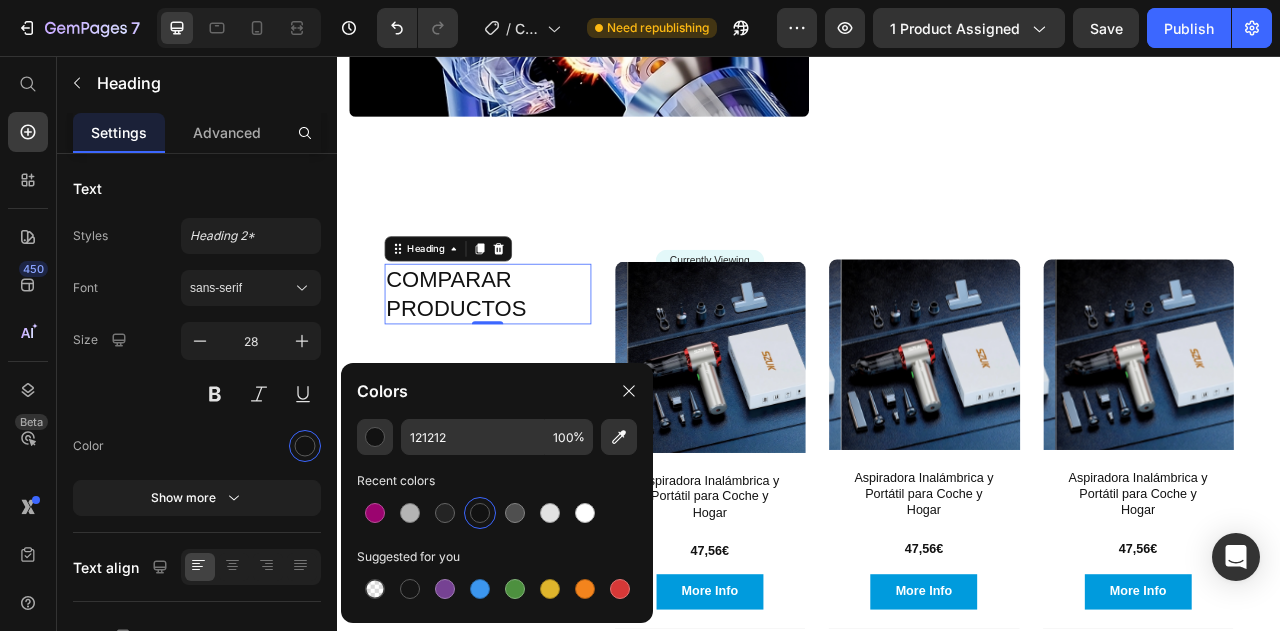 click on "Colors" 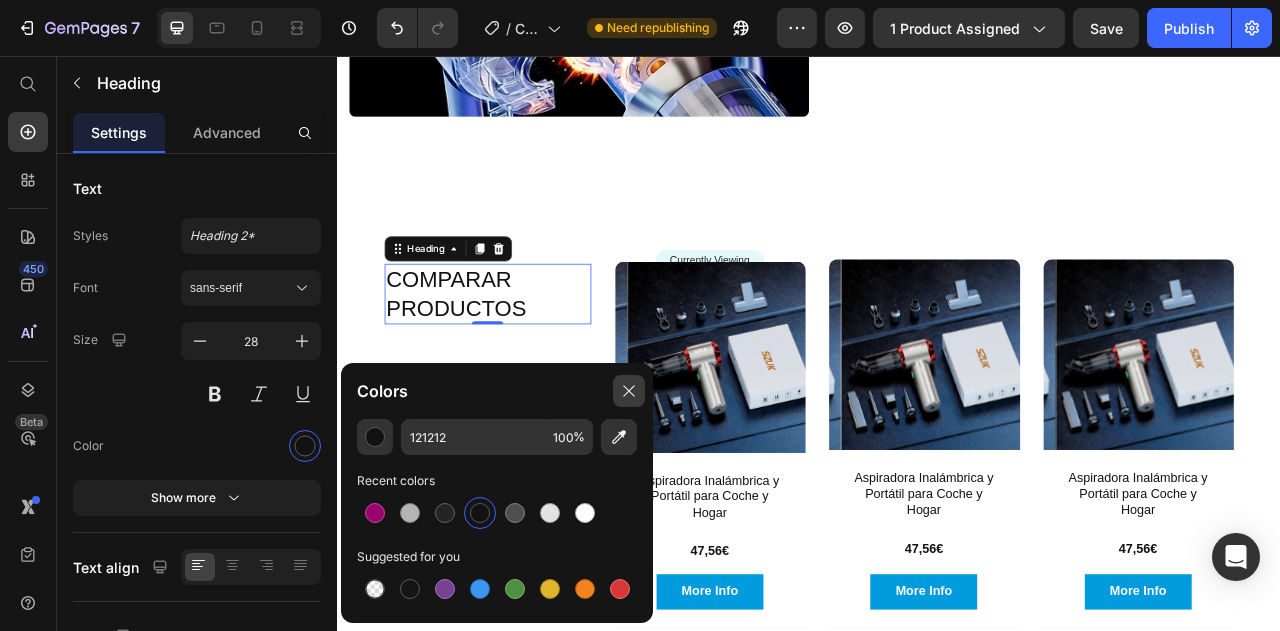 click at bounding box center [629, 391] 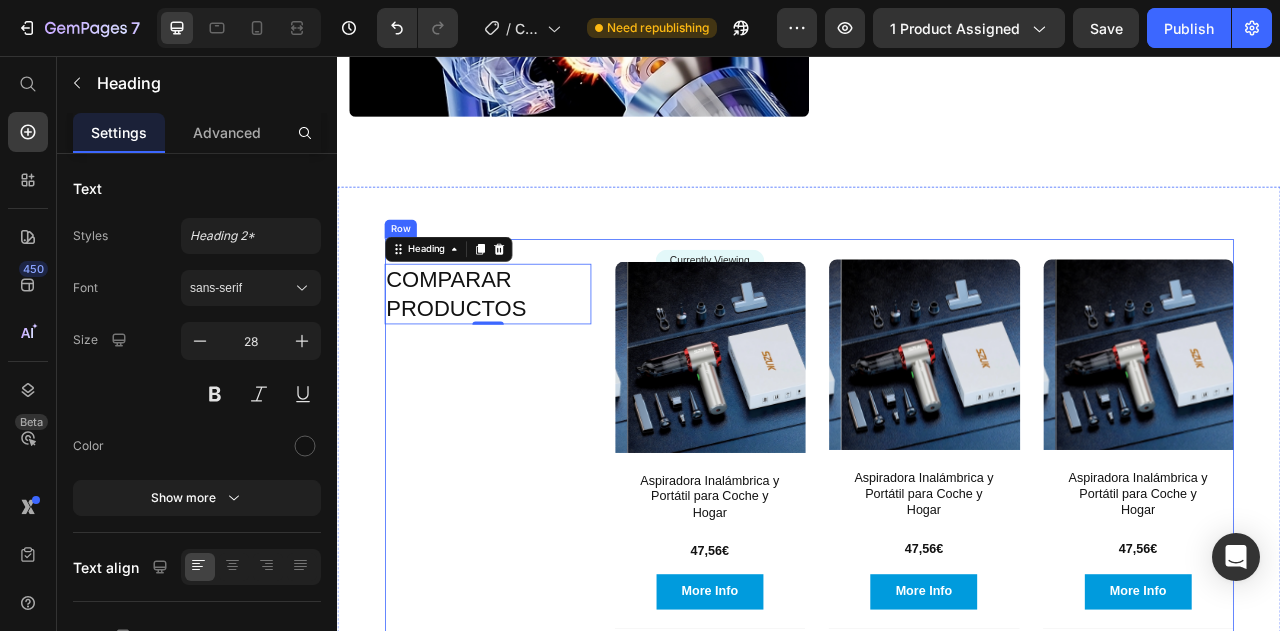 click on "Image 🔕 B atería recargable por USB tipo C Heading Este mini aspirador funciona sin cables y se recarga fácilmente mediante un puerto USB-C. Ofrece varias sesiones de uso con una sola carga, ideal para uso en casa o en el coche sin depender de enchufes. Text block Row Row 🧽   función 2 en 1: soplador y aspirador Heading Tiene doble modo: puede succionar polvo o soplar aire a presión. Es perfecto tanto para limpiar migas o pelos de mascotas como para sacar polvo acumulado en zonas difíciles, como teclados o rejillas. Text block Row Image Row Image 🕓 motor potente con varias velocidades Heading El dispositivo cuenta con un motor de alta velocidad que ofrece hasta  985000 Pa  de succión. Tiene varios niveles de potencia para ajustarlo según la tarea que estés haciendo. Text block Row Row Section 3" at bounding box center [937, -567] 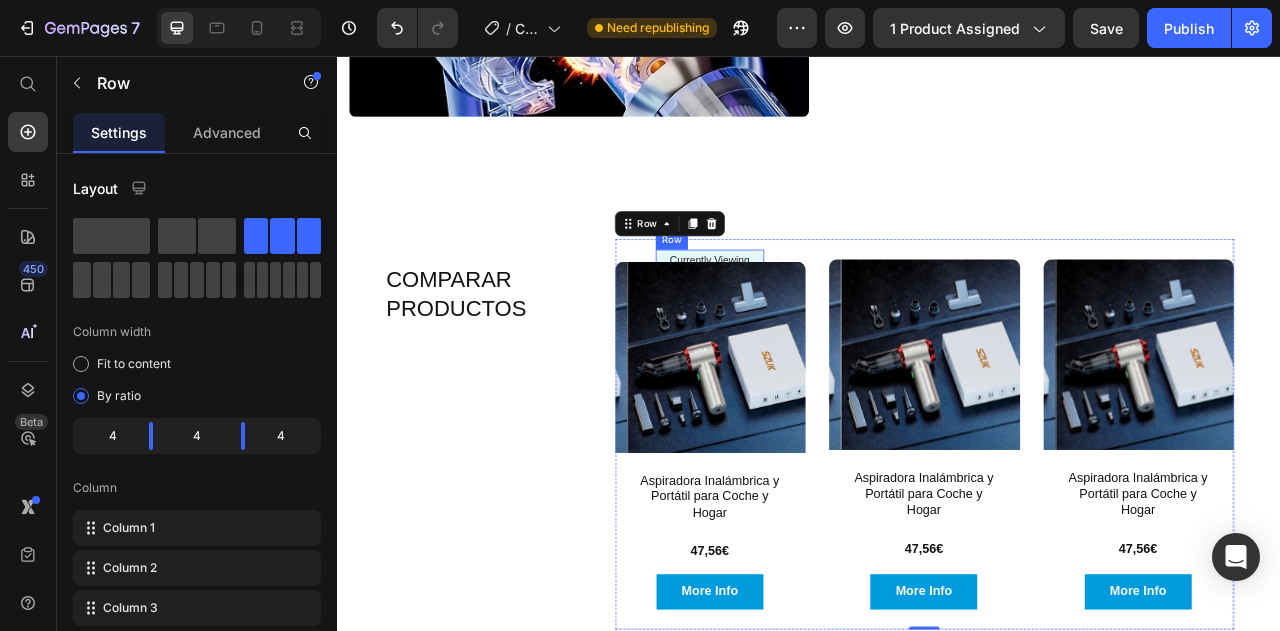 click on "Currently Viewing Text Block" at bounding box center (811, 316) 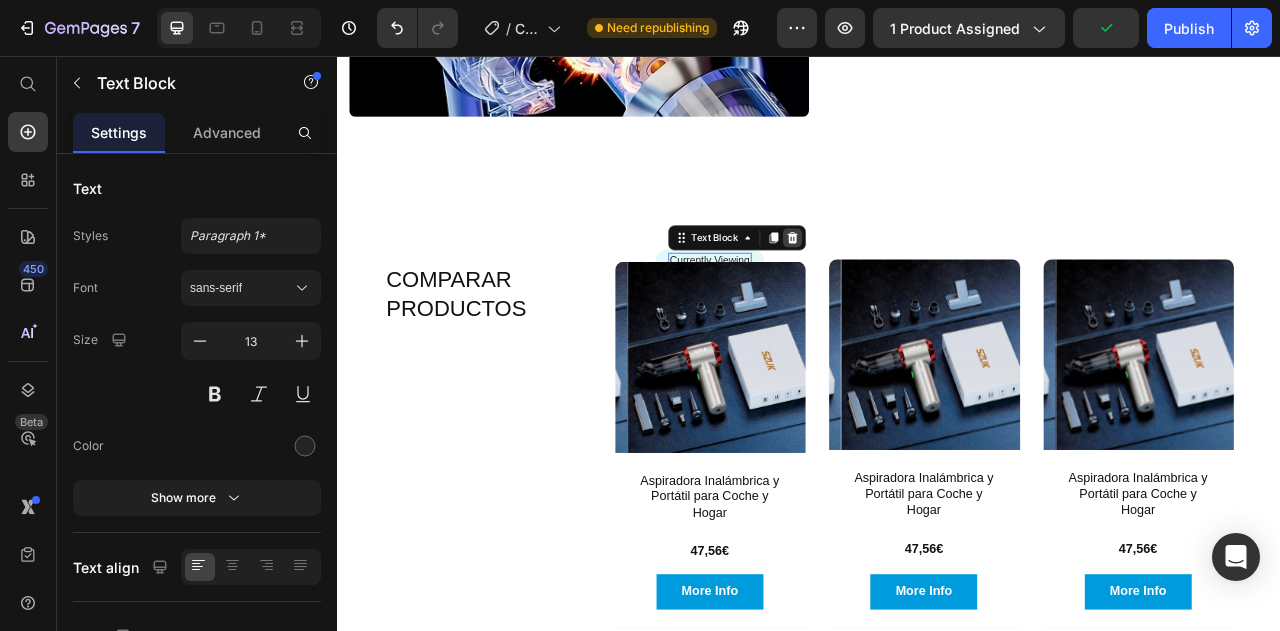 click 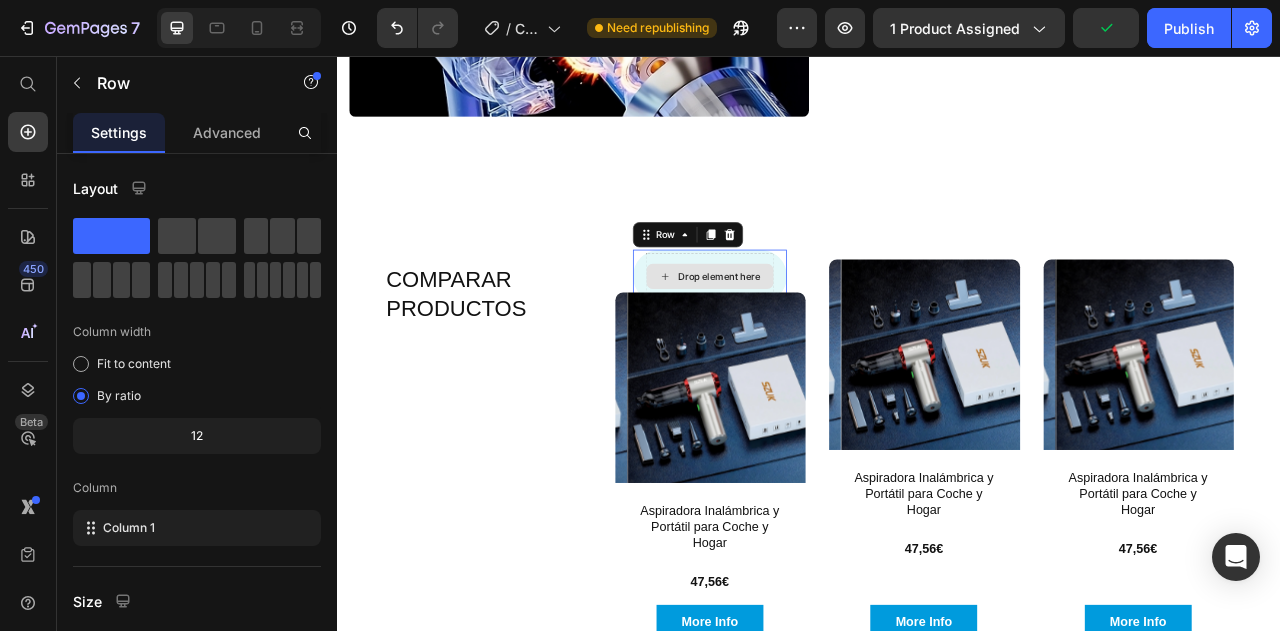 click on "Drop element here" at bounding box center (811, 336) 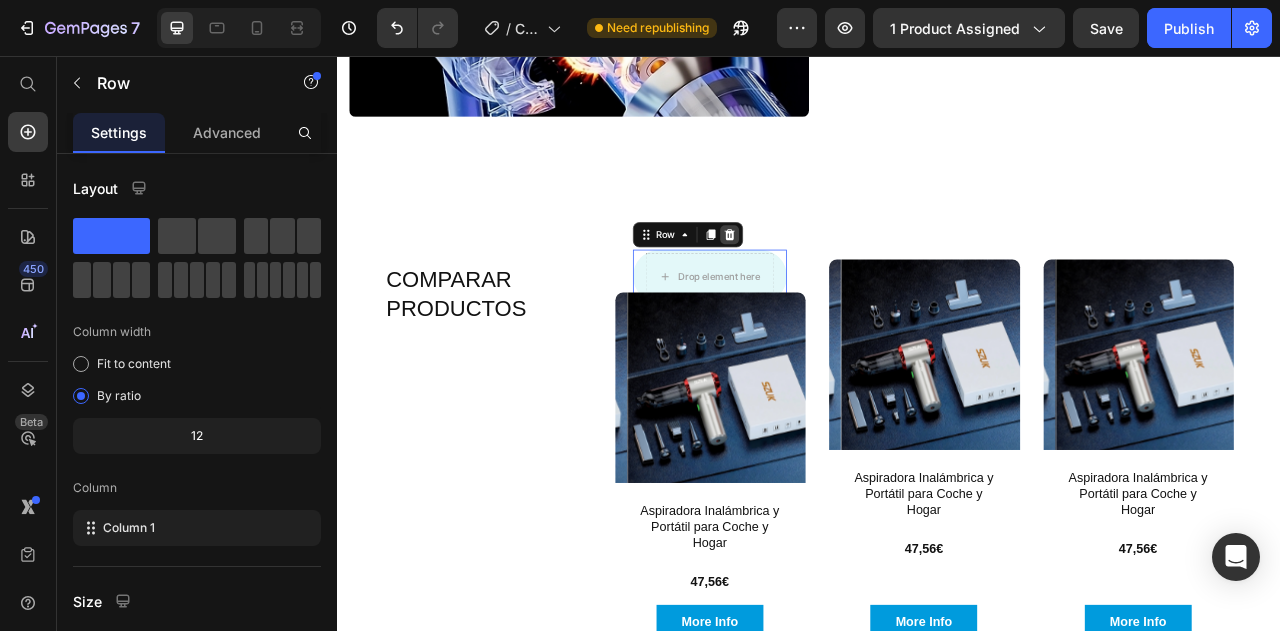 click at bounding box center [836, 283] 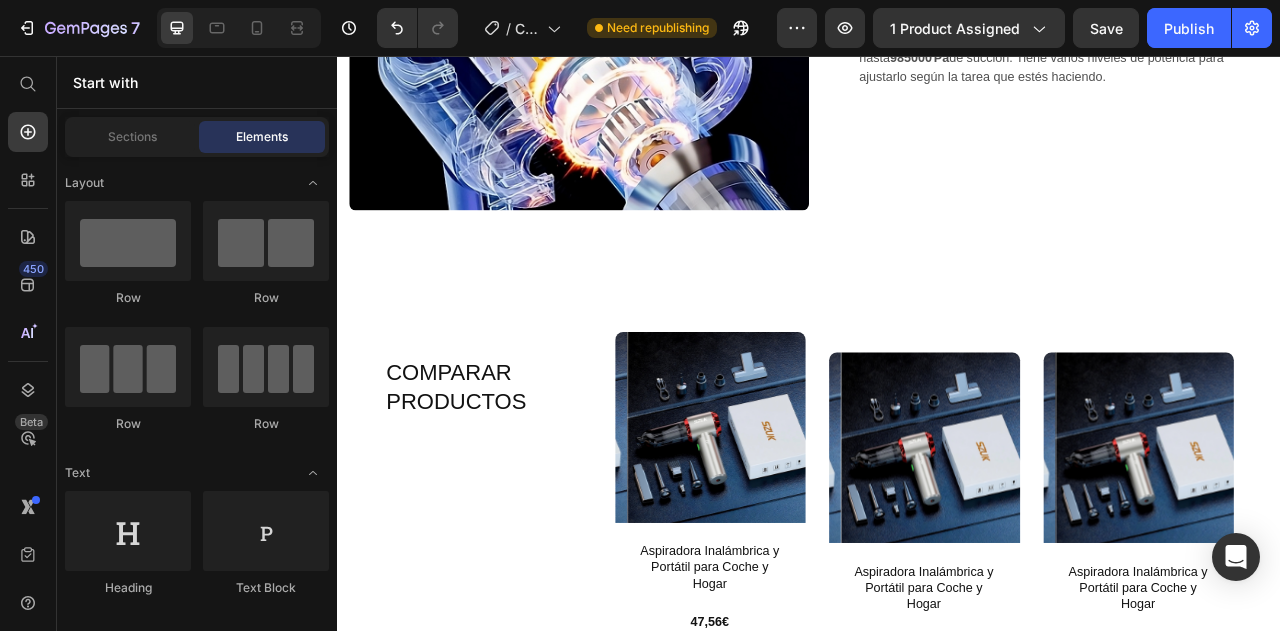 scroll, scrollTop: 2459, scrollLeft: 0, axis: vertical 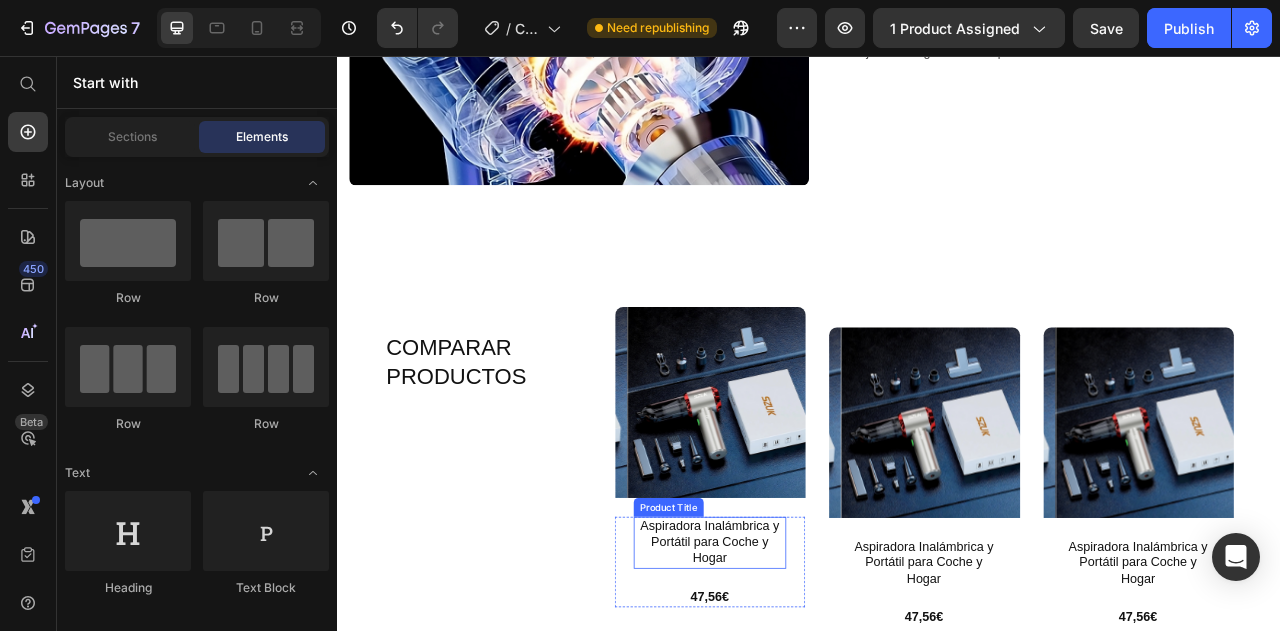 click on "Aspiradora Inalámbrica y Portátil para Coche y Hogar" at bounding box center (811, 675) 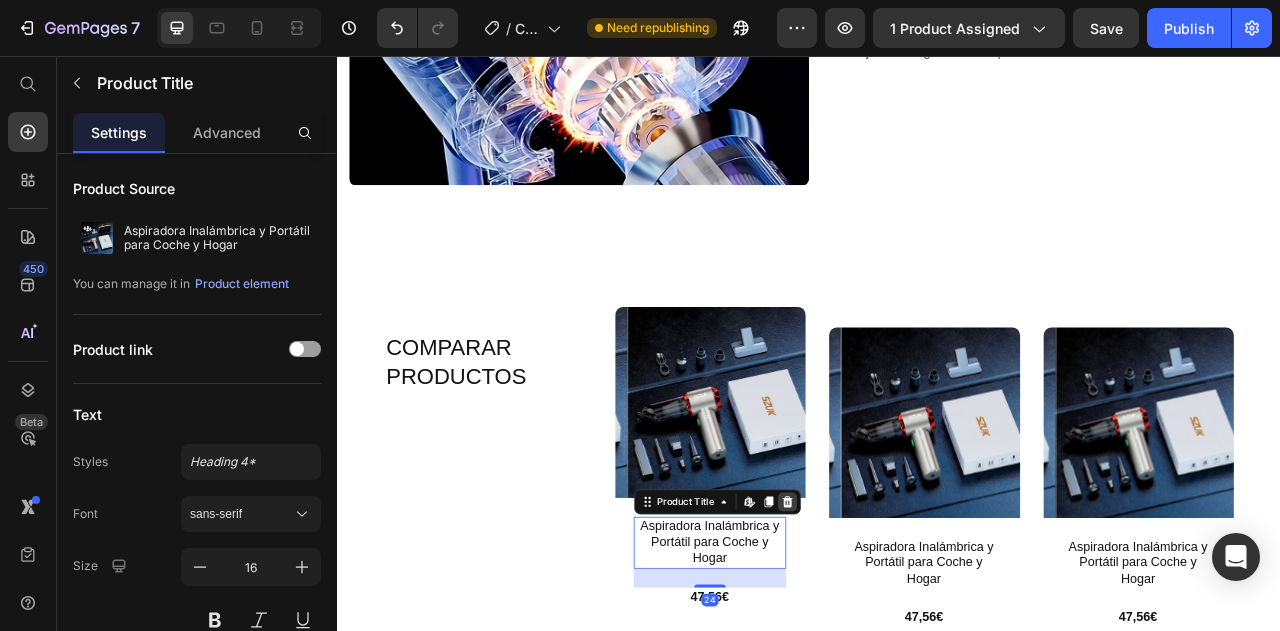 click 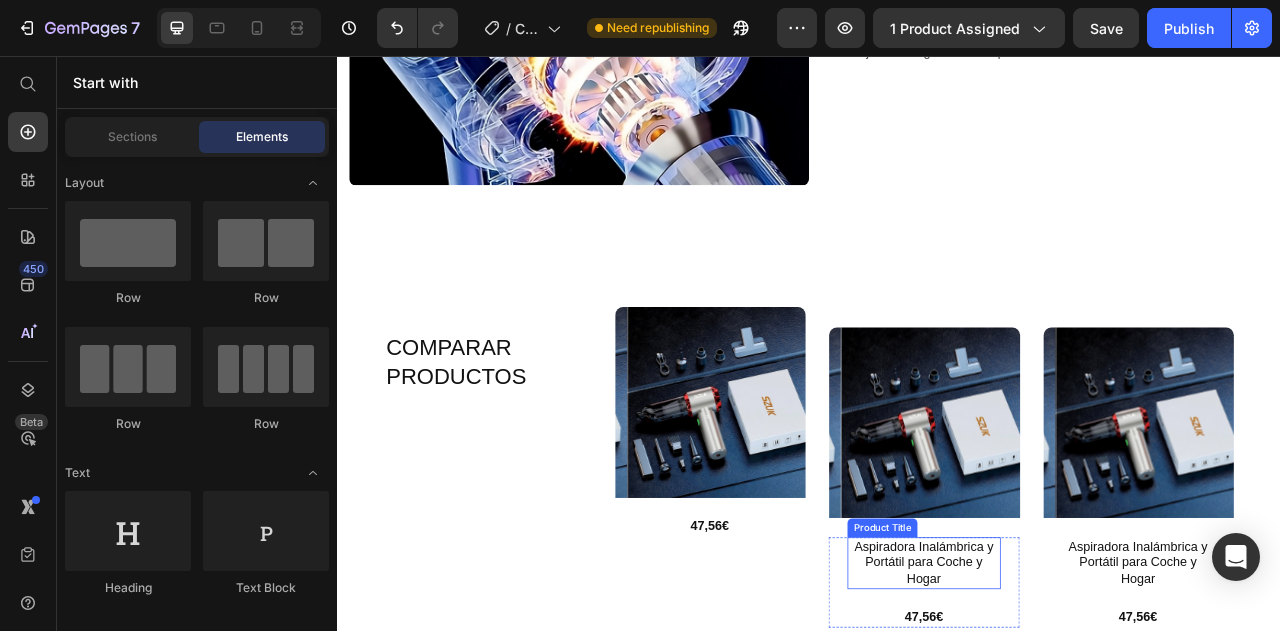 click on "Aspiradora Inalámbrica y Portátil para Coche y Hogar" at bounding box center (1083, 701) 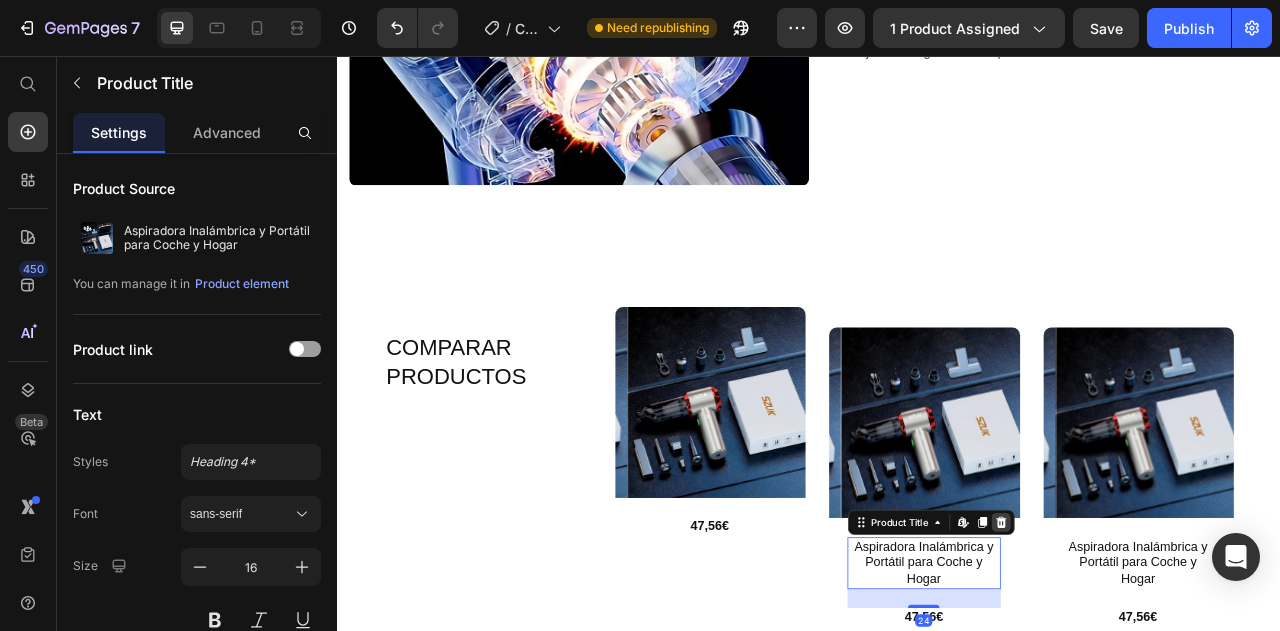 click 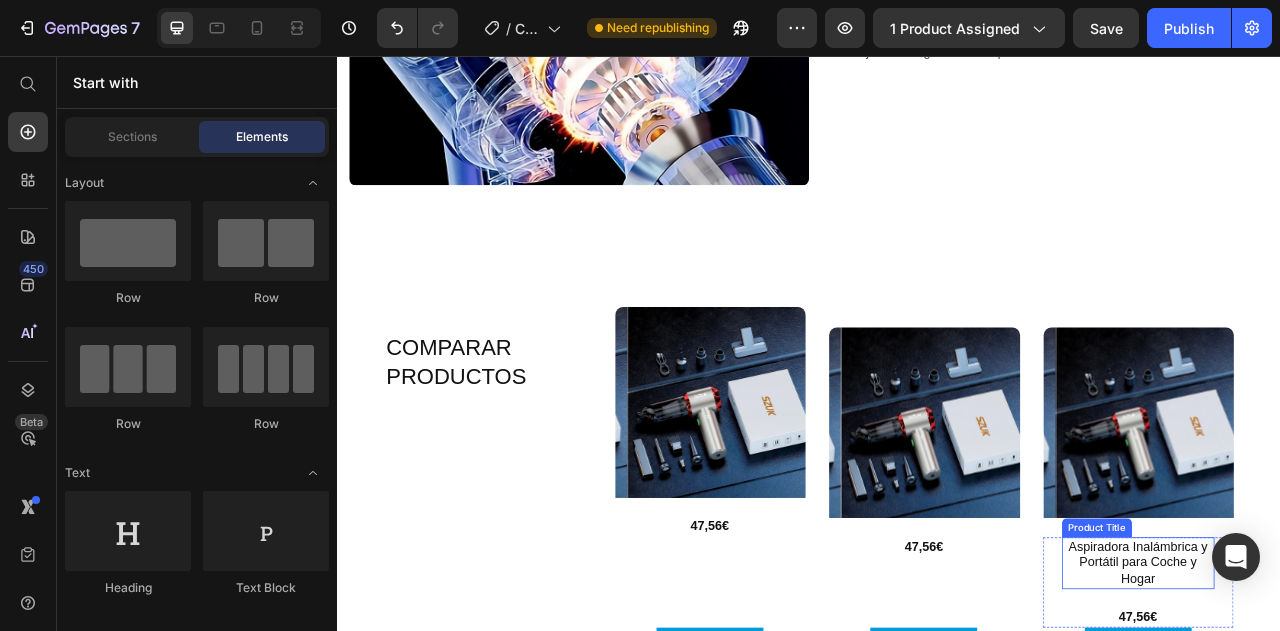 click on "Aspiradora Inalámbrica y Portátil para Coche y Hogar" at bounding box center (1356, 701) 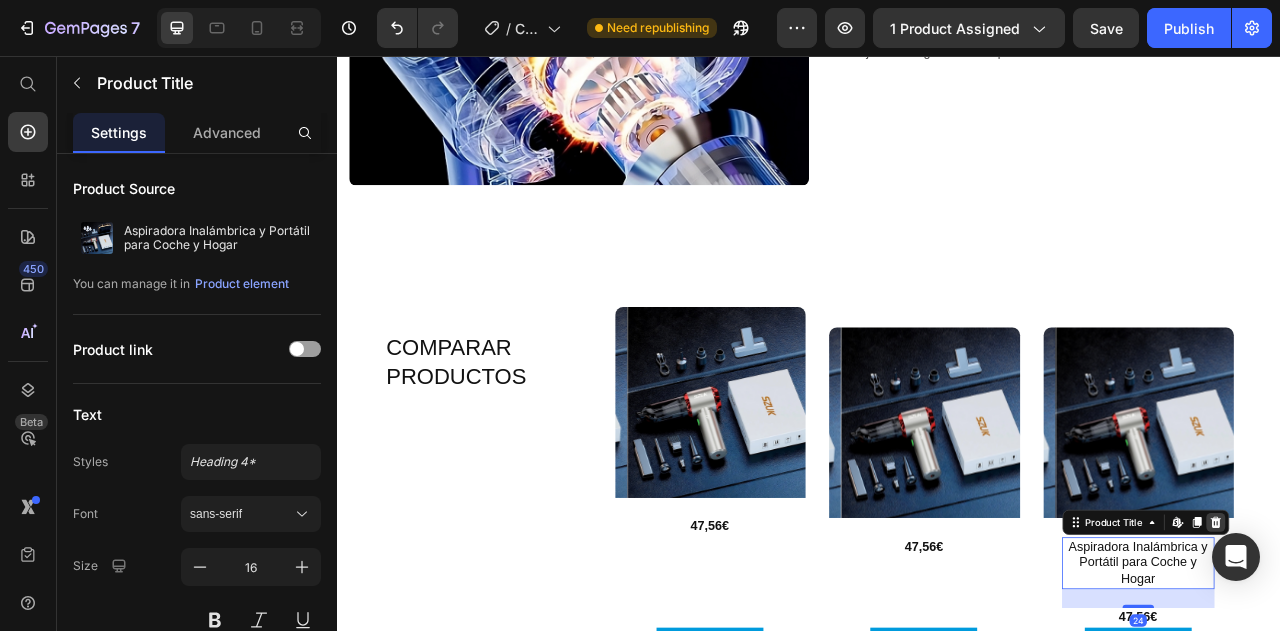 click 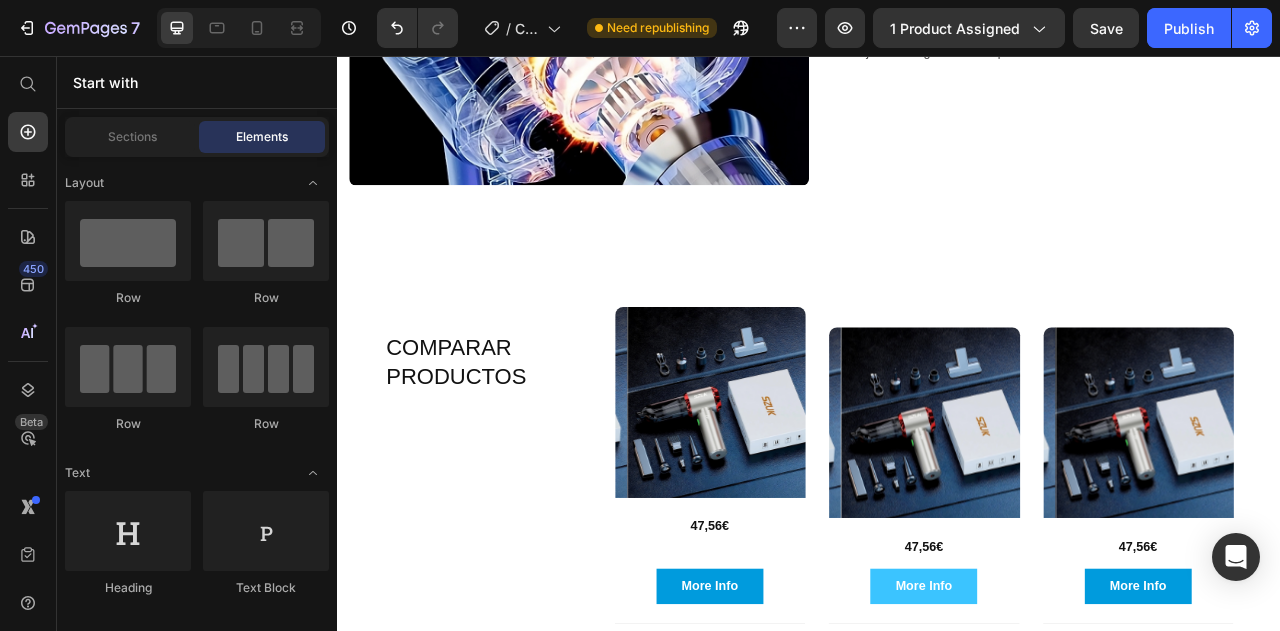 scroll, scrollTop: 2578, scrollLeft: 0, axis: vertical 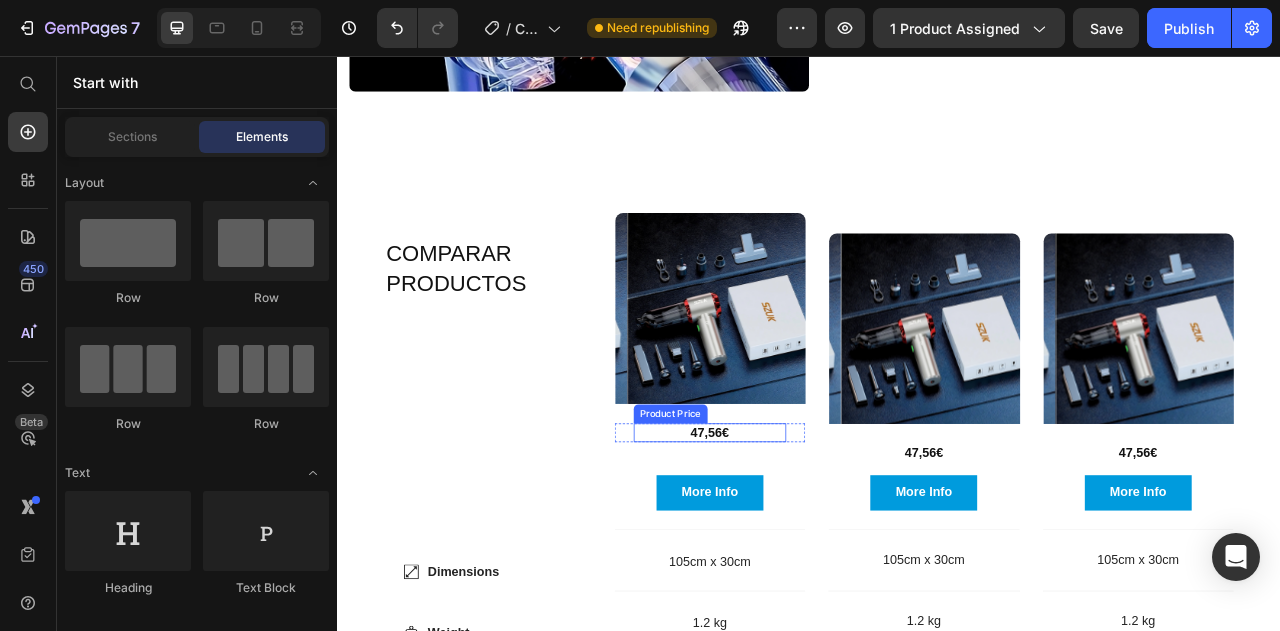 click on "47,56€" at bounding box center (811, 535) 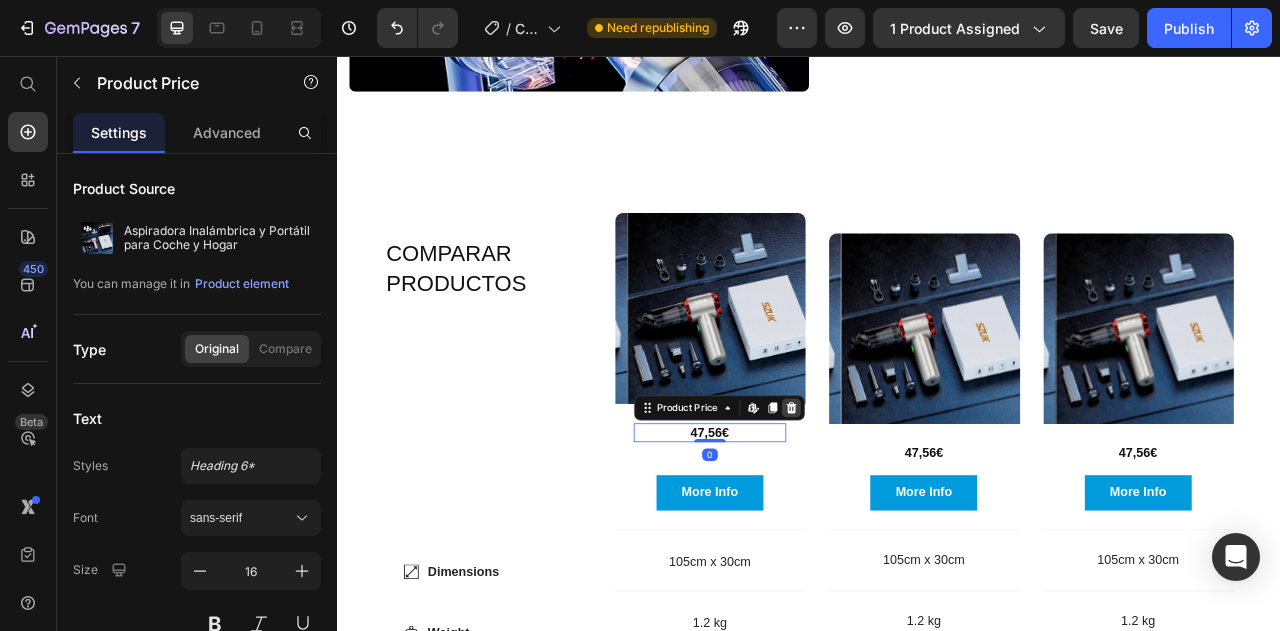 click at bounding box center (914, 504) 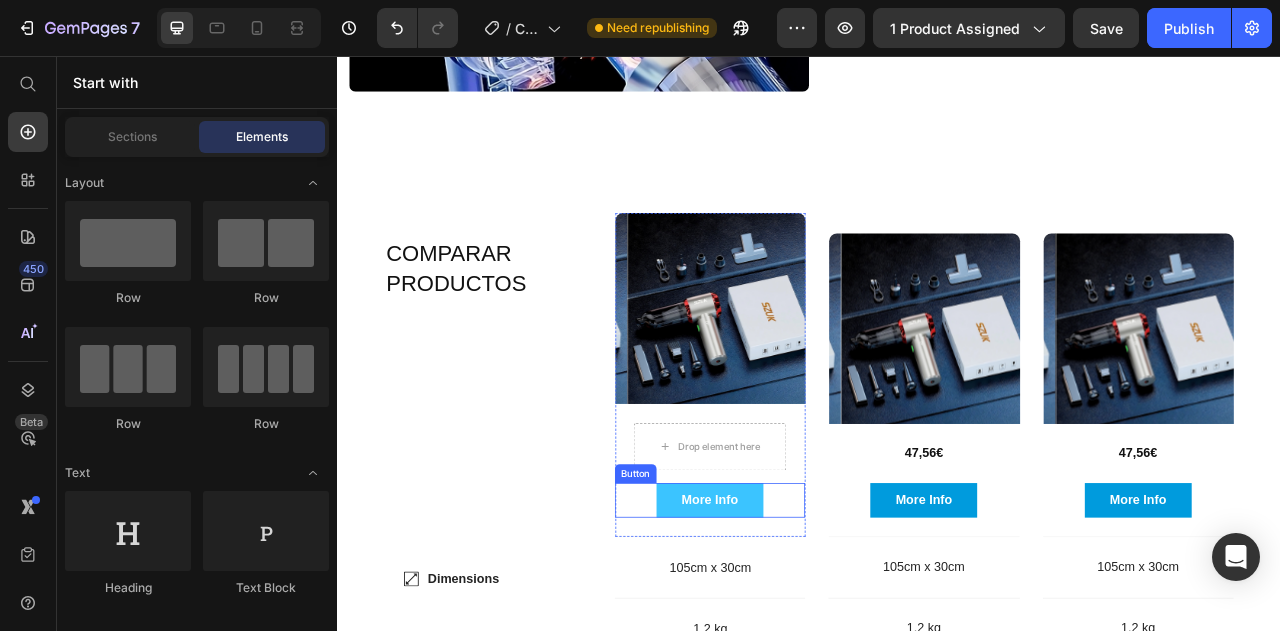 click on "More Info" at bounding box center (811, 621) 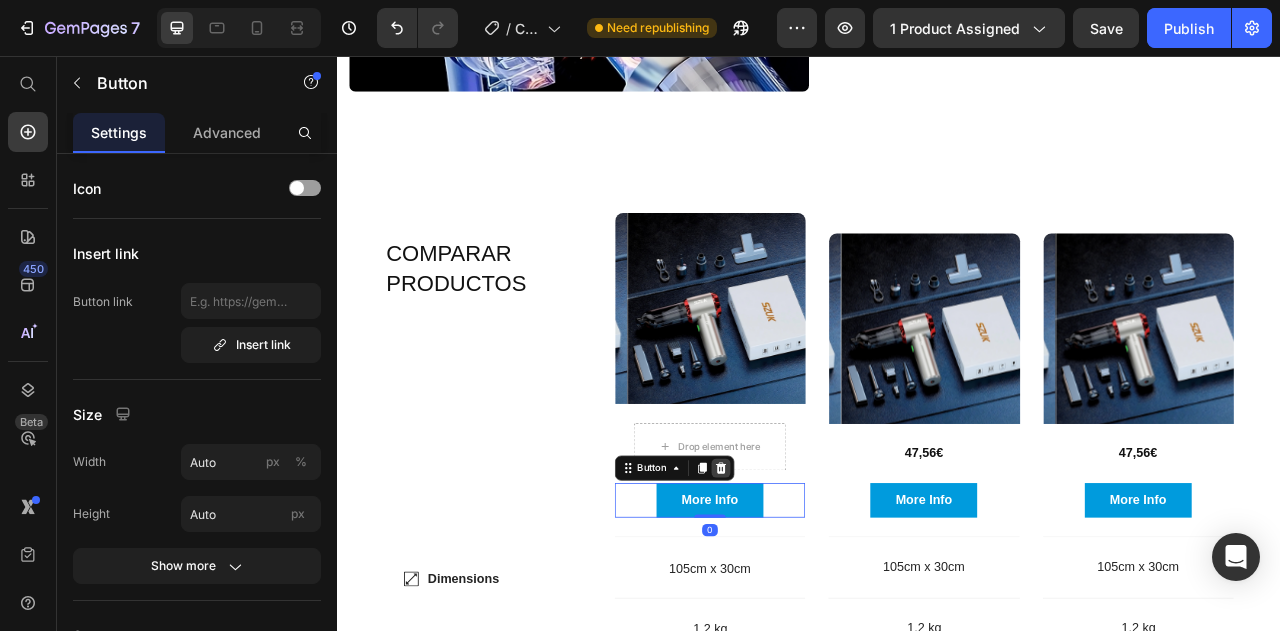 click 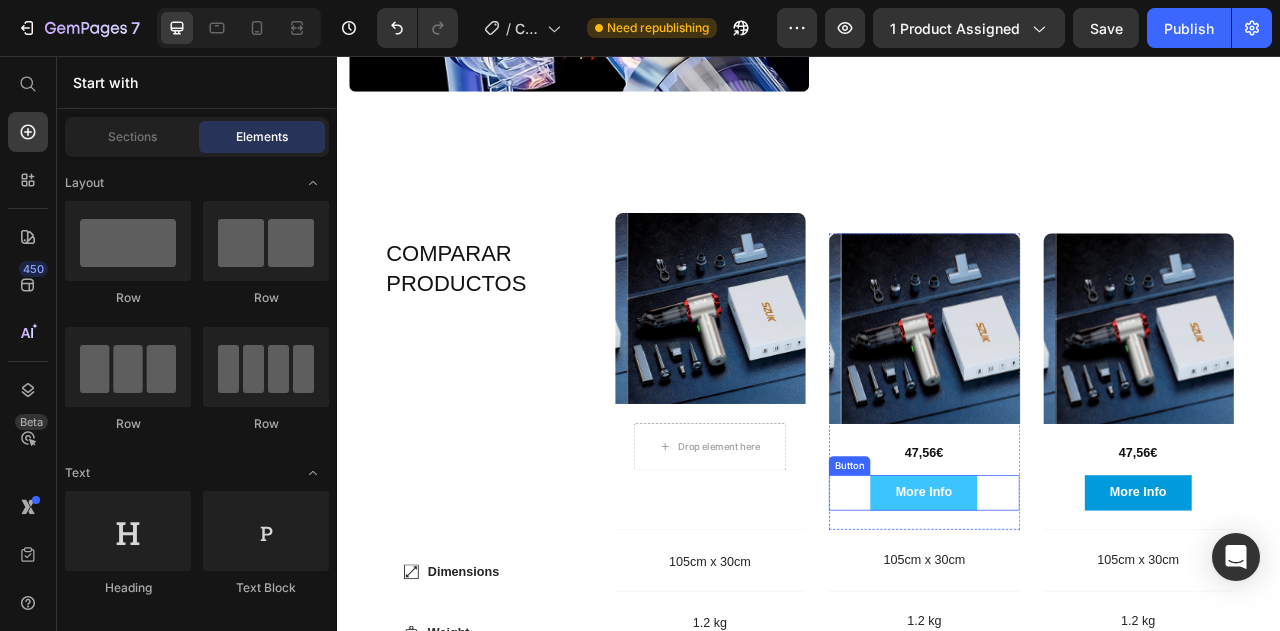 click on "More Info" at bounding box center (1083, 611) 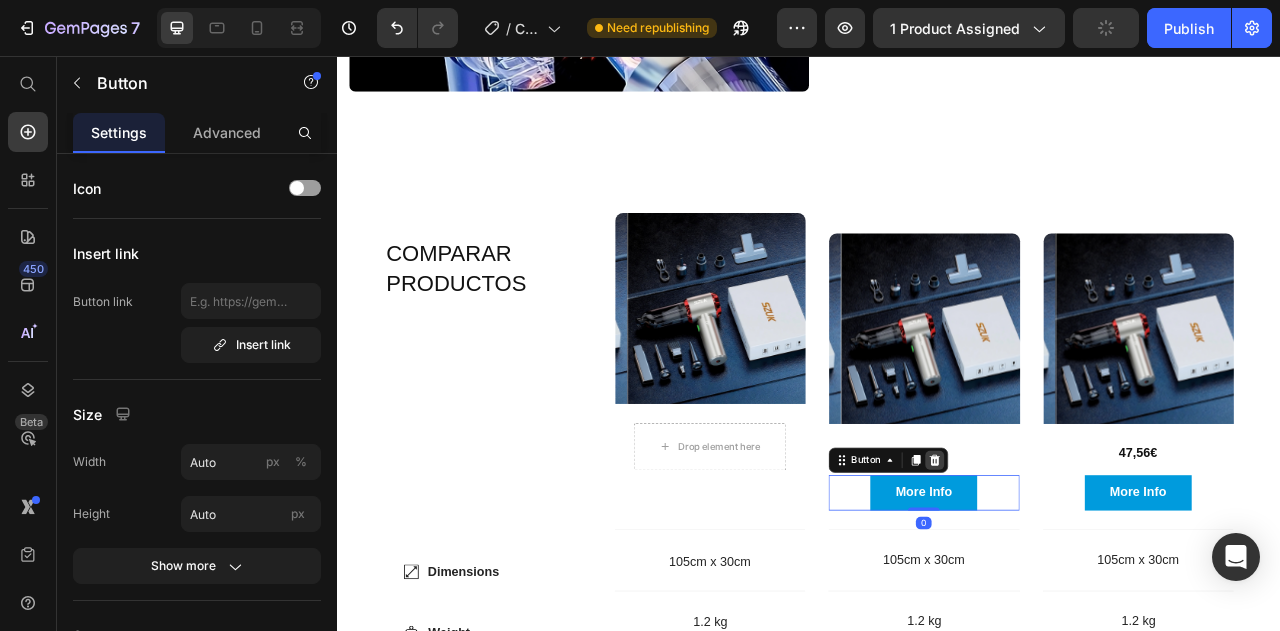 click 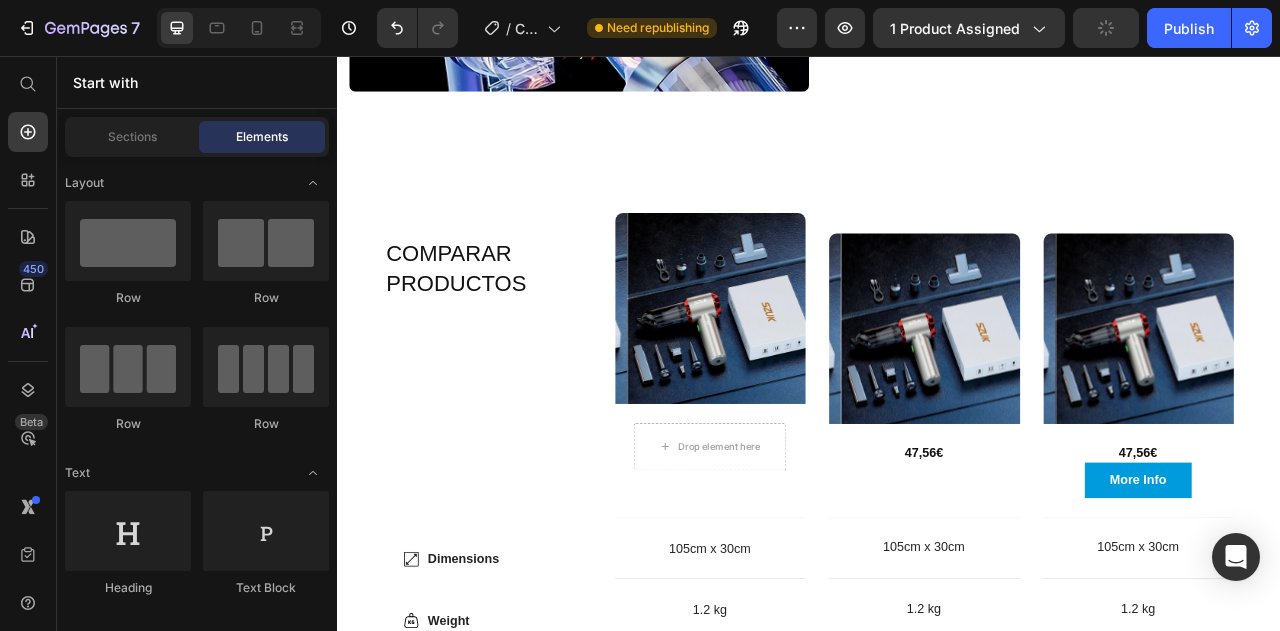 click on "47,56€" at bounding box center [1083, 561] 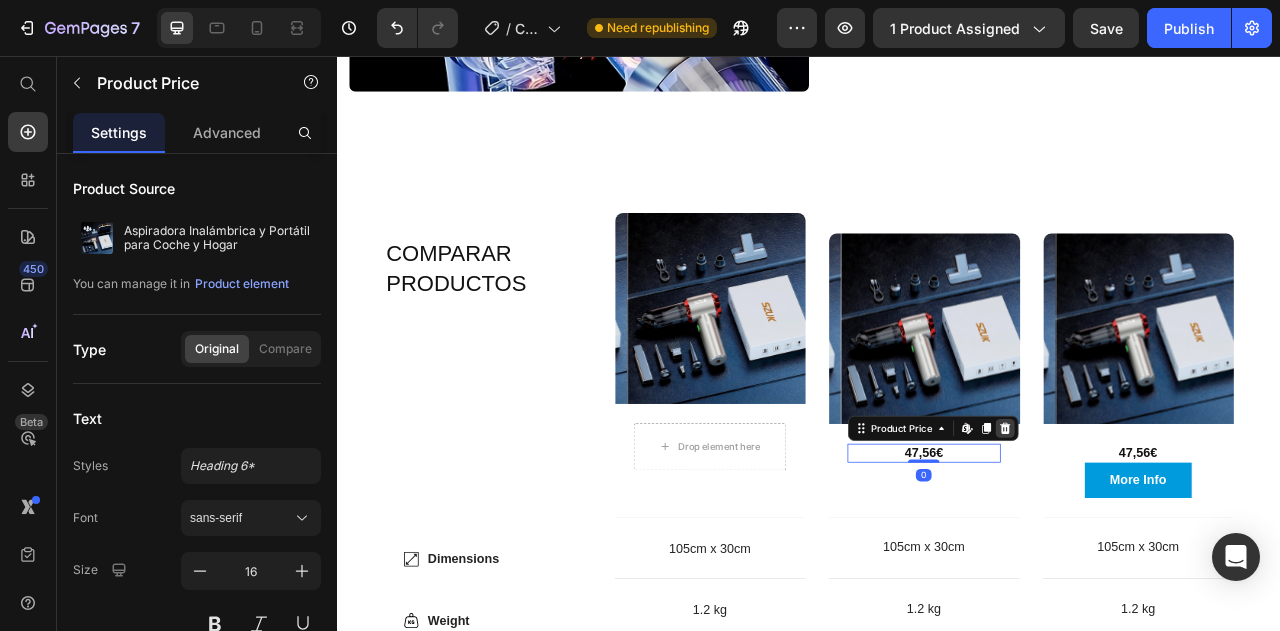 click at bounding box center (1186, 530) 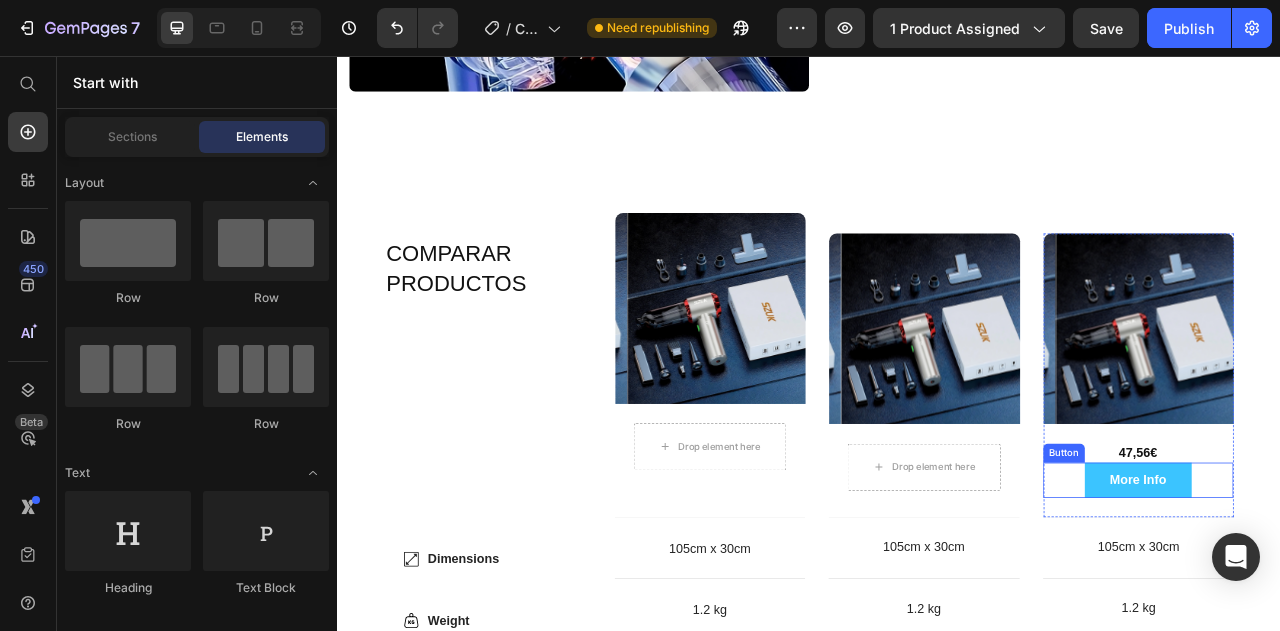 click on "More Info" at bounding box center [1356, 595] 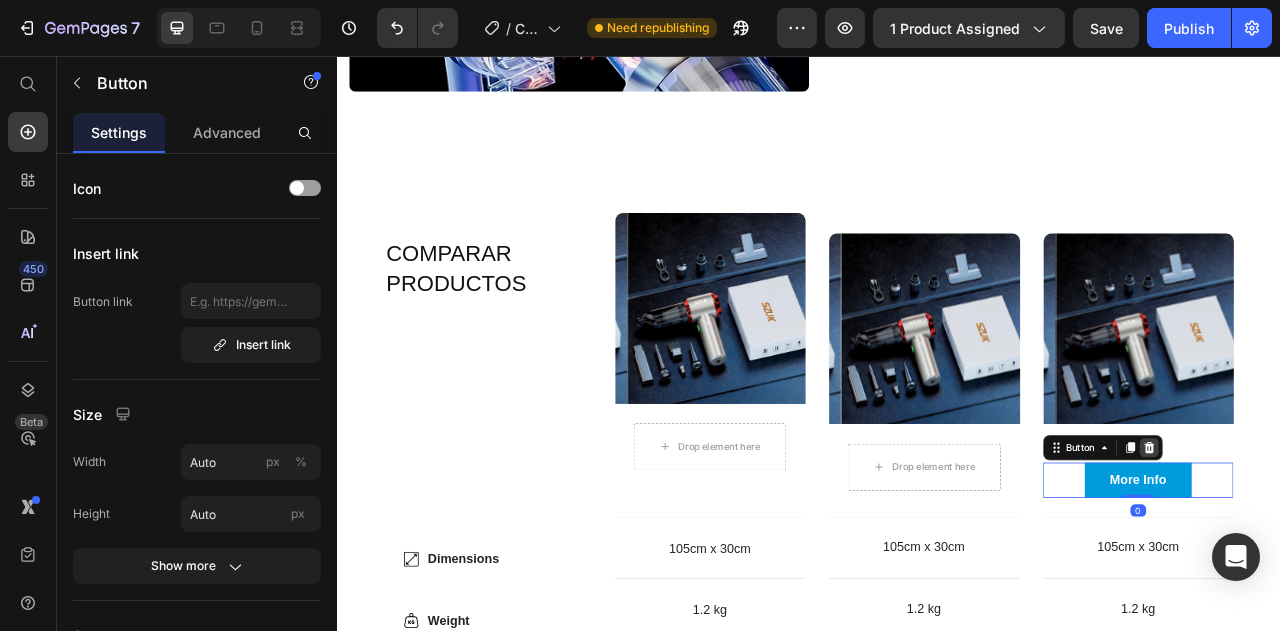 click 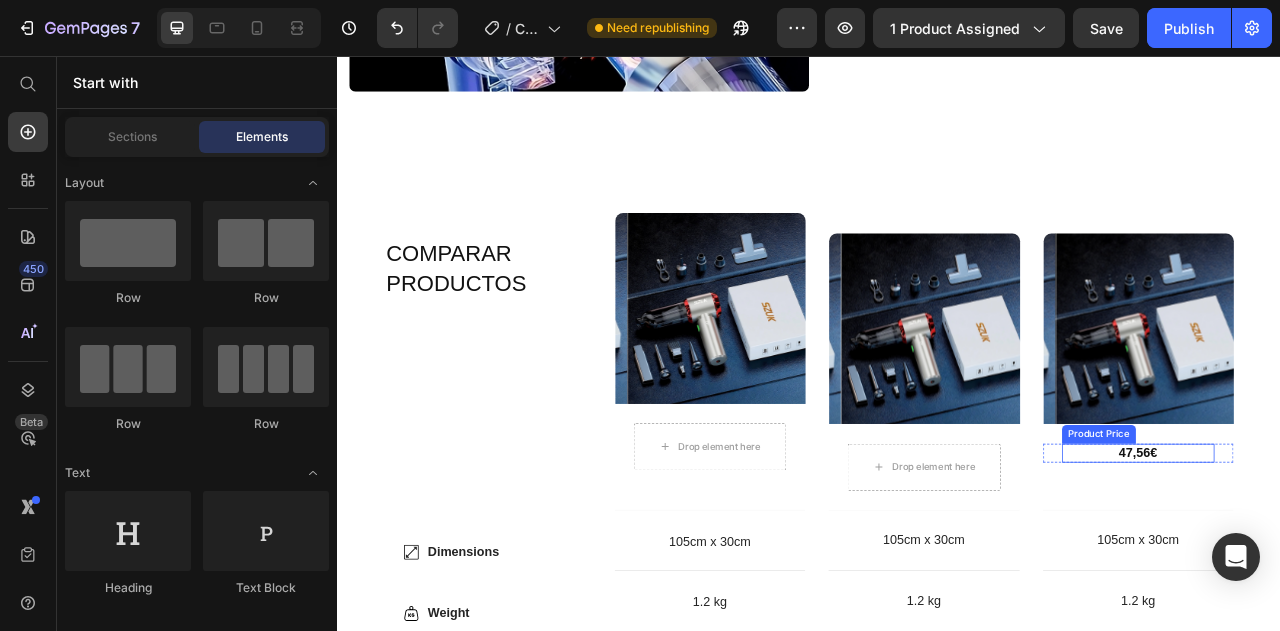 click on "47,56€" at bounding box center [1356, 561] 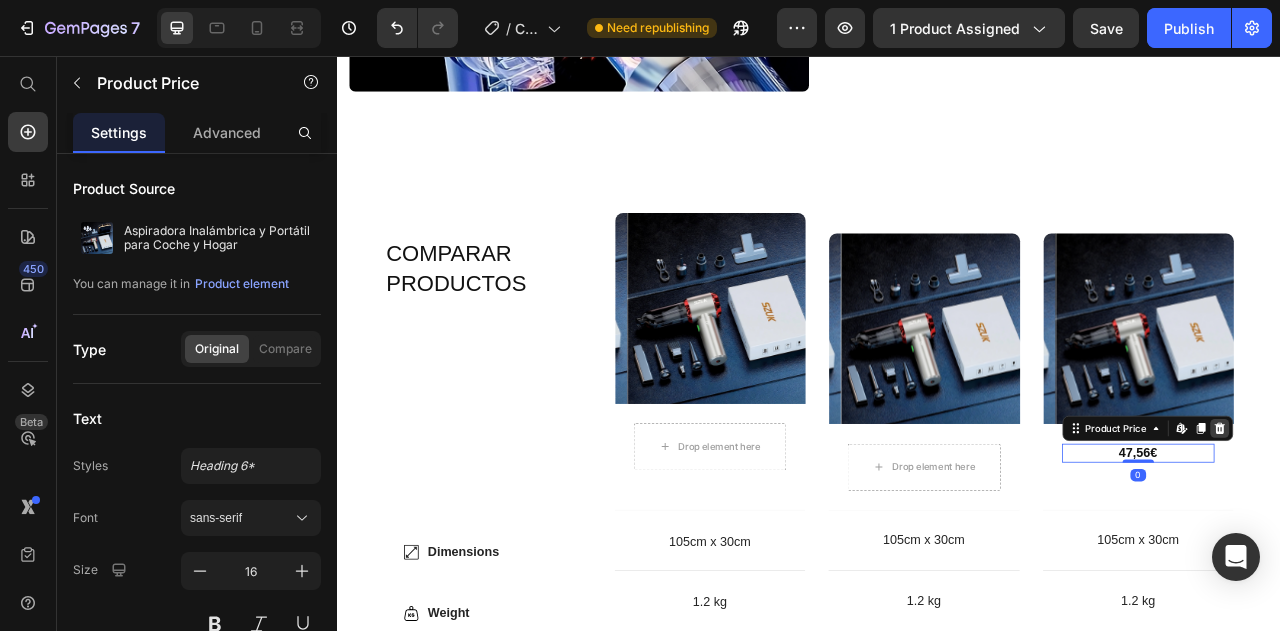 click 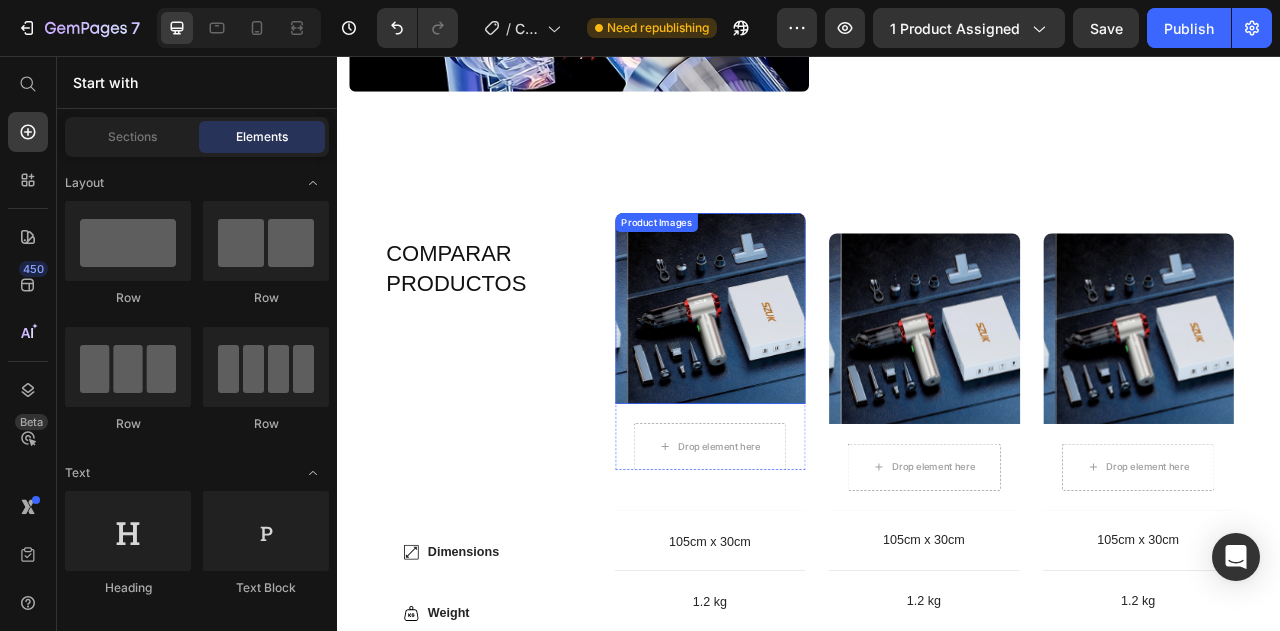 click at bounding box center (826, 377) 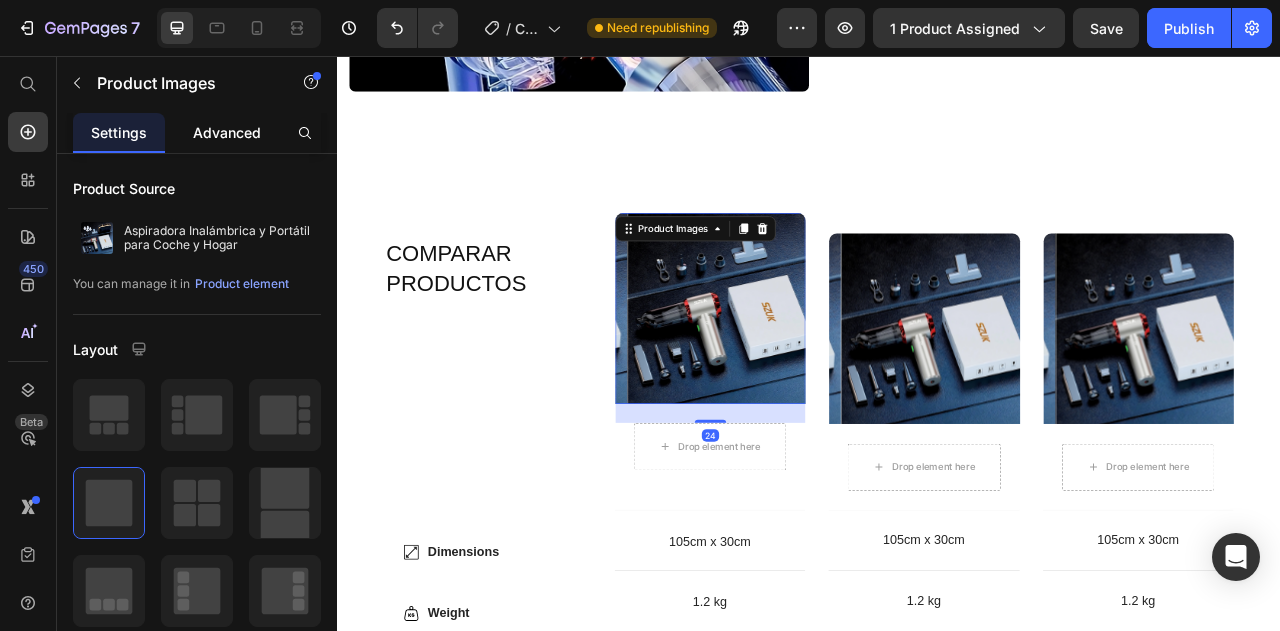 click on "Advanced" 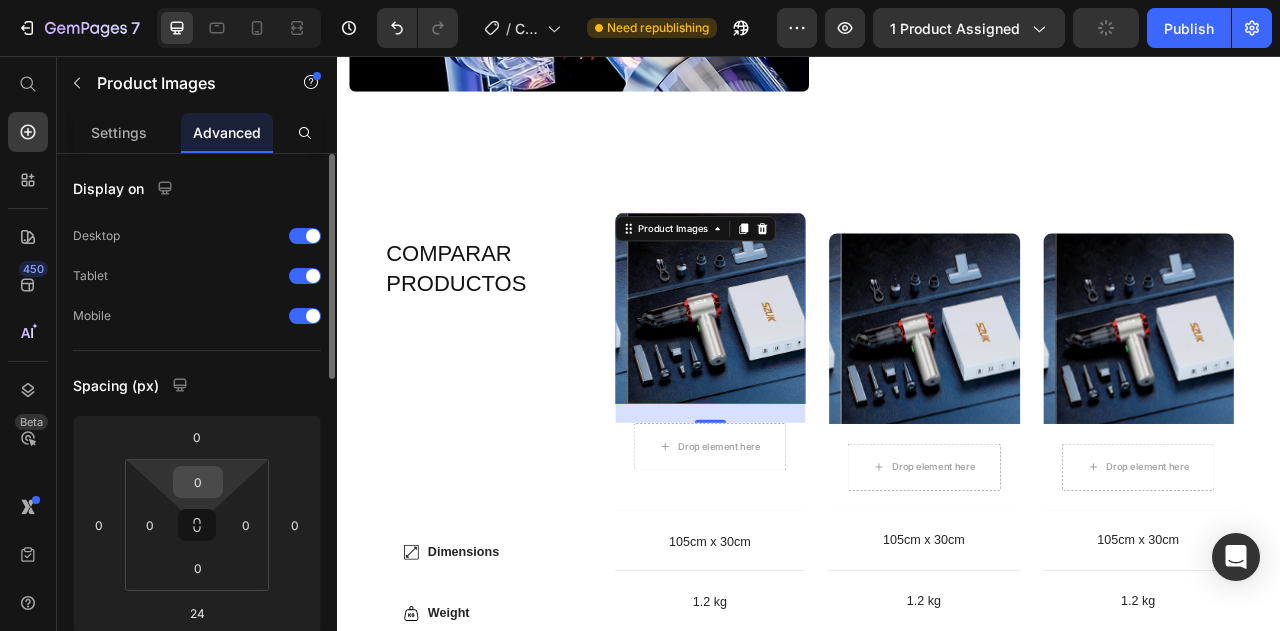 click on "0" at bounding box center [198, 482] 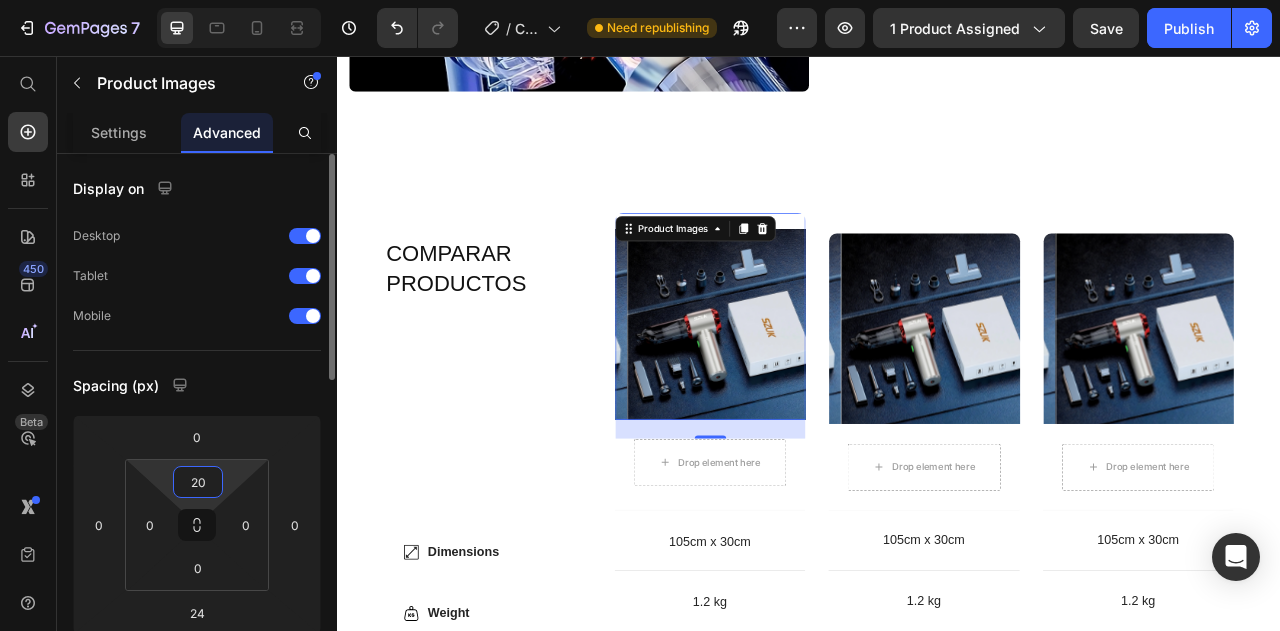 type on "2" 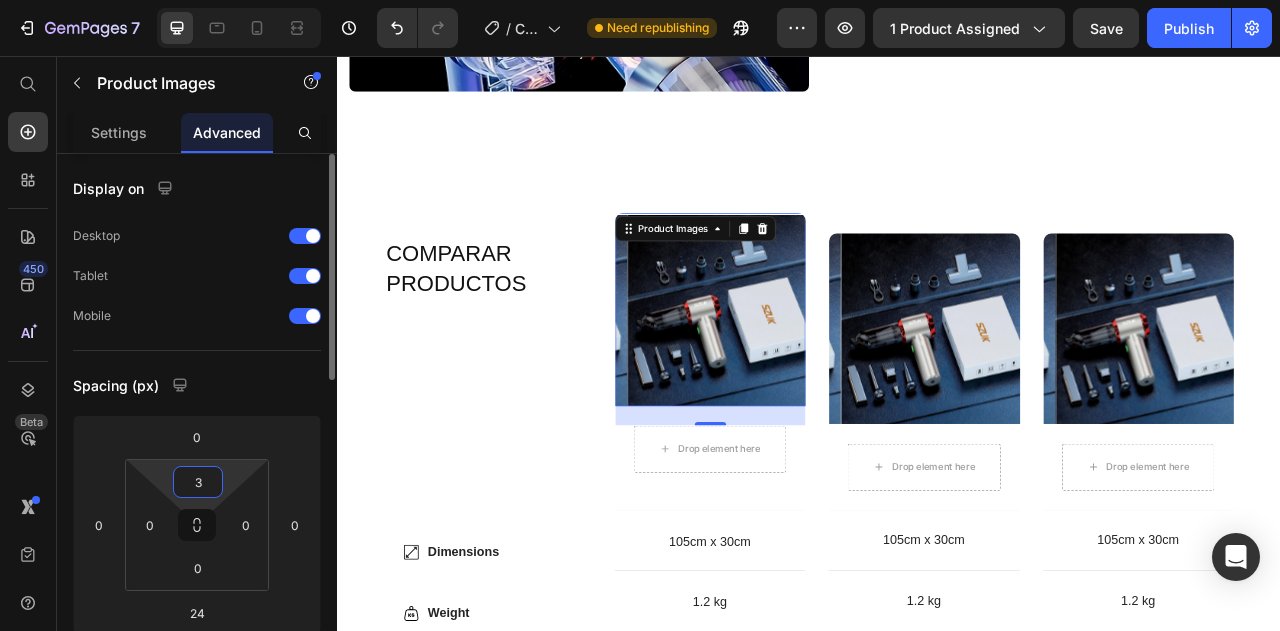 type on "30" 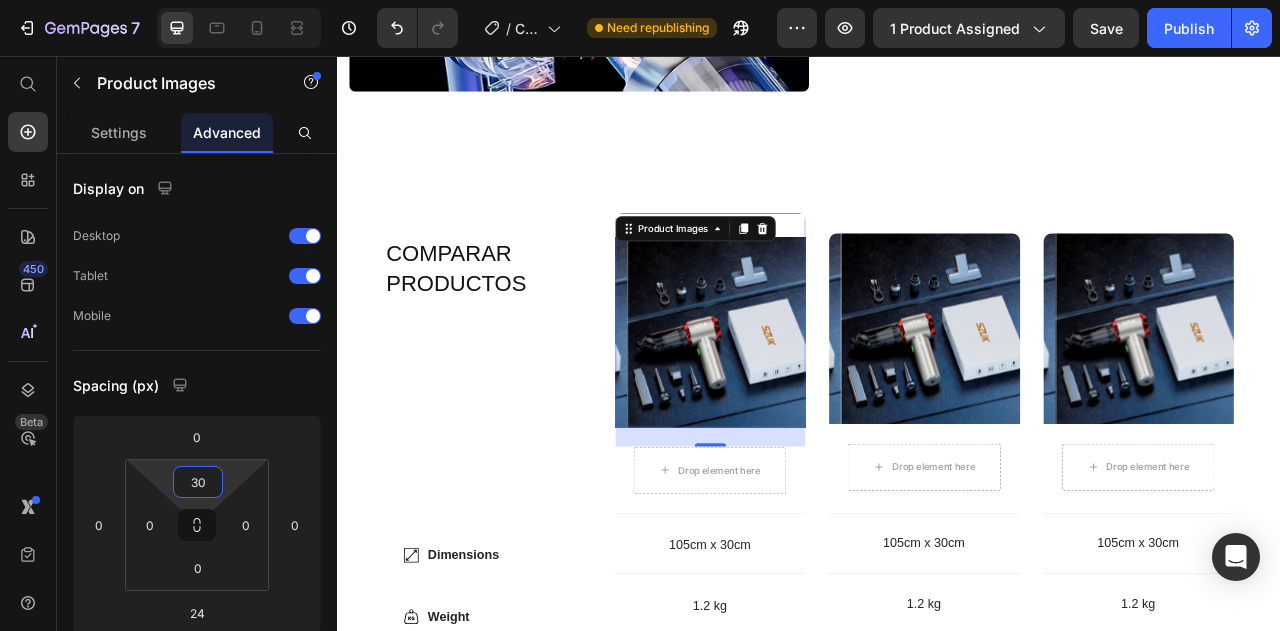 click on "COMPARAR PRODUCTOS Heading Row
Dimensions
Weight
Highlight
Gears
Brakes Item List Product Images   24
Drop element here Row Product Hero Banner Product Images
Drop element here Row Product Hero Banner Product Images
Drop element here Row Product Hero Banner Row
Dimensions Item List 105cm x 30cm Text Block Hero Banner 105cm x 30cm Text Block Hero Banner 105cm x 30cm Text Block Hero Banner Row
Weight Item List 1.2 kg Text Block Hero Banner 1.2 kg Text Block Hero Banner 1.2 kg Text Block Hero Banner Row
Highlight Item List Charging Text Block Hero Banner Lightweight Text Block Hero Banner Charging Text Block Hero Banner Row
Gears Item List 12 Gears Text Block Hero Banner 10 Gears Text Block Hero Banner 12 Gears Text Block Hero Banner Row" at bounding box center (937, 647) 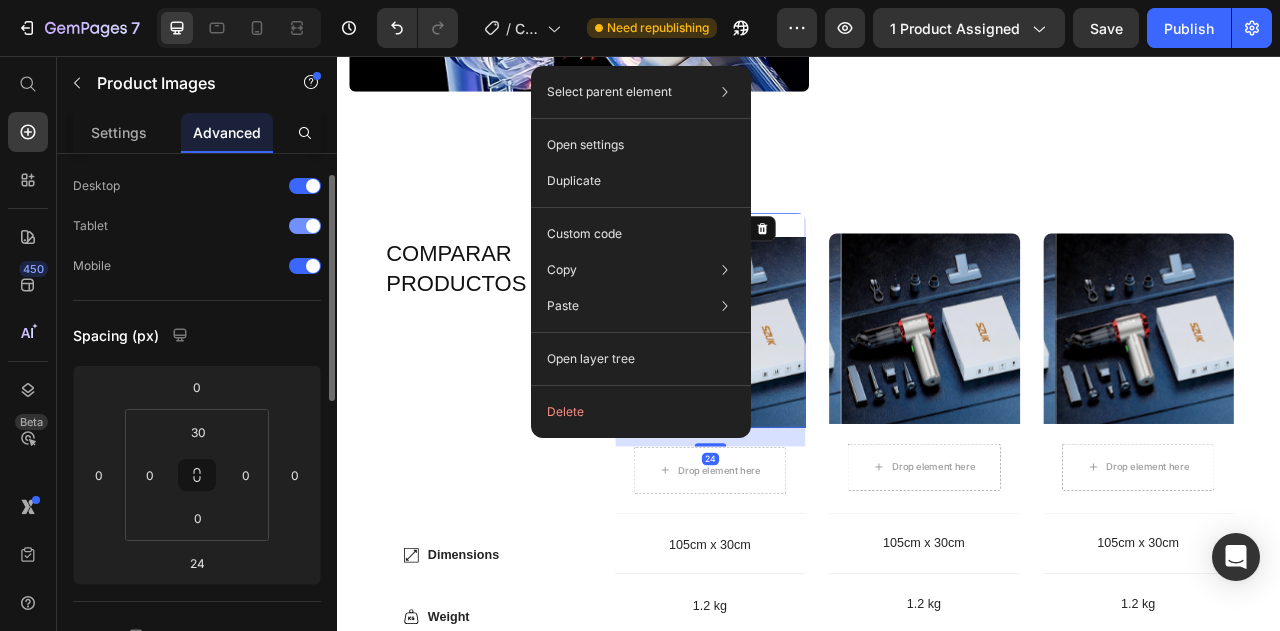 scroll, scrollTop: 54, scrollLeft: 0, axis: vertical 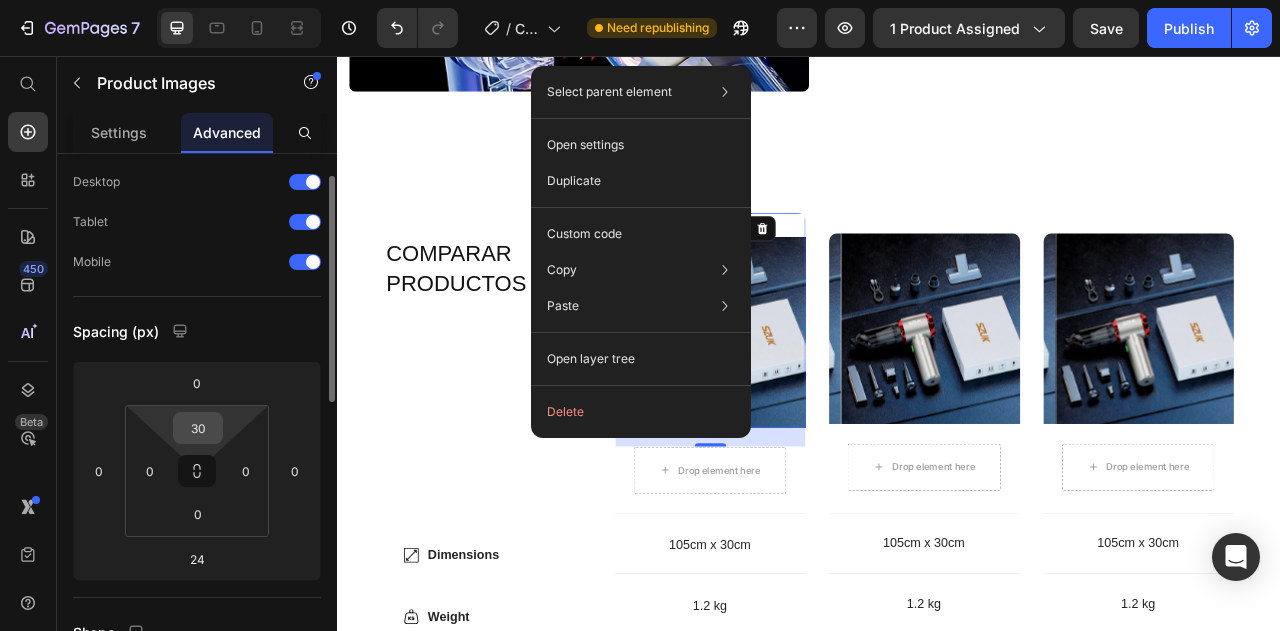click on "30" at bounding box center (198, 428) 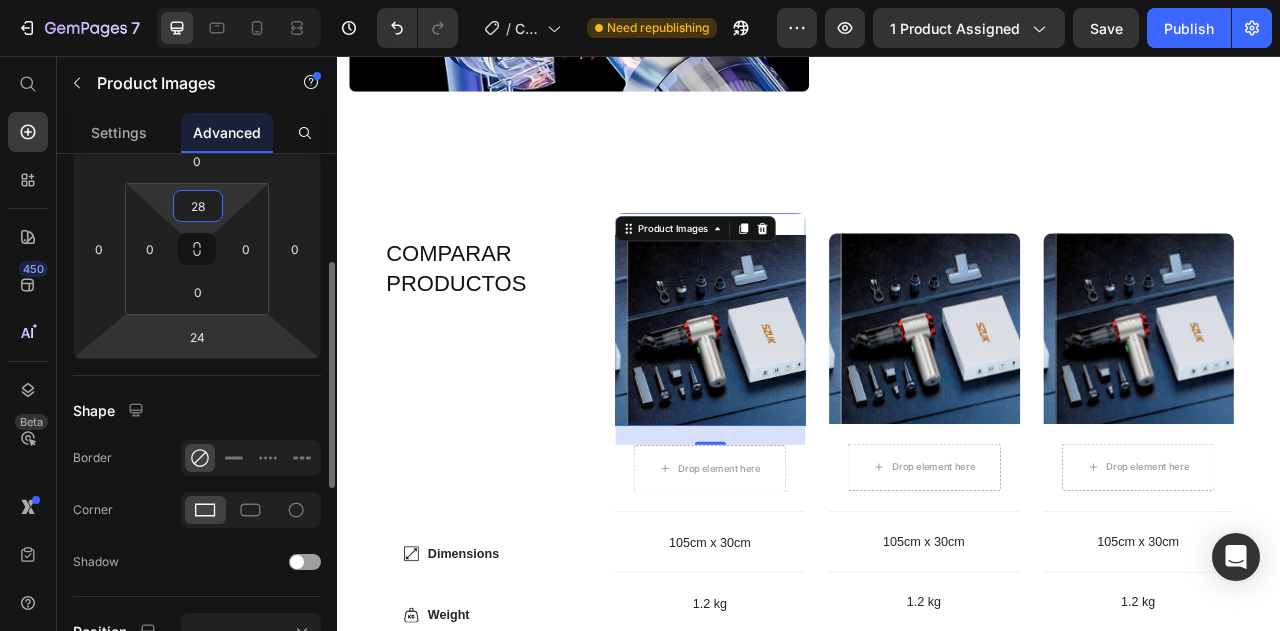 scroll, scrollTop: 283, scrollLeft: 0, axis: vertical 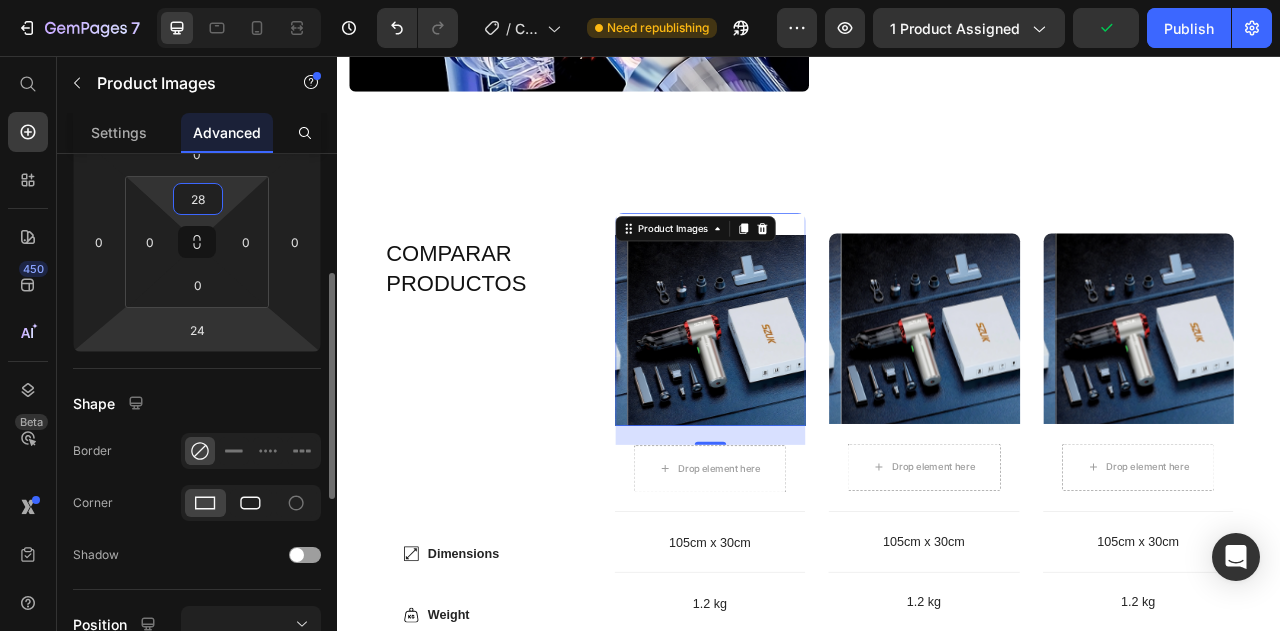 type on "28" 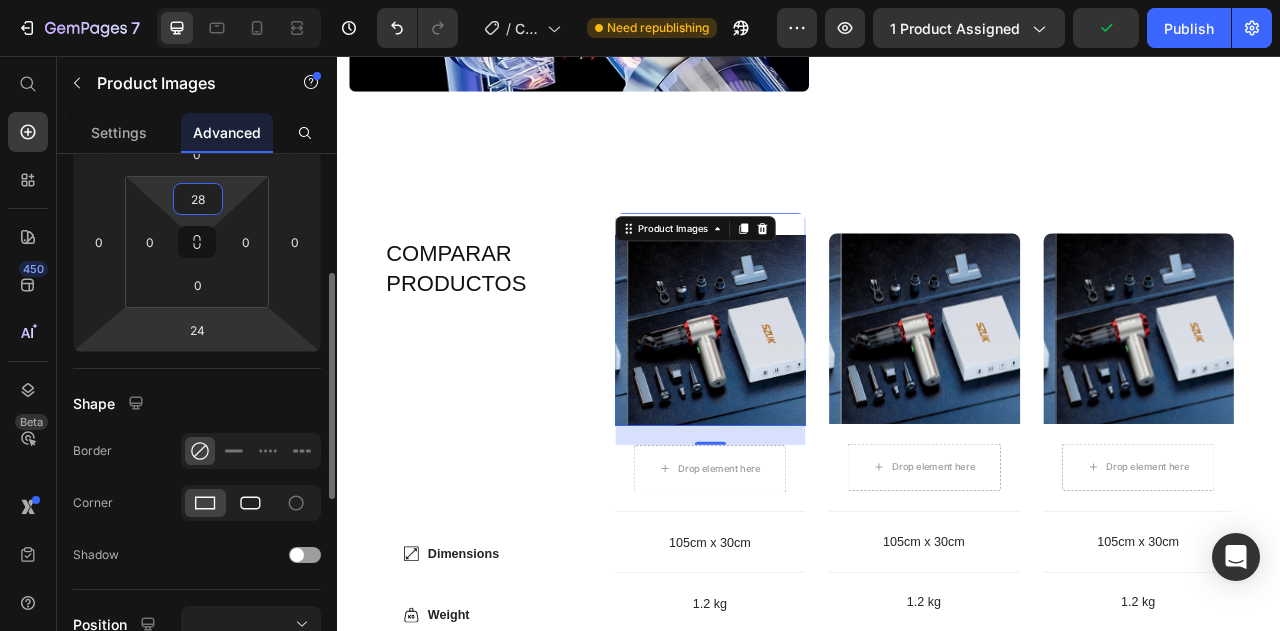 click 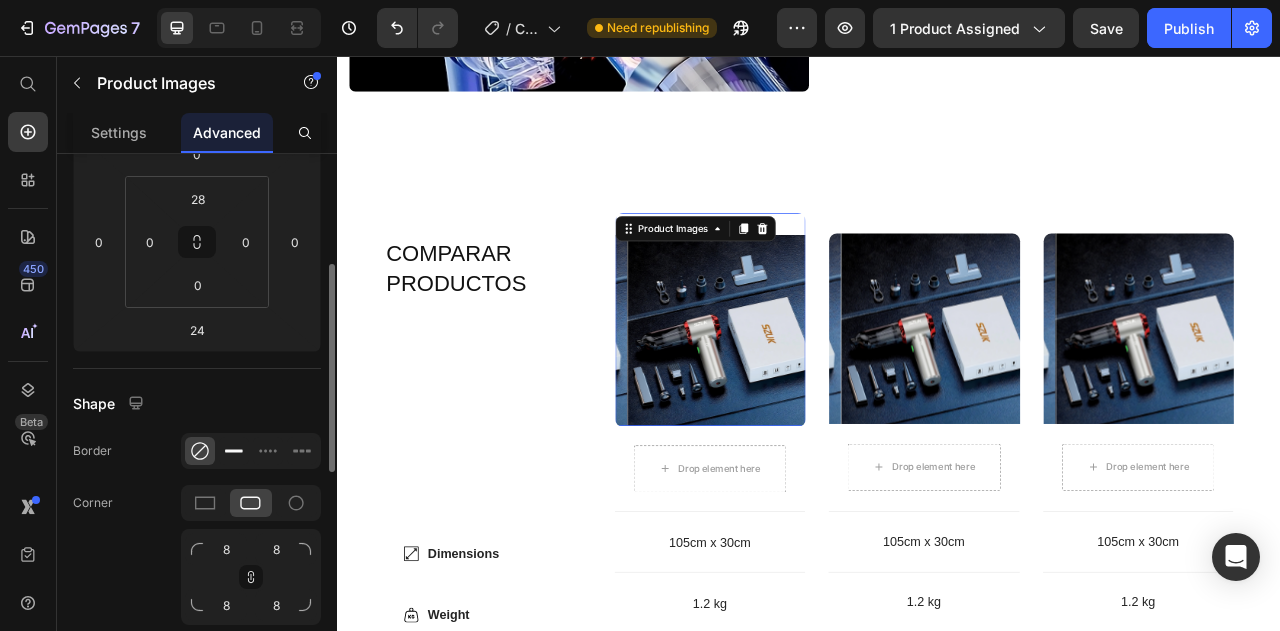 click 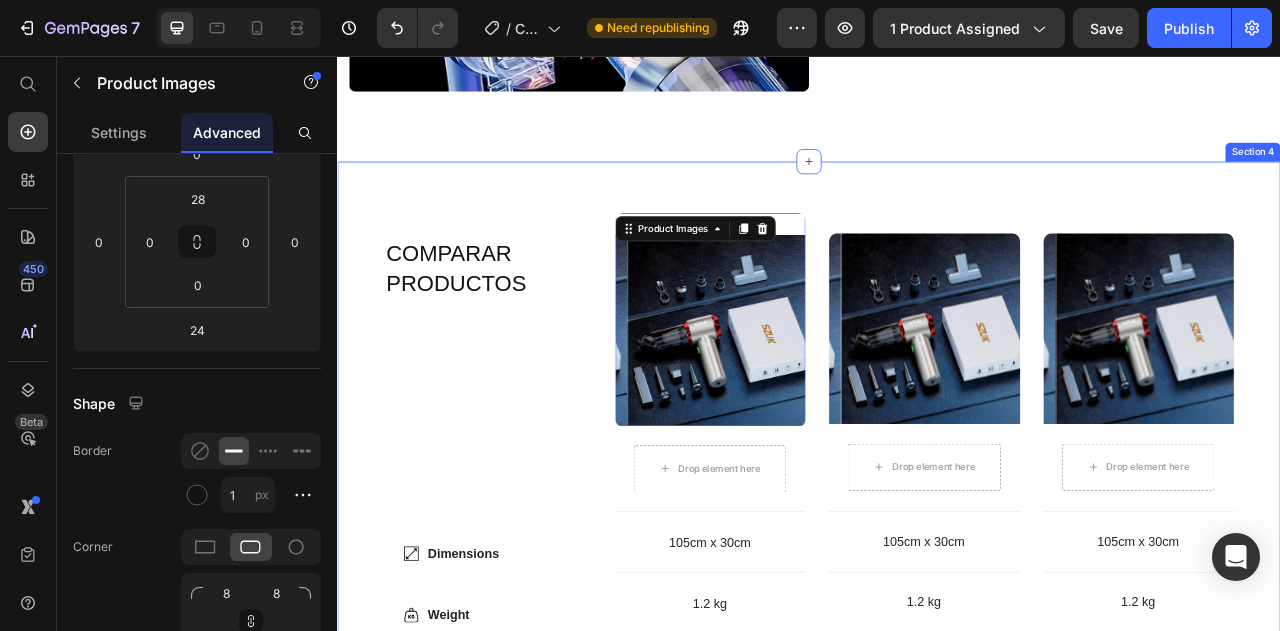 click on "COMPARAR PRODUCTOS Heading Row
Dimensions
Weight
Highlight
Gears
Brakes Item List" at bounding box center (528, 647) 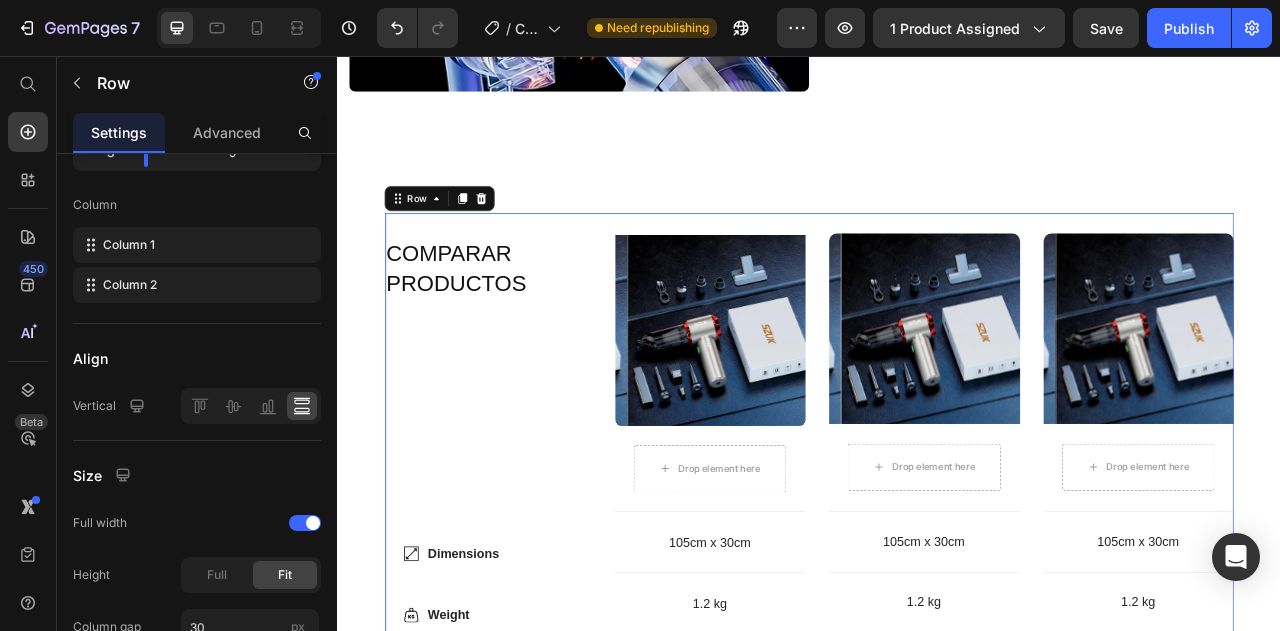 scroll, scrollTop: 0, scrollLeft: 0, axis: both 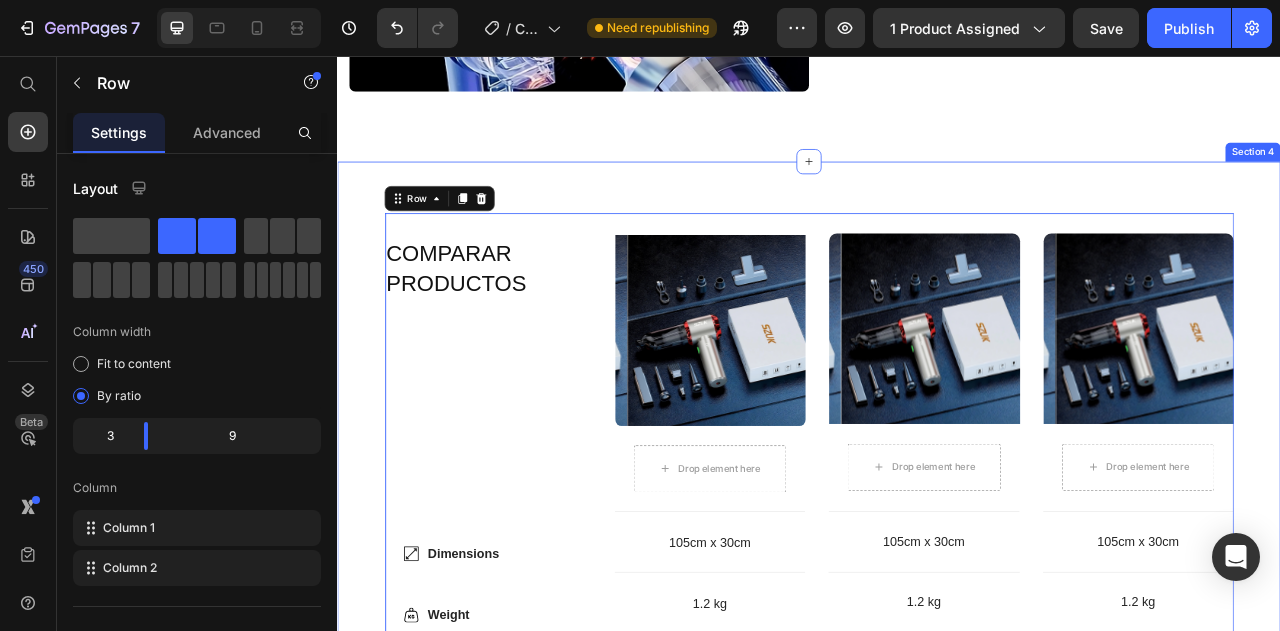 click on "COMPARAR PRODUCTOS Heading Row
Dimensions
Weight
Highlight
Gears
Brakes Item List Product Images
Drop element here Row Product Hero Banner Product Images
Drop element here Row Product Hero Banner Product Images
Drop element here Row Product Hero Banner Row
Dimensions Item List 105cm x 30cm Text Block Hero Banner 105cm x 30cm Text Block Hero Banner 105cm x 30cm Text Block Hero Banner Row
Weight Item List 1.2 kg Text Block Hero Banner 1.2 kg Text Block Hero Banner 1.2 kg Text Block Hero Banner Row
Highlight Item List Charging Text Block Hero Banner Lightweight Text Block Hero Banner Charging Text Block Hero Banner Row
Gears Item List 12 Gears Text Block Hero Banner 10 Gears Text Block Hero Banner 12 Gears Text Block Hero Banner Row
Row" at bounding box center [937, 646] 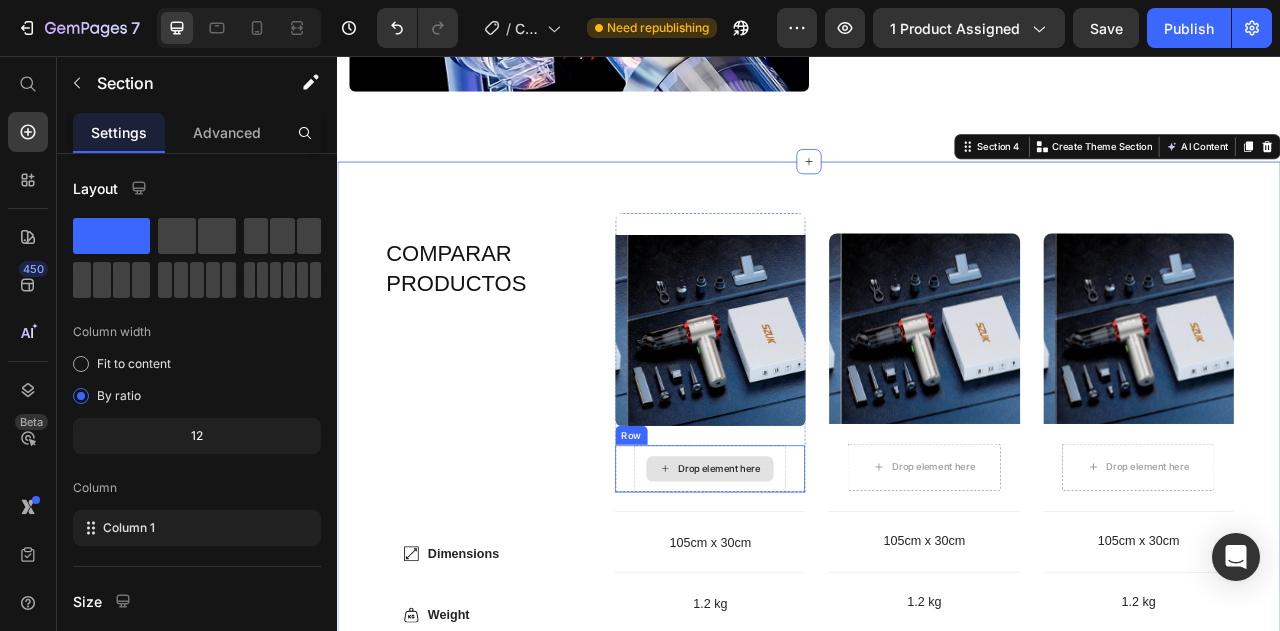 click on "Drop element here" at bounding box center [811, 581] 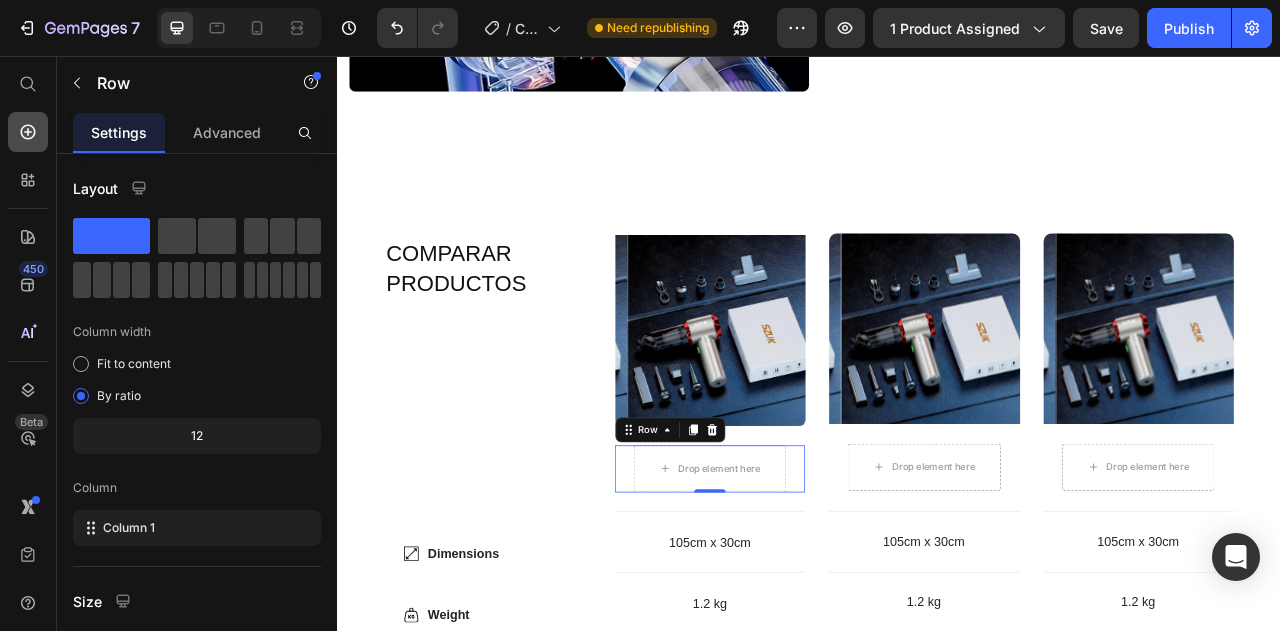 click 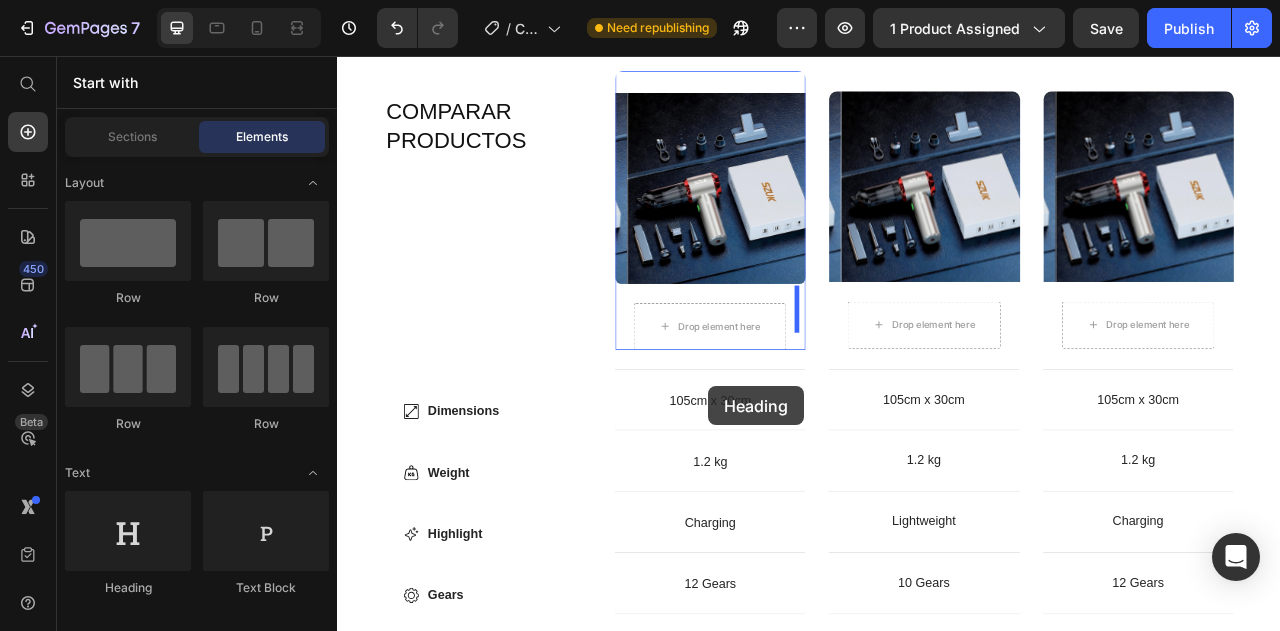 scroll, scrollTop: 2783, scrollLeft: 0, axis: vertical 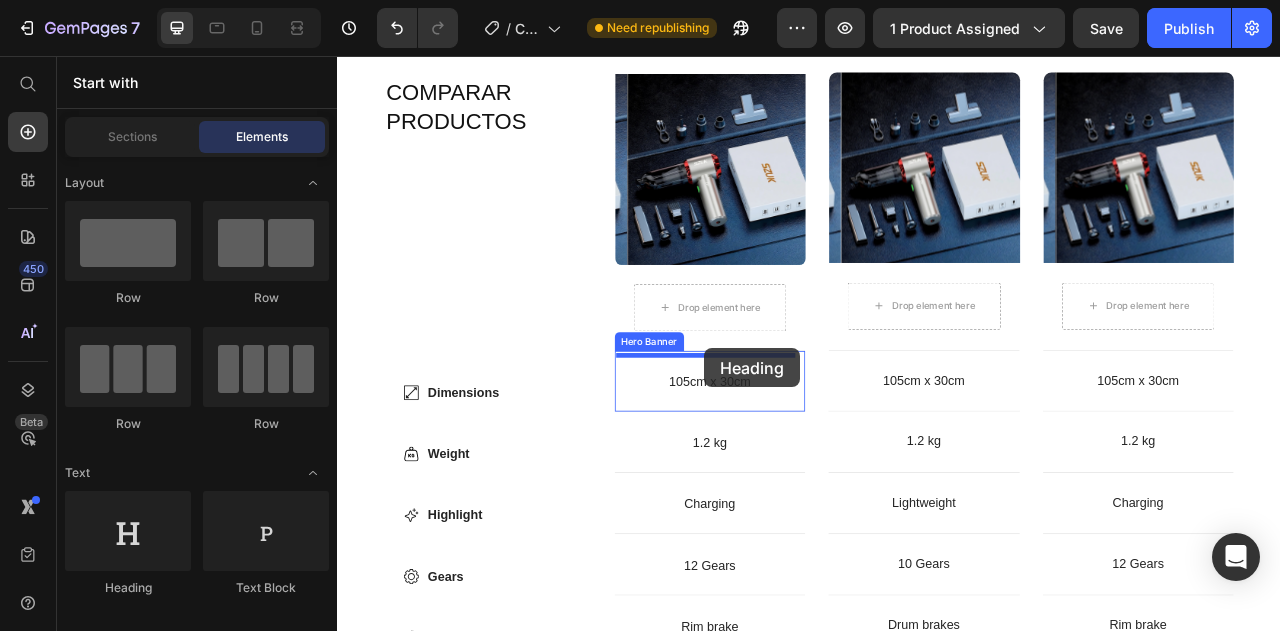 drag, startPoint x: 467, startPoint y: 591, endPoint x: 800, endPoint y: 382, distance: 393.1539 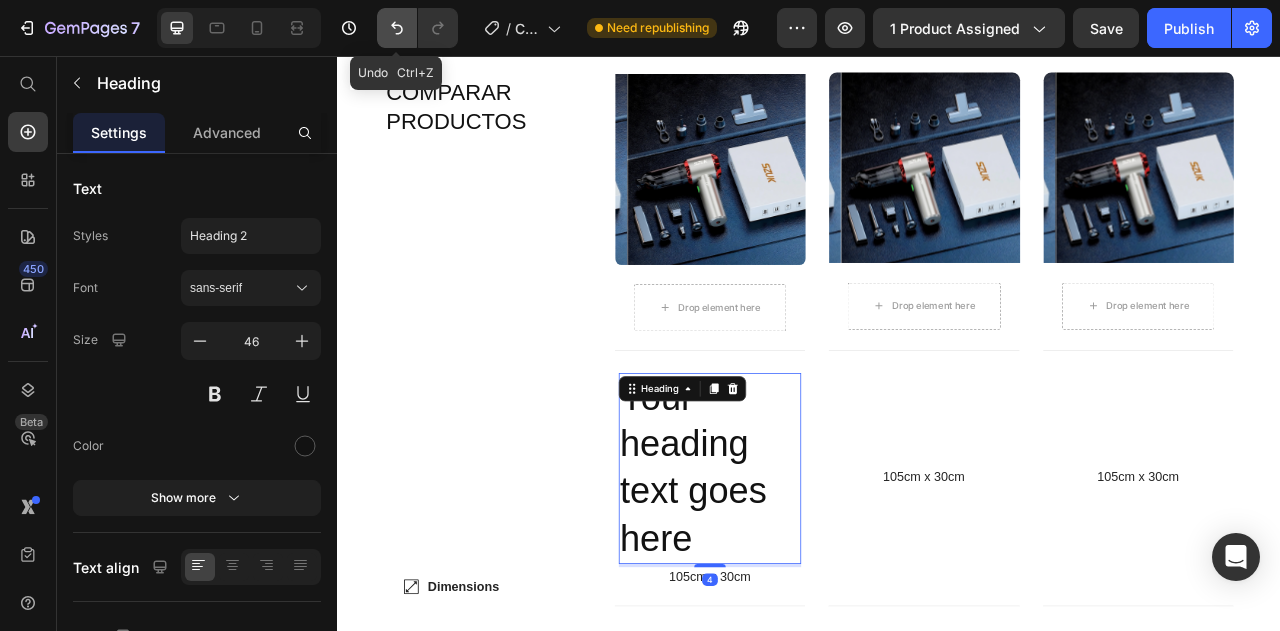 click 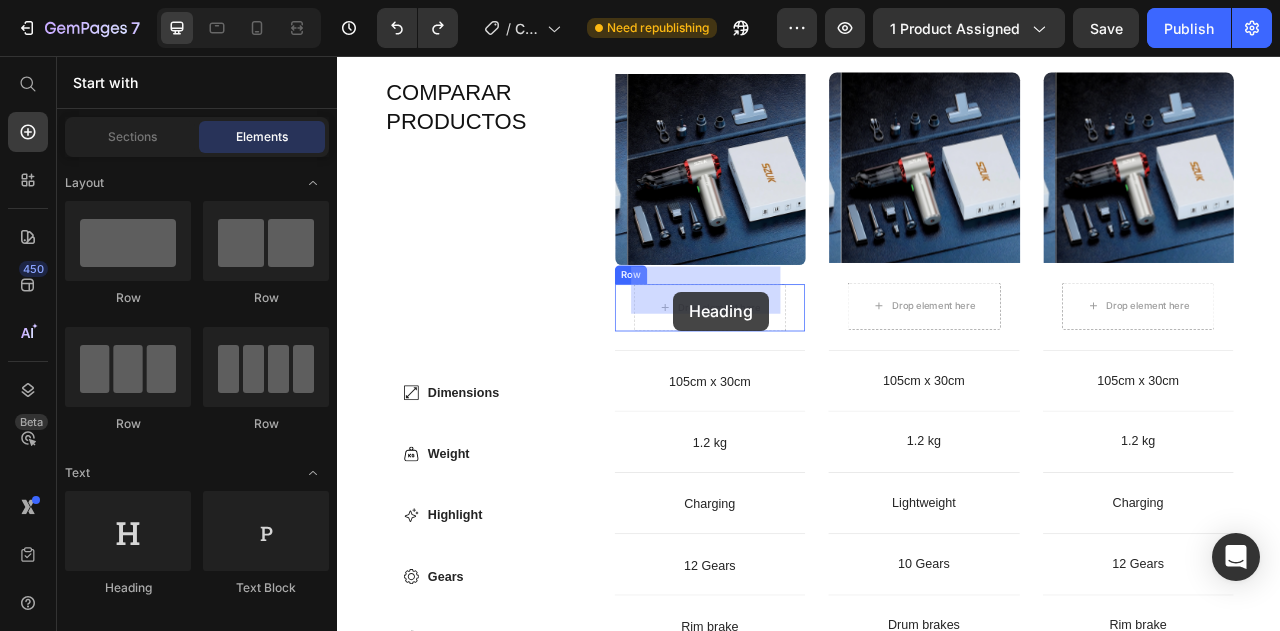 drag, startPoint x: 732, startPoint y: 517, endPoint x: 768, endPoint y: 355, distance: 165.9518 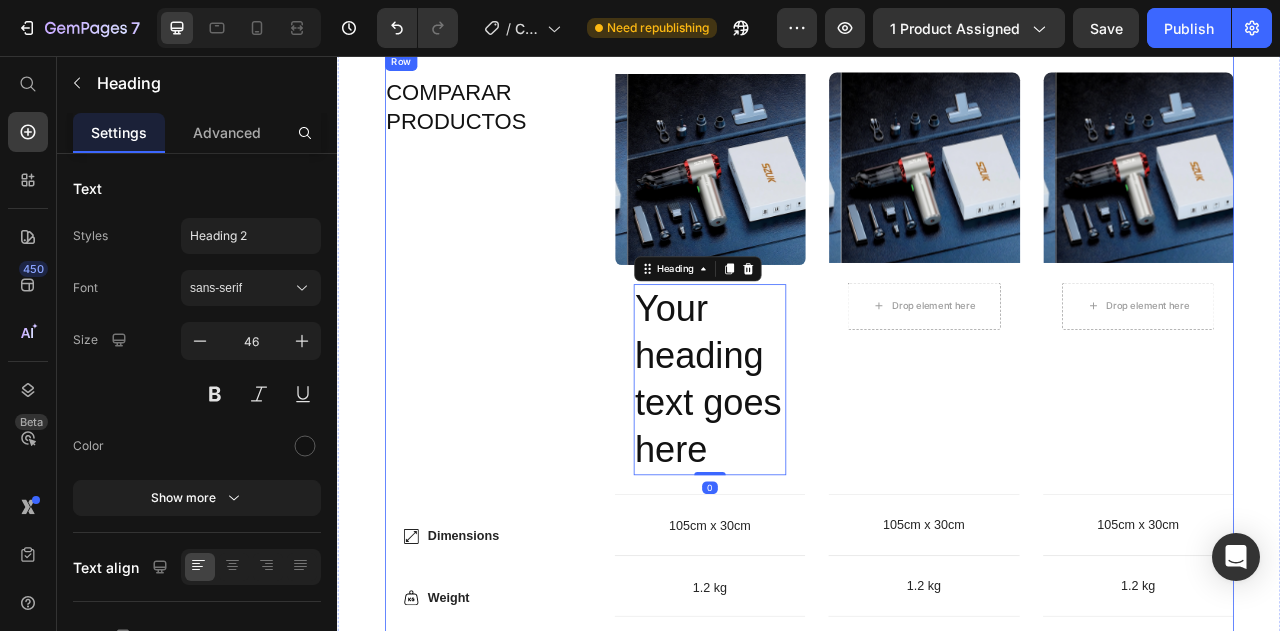 click on "COMPARAR PRODUCTOS Heading Row
Dimensions
Weight
Highlight
Gears
Brakes Item List" at bounding box center (528, 534) 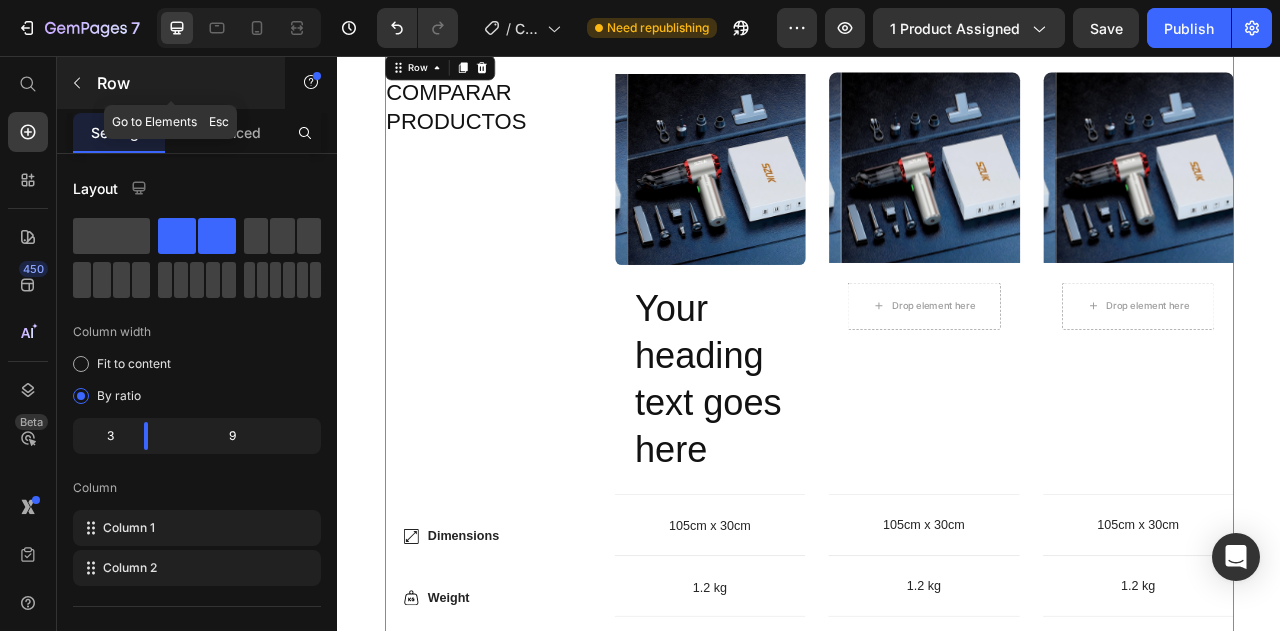 click on "Row" at bounding box center (182, 83) 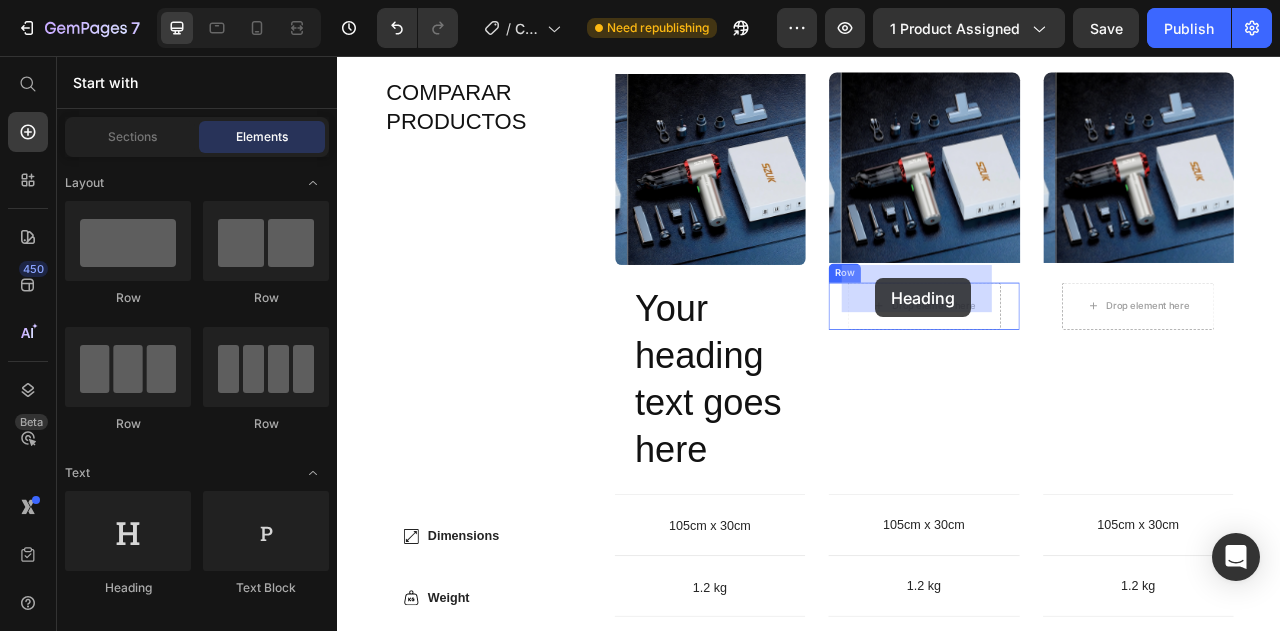 drag, startPoint x: 491, startPoint y: 582, endPoint x: 1044, endPoint y: 347, distance: 600.861 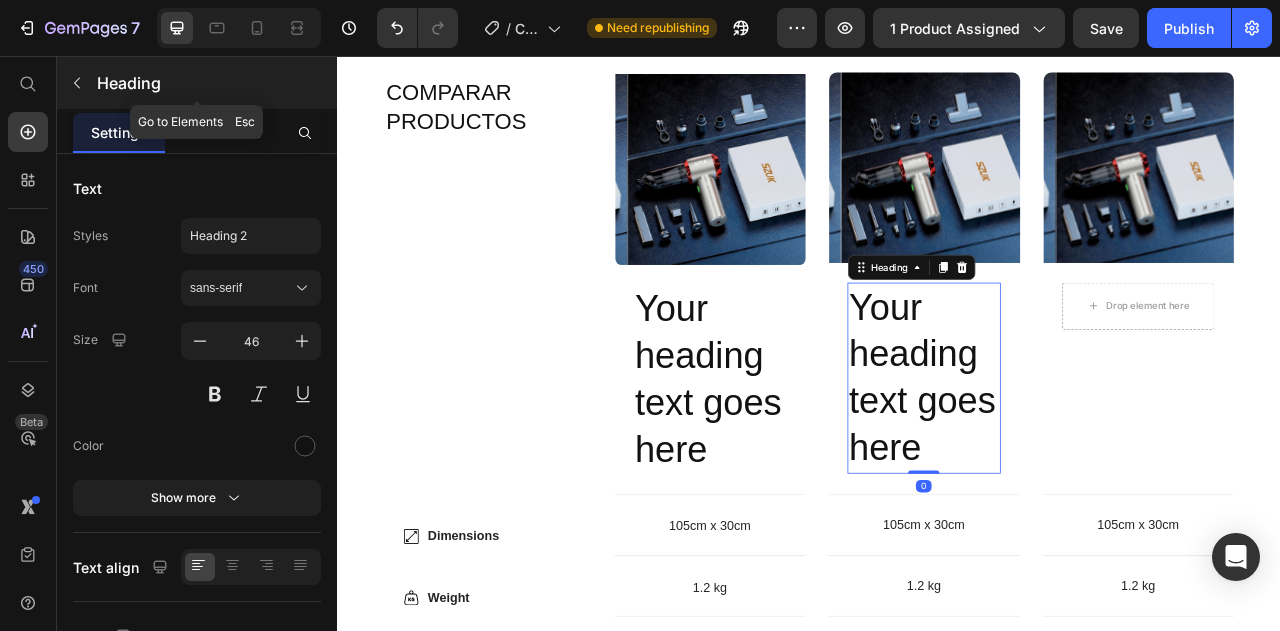 click at bounding box center [77, 83] 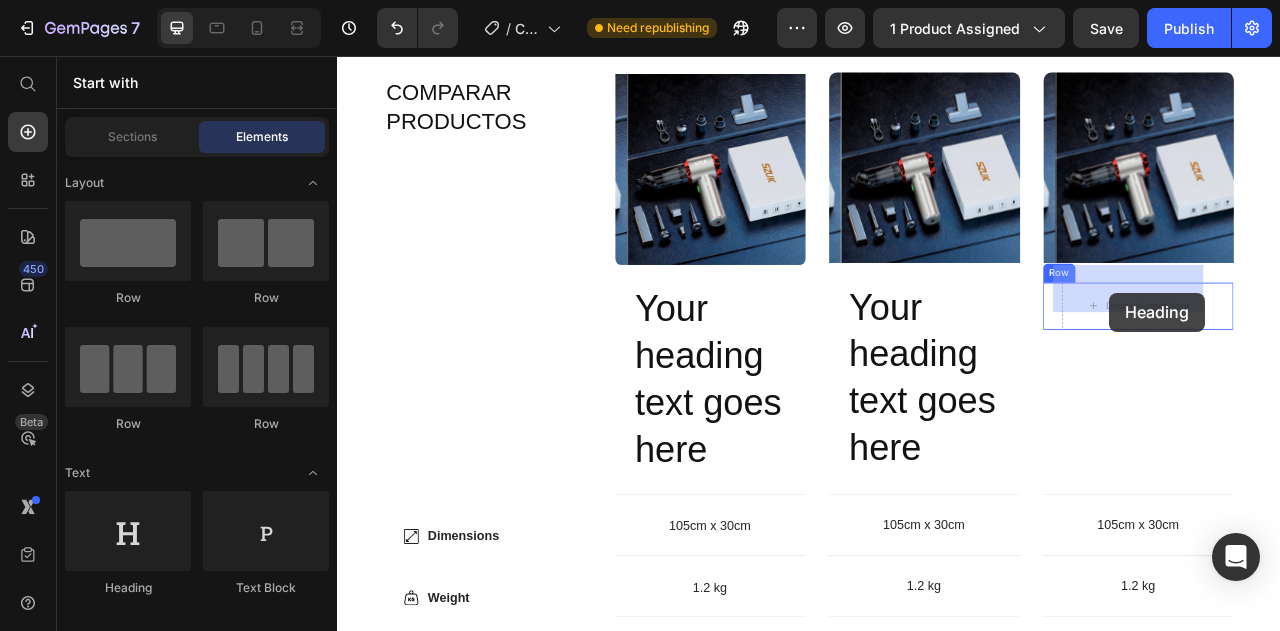 drag, startPoint x: 423, startPoint y: 595, endPoint x: 1317, endPoint y: 355, distance: 925.65436 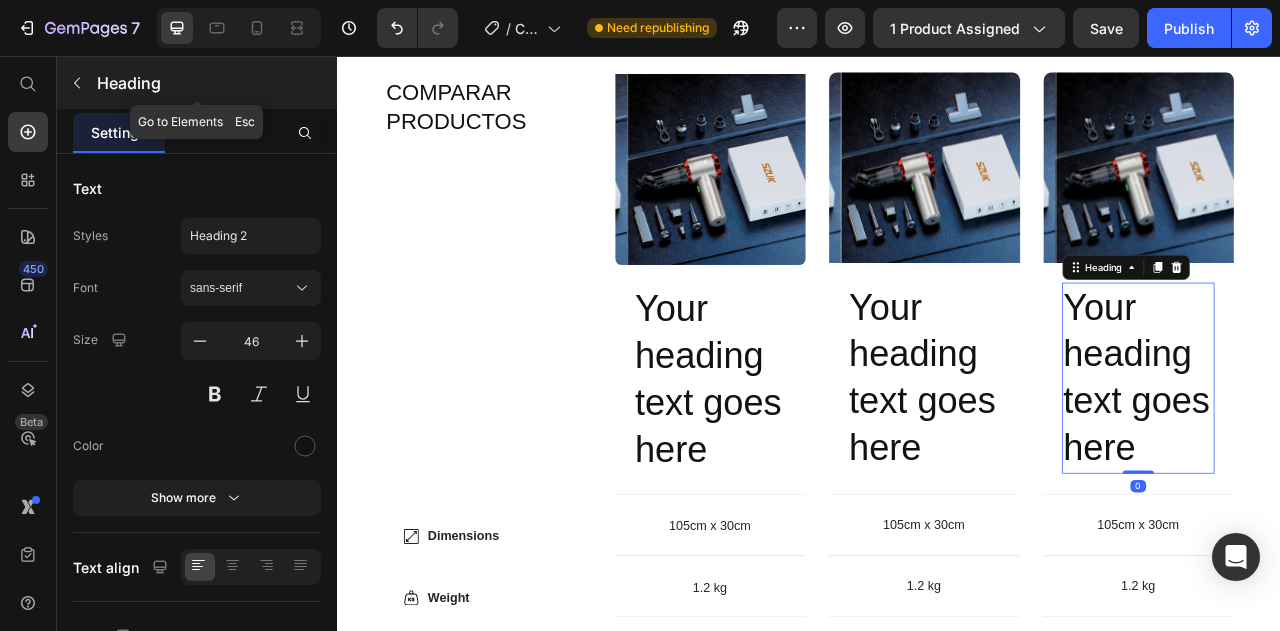 click 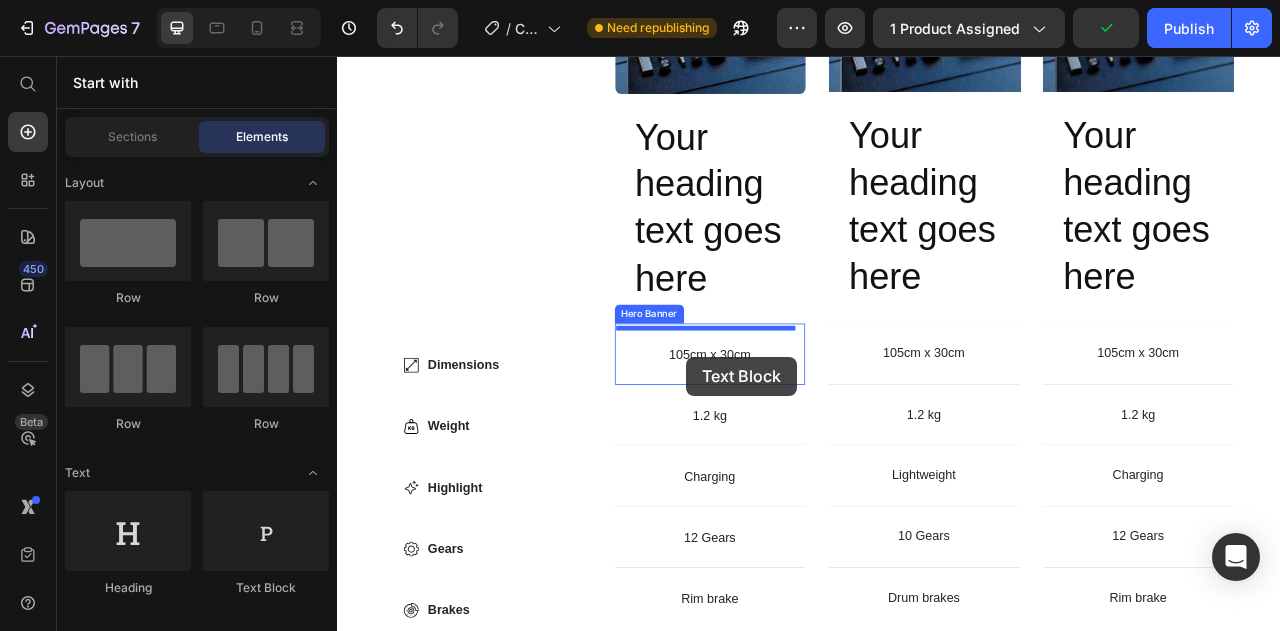 scroll, scrollTop: 2985, scrollLeft: 0, axis: vertical 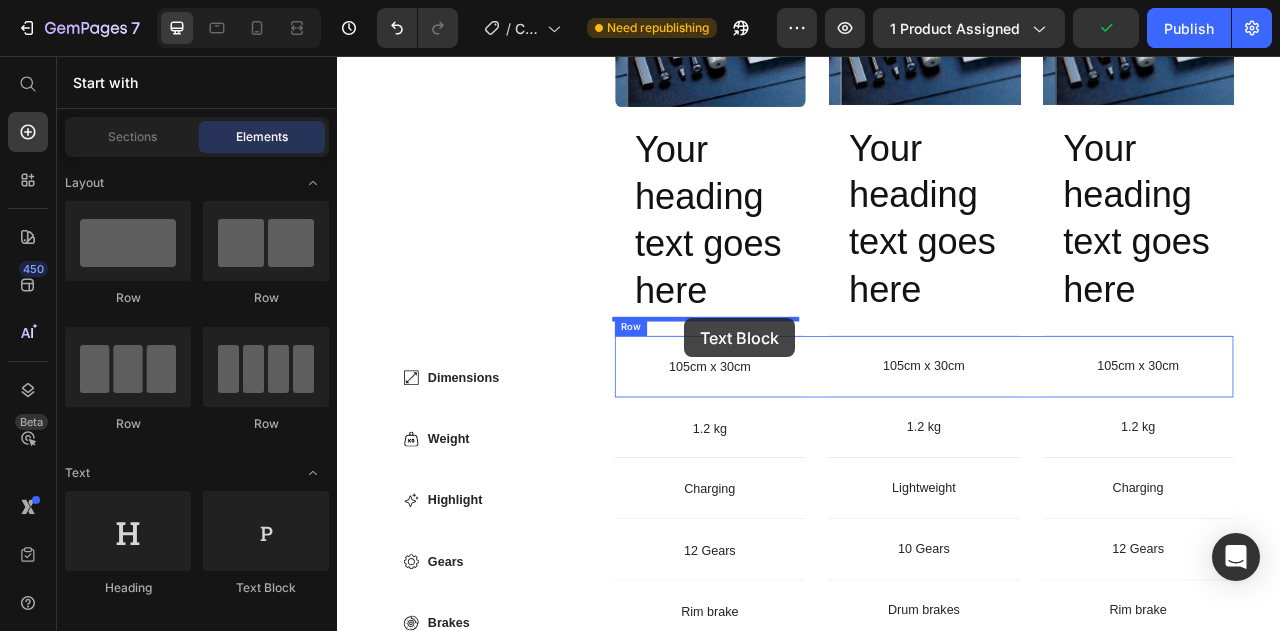 drag, startPoint x: 548, startPoint y: 592, endPoint x: 778, endPoint y: 390, distance: 306.11108 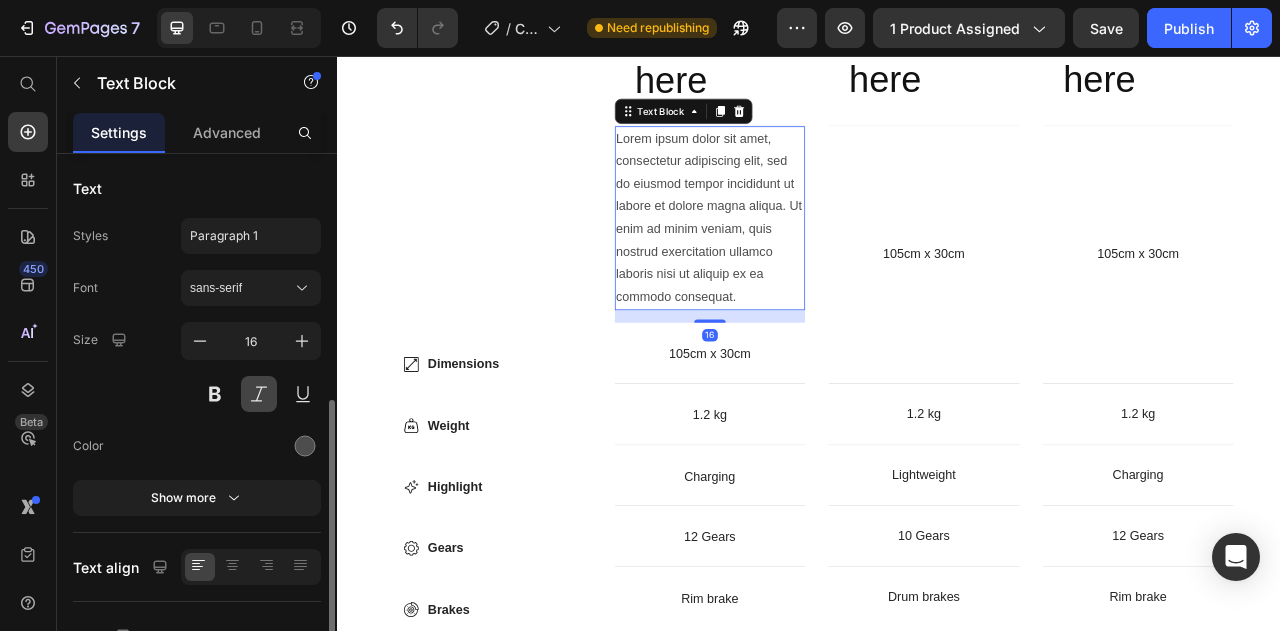 scroll, scrollTop: 168, scrollLeft: 0, axis: vertical 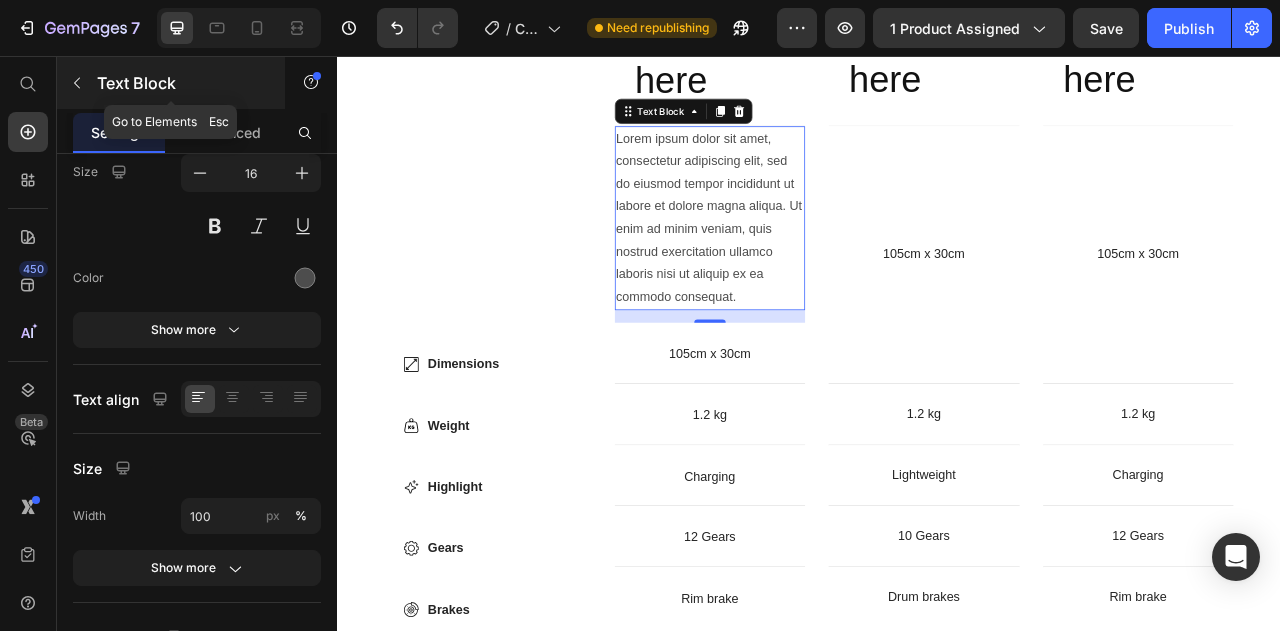 click at bounding box center (77, 83) 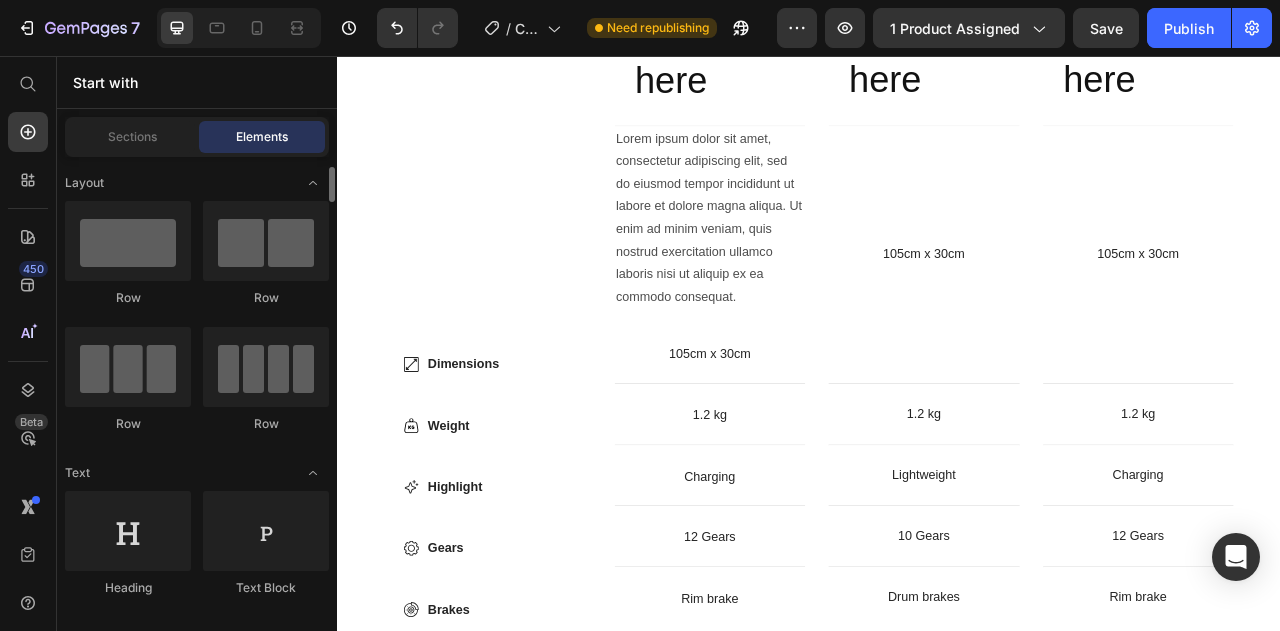 scroll, scrollTop: 34, scrollLeft: 0, axis: vertical 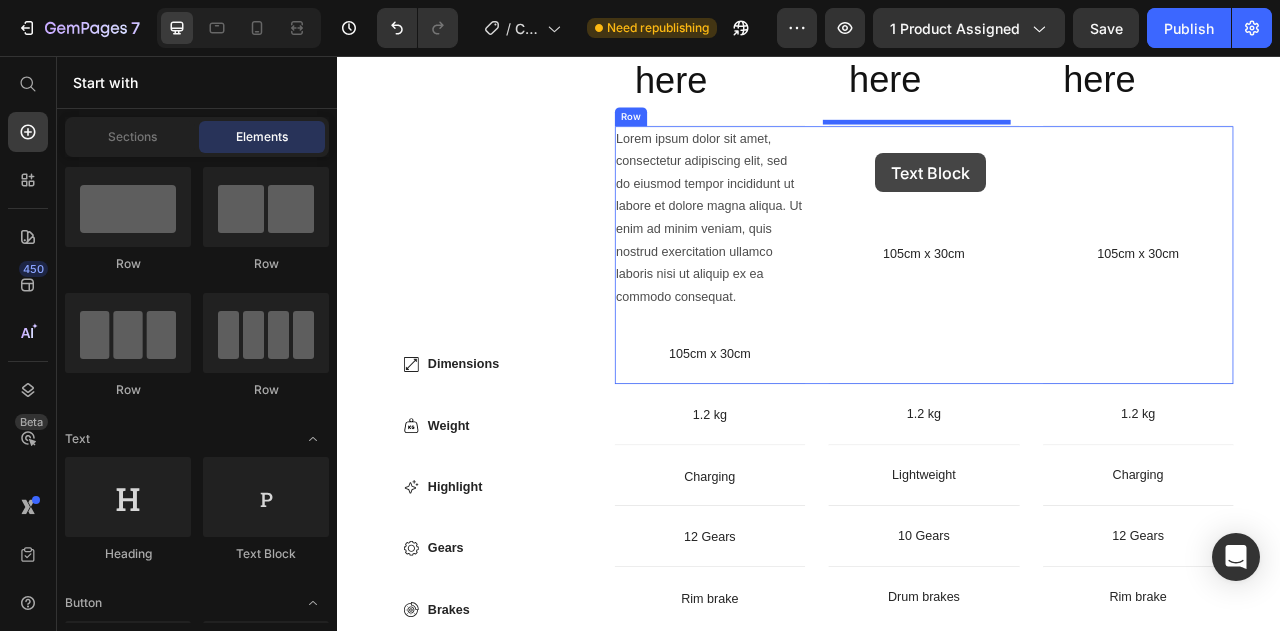 drag, startPoint x: 586, startPoint y: 531, endPoint x: 1021, endPoint y: 178, distance: 560.20886 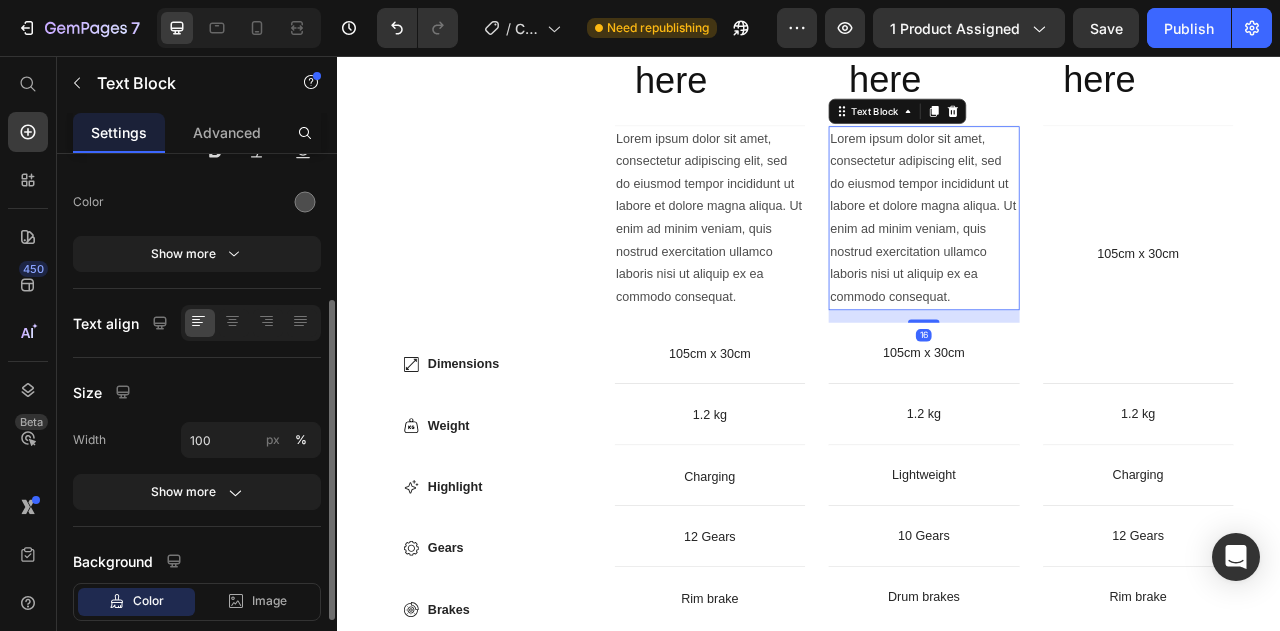 scroll, scrollTop: 246, scrollLeft: 0, axis: vertical 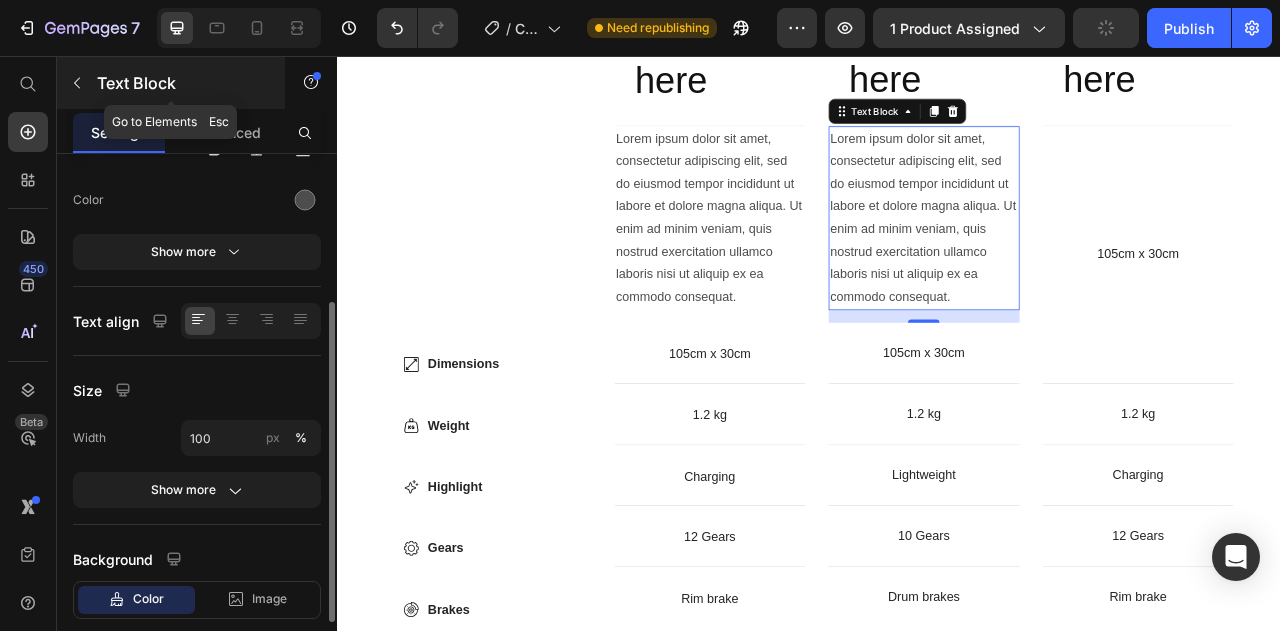 click 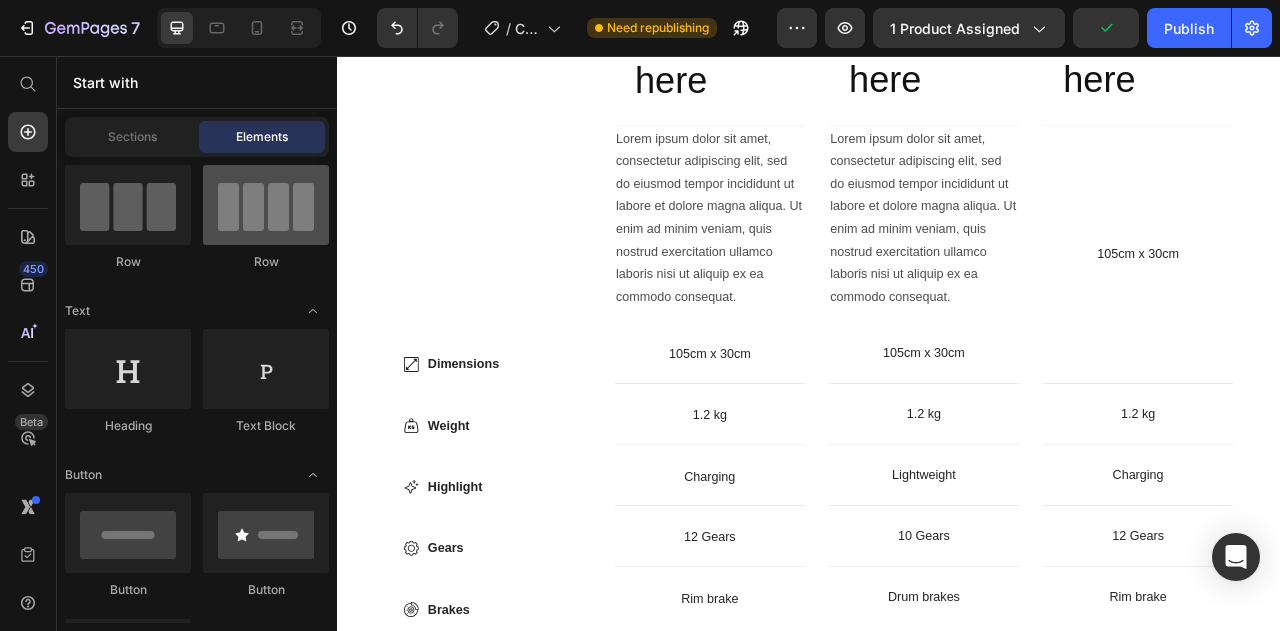 scroll, scrollTop: 168, scrollLeft: 0, axis: vertical 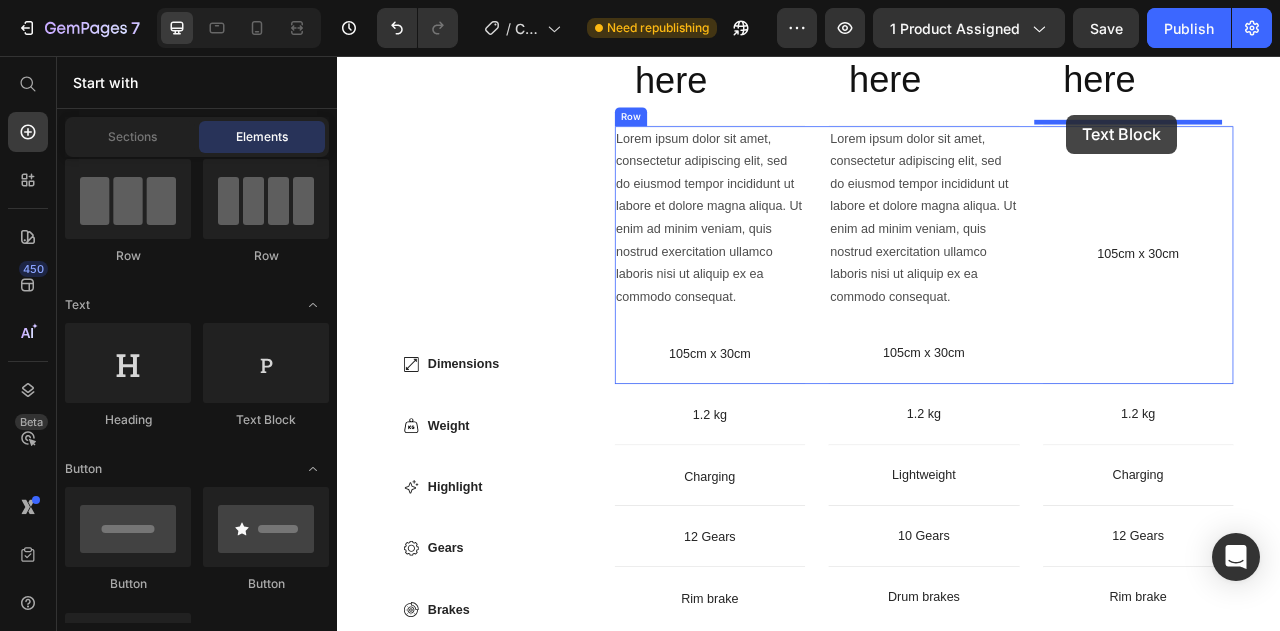 drag, startPoint x: 611, startPoint y: 389, endPoint x: 1268, endPoint y: 126, distance: 707.68494 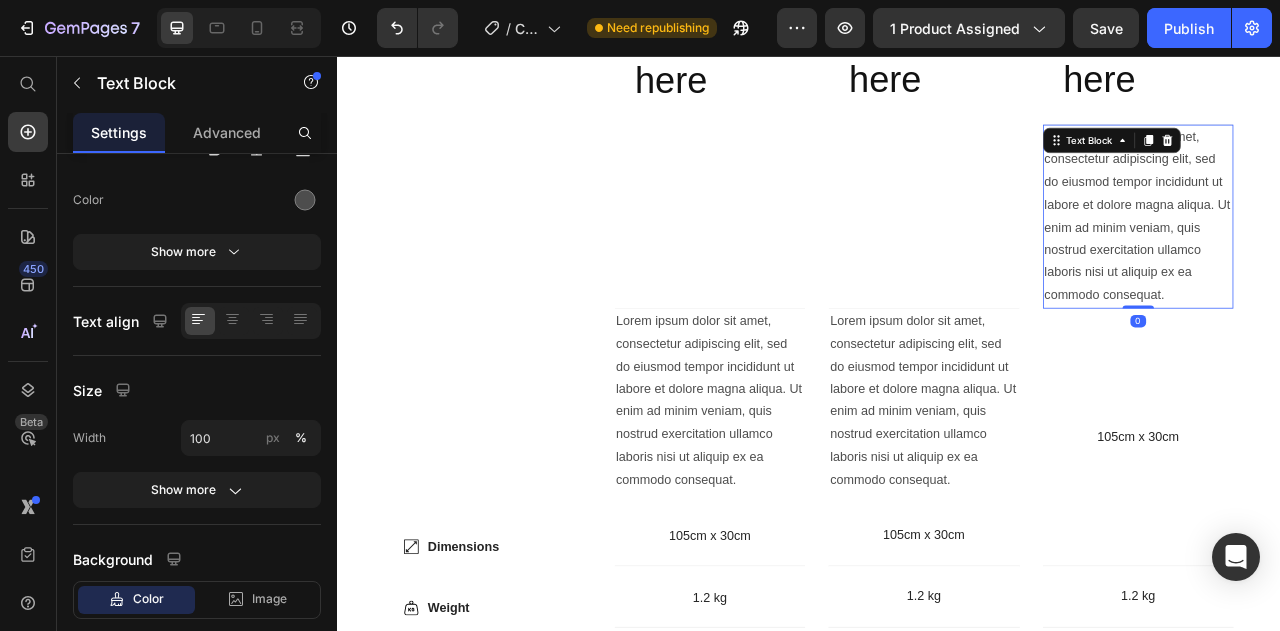 scroll, scrollTop: 3457, scrollLeft: 0, axis: vertical 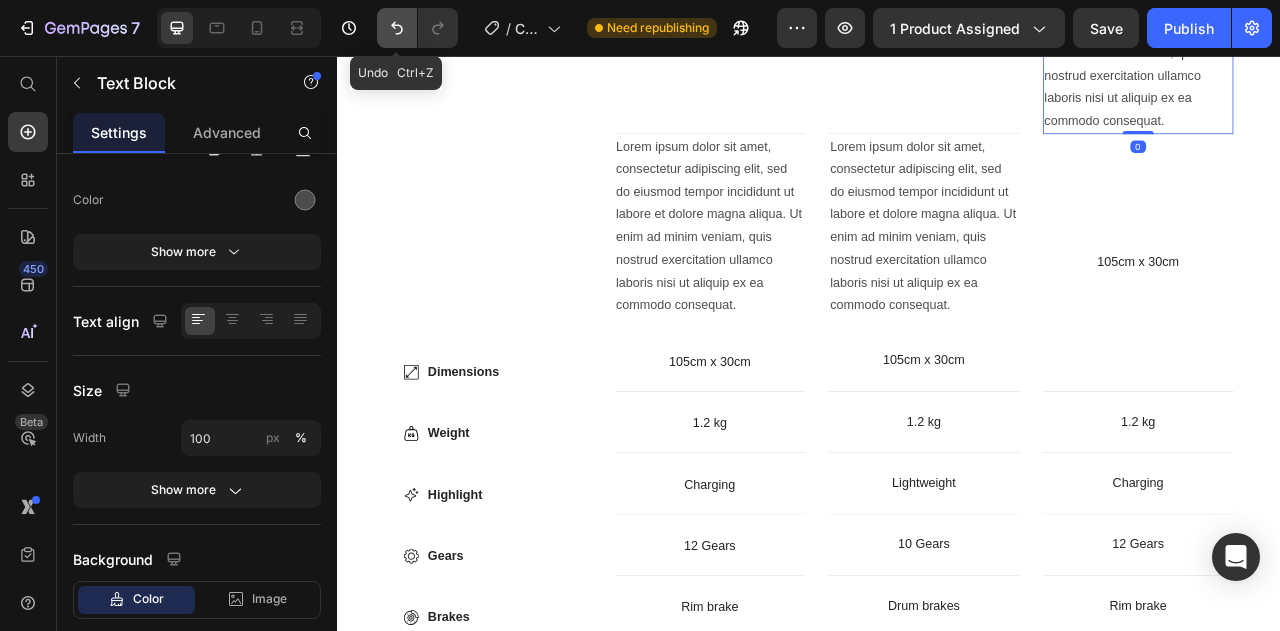 click 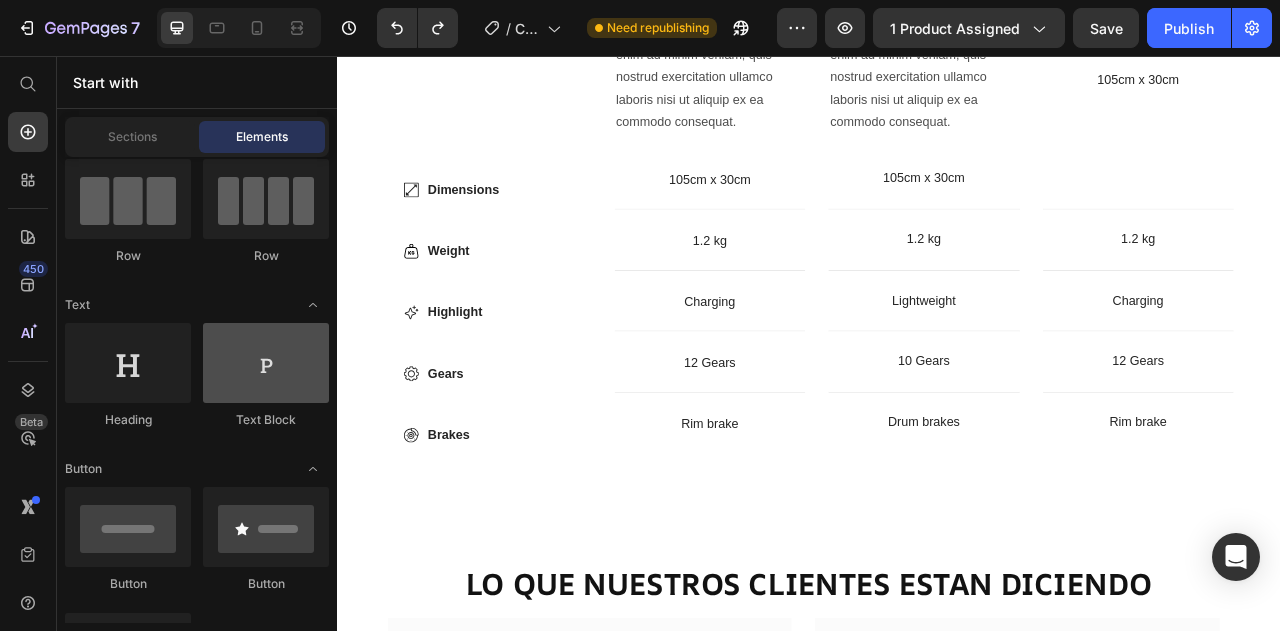 scroll, scrollTop: 3224, scrollLeft: 0, axis: vertical 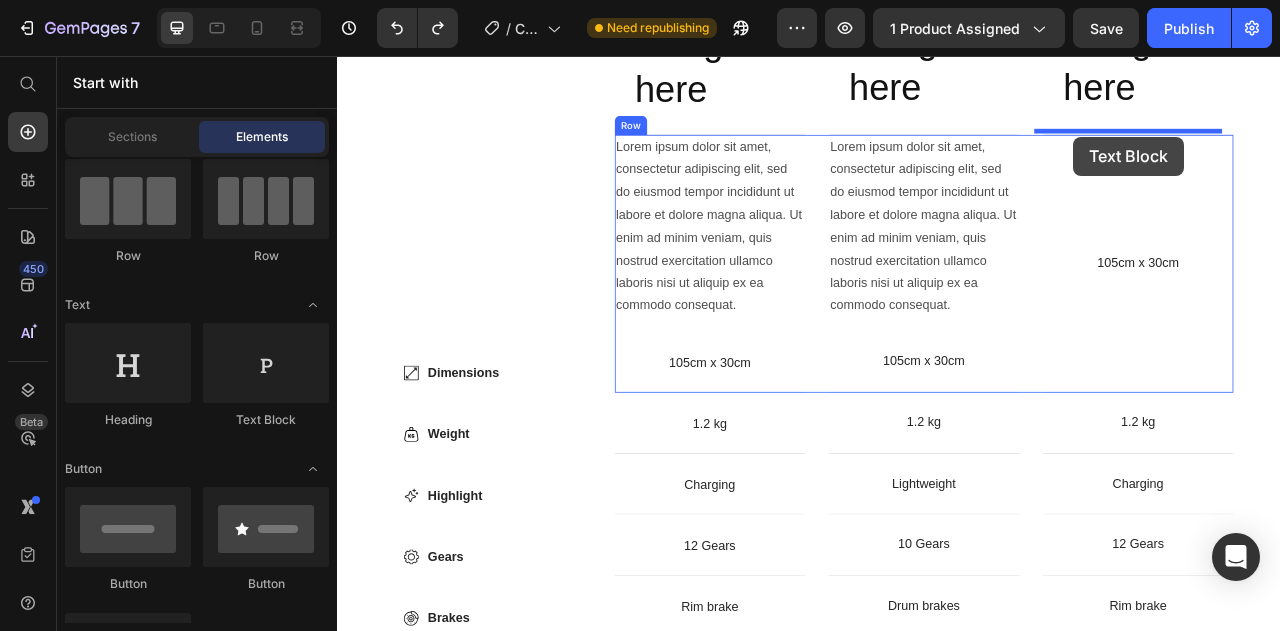 drag, startPoint x: 625, startPoint y: 409, endPoint x: 1274, endPoint y: 159, distance: 695.48615 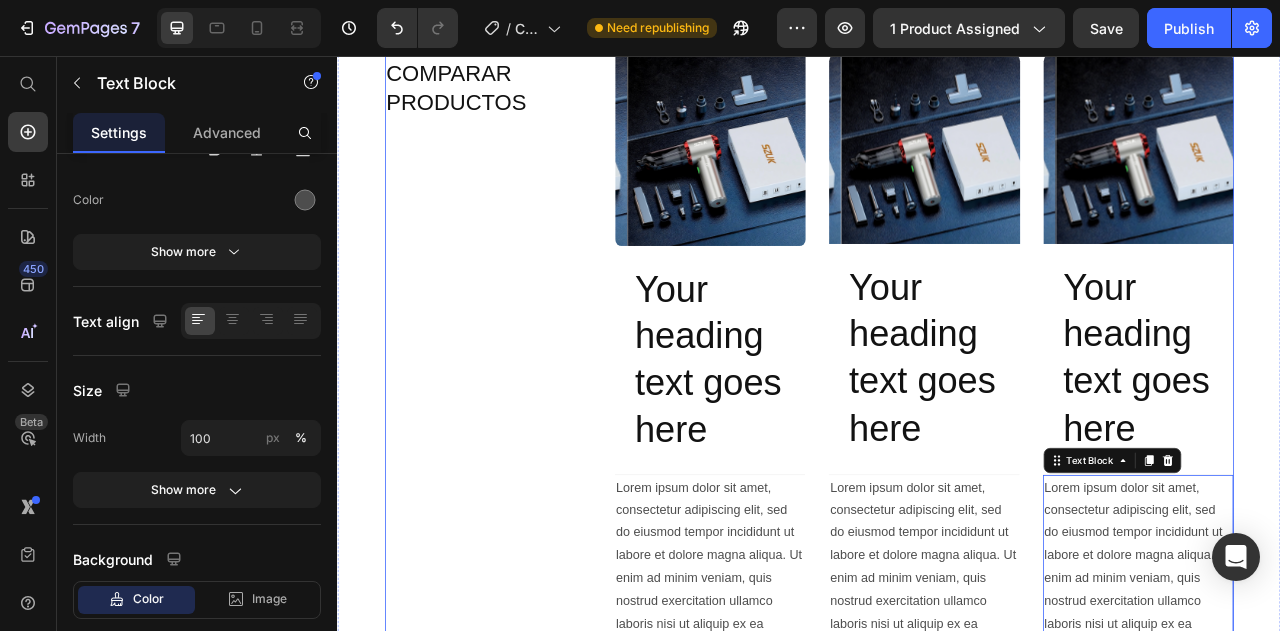 scroll, scrollTop: 2802, scrollLeft: 0, axis: vertical 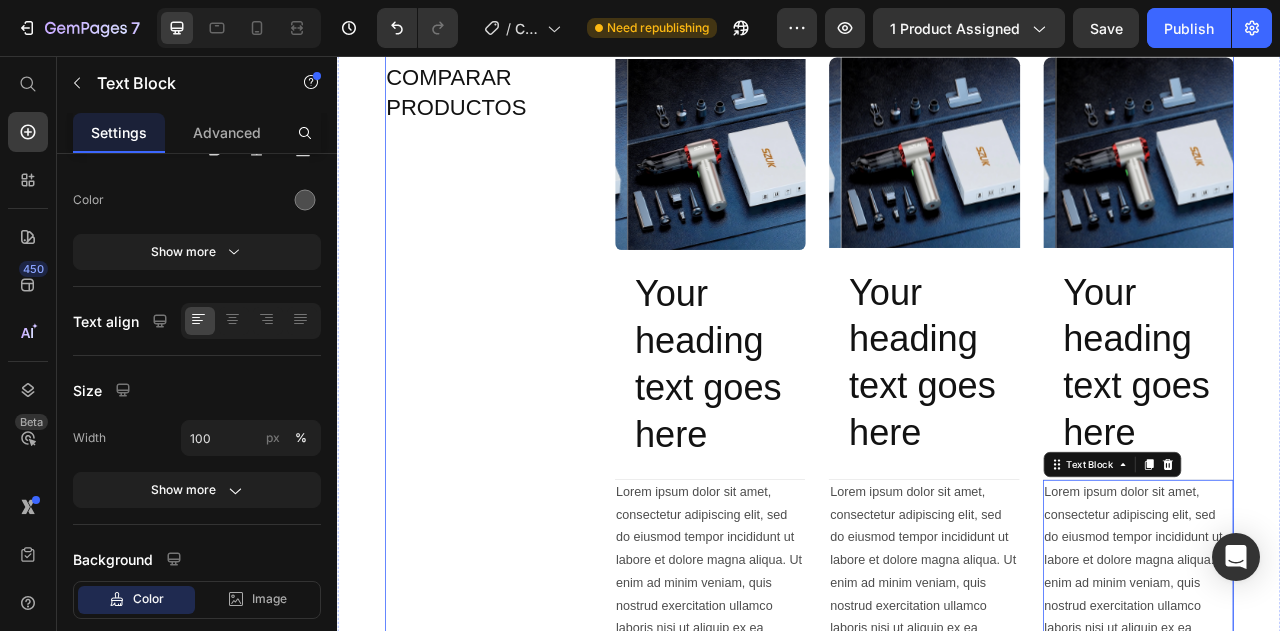 click on "COMPARAR PRODUCTOS Heading Row
Dimensions
Weight
Highlight
Gears
Brakes Item List" at bounding box center [528, 640] 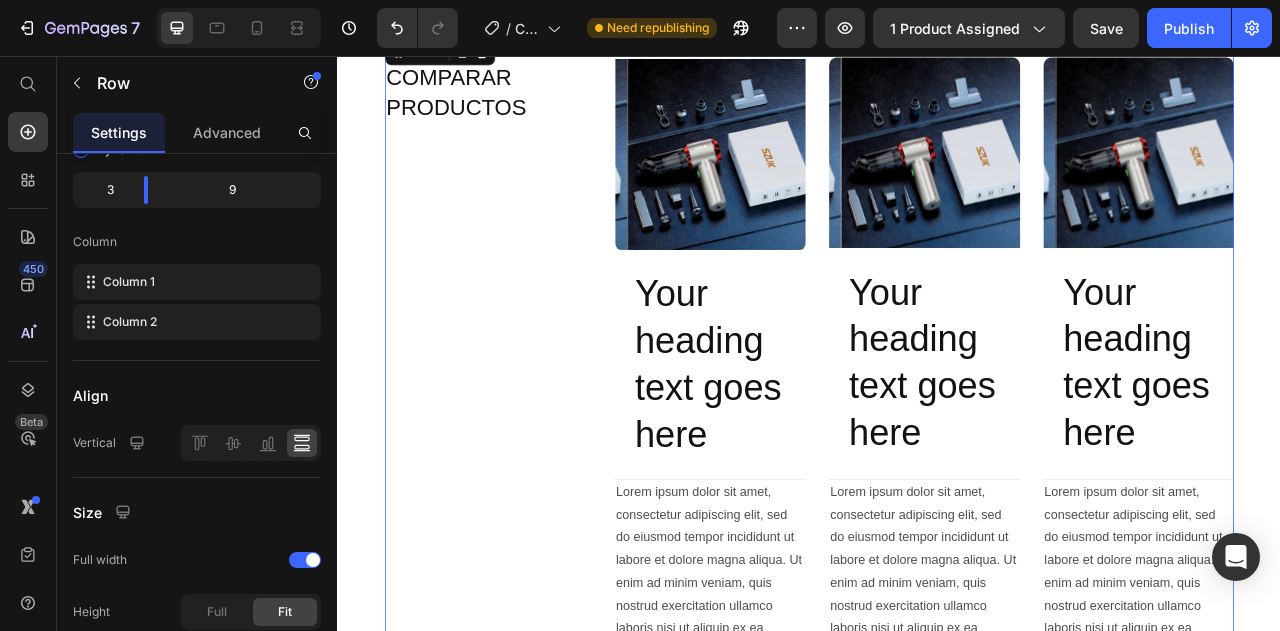 scroll, scrollTop: 0, scrollLeft: 0, axis: both 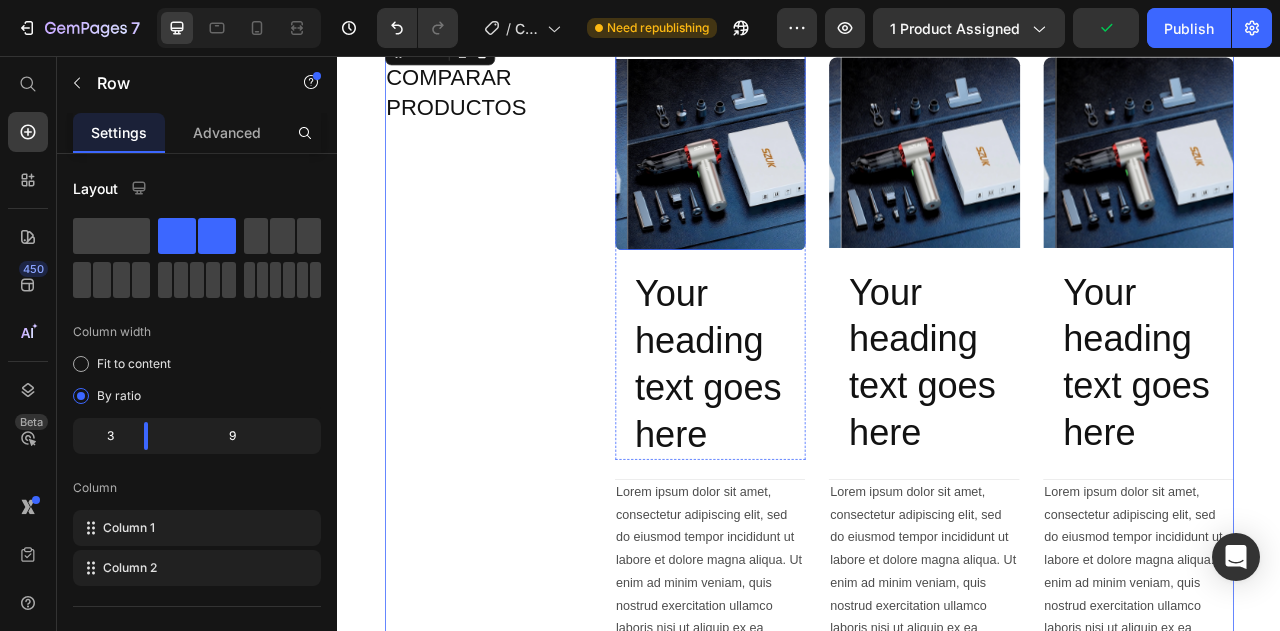 click at bounding box center [826, 181] 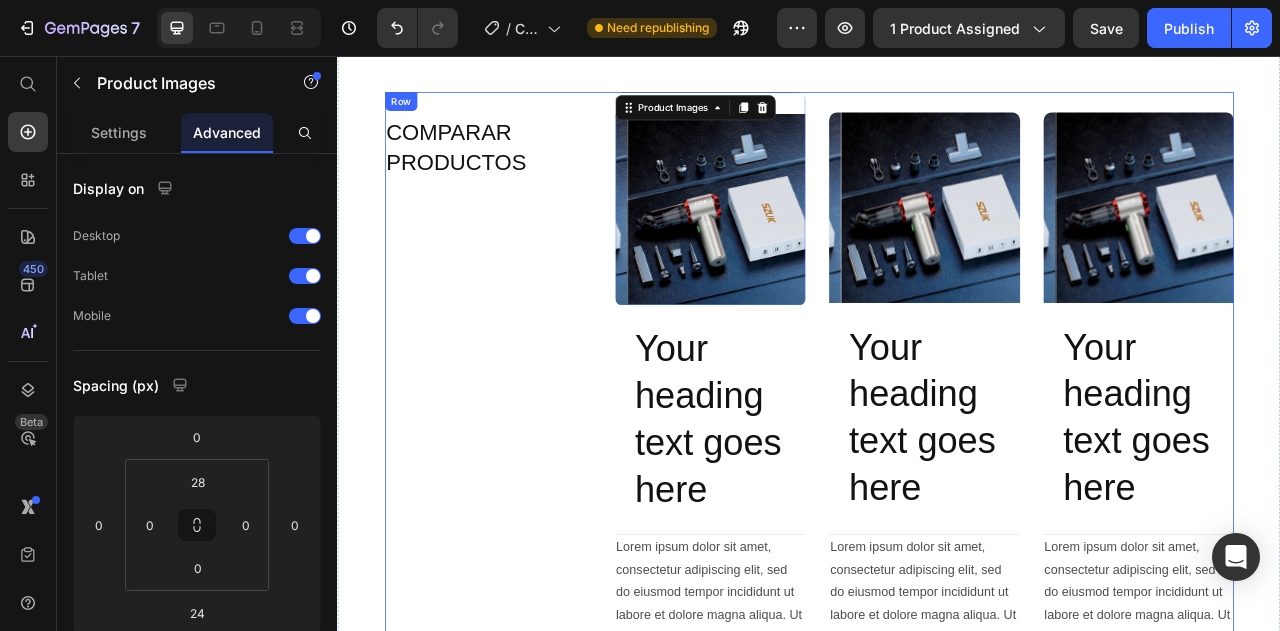 scroll, scrollTop: 2728, scrollLeft: 0, axis: vertical 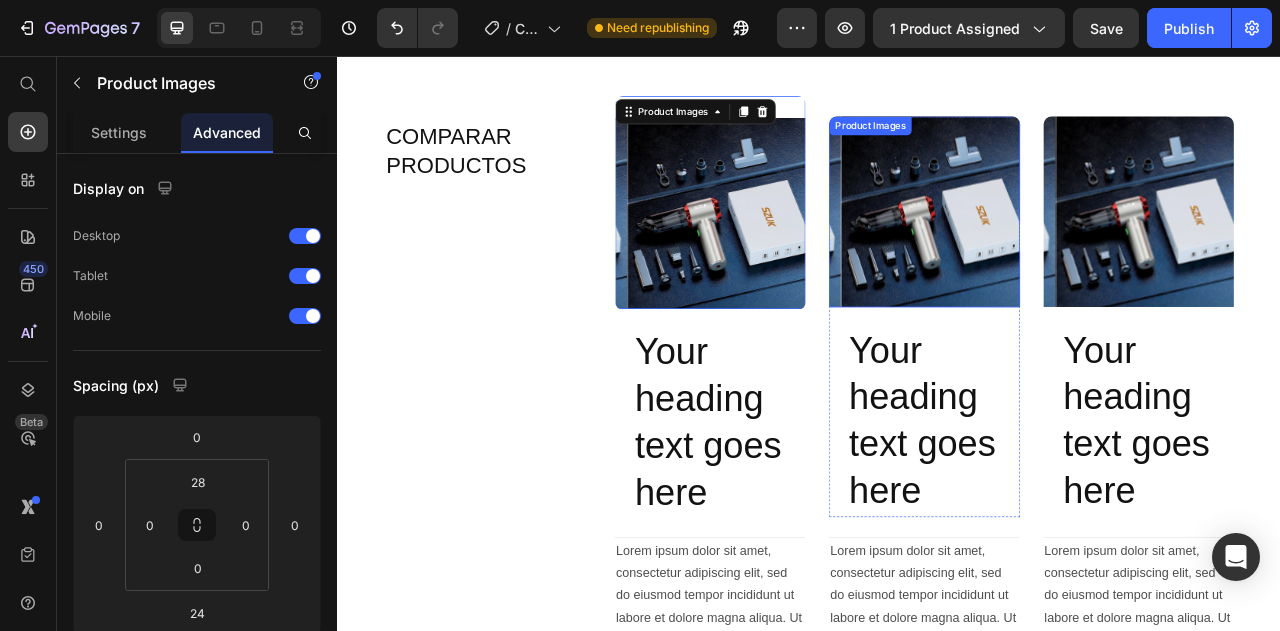 click at bounding box center (1098, 253) 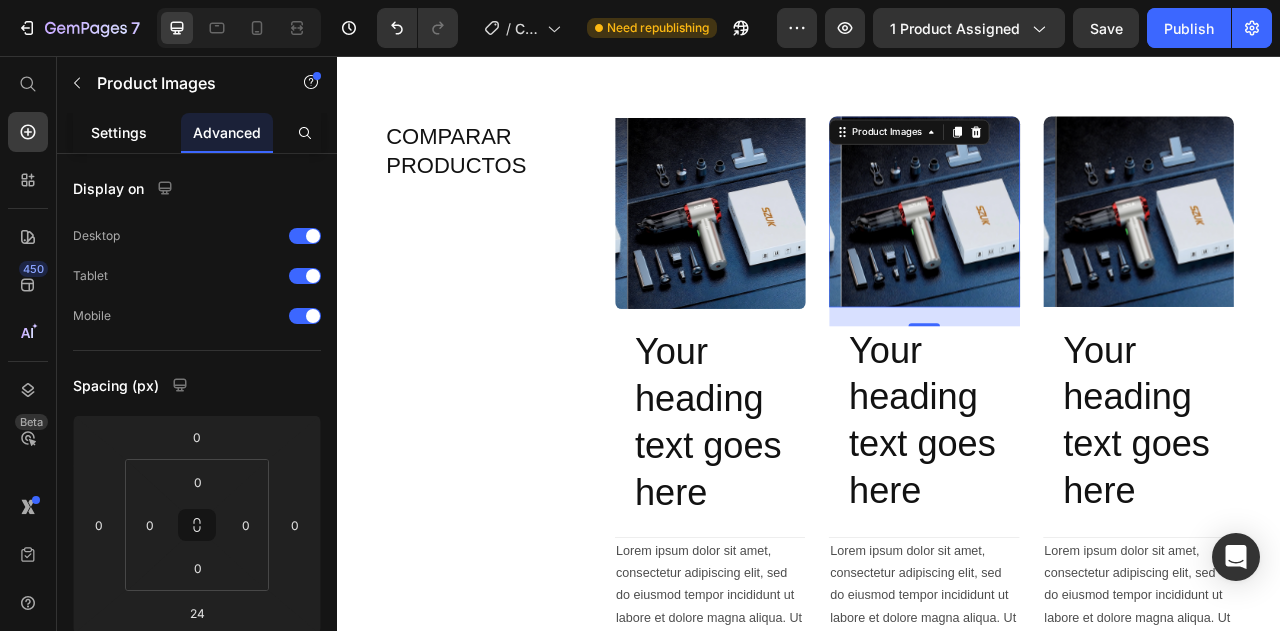 click on "Settings" at bounding box center (119, 132) 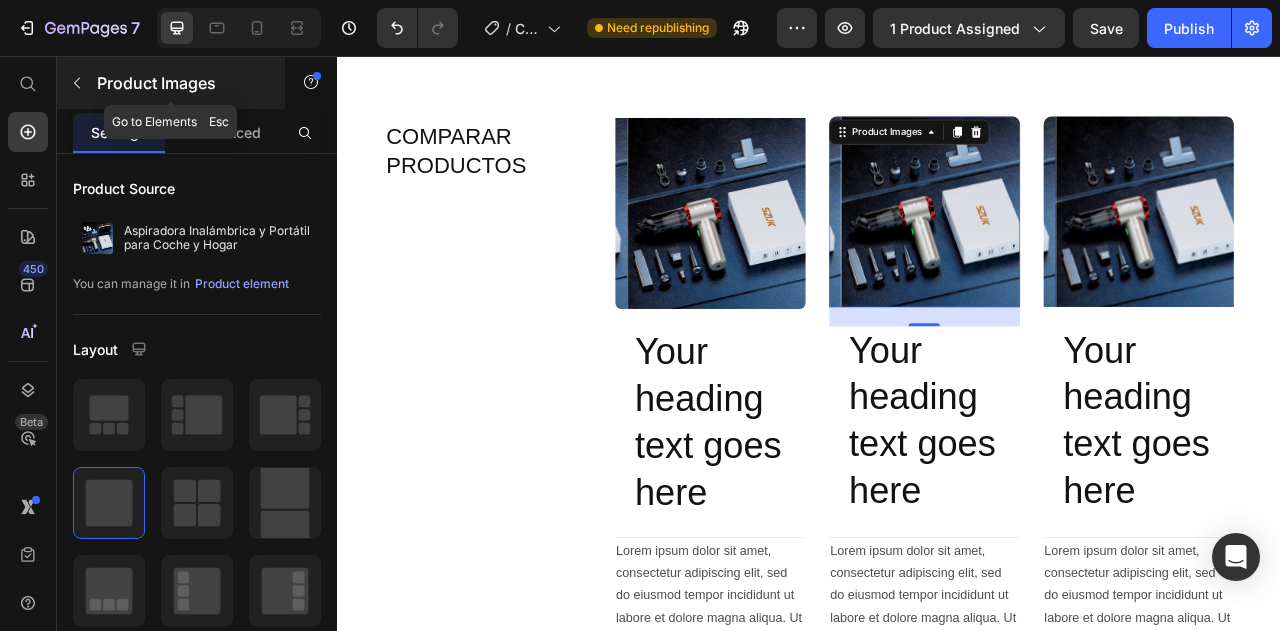 click 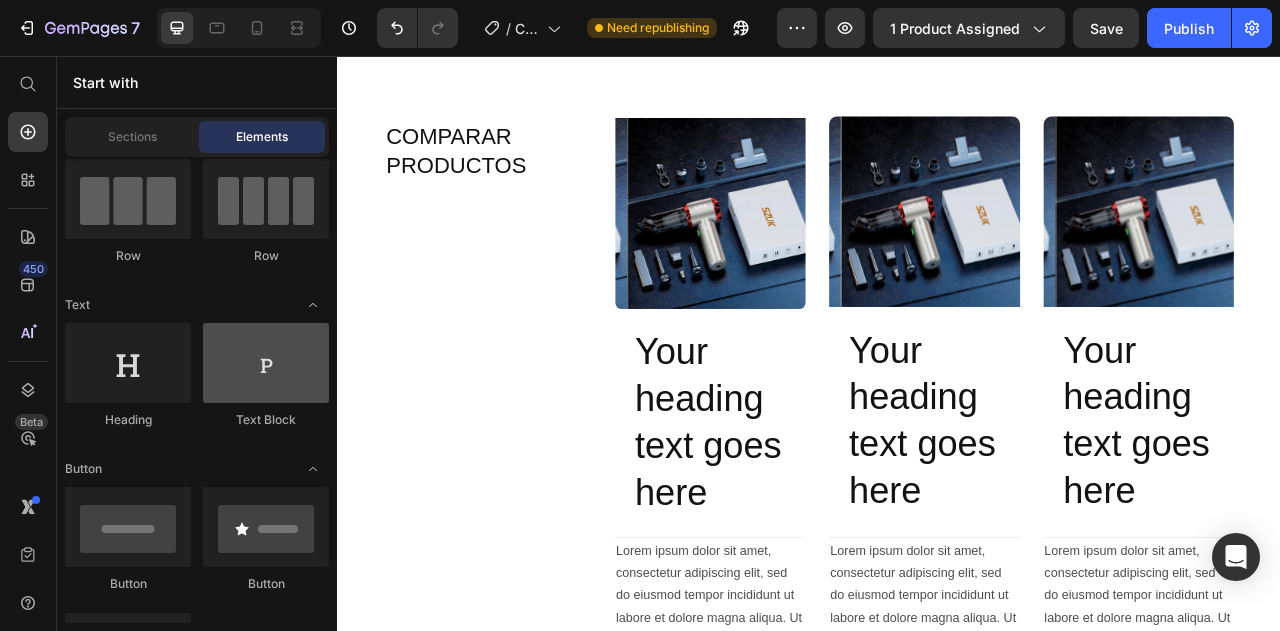 scroll, scrollTop: 0, scrollLeft: 0, axis: both 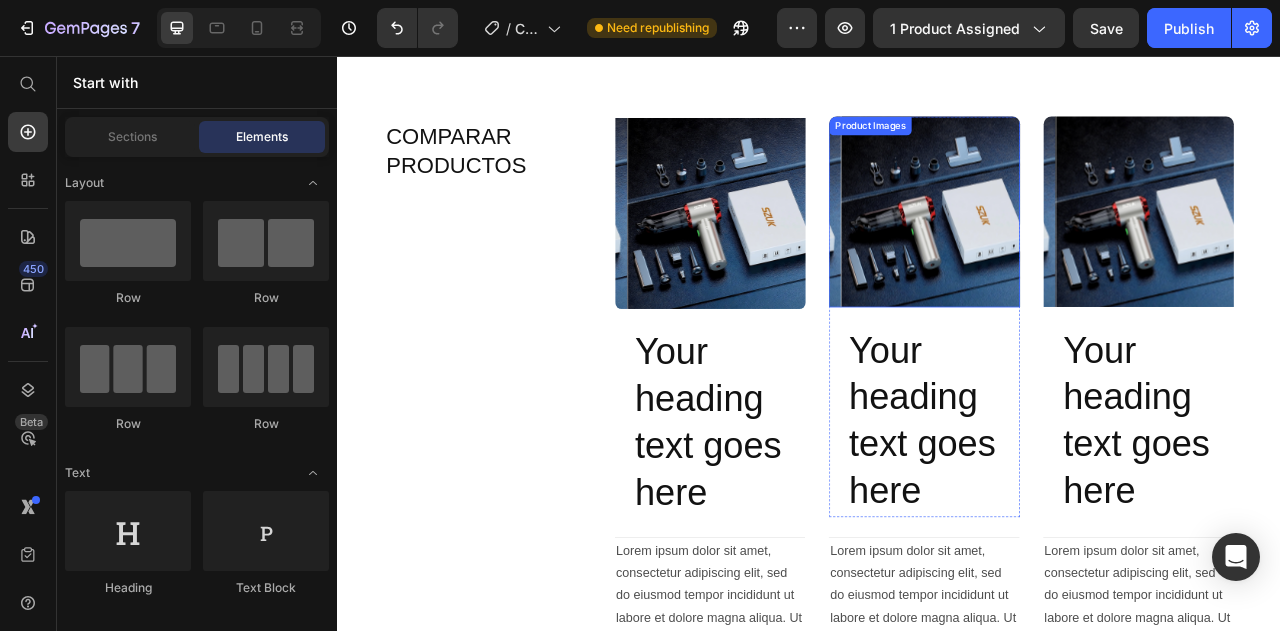 click at bounding box center (1098, 253) 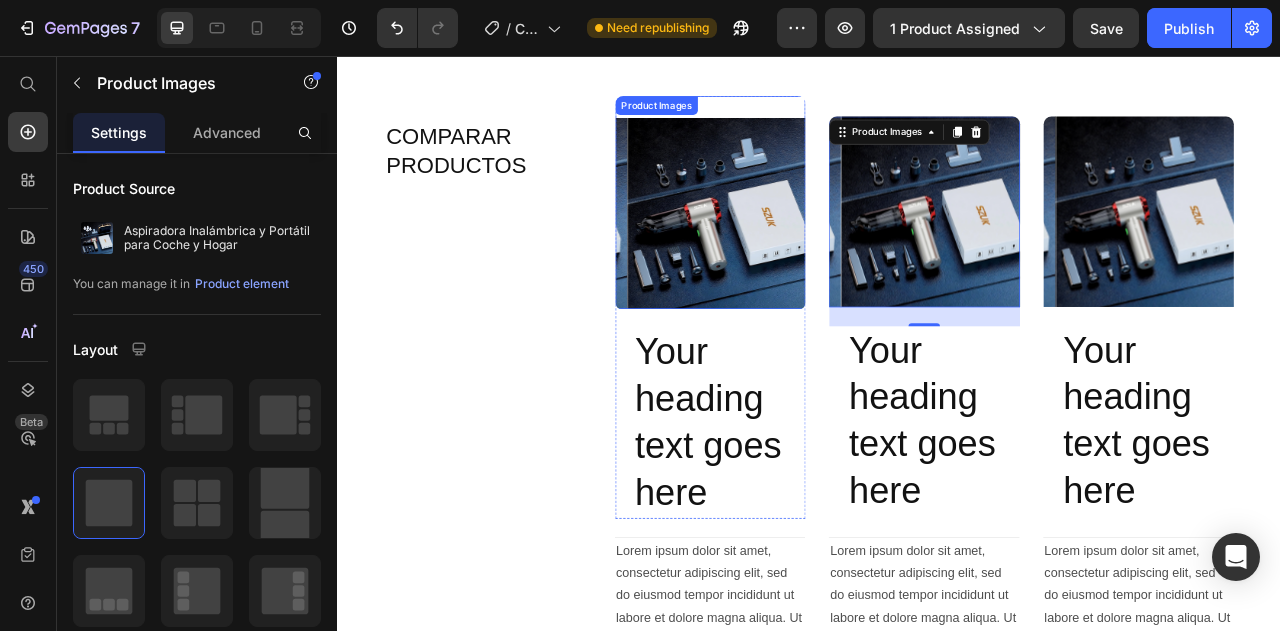 click at bounding box center (826, 255) 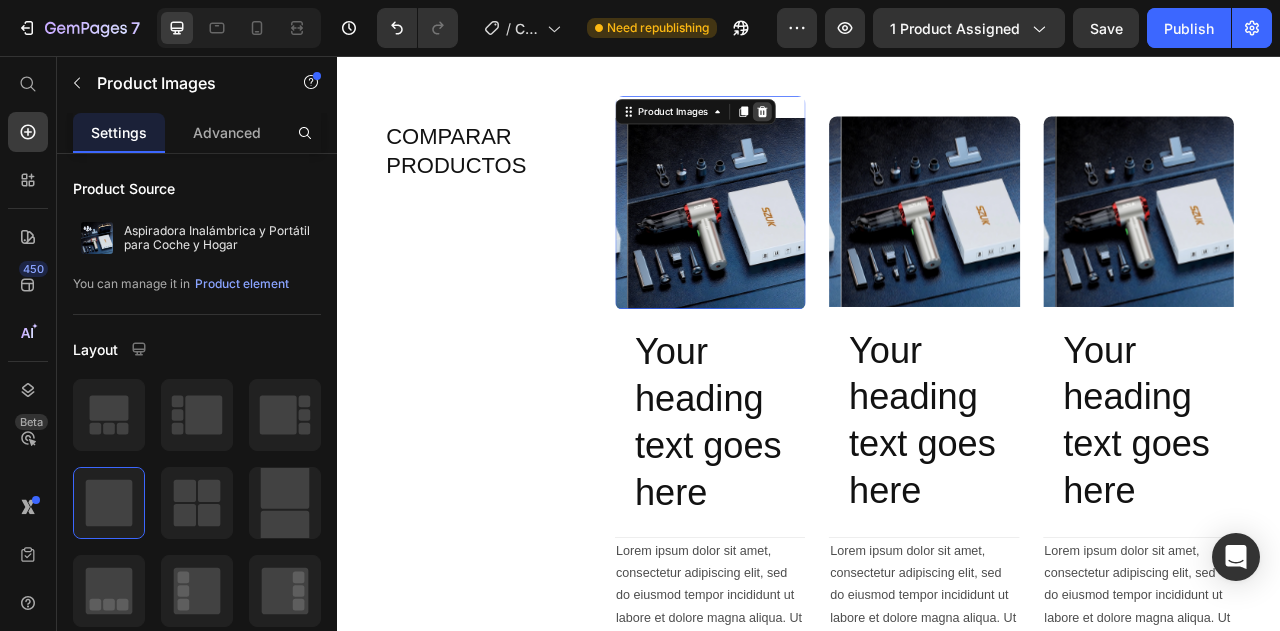 click at bounding box center (877, 126) 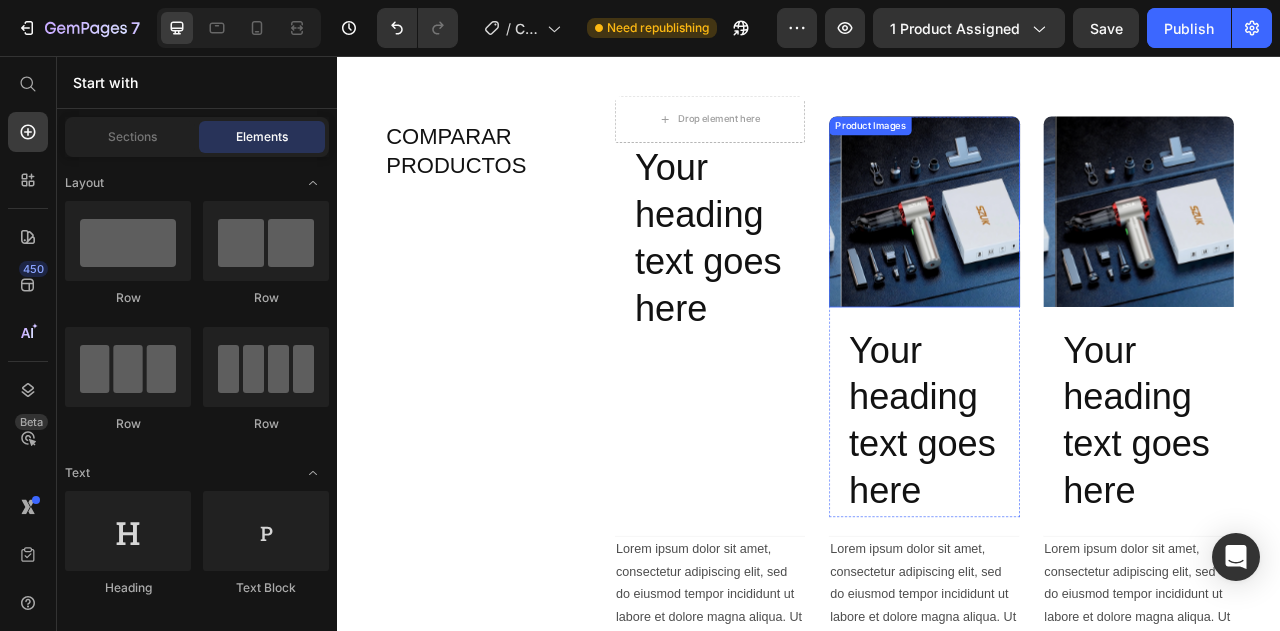 click at bounding box center (1098, 253) 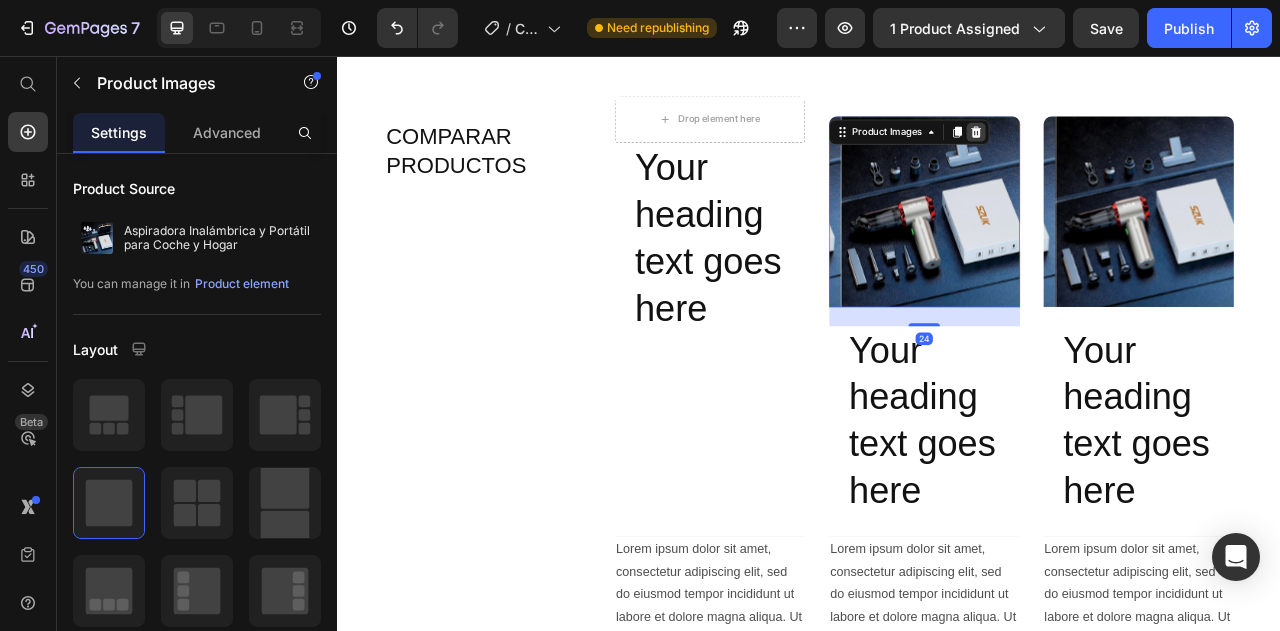 click 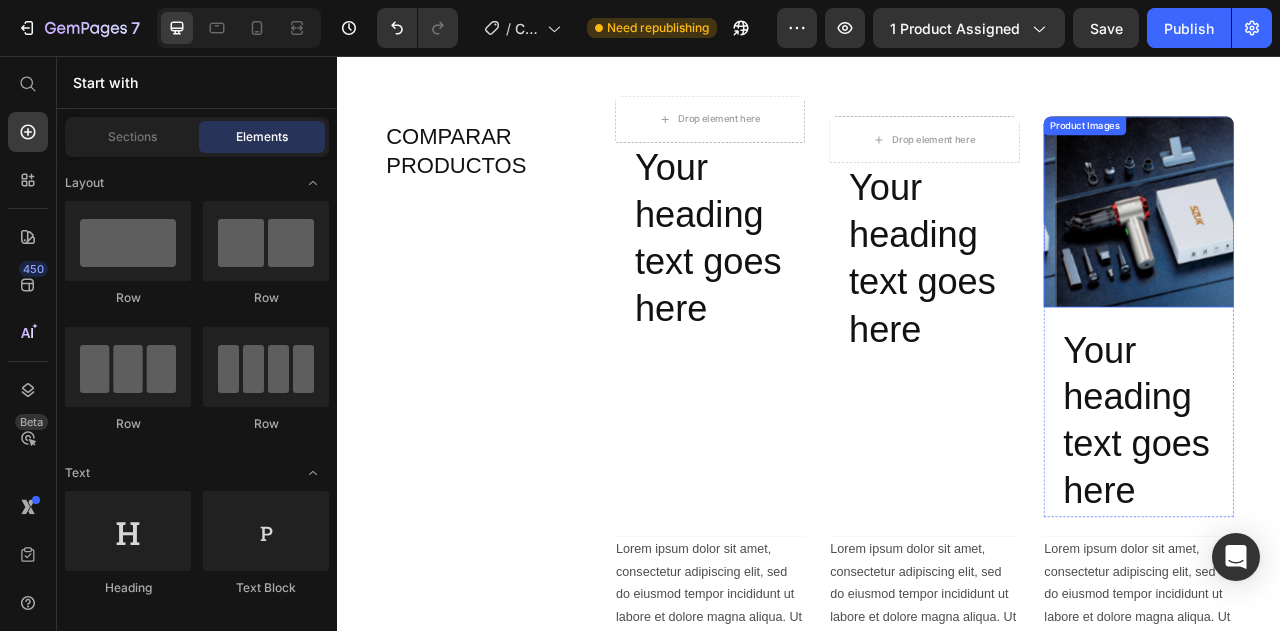 click at bounding box center [1371, 253] 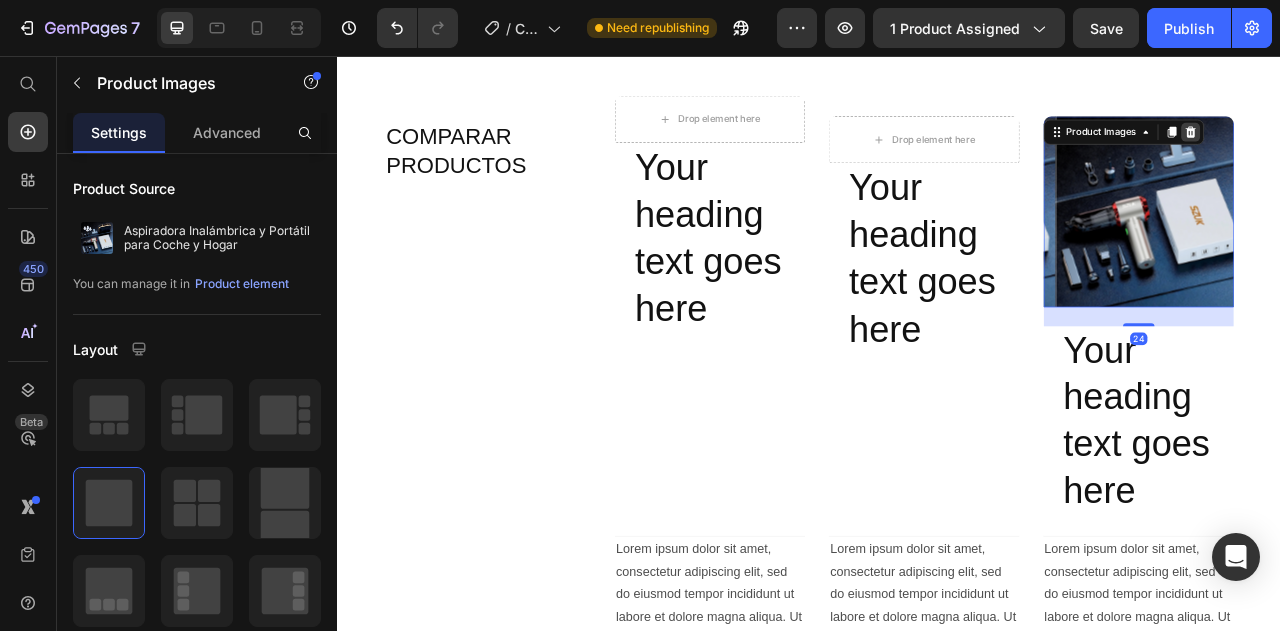 click at bounding box center (1422, 152) 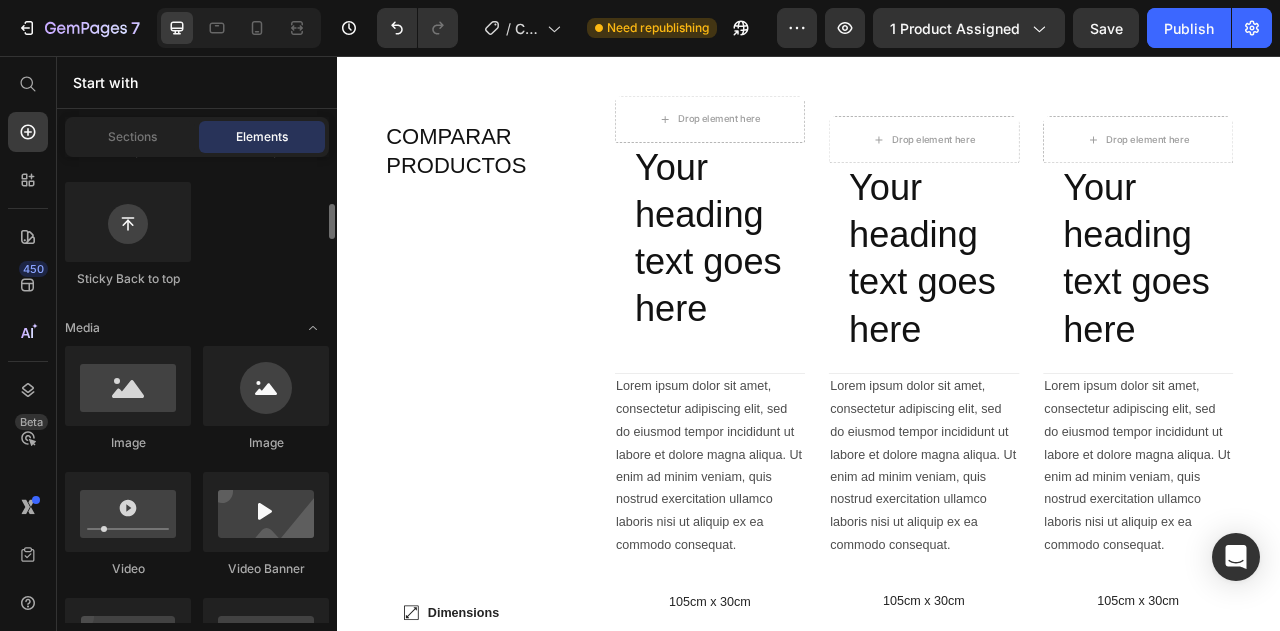 scroll, scrollTop: 604, scrollLeft: 0, axis: vertical 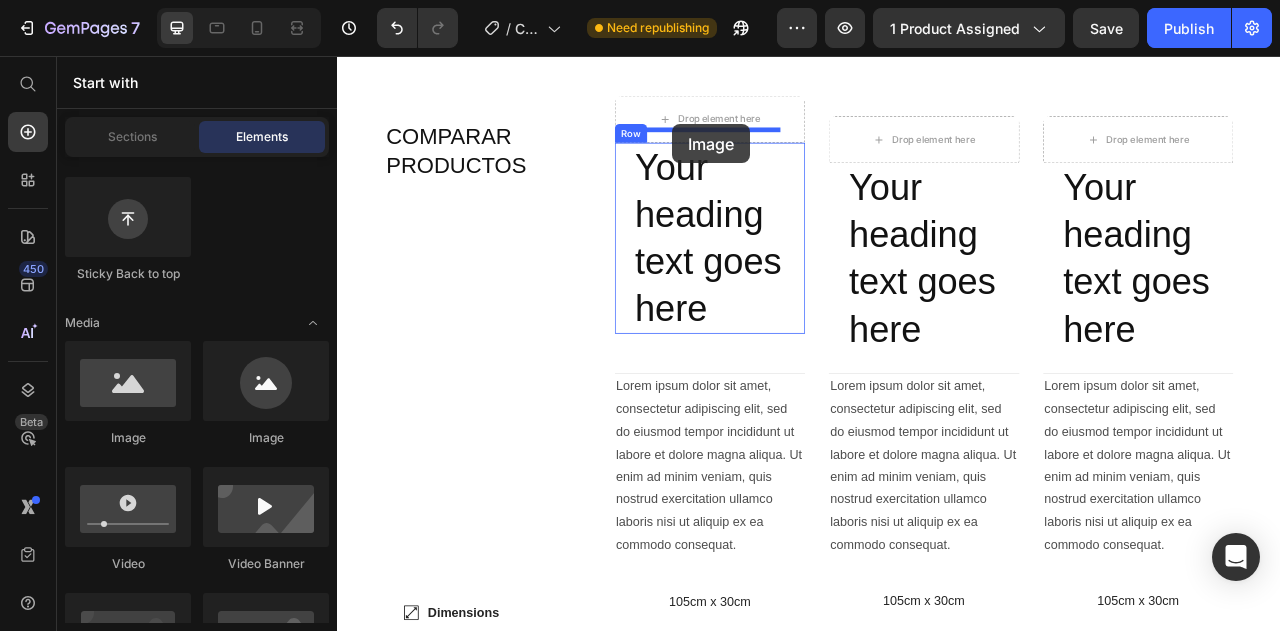 drag, startPoint x: 539, startPoint y: 436, endPoint x: 771, endPoint y: 127, distance: 386.40005 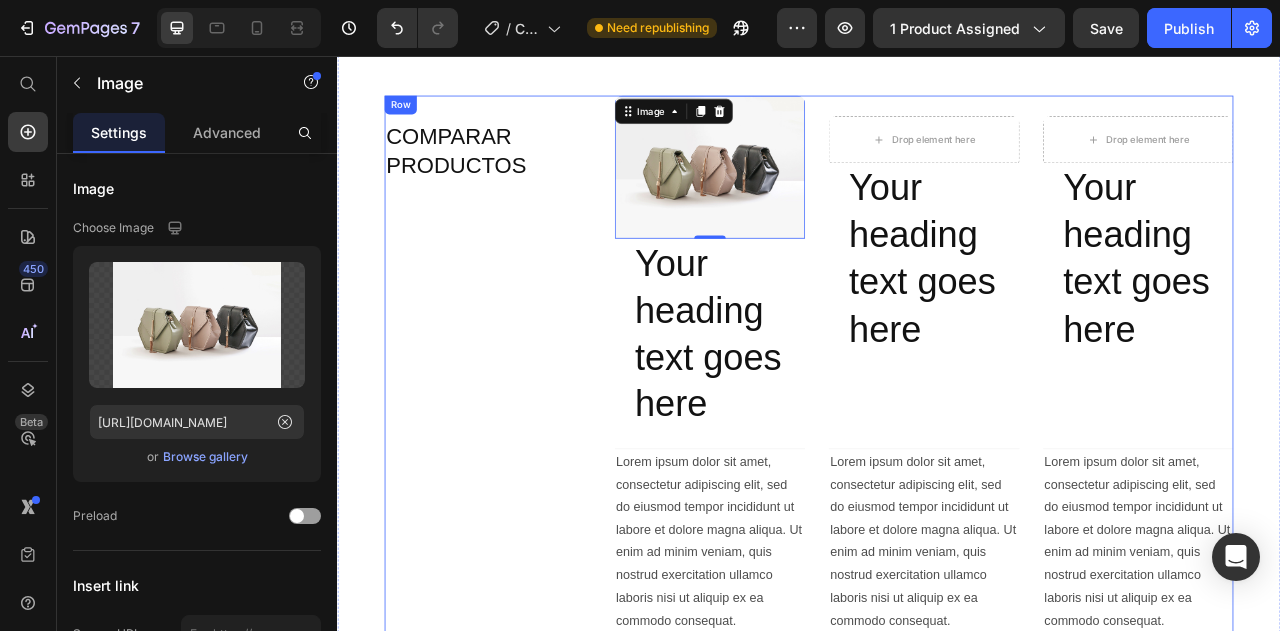scroll, scrollTop: 2710, scrollLeft: 0, axis: vertical 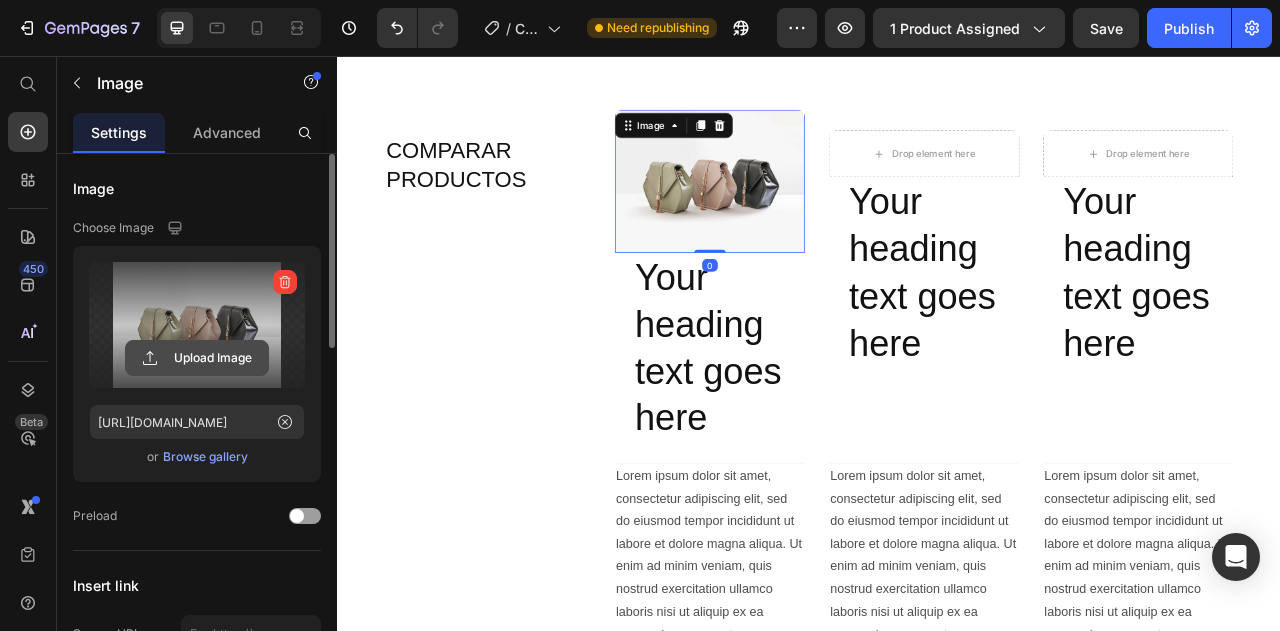 click 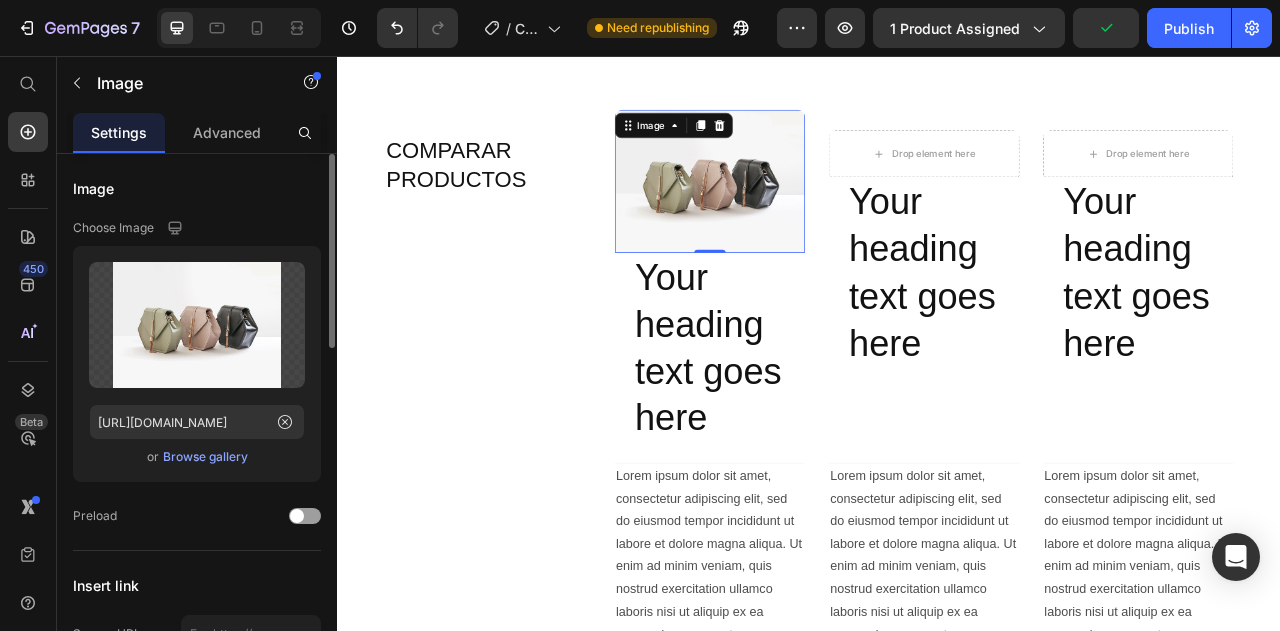 click on "Browse gallery" at bounding box center (205, 457) 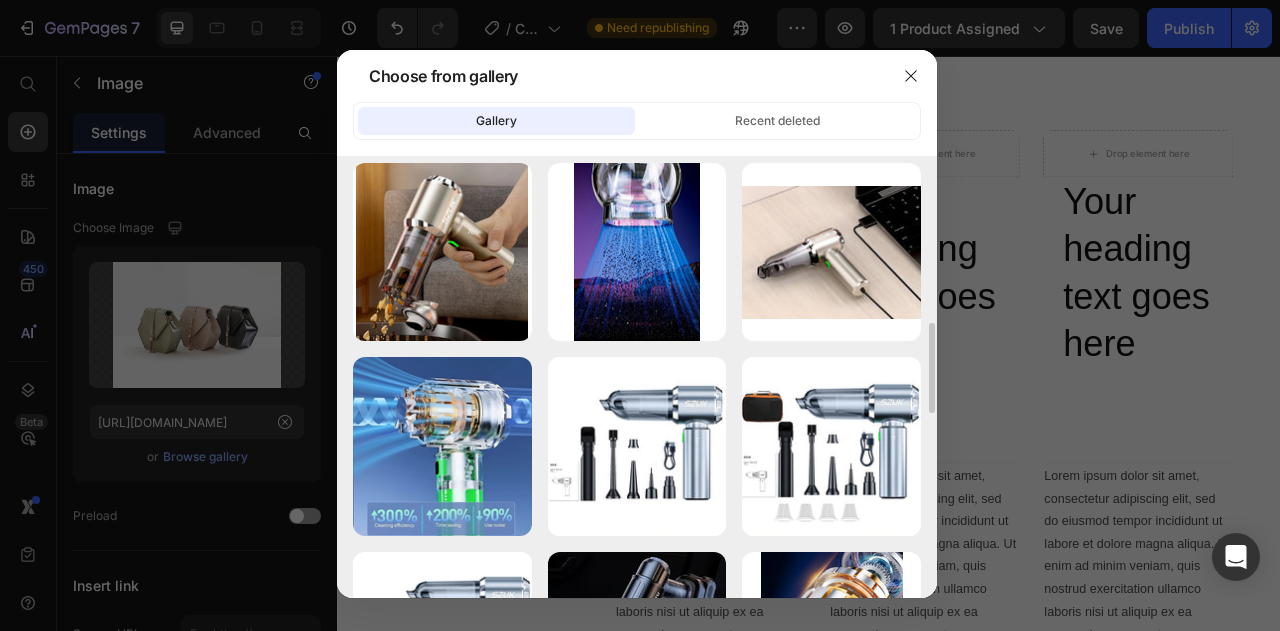 scroll, scrollTop: 802, scrollLeft: 0, axis: vertical 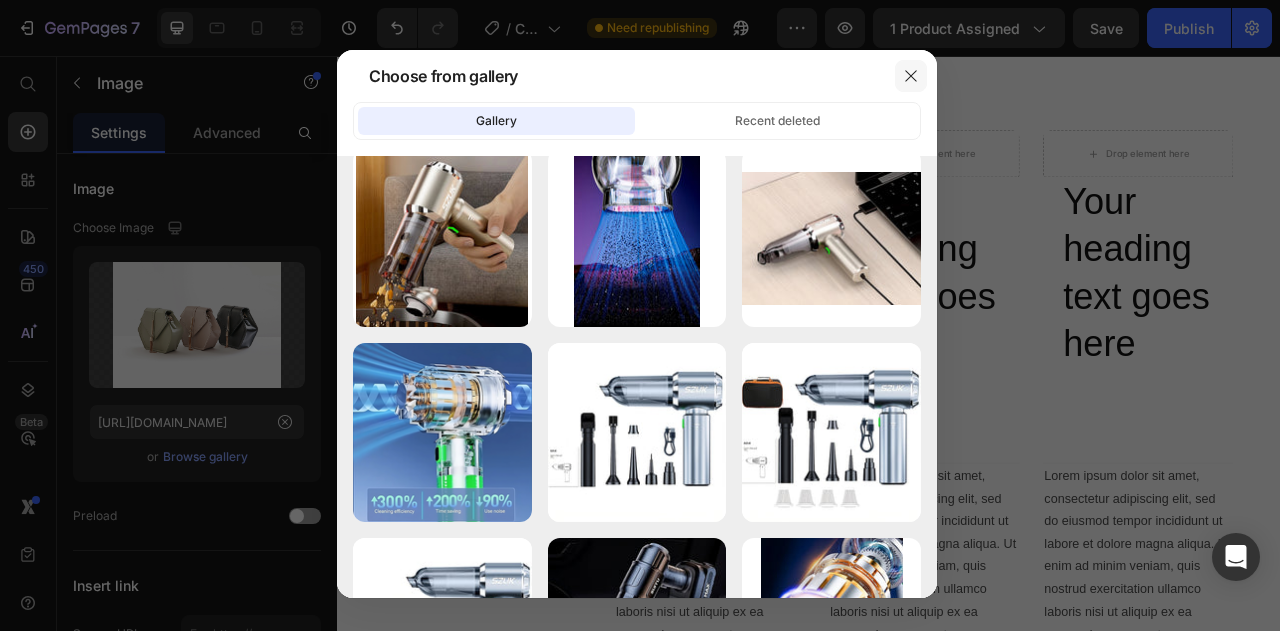 click at bounding box center (911, 76) 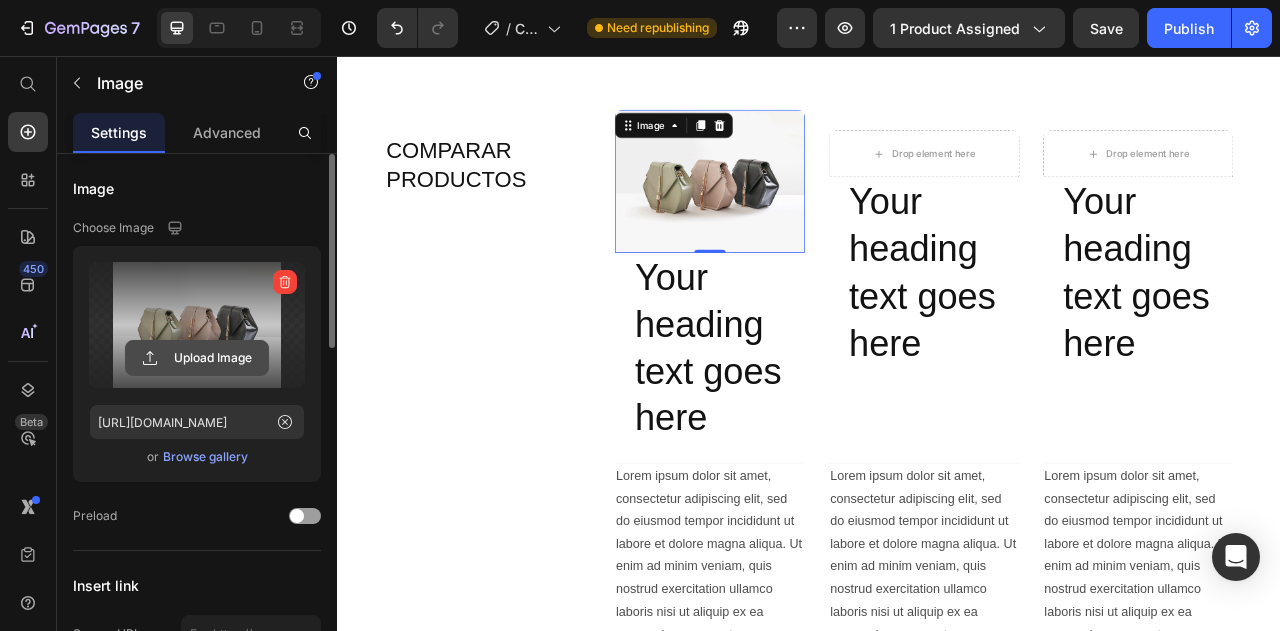click 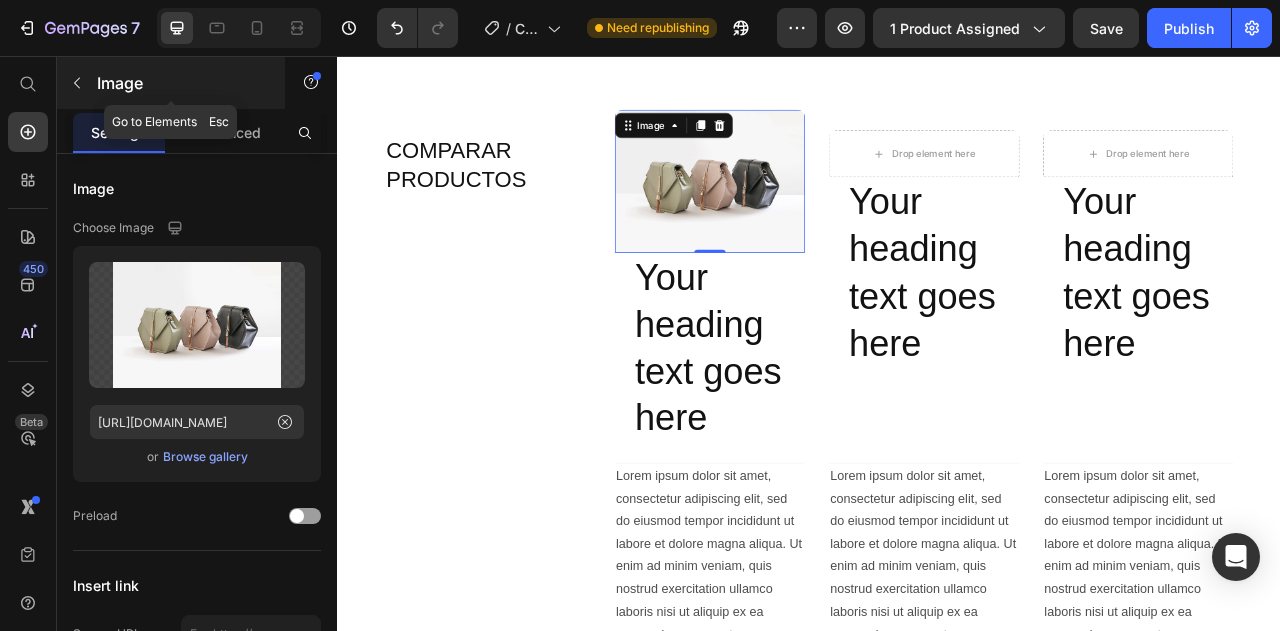 click at bounding box center (77, 83) 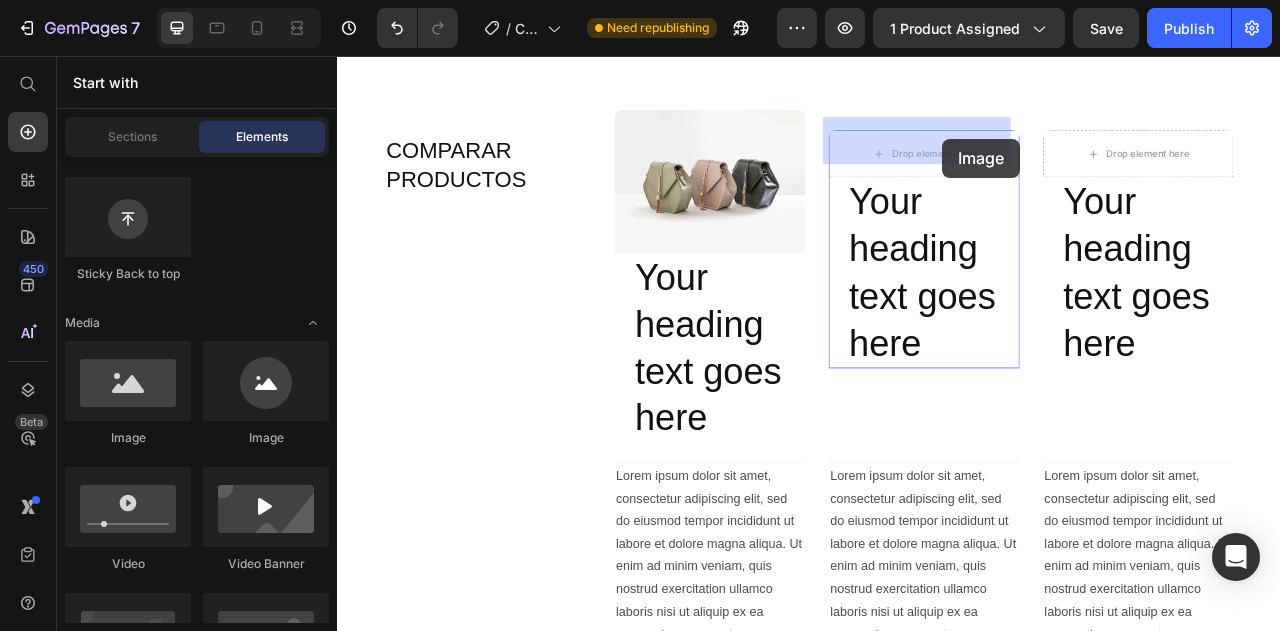 drag, startPoint x: 775, startPoint y: 317, endPoint x: 1101, endPoint y: 163, distance: 360.54404 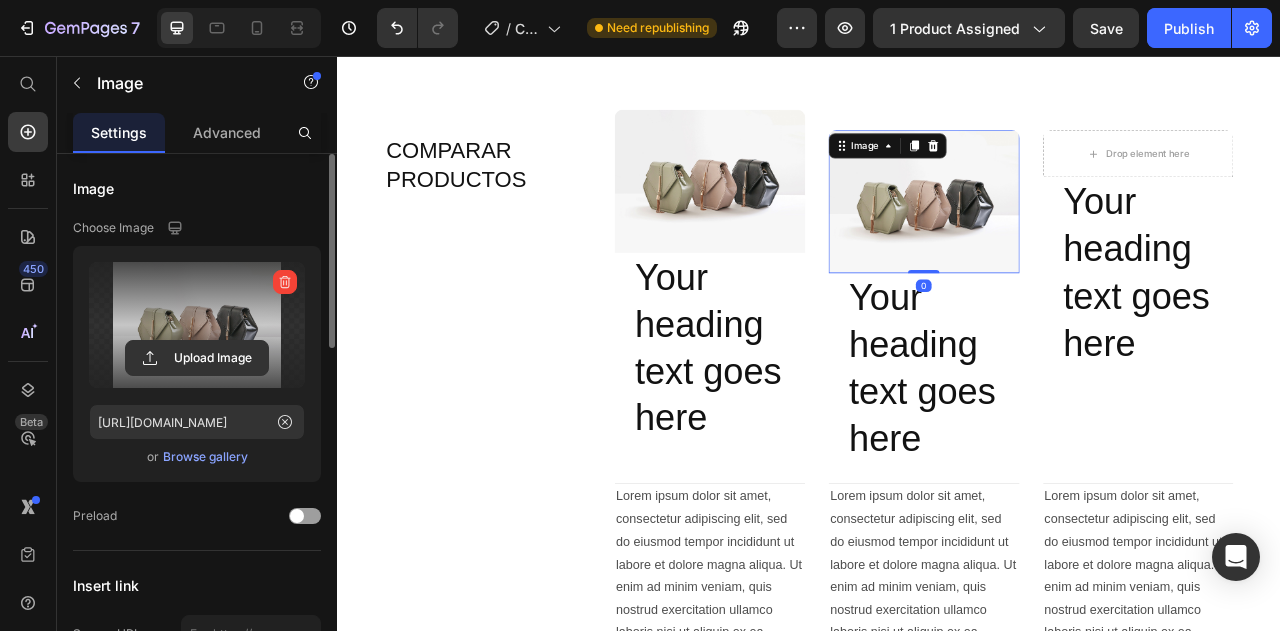 click at bounding box center [197, 325] 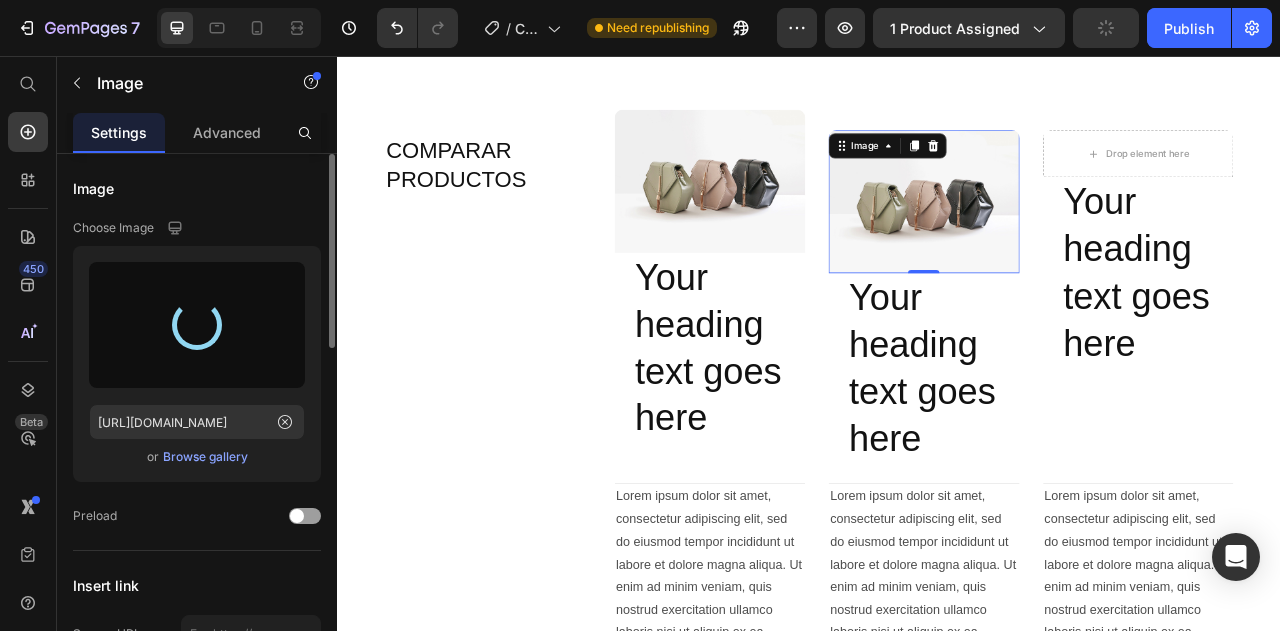 type on "https://cdn.shopify.com/s/files/1/0956/9825/6197/files/gempages_571647604820017991-3bb8ef3b-4cc0-4ea1-81c7-8e00a7b077b6.webp" 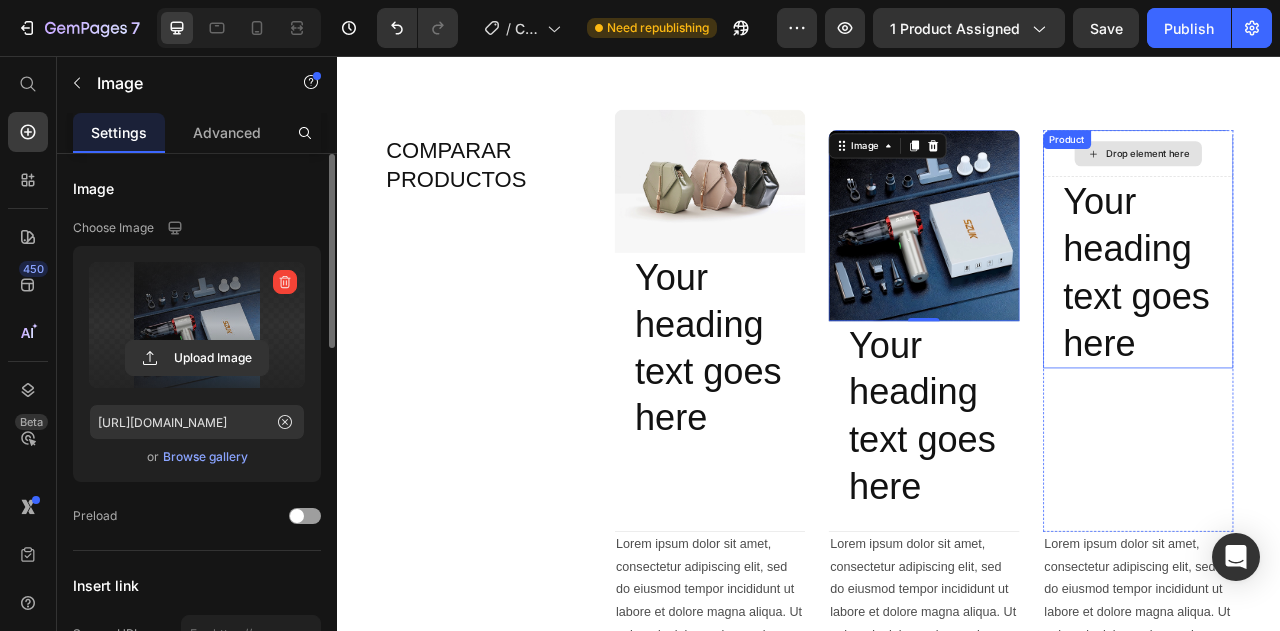 click on "Drop element here" at bounding box center [1356, 180] 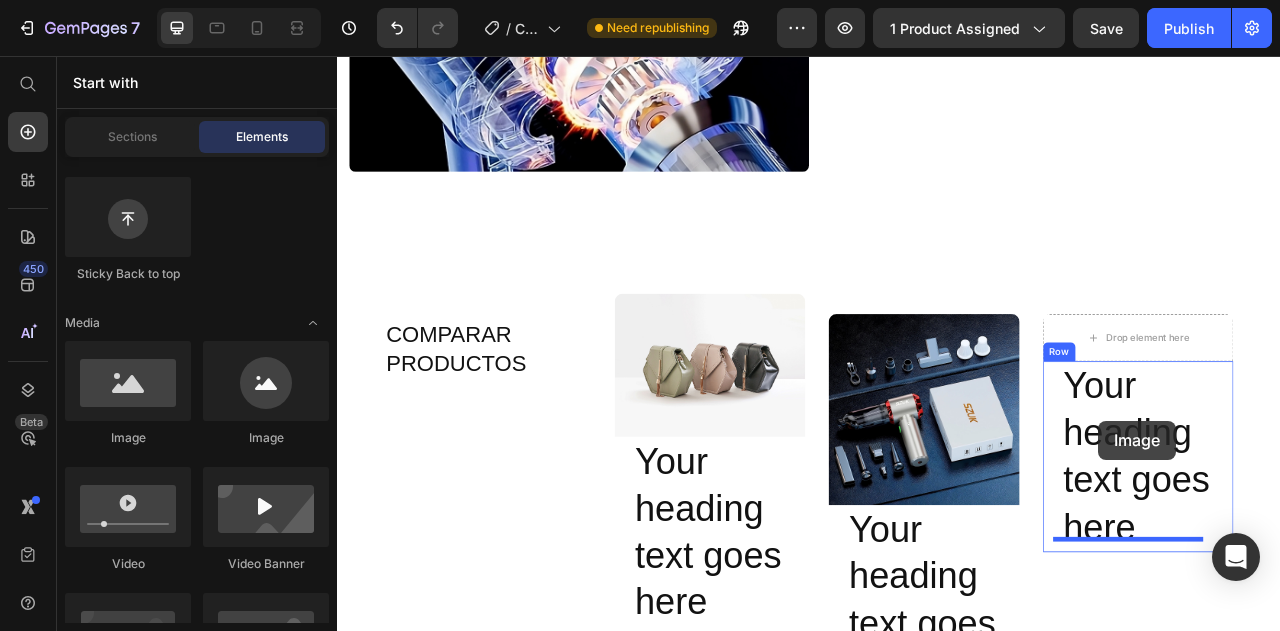scroll, scrollTop: 2513, scrollLeft: 0, axis: vertical 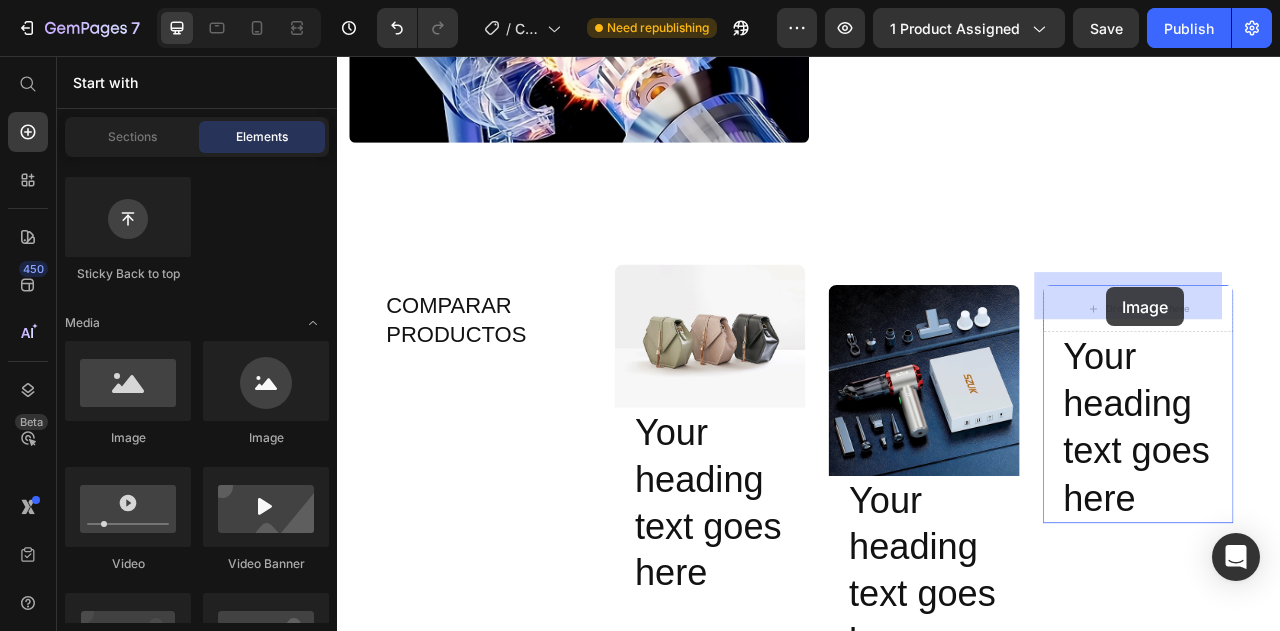 drag, startPoint x: 751, startPoint y: 369, endPoint x: 1315, endPoint y: 355, distance: 564.1737 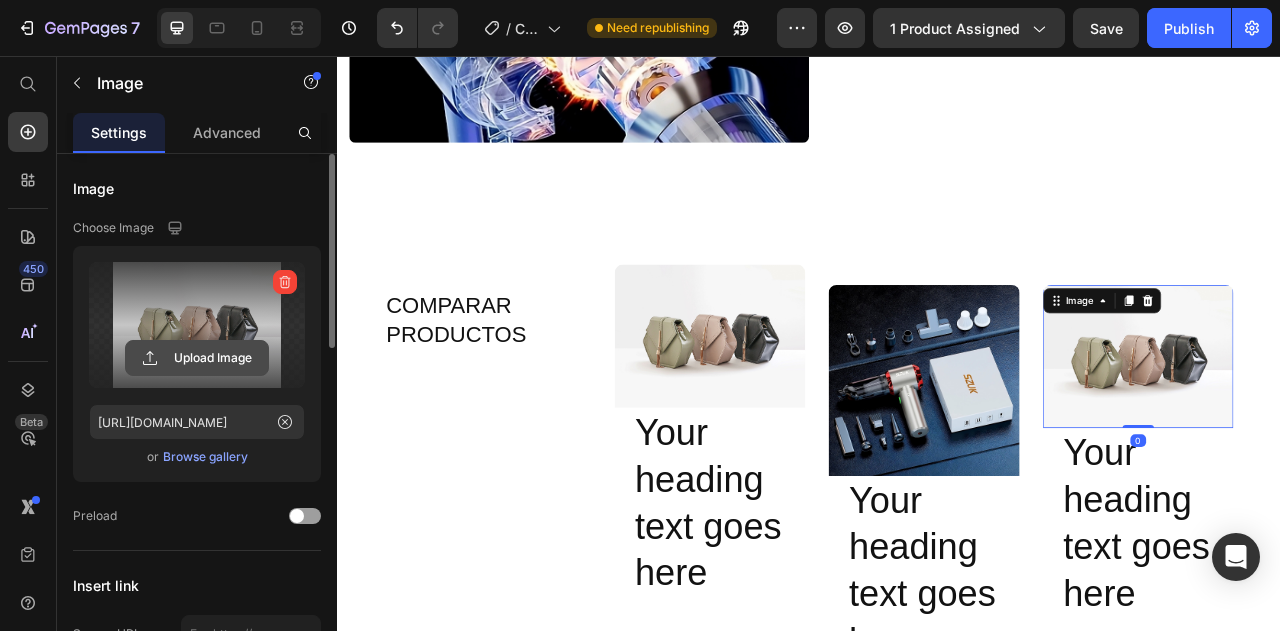 click 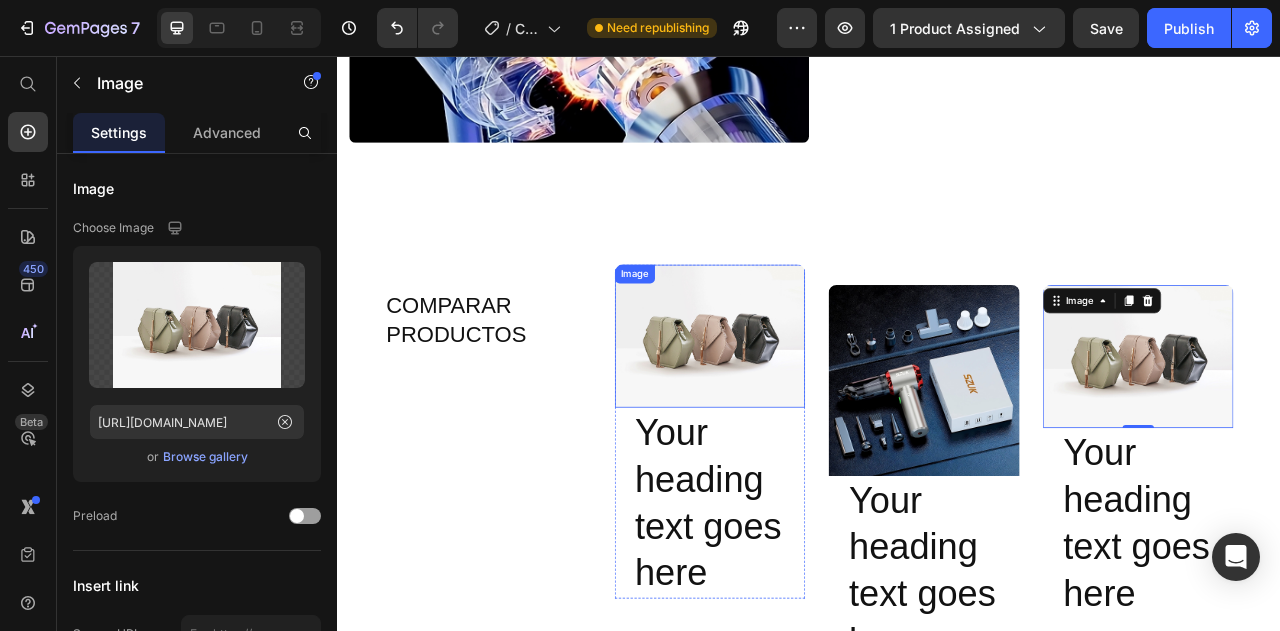 click at bounding box center [811, 412] 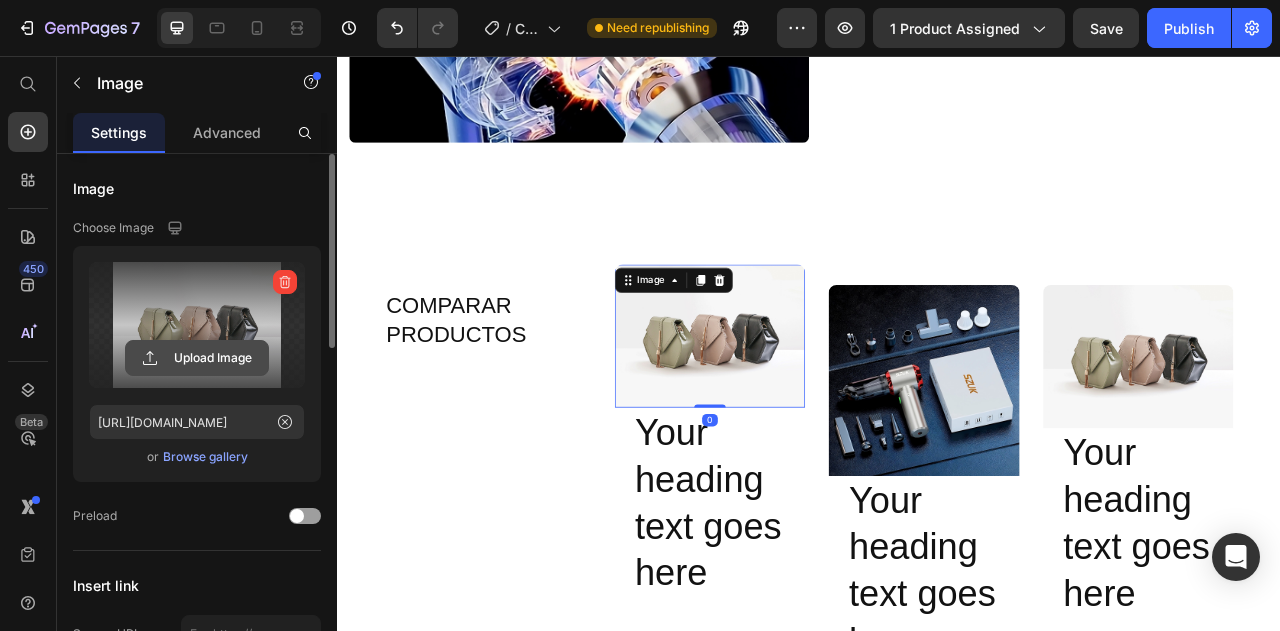 click 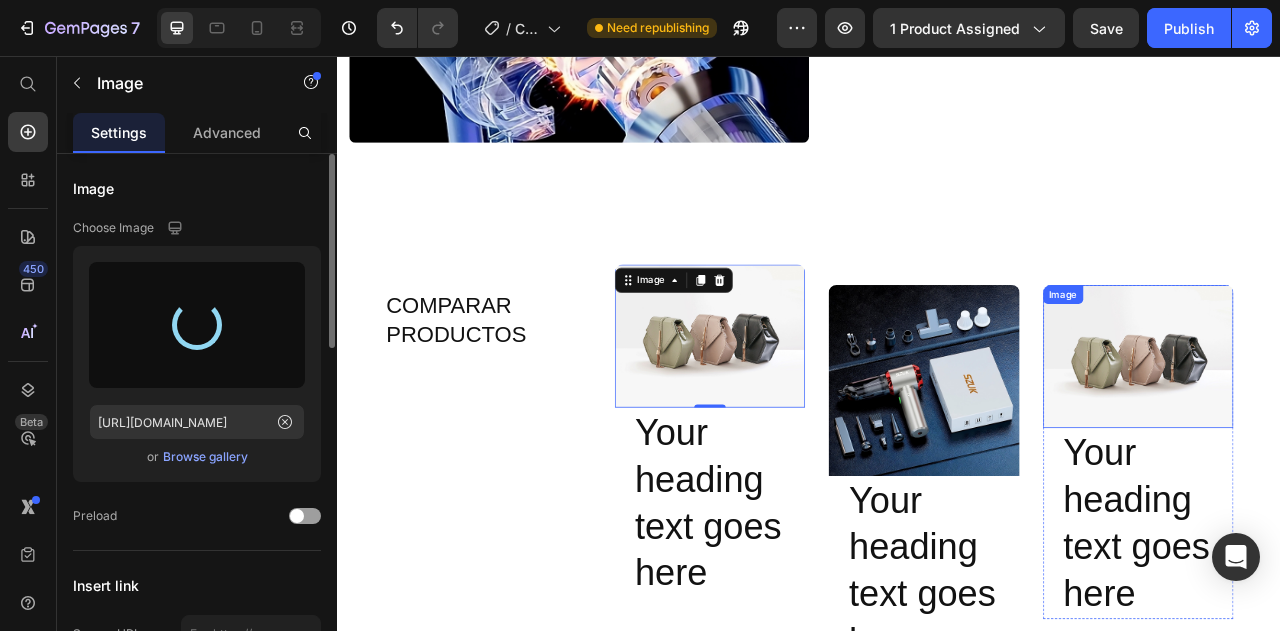 type on "https://cdn.shopify.com/s/files/1/0956/9825/6197/files/gempages_571647604820017991-5f993fd3-1f59-4f22-9883-1834cf046332.webp" 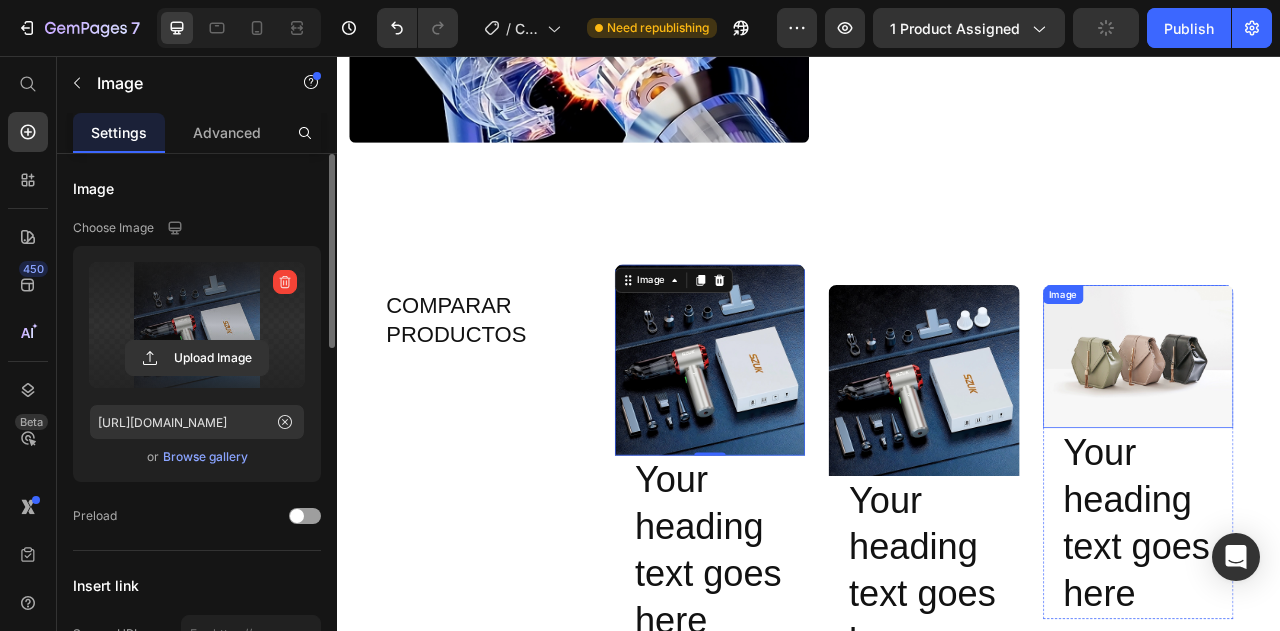 click at bounding box center [1356, 438] 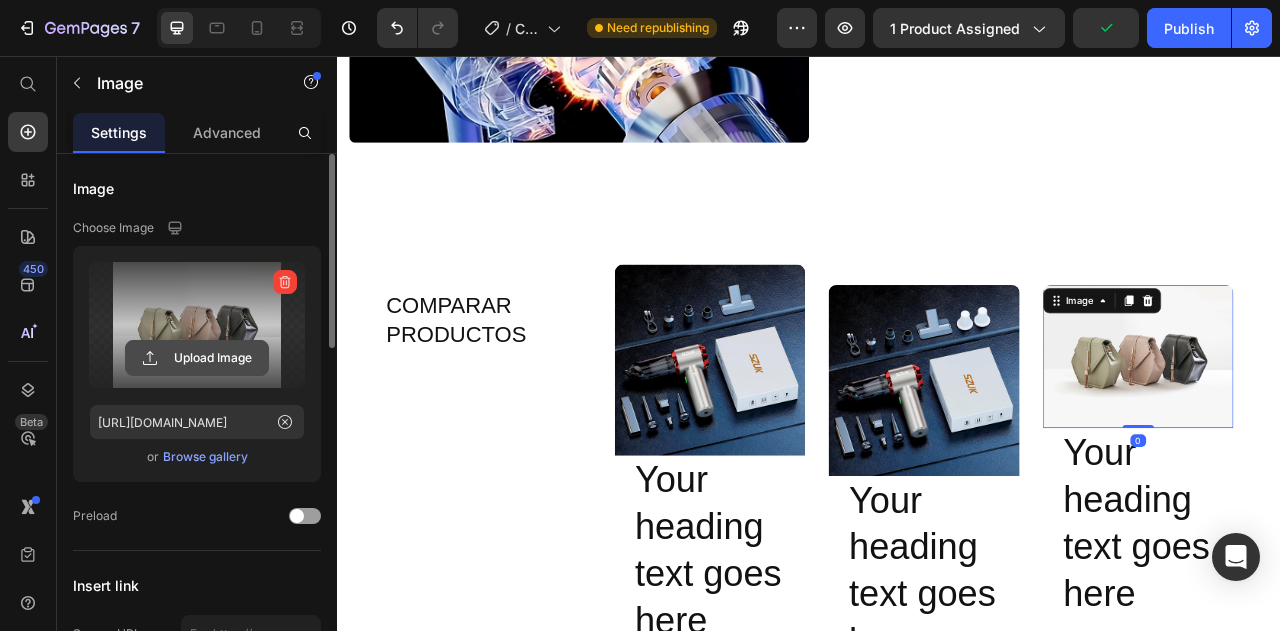 click 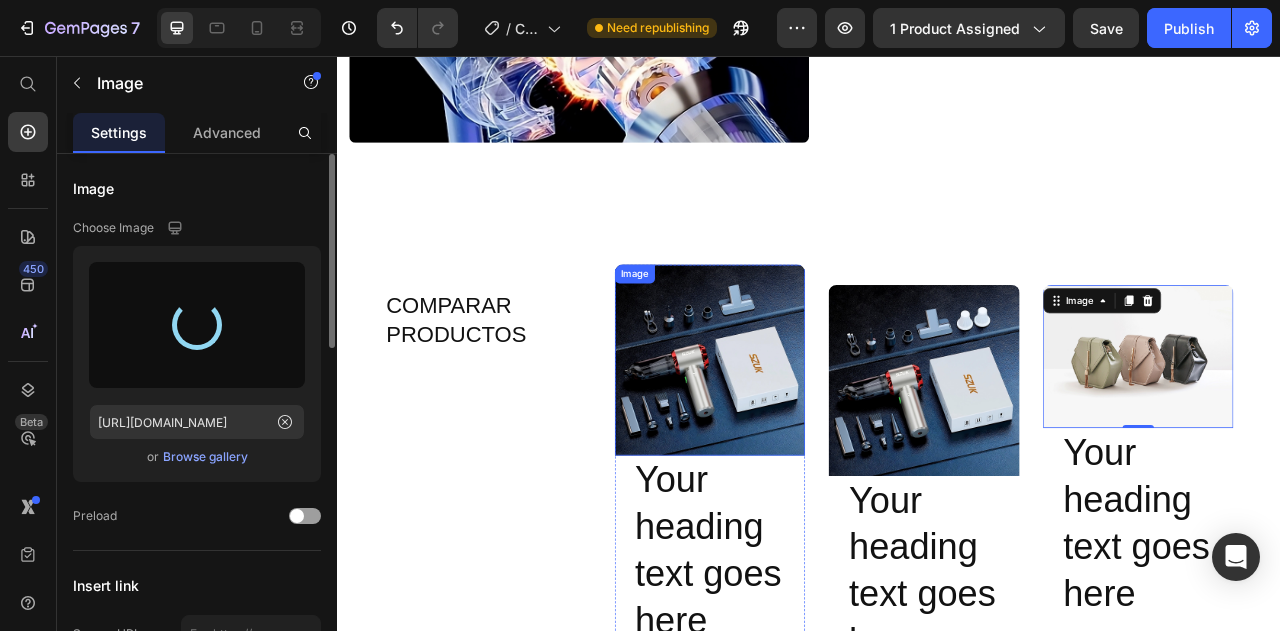 click at bounding box center (811, 442) 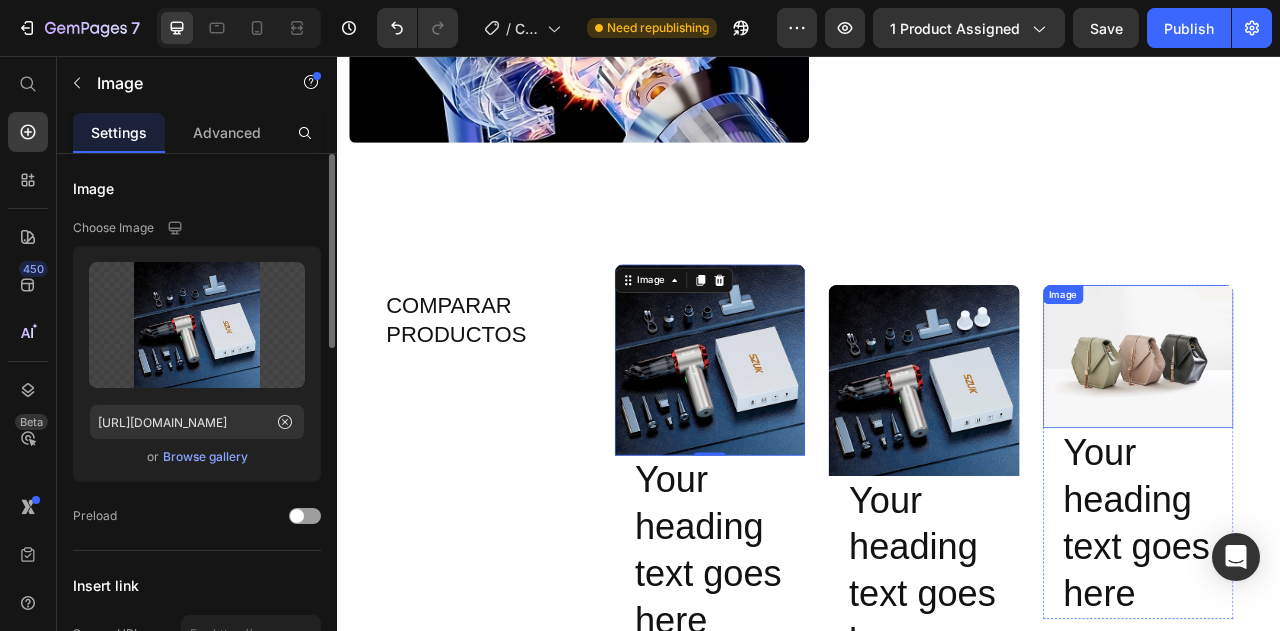click at bounding box center [1356, 438] 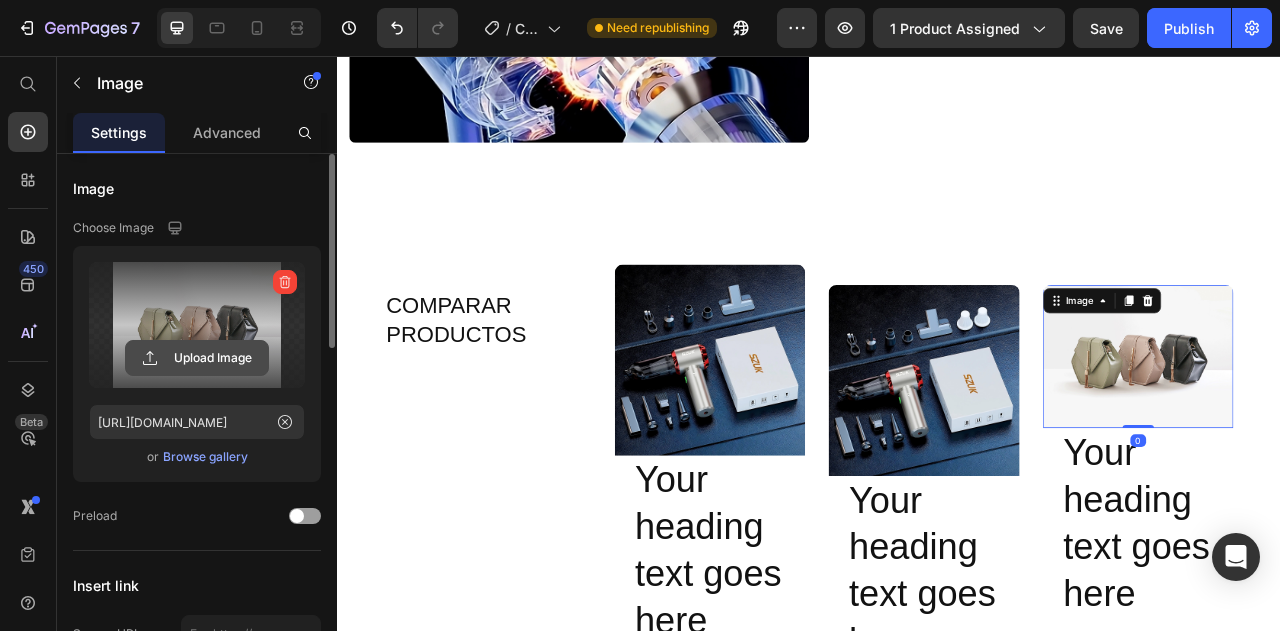 click 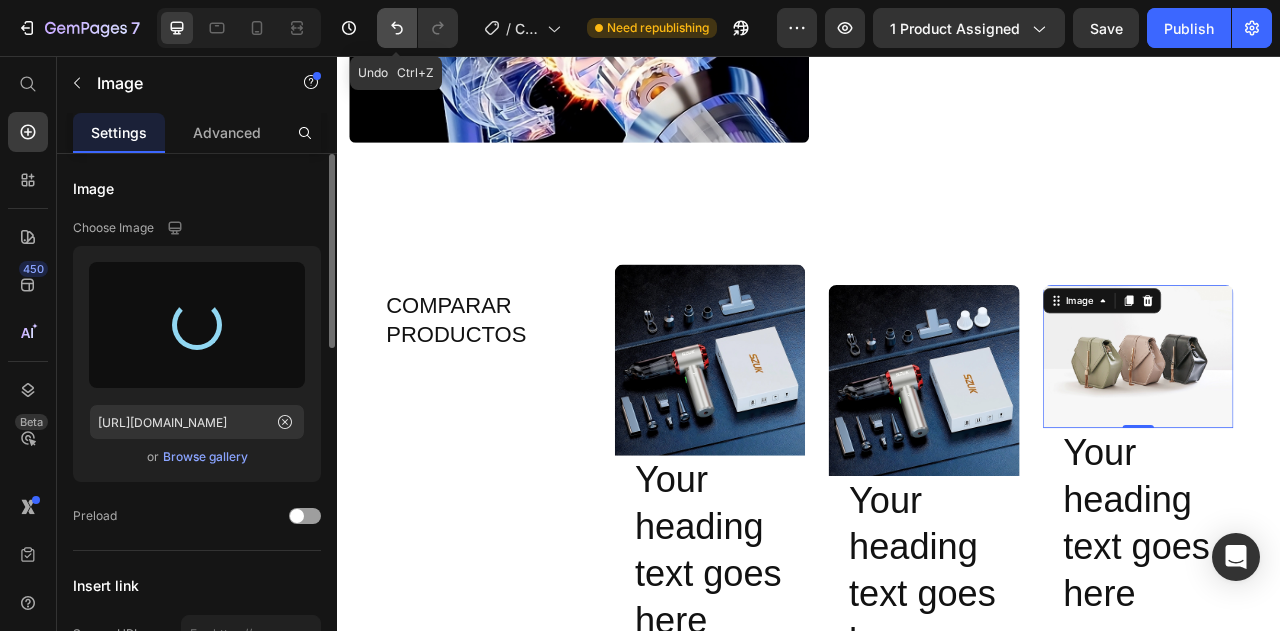 type on "https://cdn.shopify.com/s/files/1/0956/9825/6197/files/gempages_571647604820017991-eb61f4ef-925b-4924-83c8-f6bba66be0d9.webp" 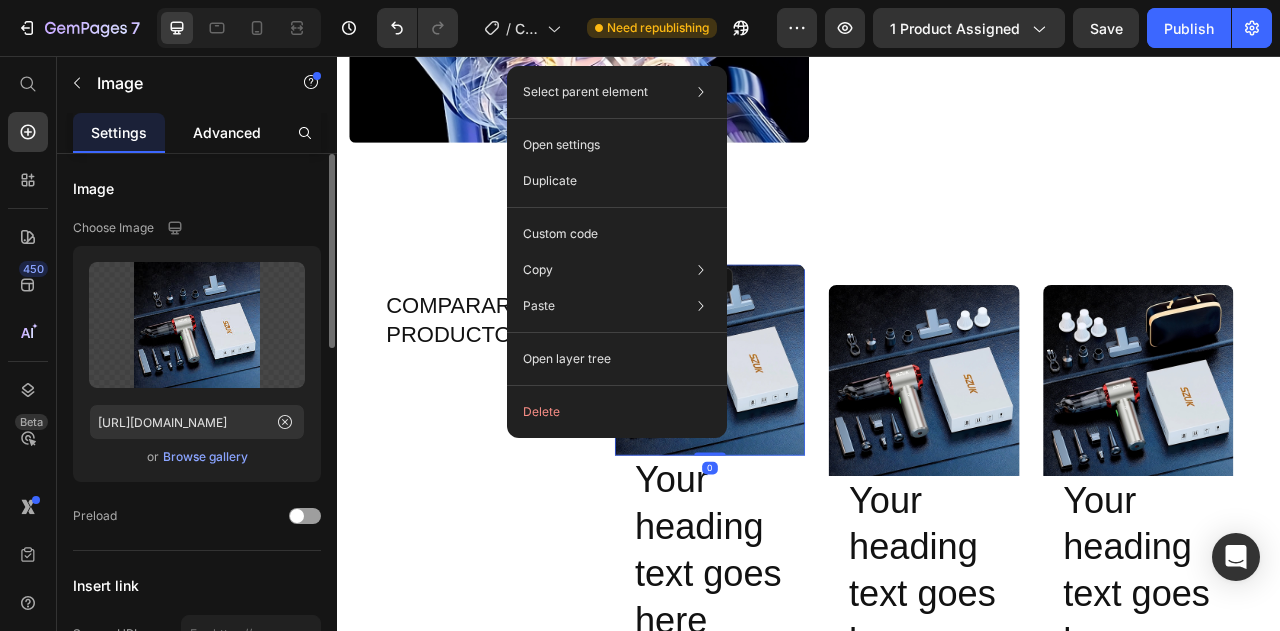 click on "Advanced" at bounding box center [227, 132] 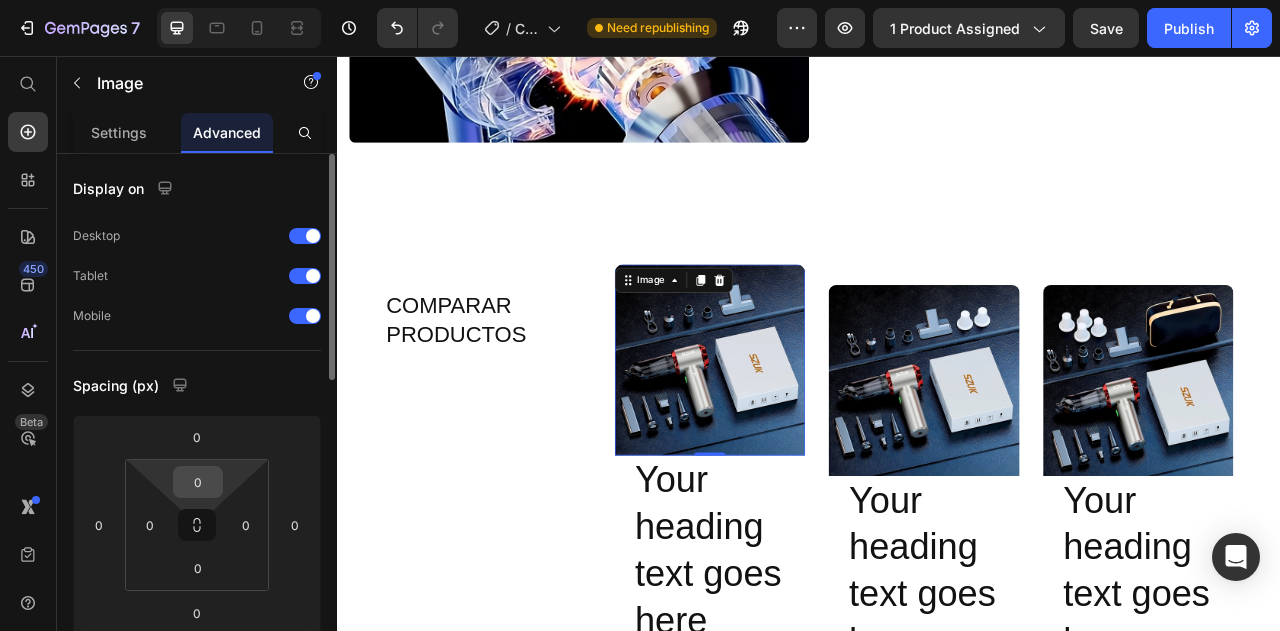 click on "0" at bounding box center [198, 482] 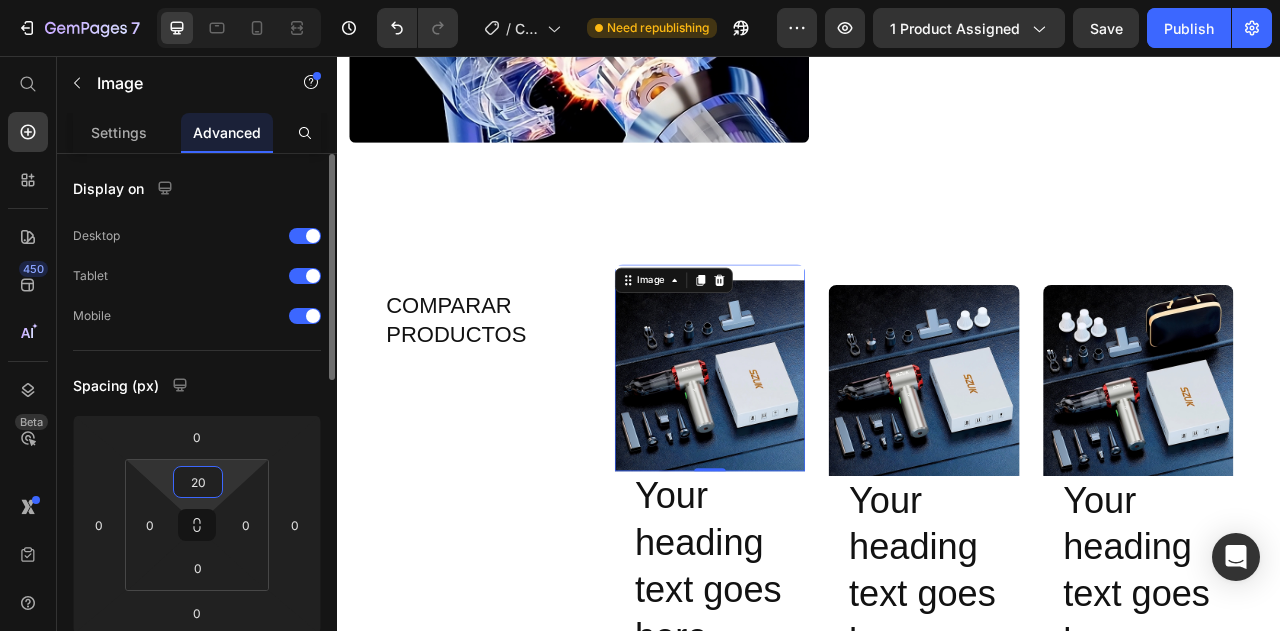 type on "2" 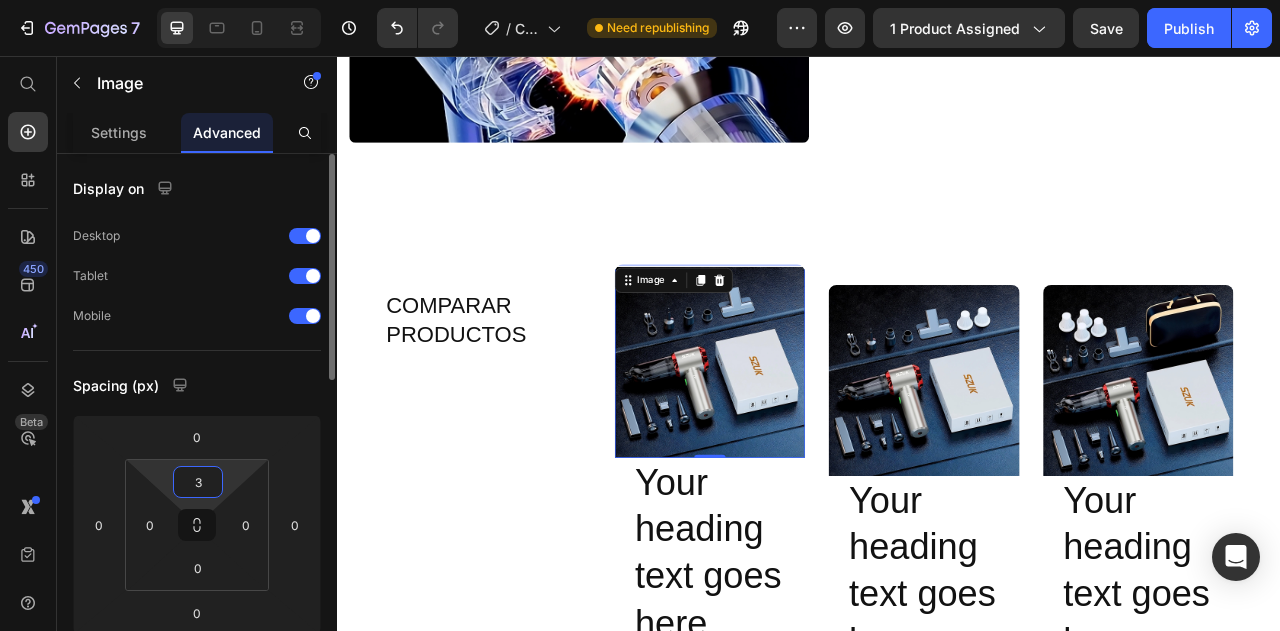 type on "30" 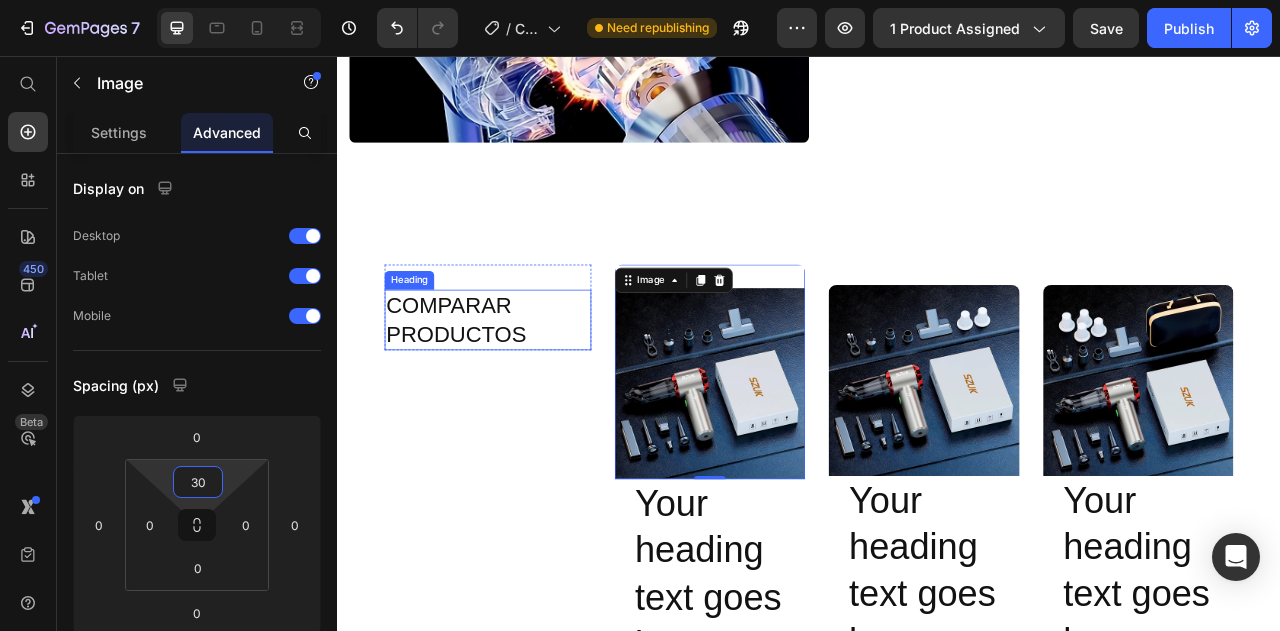 click on "COMPARAR PRODUCTOS" at bounding box center (528, 391) 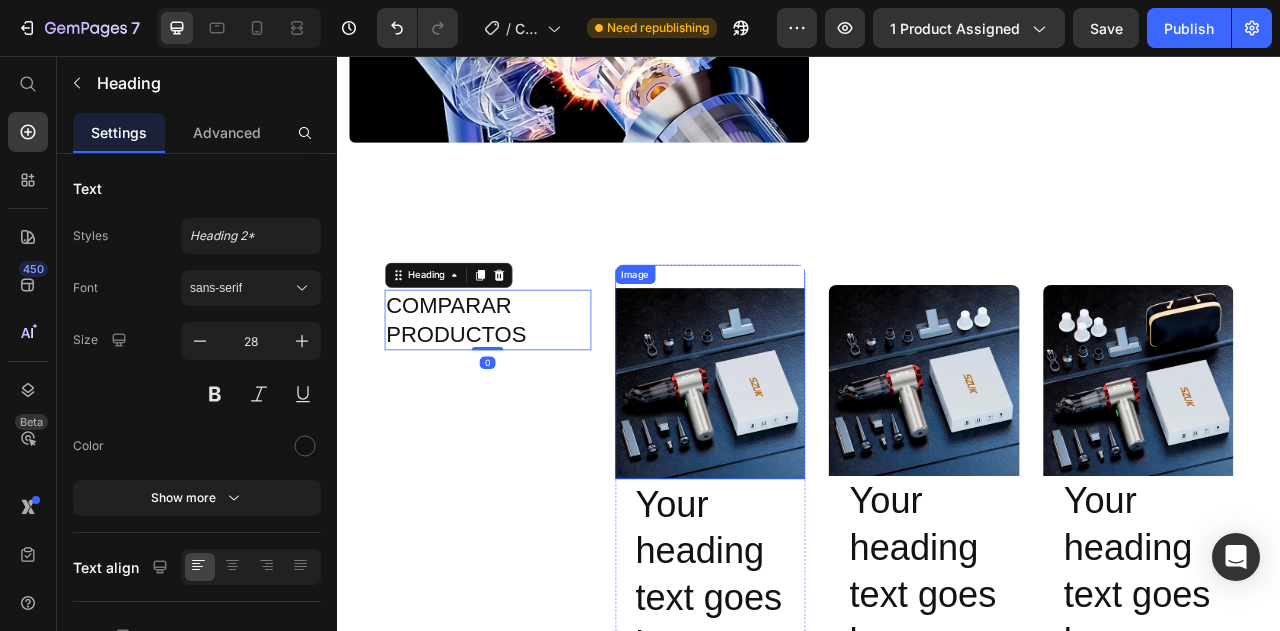 click at bounding box center [811, 457] 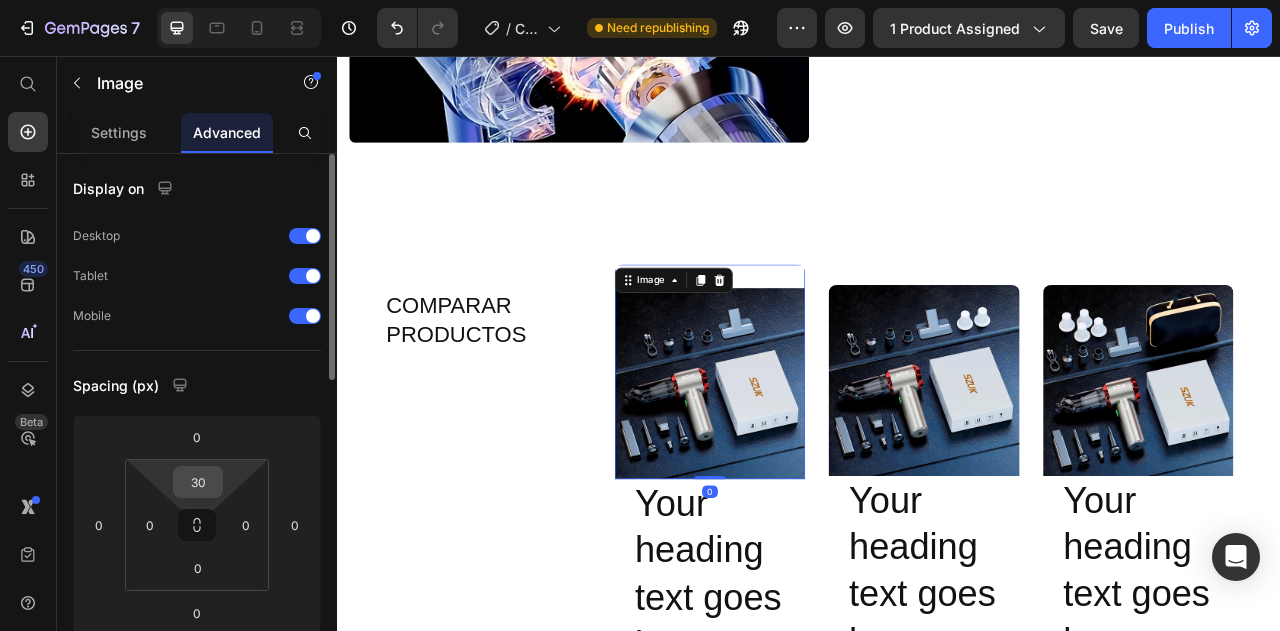 click on "30" at bounding box center (198, 482) 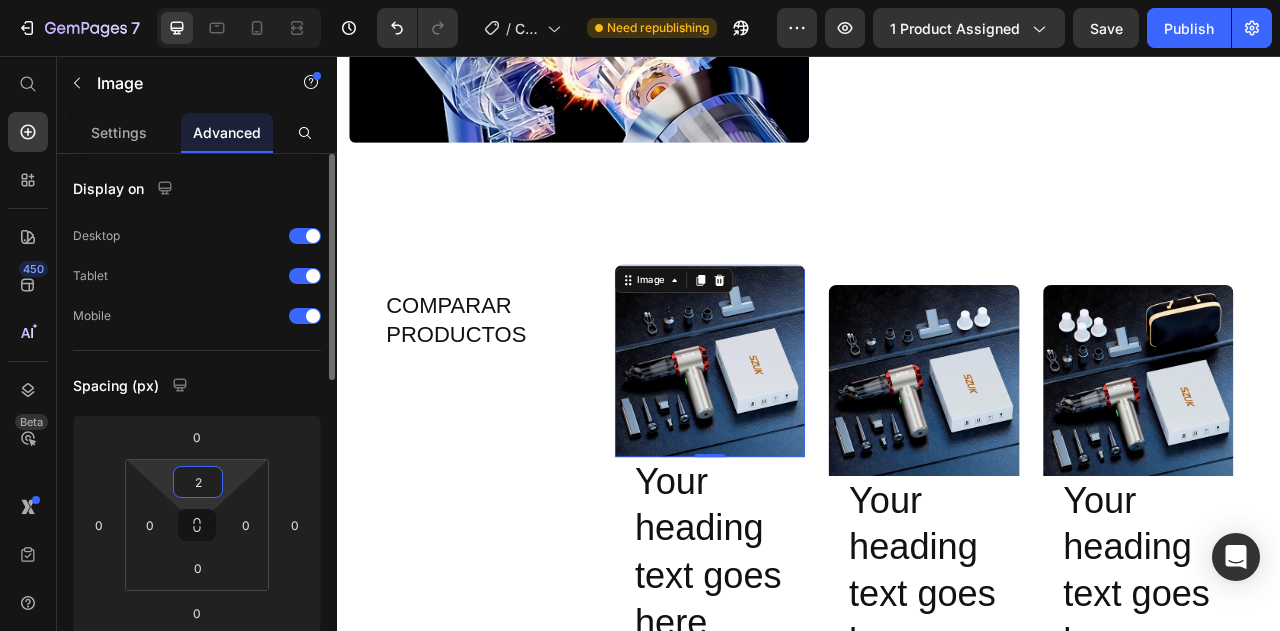 type on "28" 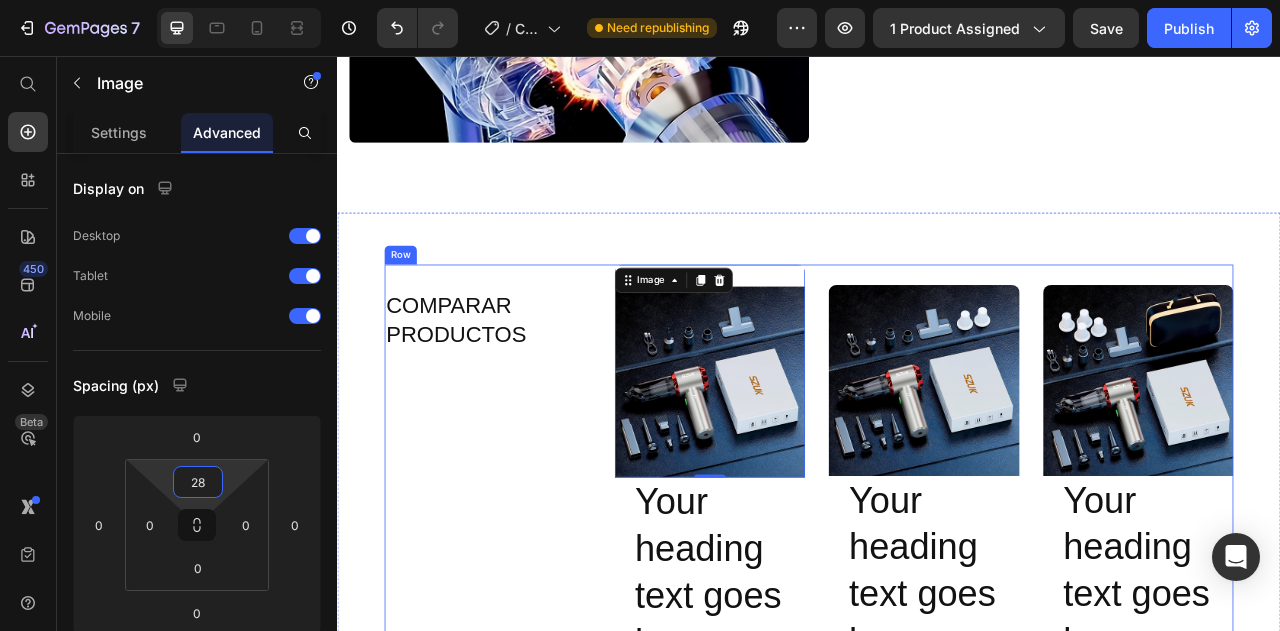 click on "COMPARAR PRODUCTOS Heading Row
Dimensions
Weight
Highlight
Gears
Brakes Item List Image   0 Your heading text goes here Heading Row Product Hero Banner Image Your heading text goes here Heading Row Product Hero Banner Image Your heading text goes here Heading Row Product Hero Banner Row Lorem ipsum dolor sit amet, consectetur adipiscing elit, sed do eiusmod tempor incididunt ut labore et dolore magna aliqua. Ut enim ad minim veniam, quis nostrud exercitation ullamco laboris nisi ut aliquip ex ea commodo consequat. Text Block
Dimensions Item List 105cm x 30cm Text Block Hero Banner Lorem ipsum dolor sit amet, consectetur adipiscing elit, sed do eiusmod tempor incididunt ut labore et dolore magna aliqua. Ut enim ad minim veniam, quis nostrud exercitation ullamco laboris nisi ut aliquip ex ea commodo consequat. Text Block 105cm x 30cm Text Block Hero Banner Text Block 105cm x 30cm Row" at bounding box center (937, 916) 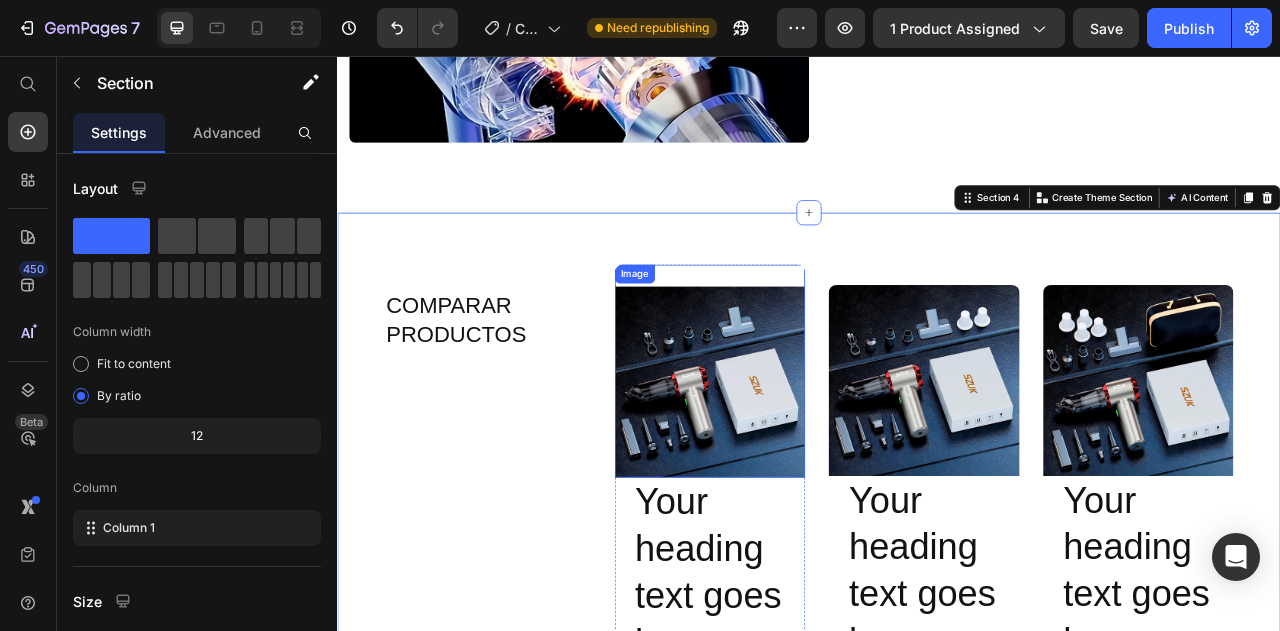 click at bounding box center (811, 456) 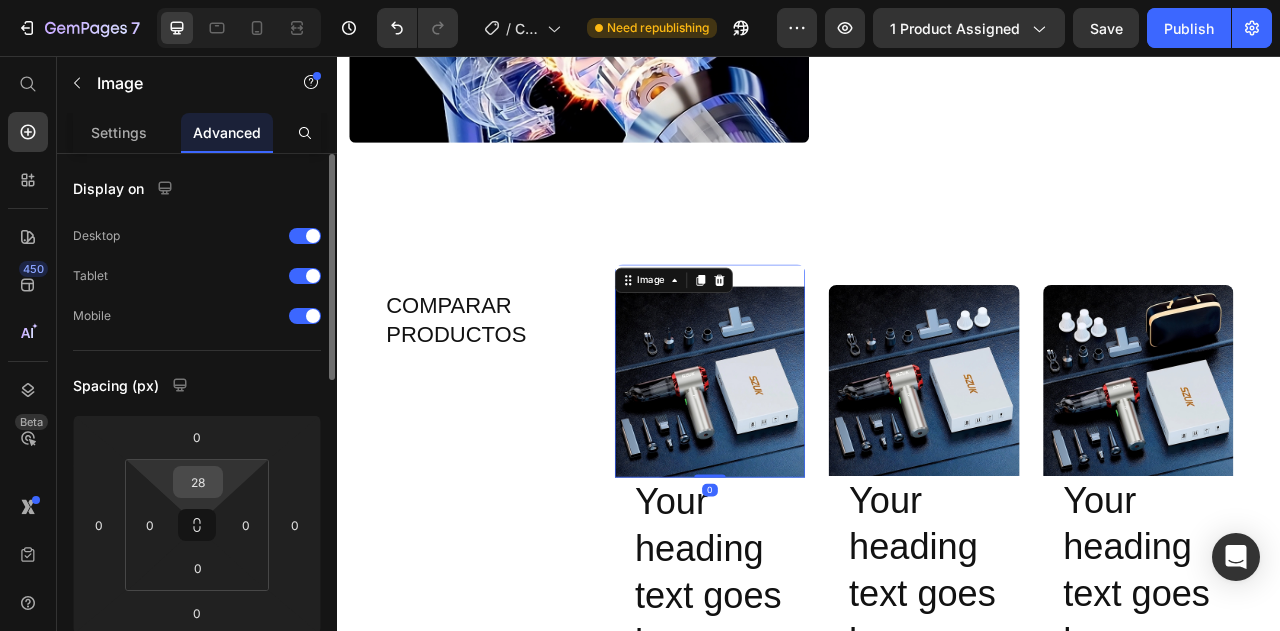 click on "28" at bounding box center [198, 482] 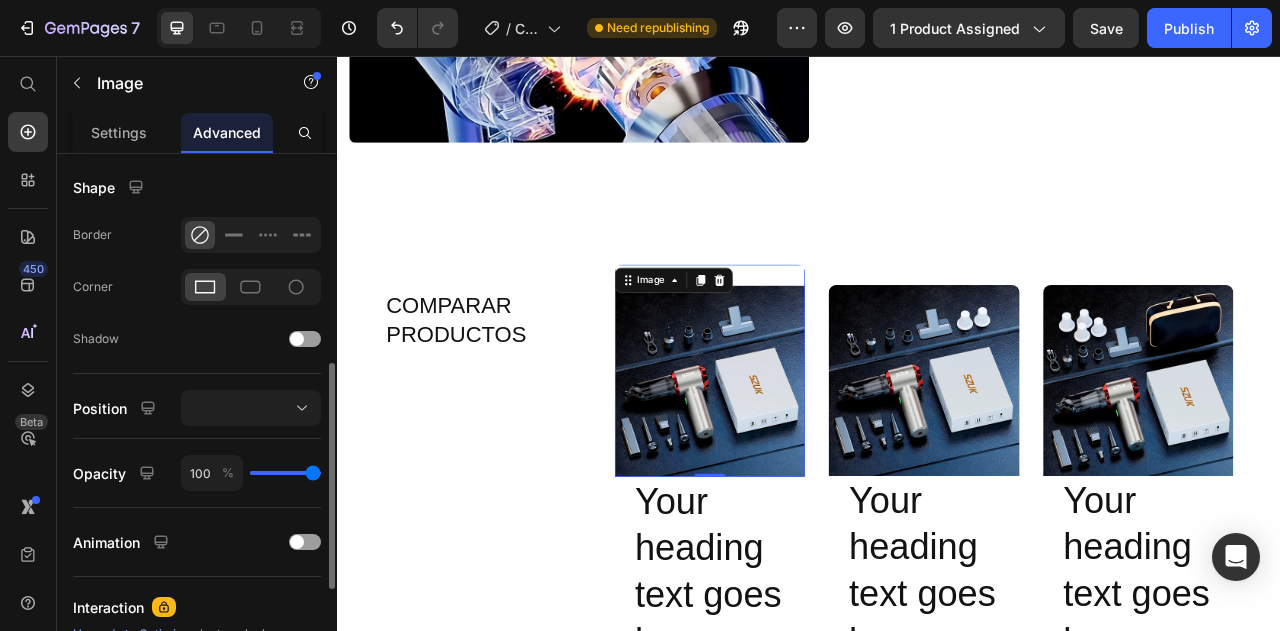 scroll, scrollTop: 500, scrollLeft: 0, axis: vertical 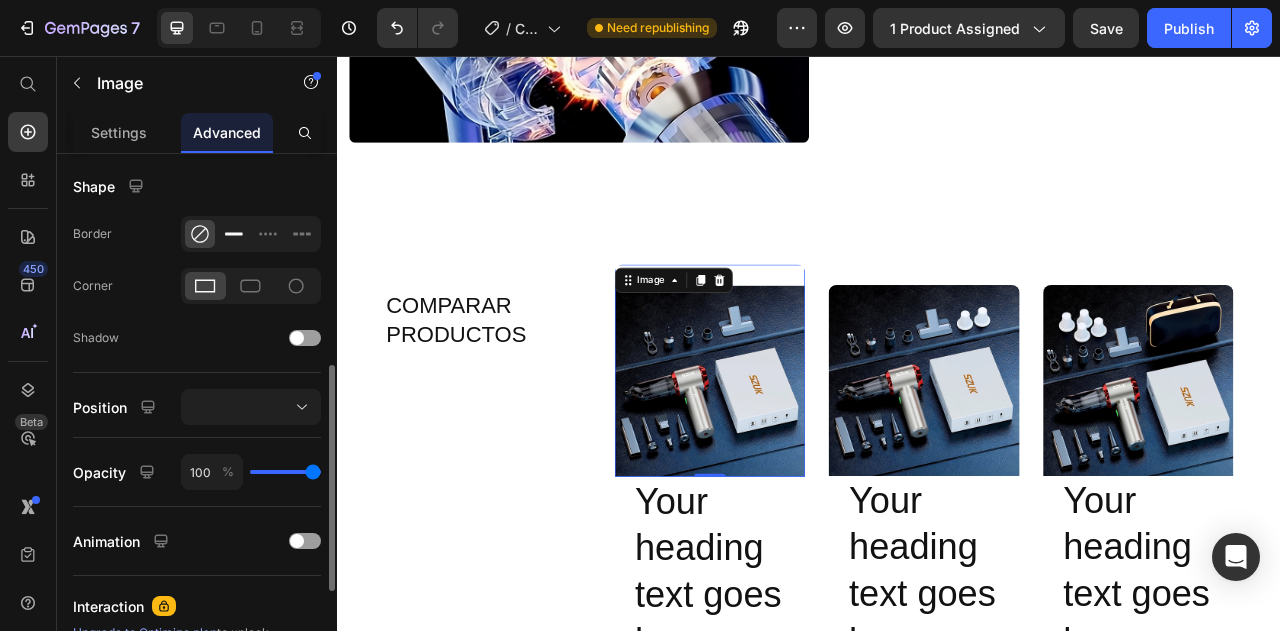 type on "27" 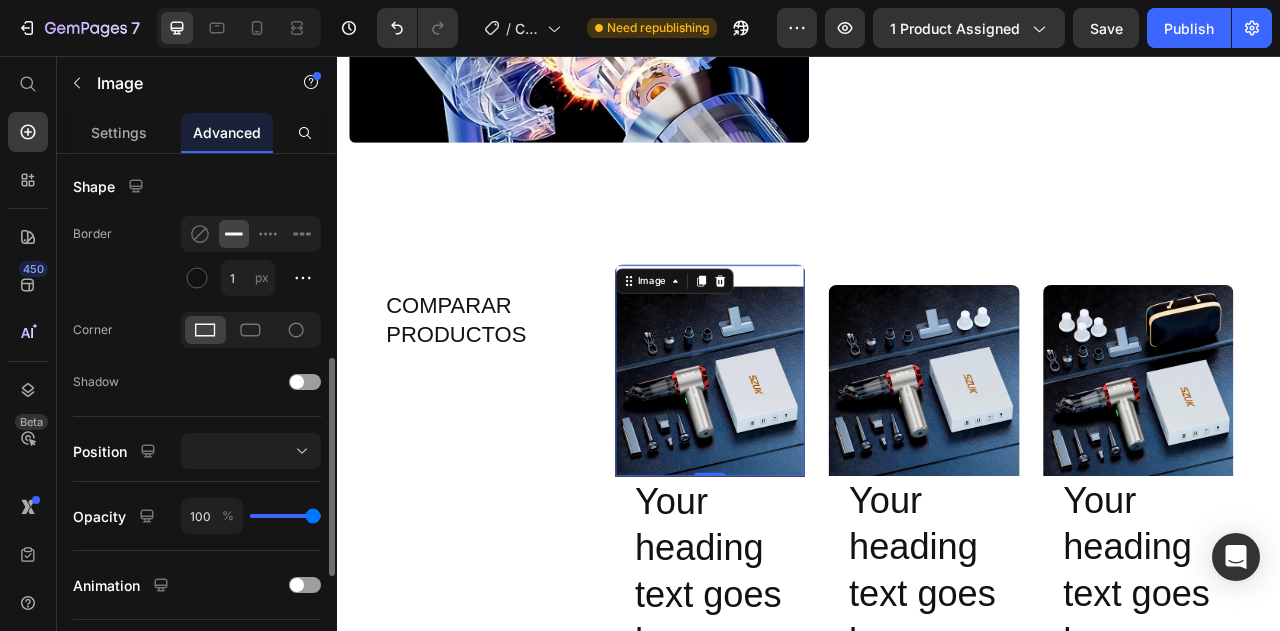 click 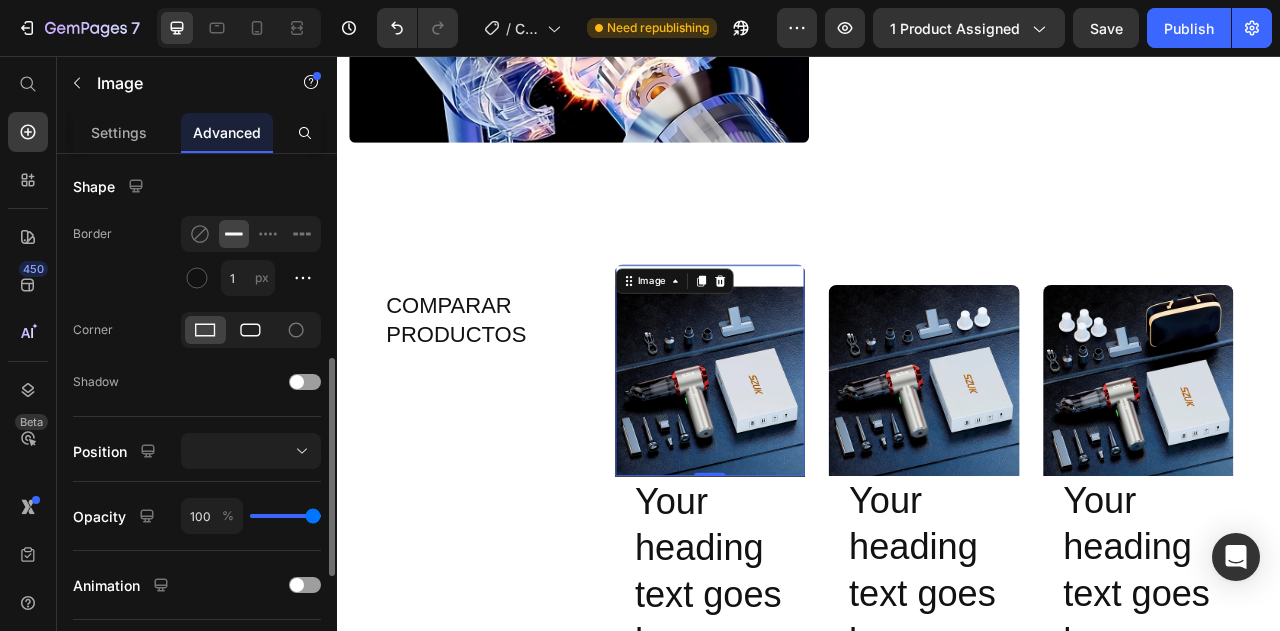 click 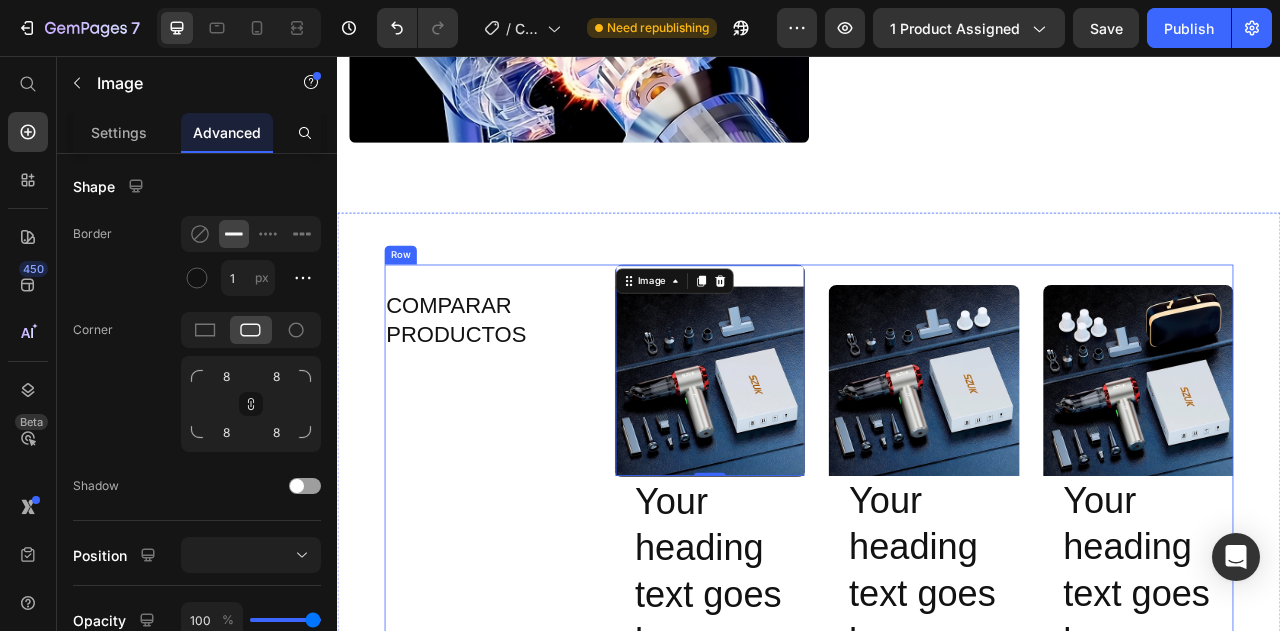 click on "COMPARAR PRODUCTOS Heading Row
Dimensions
Weight
Highlight
Gears
Brakes Item List" at bounding box center (528, 917) 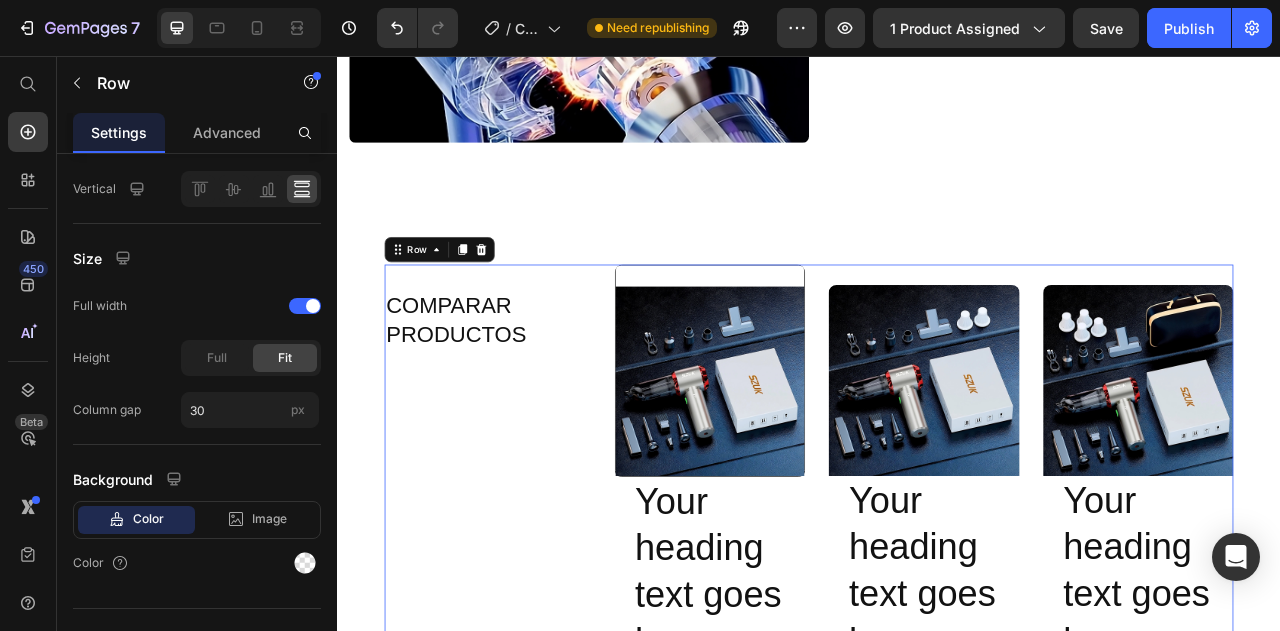 scroll, scrollTop: 0, scrollLeft: 0, axis: both 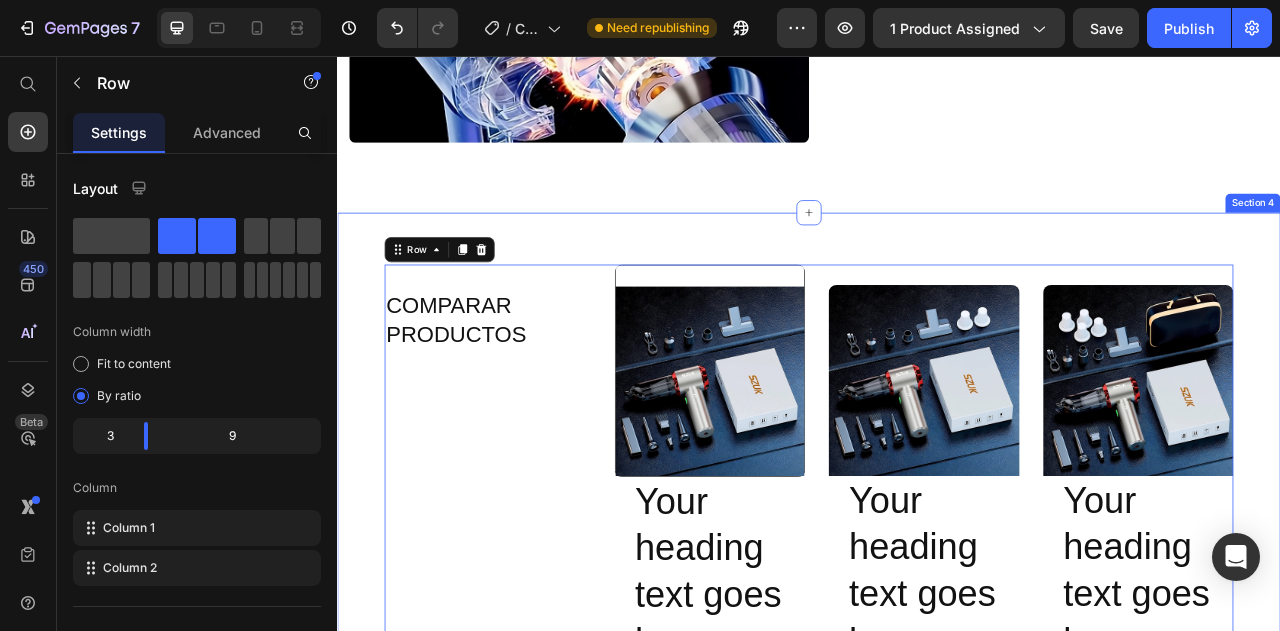click on "COMPARAR PRODUCTOS Heading Row
Dimensions
Weight
Highlight
Gears
Brakes Item List Image Your heading text goes here Heading Row Product Hero Banner Image Your heading text goes here Heading Row Product Hero Banner Image Your heading text goes here Heading Row Product Hero Banner Row Lorem ipsum dolor sit amet, consectetur adipiscing elit, sed do eiusmod tempor incididunt ut labore et dolore magna aliqua. Ut enim ad minim veniam, quis nostrud exercitation ullamco laboris nisi ut aliquip ex ea commodo consequat. Text Block
Dimensions Item List 105cm x 30cm Text Block Hero Banner Lorem ipsum dolor sit amet, consectetur adipiscing elit, sed do eiusmod tempor incididunt ut labore et dolore magna aliqua. Ut enim ad minim veniam, quis nostrud exercitation ullamco laboris nisi ut aliquip ex ea commodo consequat. Text Block 105cm x 30cm Text Block Hero Banner Text Block 105cm x 30cm Text Block" at bounding box center (937, 916) 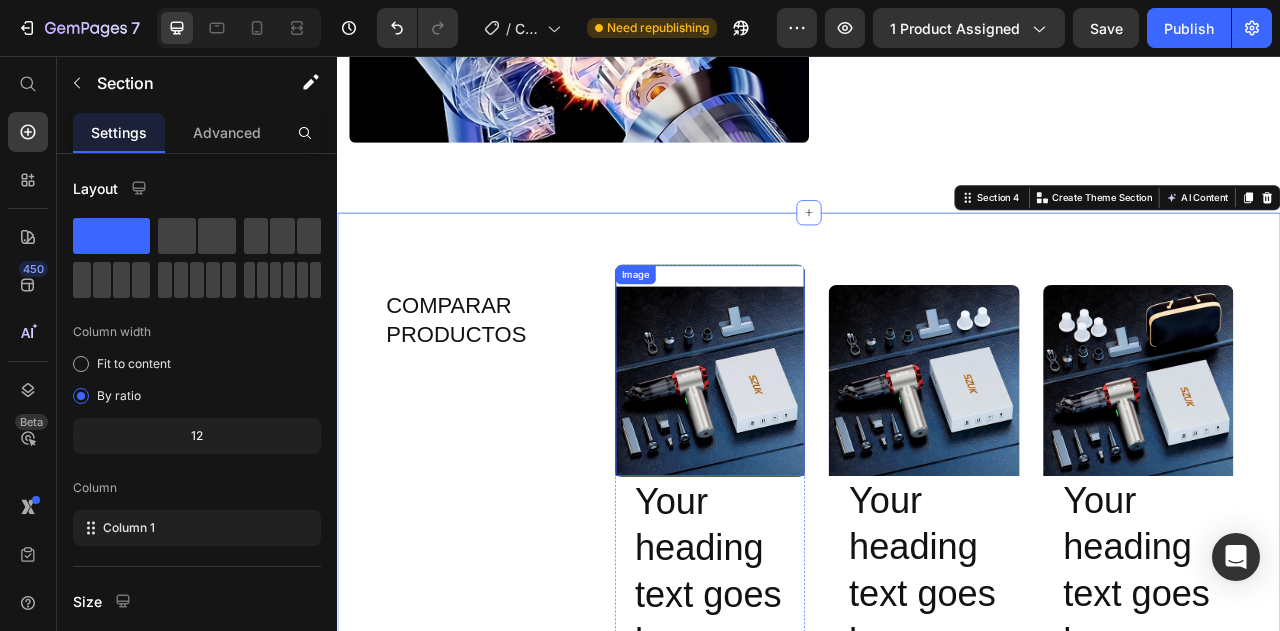 click at bounding box center (811, 456) 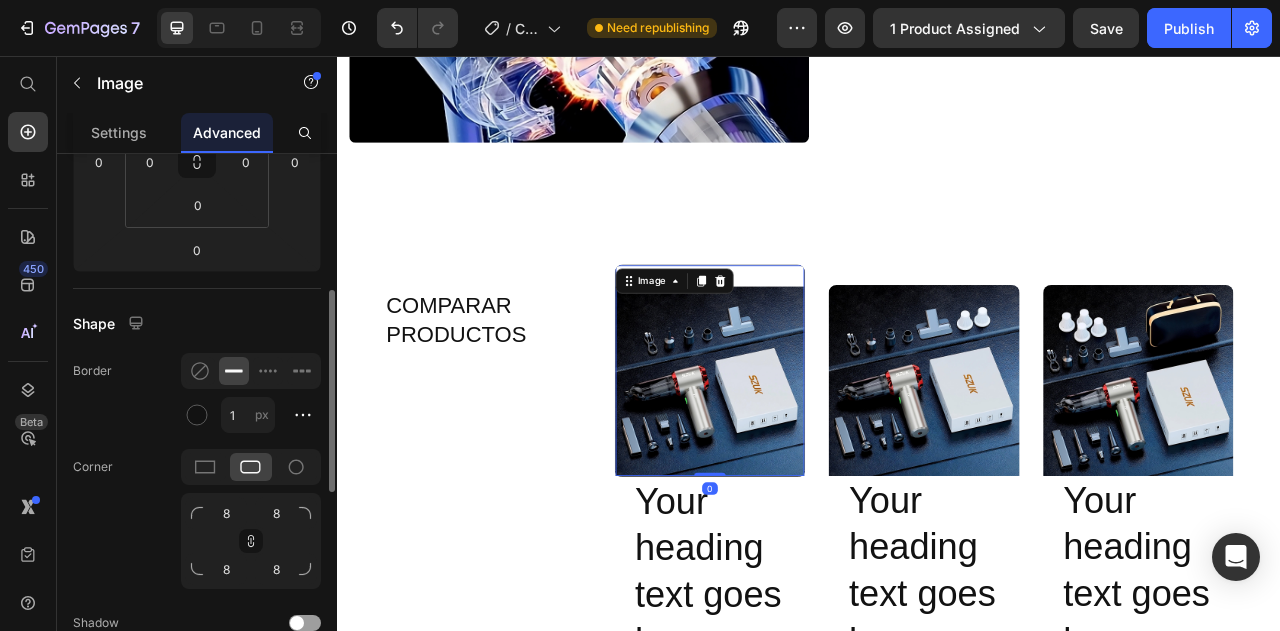 scroll, scrollTop: 364, scrollLeft: 0, axis: vertical 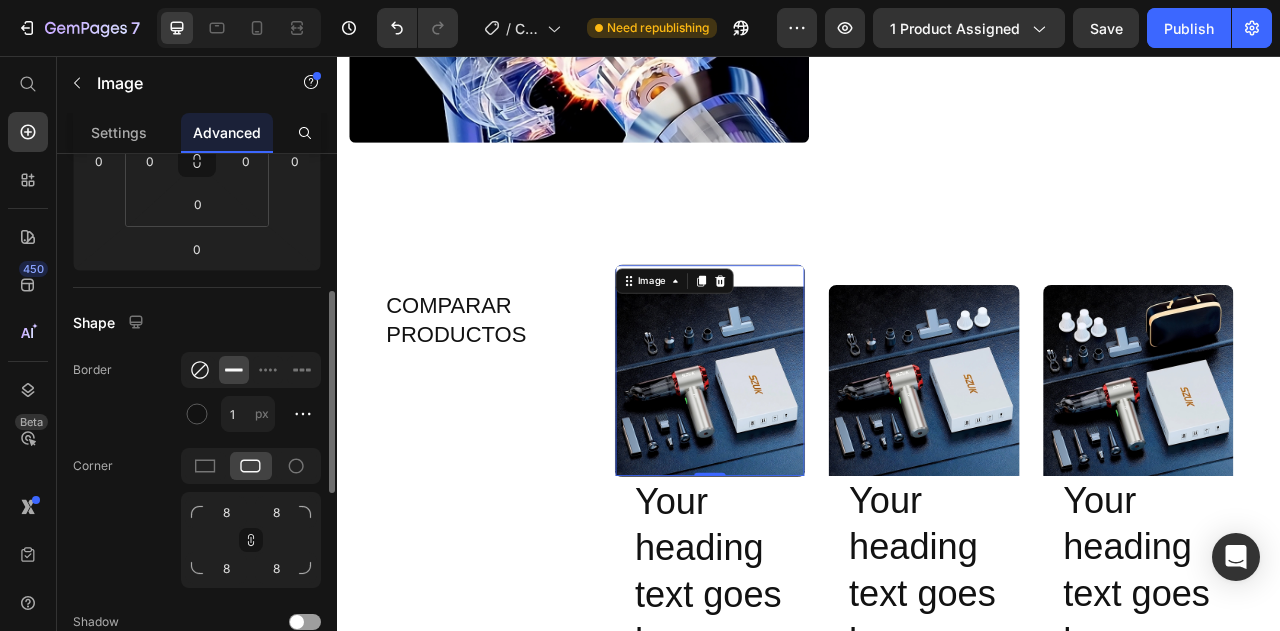 click 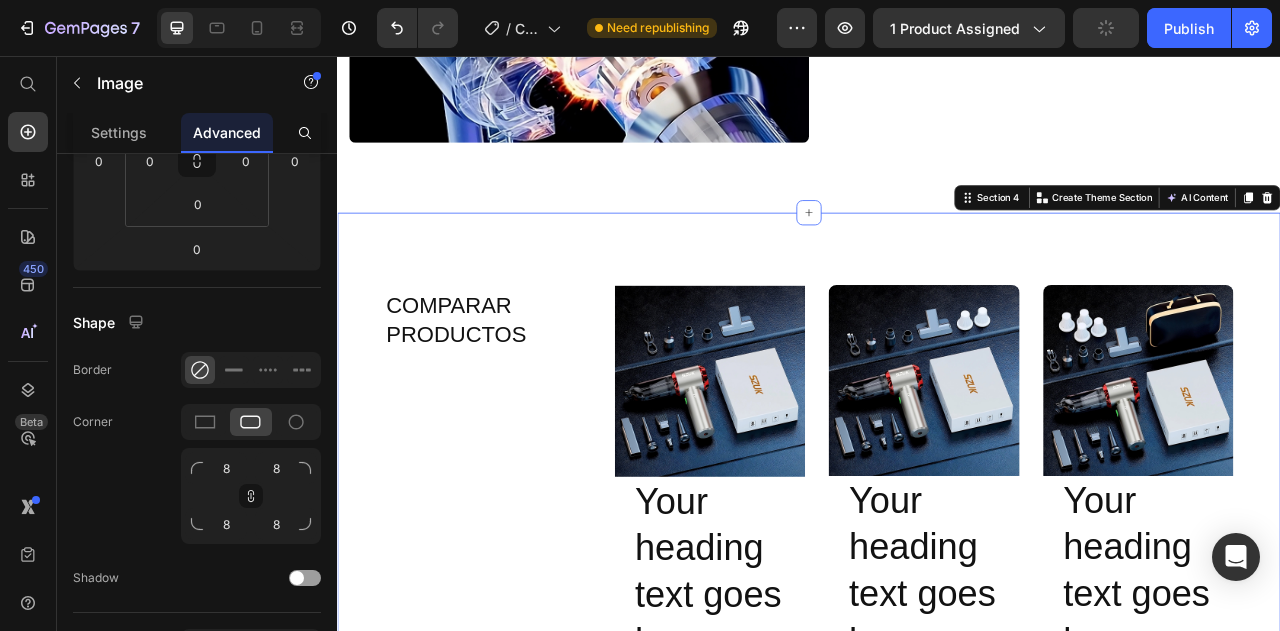 click on "COMPARAR PRODUCTOS Heading Row
Dimensions
Weight
Highlight
Gears
Brakes Item List Image Your heading text goes here Heading Row Product Hero Banner Image Your heading text goes here Heading Row Product Hero Banner Image Your heading text goes here Heading Row Product Hero Banner Row Lorem ipsum dolor sit amet, consectetur adipiscing elit, sed do eiusmod tempor incididunt ut labore et dolore magna aliqua. Ut enim ad minim veniam, quis nostrud exercitation ullamco laboris nisi ut aliquip ex ea commodo consequat. Text Block
Dimensions Item List 105cm x 30cm Text Block Hero Banner Lorem ipsum dolor sit amet, consectetur adipiscing elit, sed do eiusmod tempor incididunt ut labore et dolore magna aliqua. Ut enim ad minim veniam, quis nostrud exercitation ullamco laboris nisi ut aliquip ex ea commodo consequat. Text Block 105cm x 30cm Text Block Hero Banner Text Block 105cm x 30cm Text Block" at bounding box center [937, 916] 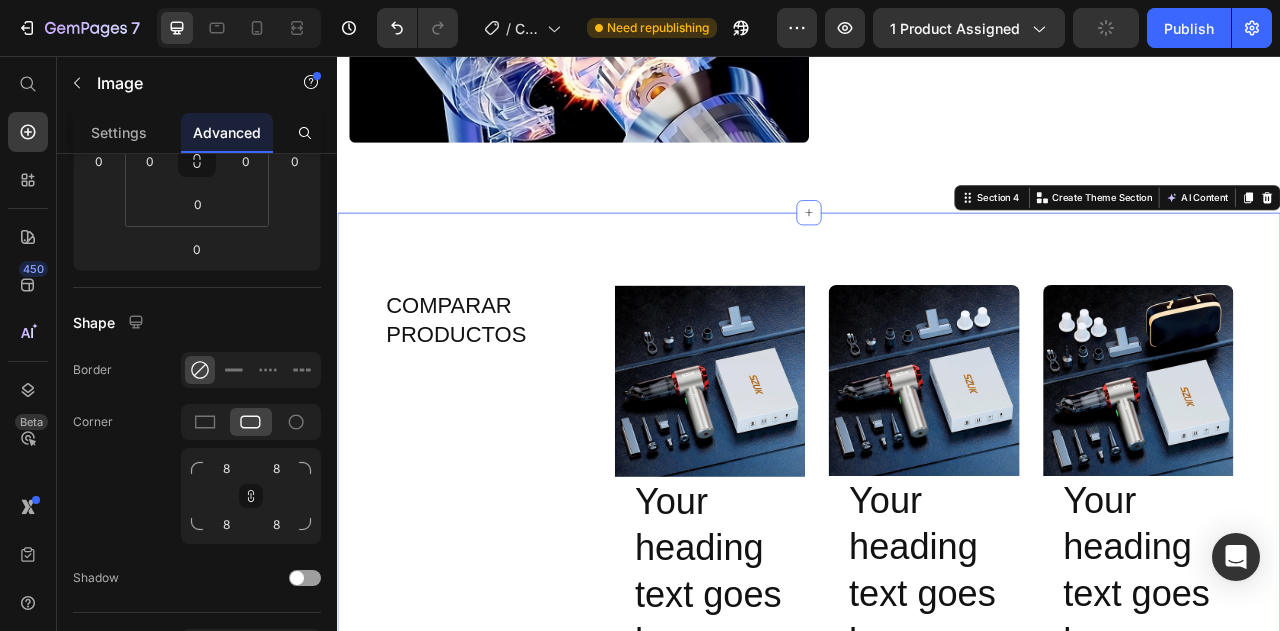 scroll, scrollTop: 0, scrollLeft: 0, axis: both 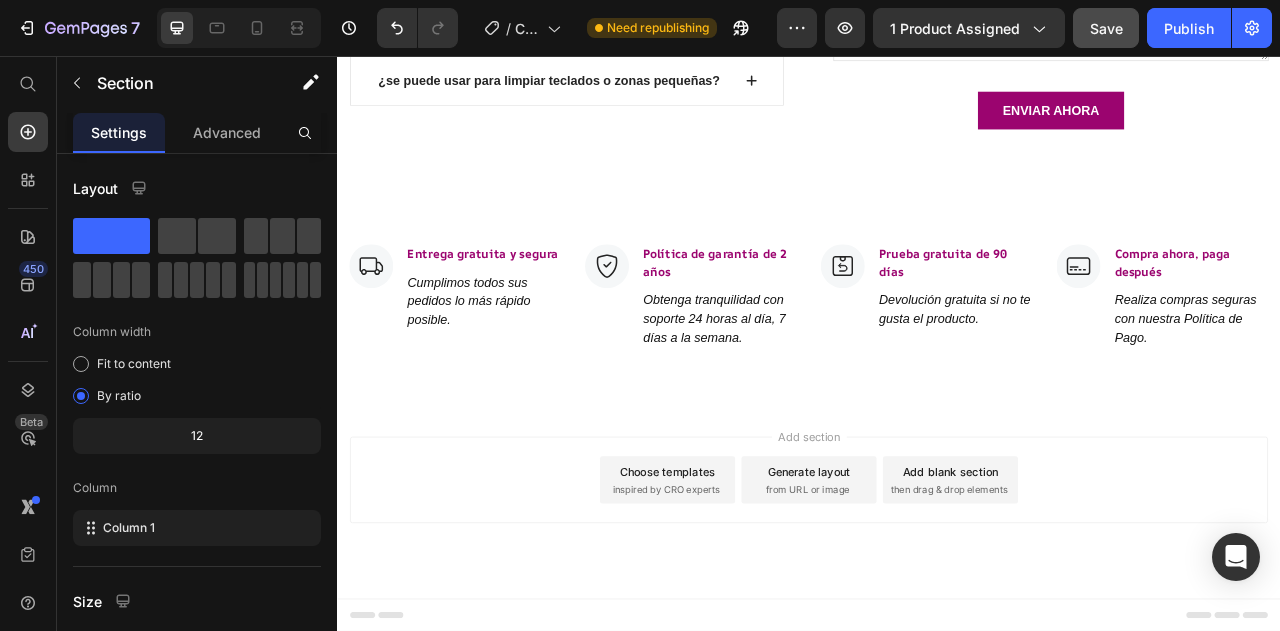click on "Save" 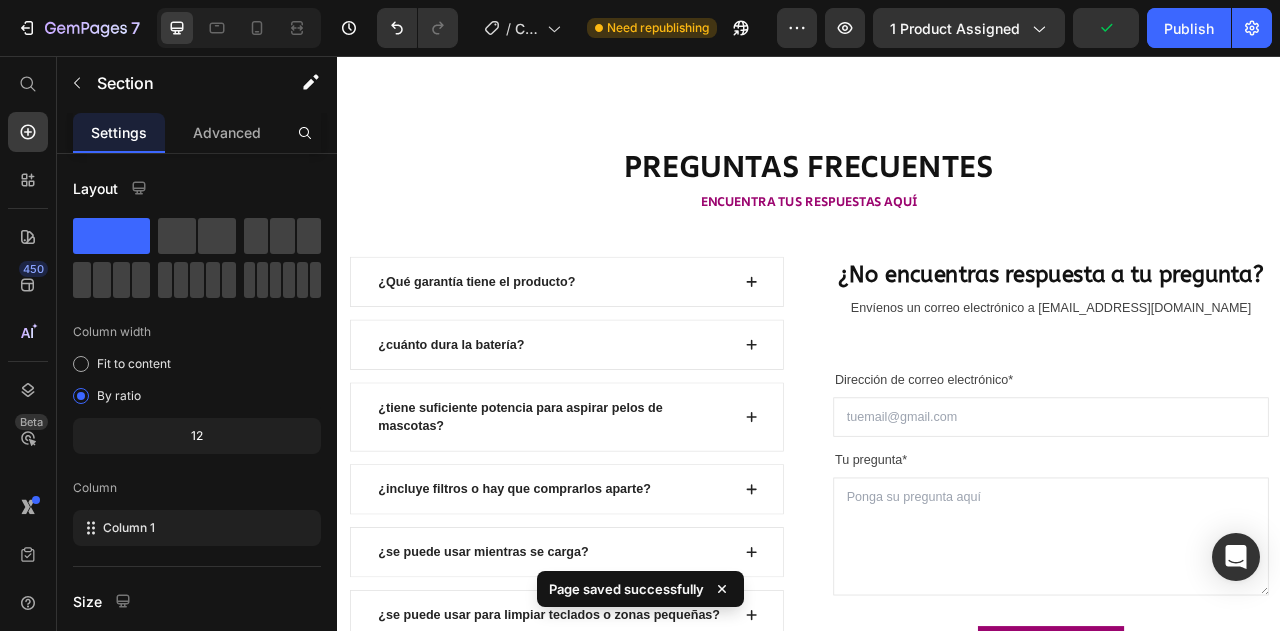 scroll, scrollTop: 4338, scrollLeft: 0, axis: vertical 